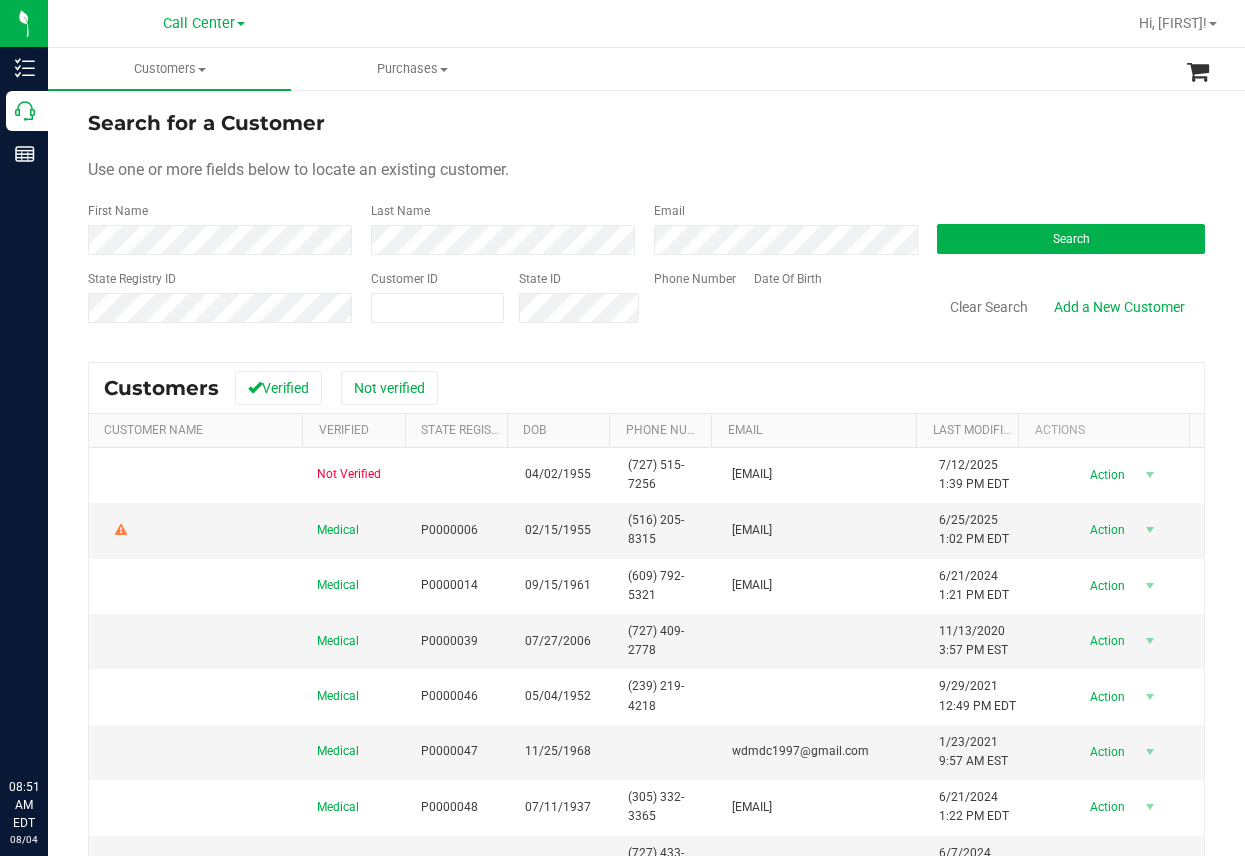 scroll, scrollTop: 0, scrollLeft: 0, axis: both 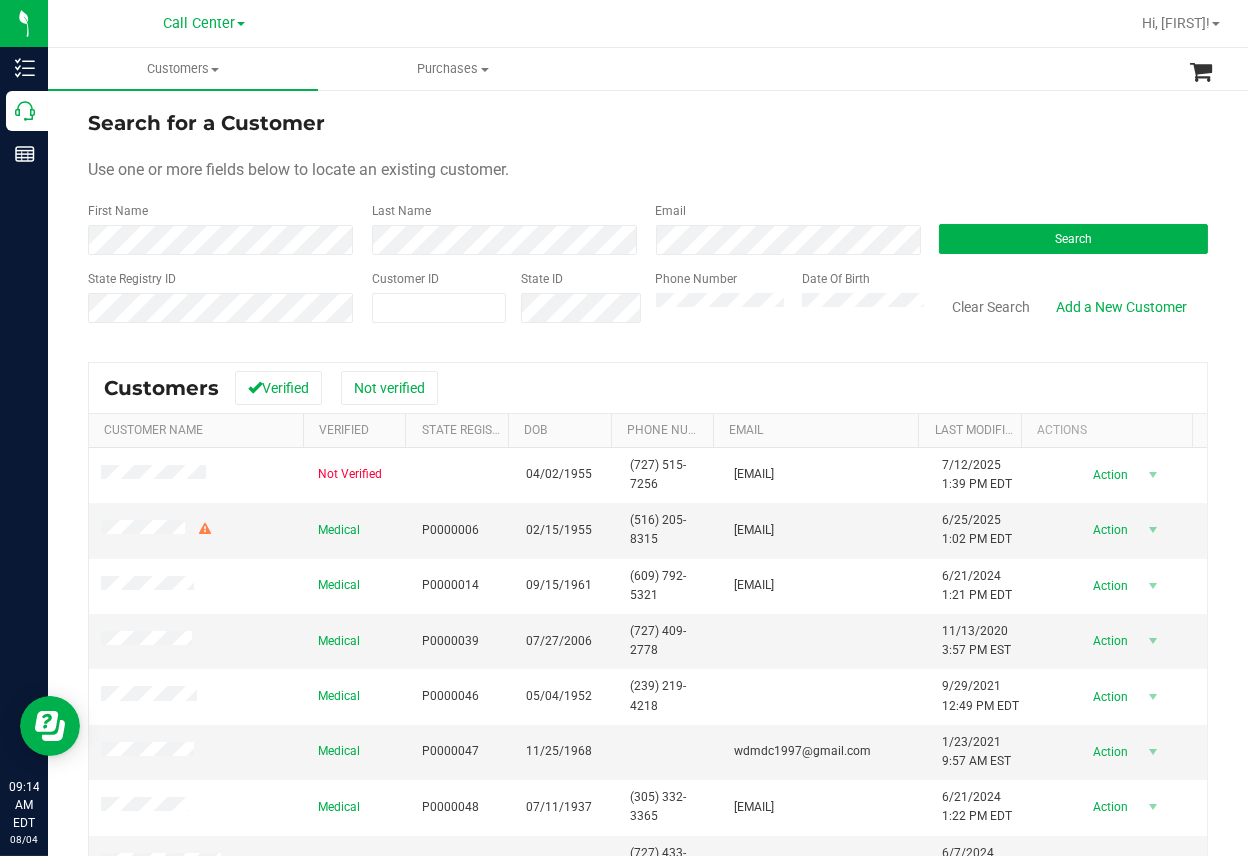 click on "Call Center" at bounding box center (204, 23) 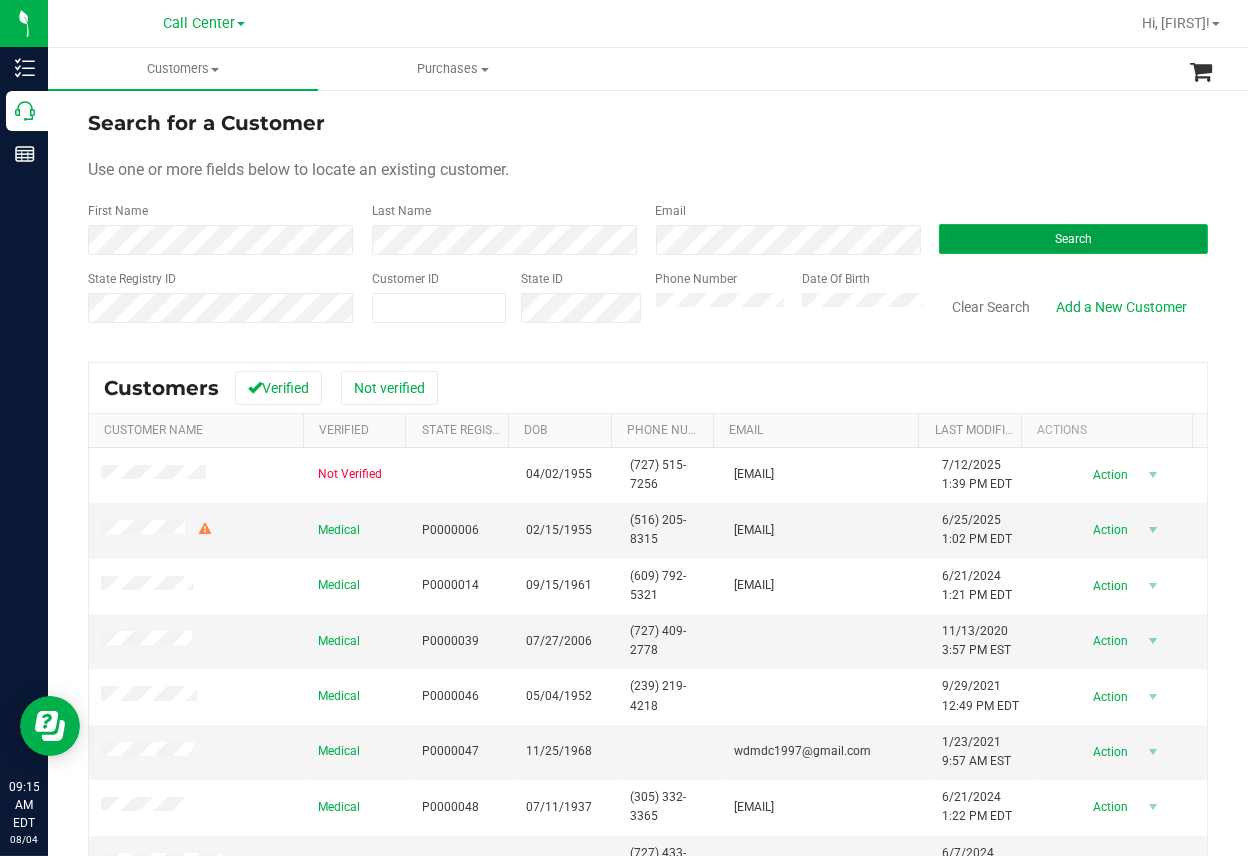 click on "Search" at bounding box center (1073, 239) 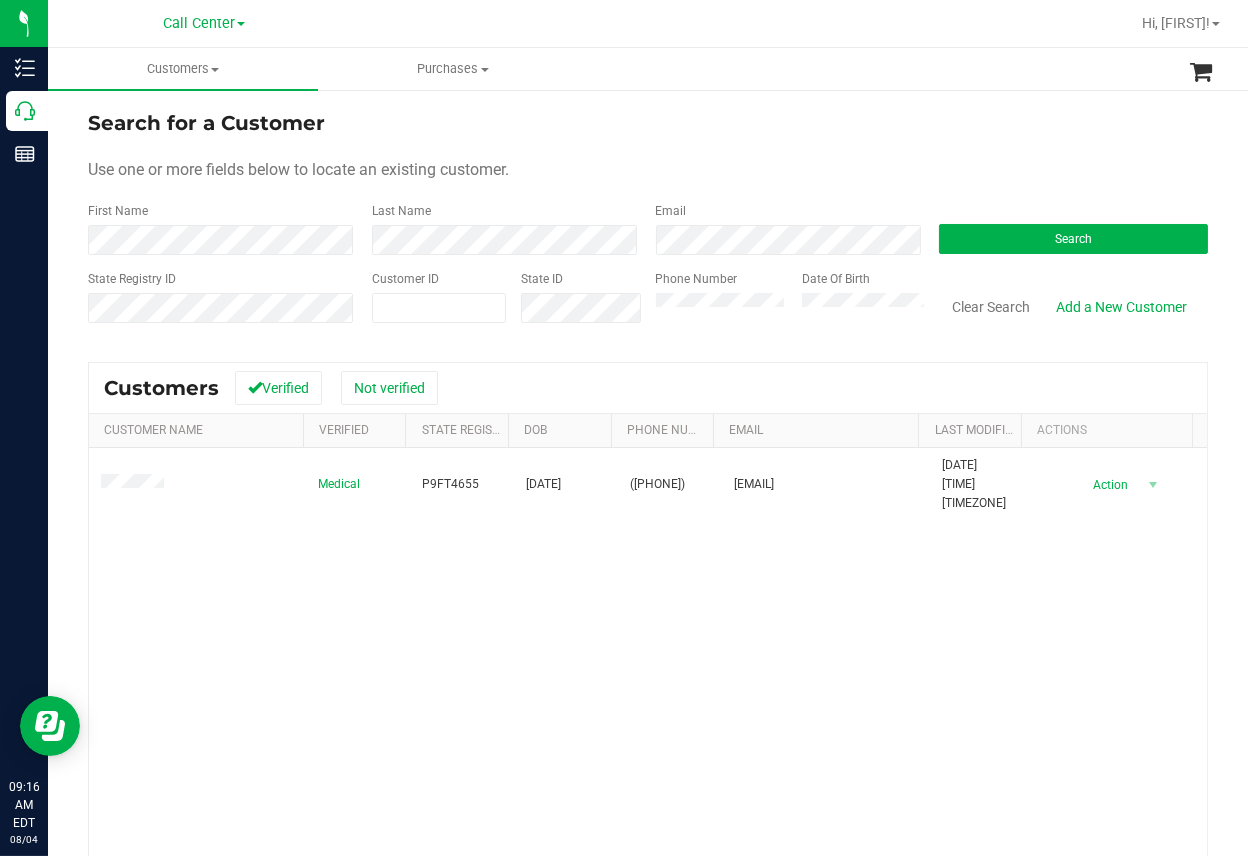 click on "Medical P9FT4655 [DATE] ([PHONE]) [EMAIL] [DATE] [TIME] [TIMEZONE]
Delete Profile
Action Action Create new purchase View profile View purchases" at bounding box center (648, 717) 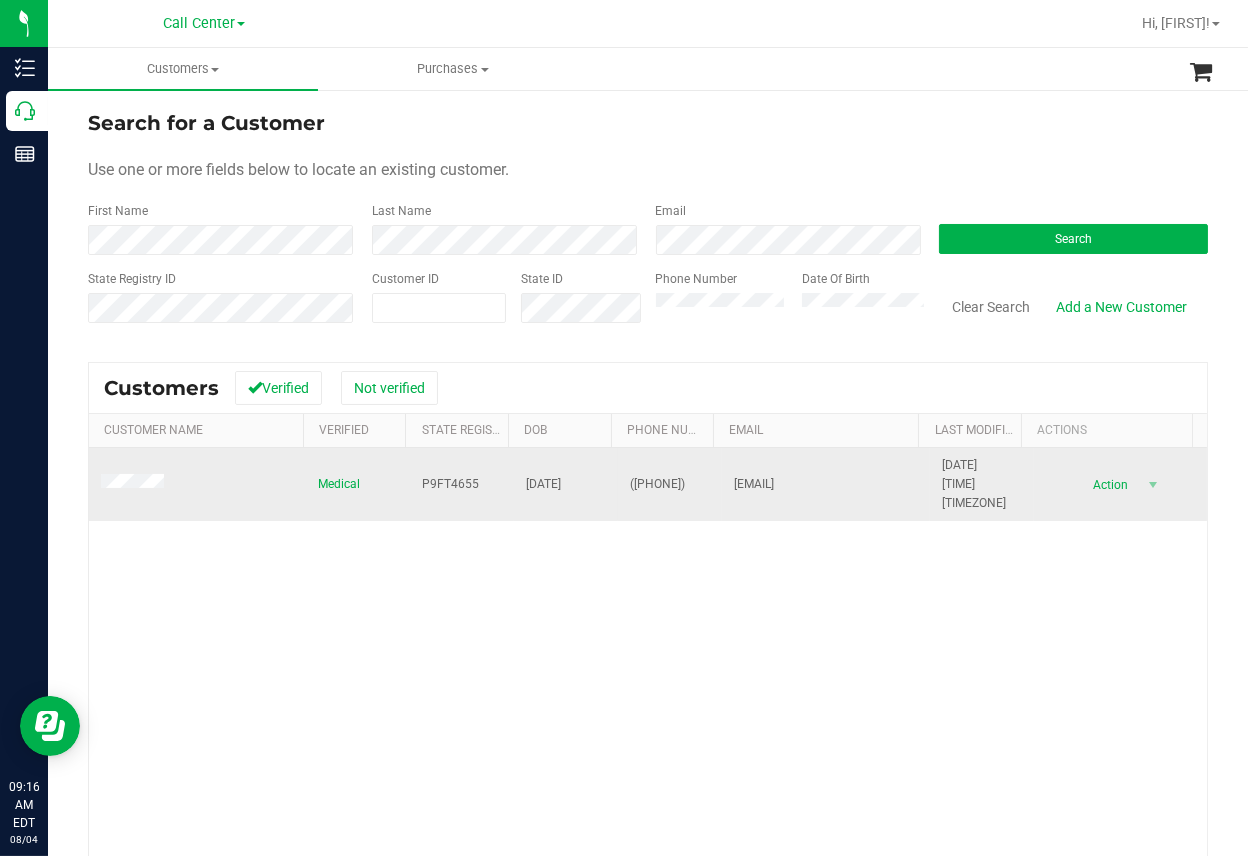 click on "P9FT4655" at bounding box center (450, 484) 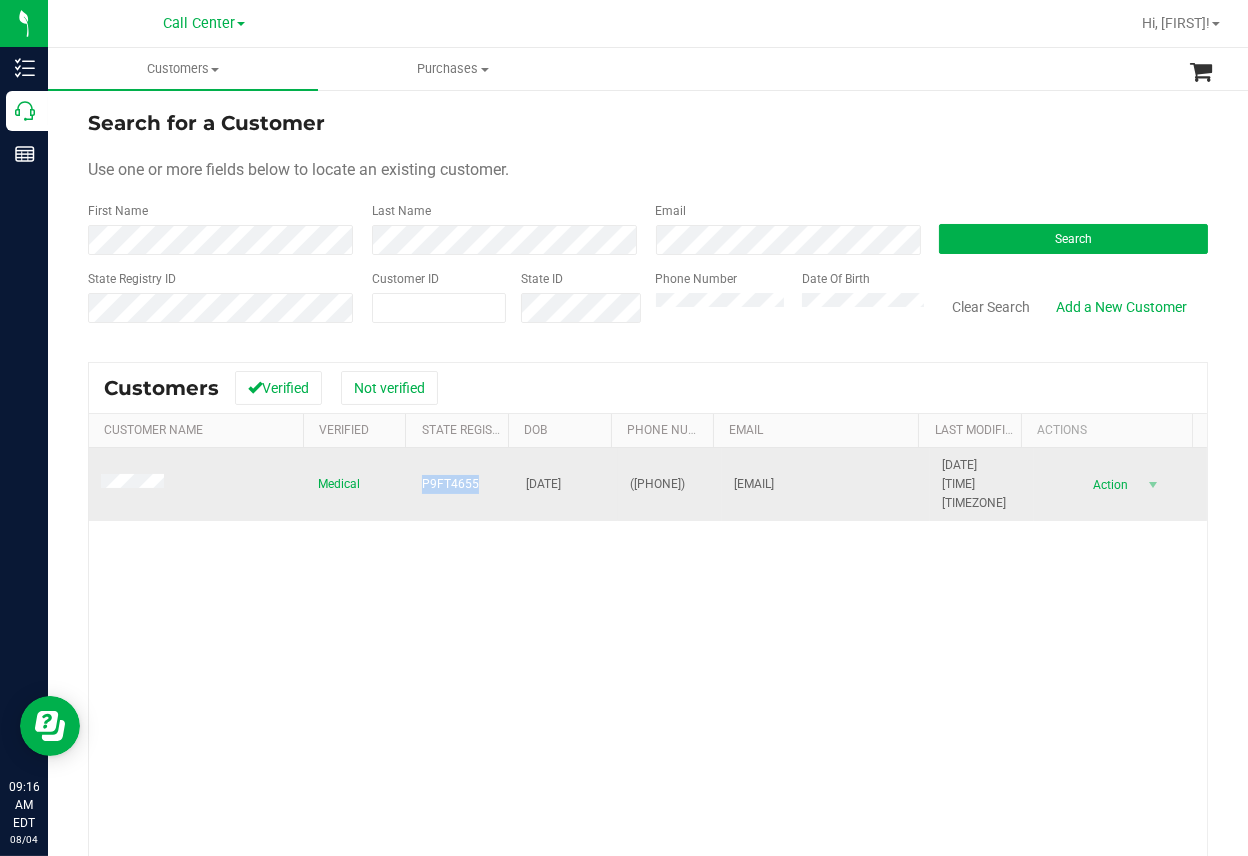 click on "P9FT4655" at bounding box center (450, 484) 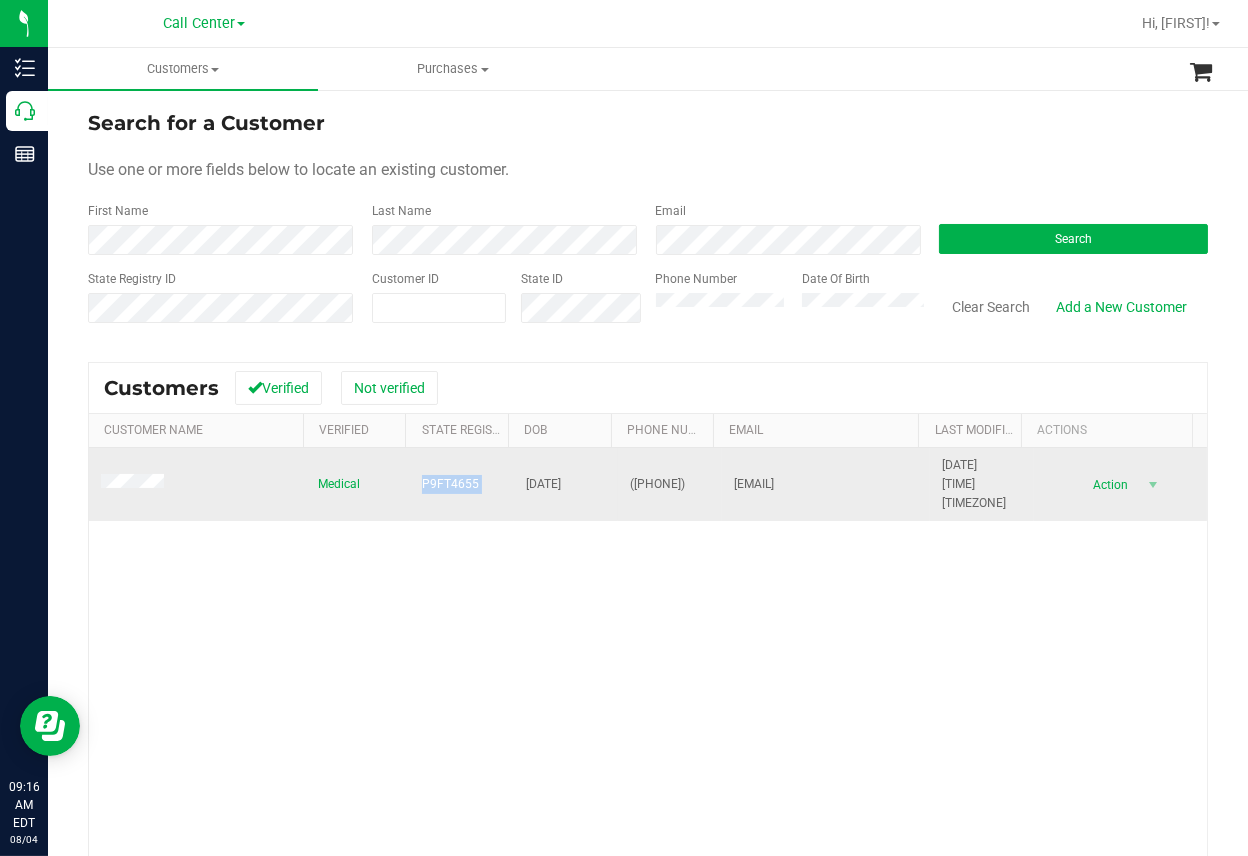 click on "P9FT4655" at bounding box center (450, 484) 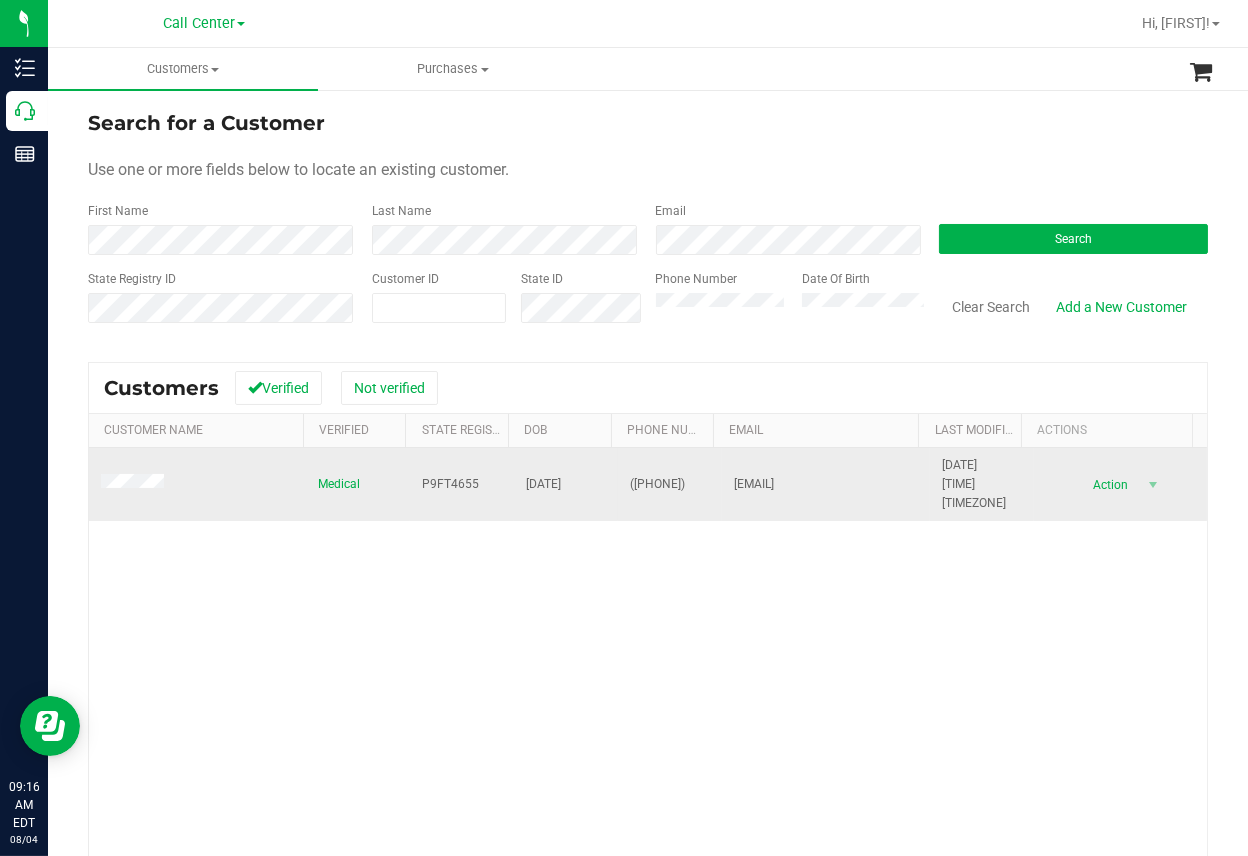 drag, startPoint x: 487, startPoint y: 591, endPoint x: 567, endPoint y: 495, distance: 124.964 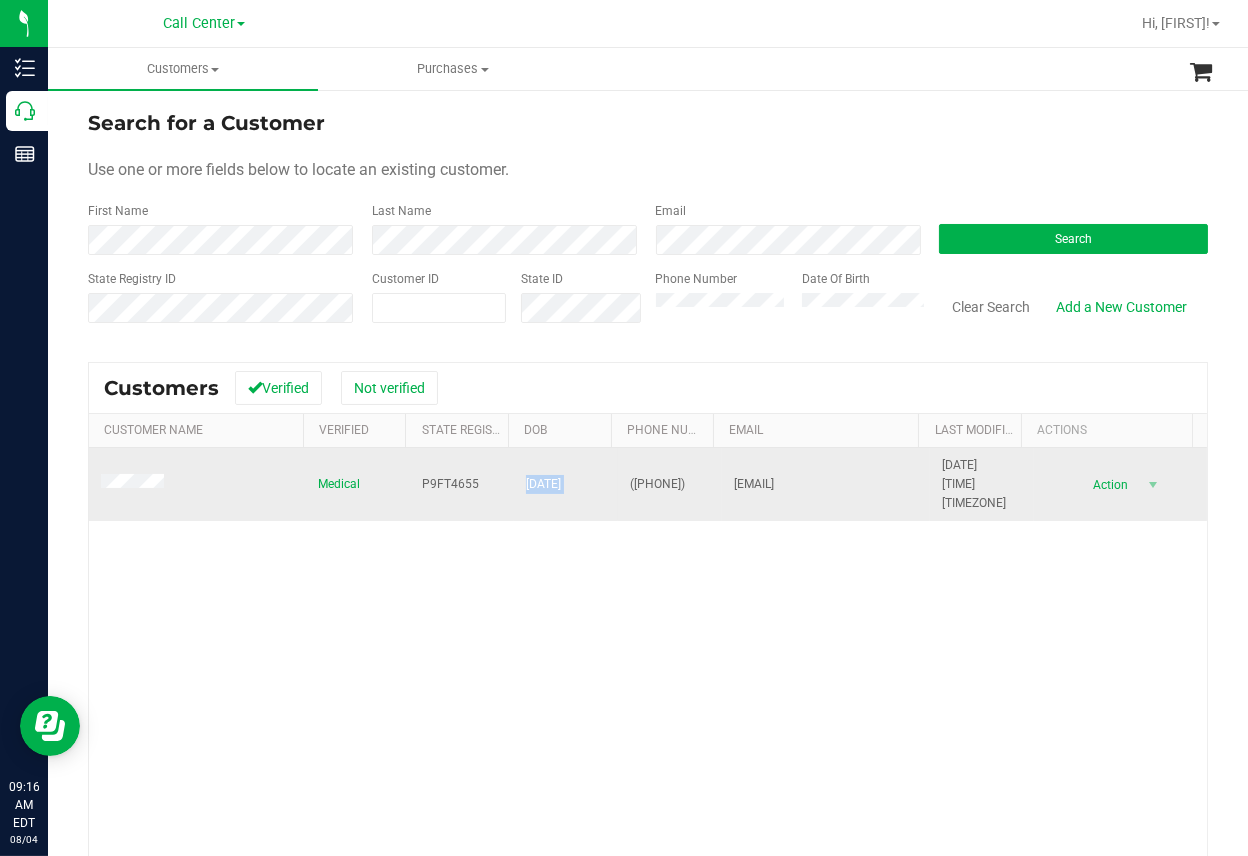 click on "[DATE]" at bounding box center [543, 484] 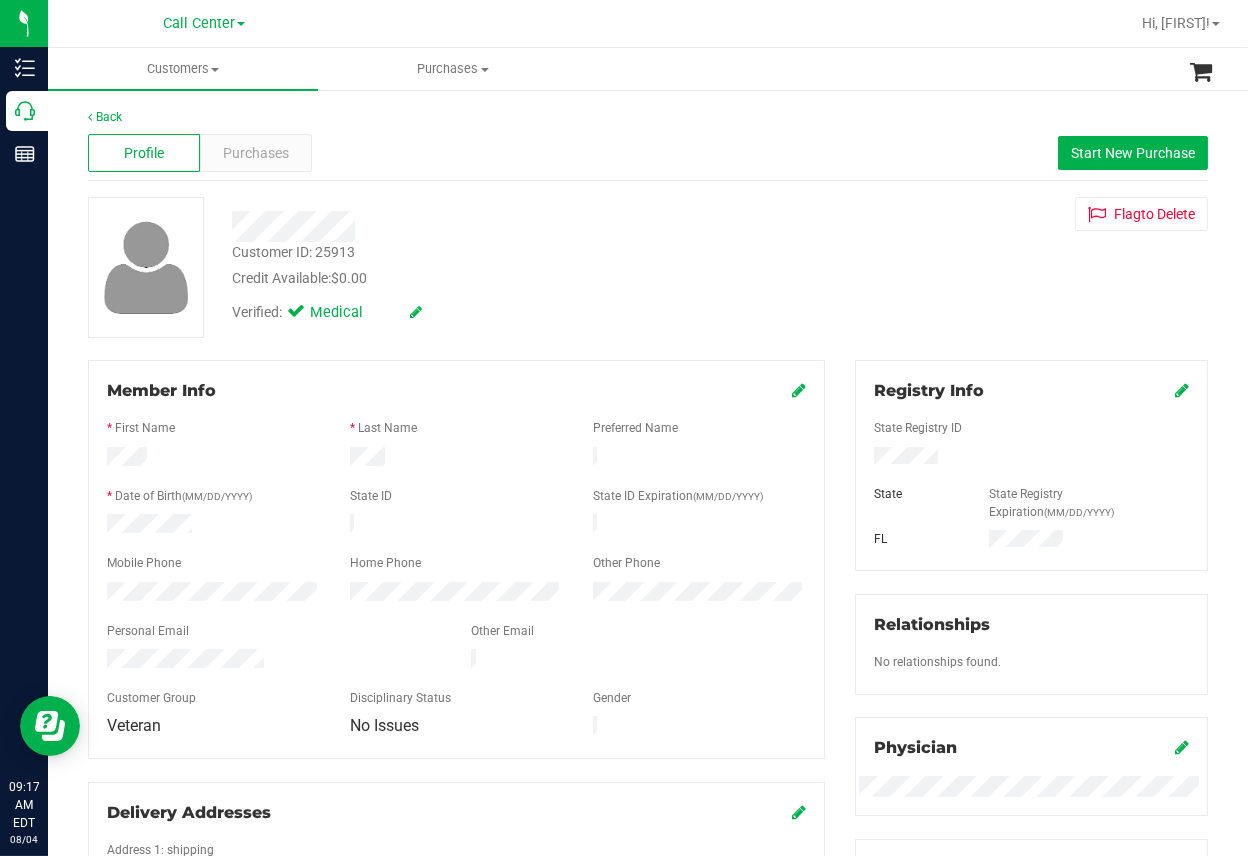 click on "Verified:
Medical" at bounding box center (504, 311) 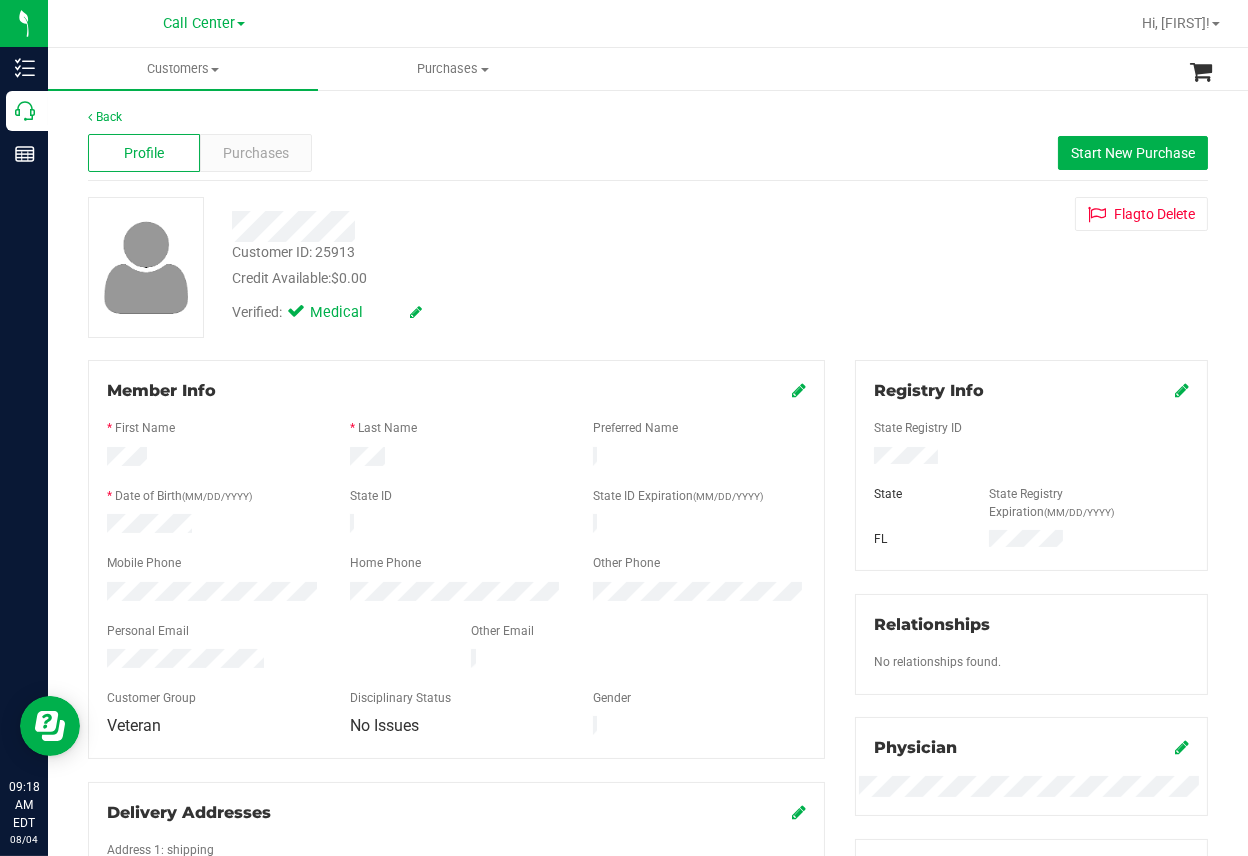 click on "Back
Profile
Purchases
Start New Purchase
Customer ID: 25913
Credit Available:
$0.00
Verified:
Medical" at bounding box center [648, 868] 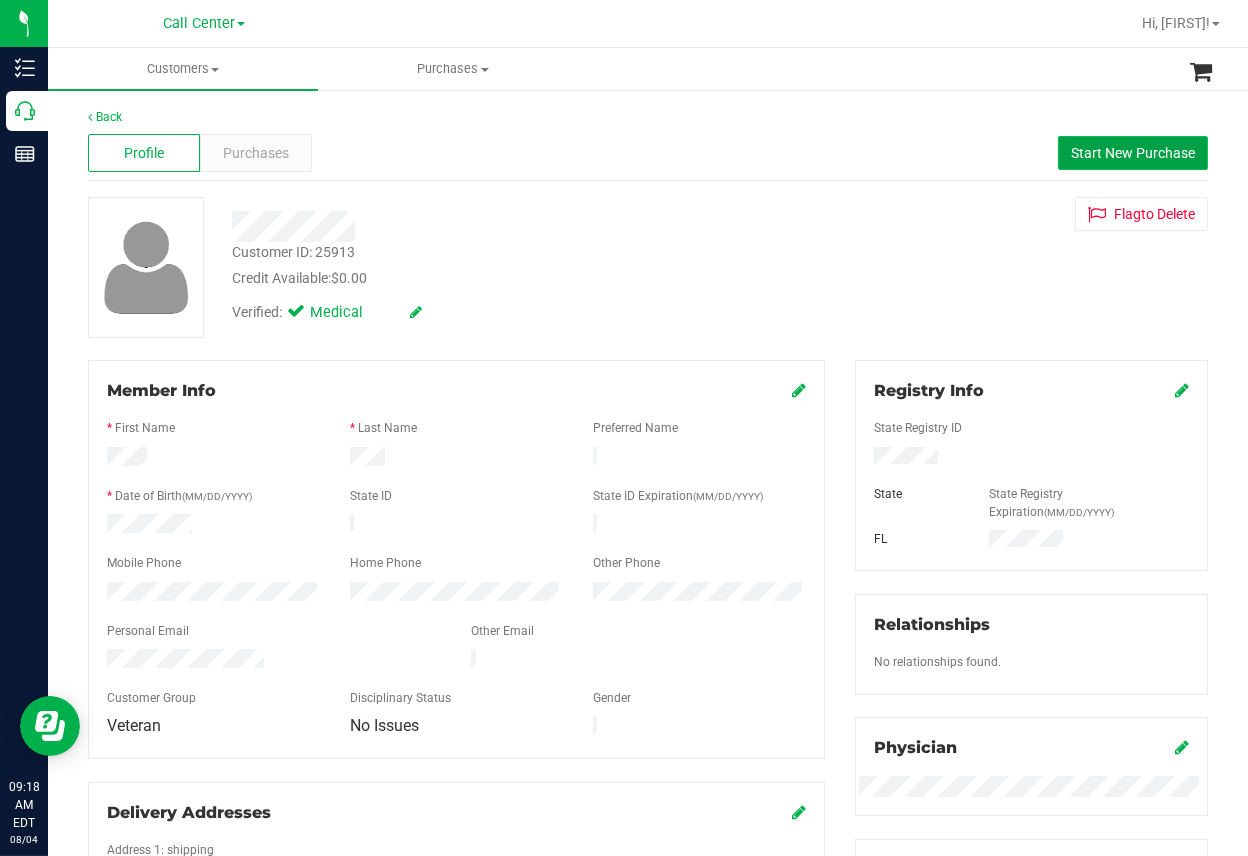 click on "Start New Purchase" at bounding box center [1133, 153] 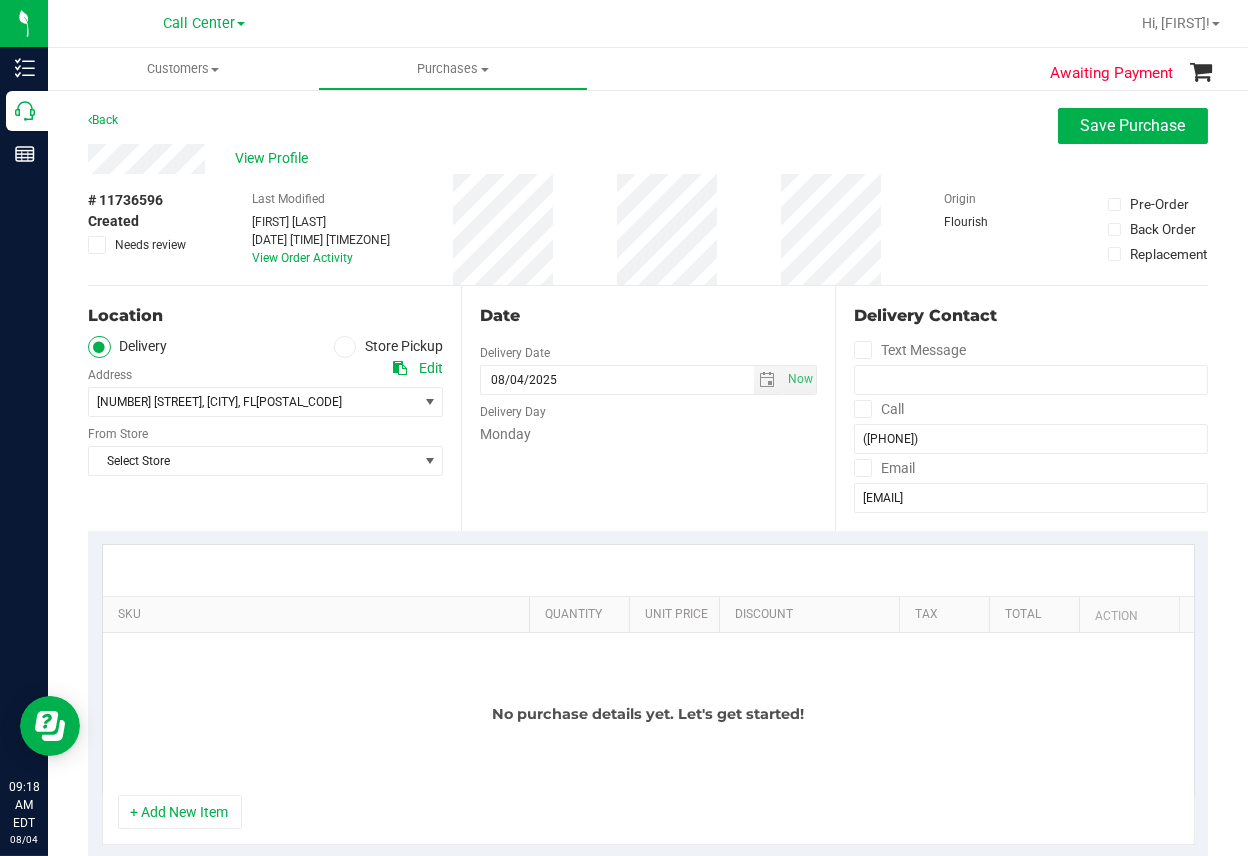 click at bounding box center (345, 347) 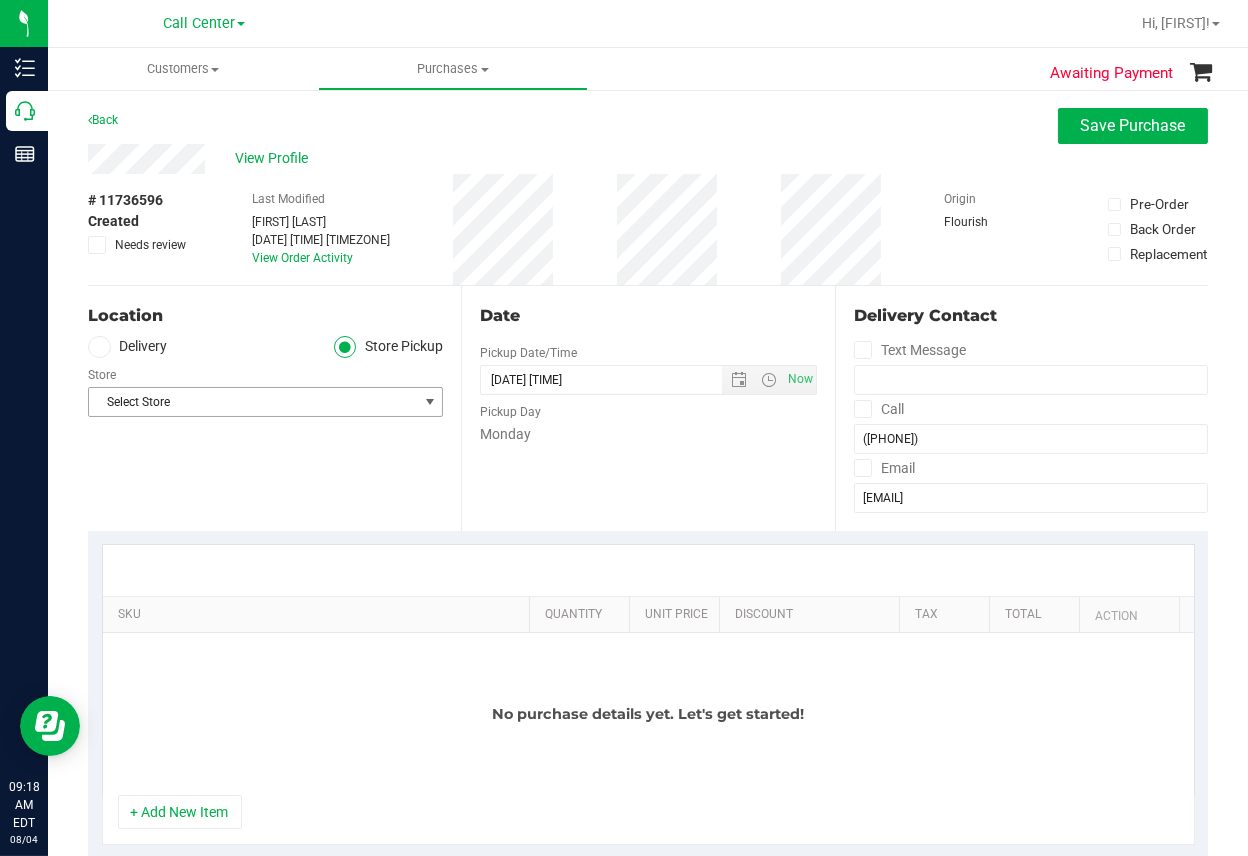 click on "Select Store" at bounding box center (253, 402) 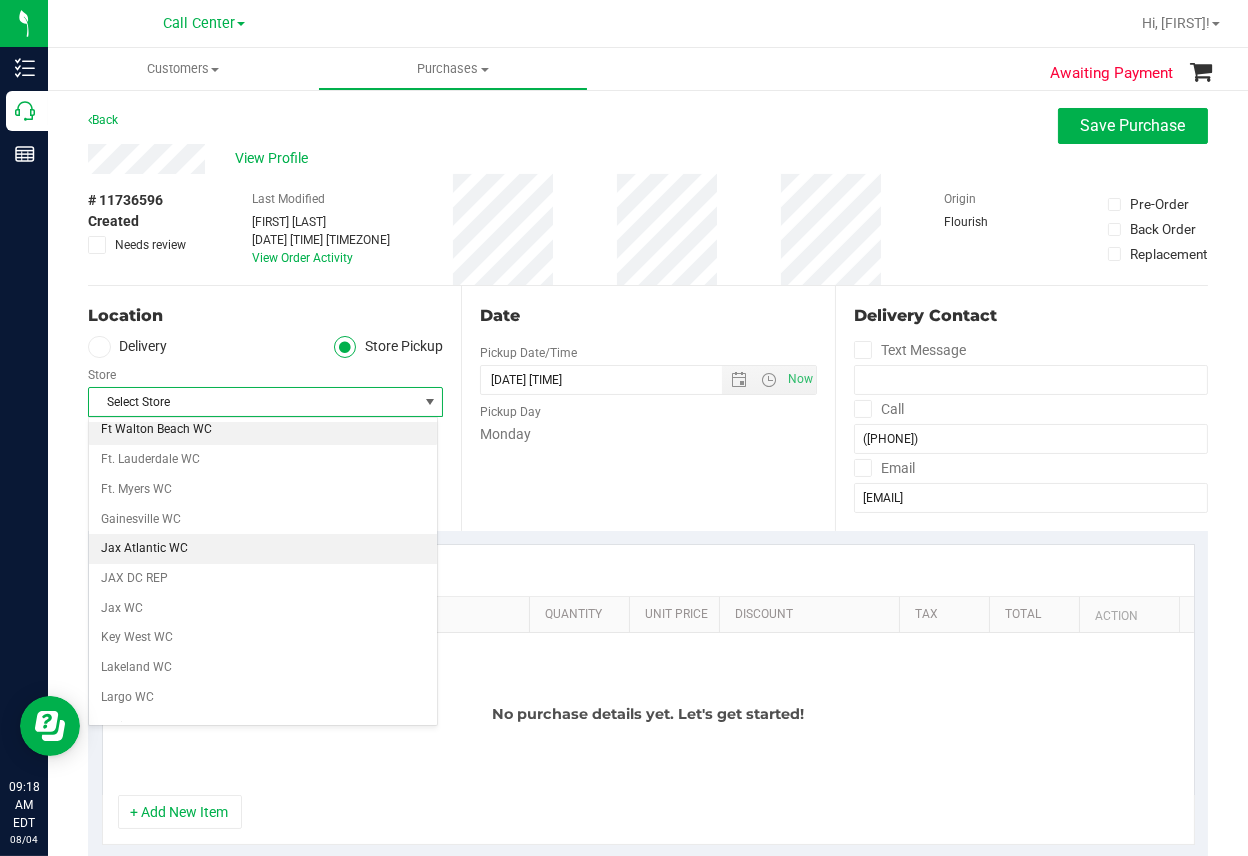 scroll, scrollTop: 500, scrollLeft: 0, axis: vertical 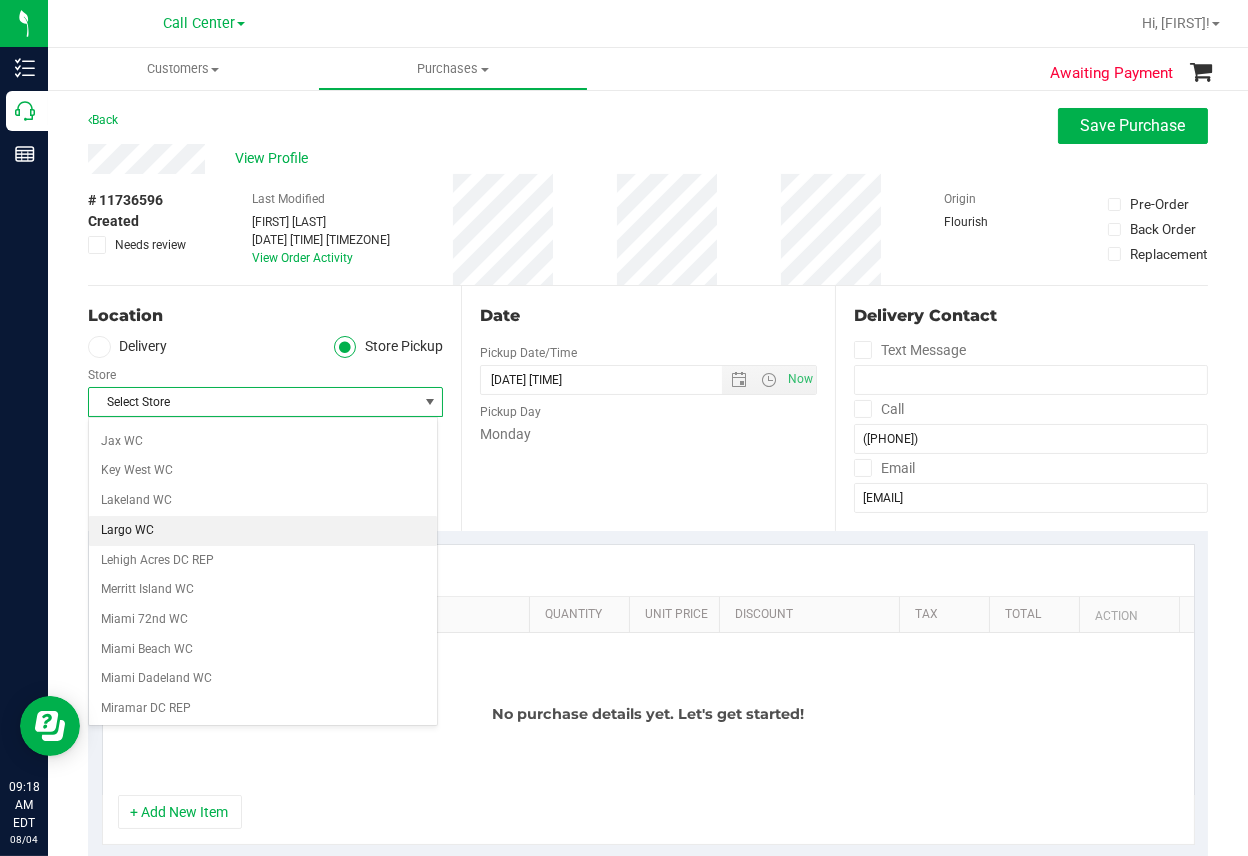 click on "Largo WC" at bounding box center (263, 531) 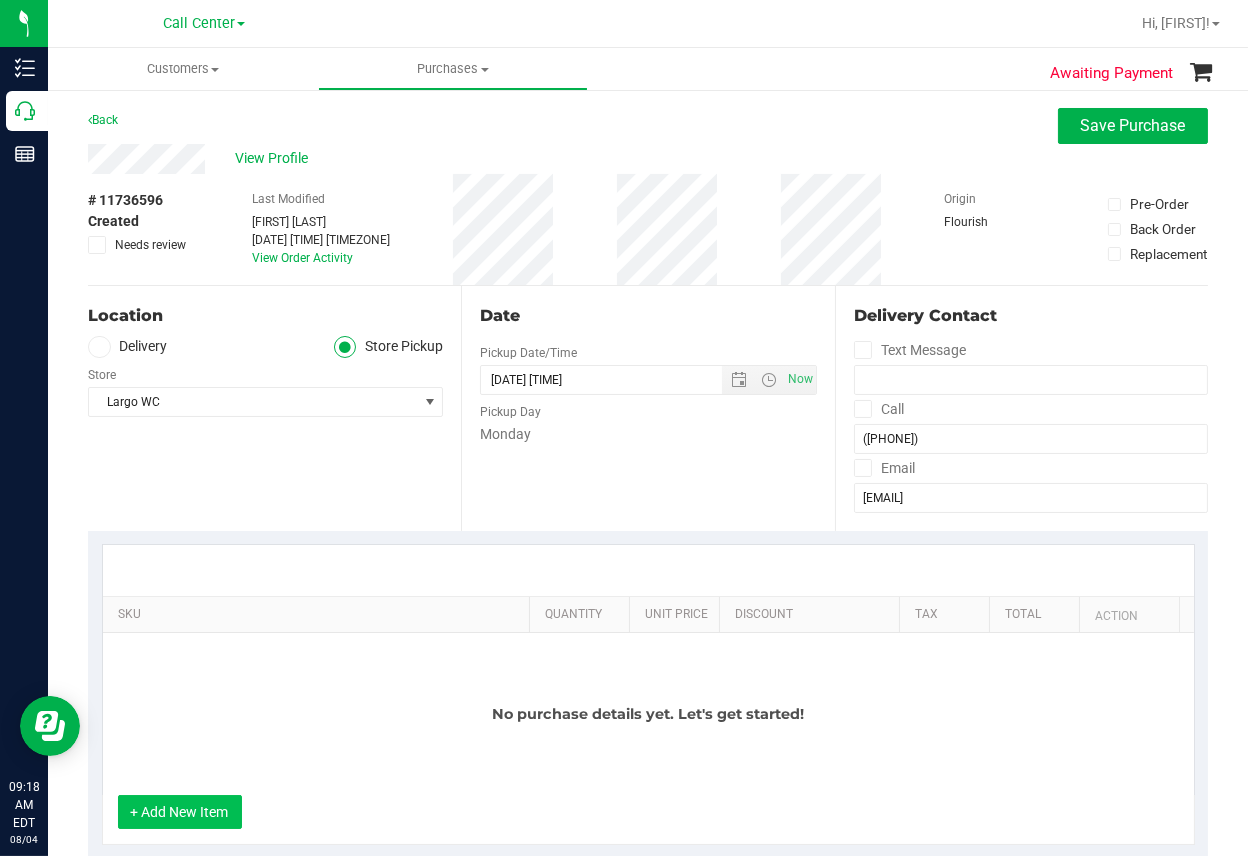 click on "+ Add New Item" at bounding box center (180, 812) 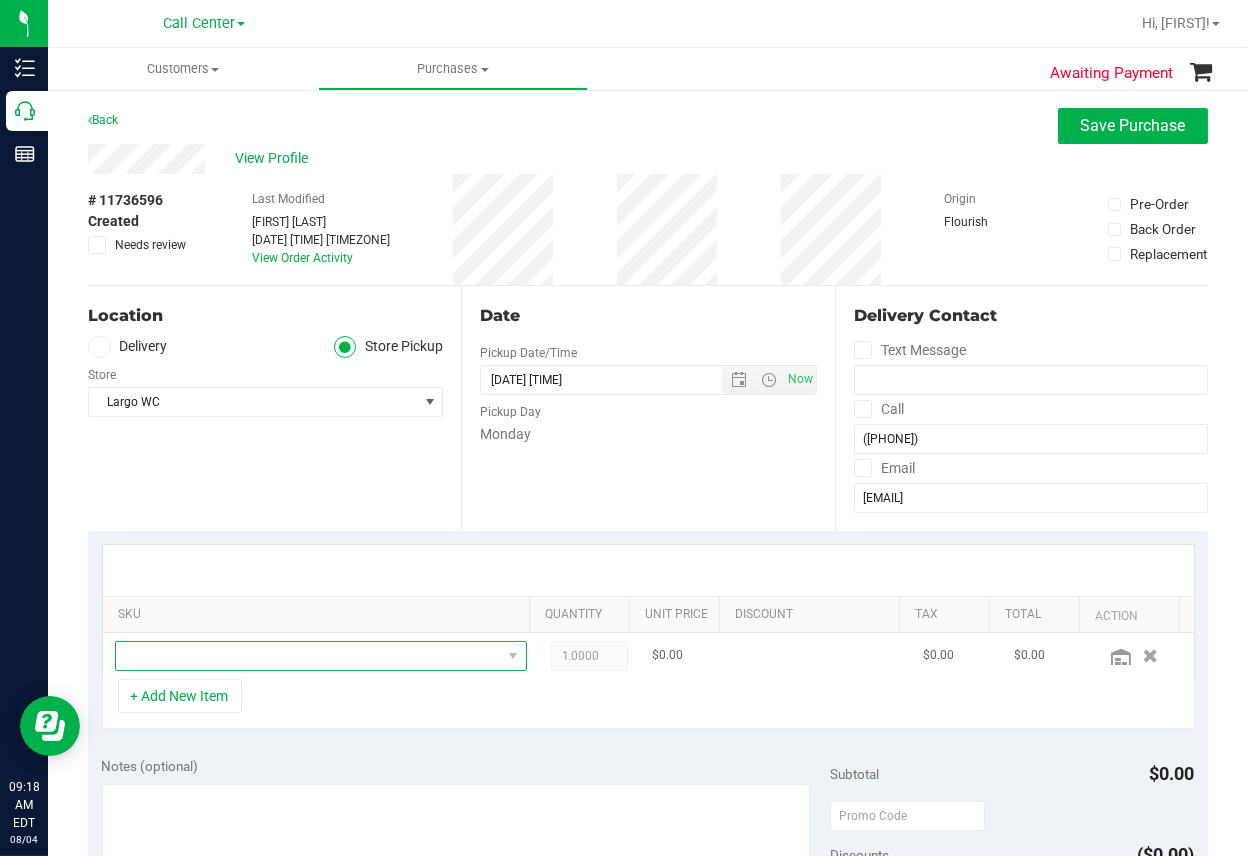 click at bounding box center (308, 656) 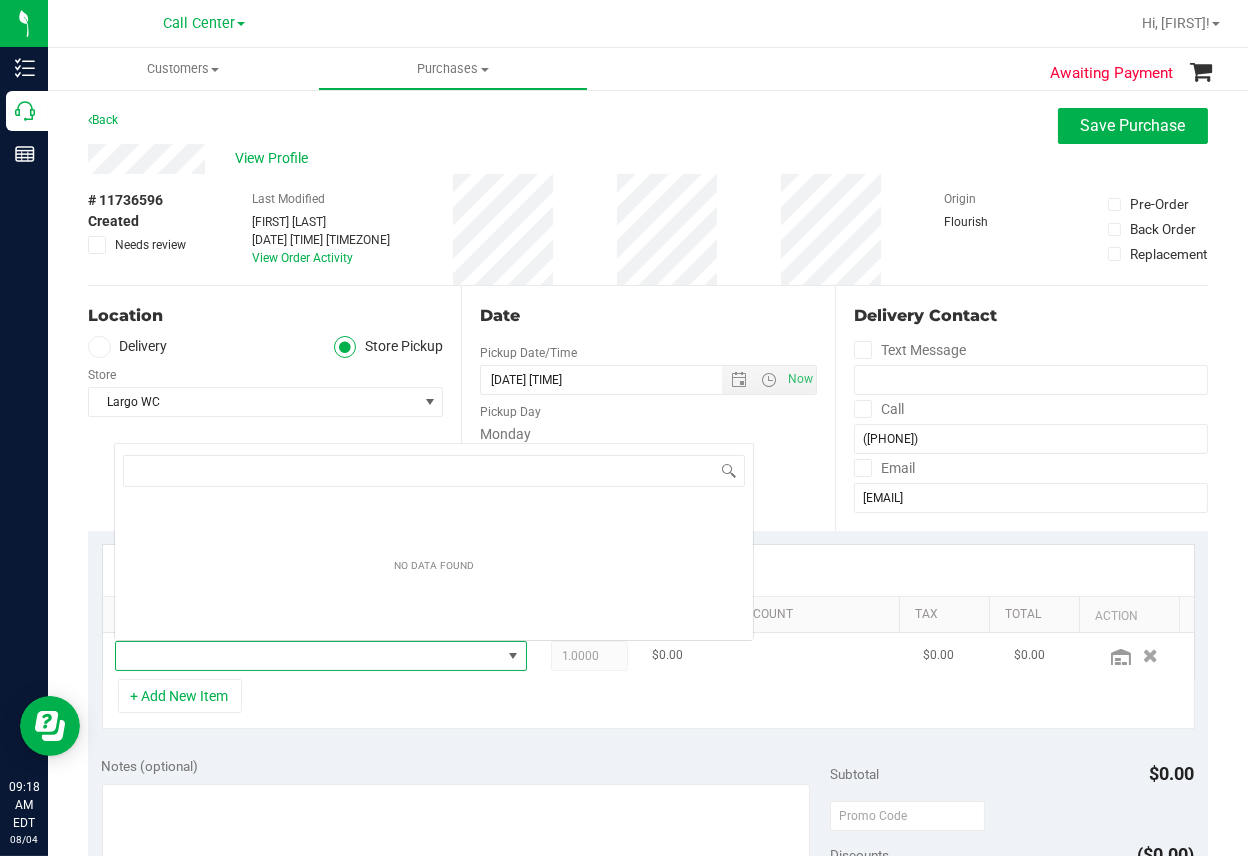 scroll, scrollTop: 0, scrollLeft: 0, axis: both 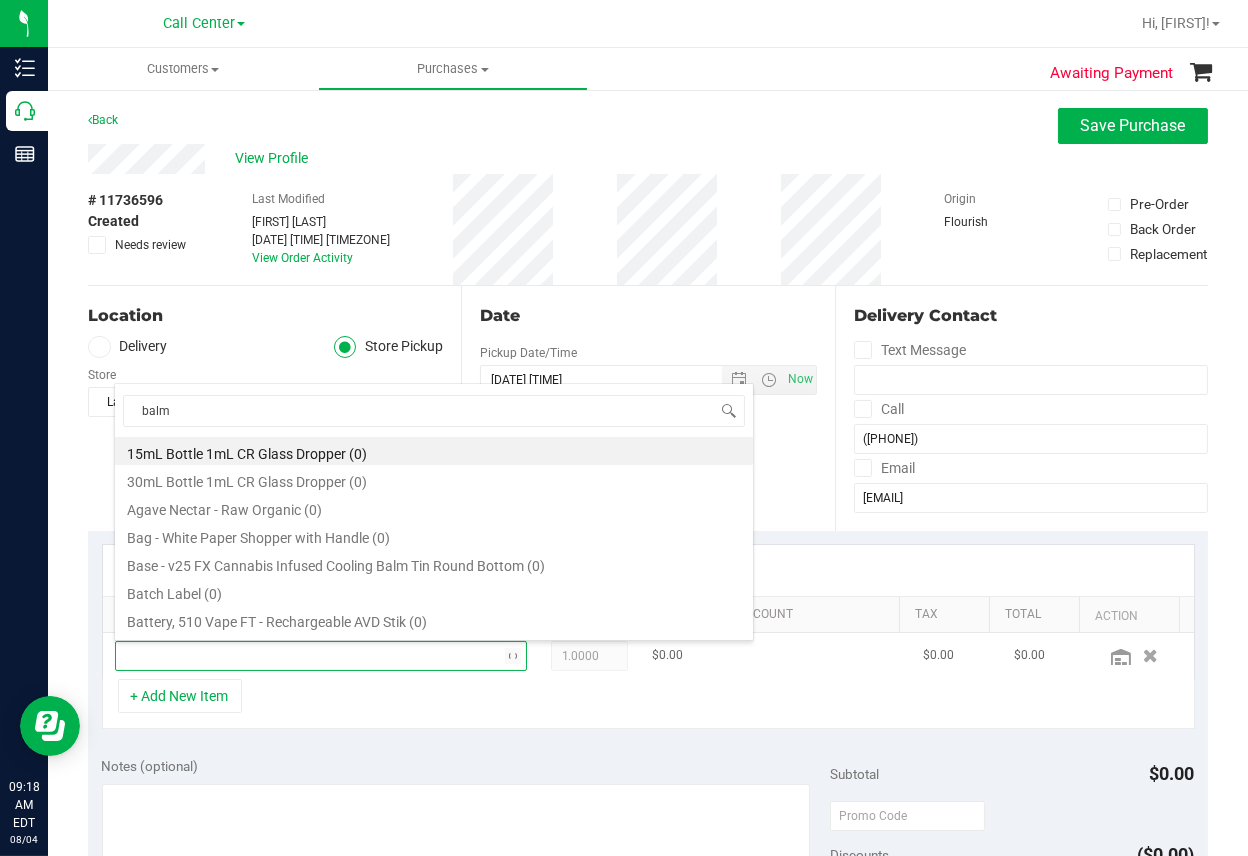 type on "balm" 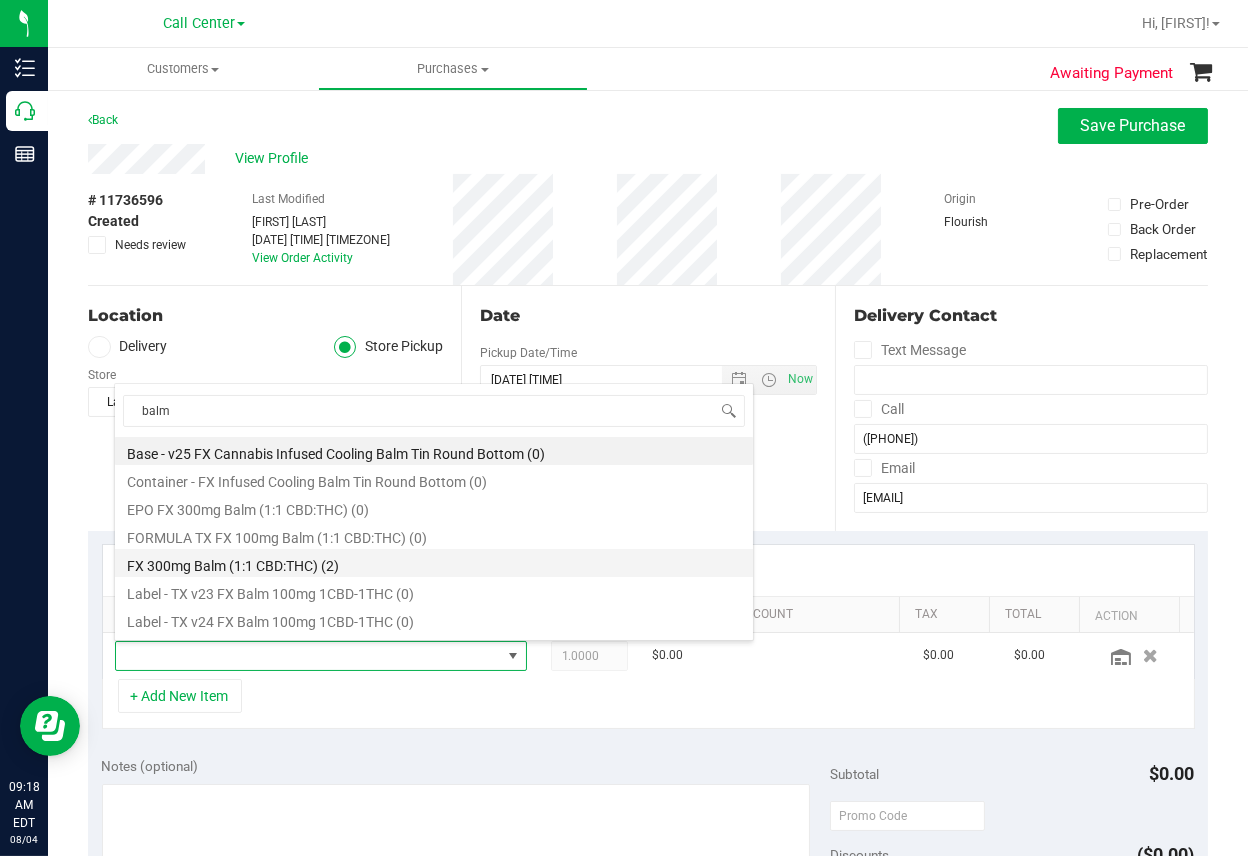 click on "FX 300mg Balm (1:1 CBD:THC) (2)" at bounding box center (434, 563) 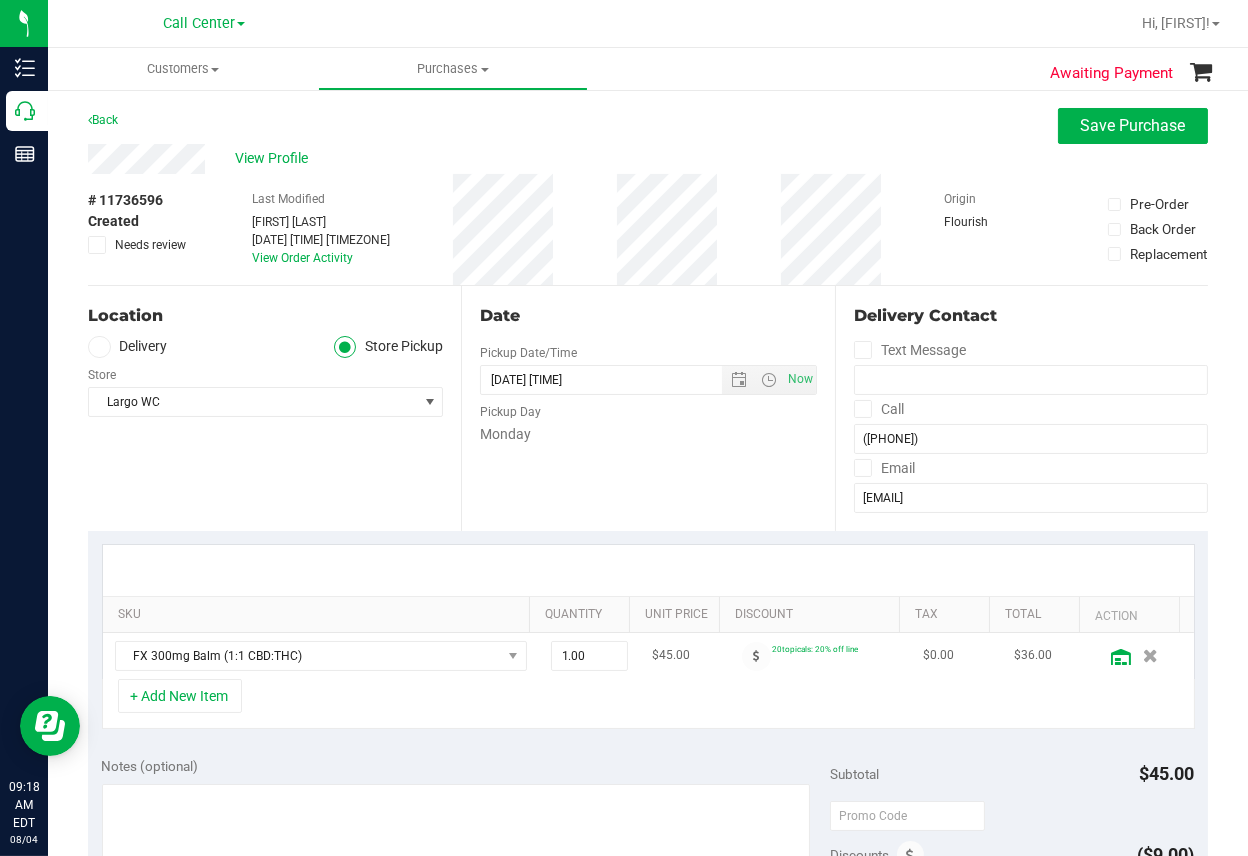 click 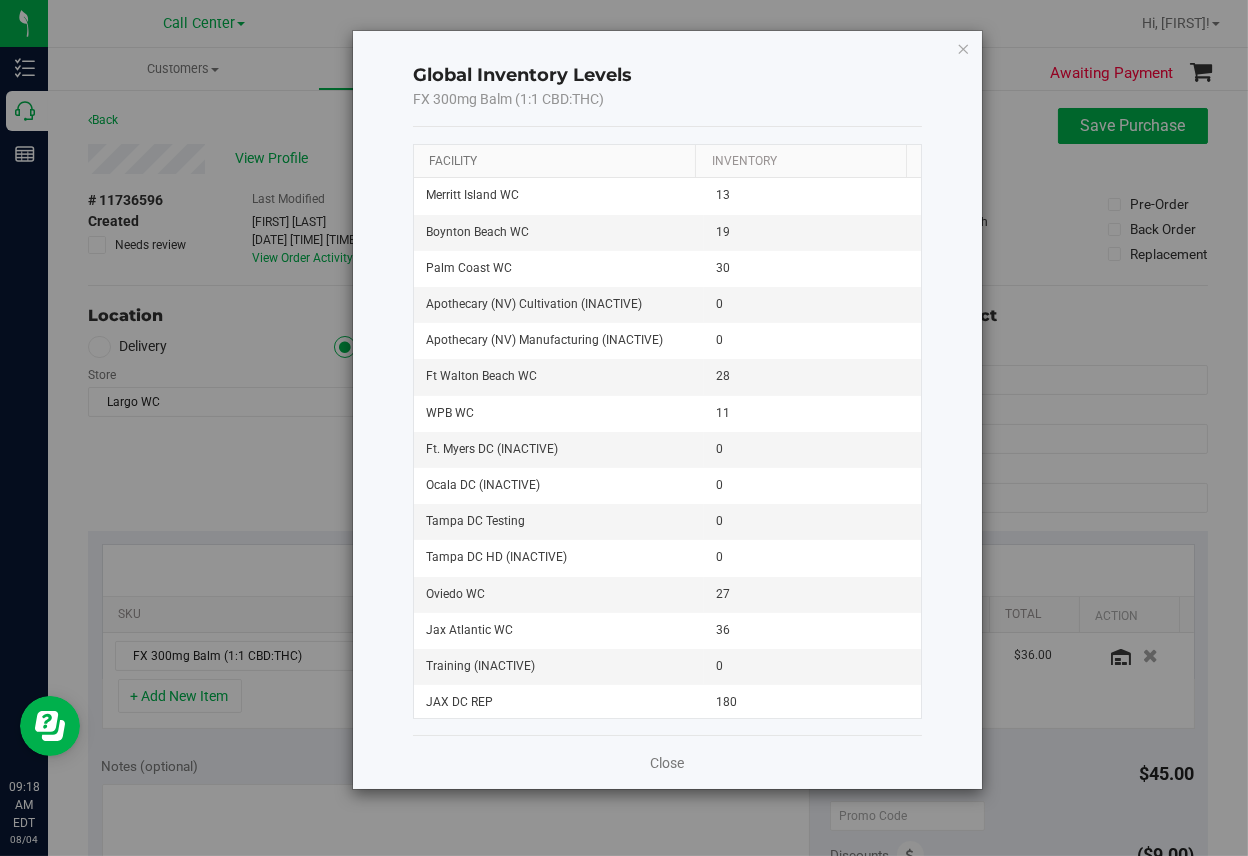 click on "Facility" at bounding box center (453, 161) 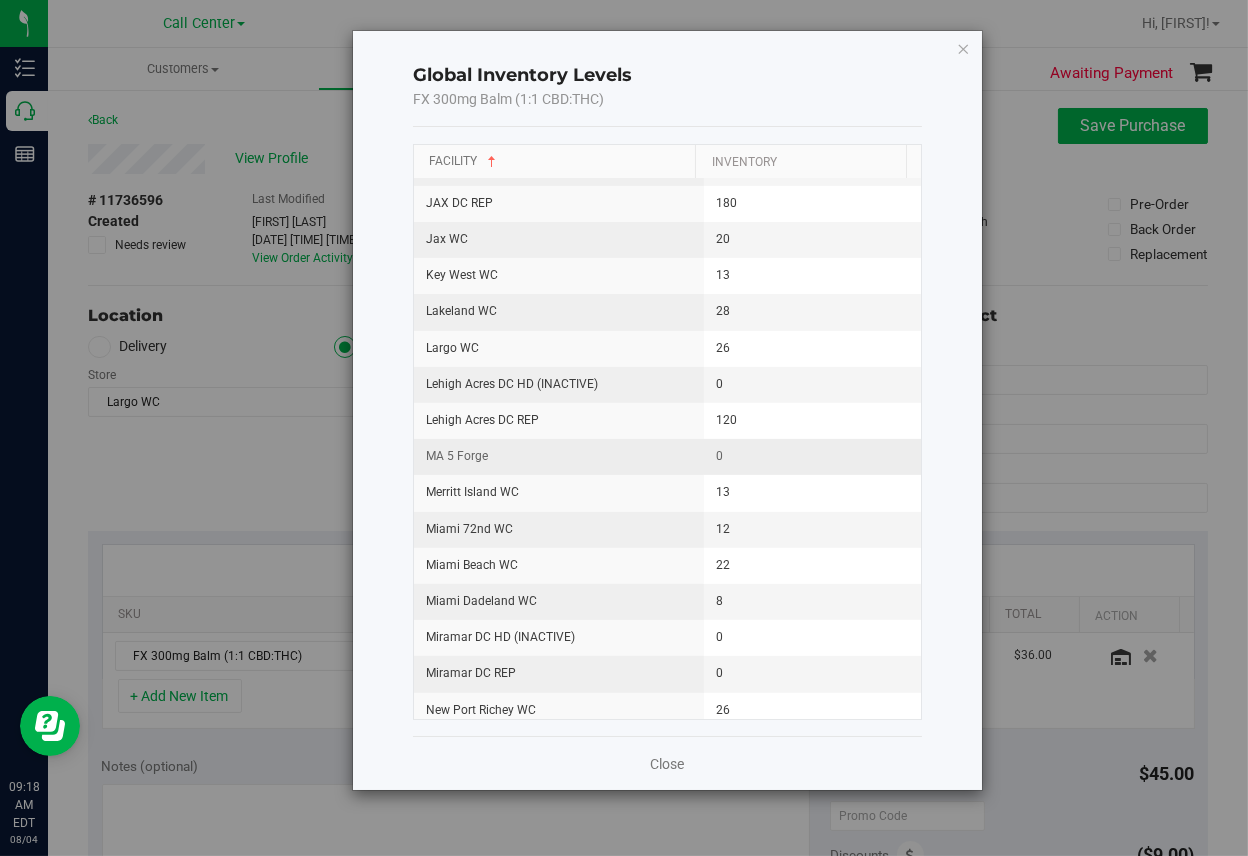 scroll, scrollTop: 900, scrollLeft: 0, axis: vertical 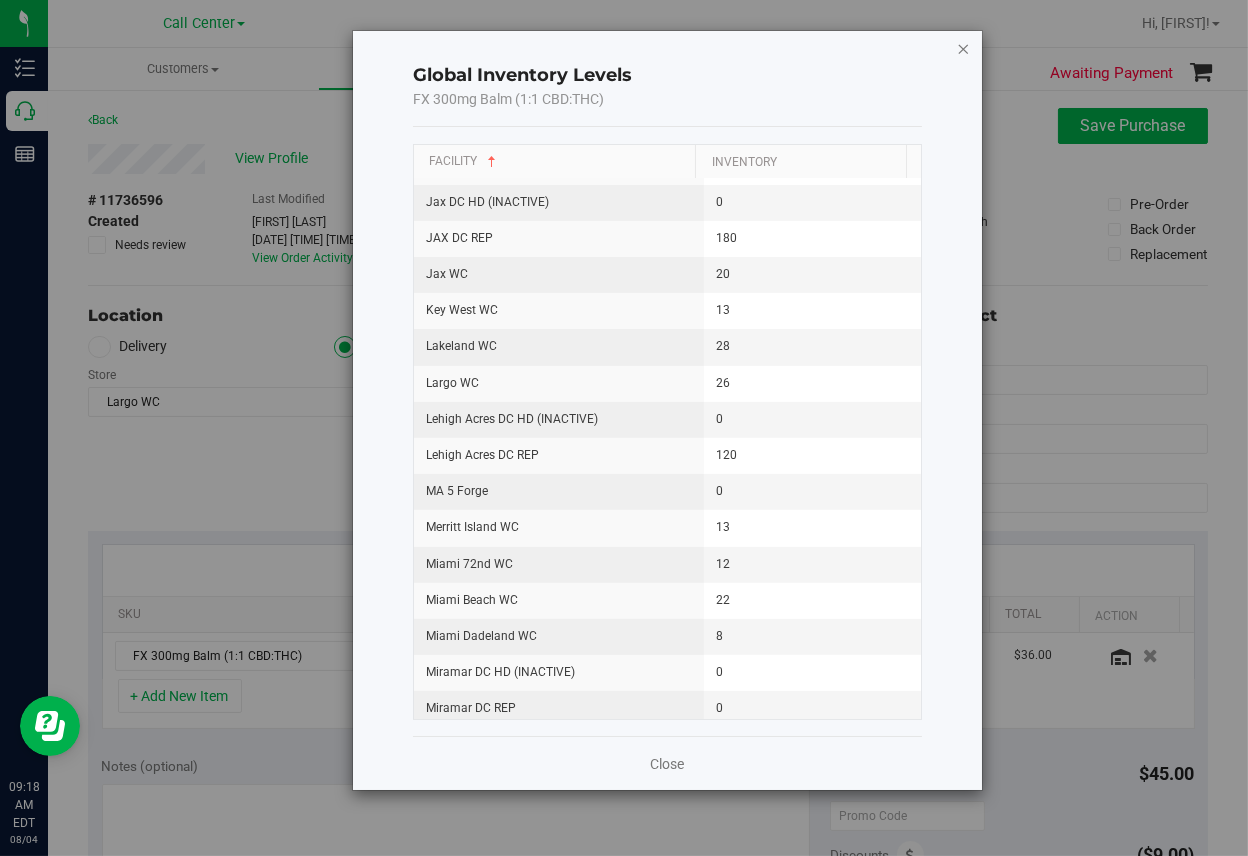 click at bounding box center (964, 48) 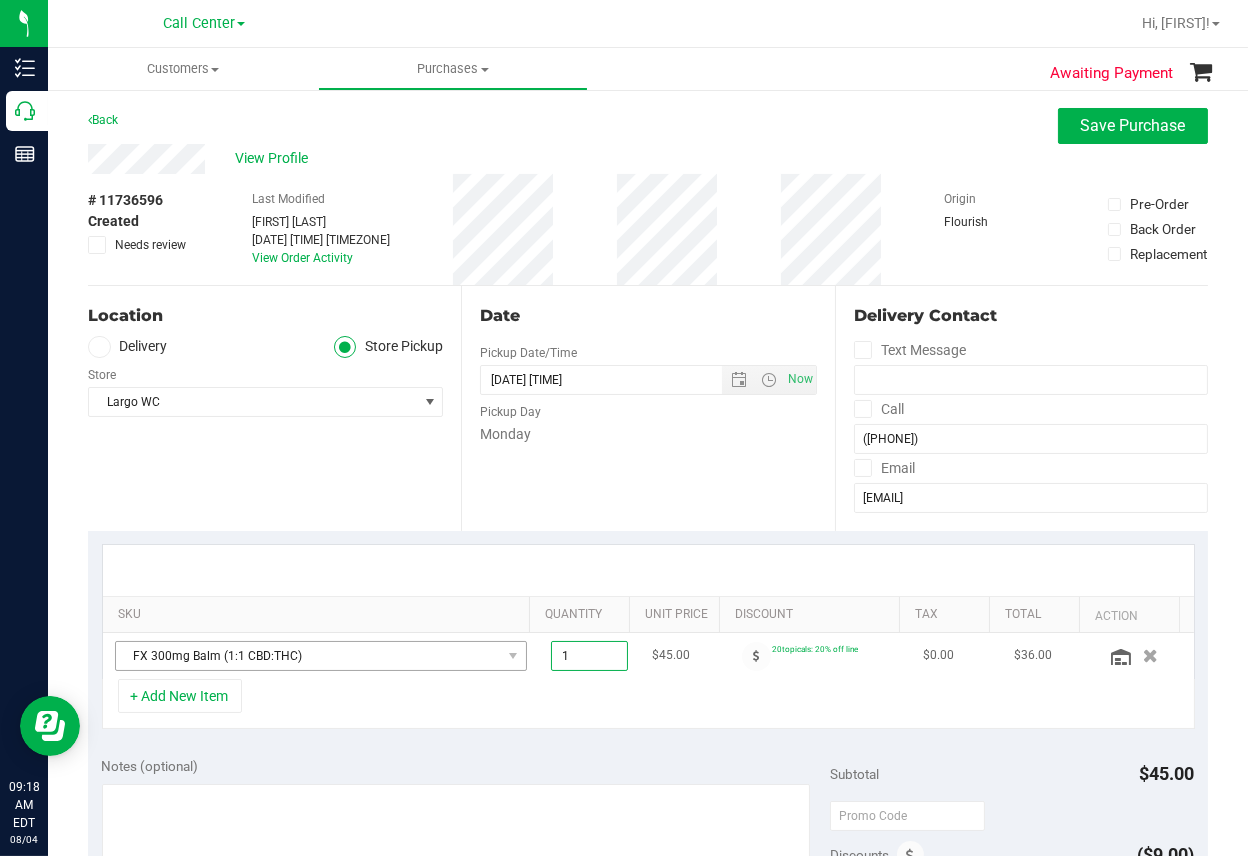 drag, startPoint x: 566, startPoint y: 654, endPoint x: 478, endPoint y: 651, distance: 88.051125 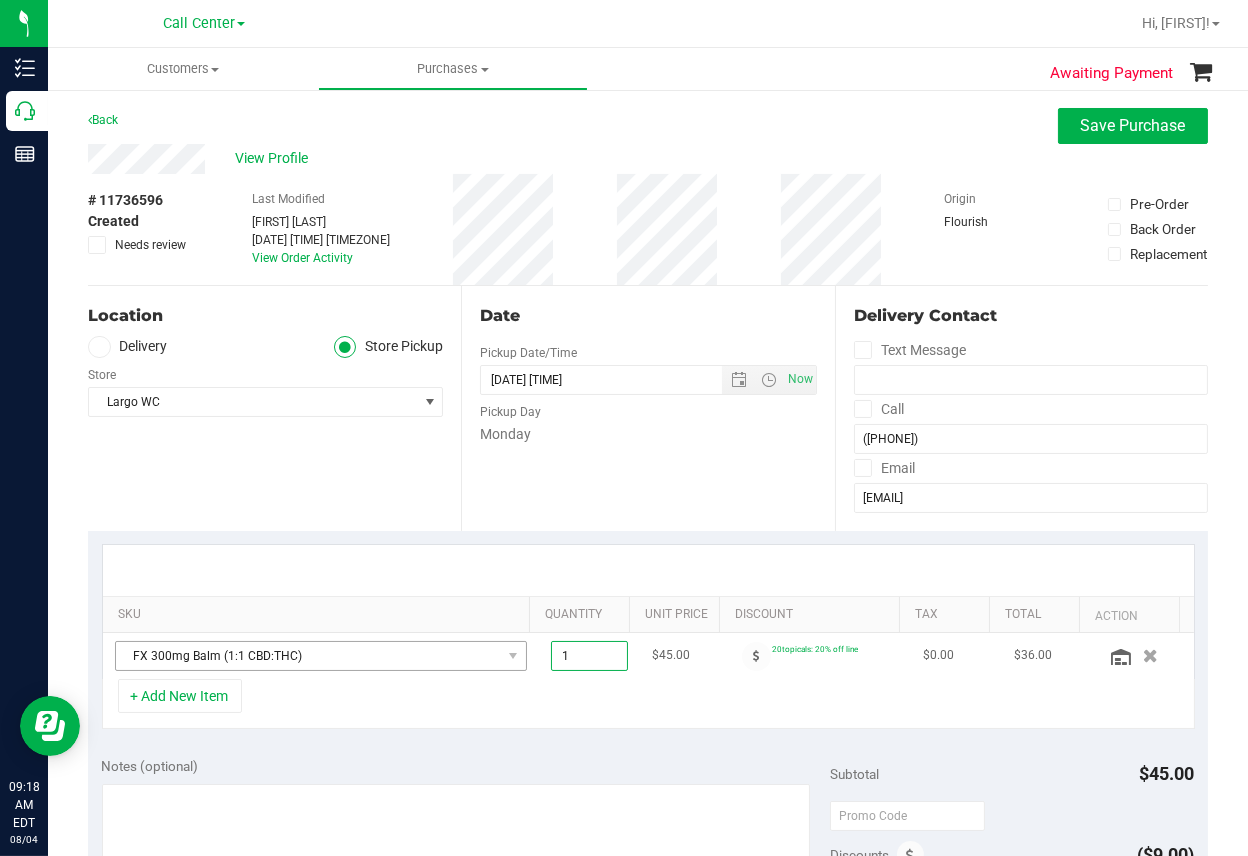type on "4" 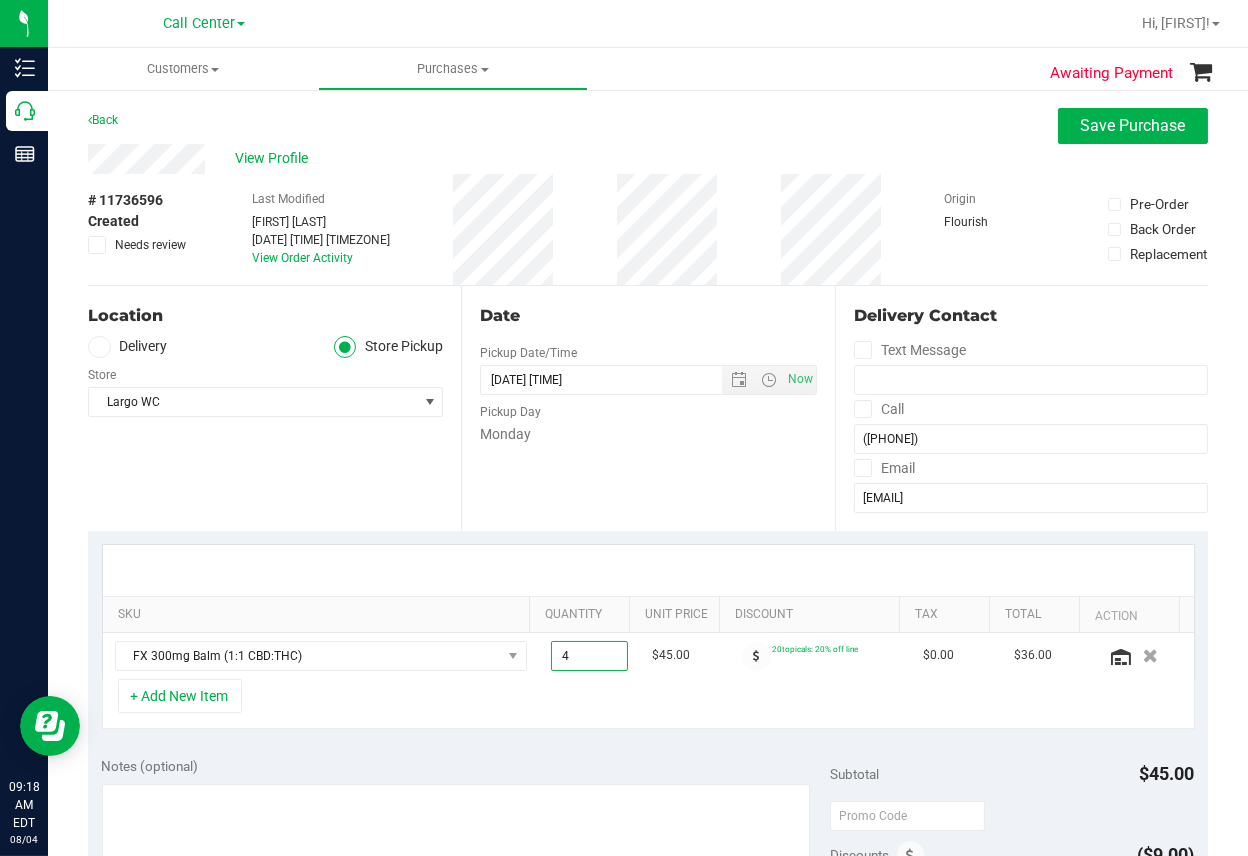 type on "4.00" 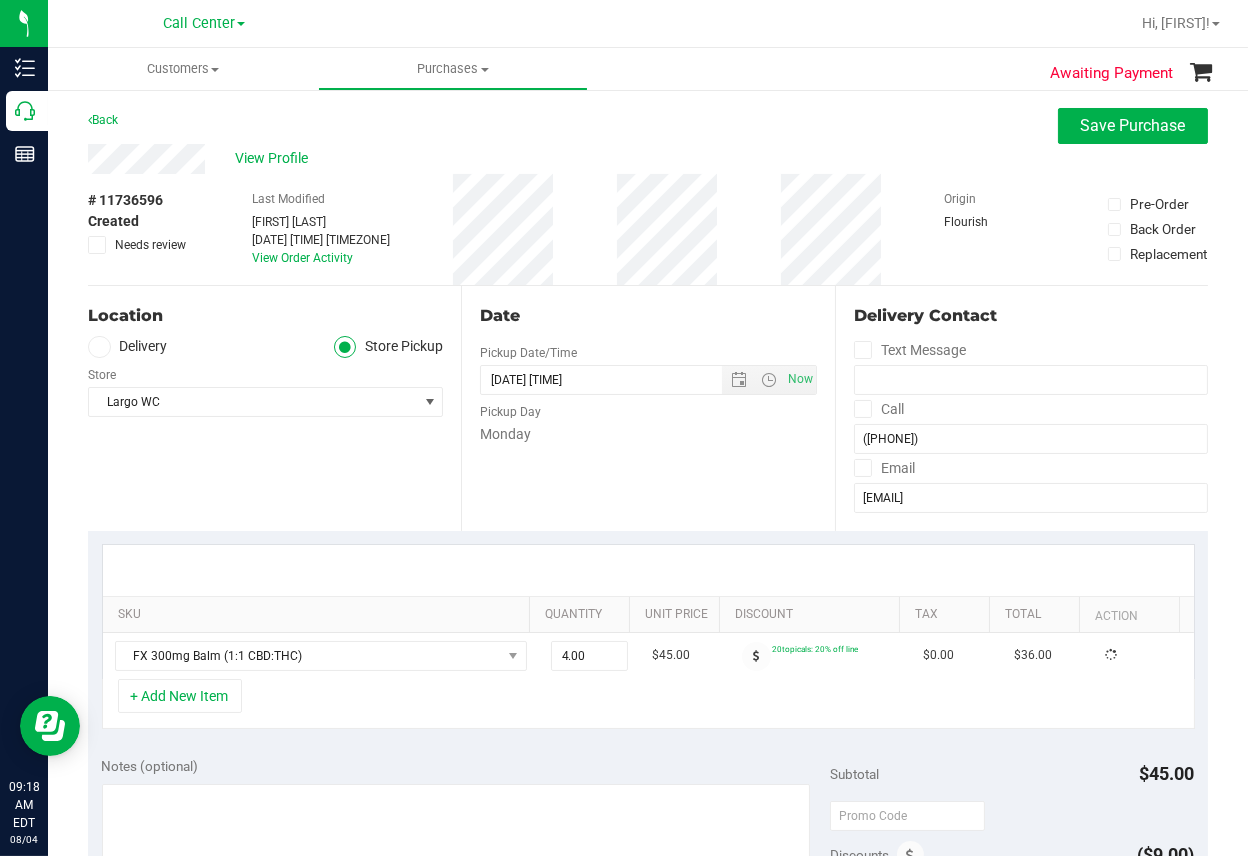 click on "+ Add New Item" at bounding box center (648, 704) 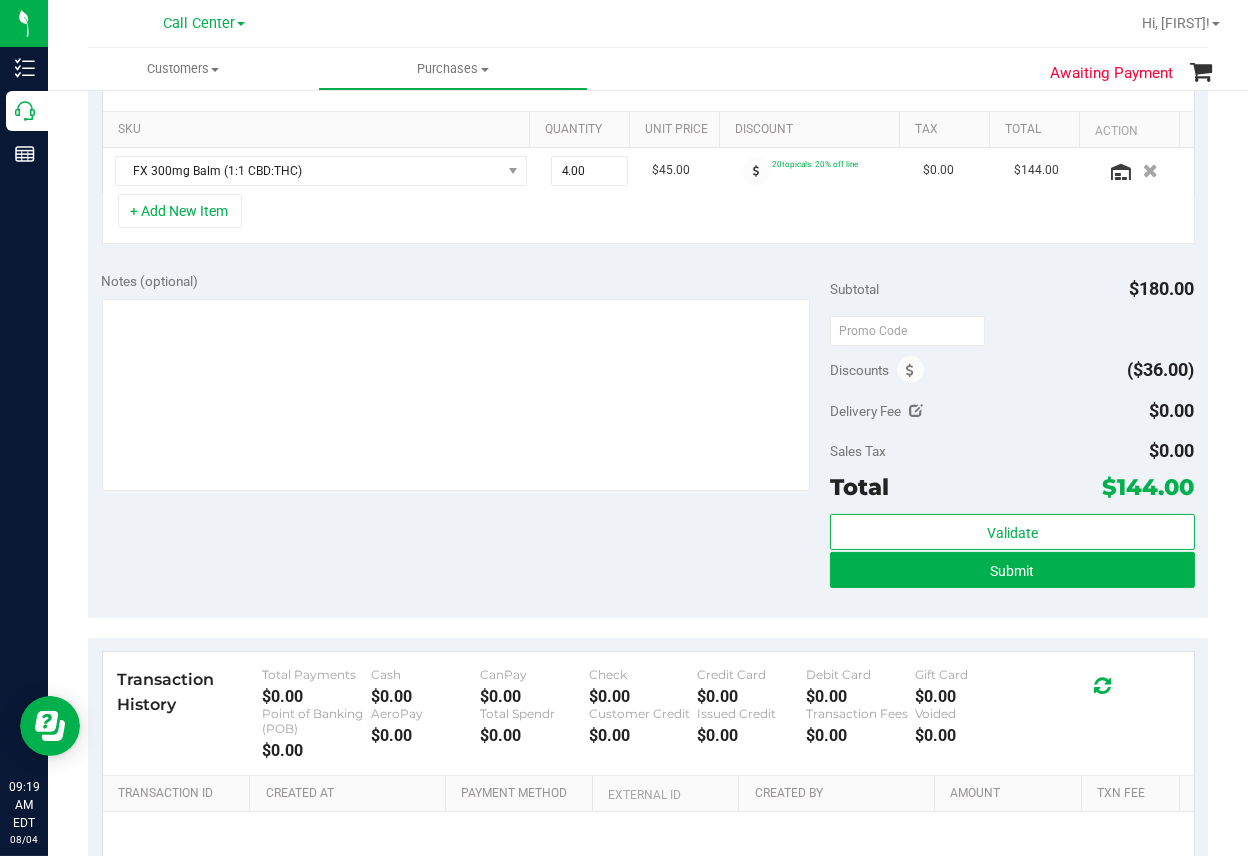 scroll, scrollTop: 500, scrollLeft: 0, axis: vertical 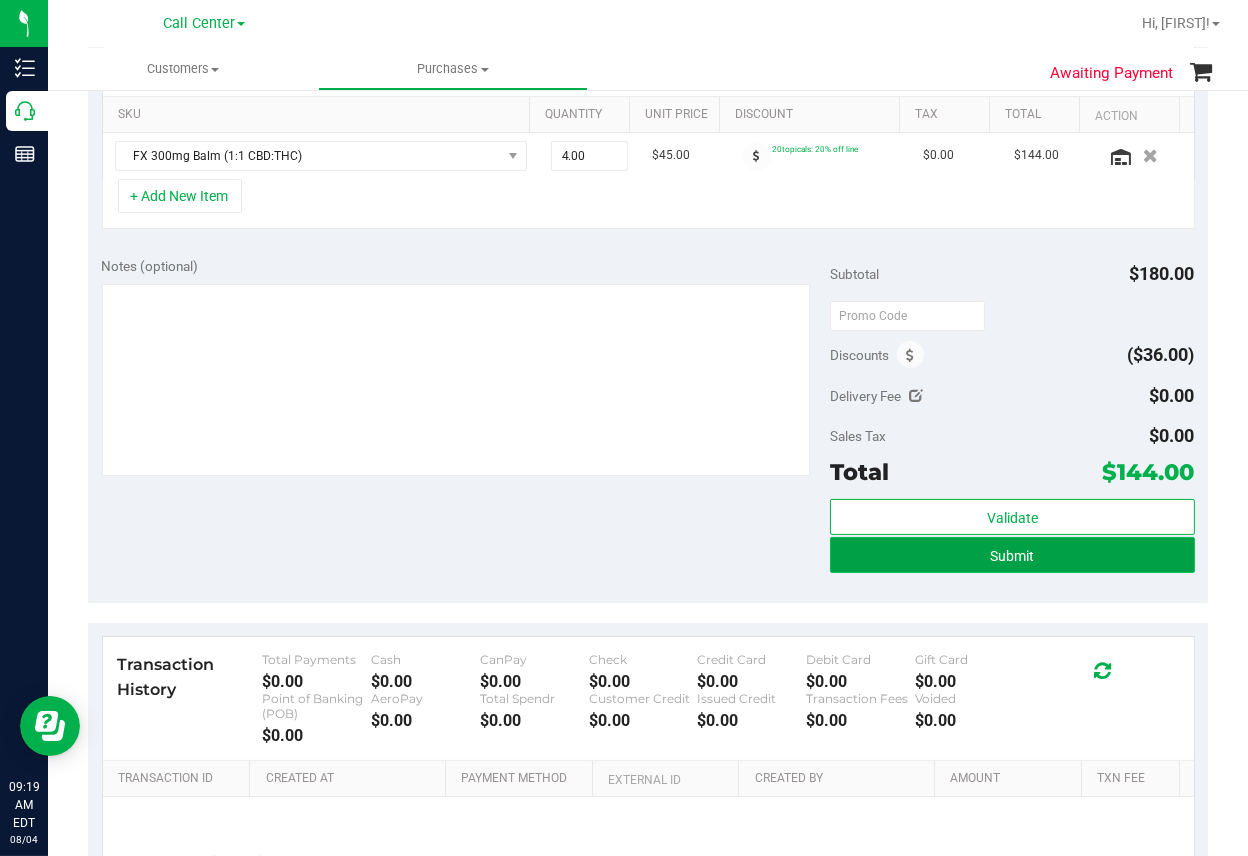 click on "Submit" at bounding box center [1012, 556] 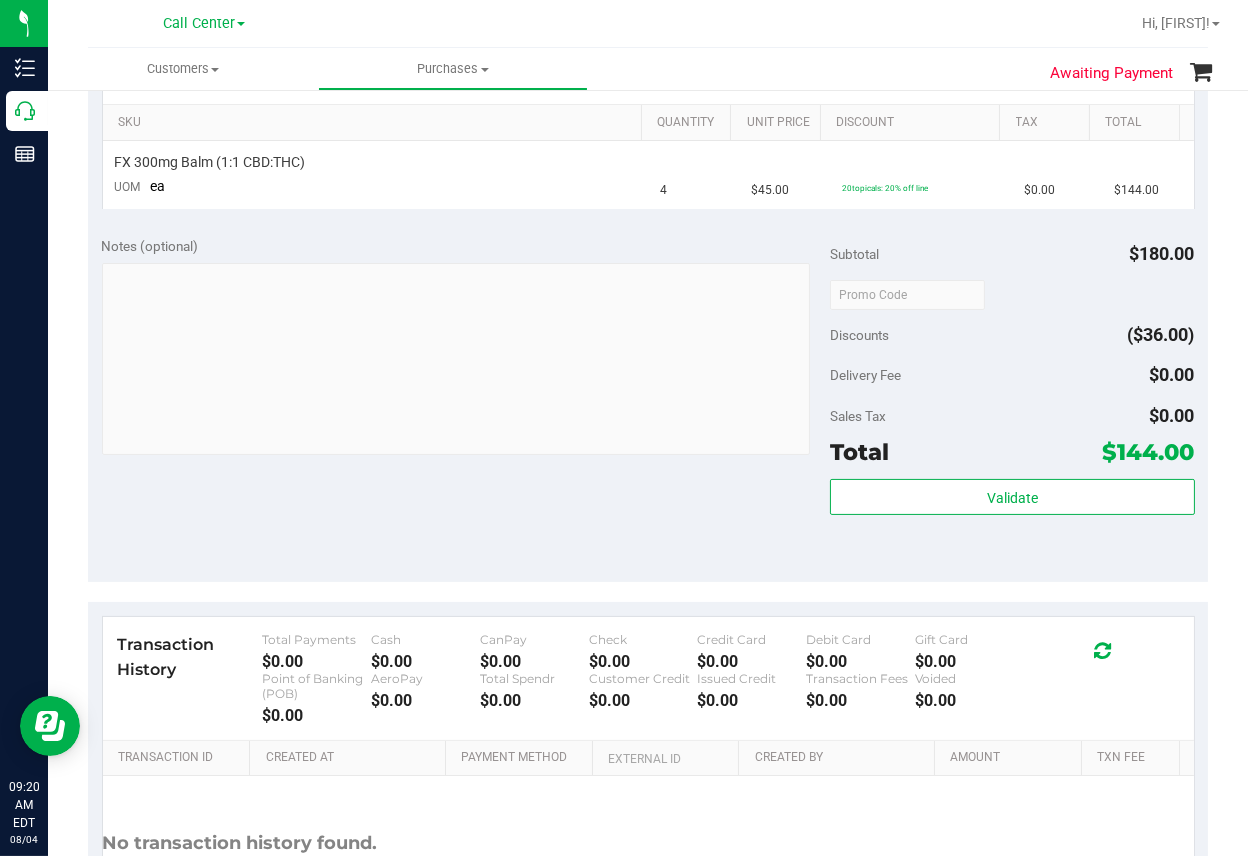 click at bounding box center [743, 23] 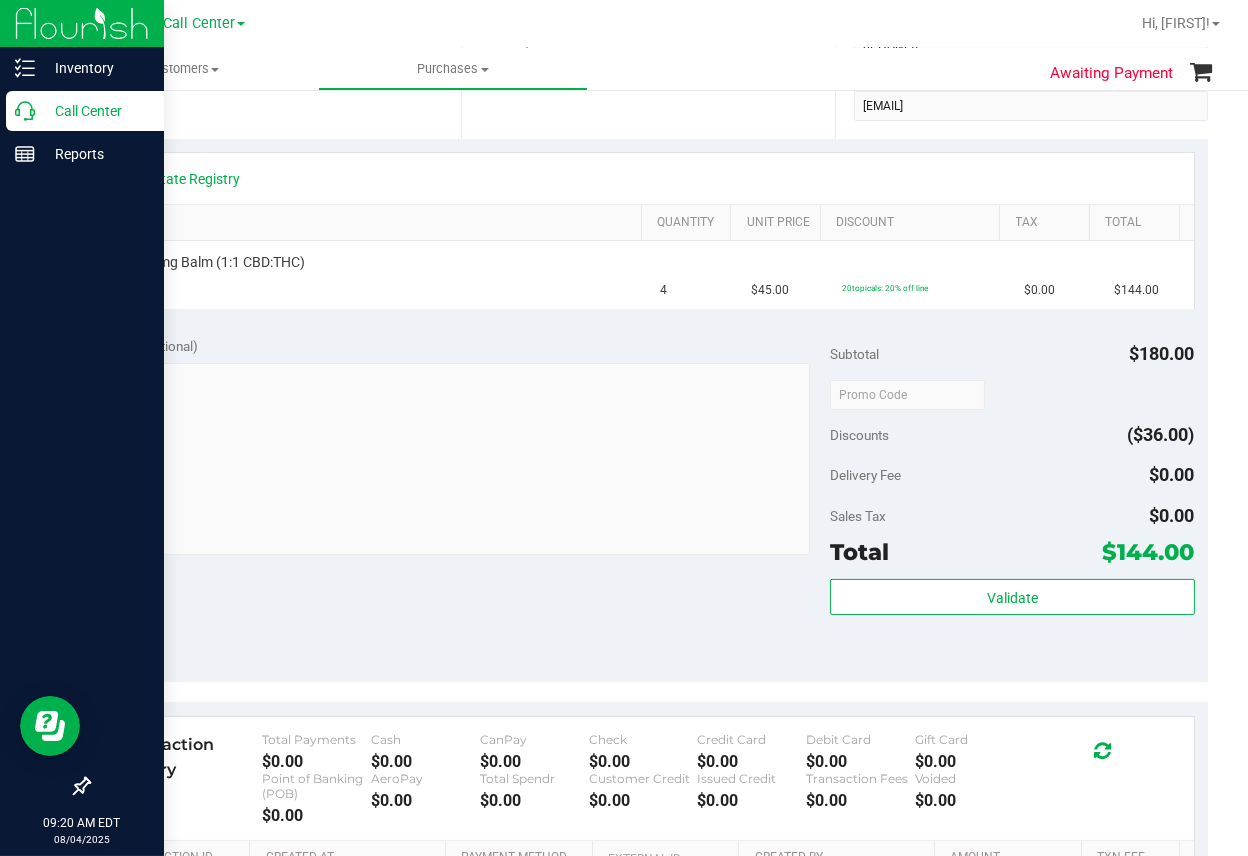 click 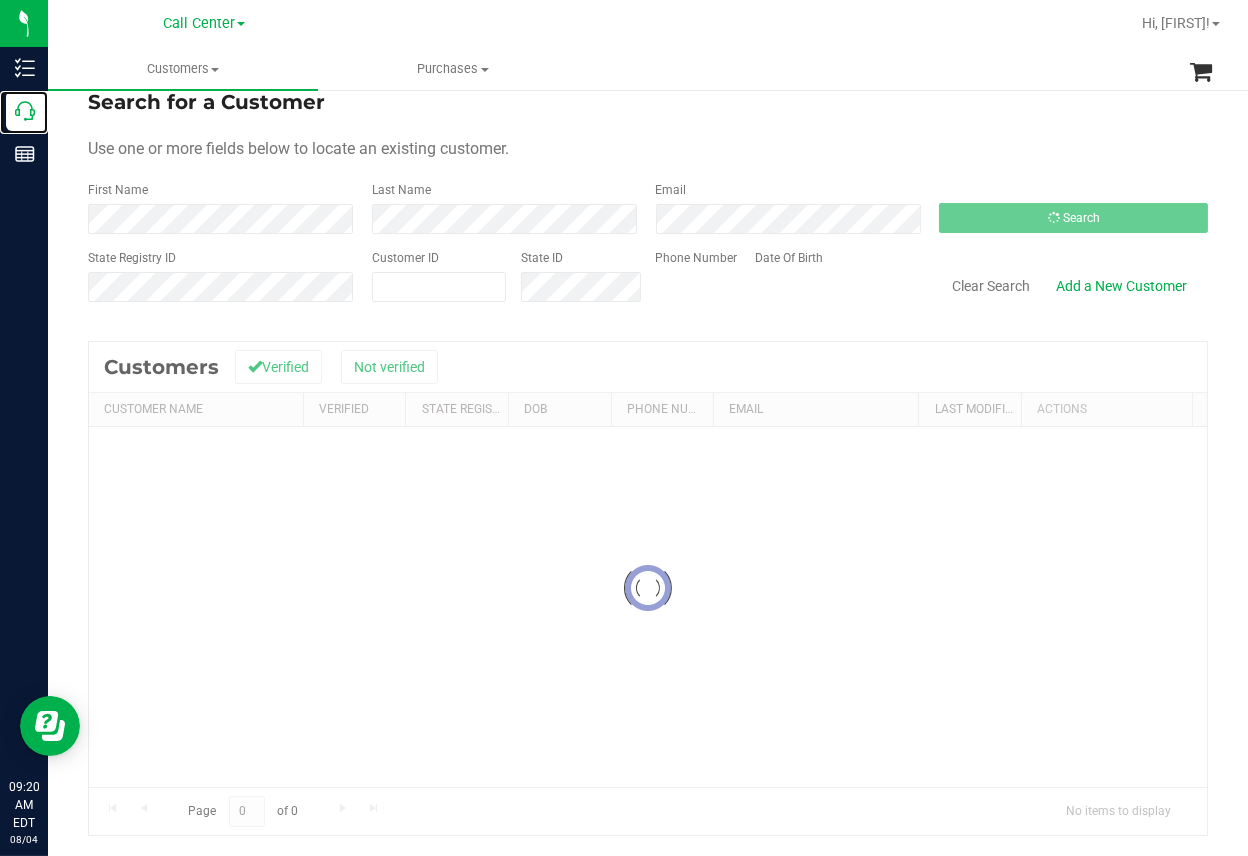 scroll, scrollTop: 0, scrollLeft: 0, axis: both 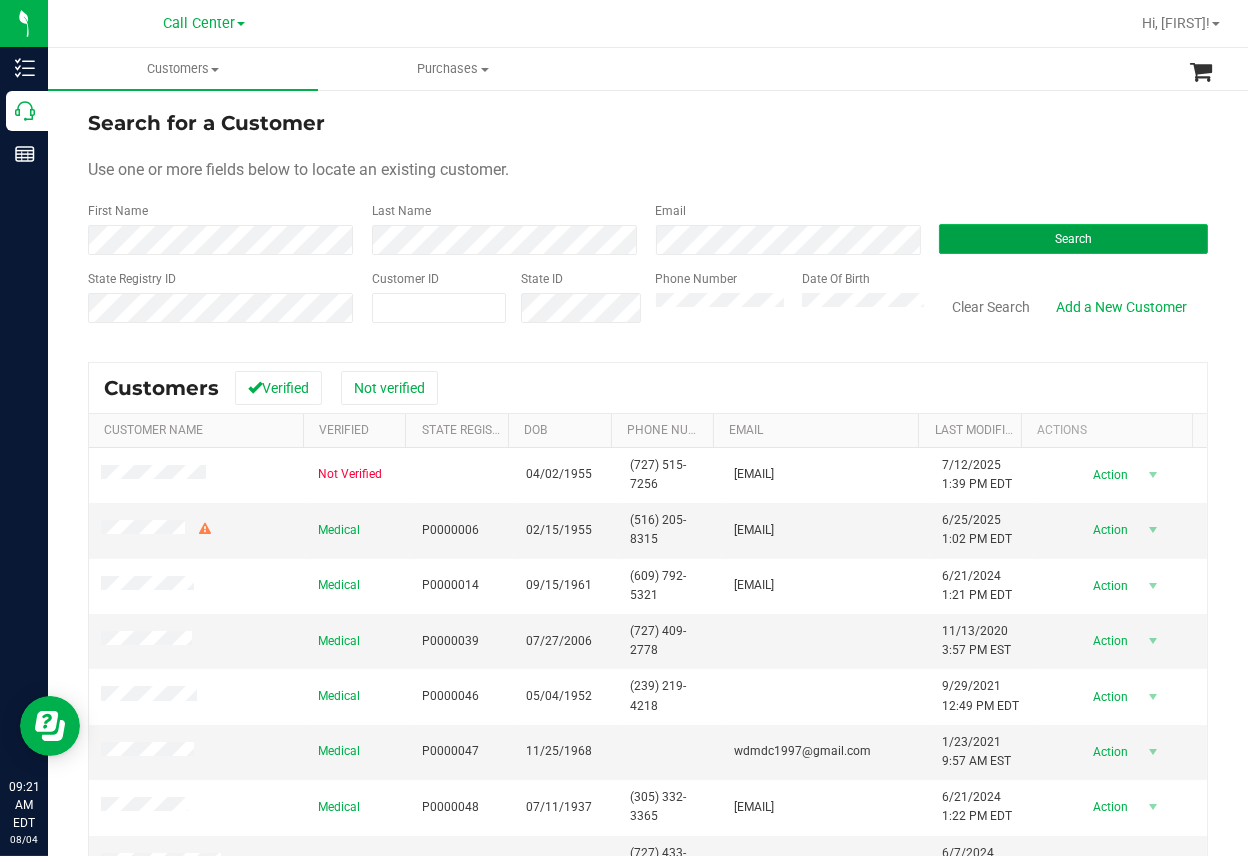 click on "Search" at bounding box center (1073, 239) 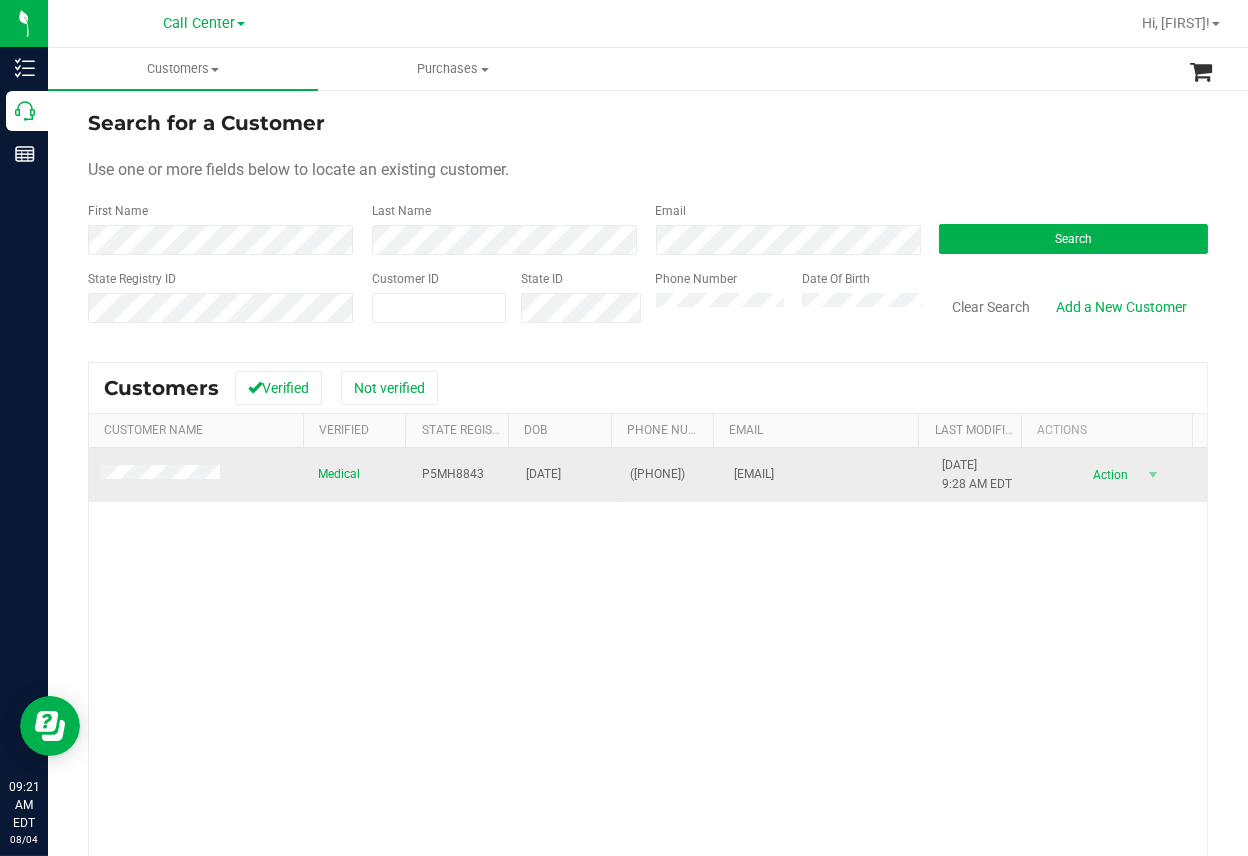 click on "P5MH8843" at bounding box center (453, 474) 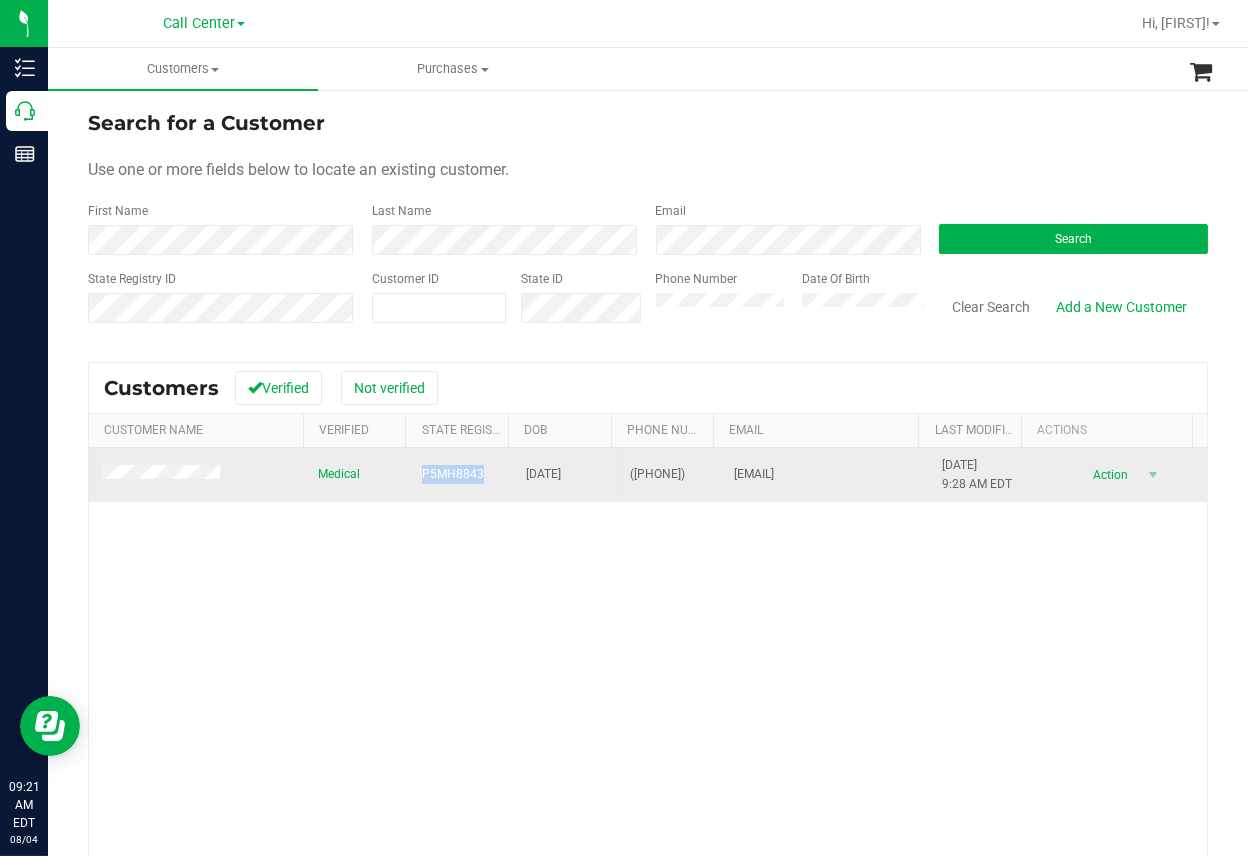 click on "P5MH8843" at bounding box center (453, 474) 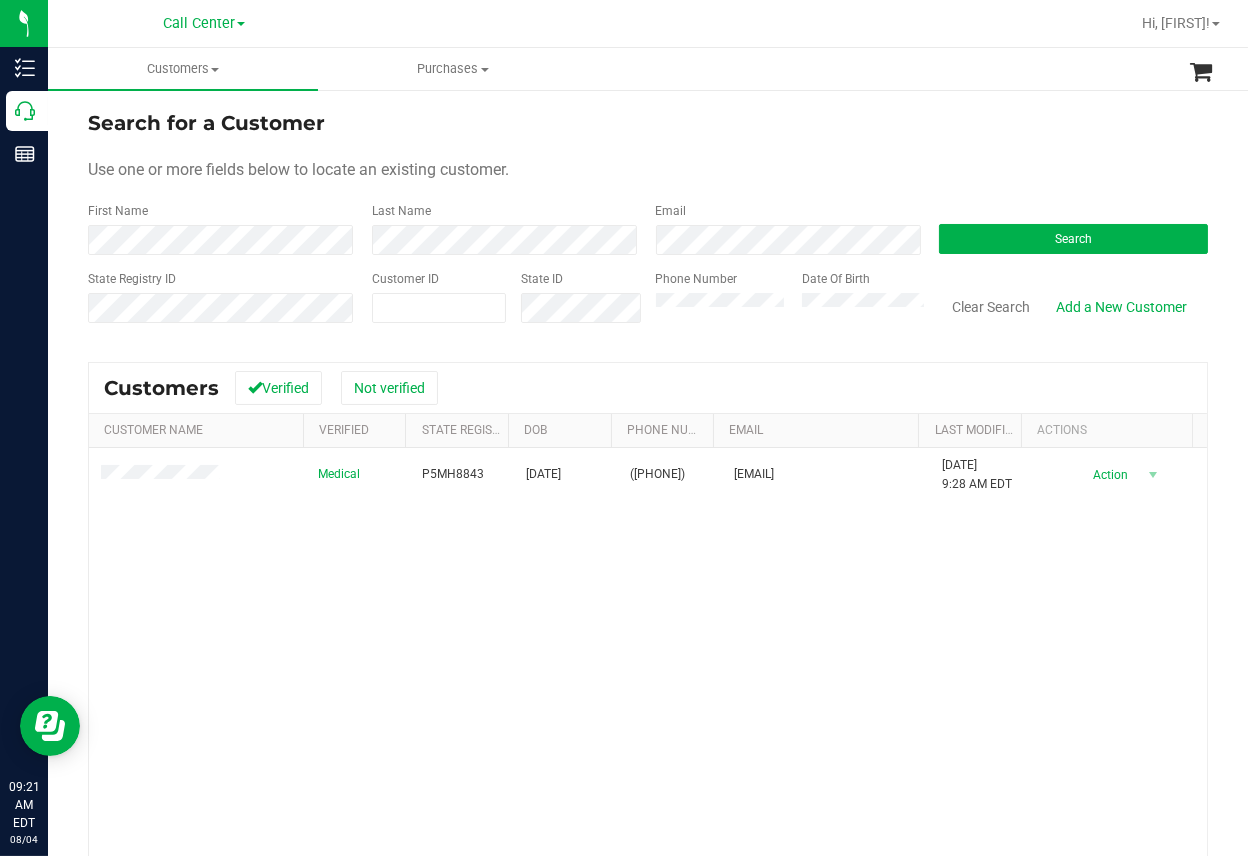 click on "Medical P5MH8843 [DATE] ([PHONE]) [EMAIL] [DATE] [TIME] [TIMEZONE]
Delete Profile
Action Action Create new purchase View profile View purchases" at bounding box center (648, 717) 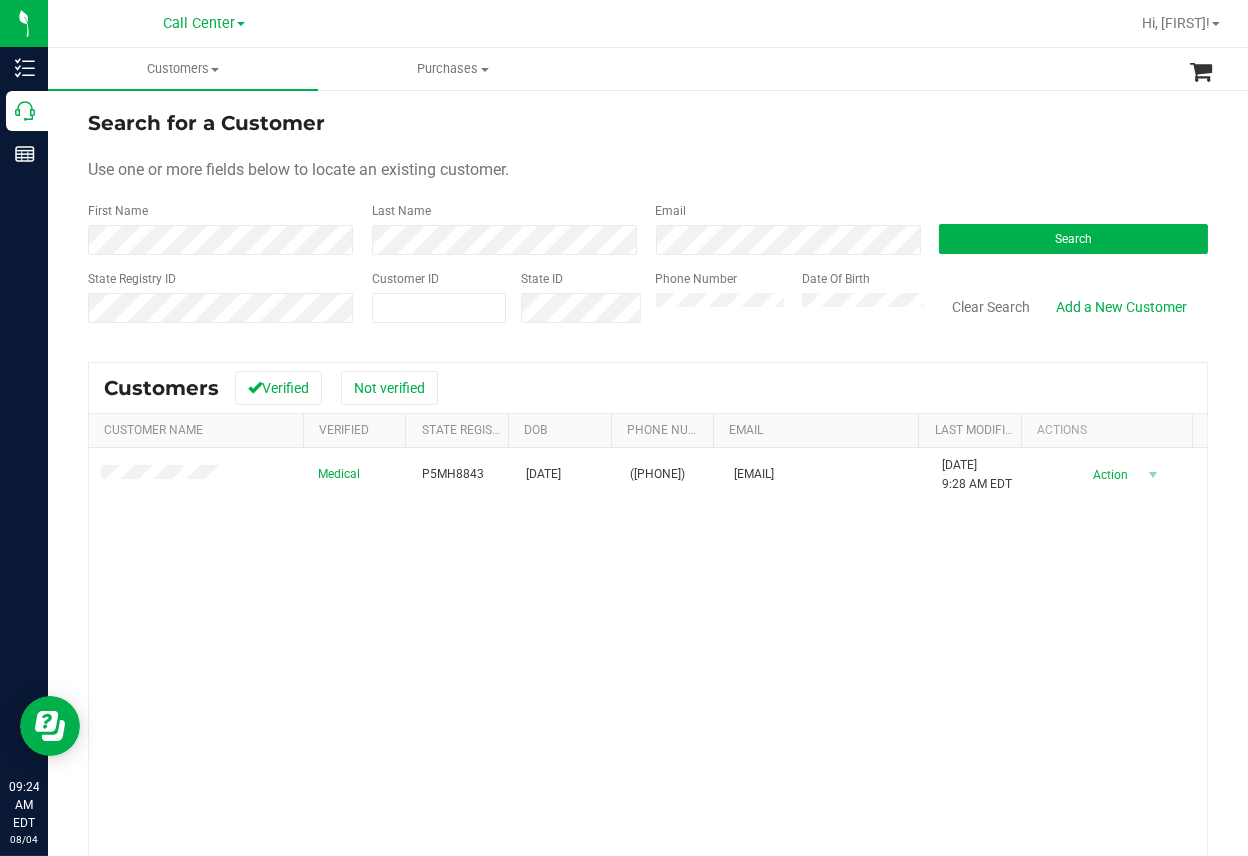 drag, startPoint x: 238, startPoint y: 584, endPoint x: 301, endPoint y: 539, distance: 77.42093 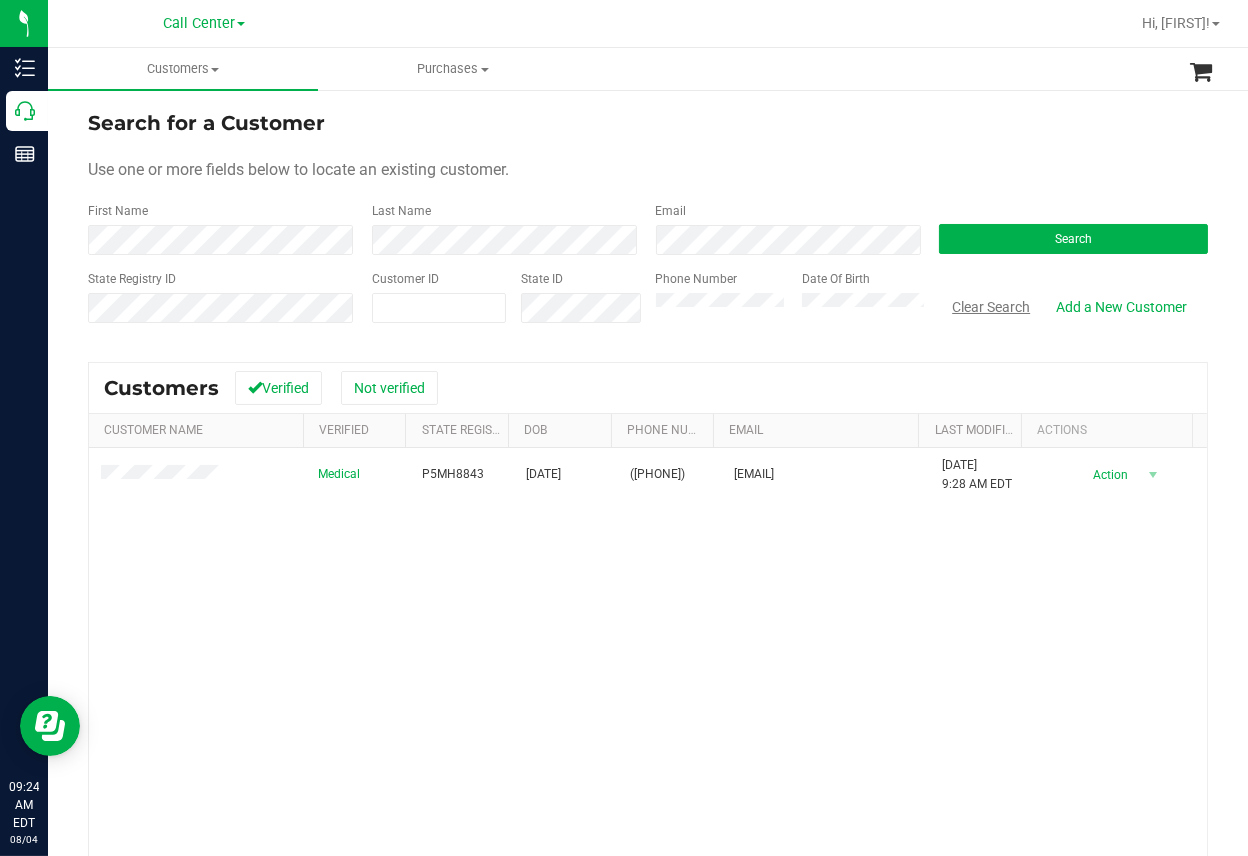 click on "Clear Search" at bounding box center (991, 307) 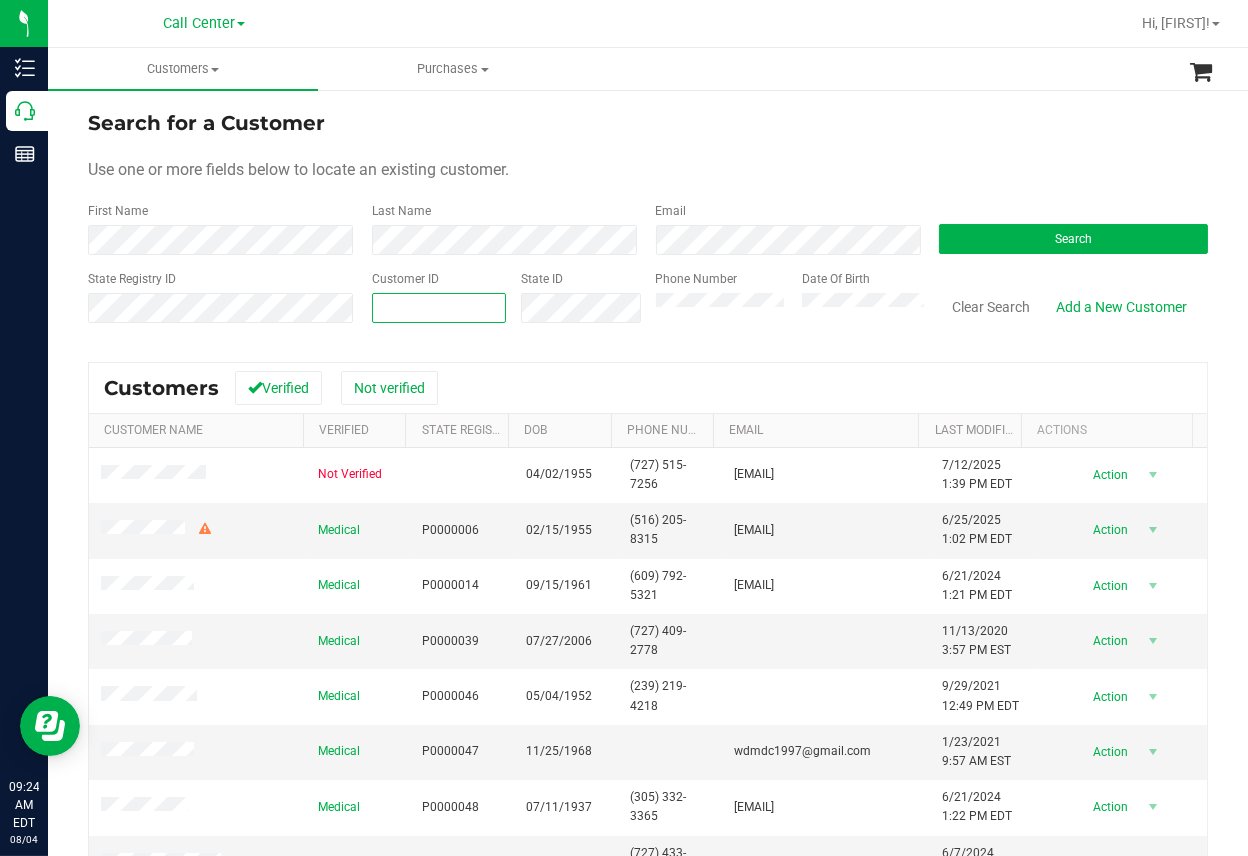 paste on "11736491" 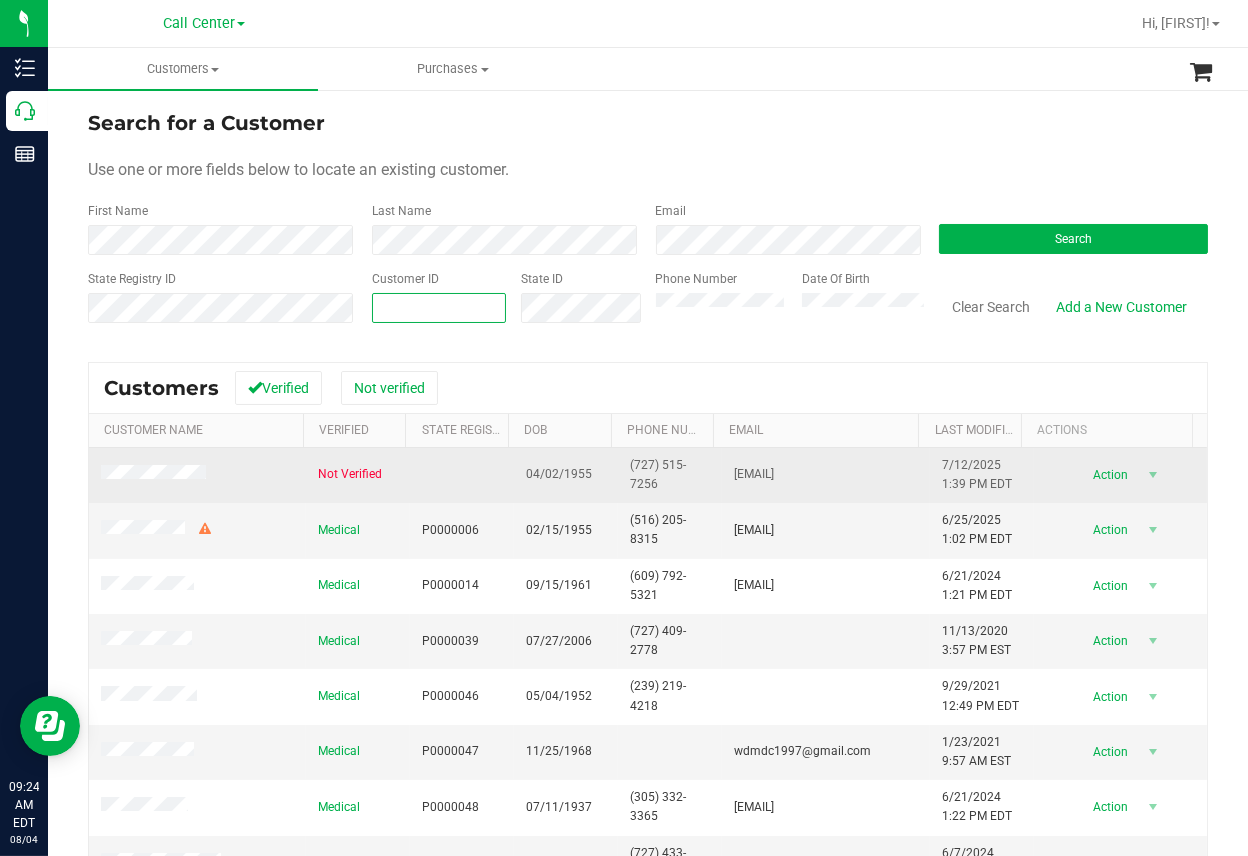 type on "11736491" 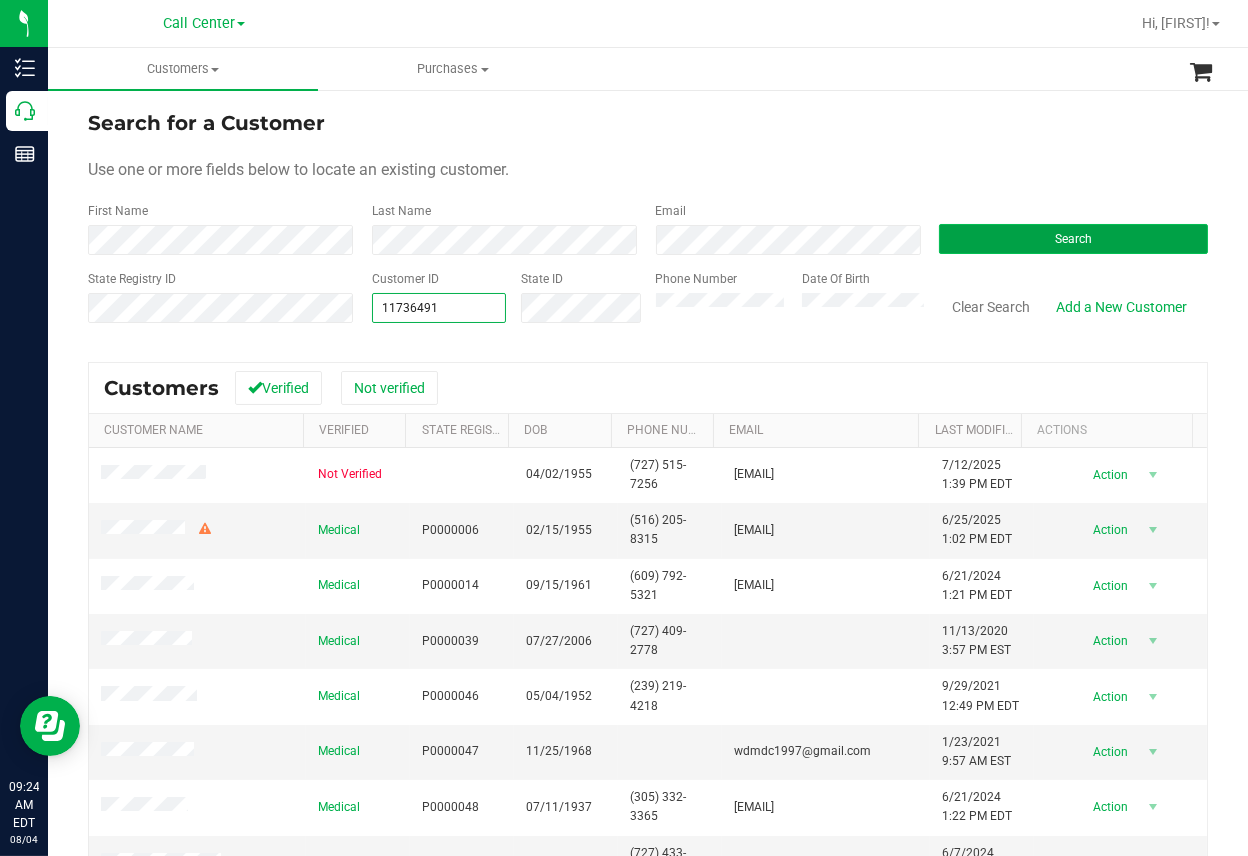 type on "11736491" 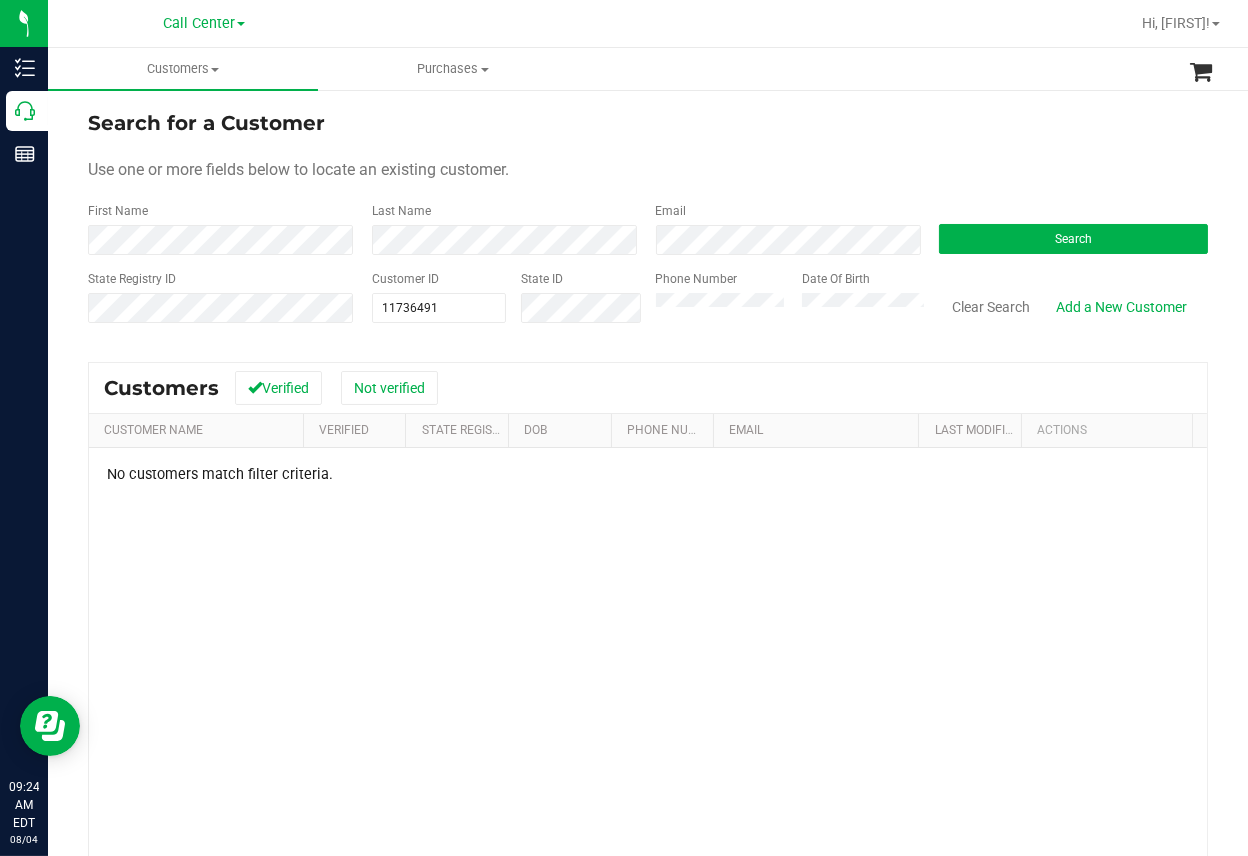 click on "No customers match filter criteria." at bounding box center [648, 726] 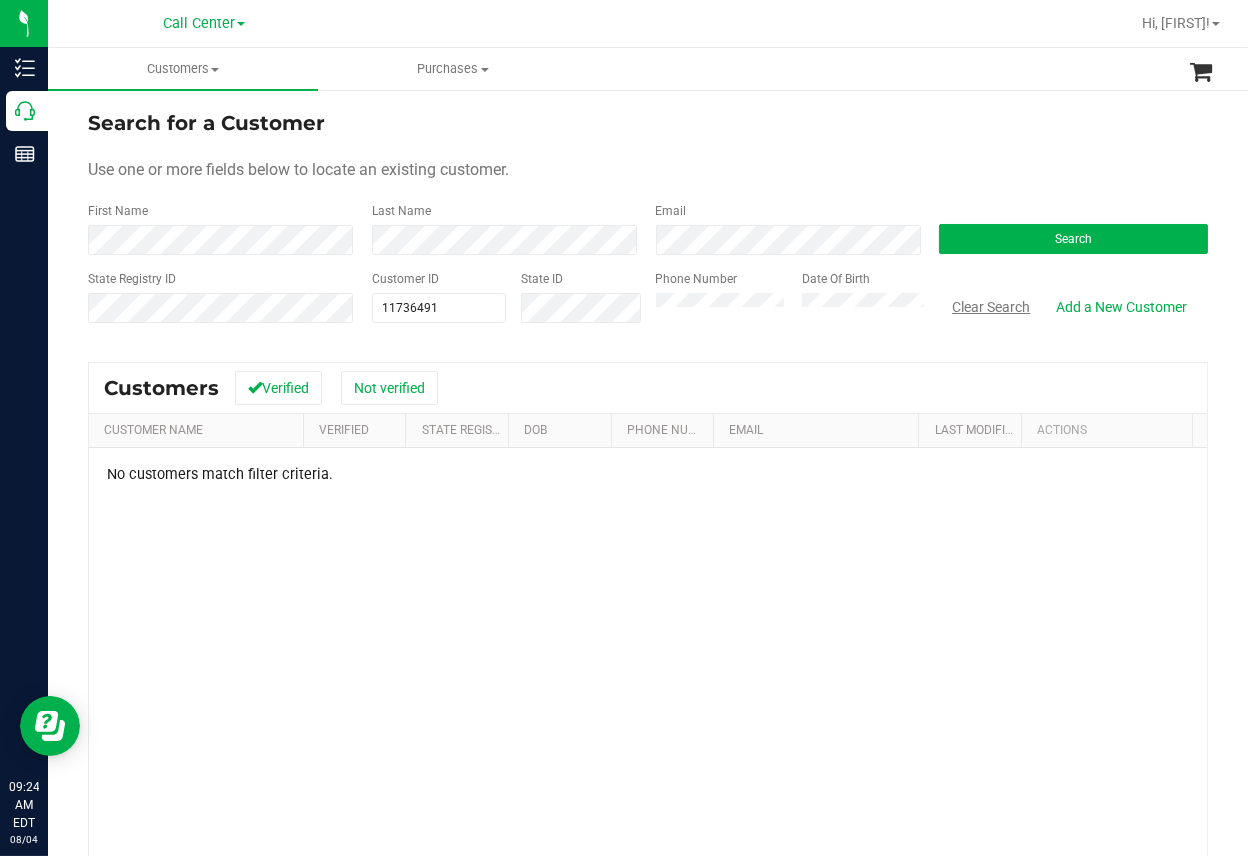 click on "Clear Search" at bounding box center (991, 307) 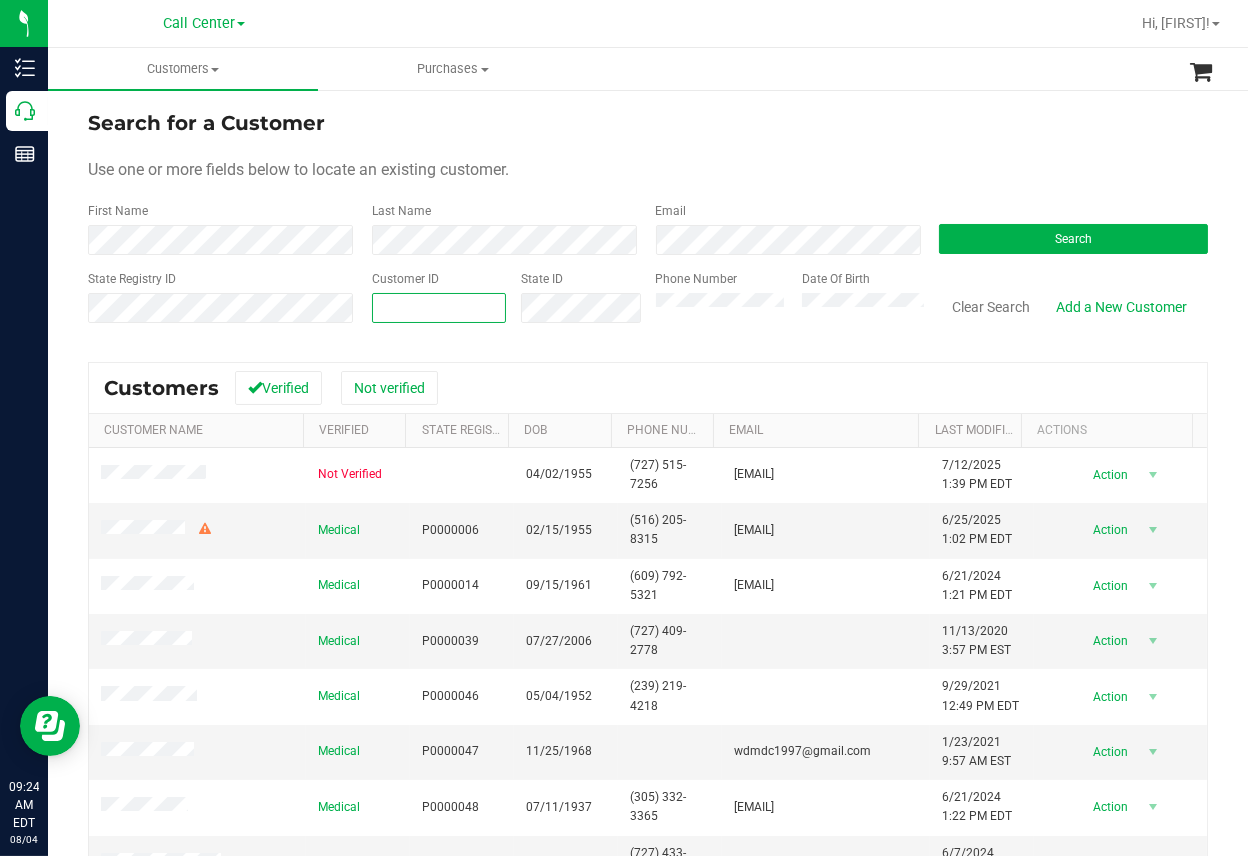 click at bounding box center (439, 308) 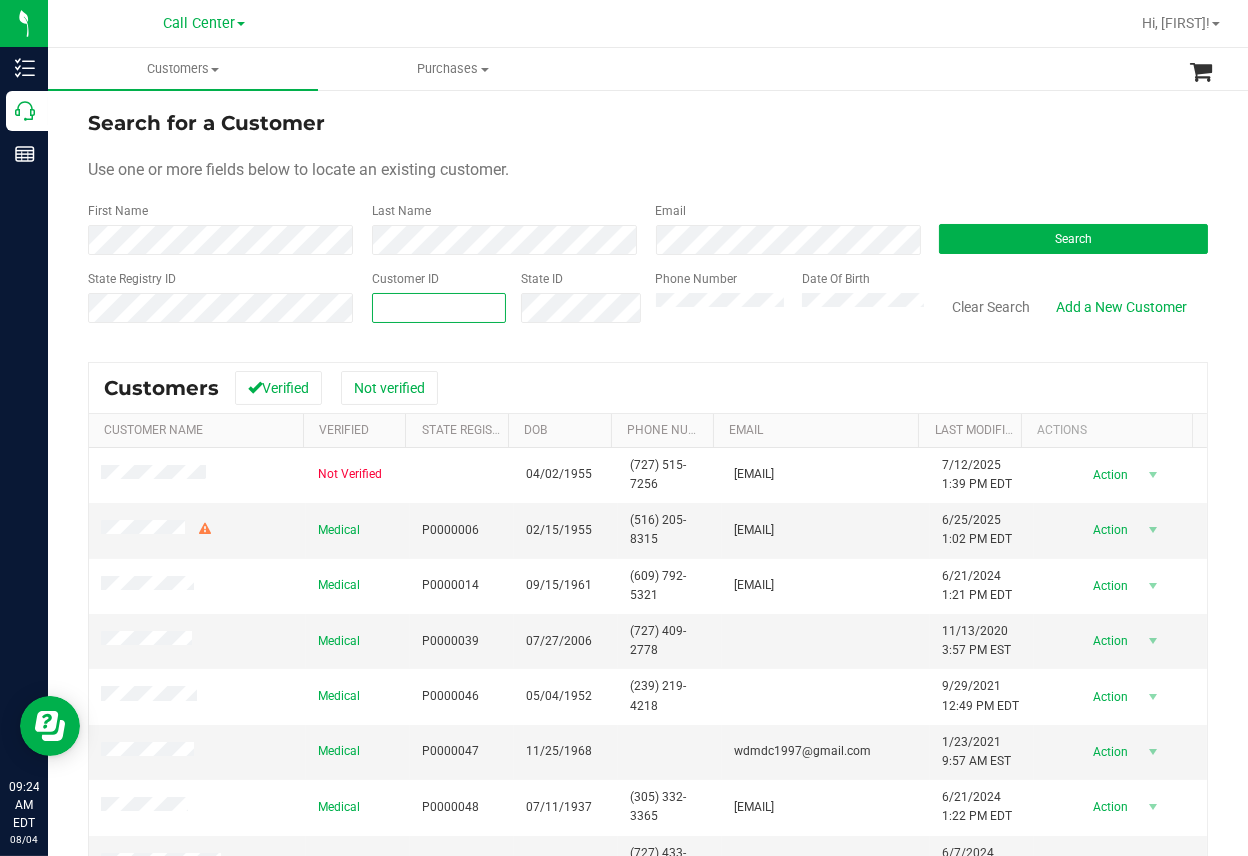paste on "11736491" 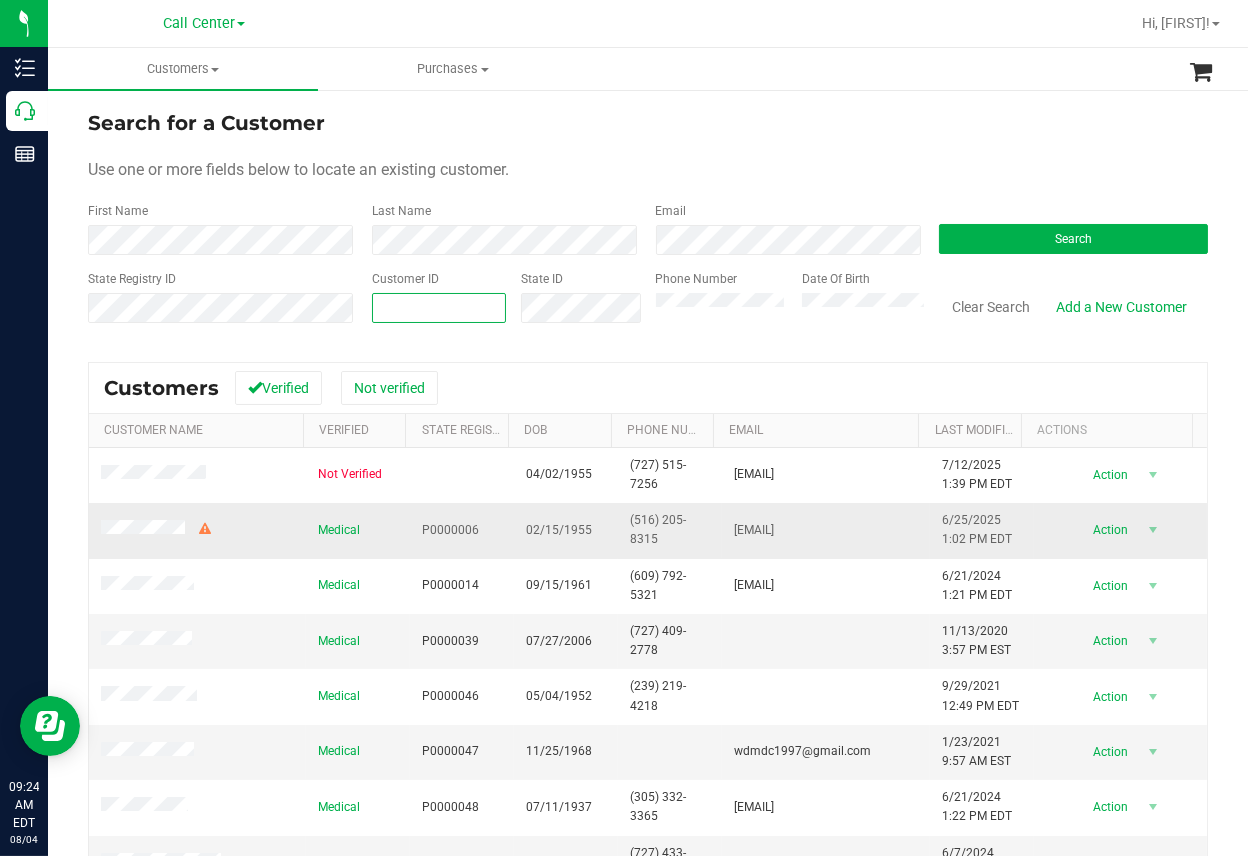type on "11736491" 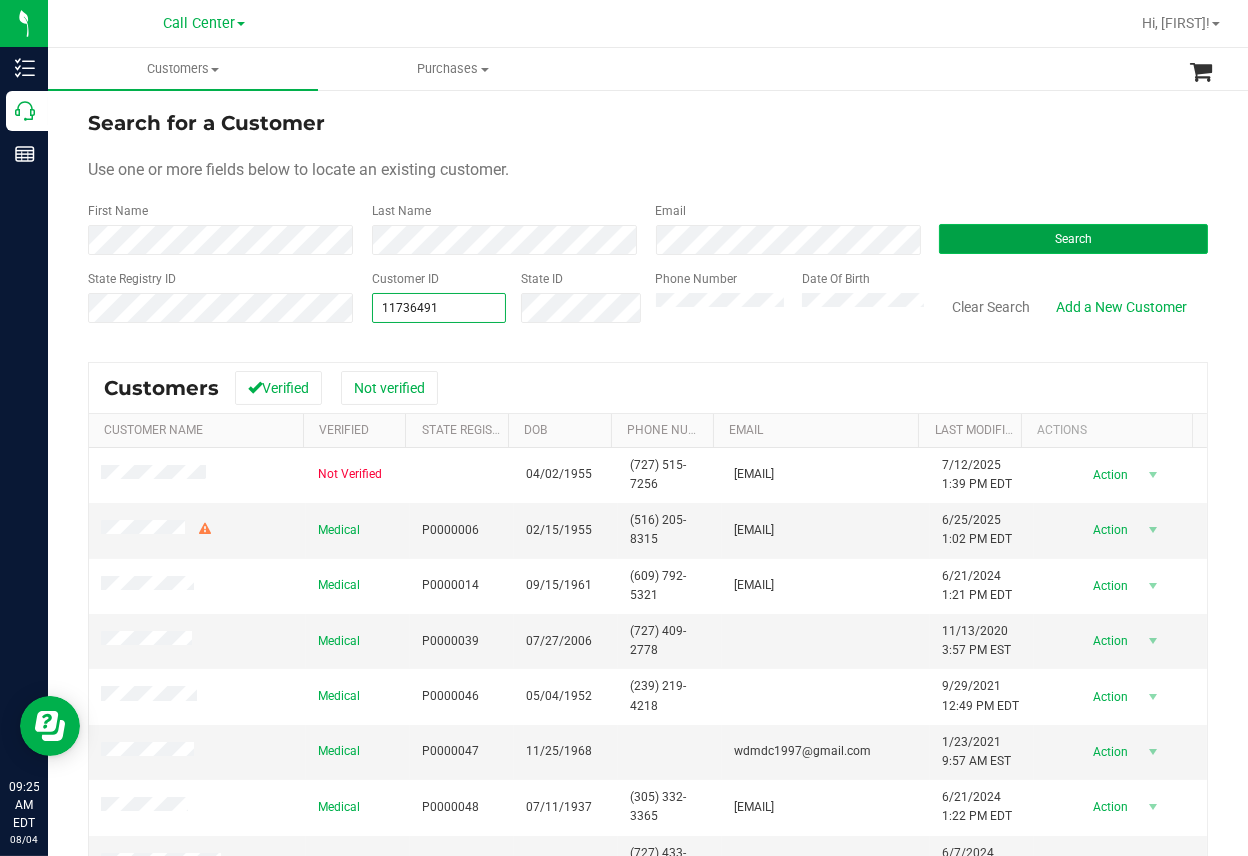 type on "11736491" 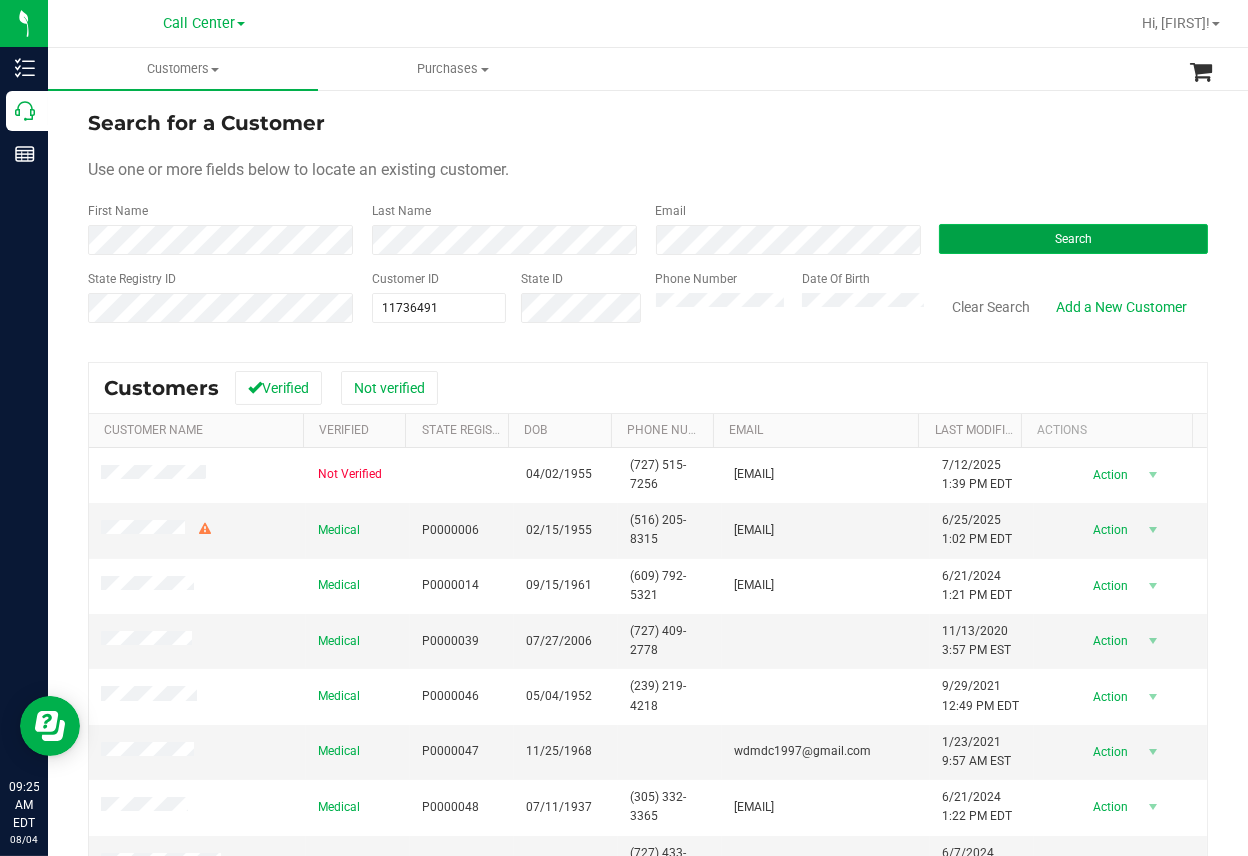 click on "Search" at bounding box center [1073, 239] 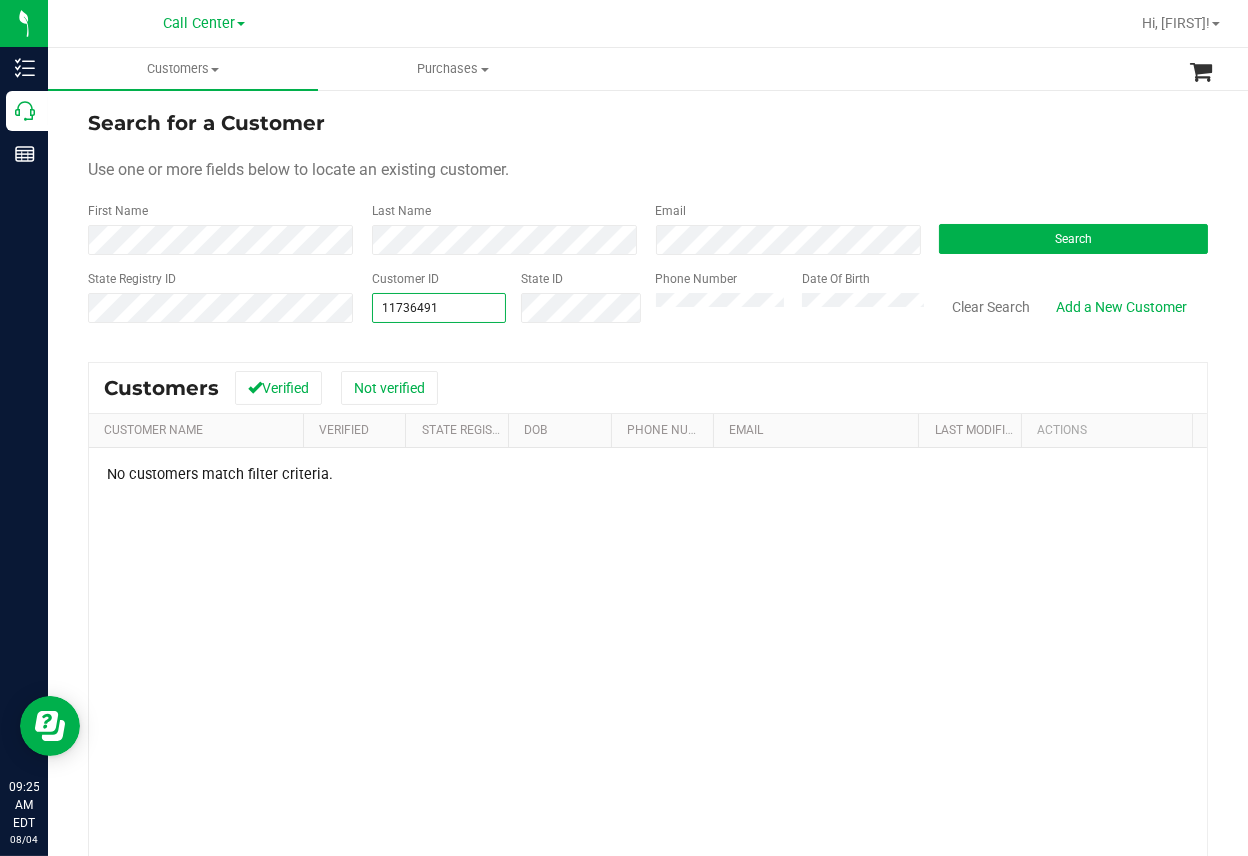 click on "State Registry ID
Customer ID
11736491 11736491
State ID
Phone Number
Date Of Birth
Clear Search
Add a New Customer" at bounding box center (648, 305) 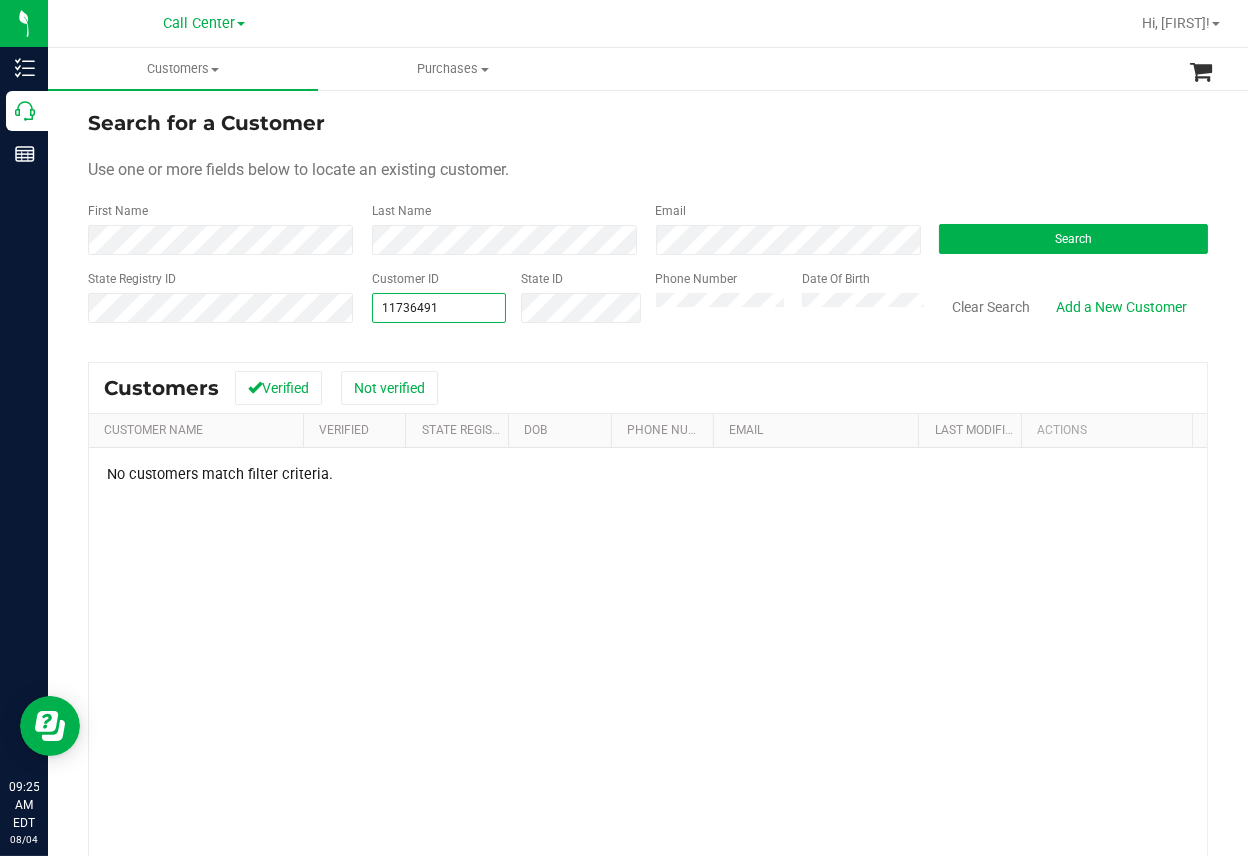 drag, startPoint x: 355, startPoint y: 314, endPoint x: 344, endPoint y: 336, distance: 24.596748 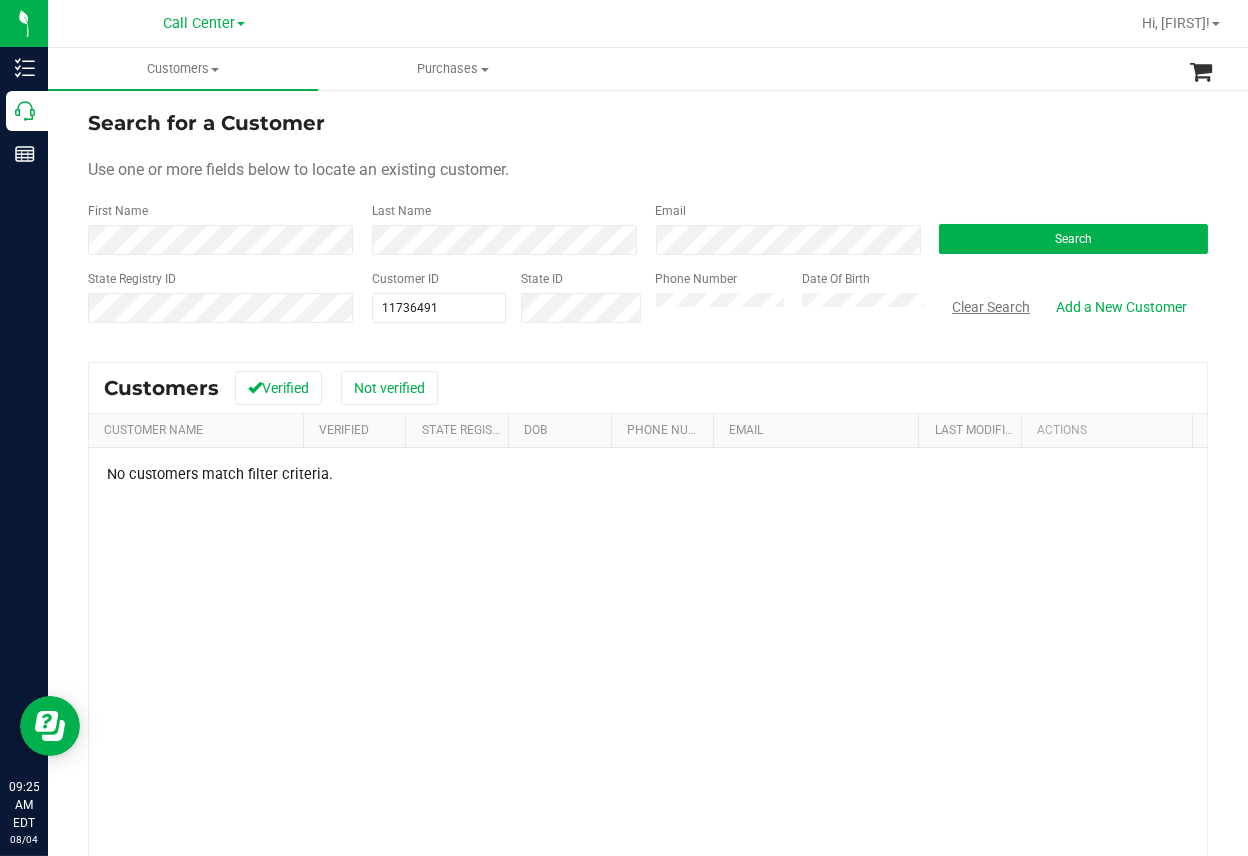 click on "Clear Search" at bounding box center (991, 307) 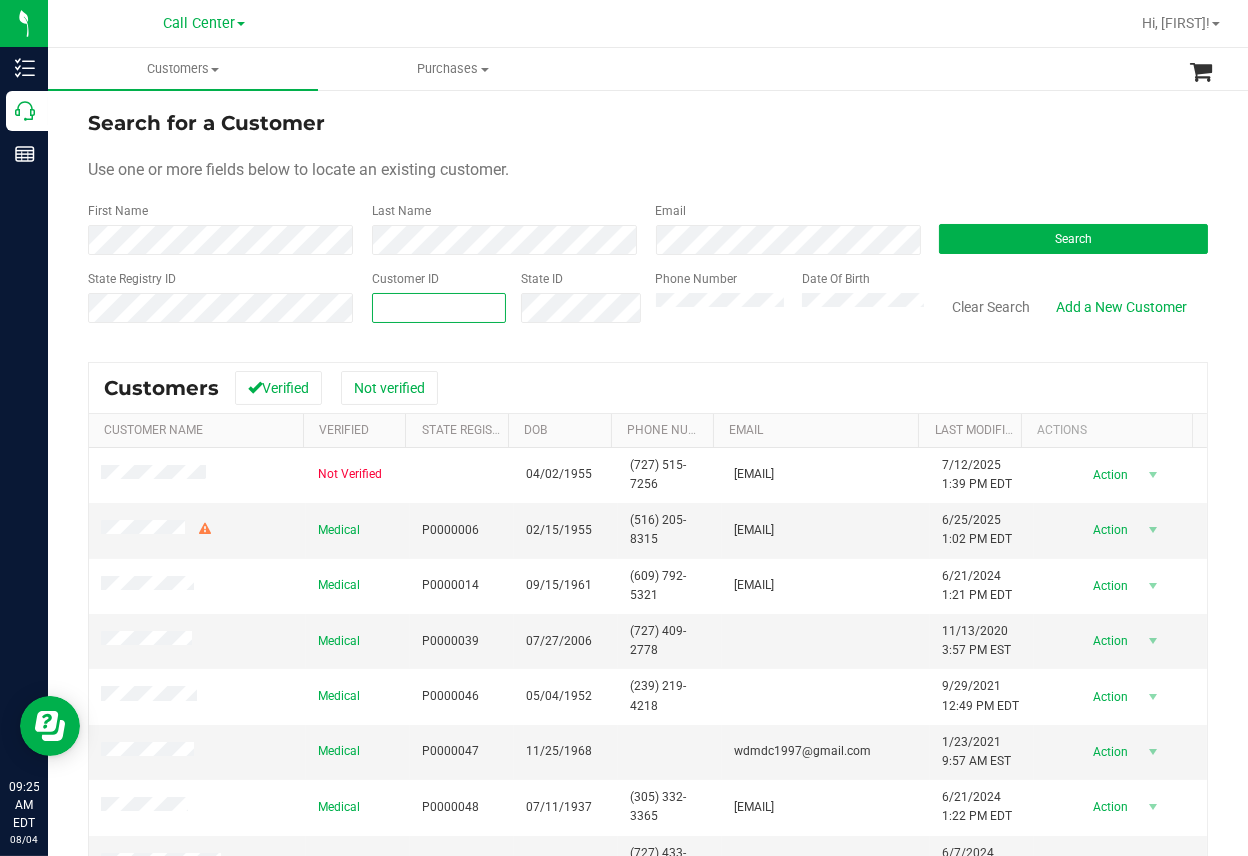 click at bounding box center (439, 308) 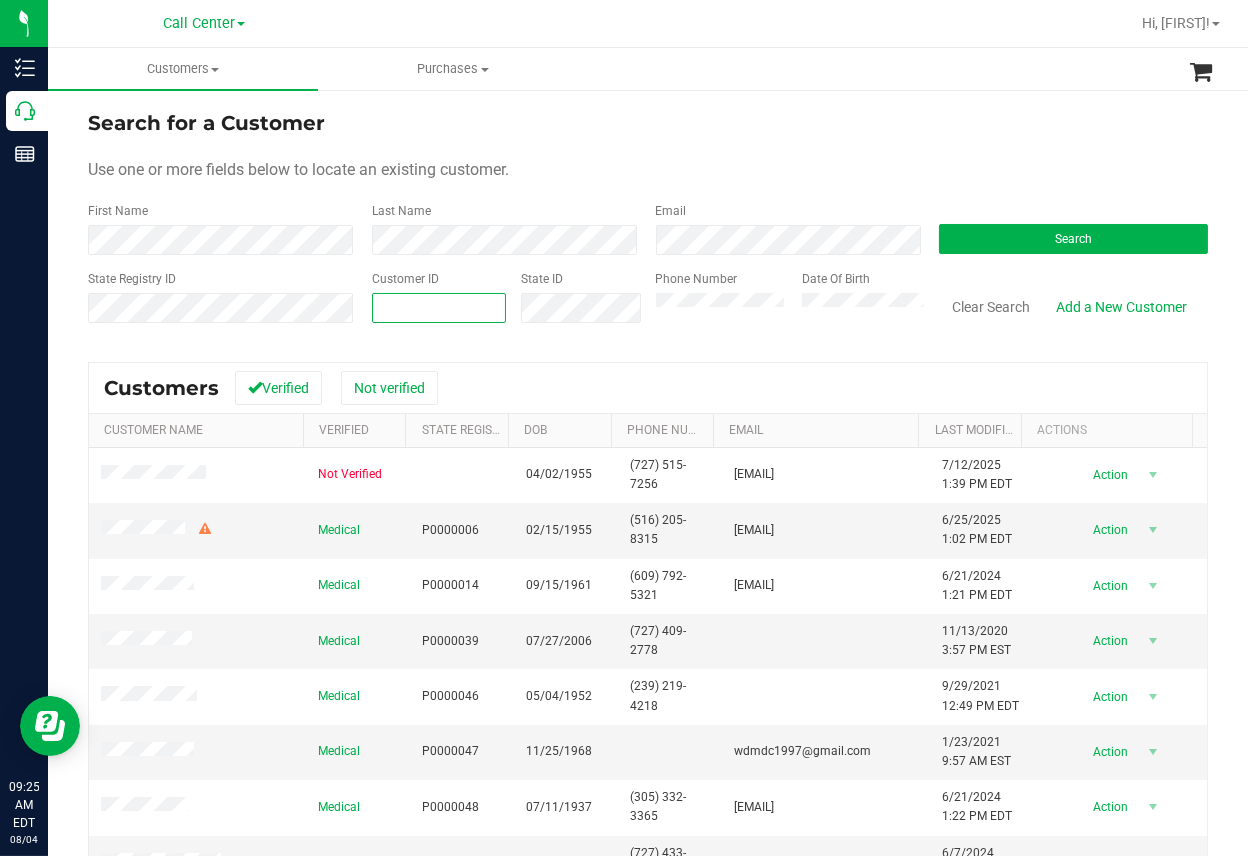 paste on "406009" 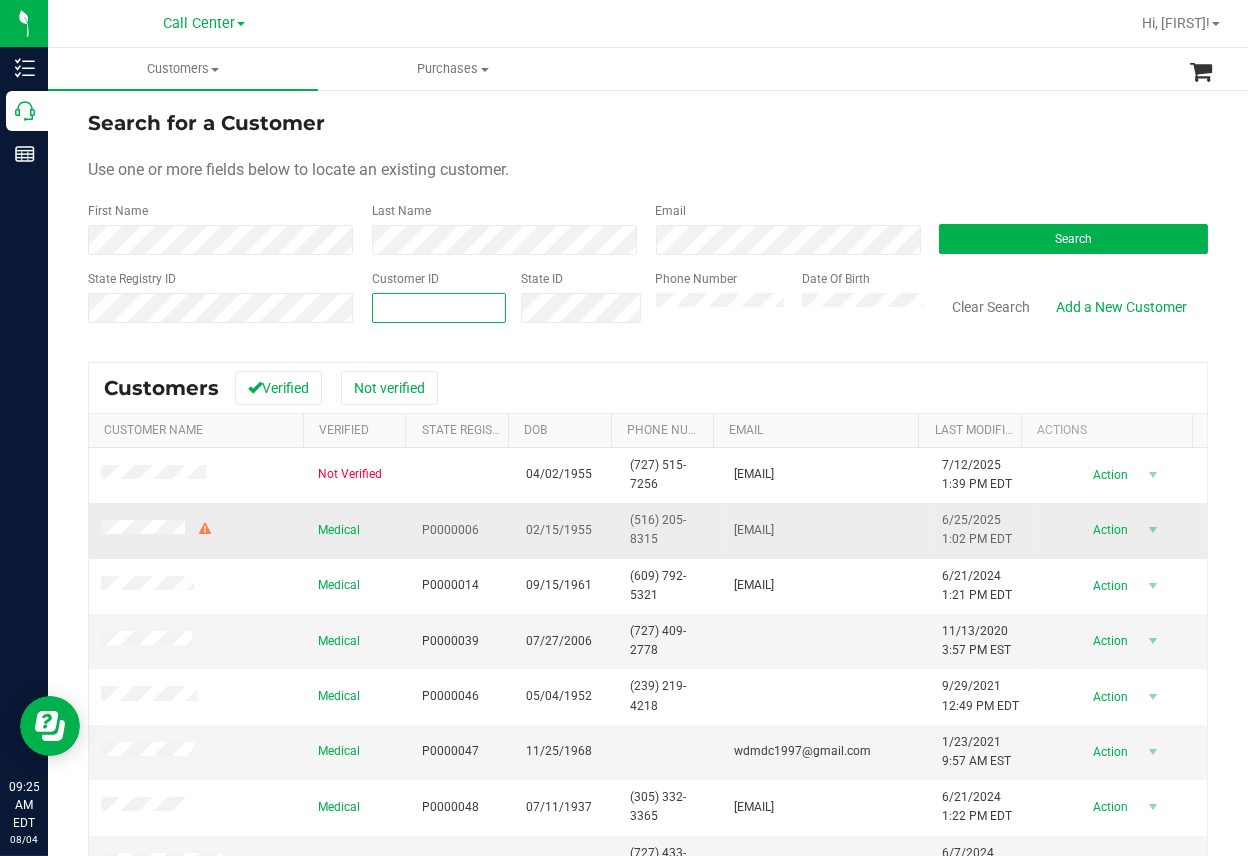 type on "406009" 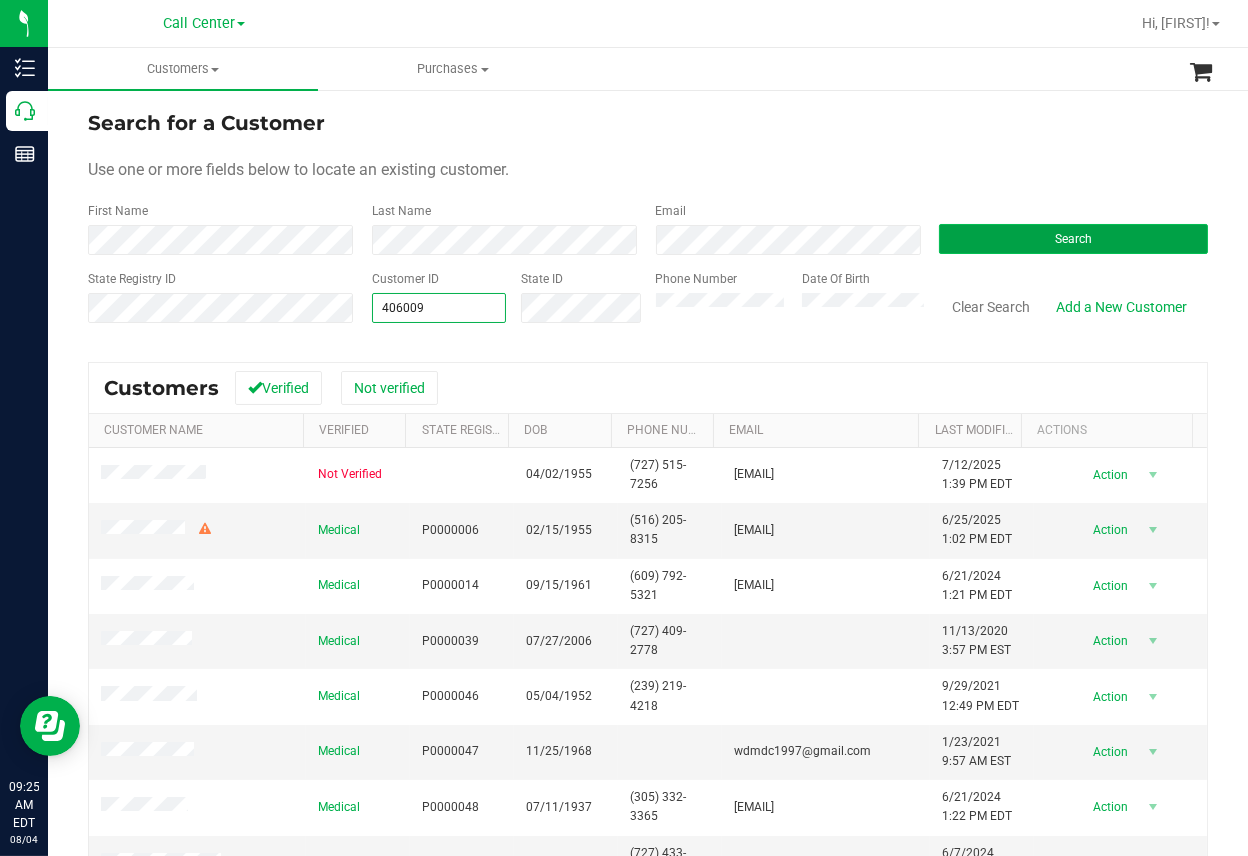 type on "406009" 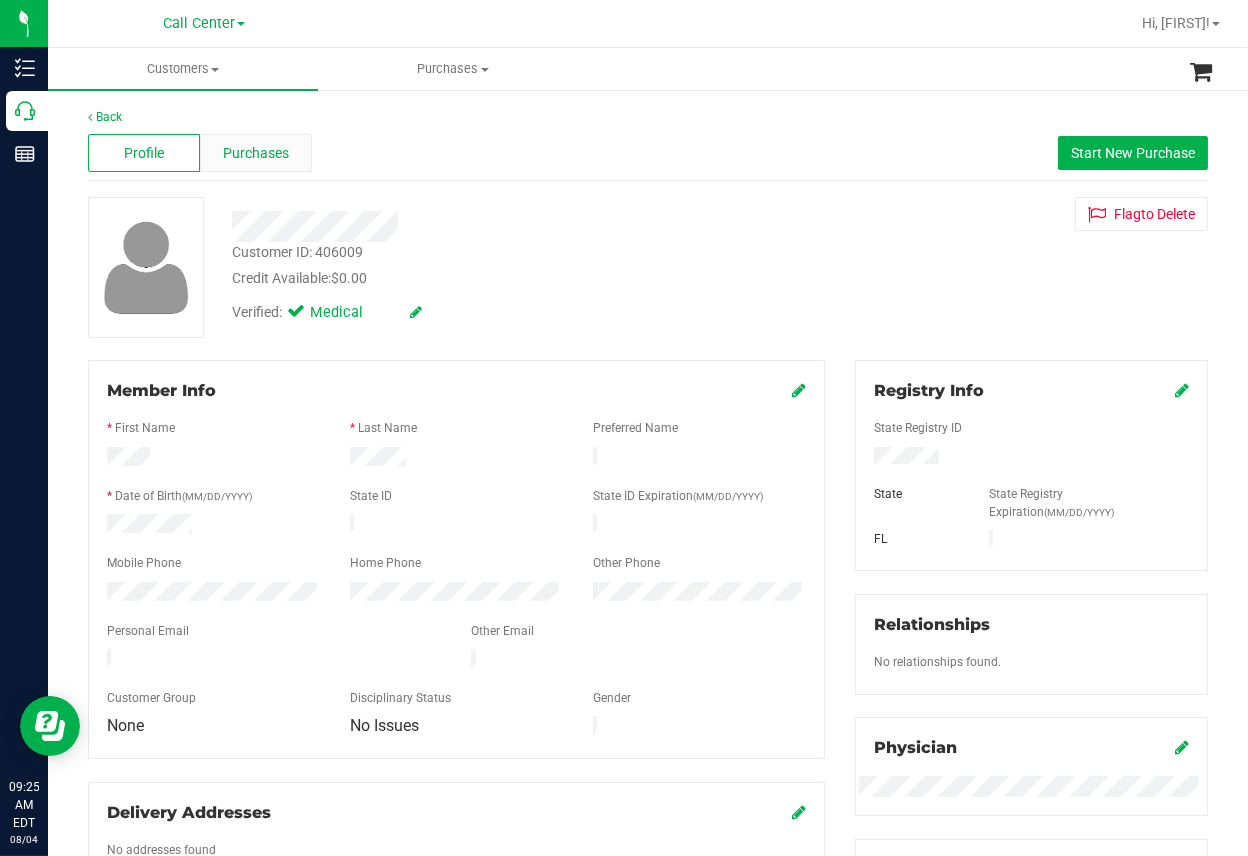 click on "Purchases" at bounding box center [256, 153] 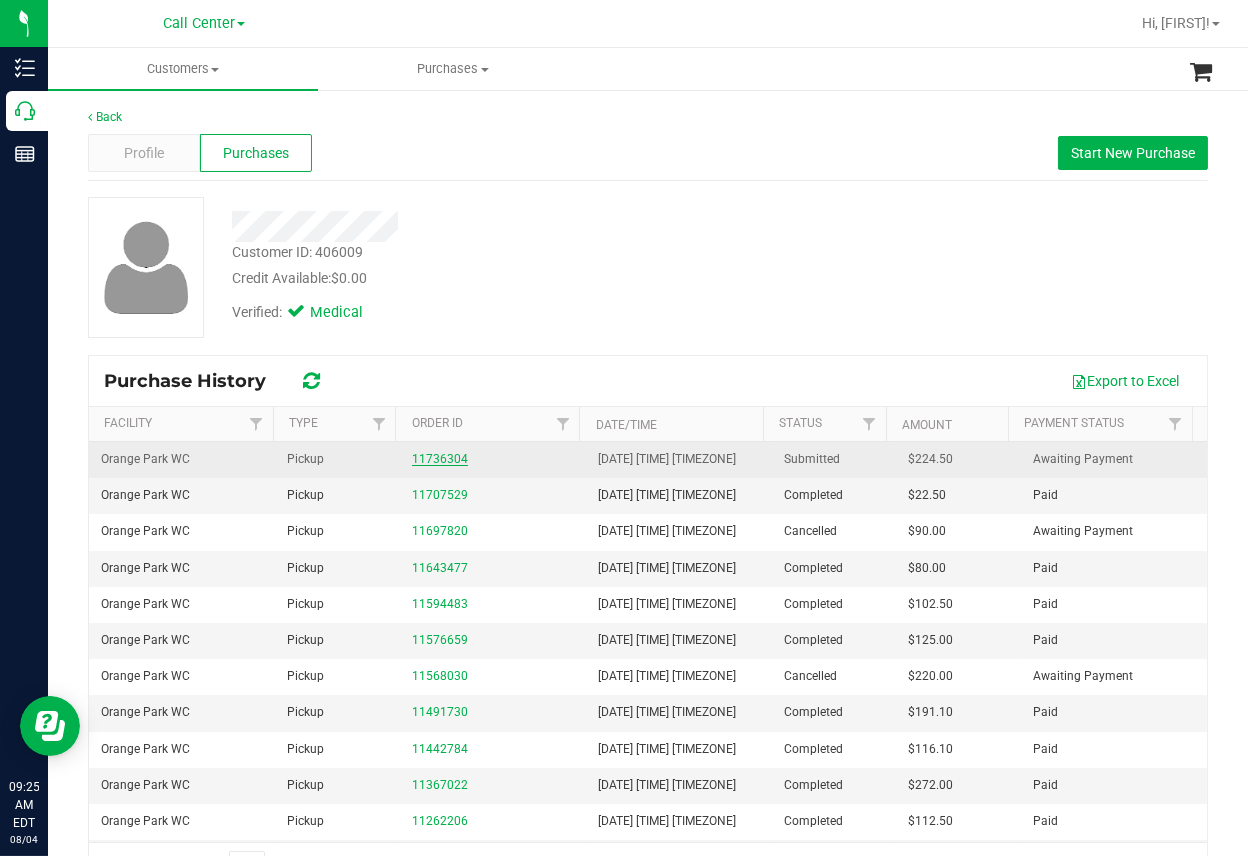 click on "11736304" at bounding box center (440, 459) 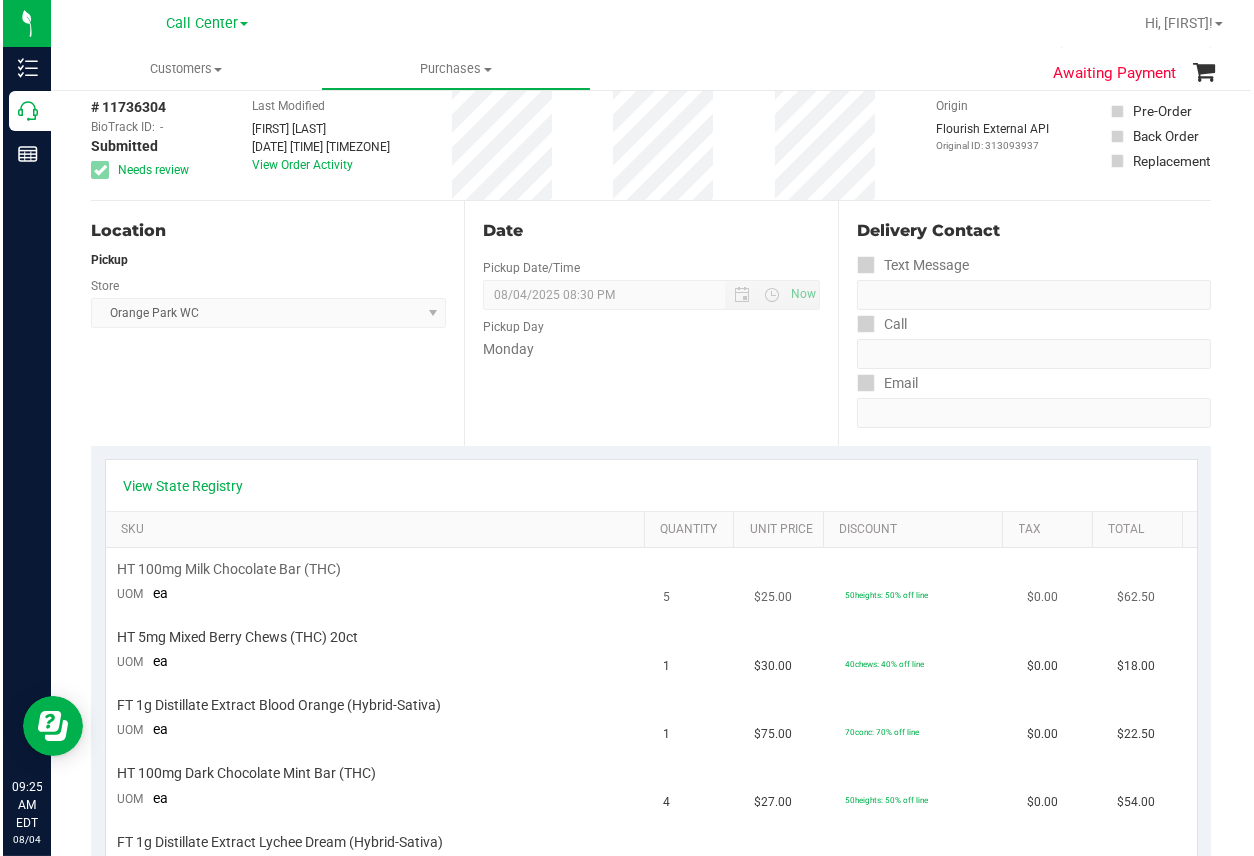 scroll, scrollTop: 0, scrollLeft: 0, axis: both 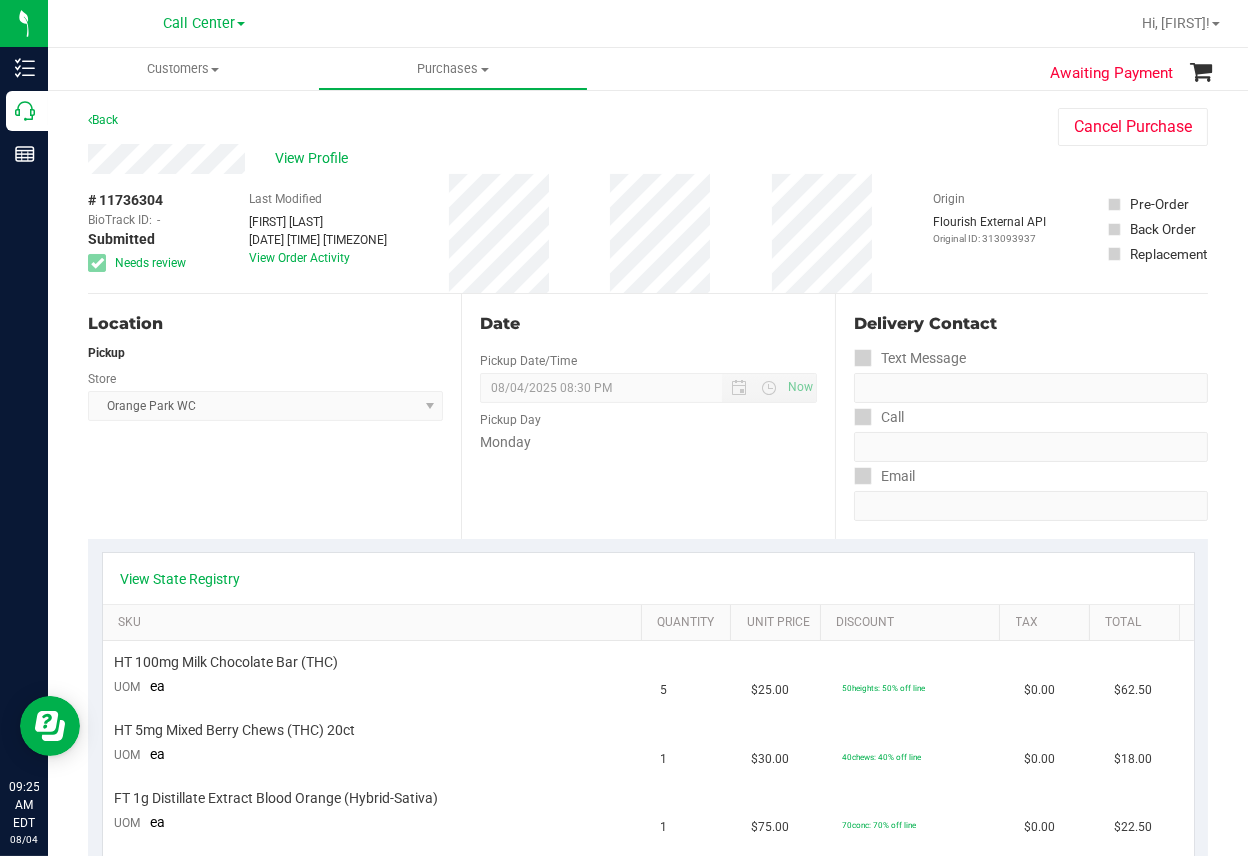 click on "Back
Cancel Purchase" at bounding box center (648, 126) 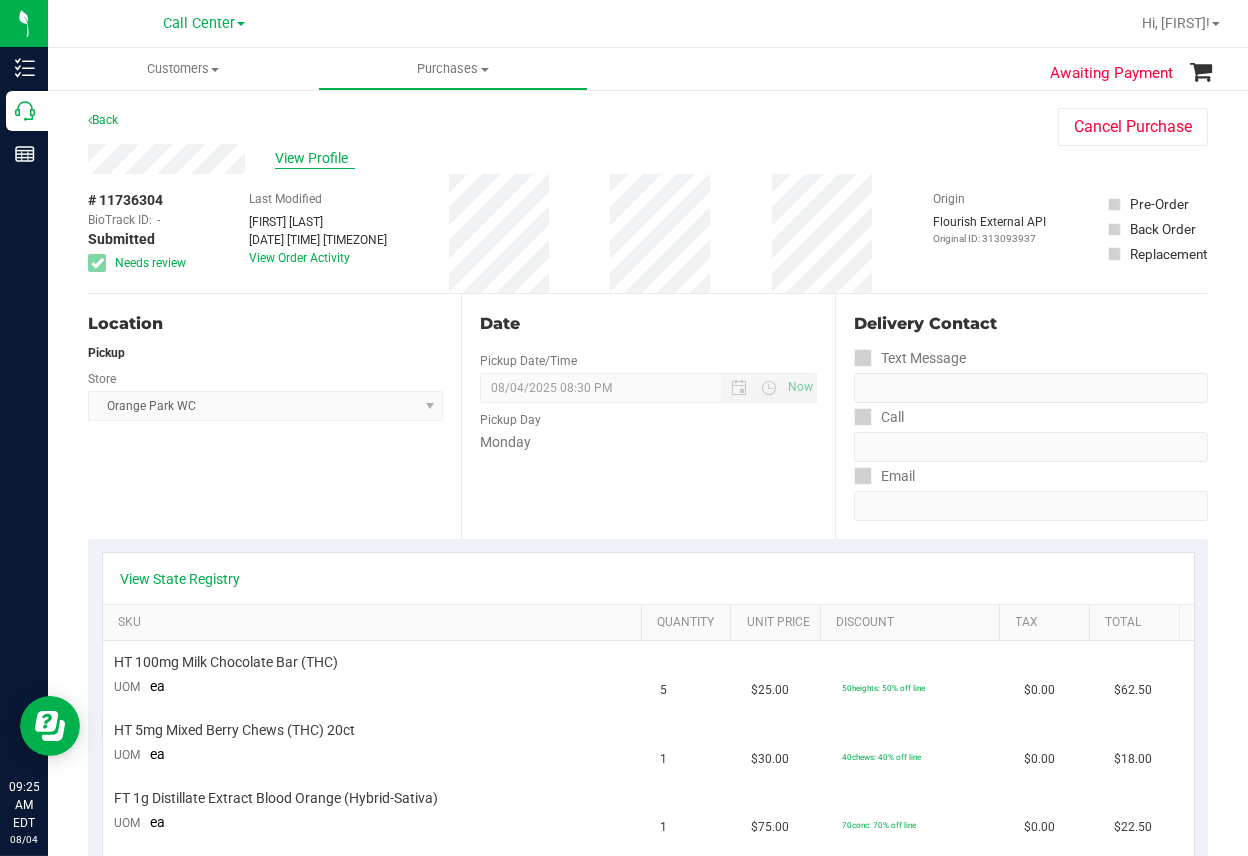 click on "View Profile" at bounding box center [315, 158] 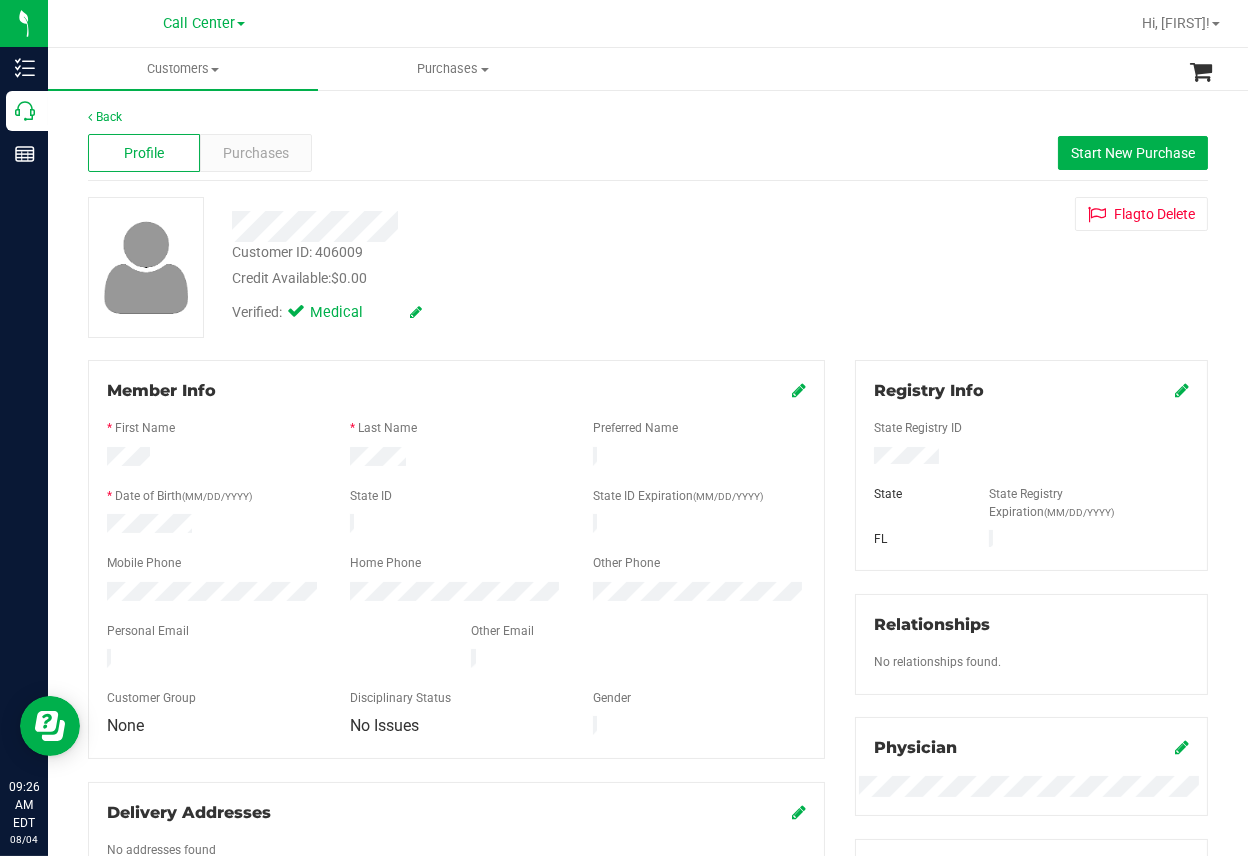 click on "Customer ID: 406009
Credit Available:
$0.00
Verified:
Medical
Flag  to Delete" at bounding box center (648, 267) 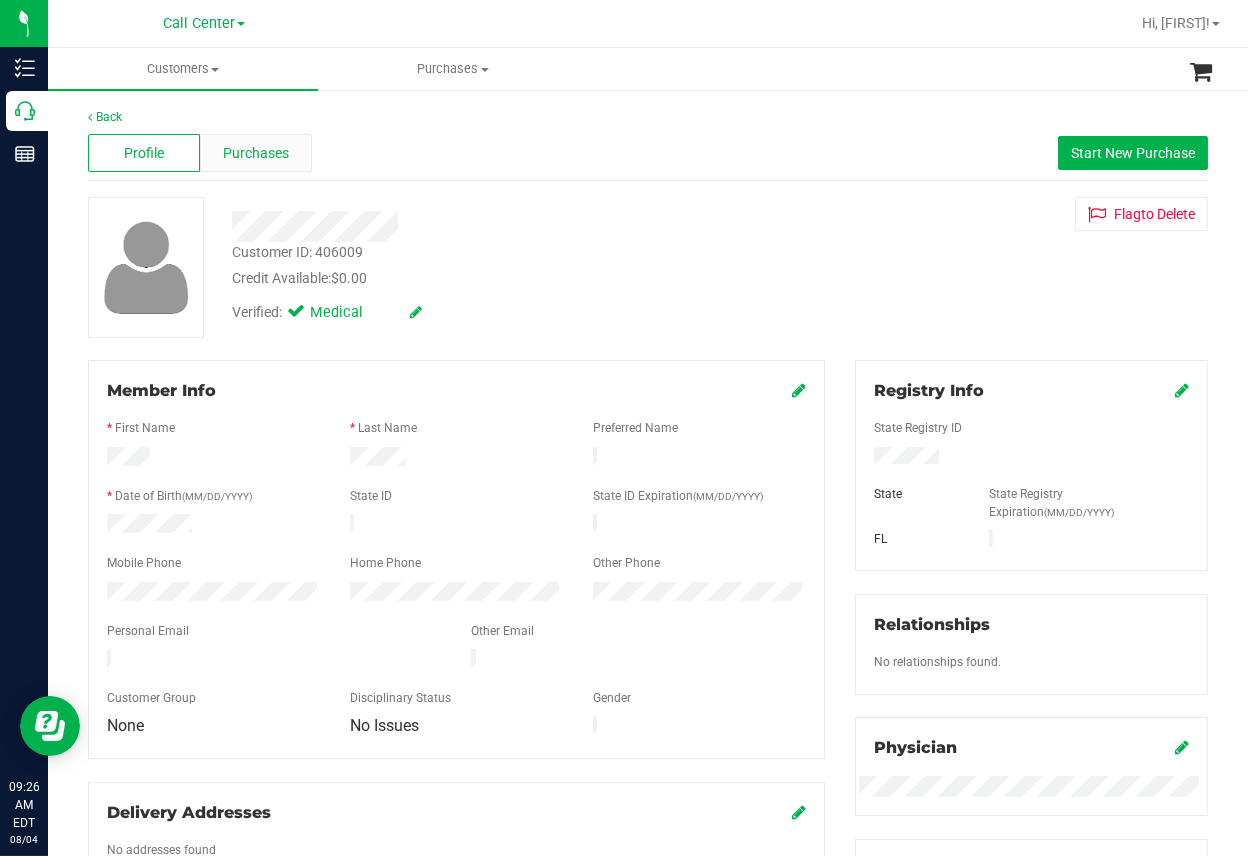 click on "Purchases" at bounding box center [256, 153] 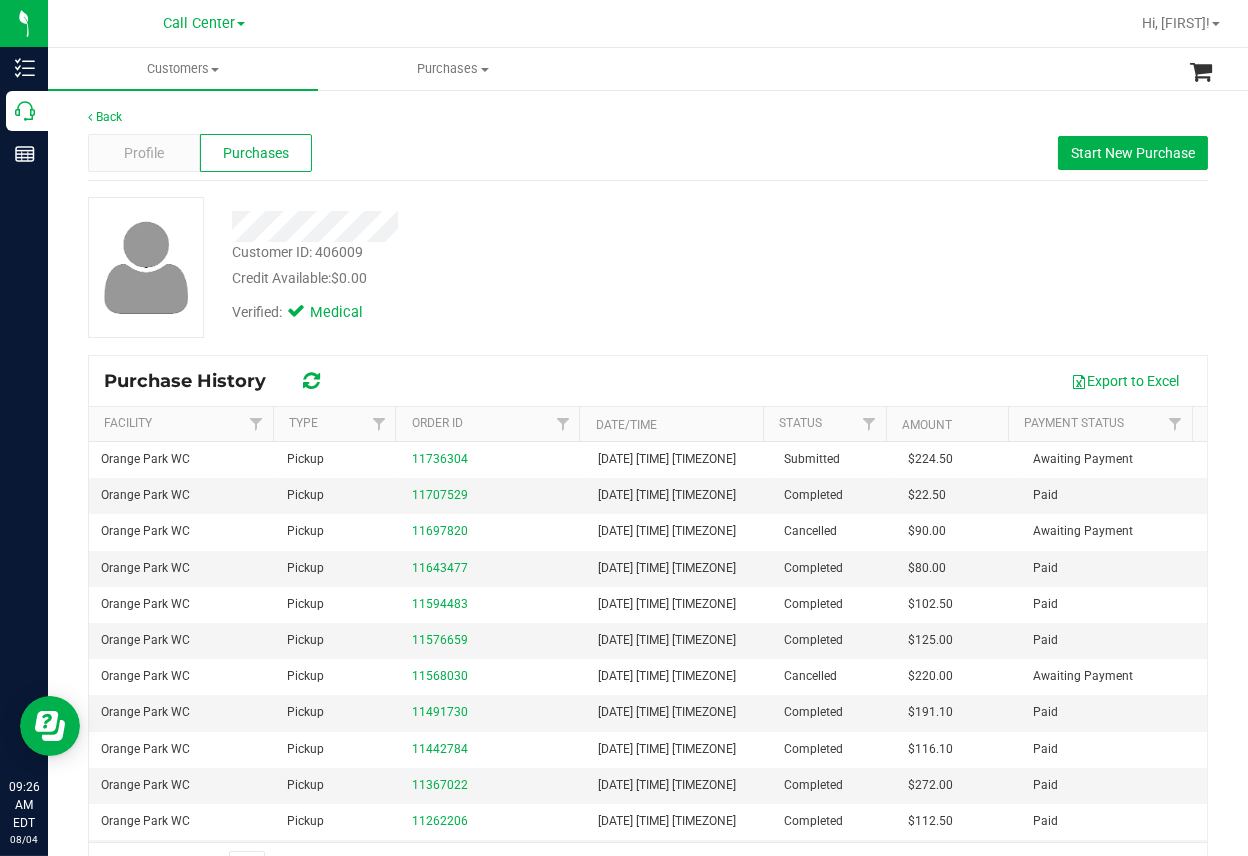 click on "Customers
All customers
Add a new customer
All physicians
Purchases
All purchases" at bounding box center [672, 69] 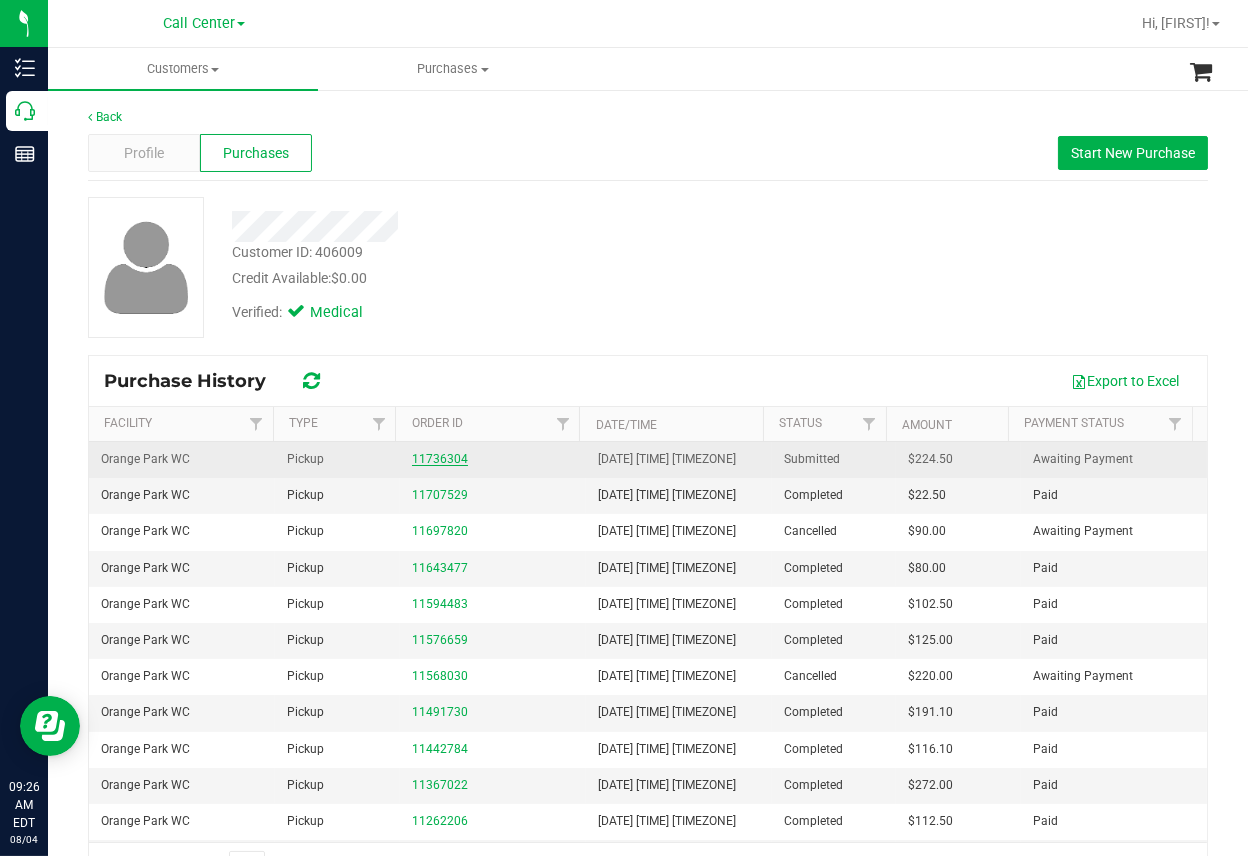 click on "11736304" at bounding box center (440, 459) 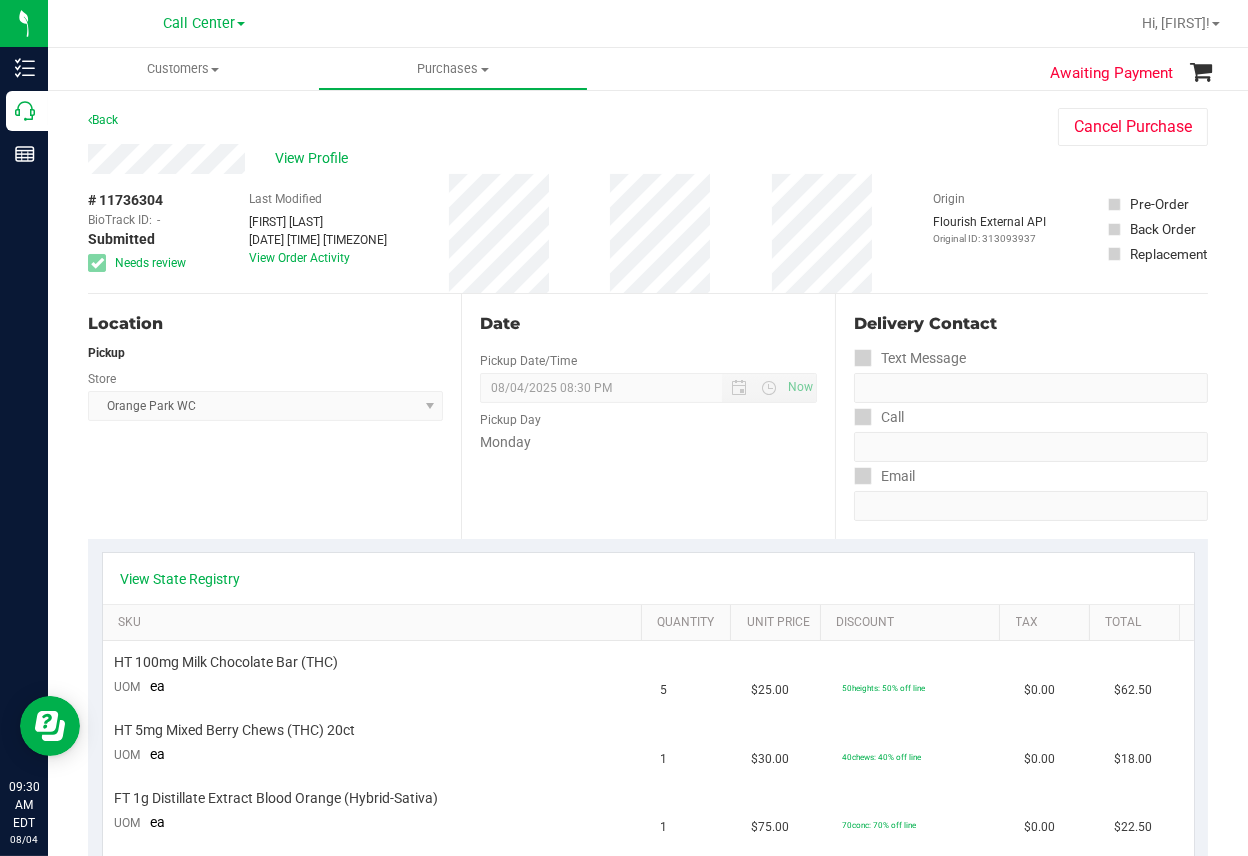 click on "Location
Pickup
Store
Orange Park WC Select Store Bonita Springs WC Boynton Beach WC Bradenton WC Brandon WC Brooksville WC Call Center Clermont WC Crestview WC Deerfield Beach WC Delray Beach WC Deltona WC Ft Walton Beach WC Ft. Lauderdale WC Ft. Myers WC Gainesville WC Jax Atlantic WC JAX DC REP Jax WC Key West WC Lakeland WC Largo WC Lehigh Acres DC REP Merritt Island WC Miami 72nd WC Miami Beach WC Miami Dadeland WC Miramar DC REP New Port Richey WC North Palm Beach WC North Port WC Ocala WC Orange Park WC Orlando Colonial WC Orlando DC REP Orlando WC Oviedo WC Palm Bay WC Palm Coast WC Panama City WC Pensacola WC Port Orange WC Port St. Lucie WC Sebring WC South Tampa WC St. Pete WC Summerfield WC Tallahassee DC REP Tallahassee WC Tampa DC Testing Tampa Warehouse Tampa WC TX Austin DC TX Plano Retail WPB DC" at bounding box center [274, 416] 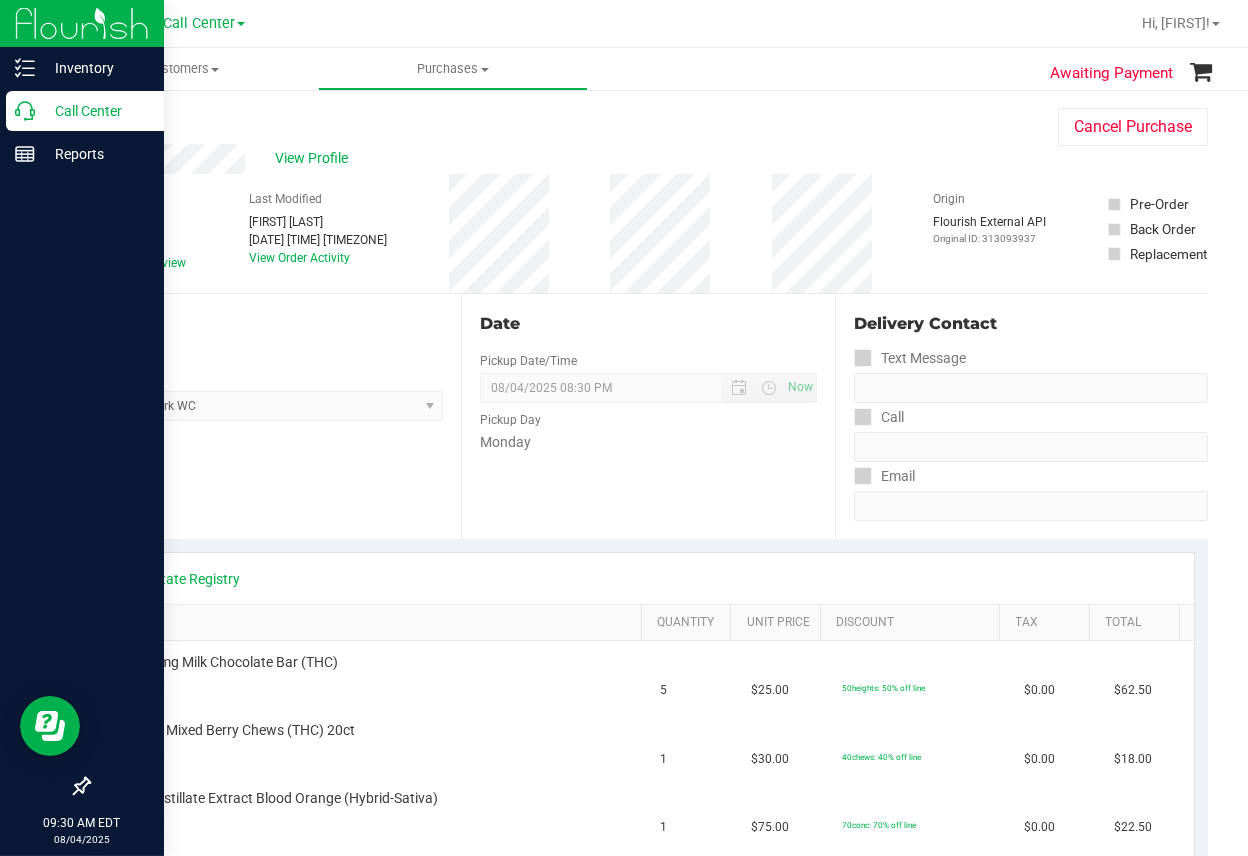 click 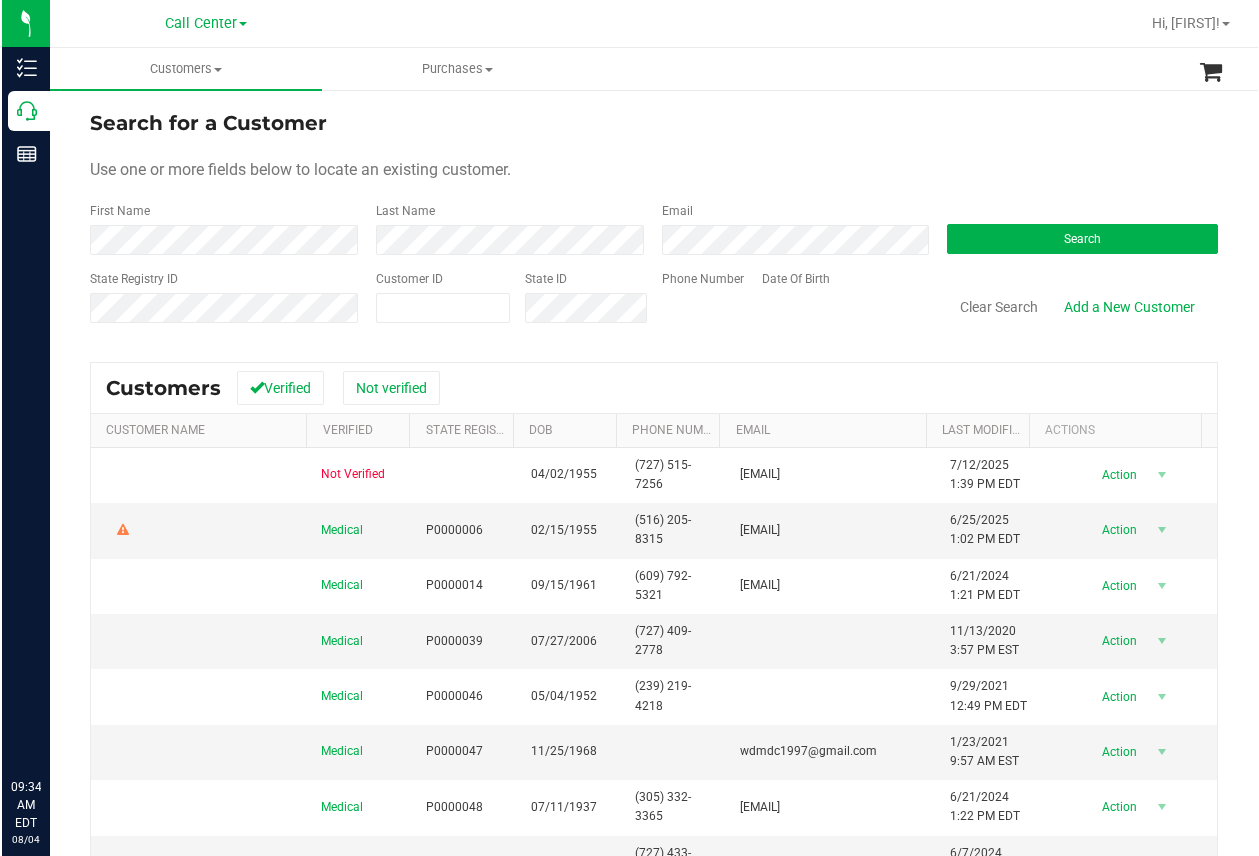 scroll, scrollTop: 0, scrollLeft: 0, axis: both 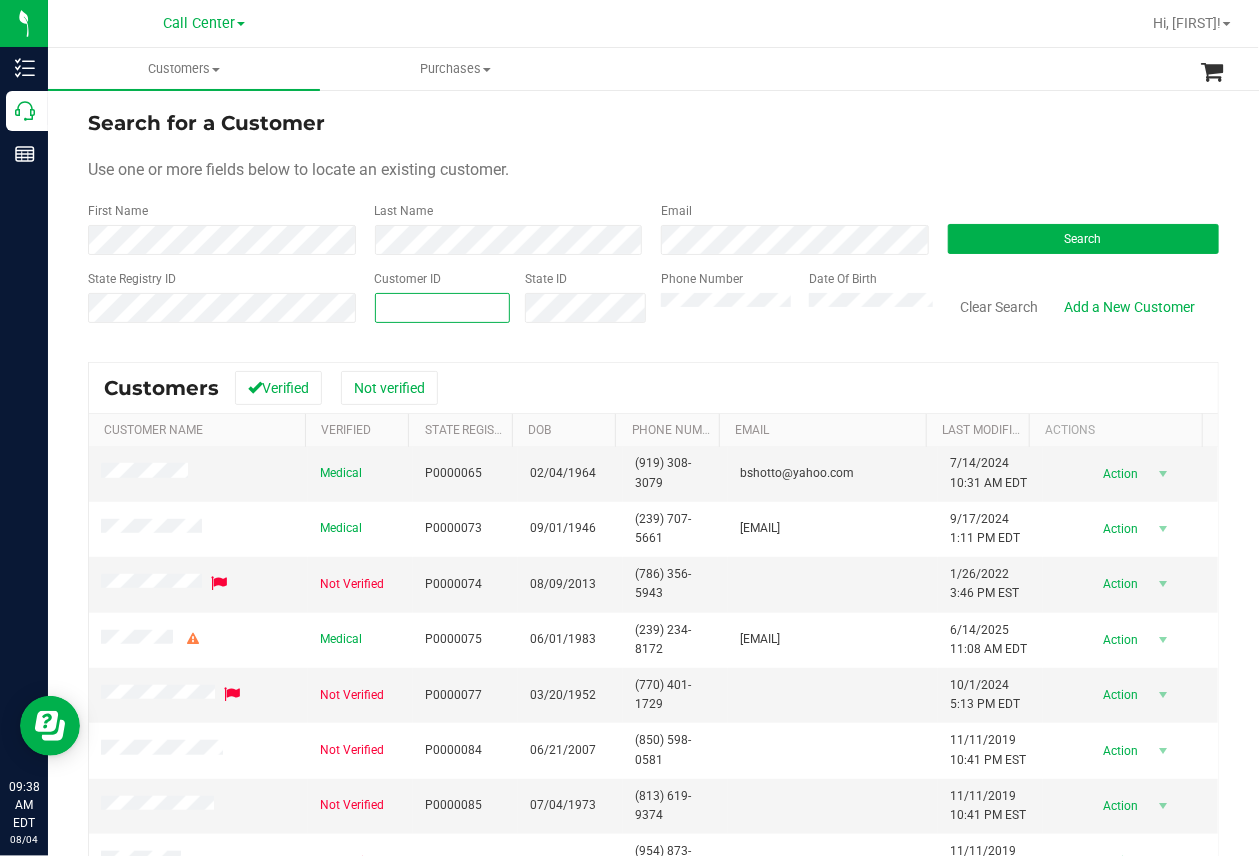click at bounding box center (442, 308) 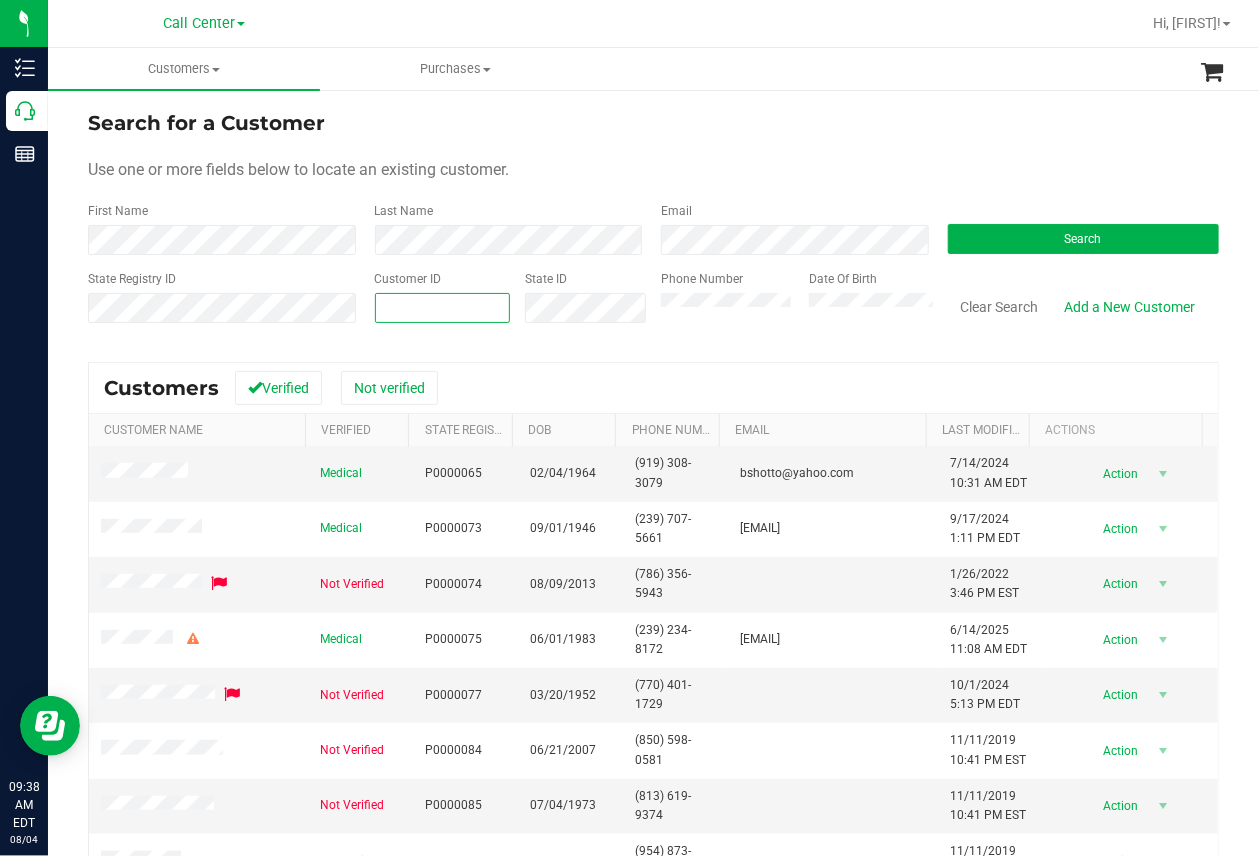 paste on "[NUMBER]" 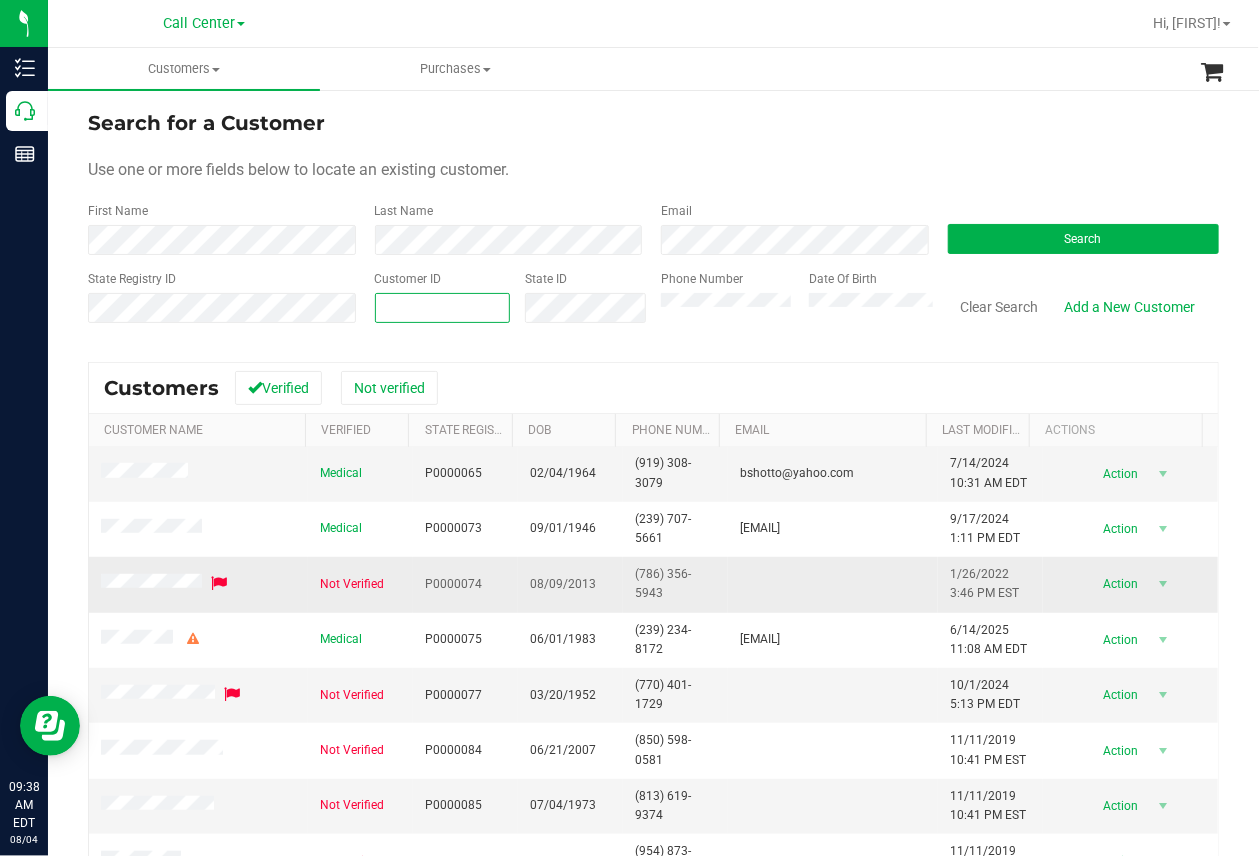 type on "[NUMBER]" 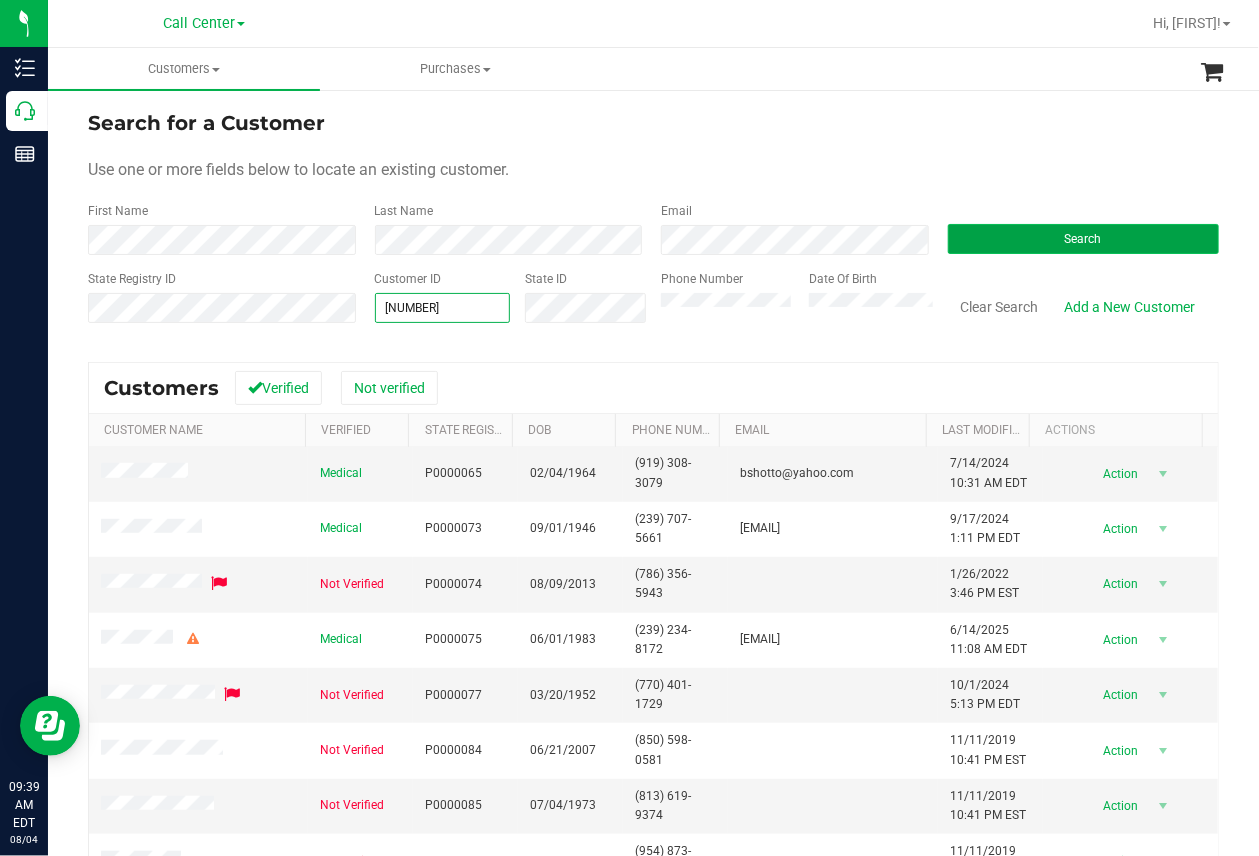 type on "[NUMBER]" 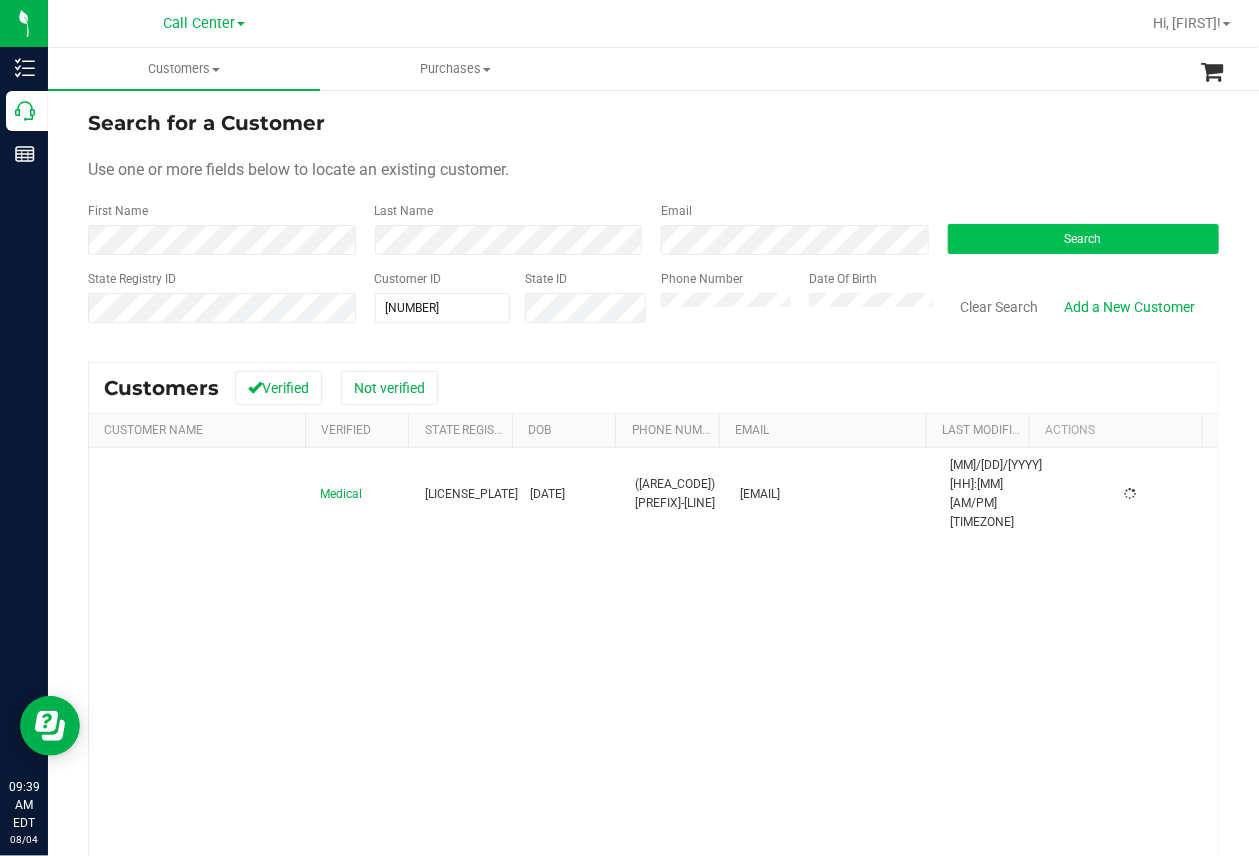 scroll, scrollTop: 0, scrollLeft: 0, axis: both 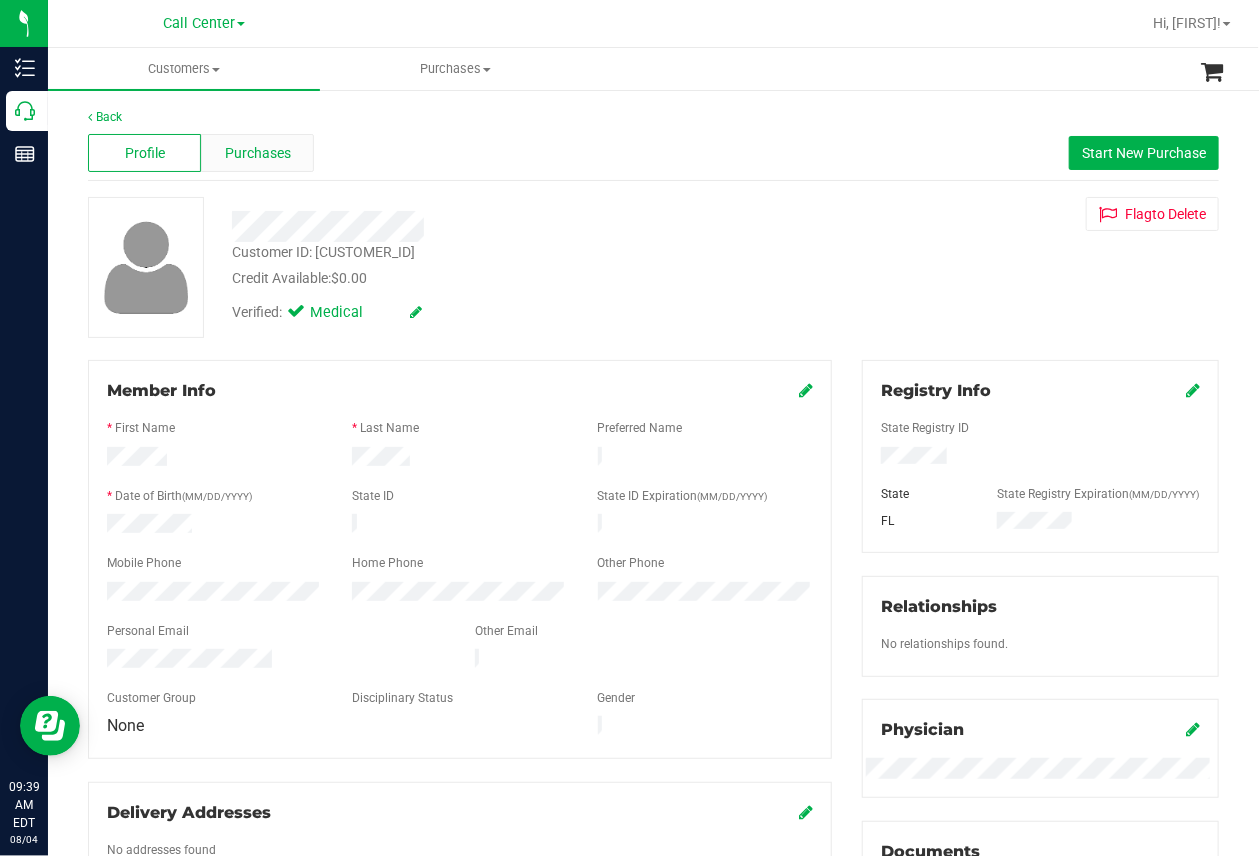 click on "Purchases" at bounding box center [258, 153] 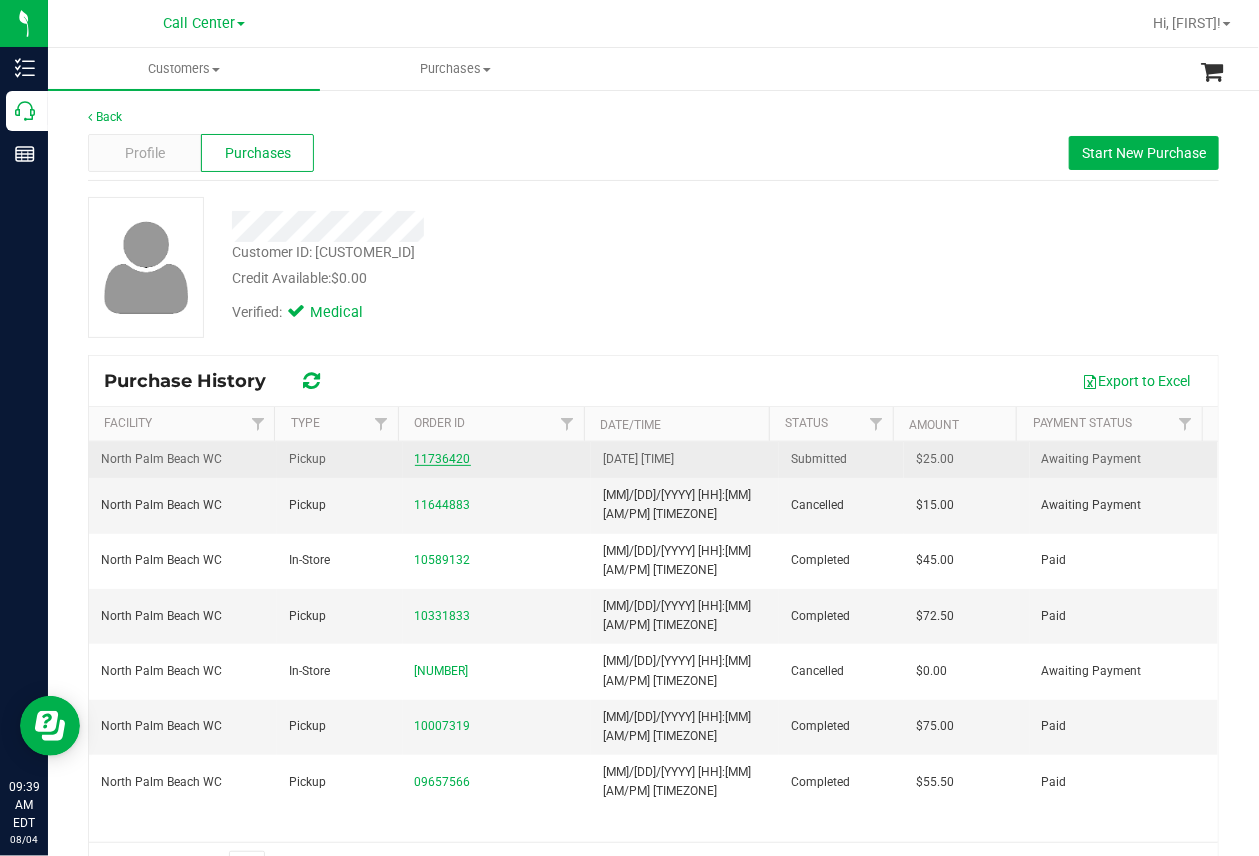 click on "11736420" at bounding box center [443, 459] 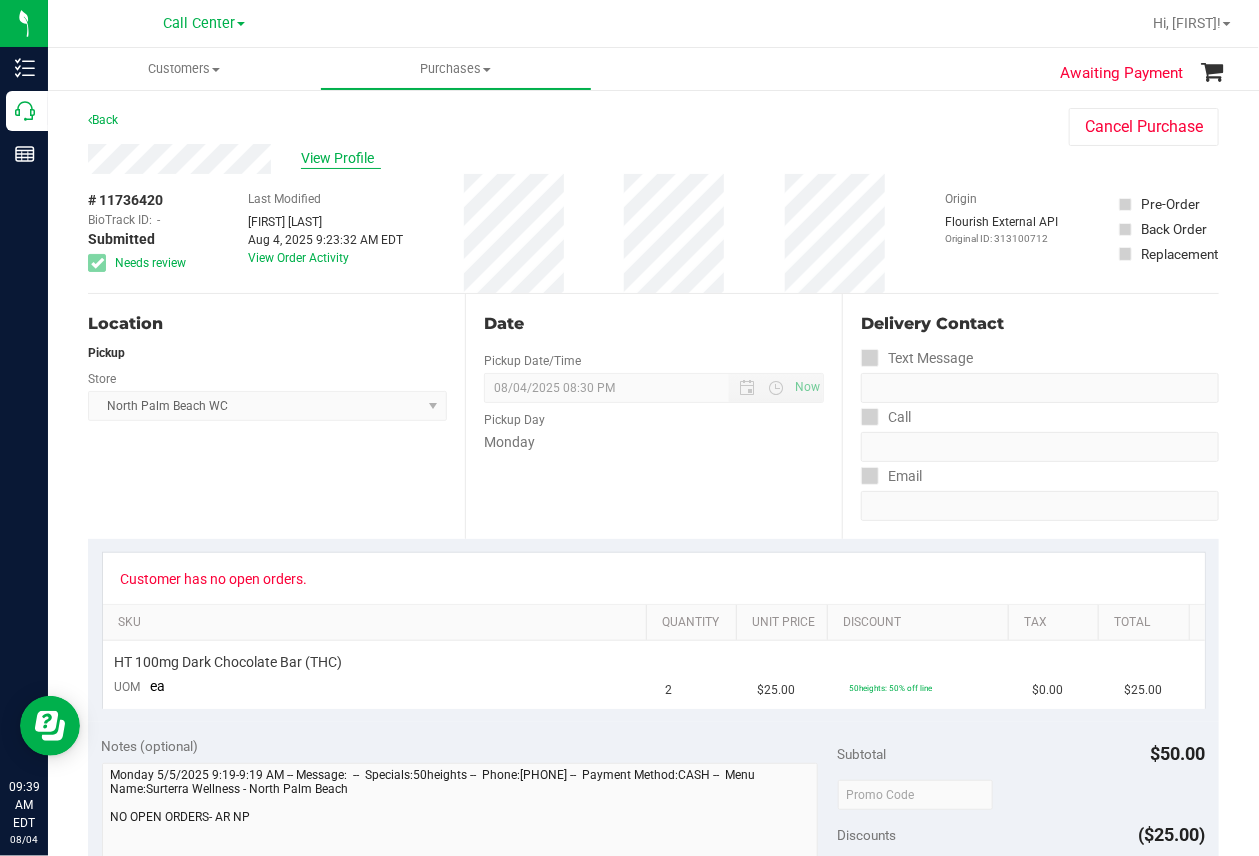 click on "View Profile" at bounding box center [341, 158] 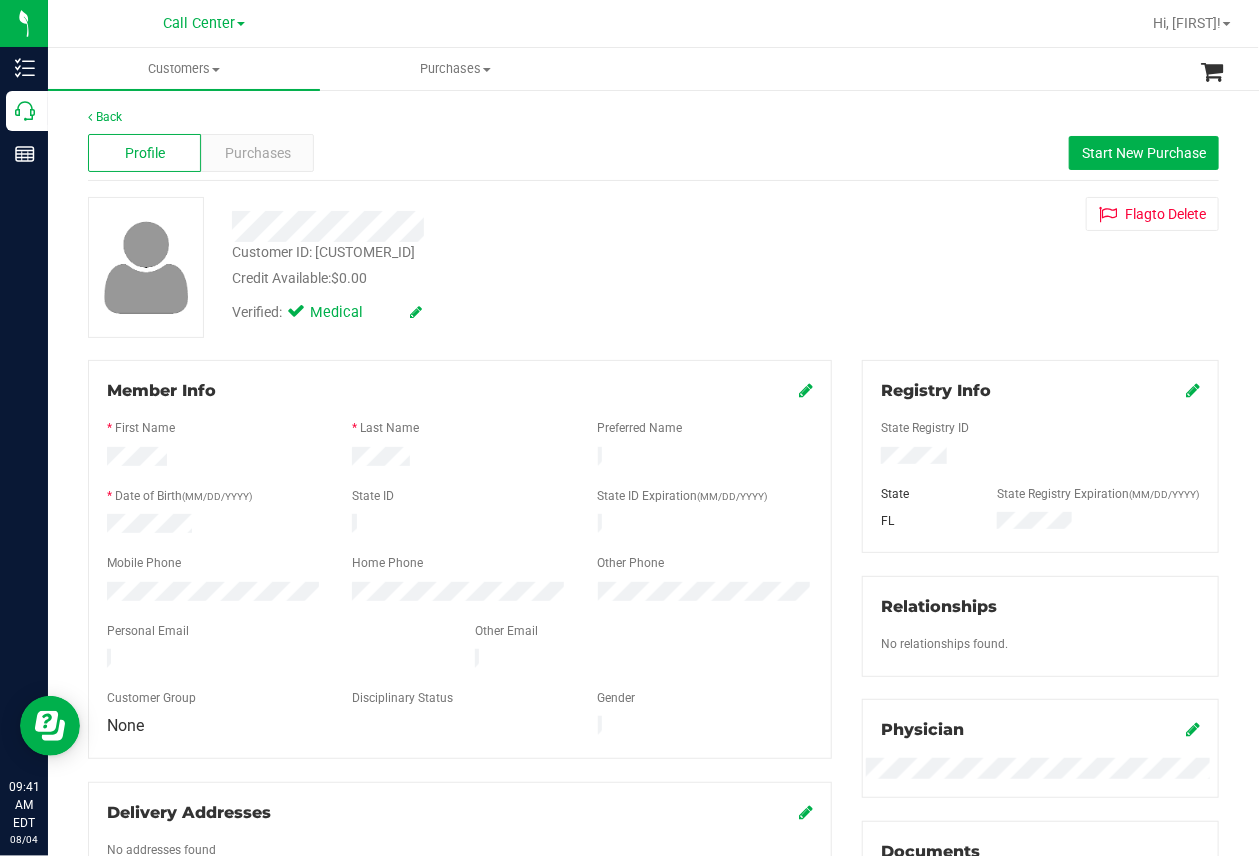 click on "Customers
All customers
Add a new customer
All physicians
Purchases
All purchases" at bounding box center [677, 69] 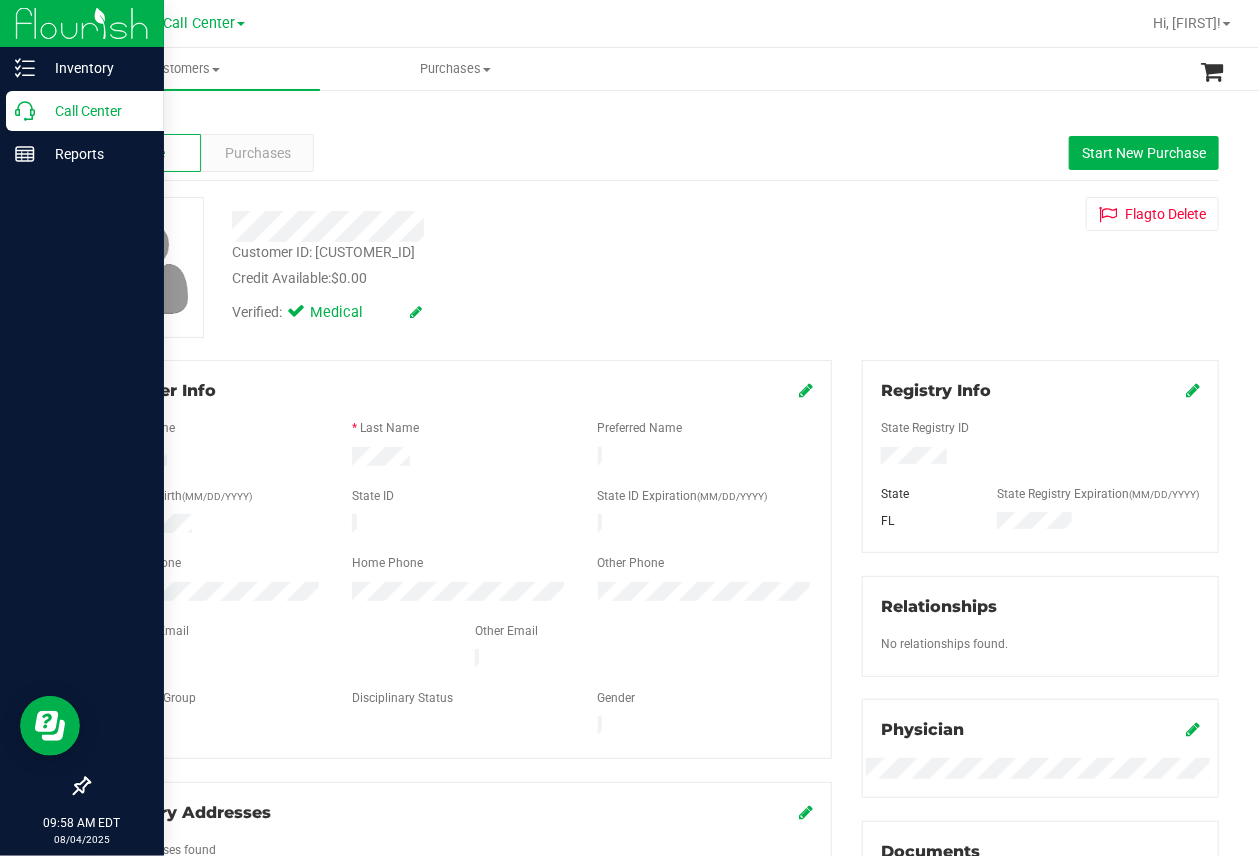 click 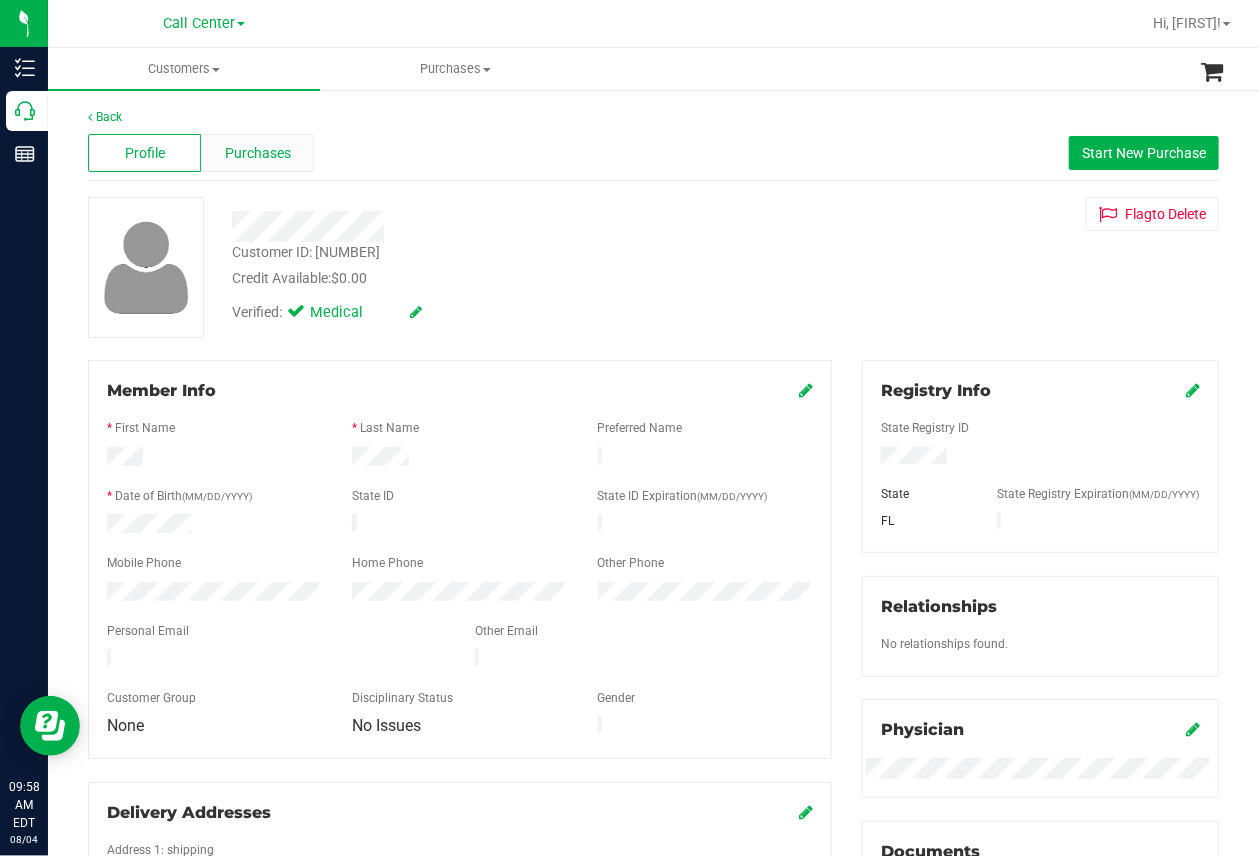 click on "Purchases" at bounding box center [258, 153] 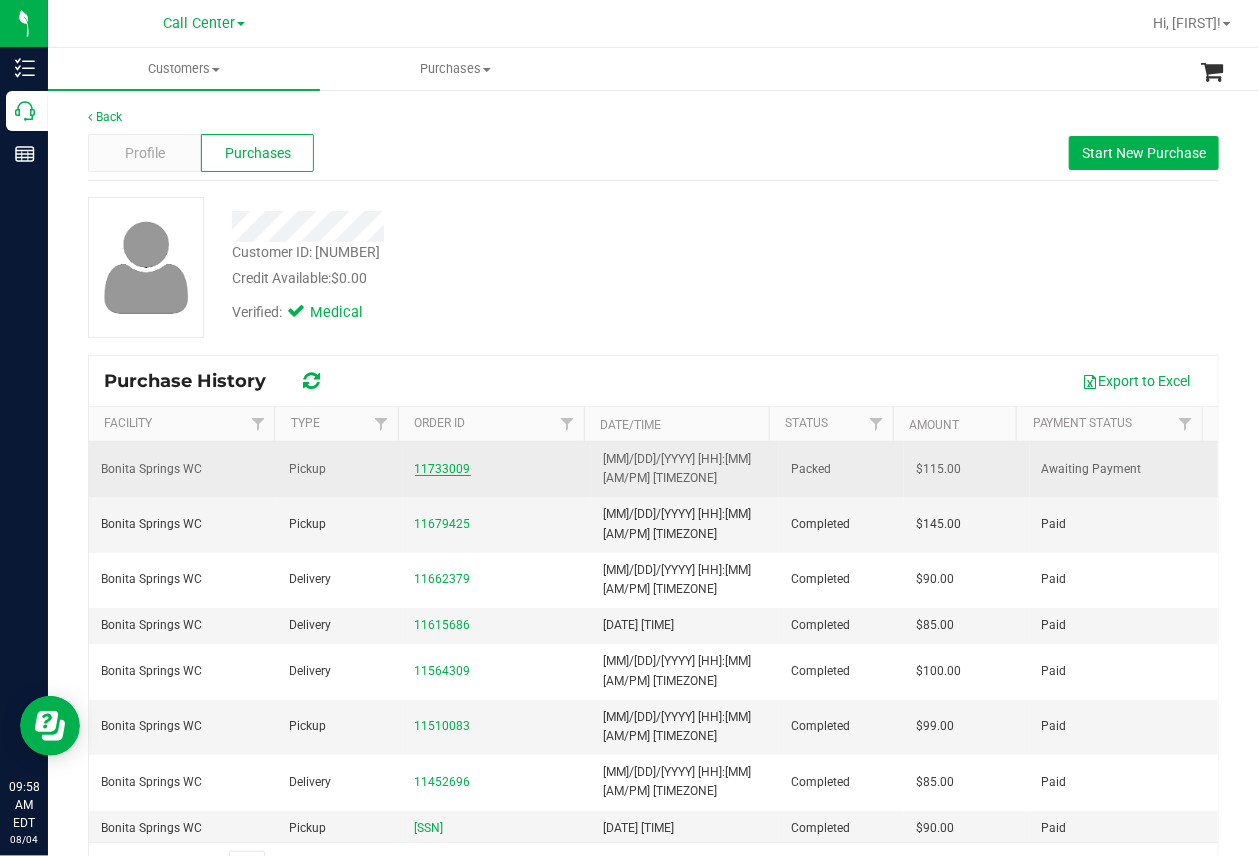 click on "11733009" at bounding box center [443, 469] 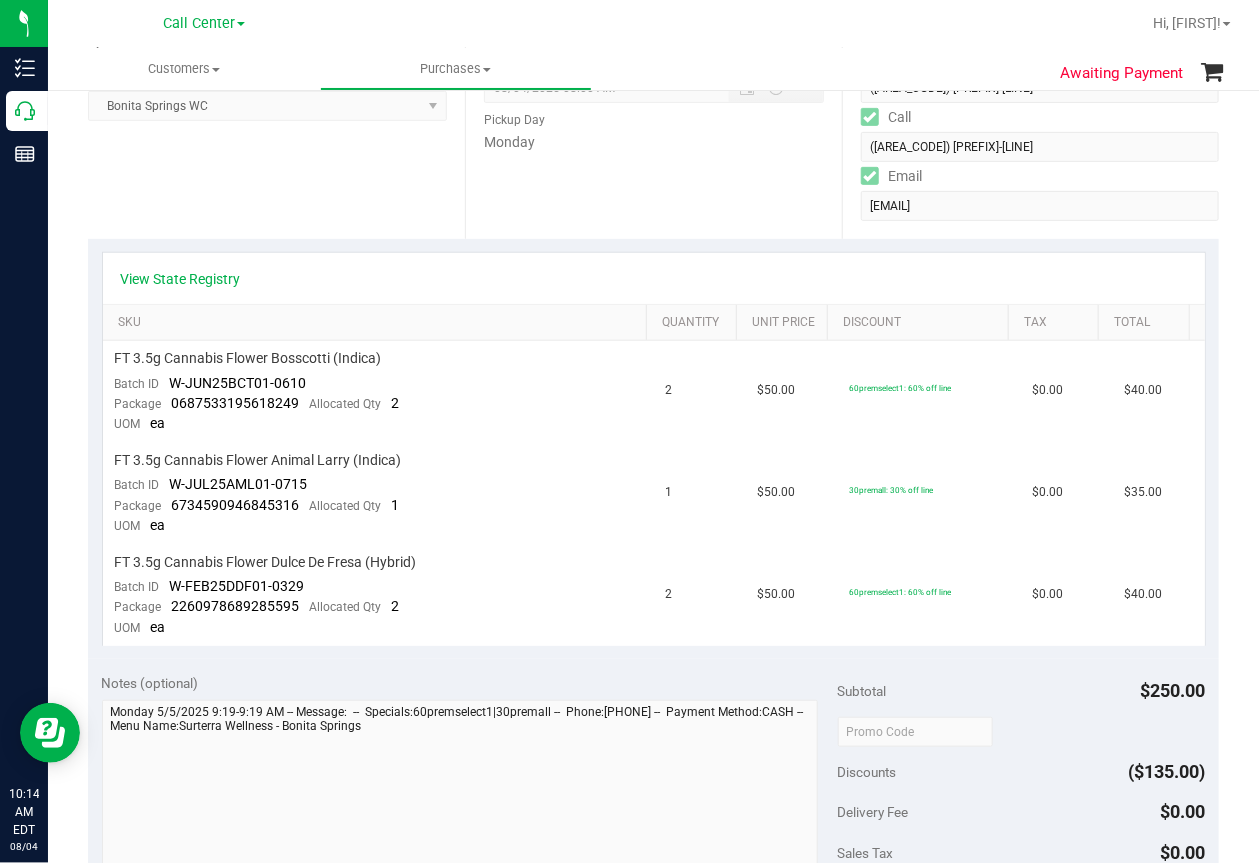 scroll, scrollTop: 200, scrollLeft: 0, axis: vertical 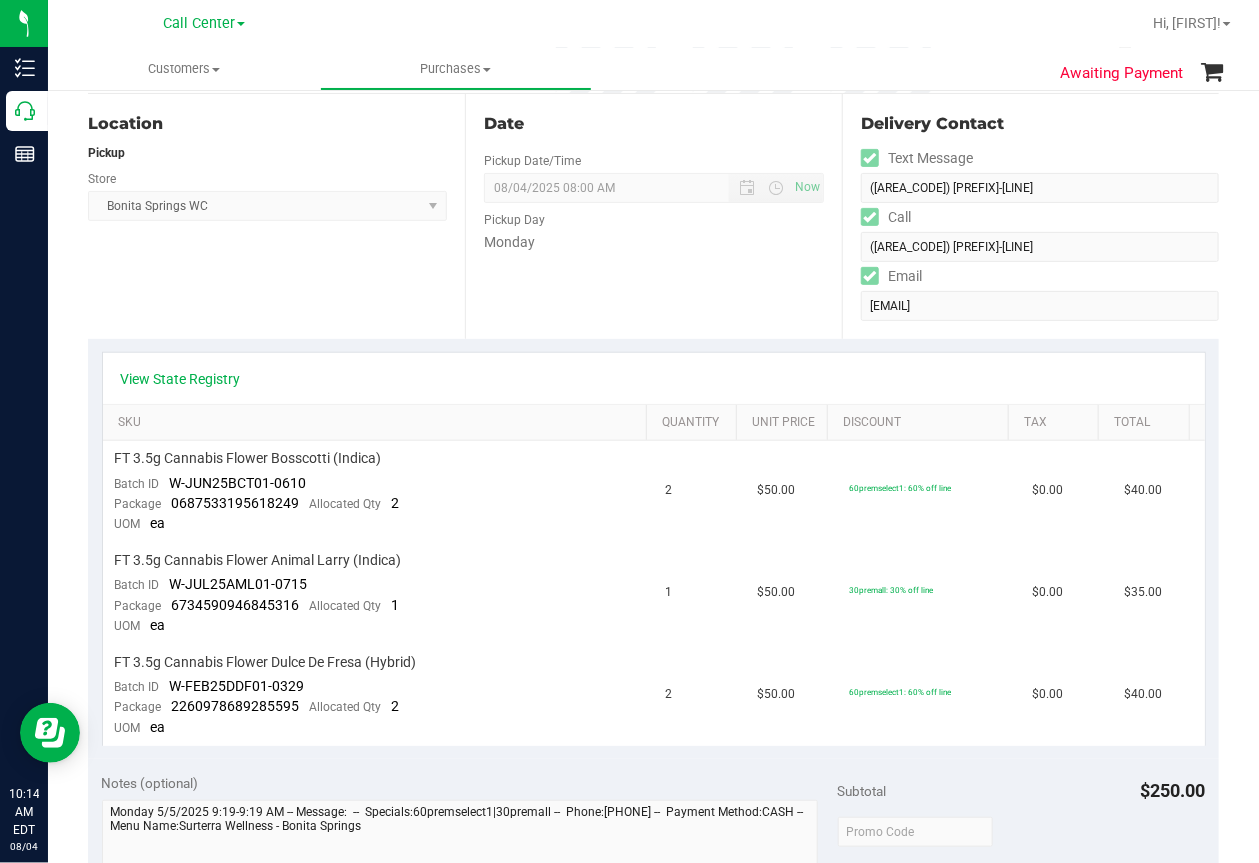 drag, startPoint x: 849, startPoint y: 38, endPoint x: 801, endPoint y: 32, distance: 48.373547 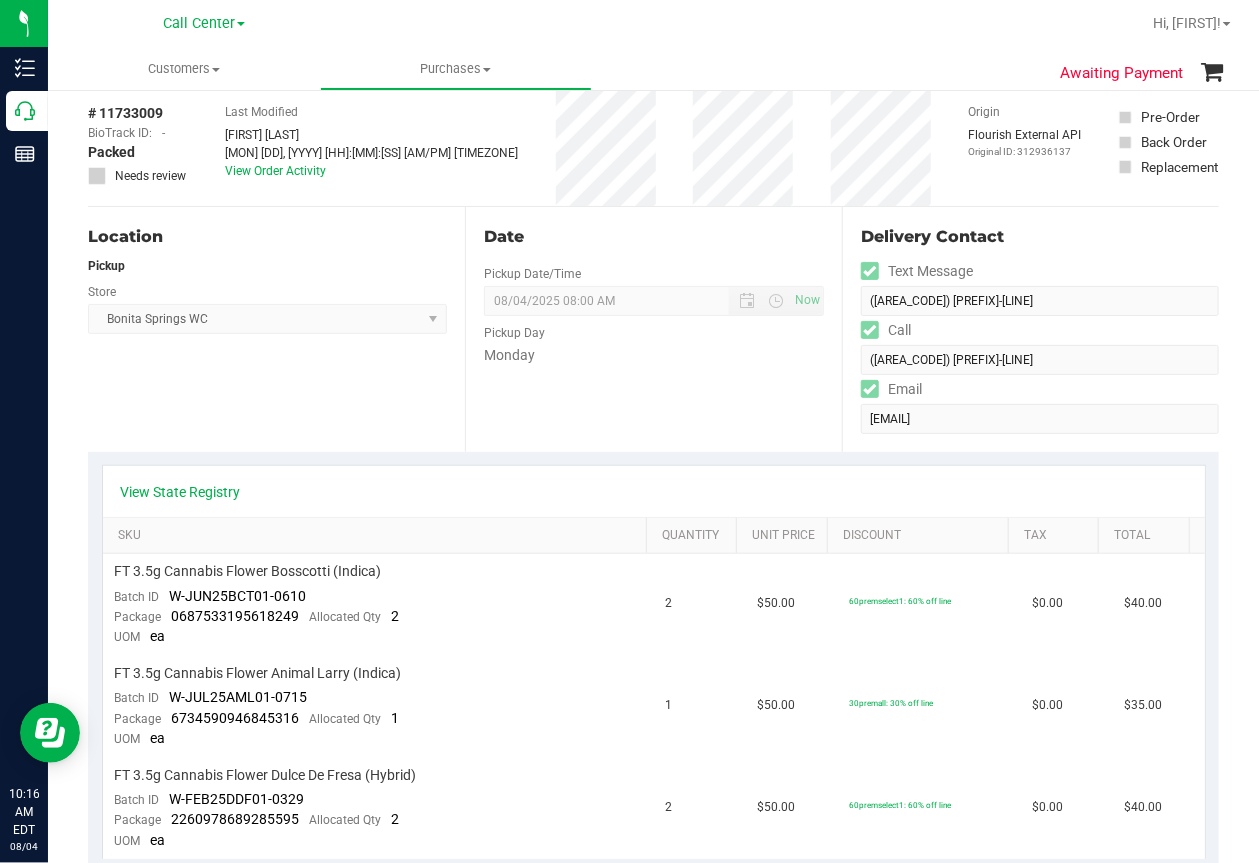 scroll, scrollTop: 0, scrollLeft: 0, axis: both 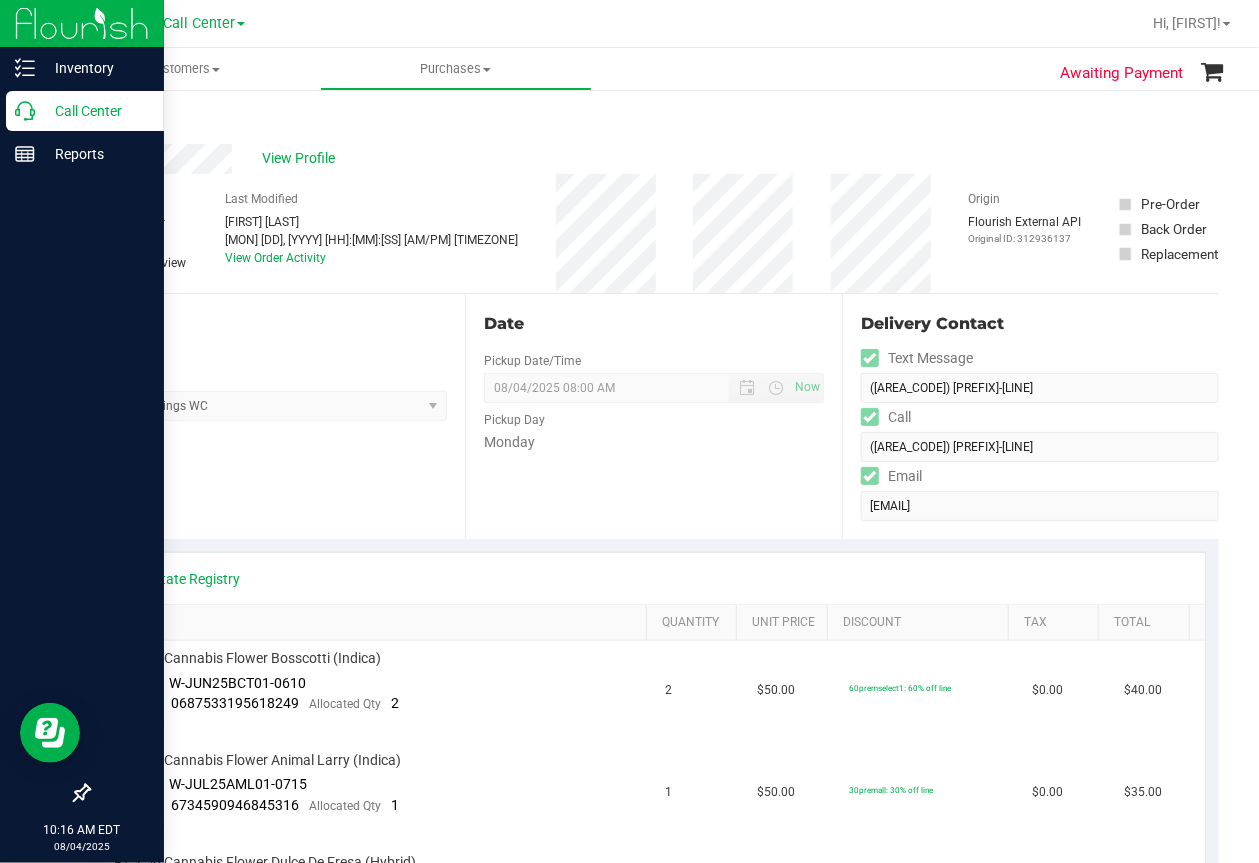 click on "Call Center" at bounding box center [85, 111] 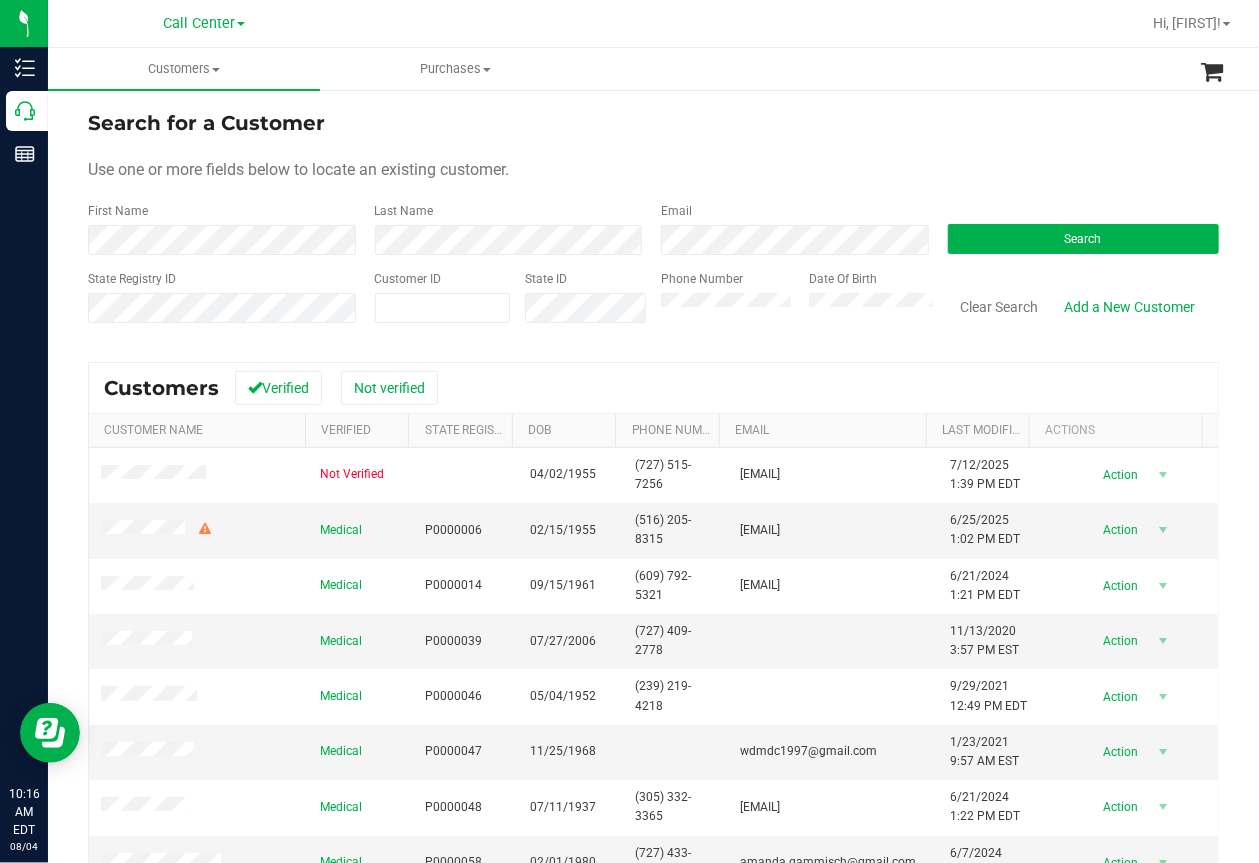 click on "Use one or more fields below to locate an existing customer." at bounding box center [653, 170] 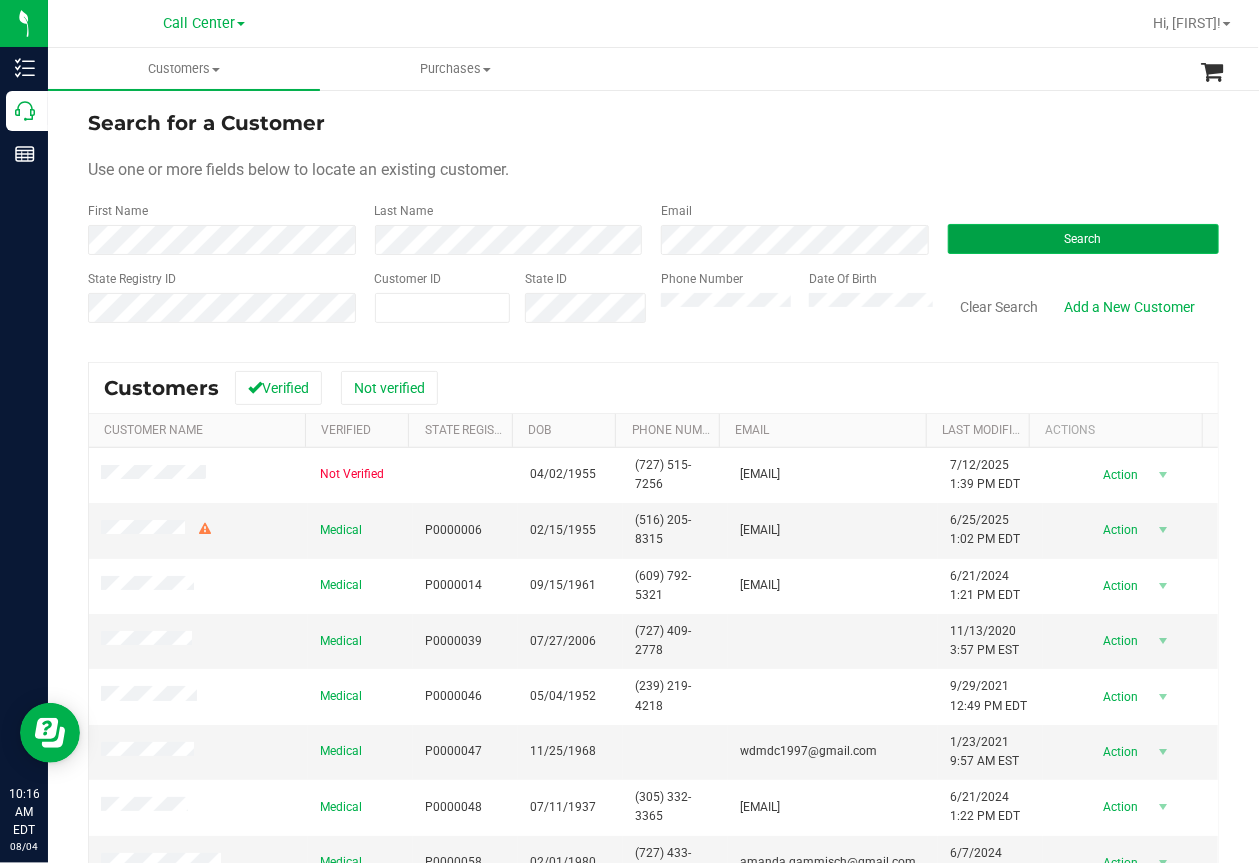 click on "Search" at bounding box center [1084, 239] 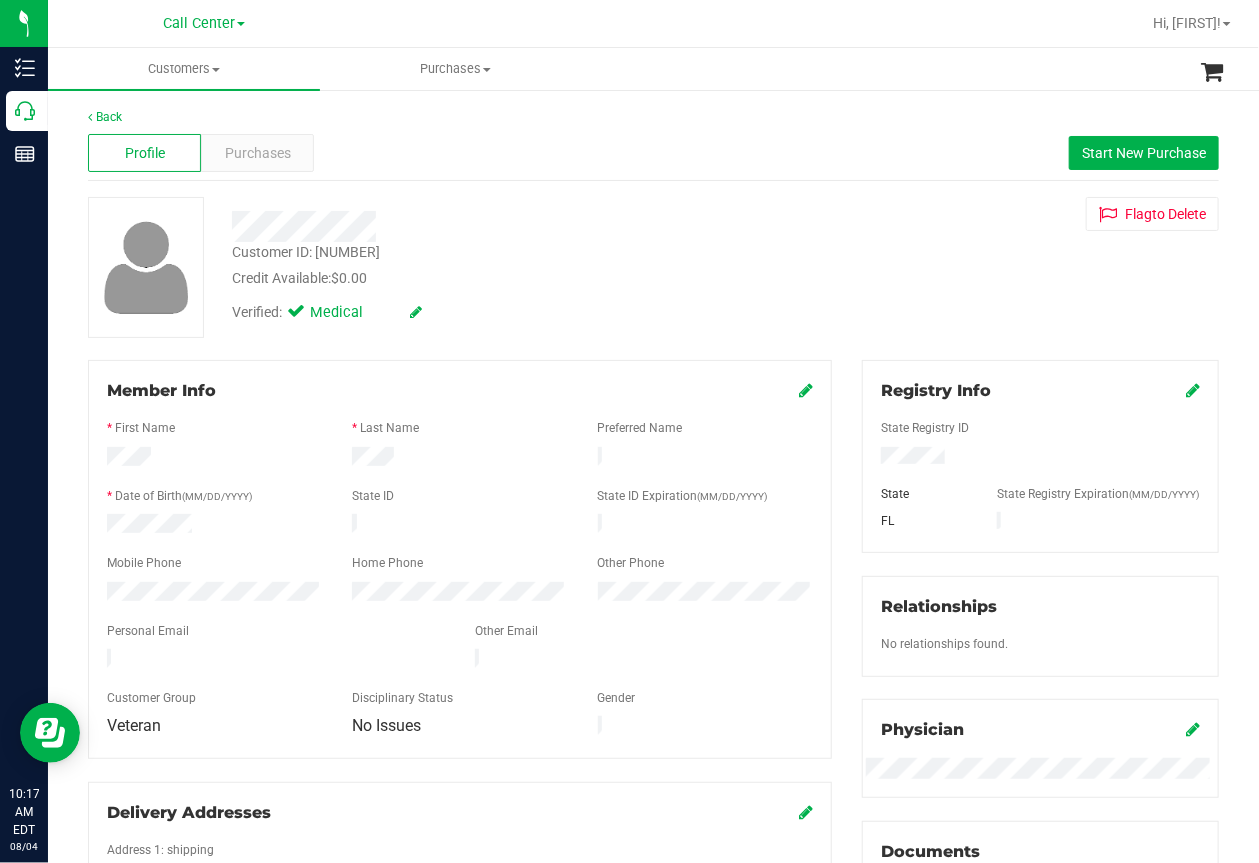 click at bounding box center (507, 226) 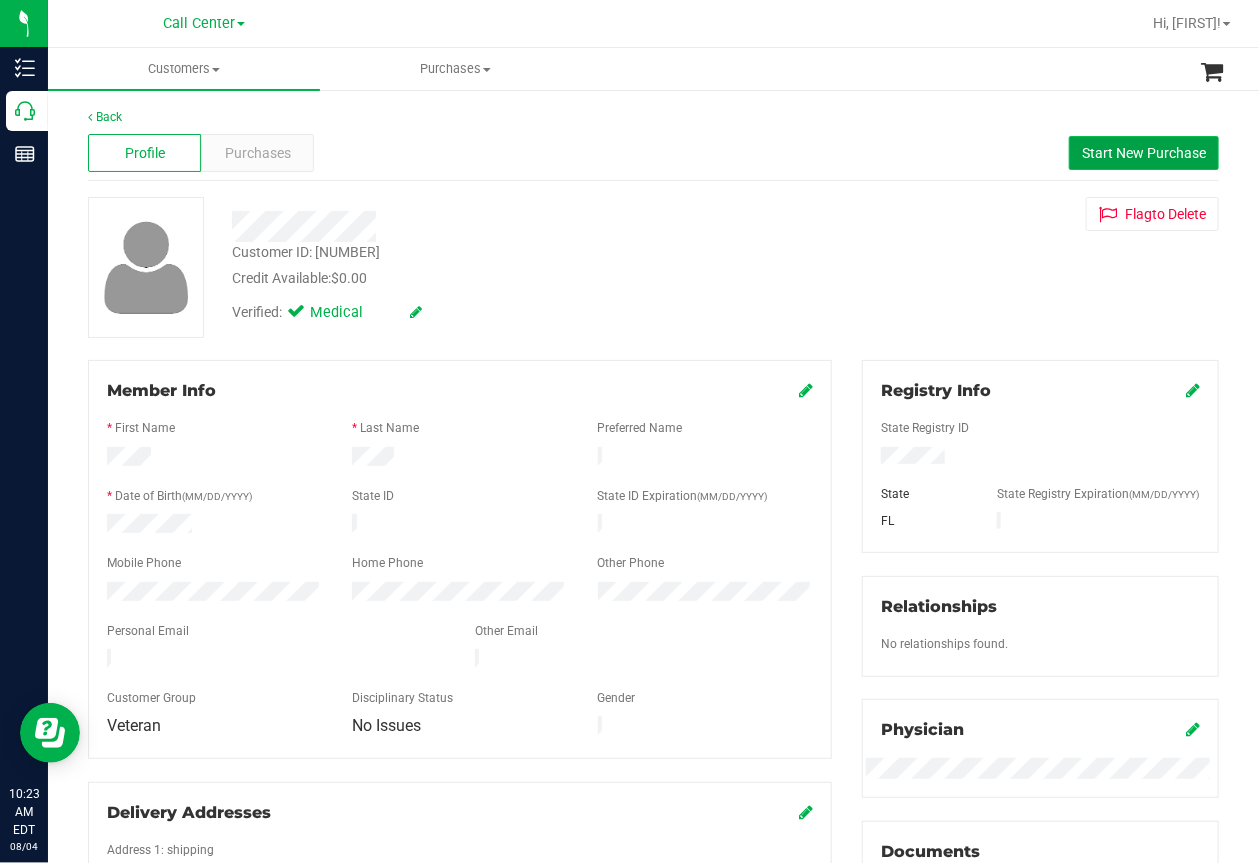 click on "Start New Purchase" at bounding box center (1144, 153) 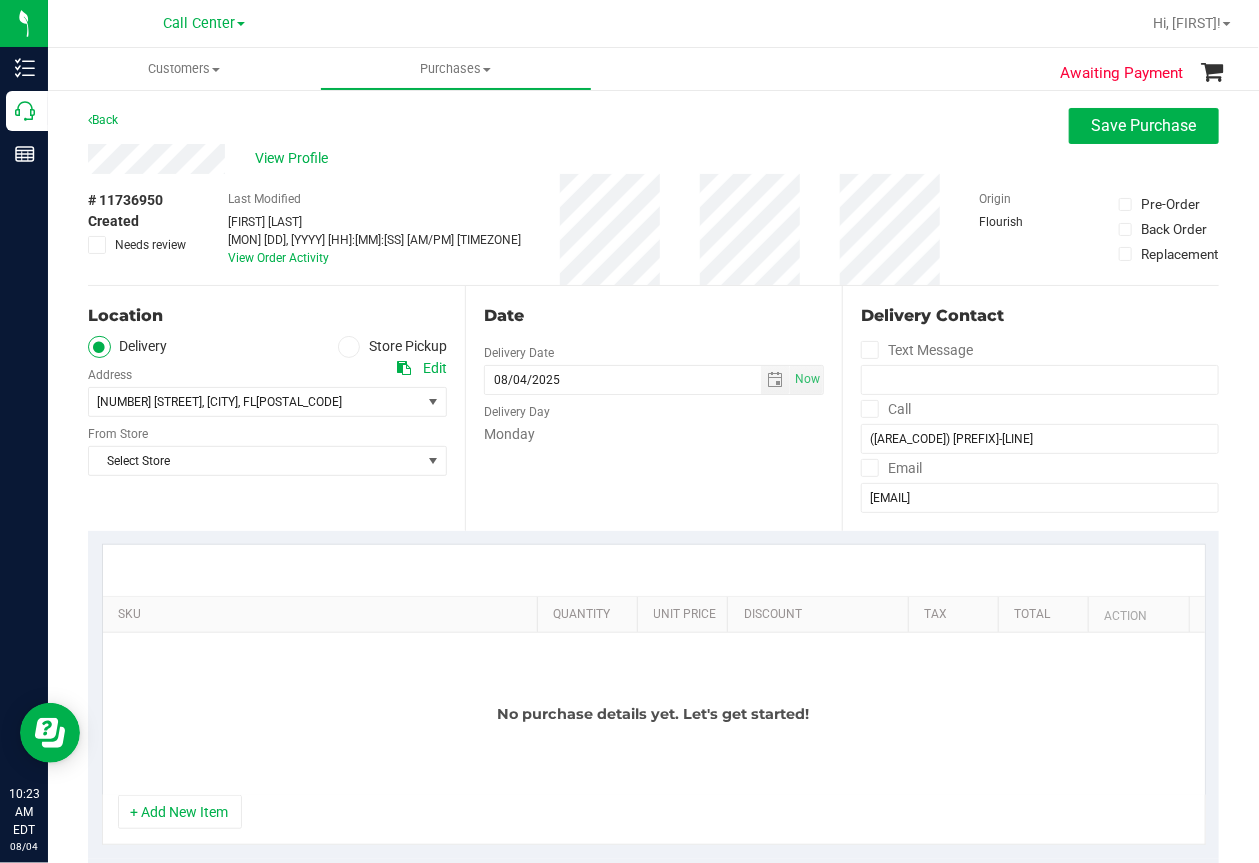click on "Store Pickup" at bounding box center (393, 347) 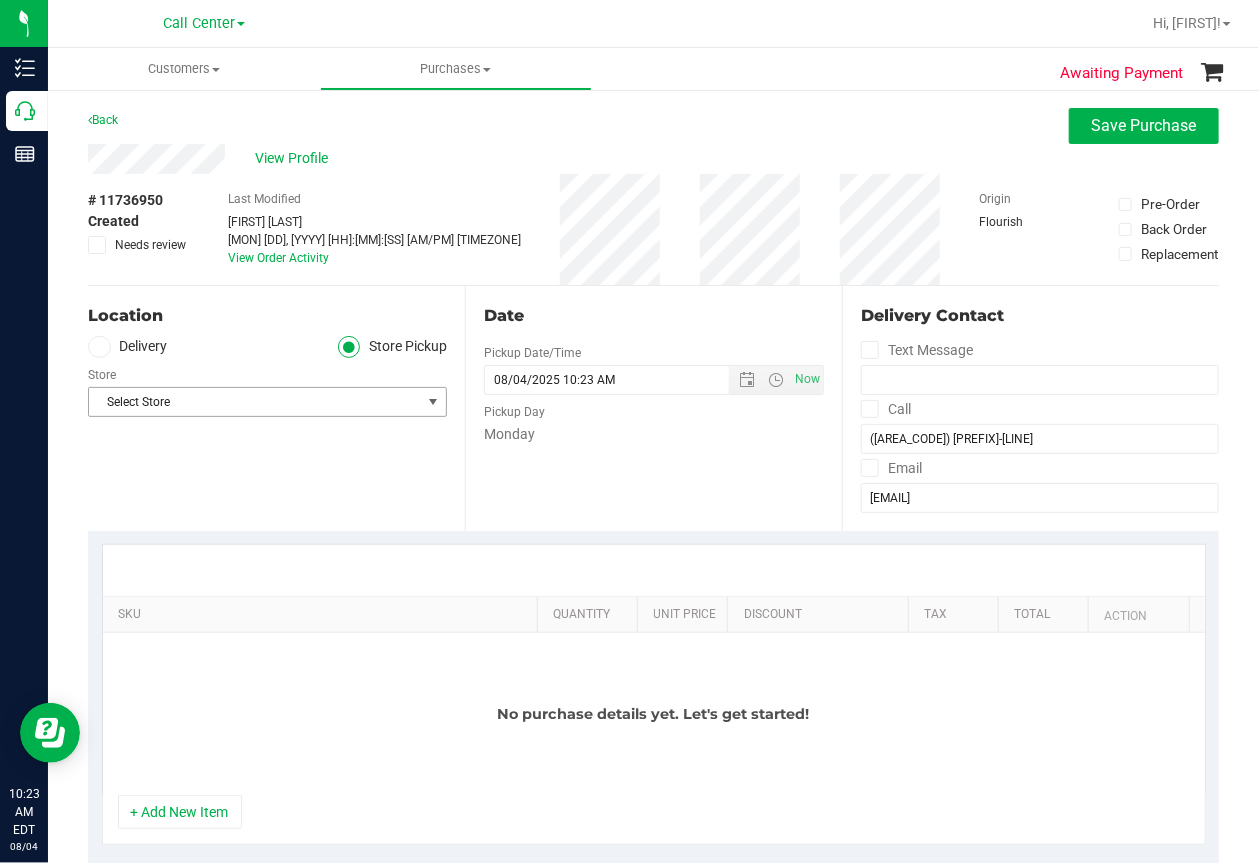 click on "Select Store" at bounding box center [255, 402] 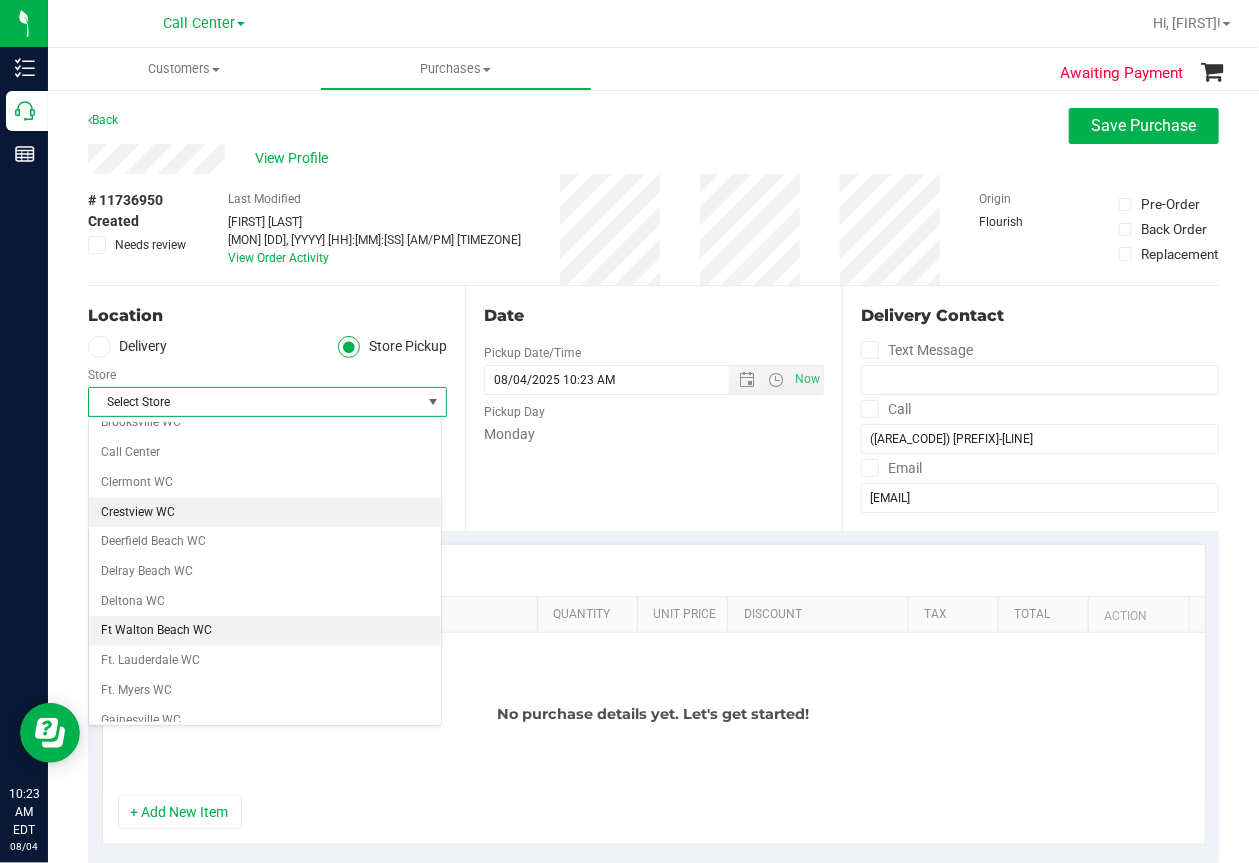 scroll, scrollTop: 100, scrollLeft: 0, axis: vertical 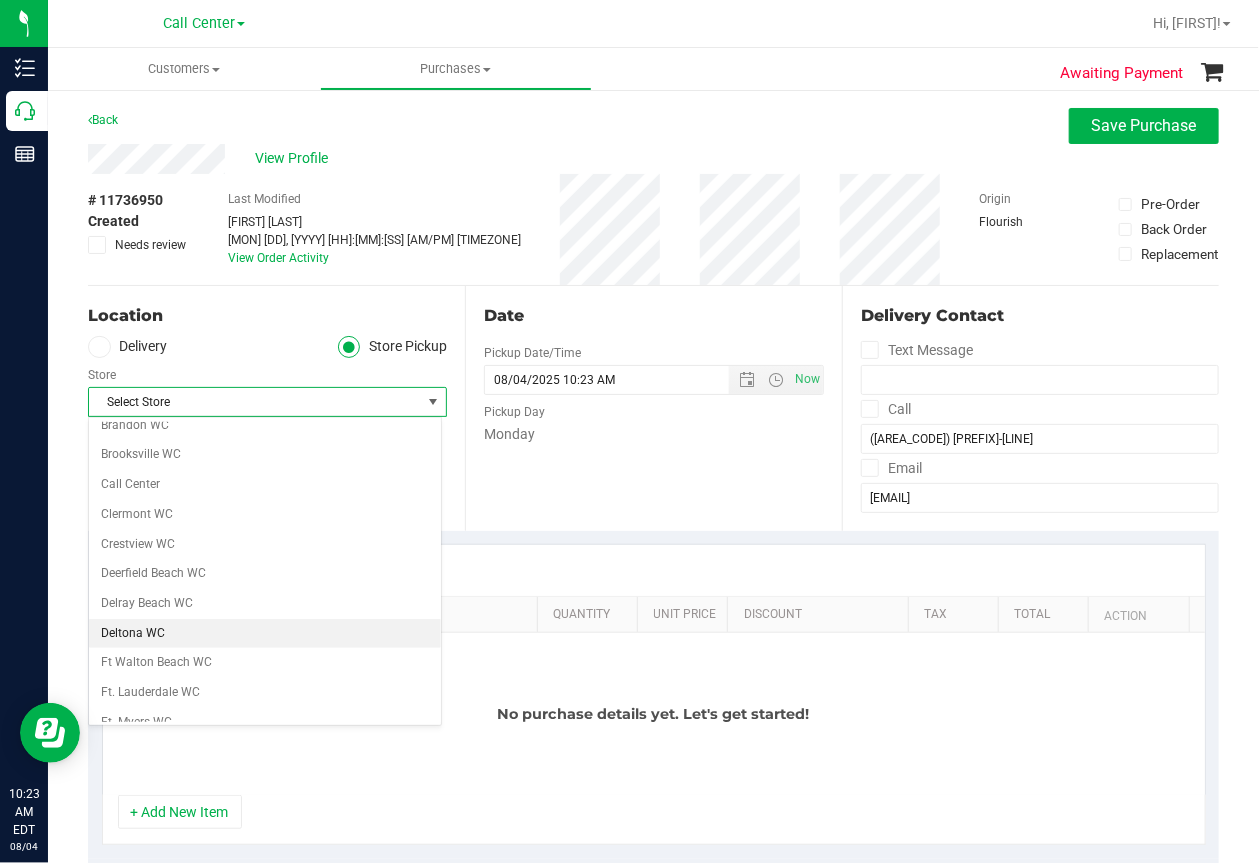 click on "Deltona WC" at bounding box center (265, 634) 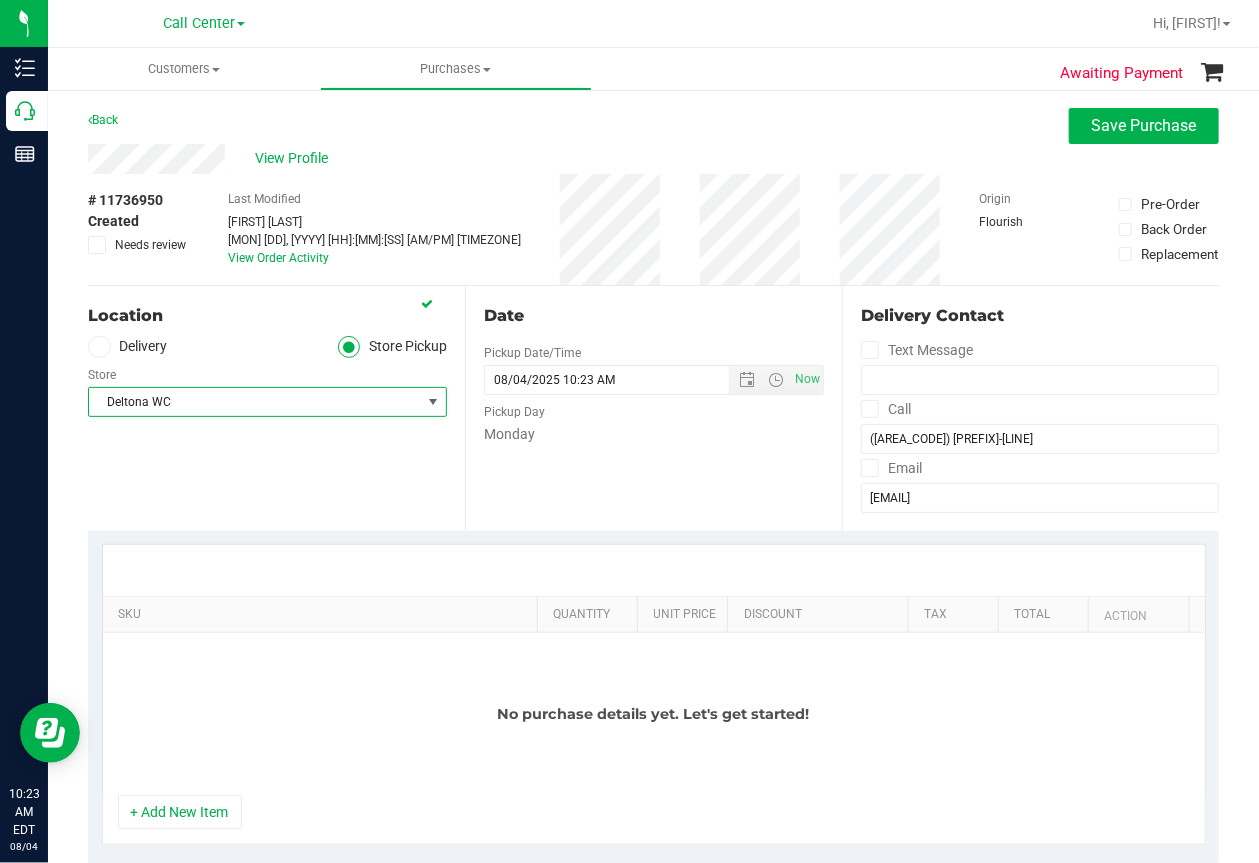 click on "Customers
All customers
Add a new customer
All physicians
Purchases
All purchases" at bounding box center (677, 69) 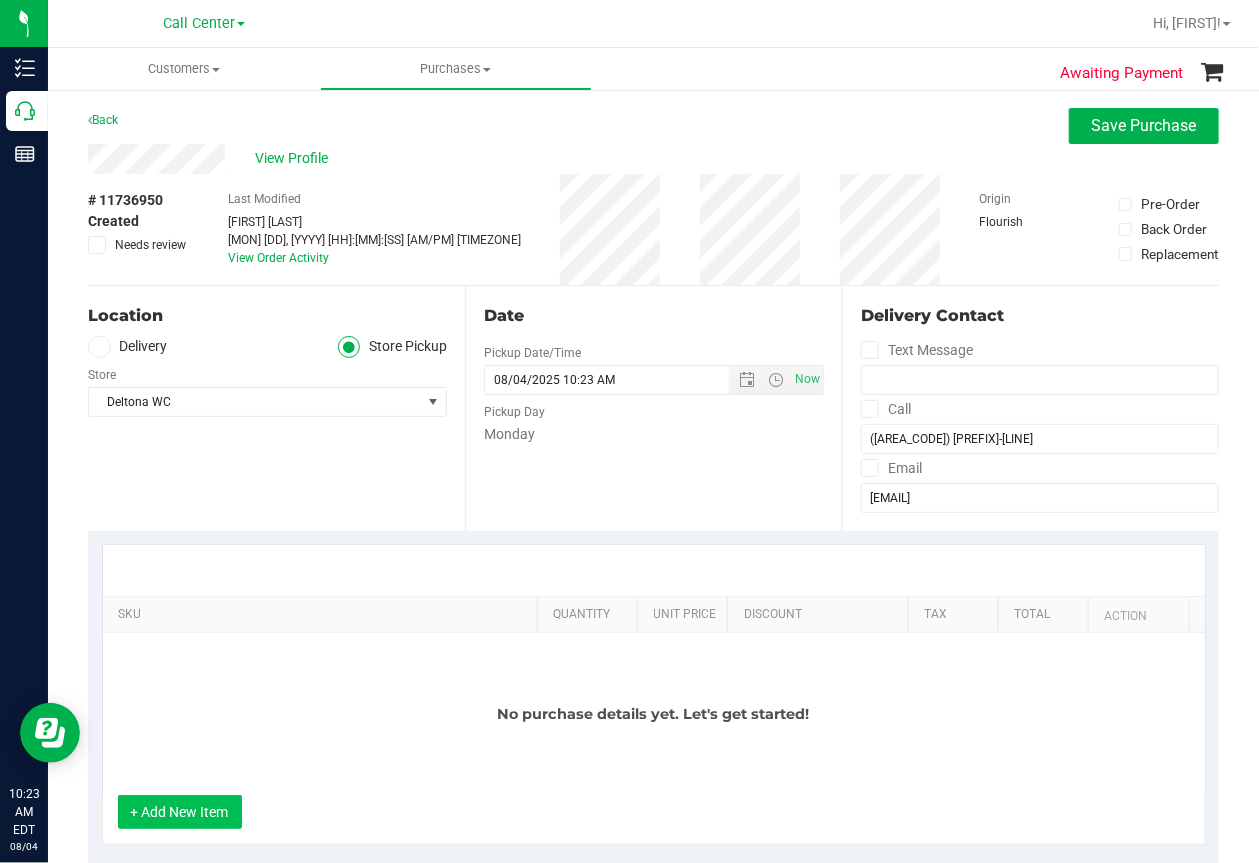 click on "+ Add New Item" at bounding box center [180, 812] 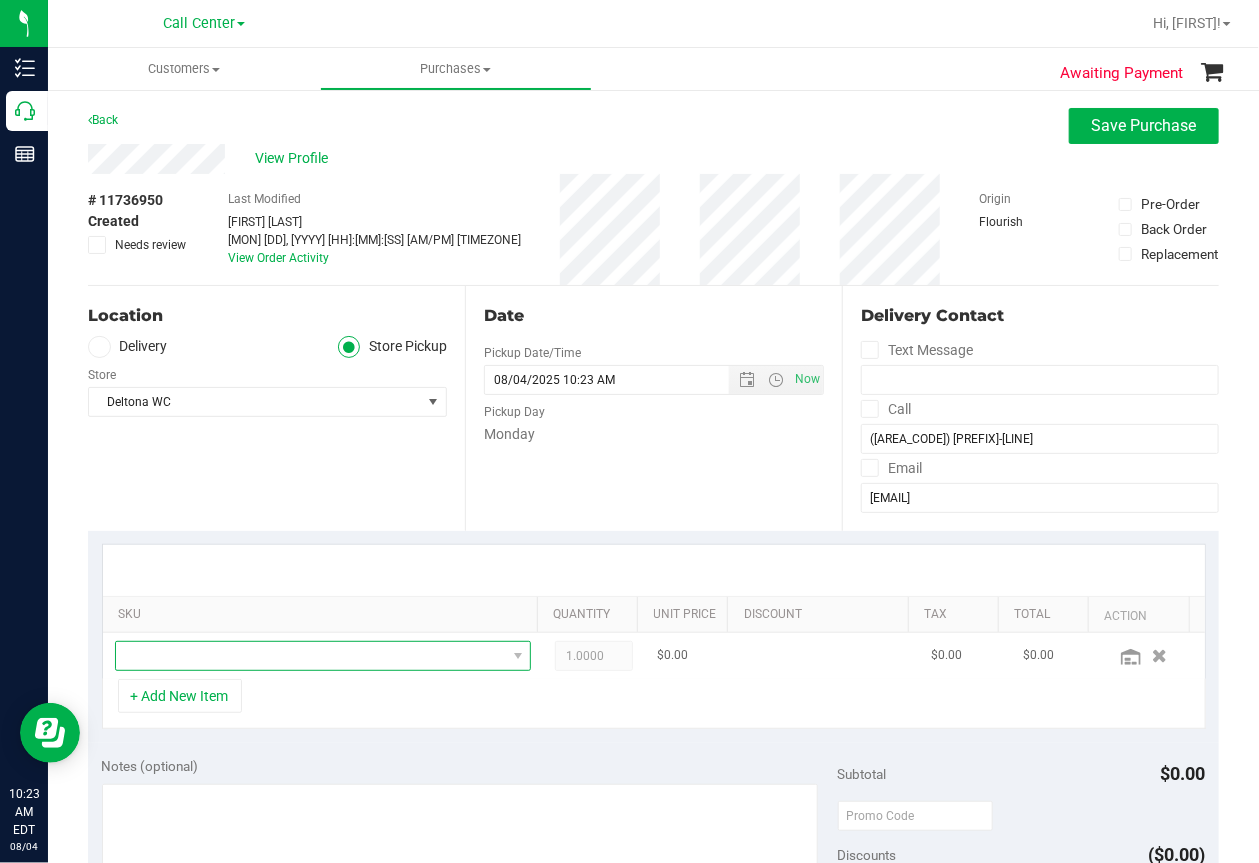 click at bounding box center (311, 656) 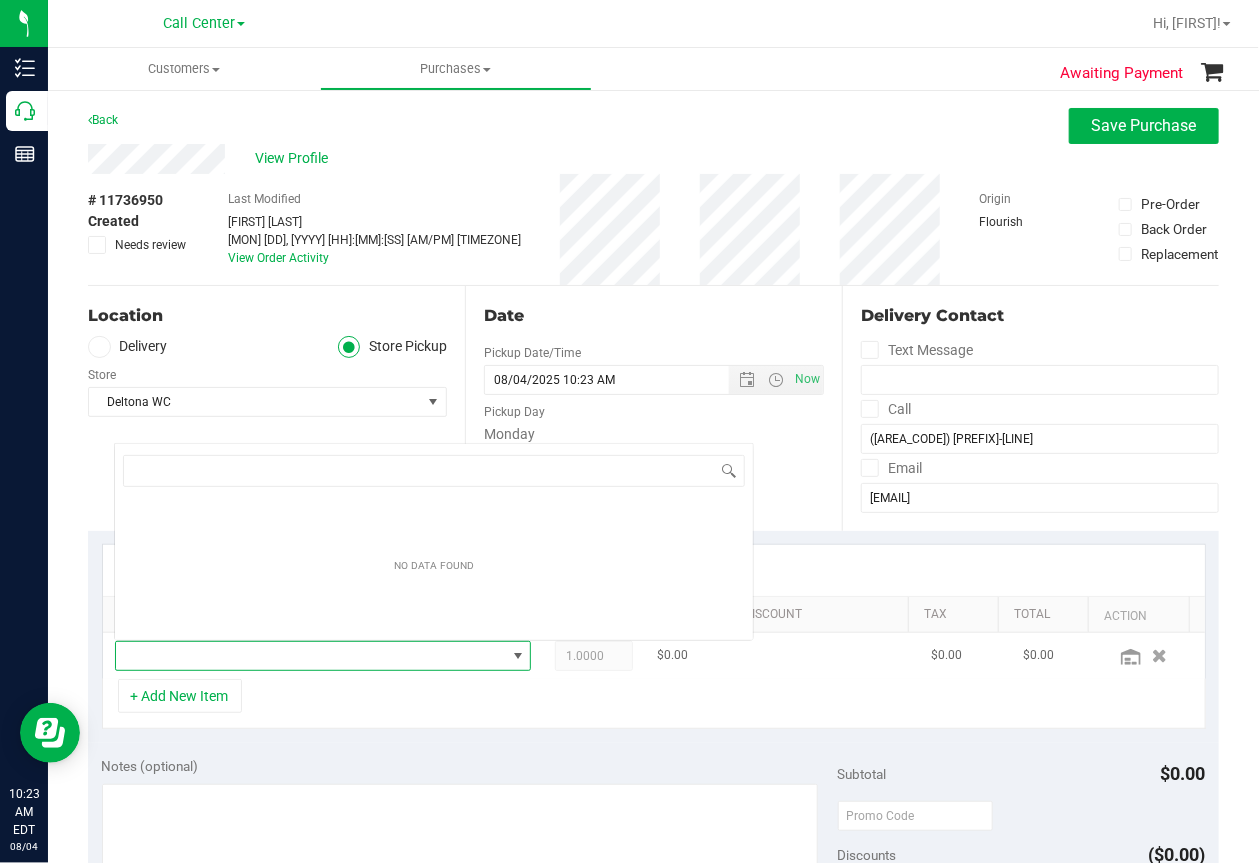 scroll, scrollTop: 0, scrollLeft: 0, axis: both 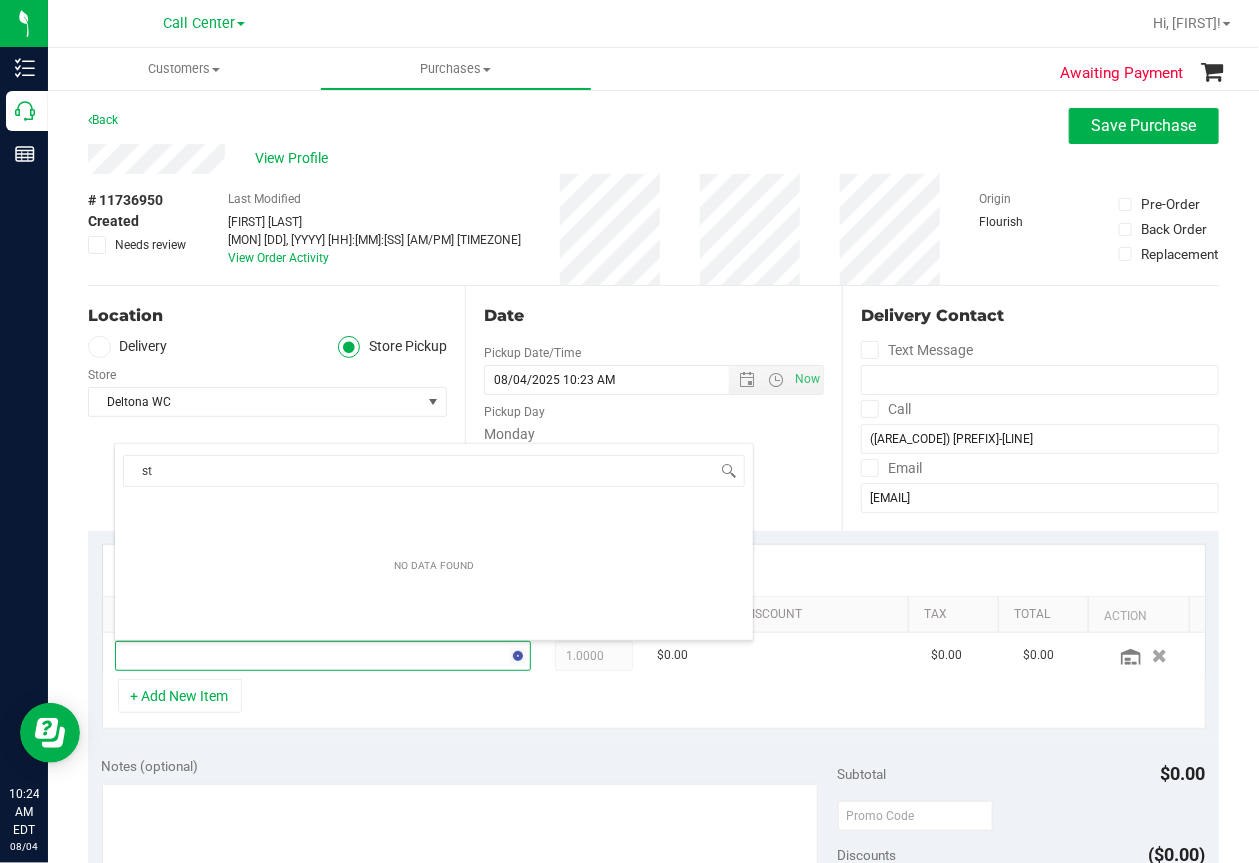 type on "s" 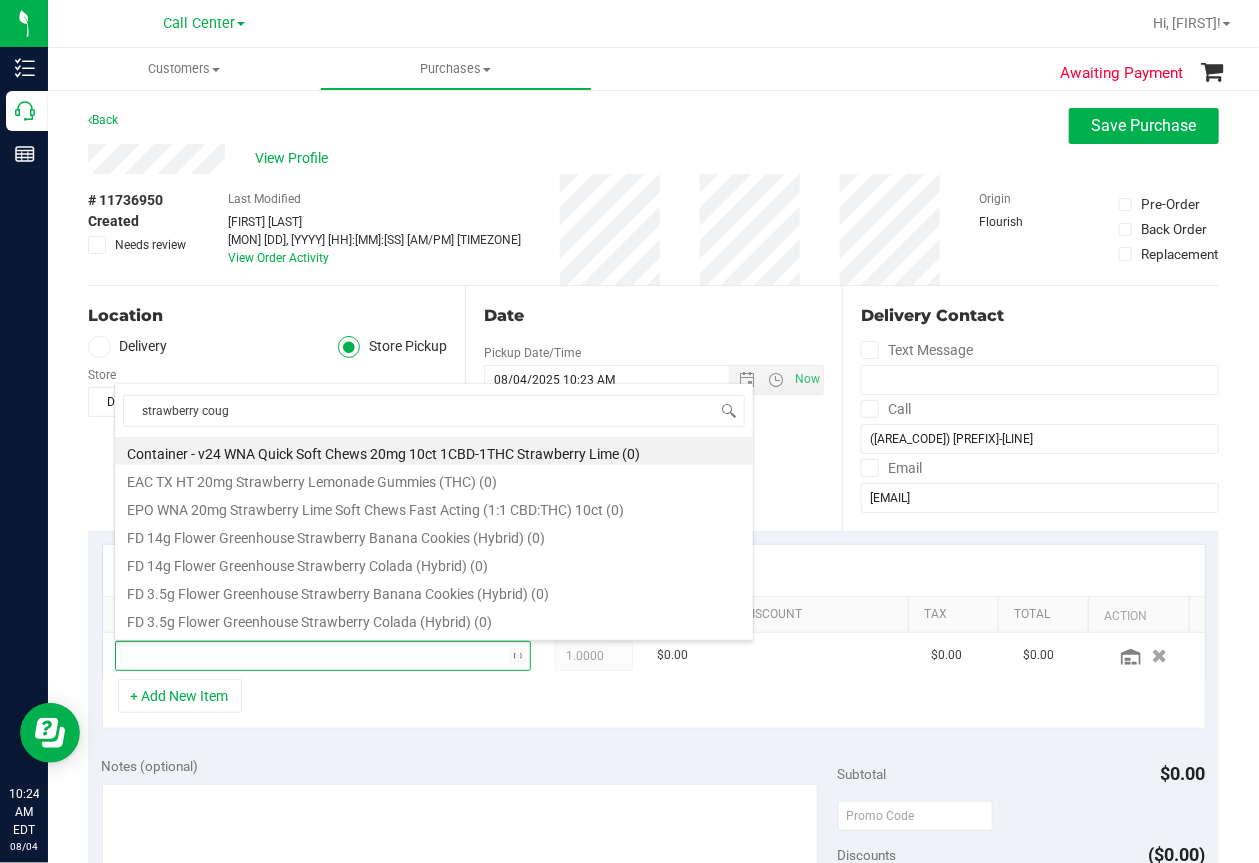type on "strawberry cough" 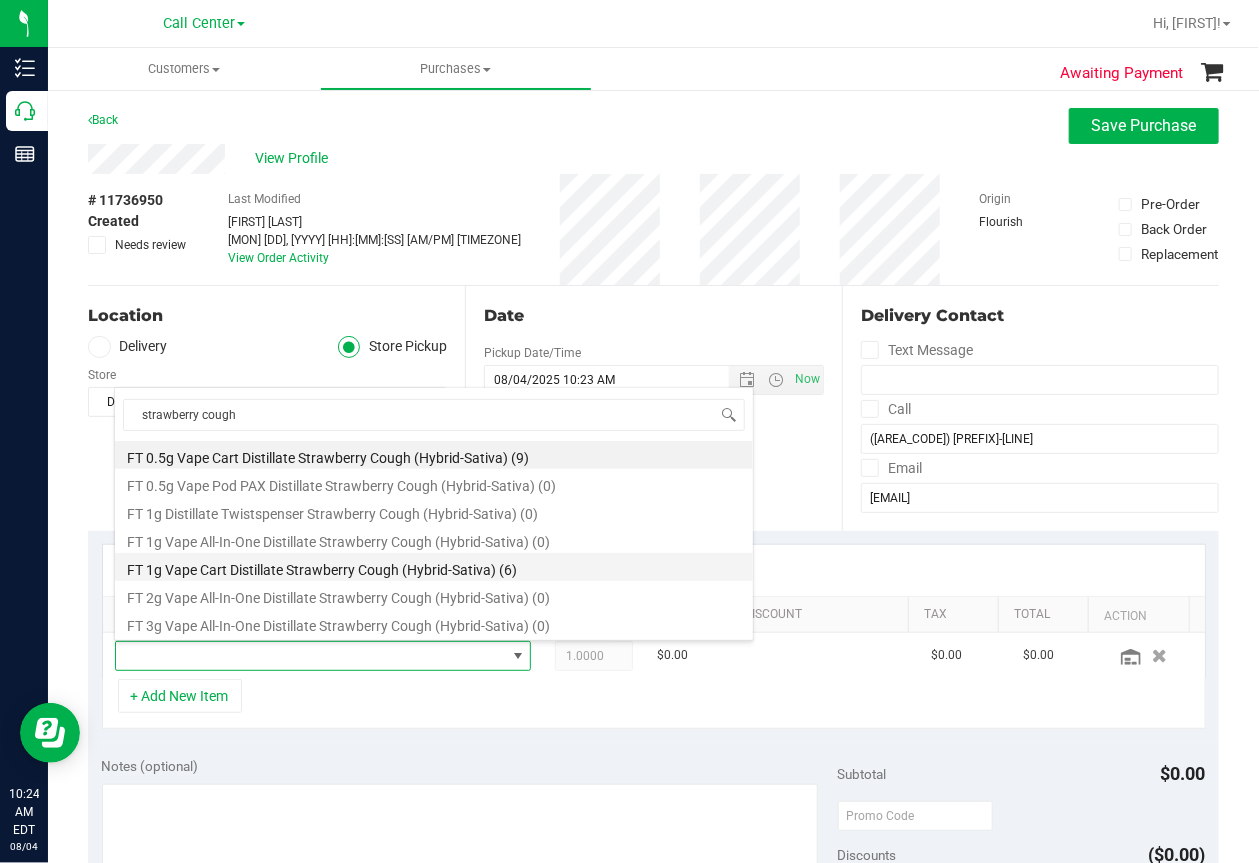 click on "FT 1g Vape Cart Distillate Strawberry Cough (Hybrid-Sativa) (6)" at bounding box center (434, 567) 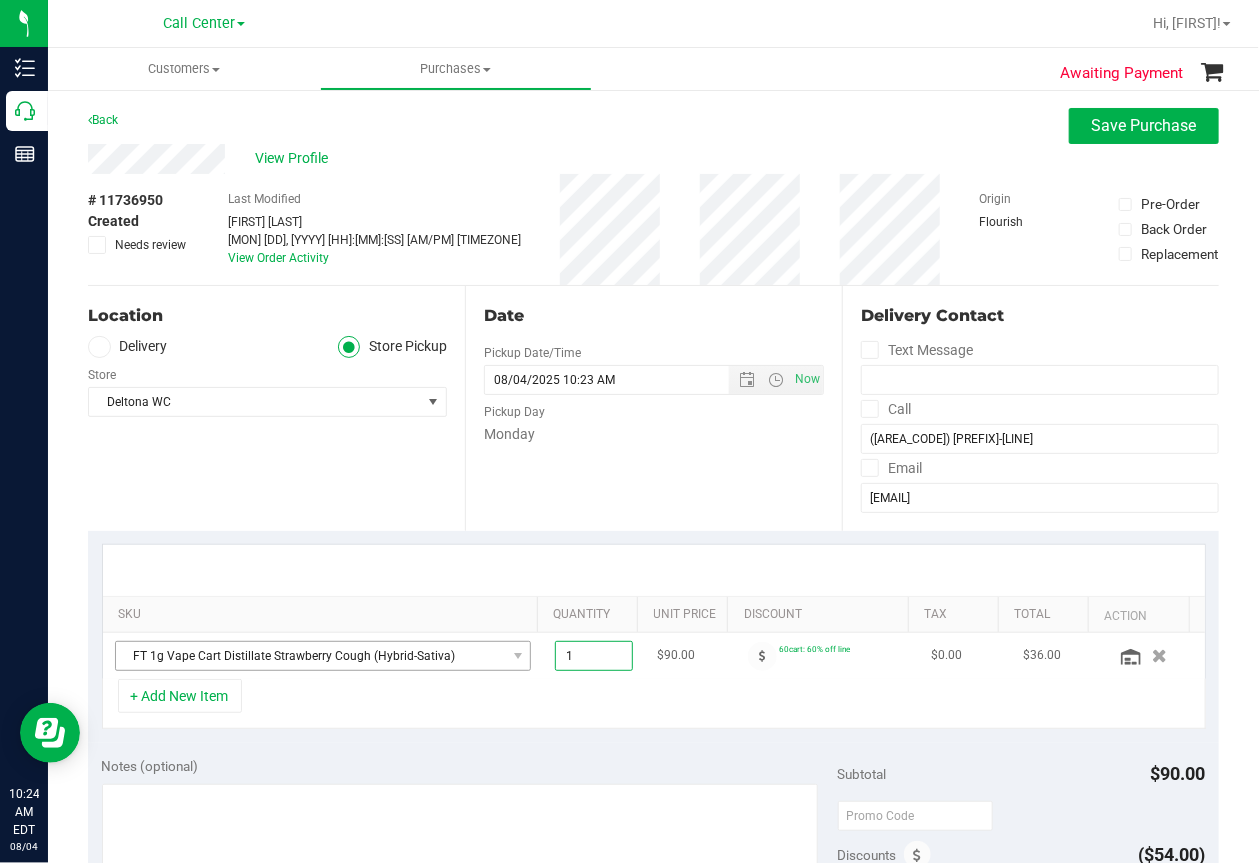 drag, startPoint x: 508, startPoint y: 643, endPoint x: 473, endPoint y: 645, distance: 35.057095 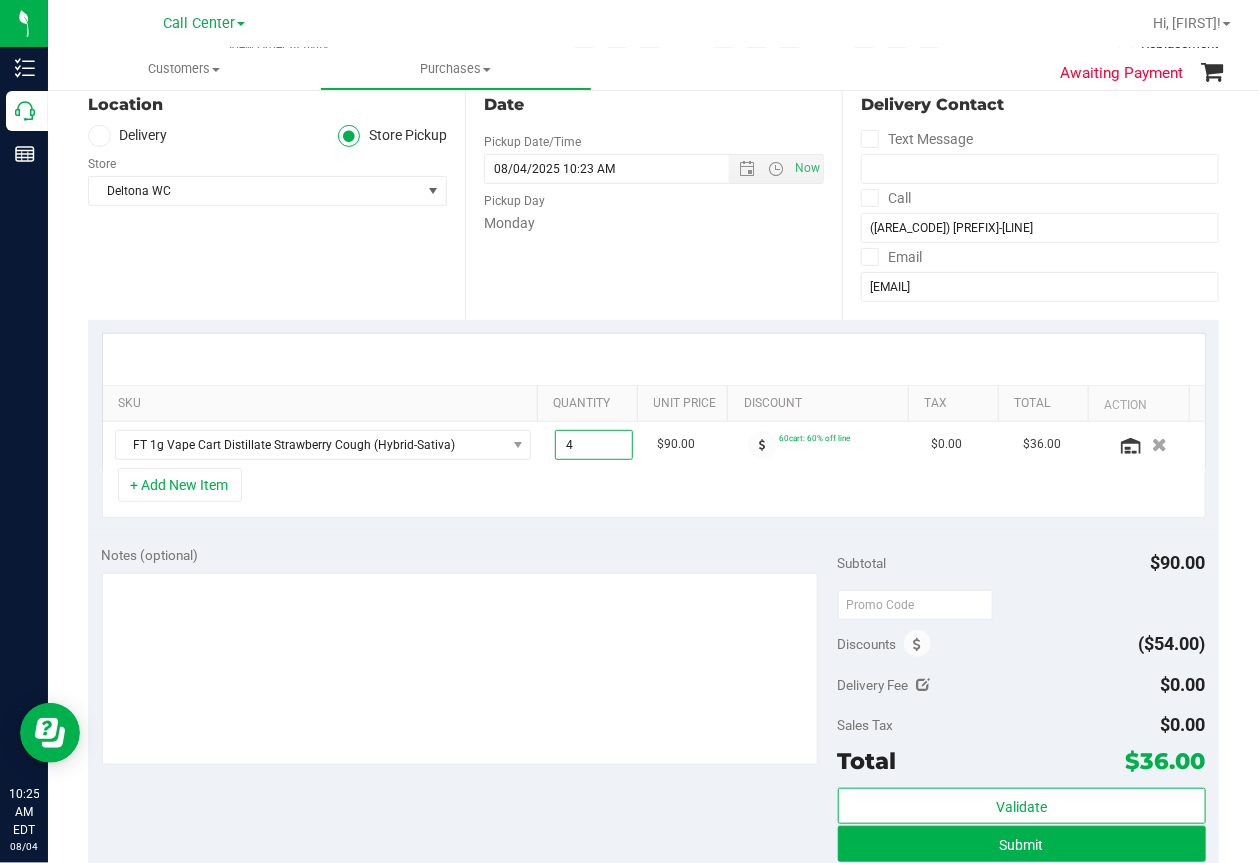 scroll, scrollTop: 300, scrollLeft: 0, axis: vertical 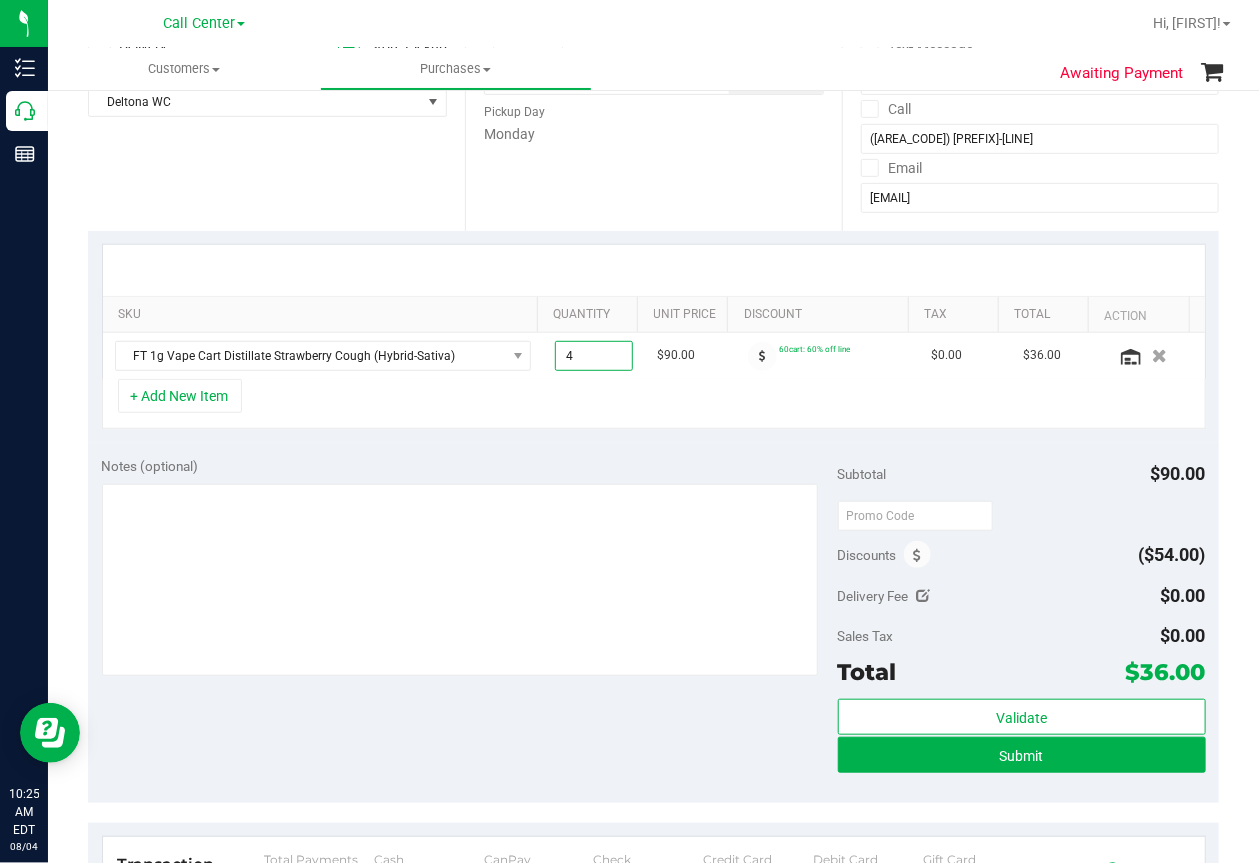 type on "4.00" 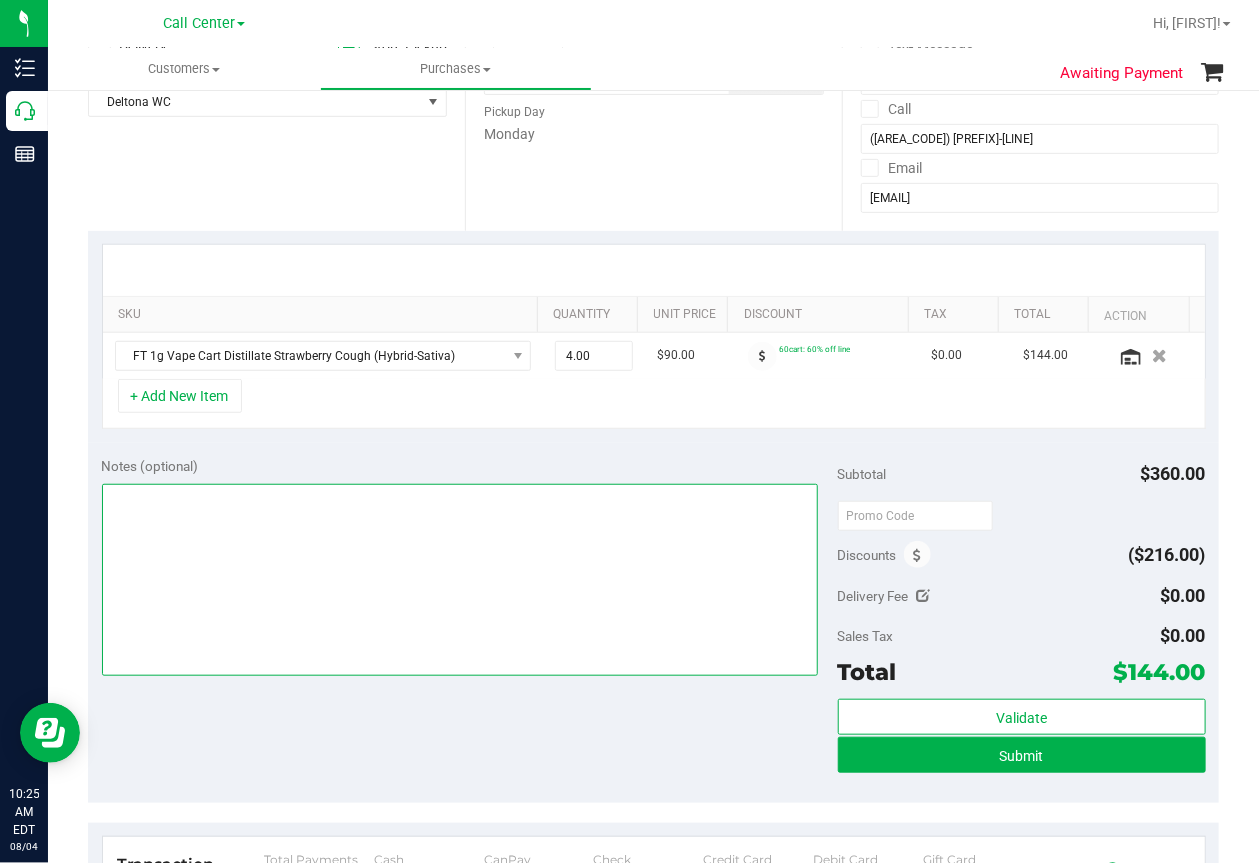click at bounding box center (460, 580) 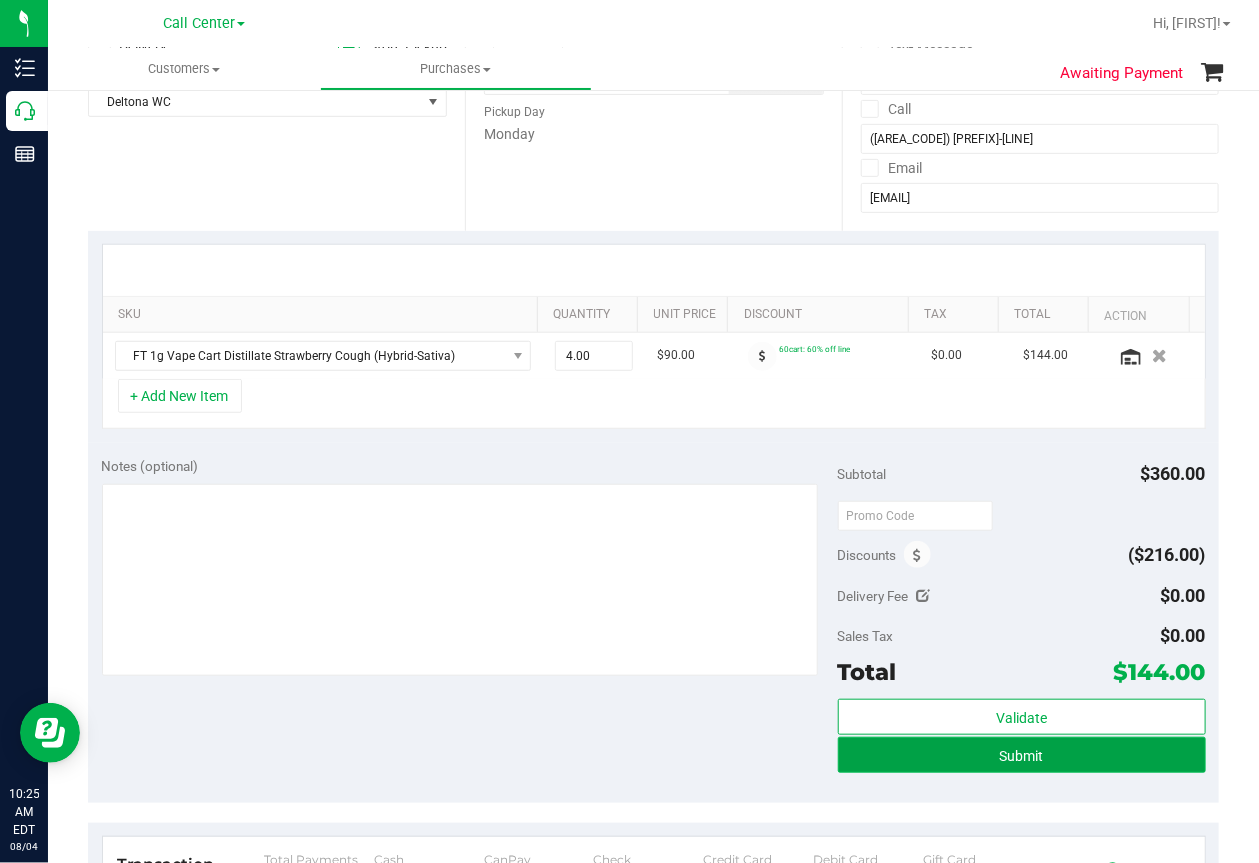 drag, startPoint x: 970, startPoint y: 746, endPoint x: 830, endPoint y: 737, distance: 140.28899 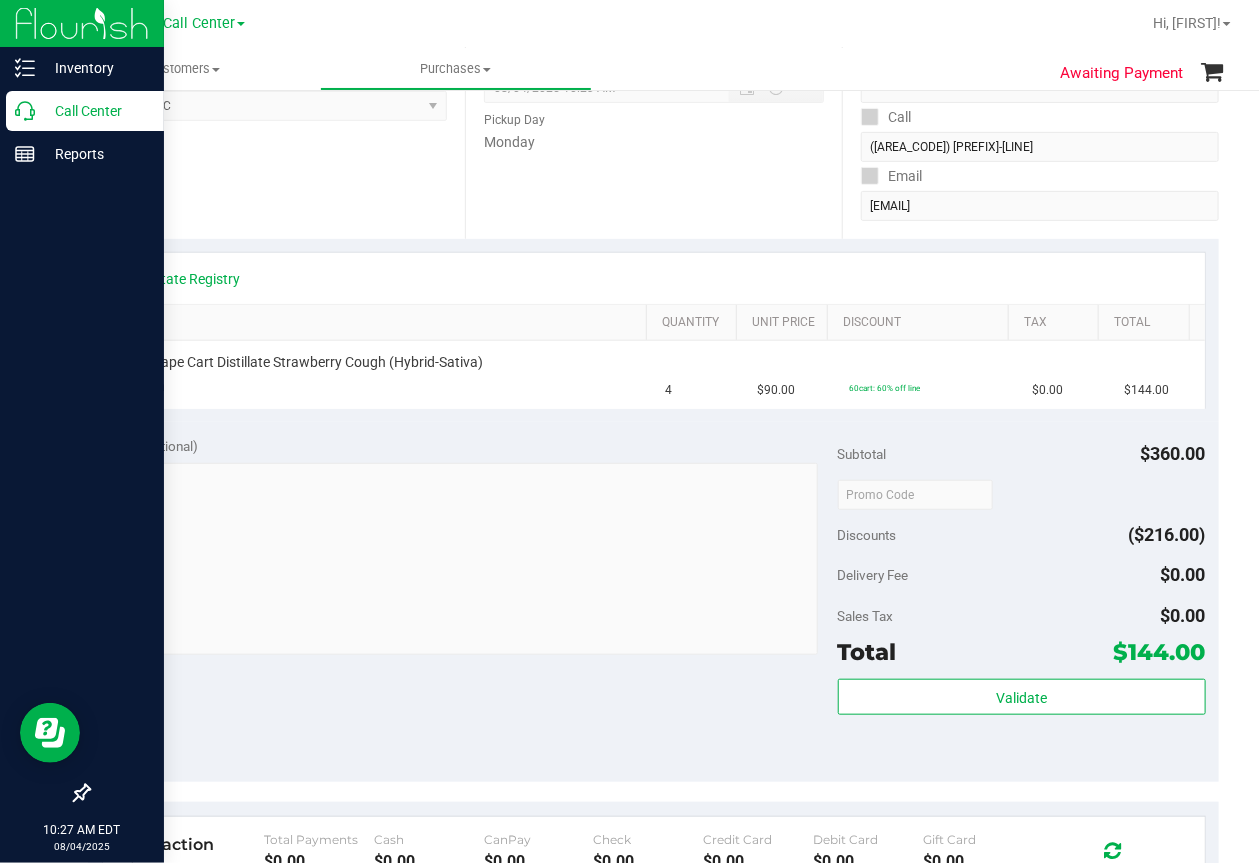 click 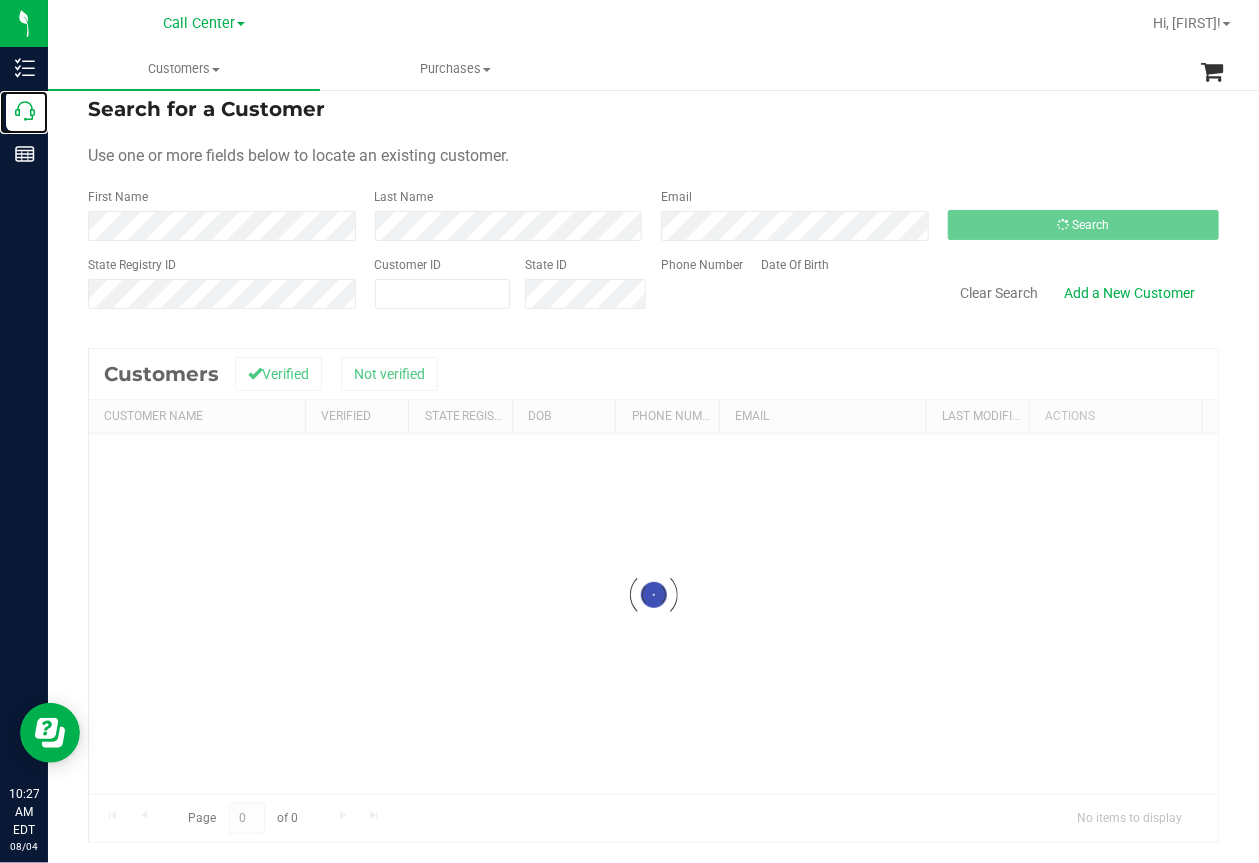 scroll, scrollTop: 0, scrollLeft: 0, axis: both 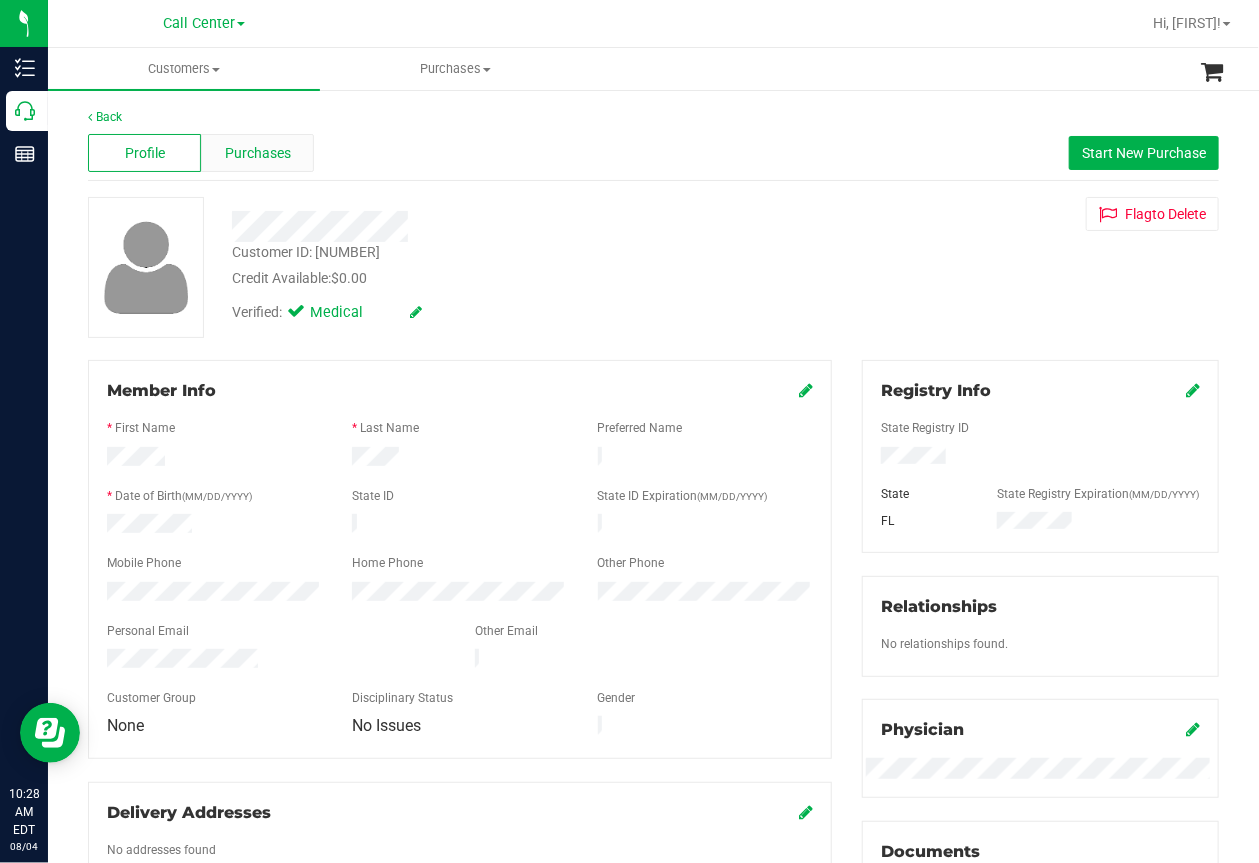 click on "Purchases" at bounding box center [258, 153] 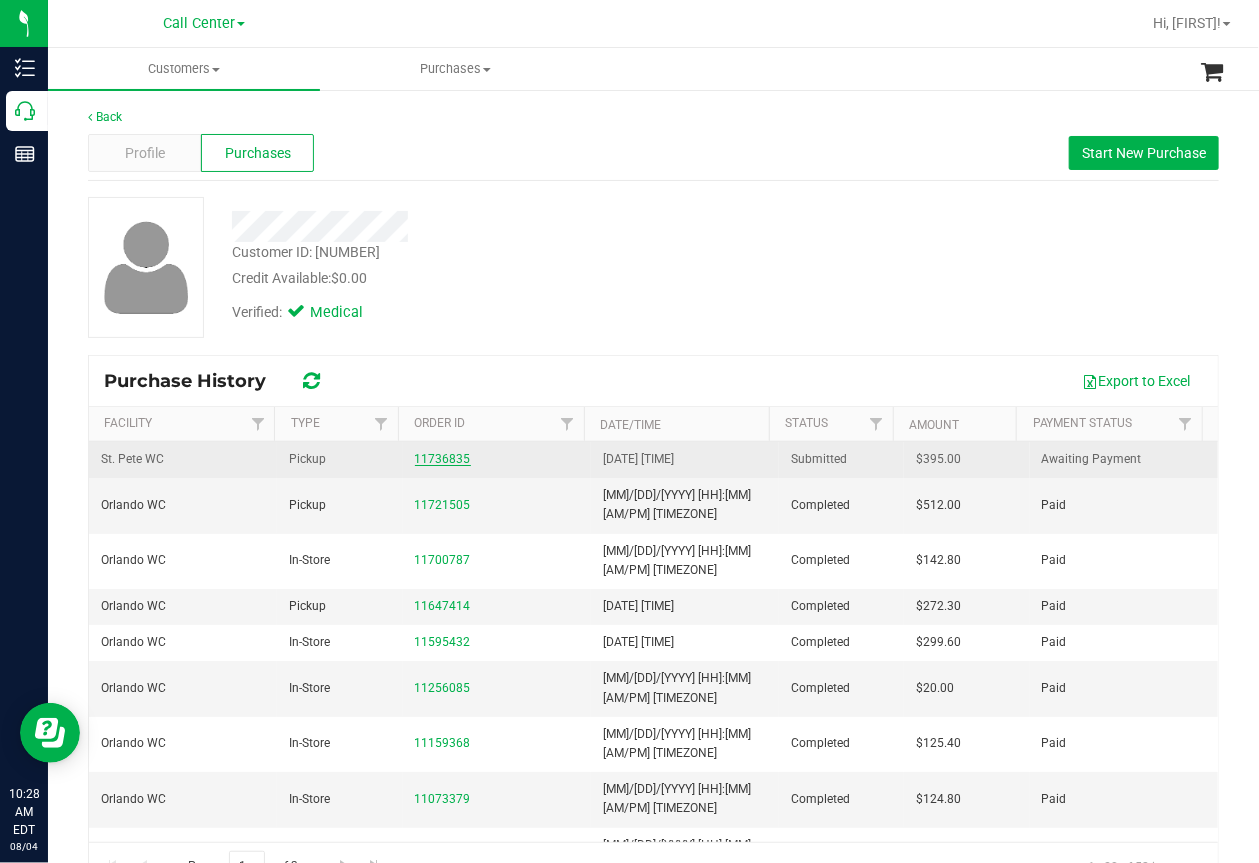 click on "11736835" at bounding box center (443, 459) 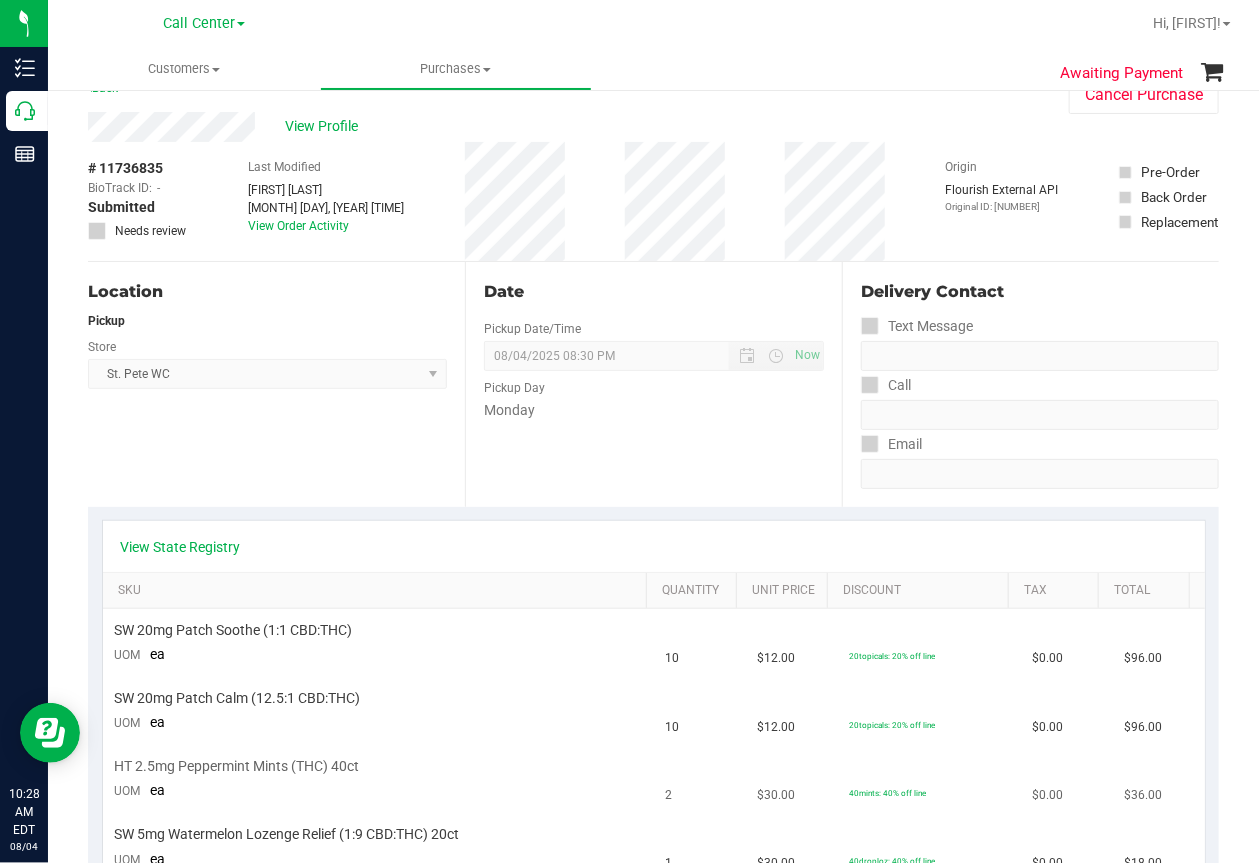 scroll, scrollTop: 0, scrollLeft: 0, axis: both 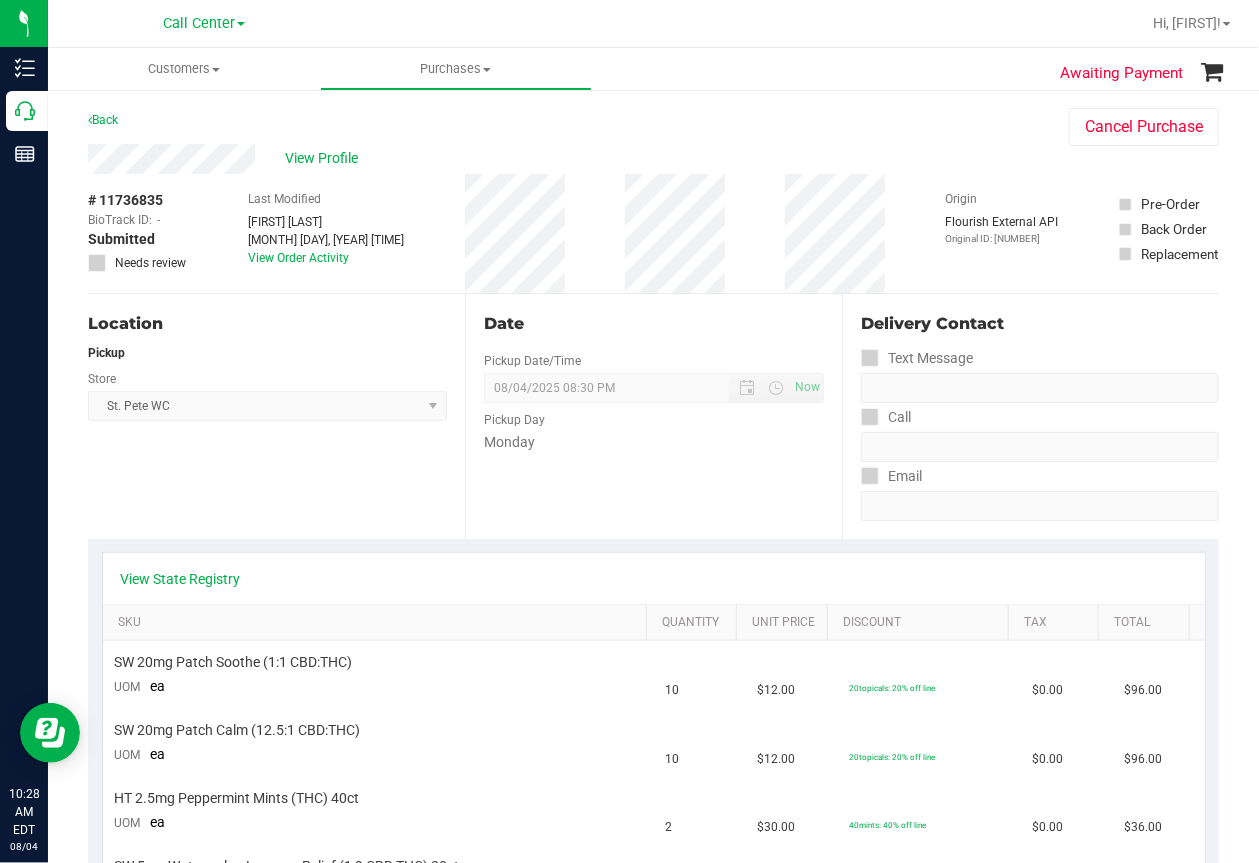 drag, startPoint x: 326, startPoint y: 115, endPoint x: 290, endPoint y: 120, distance: 36.345562 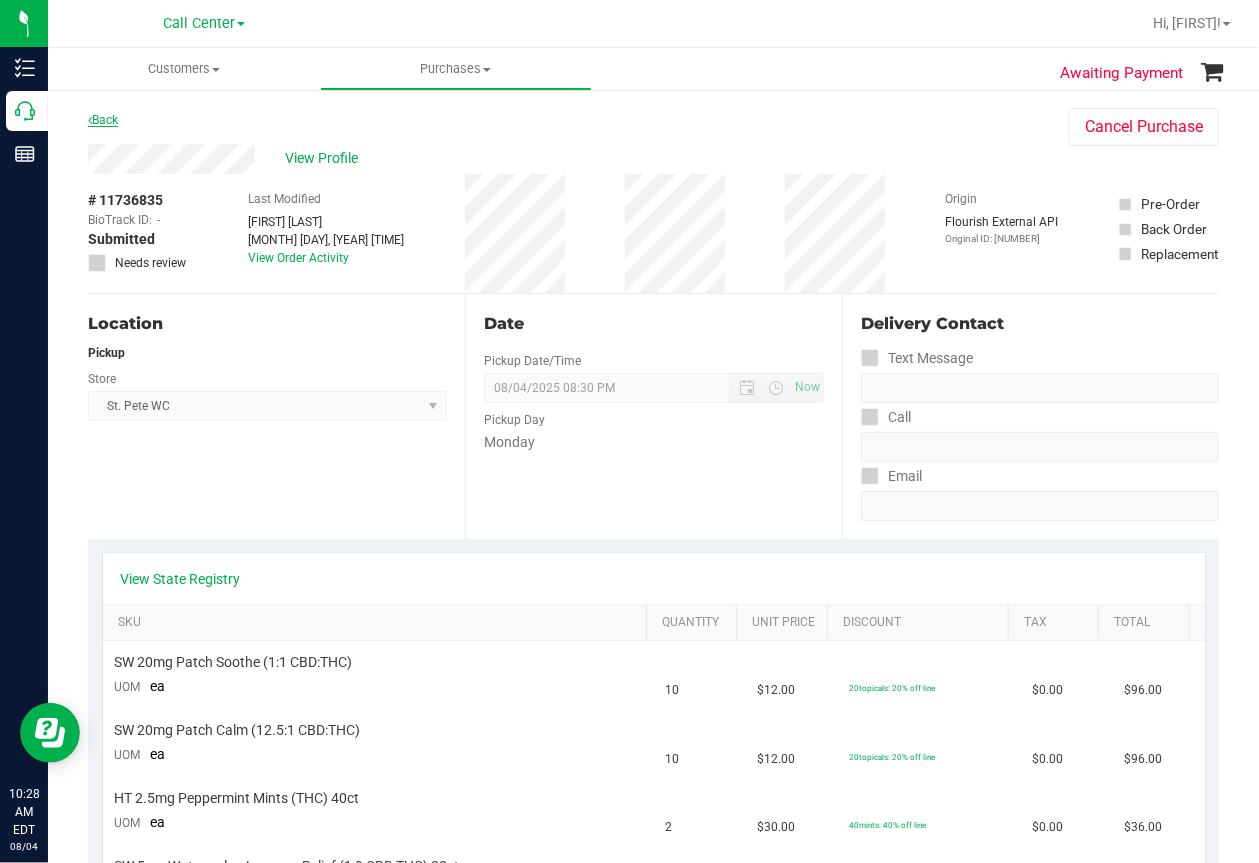 click on "Back" at bounding box center [103, 120] 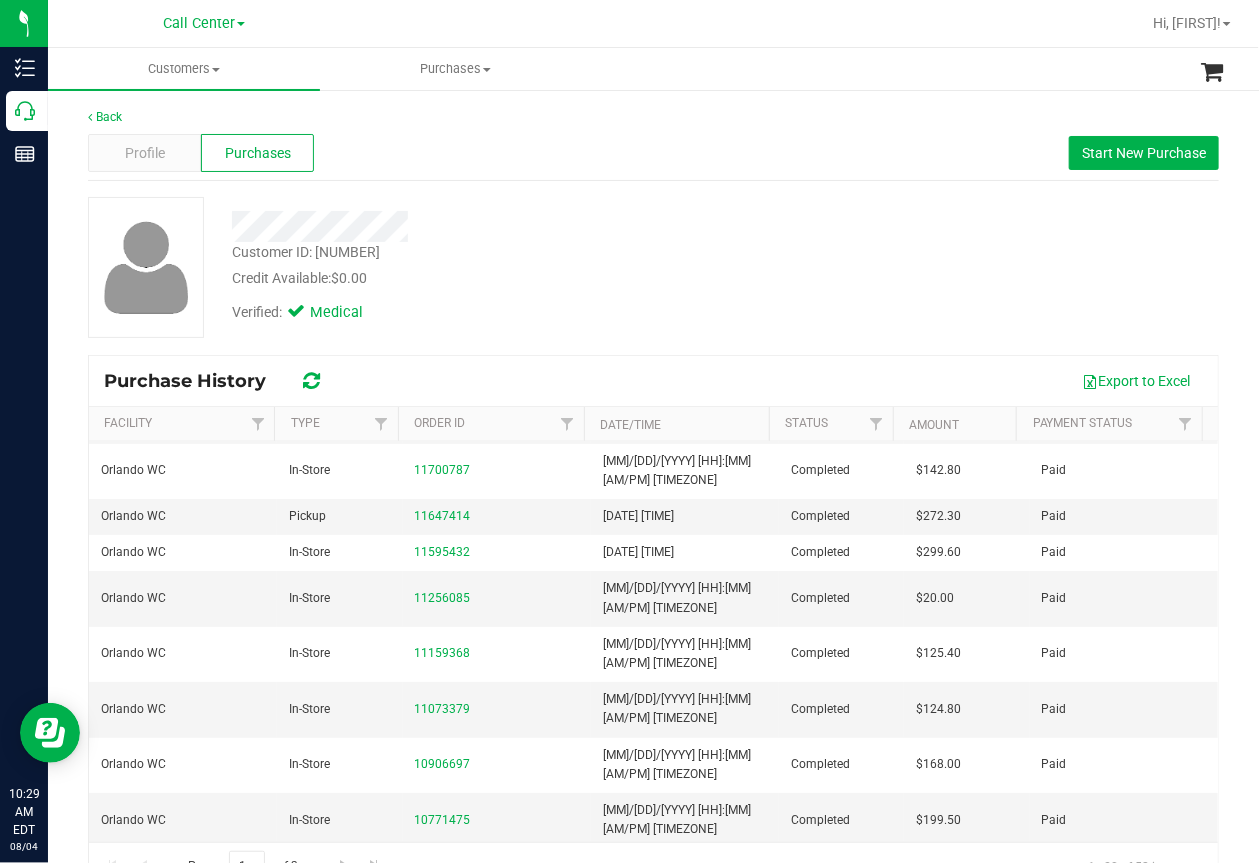 scroll, scrollTop: 321, scrollLeft: 0, axis: vertical 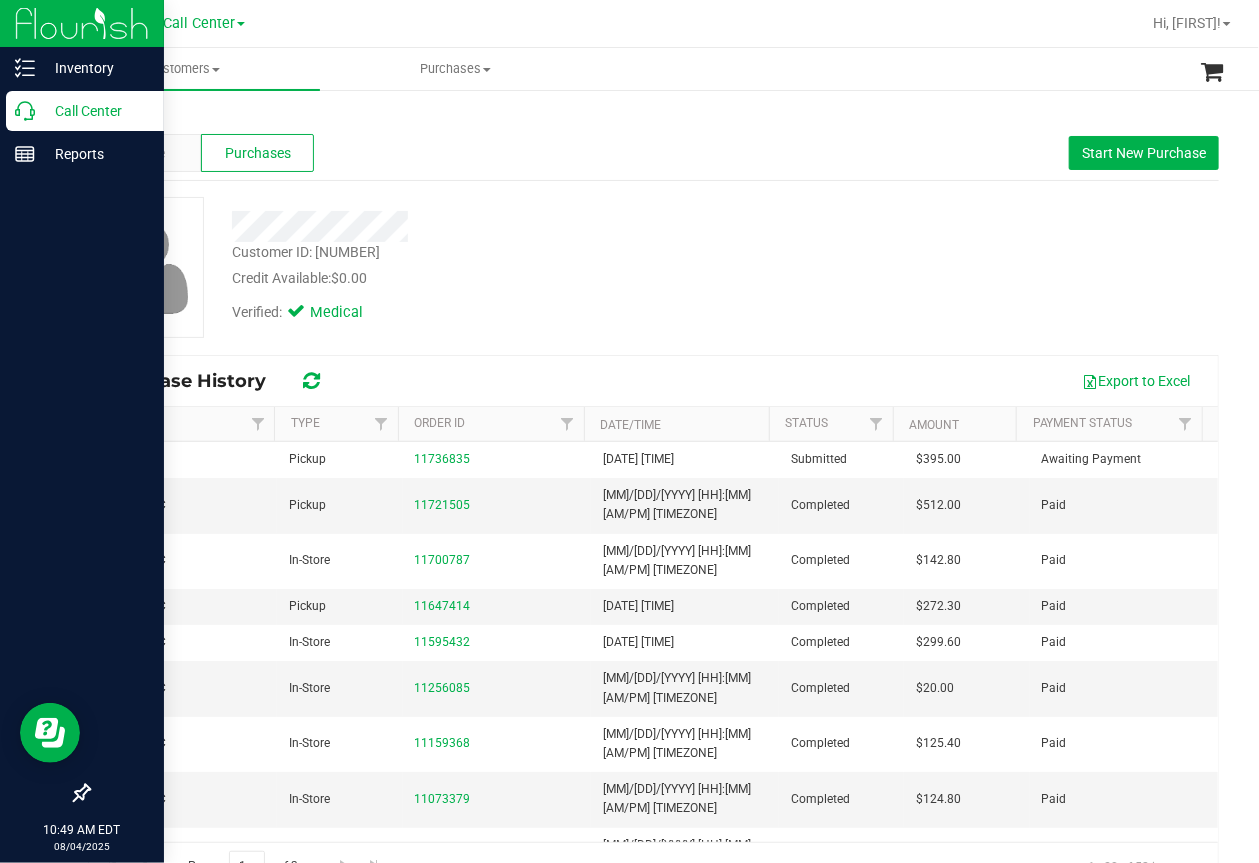 click 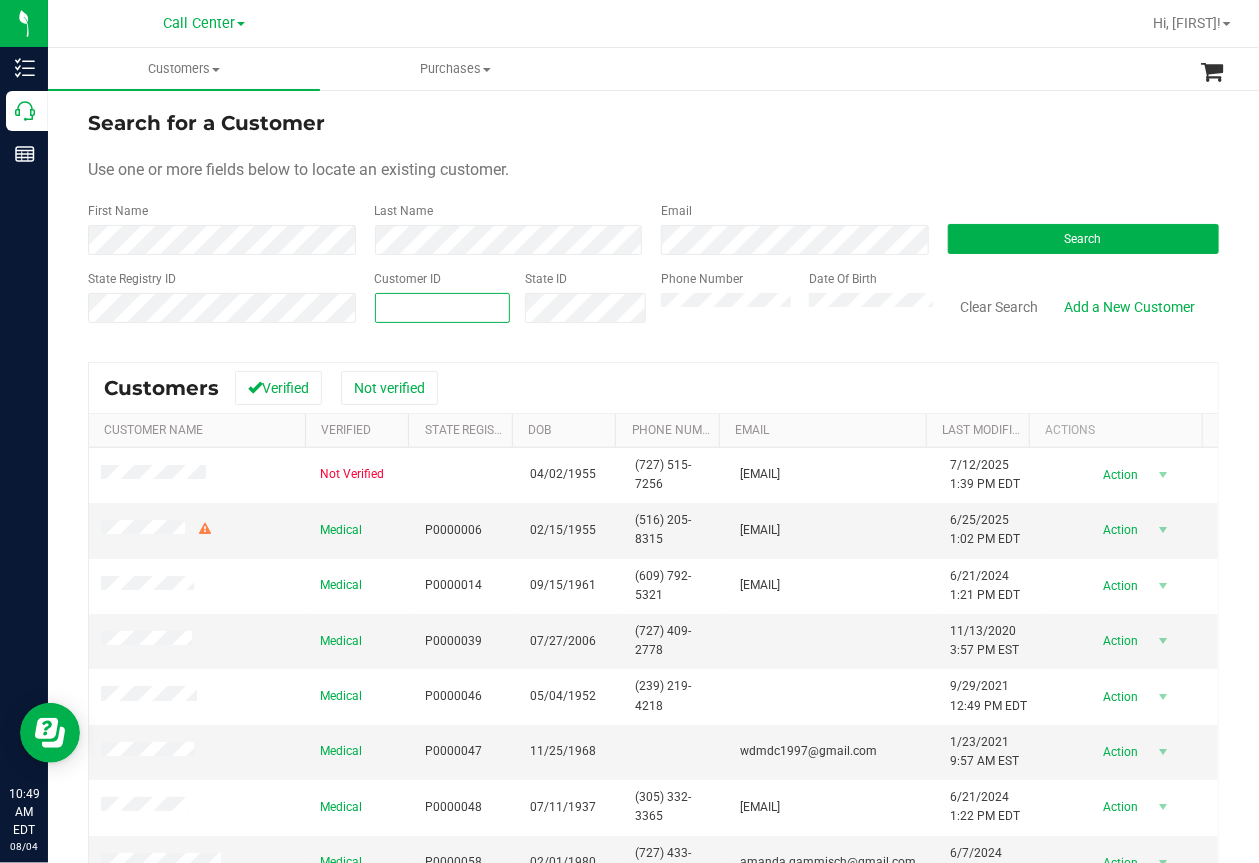 paste on "1476636" 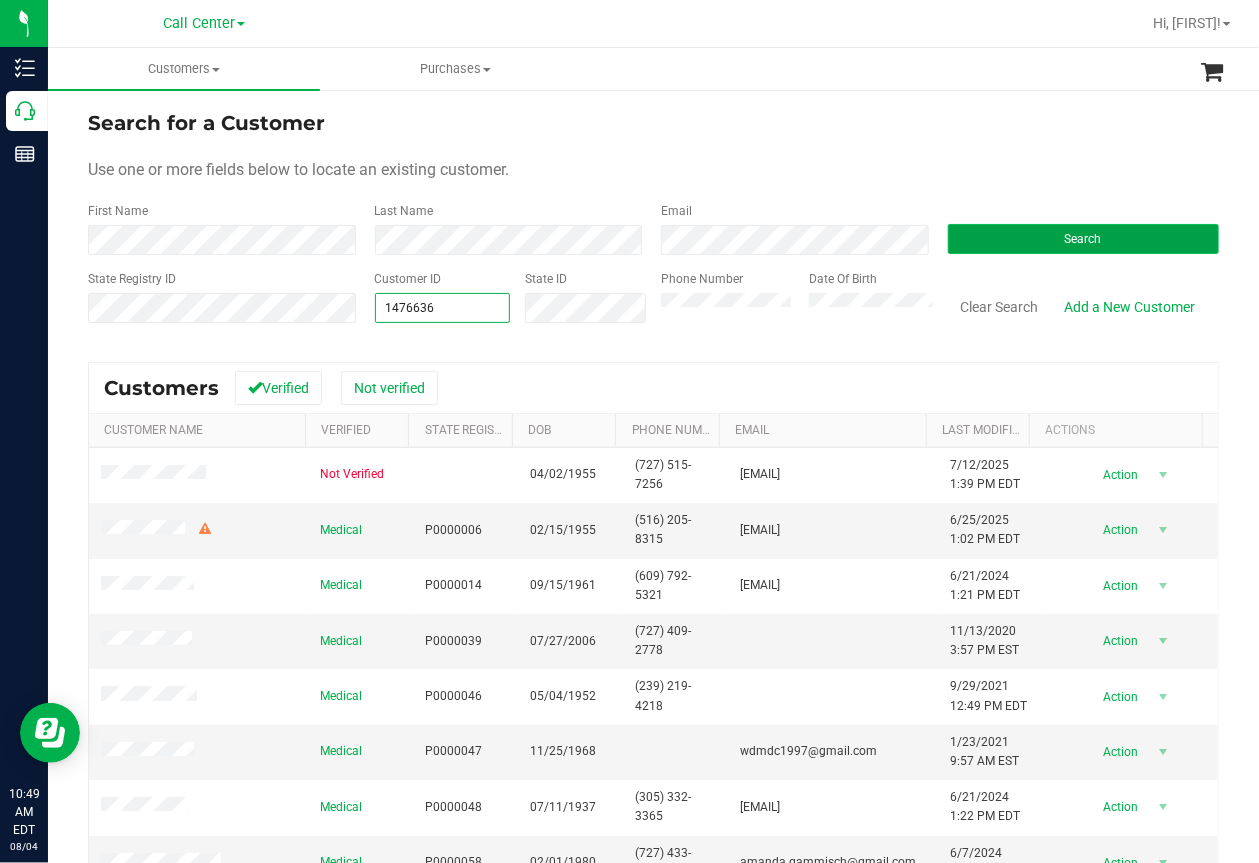 type on "1476636" 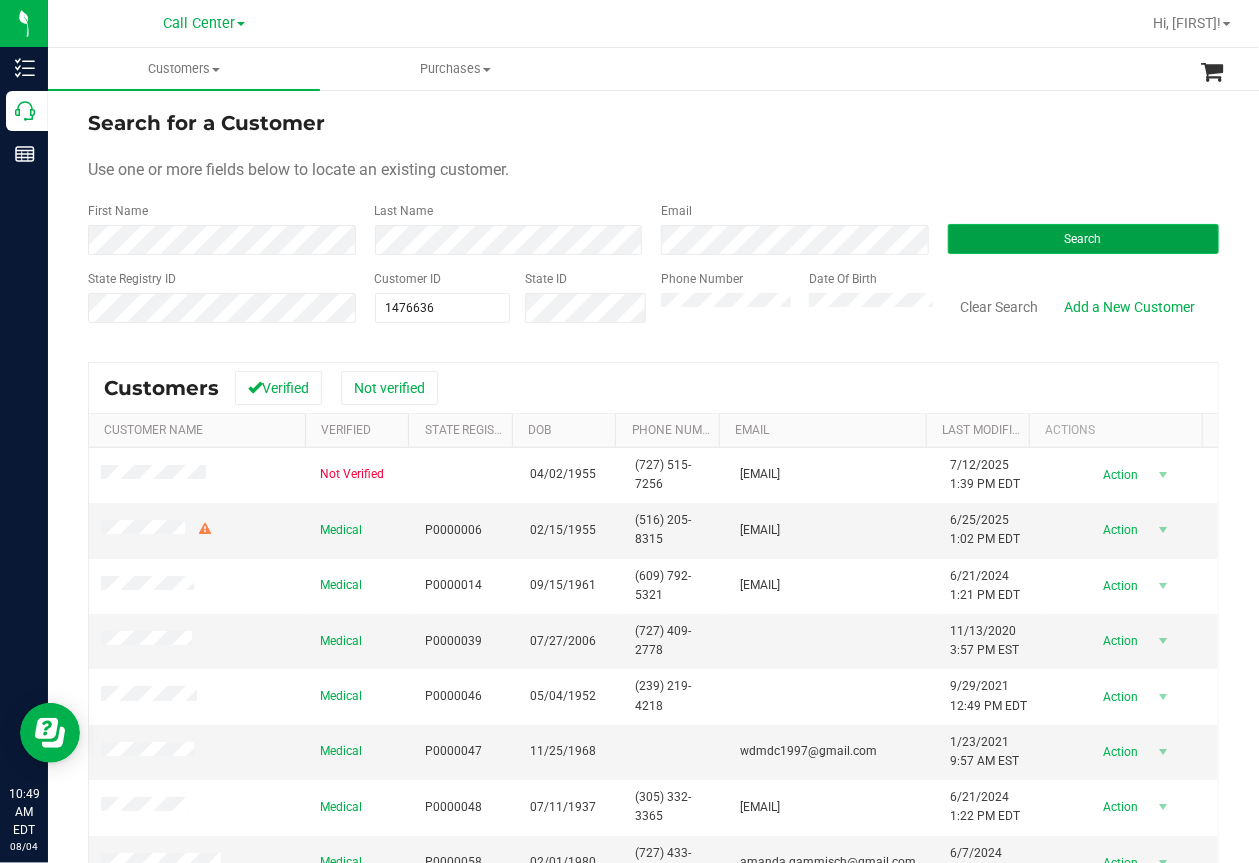 drag, startPoint x: 1041, startPoint y: 230, endPoint x: 977, endPoint y: 232, distance: 64.03124 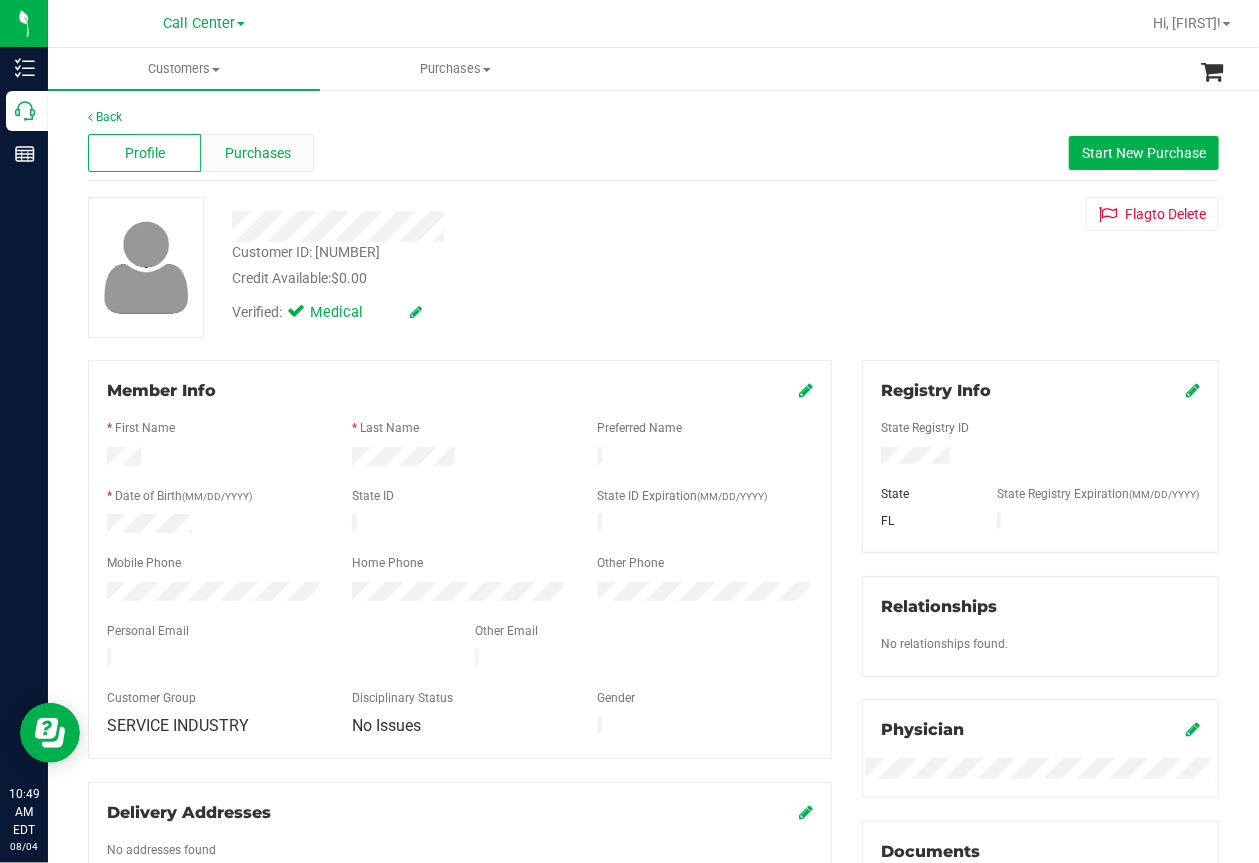click on "Purchases" at bounding box center (258, 153) 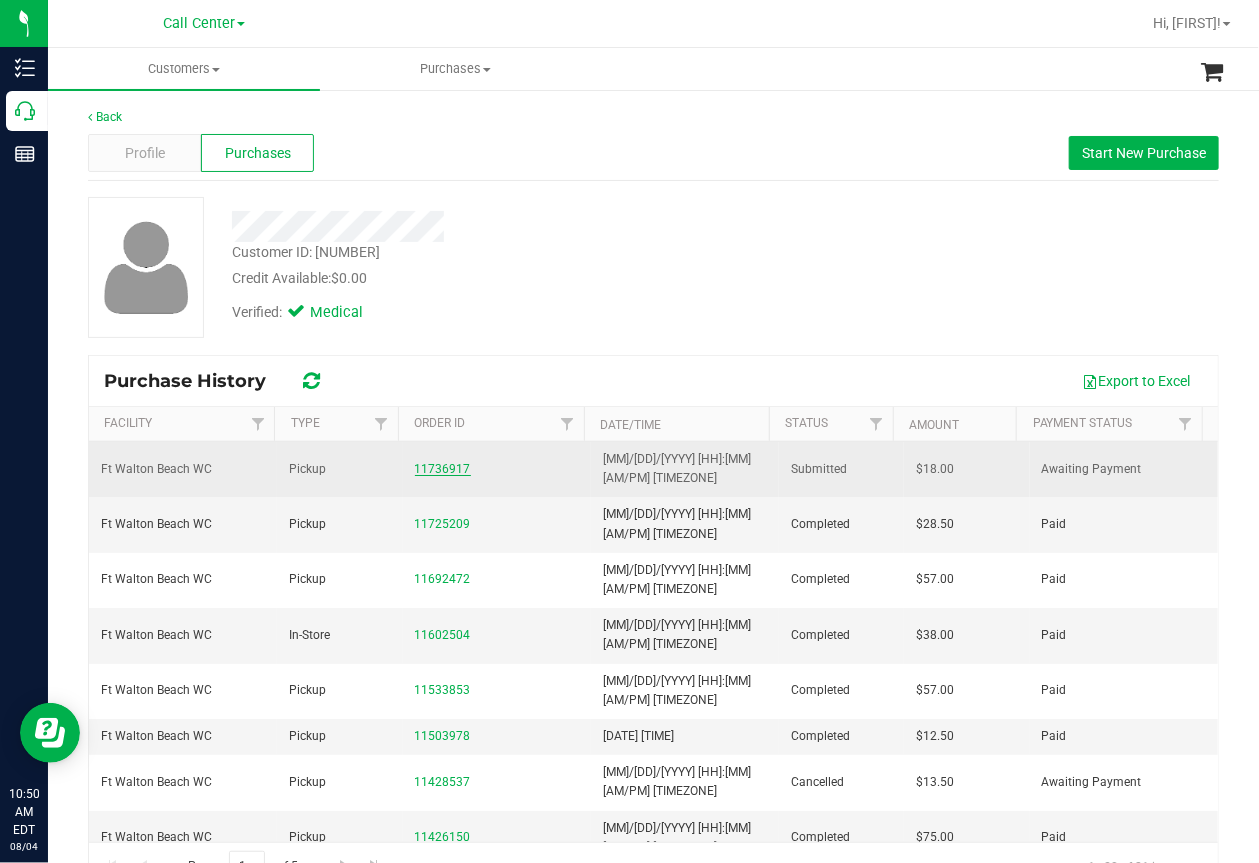 click on "11736917" at bounding box center [443, 469] 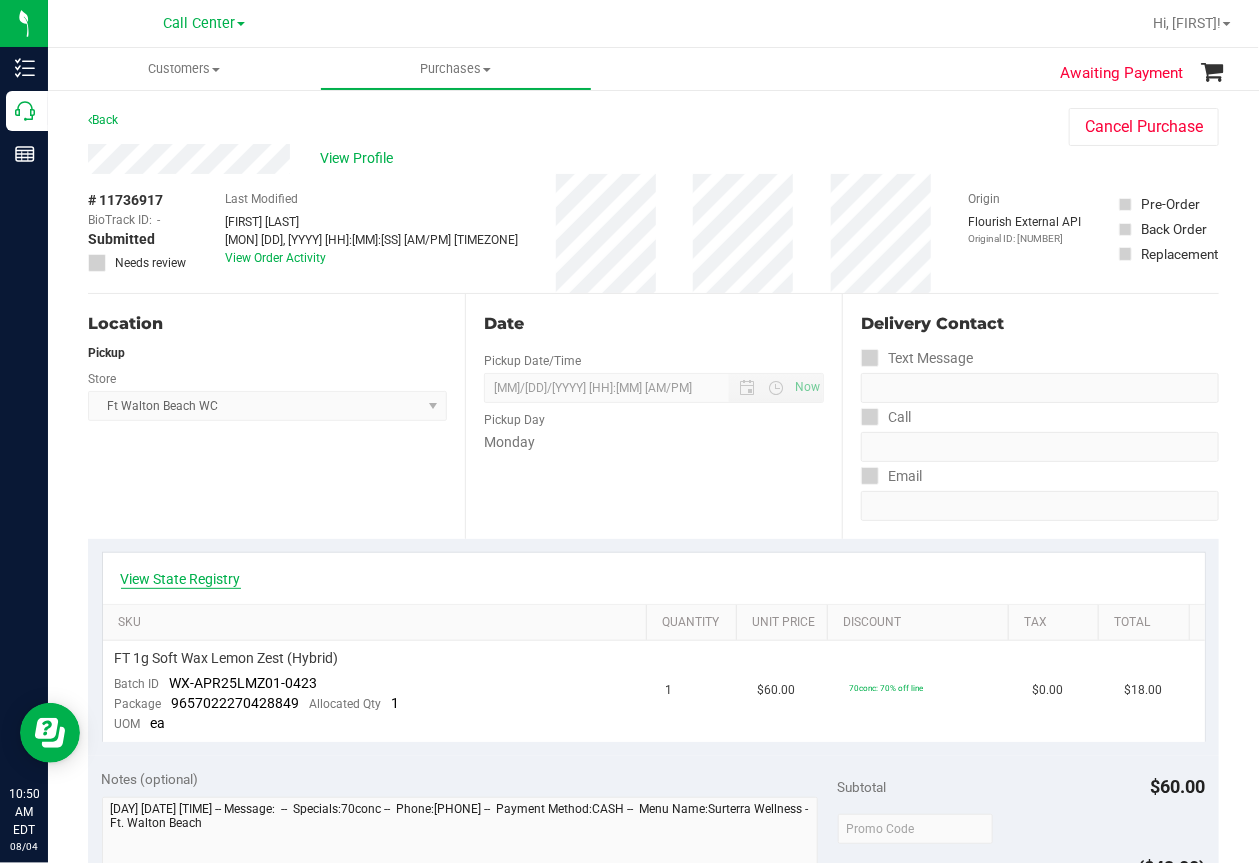 click on "View State Registry" at bounding box center [181, 579] 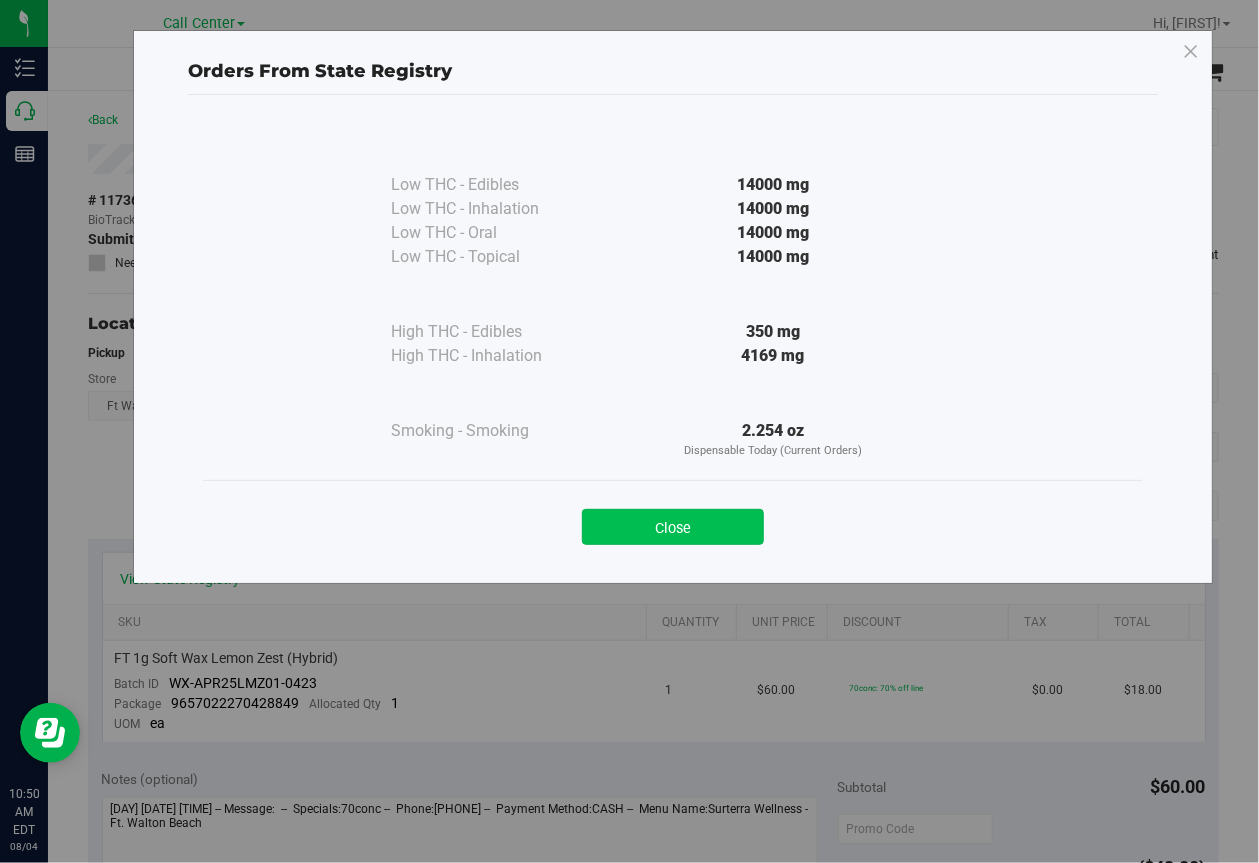 click on "Close" at bounding box center (673, 527) 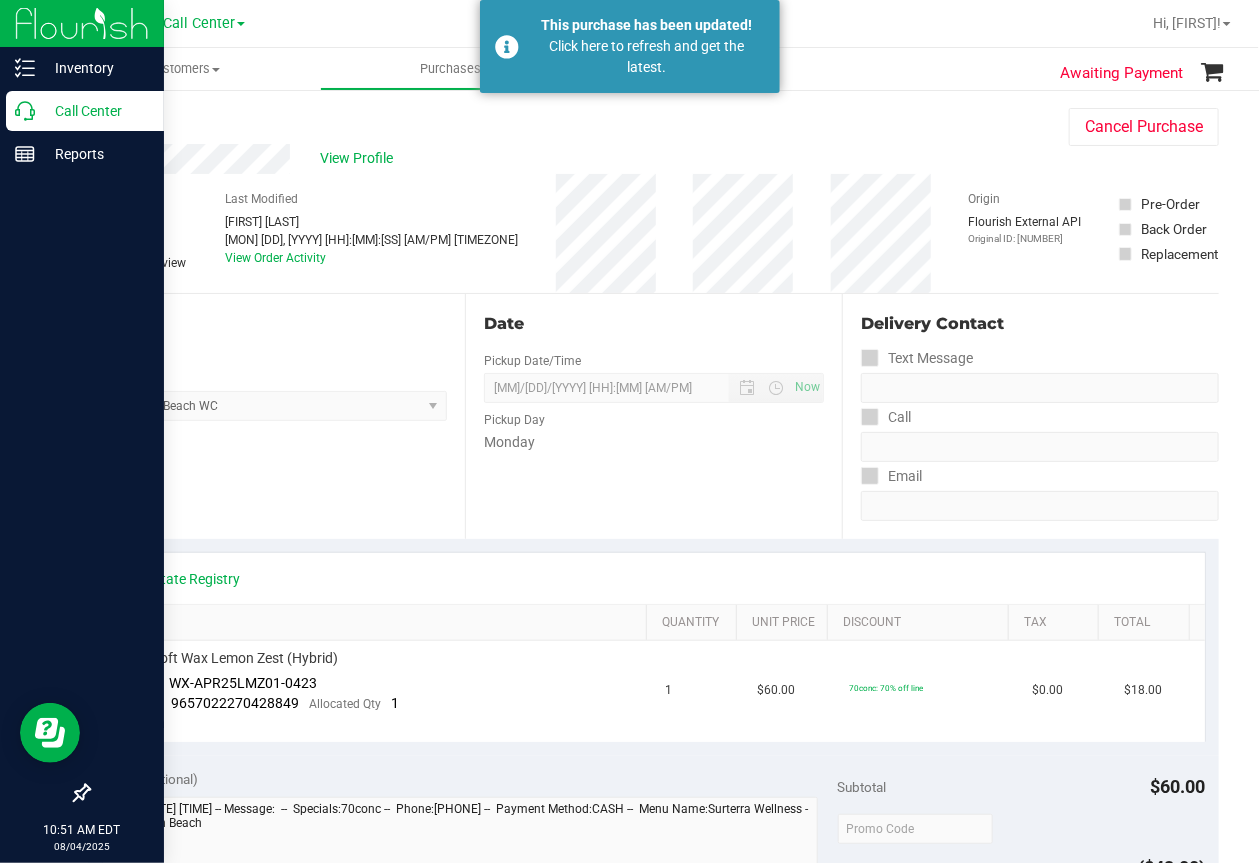 click 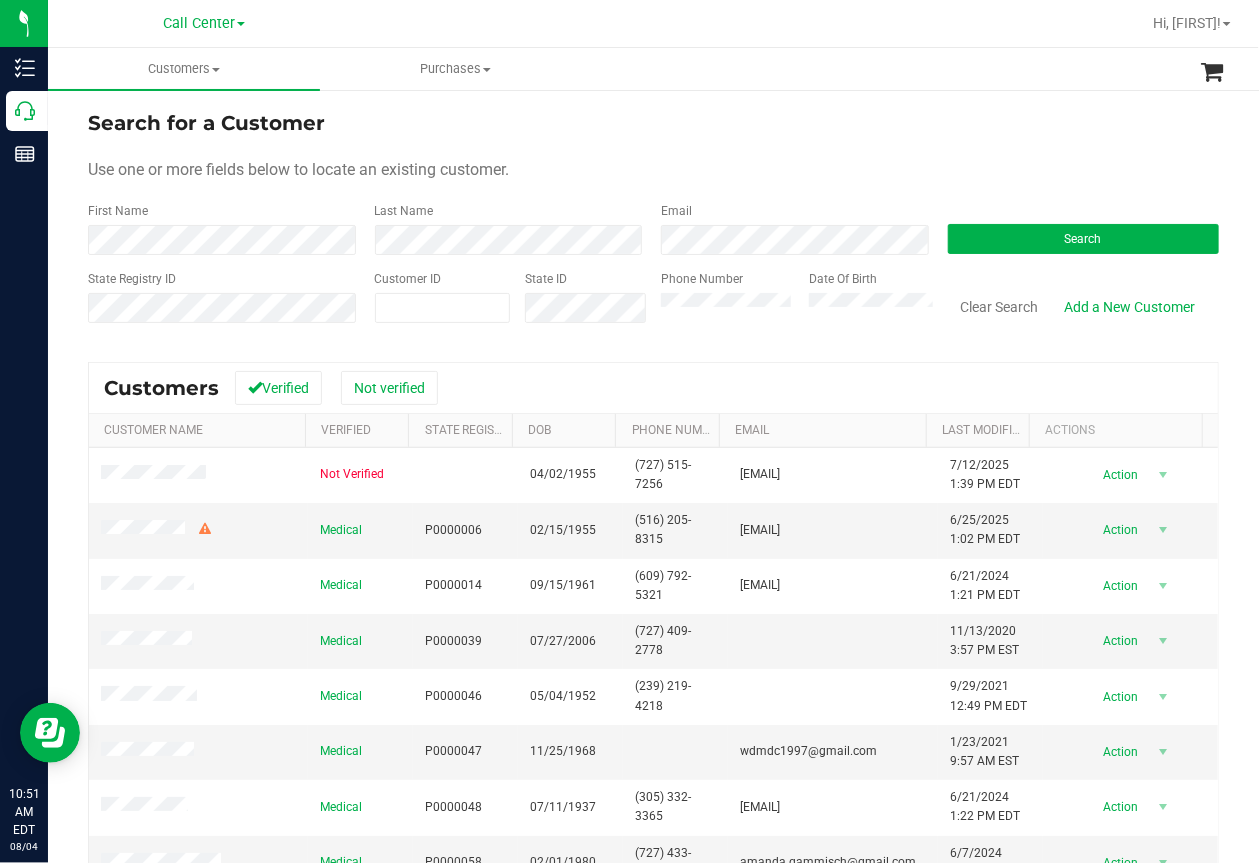 drag, startPoint x: 571, startPoint y: 137, endPoint x: 560, endPoint y: 155, distance: 21.095022 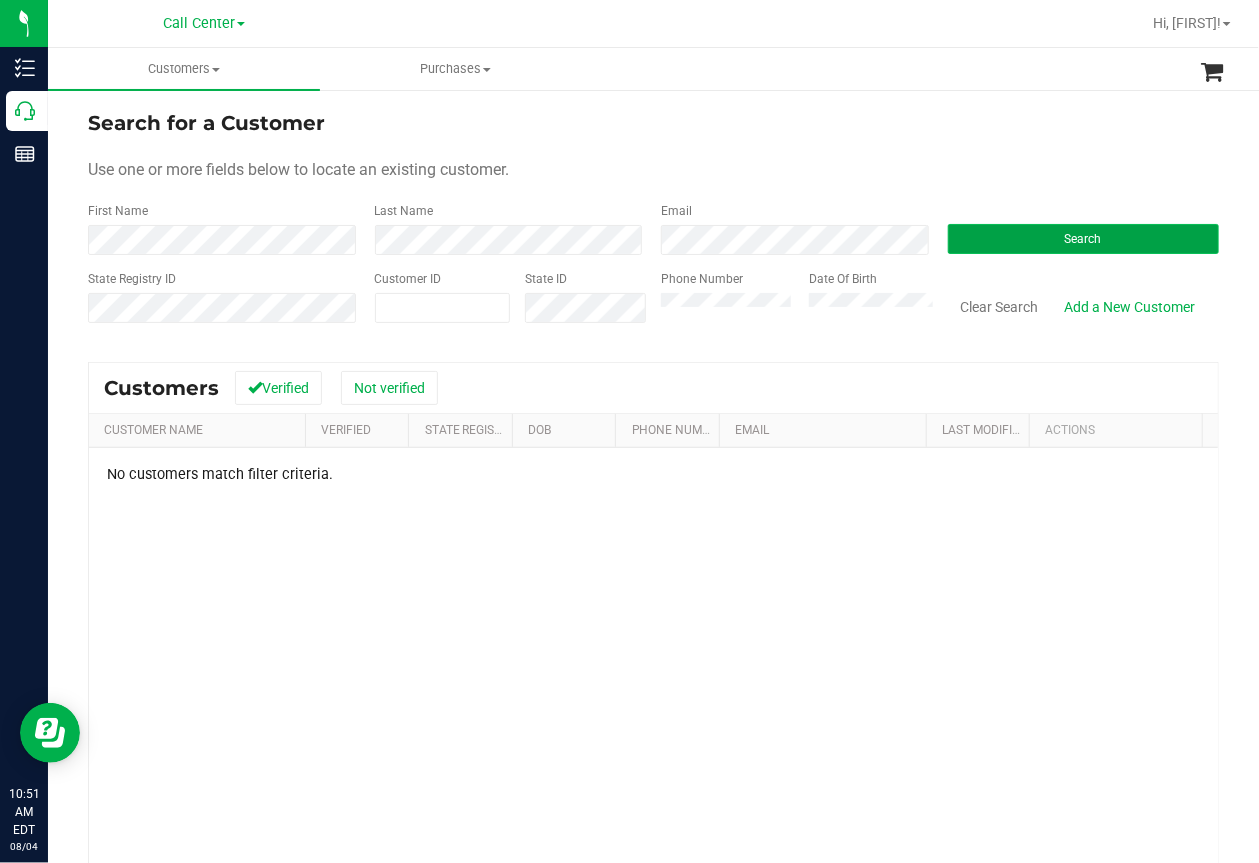 click on "Search" at bounding box center [1084, 239] 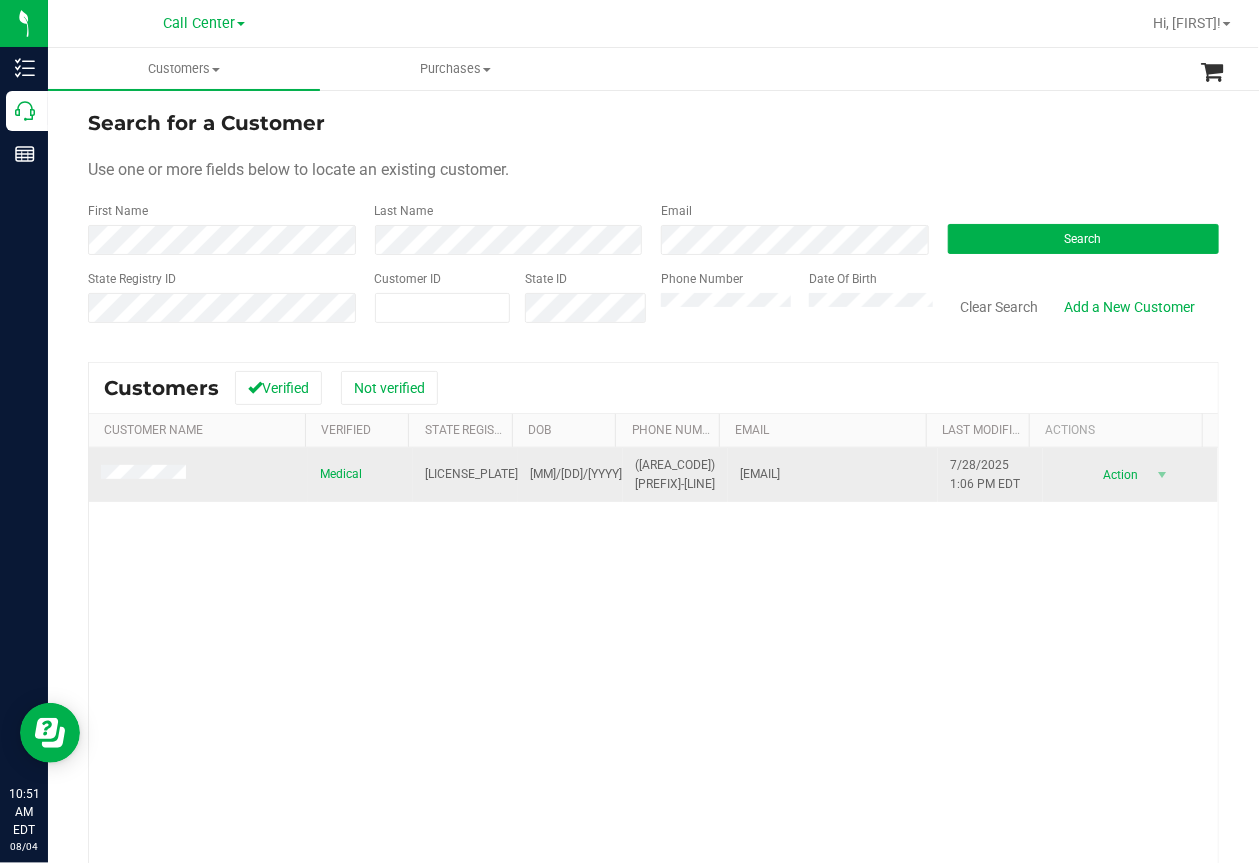 click on "P8XK7725" at bounding box center (471, 474) 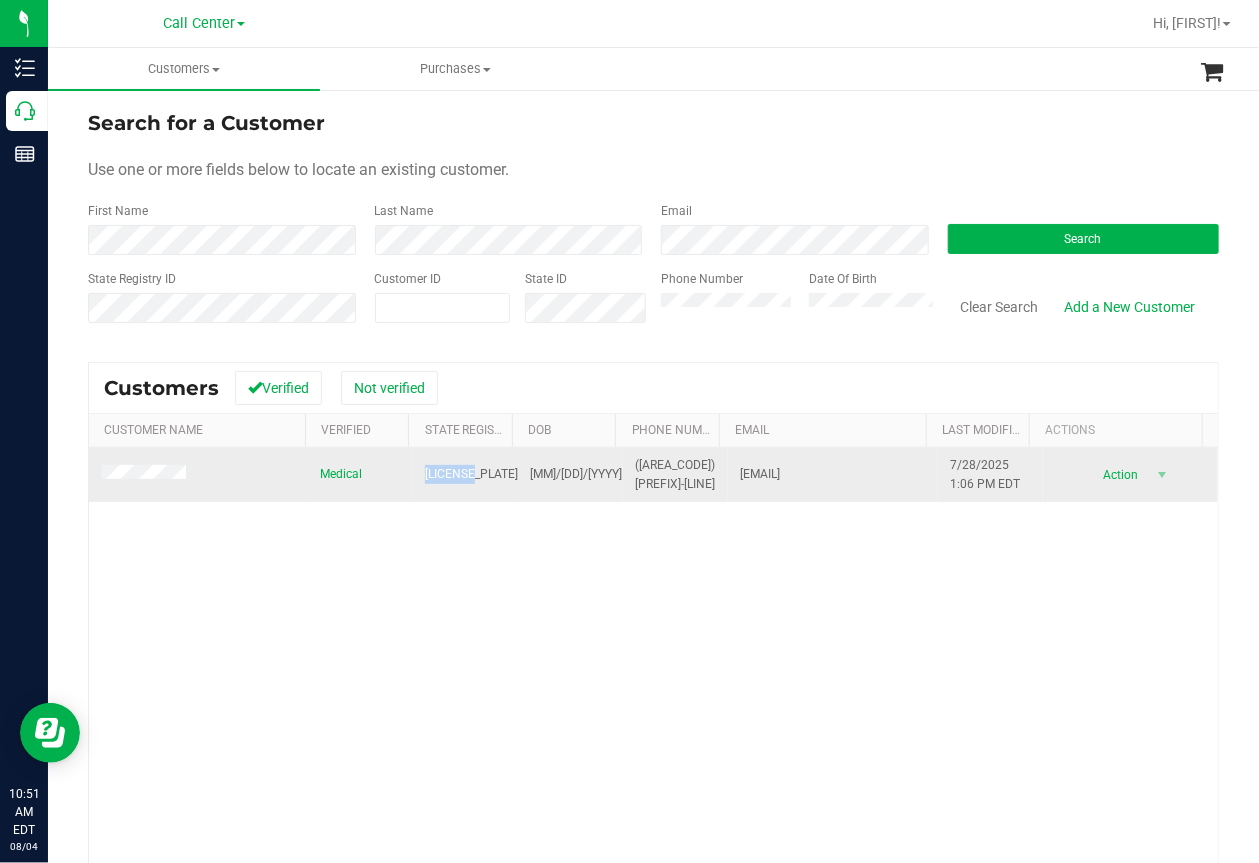 click on "P8XK7725" at bounding box center (471, 474) 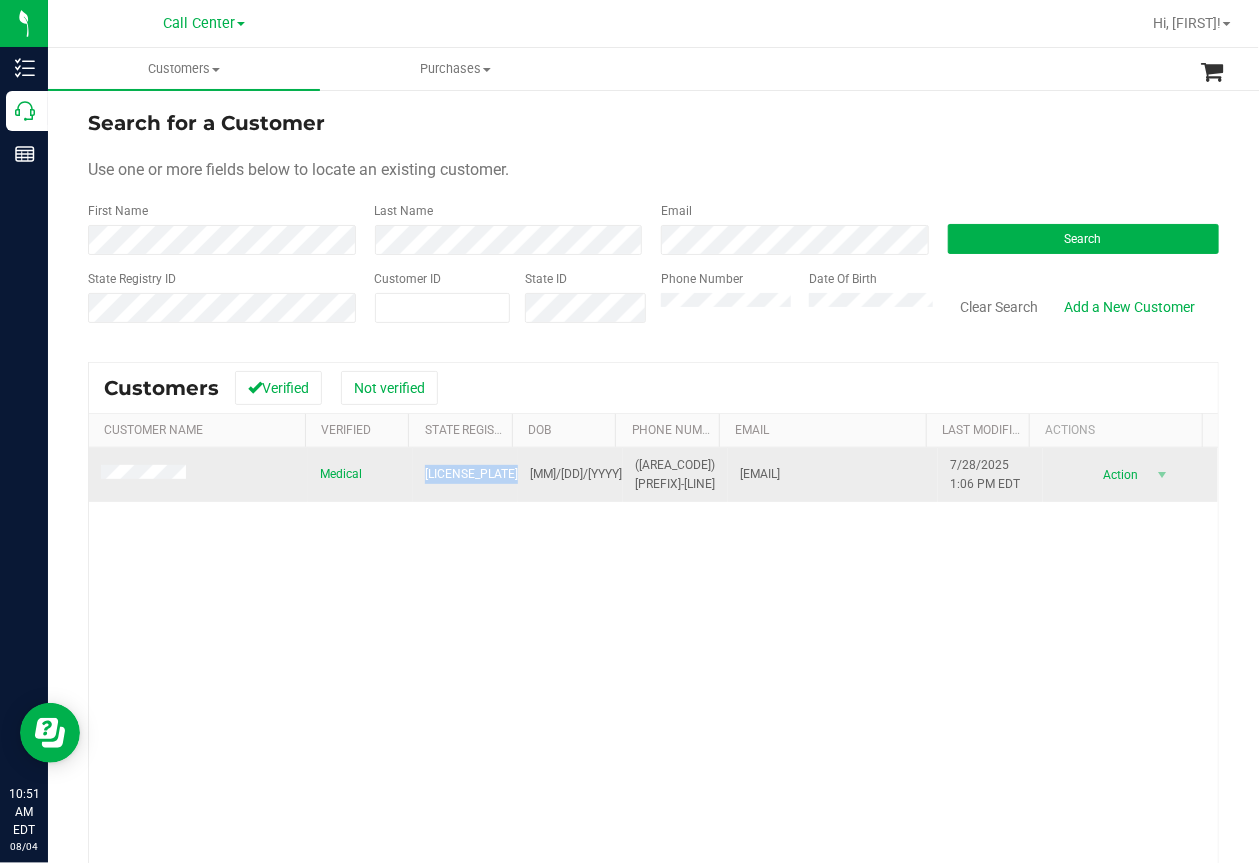 click on "P8XK7725" at bounding box center [471, 474] 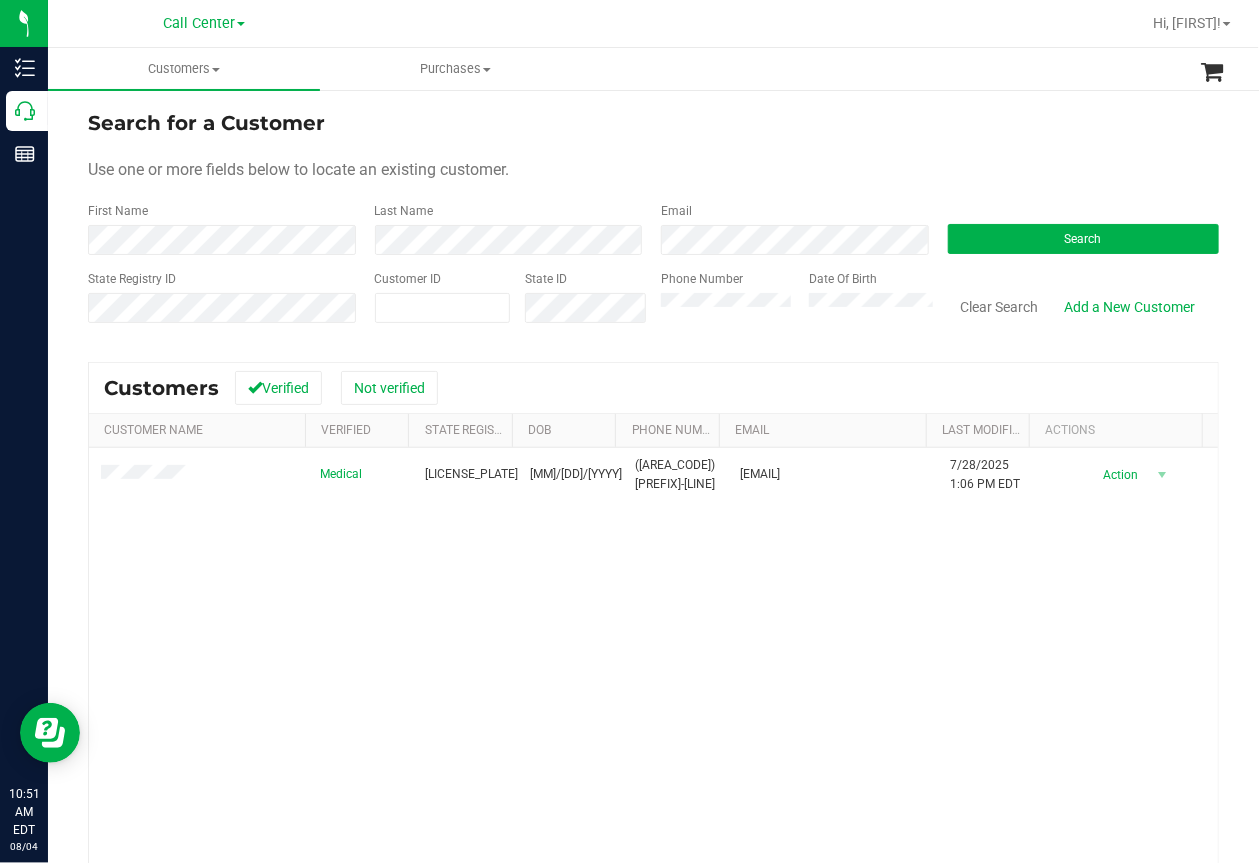 drag, startPoint x: 357, startPoint y: 629, endPoint x: 316, endPoint y: 558, distance: 81.9878 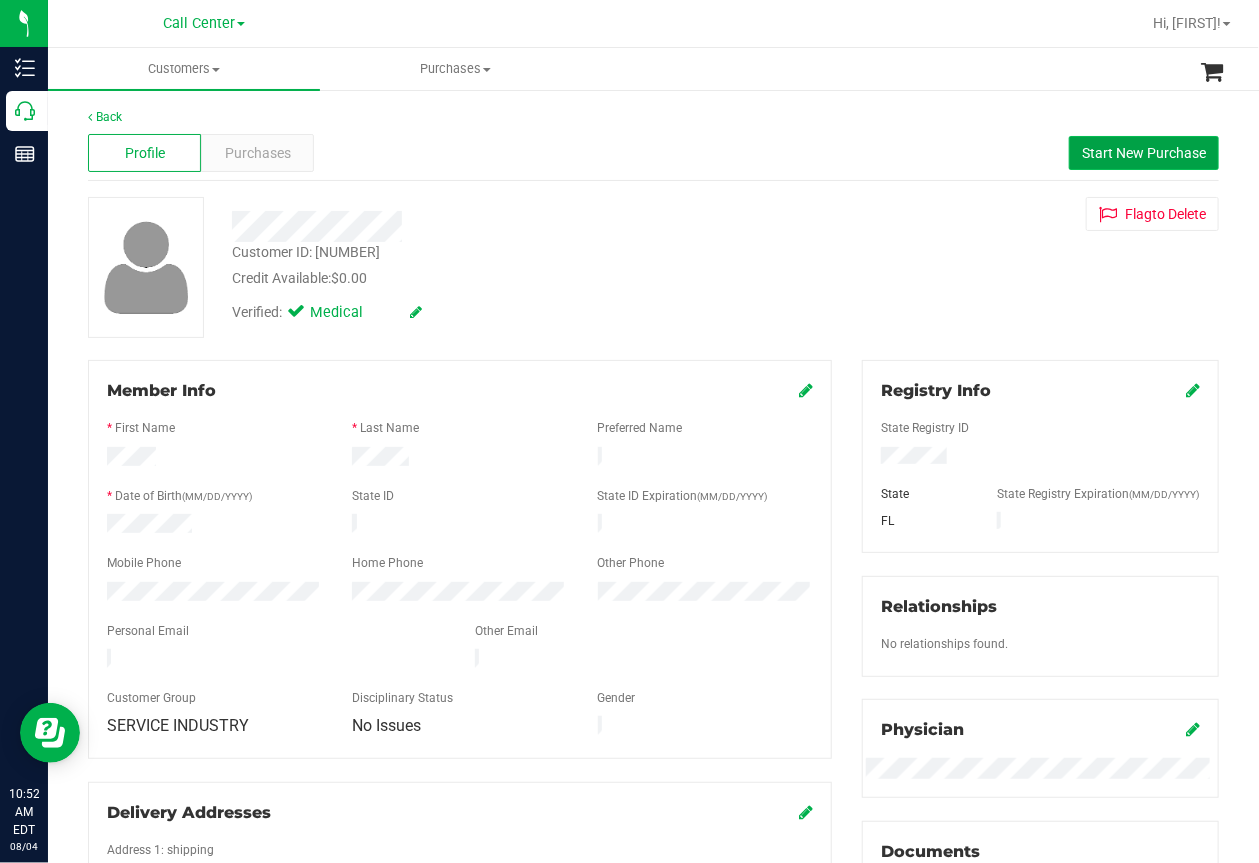 click on "Start New Purchase" at bounding box center [1144, 153] 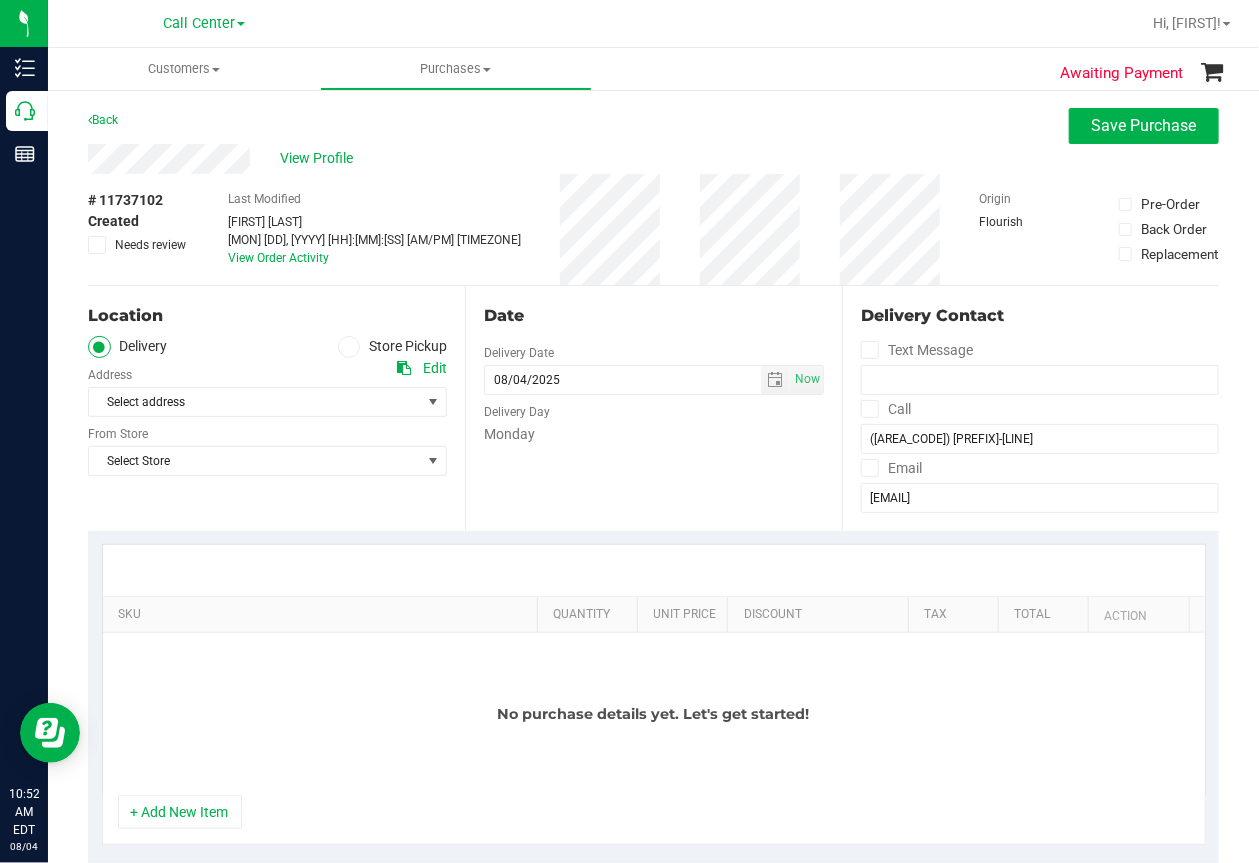 click at bounding box center (349, 347) 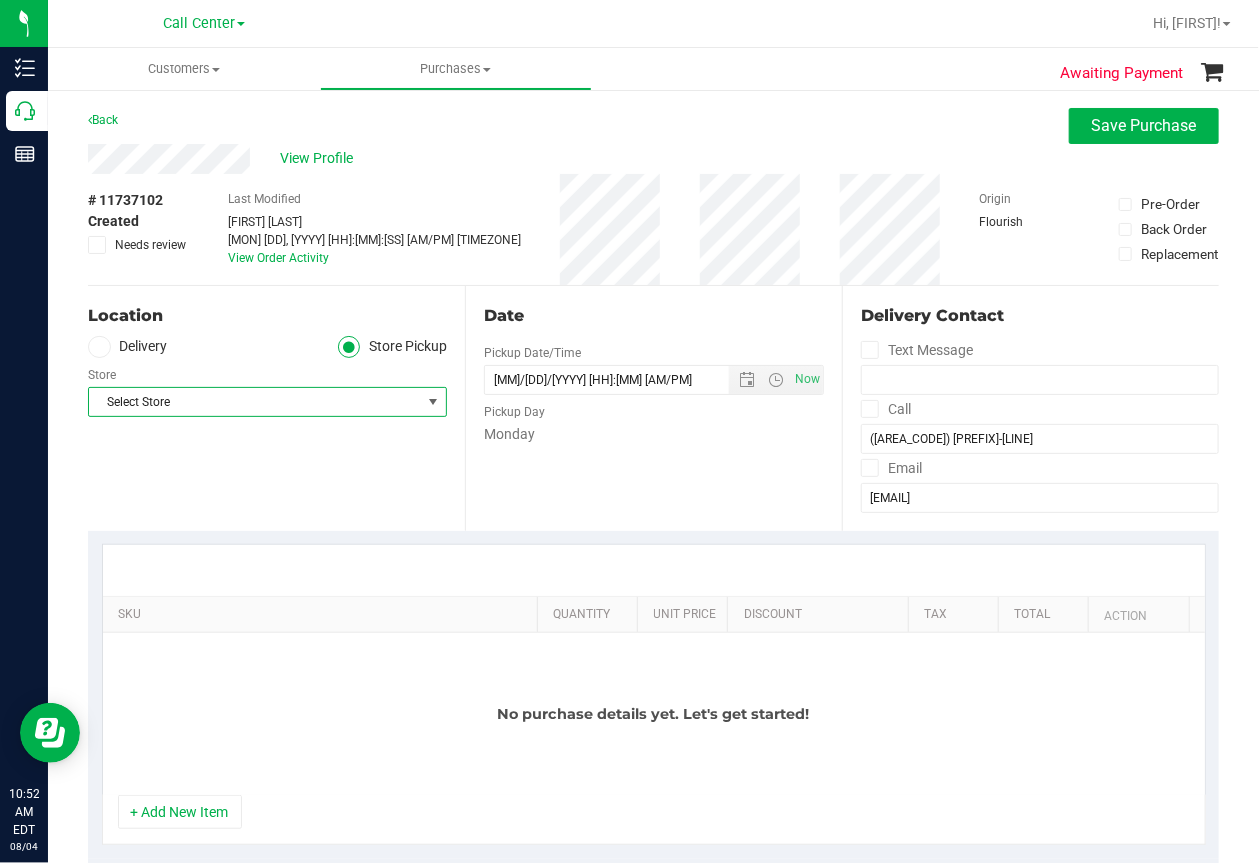 click on "Select Store" at bounding box center [255, 402] 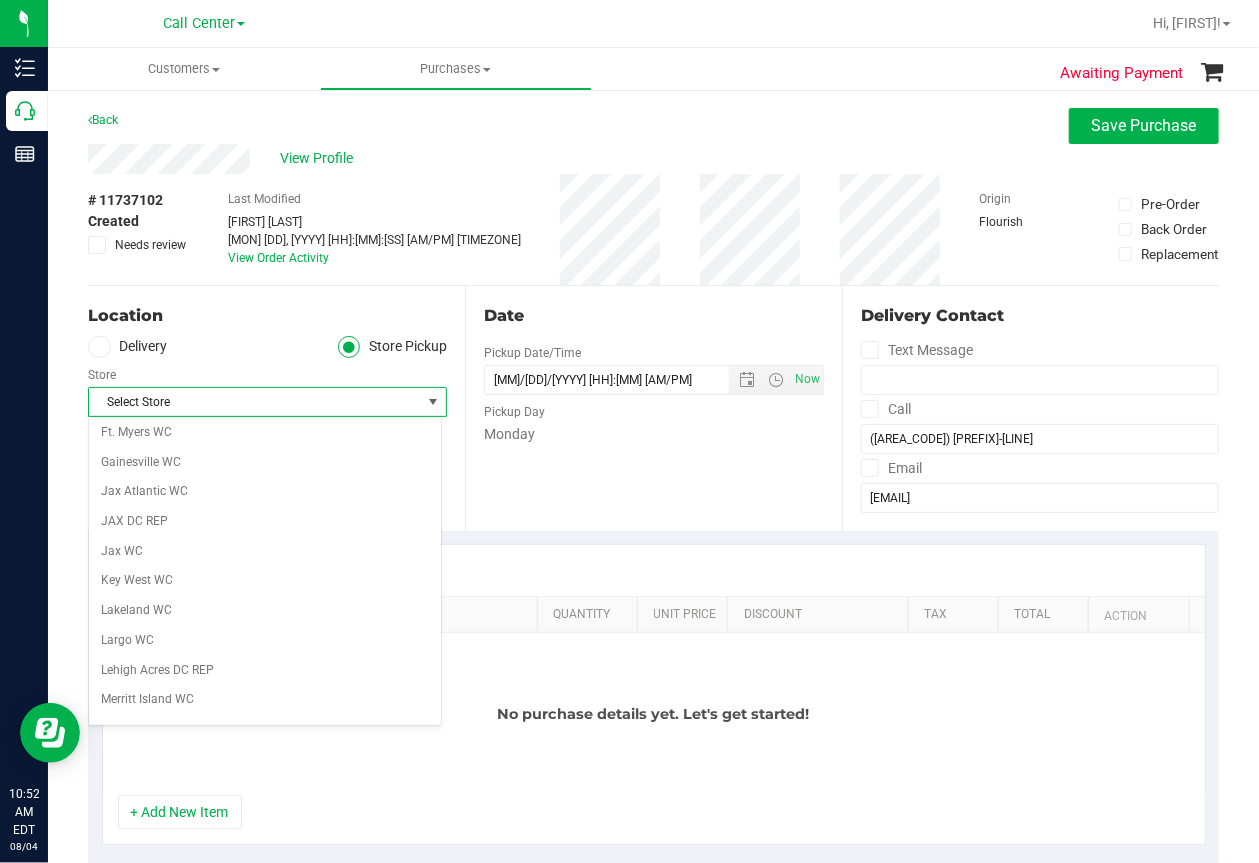 scroll, scrollTop: 400, scrollLeft: 0, axis: vertical 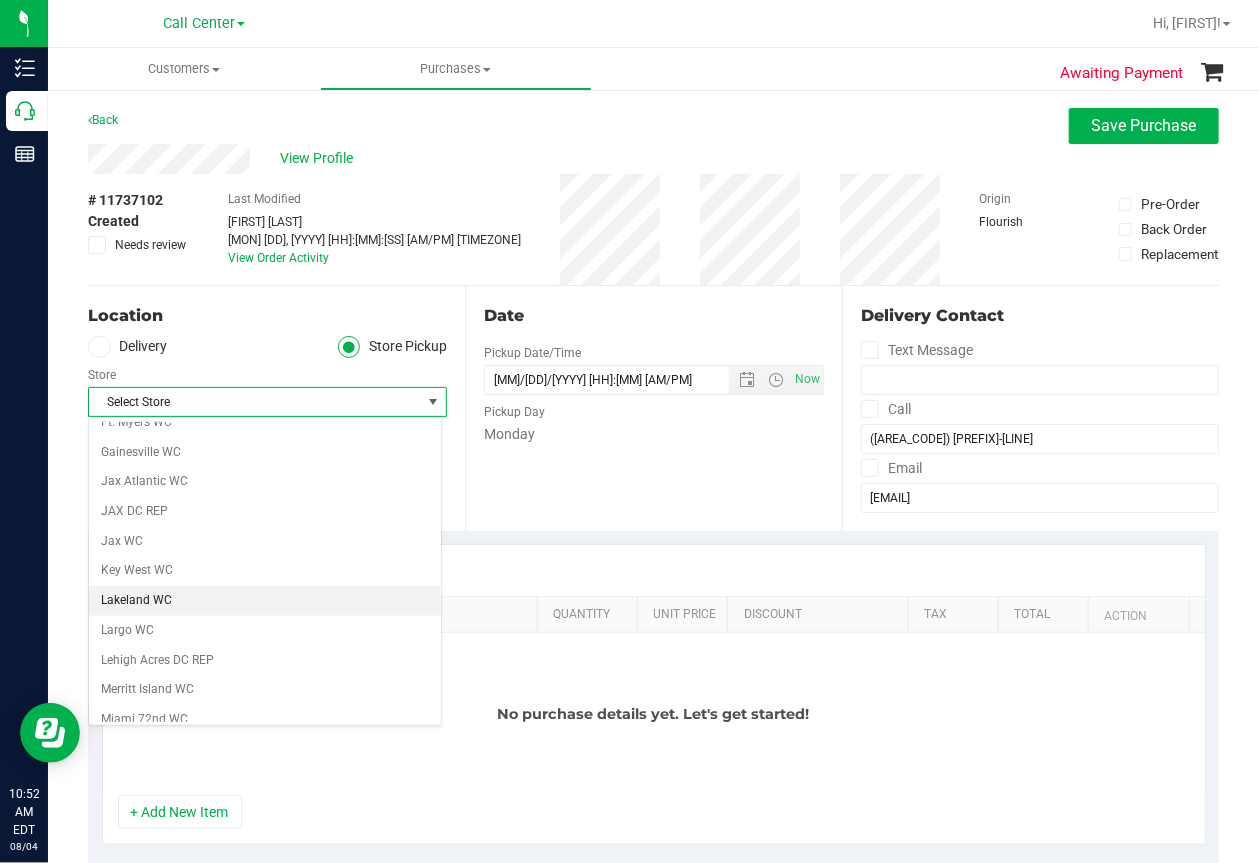 click on "Lakeland WC" at bounding box center (265, 601) 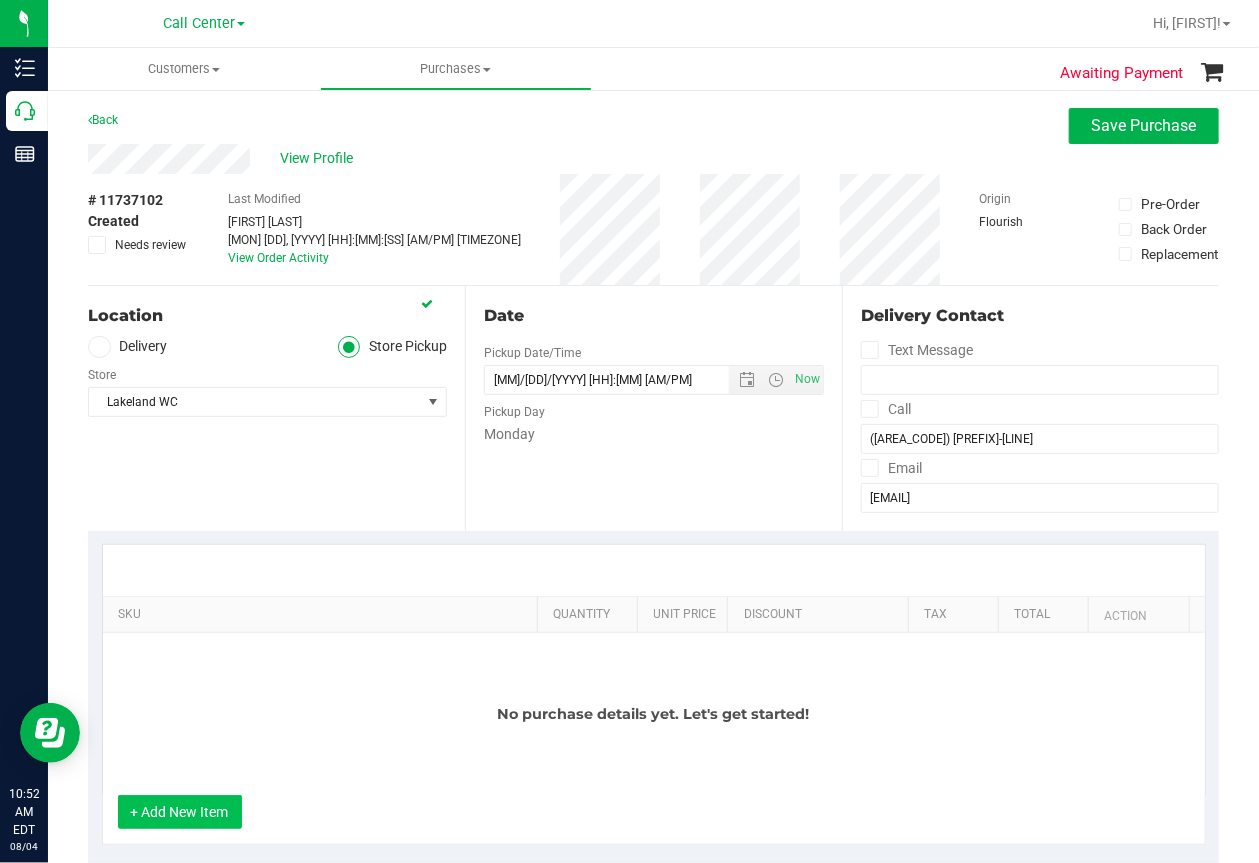click on "+ Add New Item" at bounding box center (180, 812) 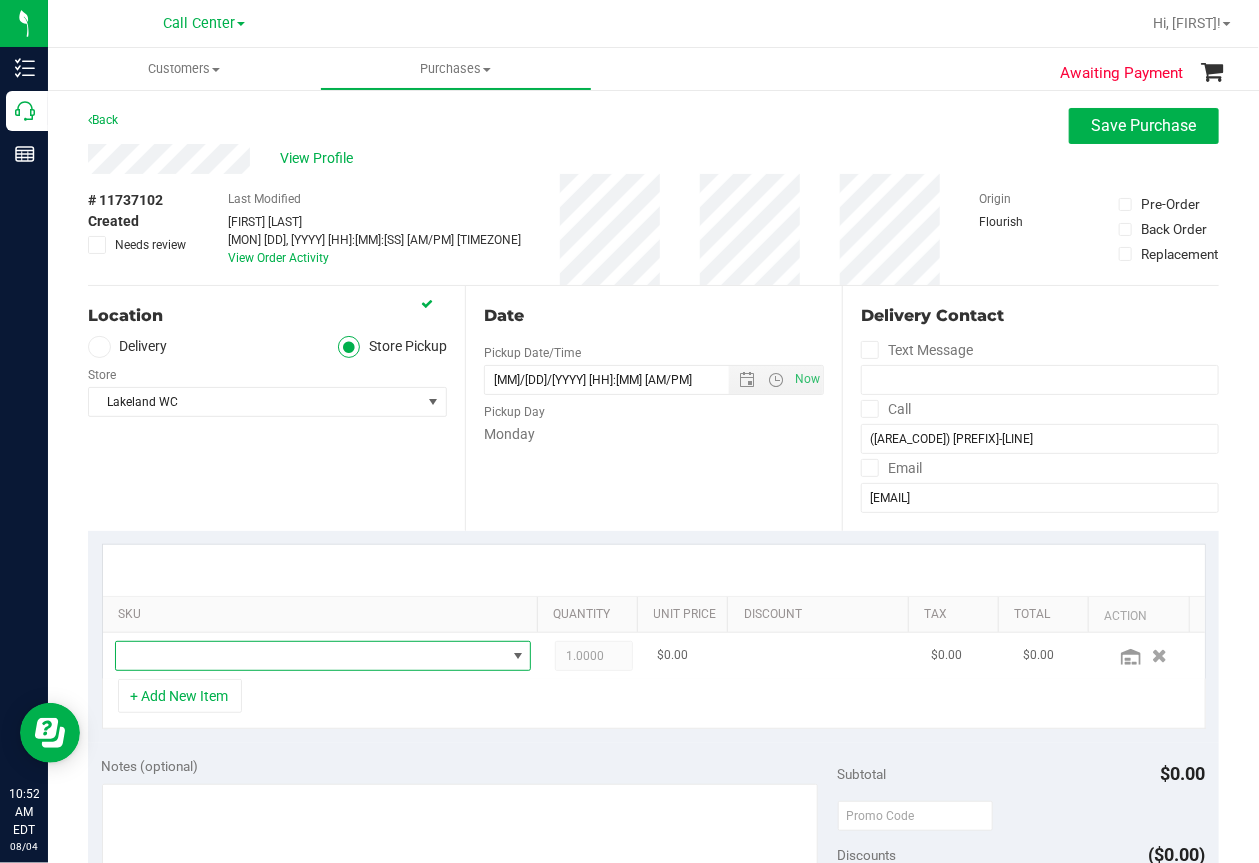 click at bounding box center [311, 656] 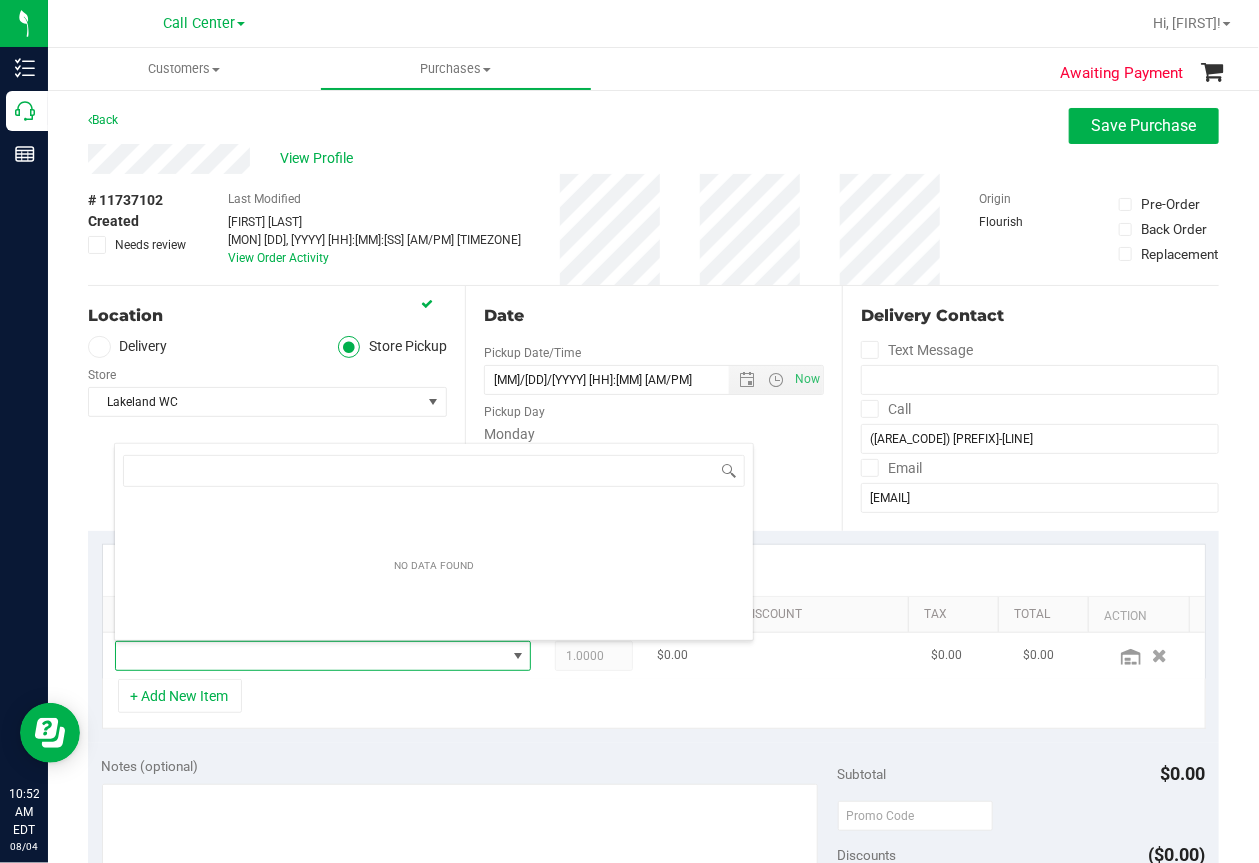 scroll, scrollTop: 99969, scrollLeft: 99601, axis: both 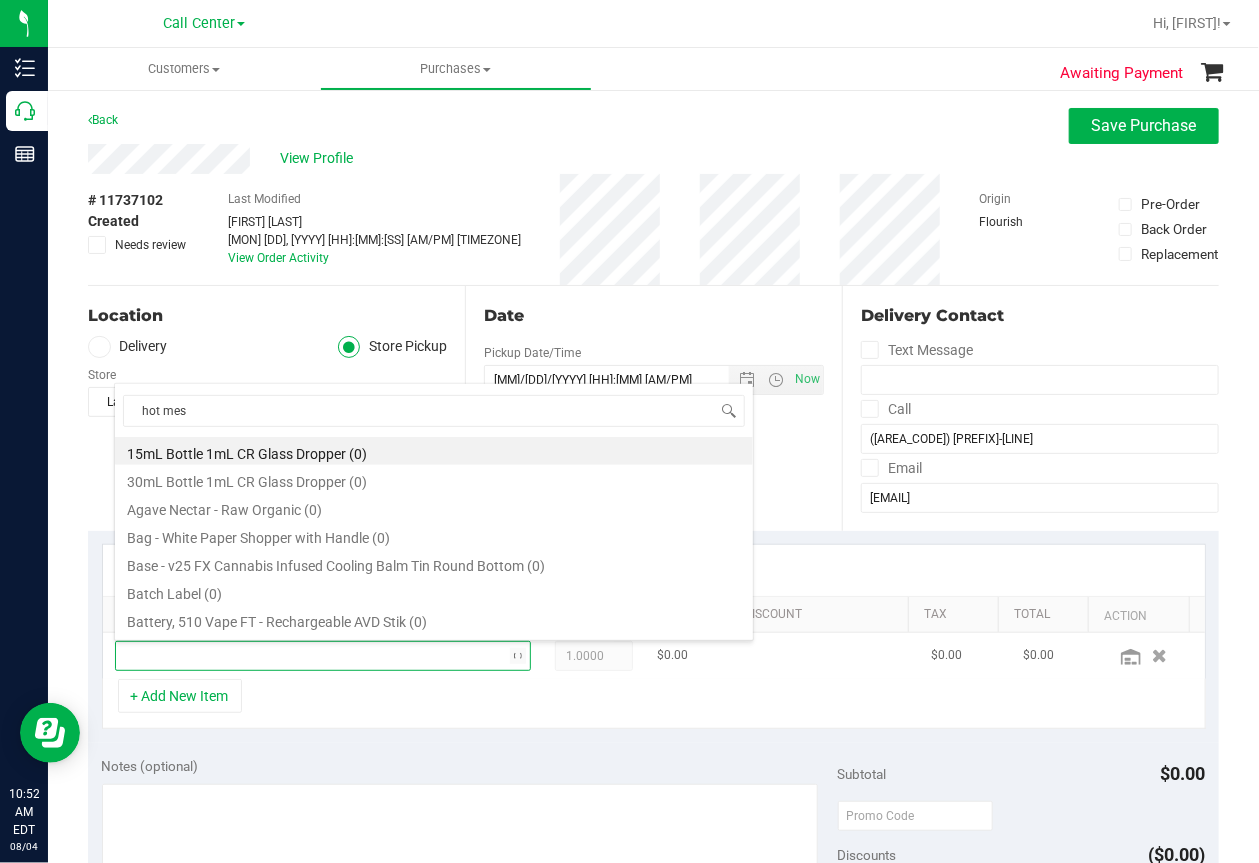 type on "hot mess" 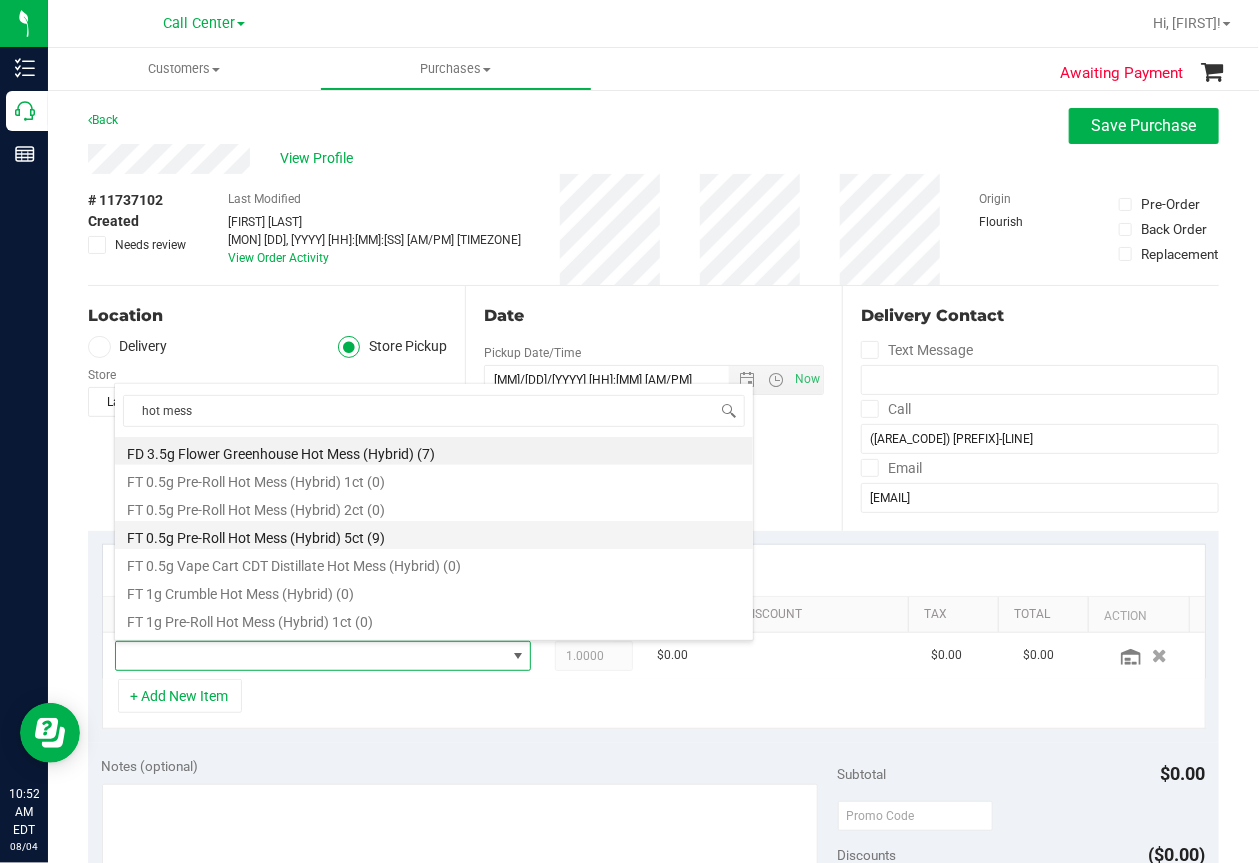 click on "FT 0.5g Pre-Roll Hot Mess (Hybrid) 5ct (9)" at bounding box center [434, 535] 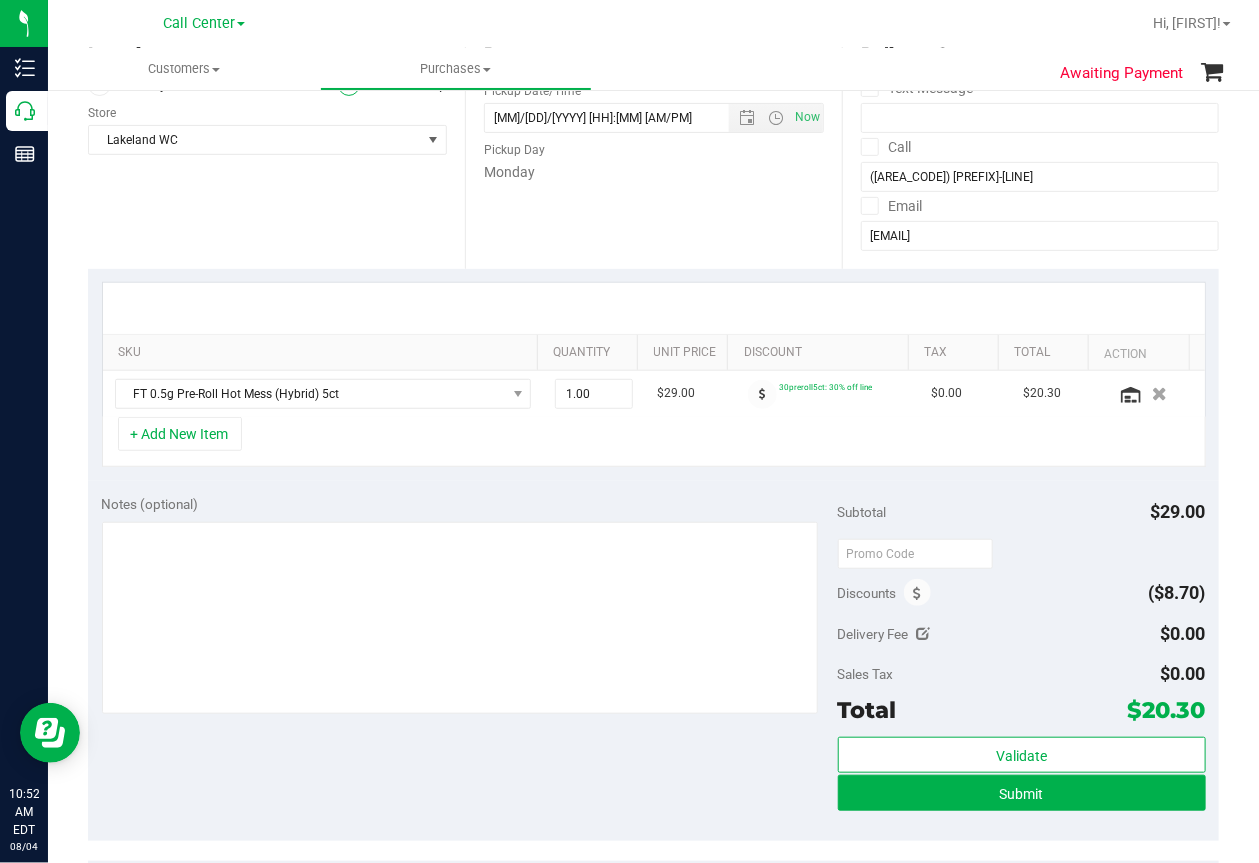 scroll, scrollTop: 300, scrollLeft: 0, axis: vertical 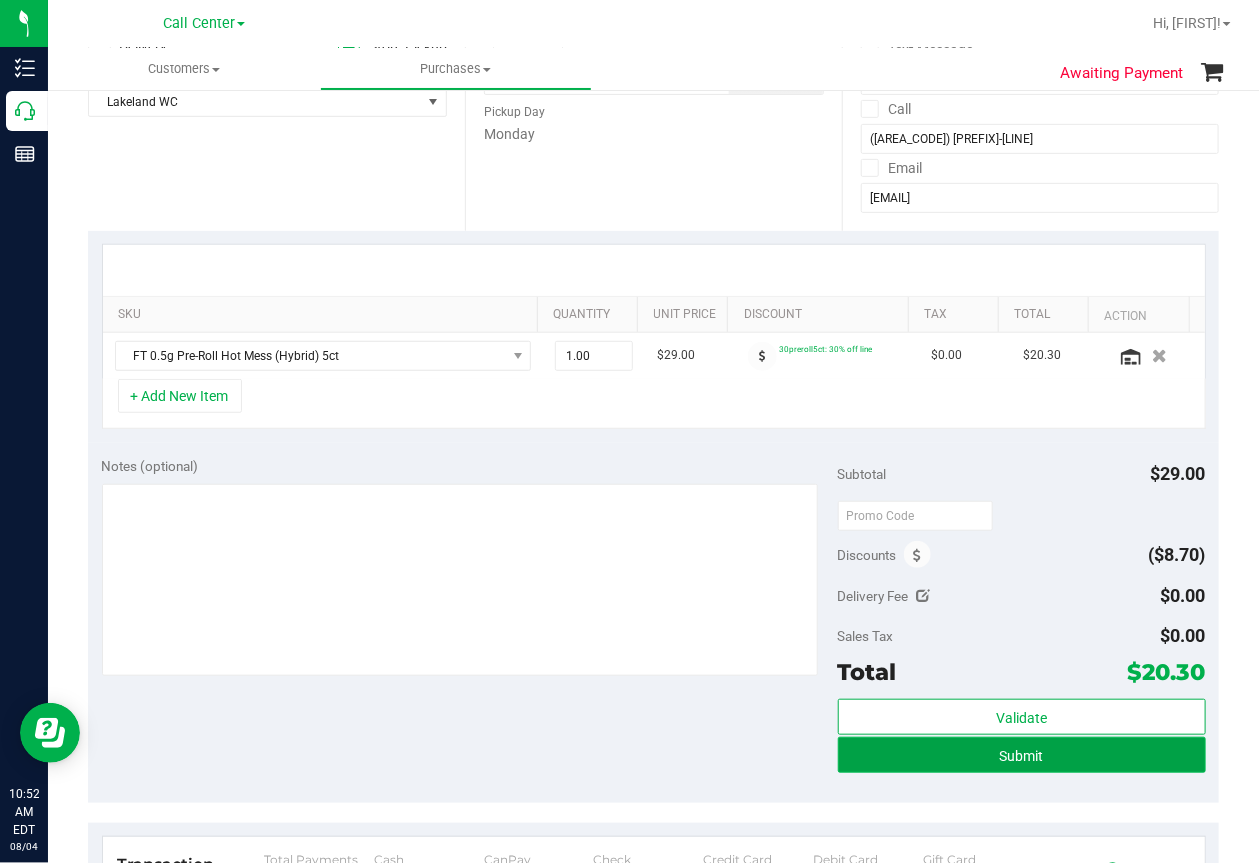 click on "Submit" at bounding box center [1022, 755] 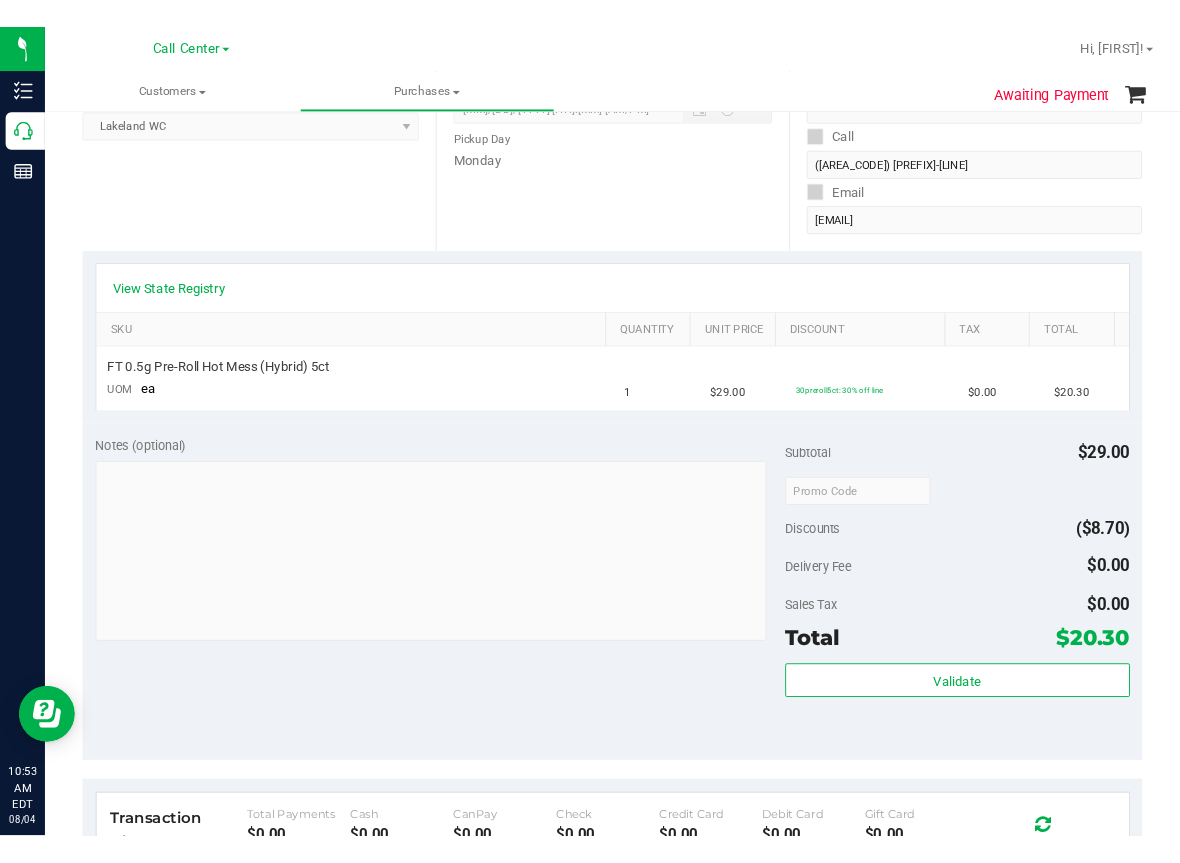 scroll, scrollTop: 0, scrollLeft: 0, axis: both 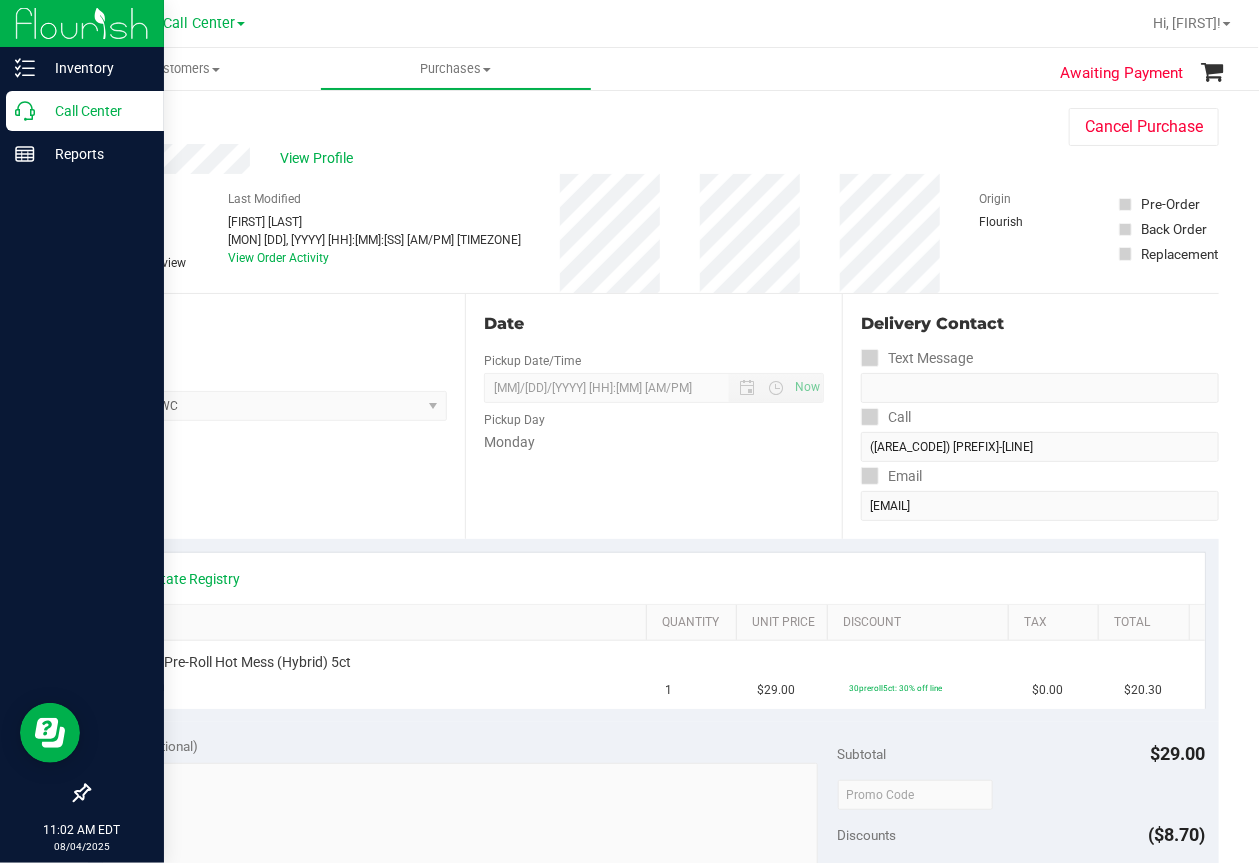 click 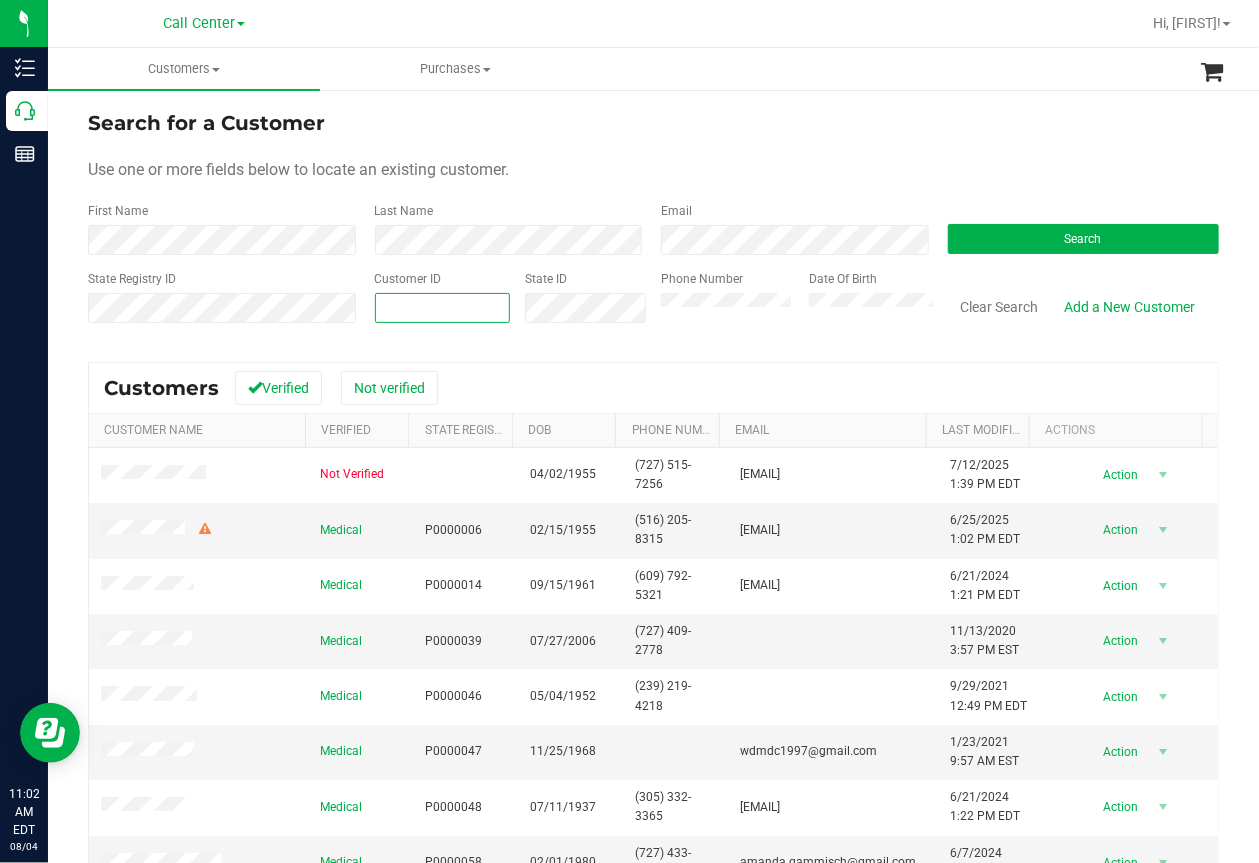 click at bounding box center [442, 308] 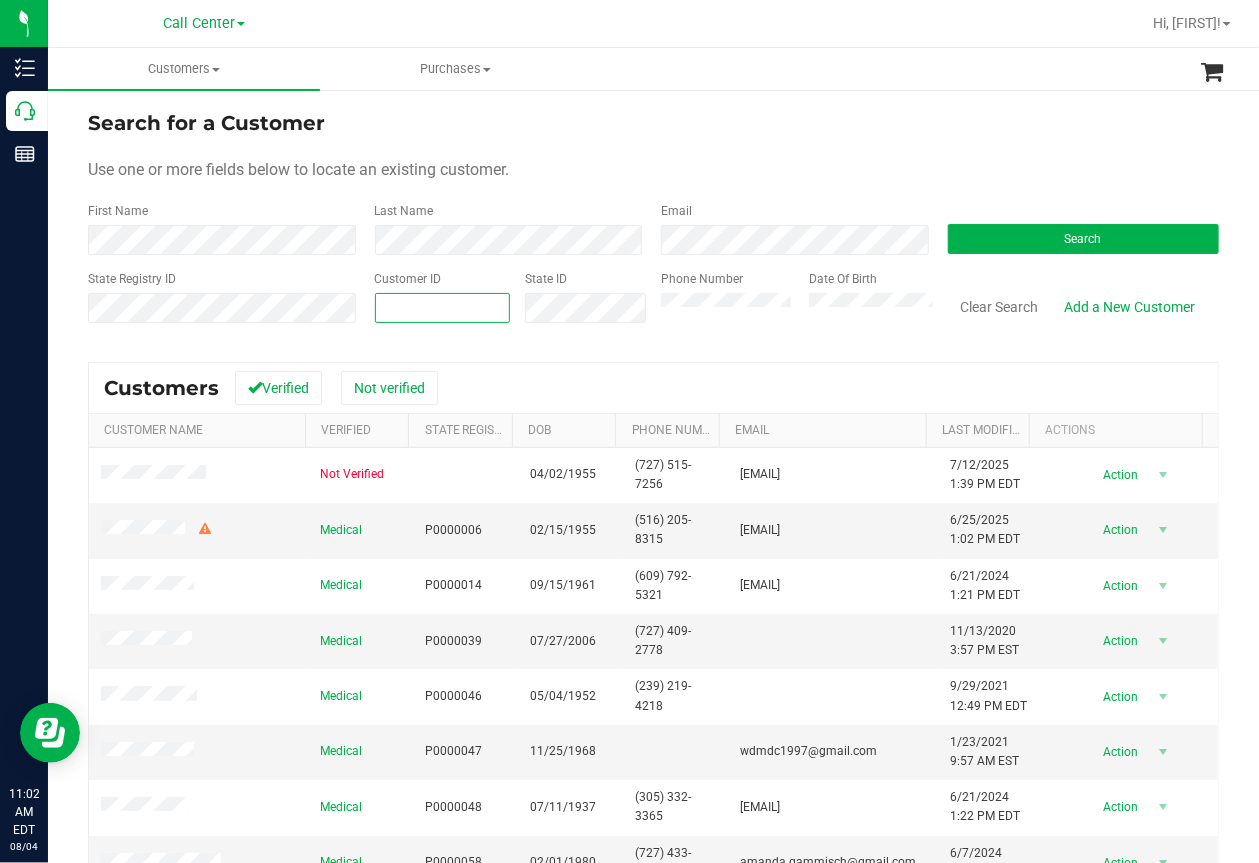 paste on "81683" 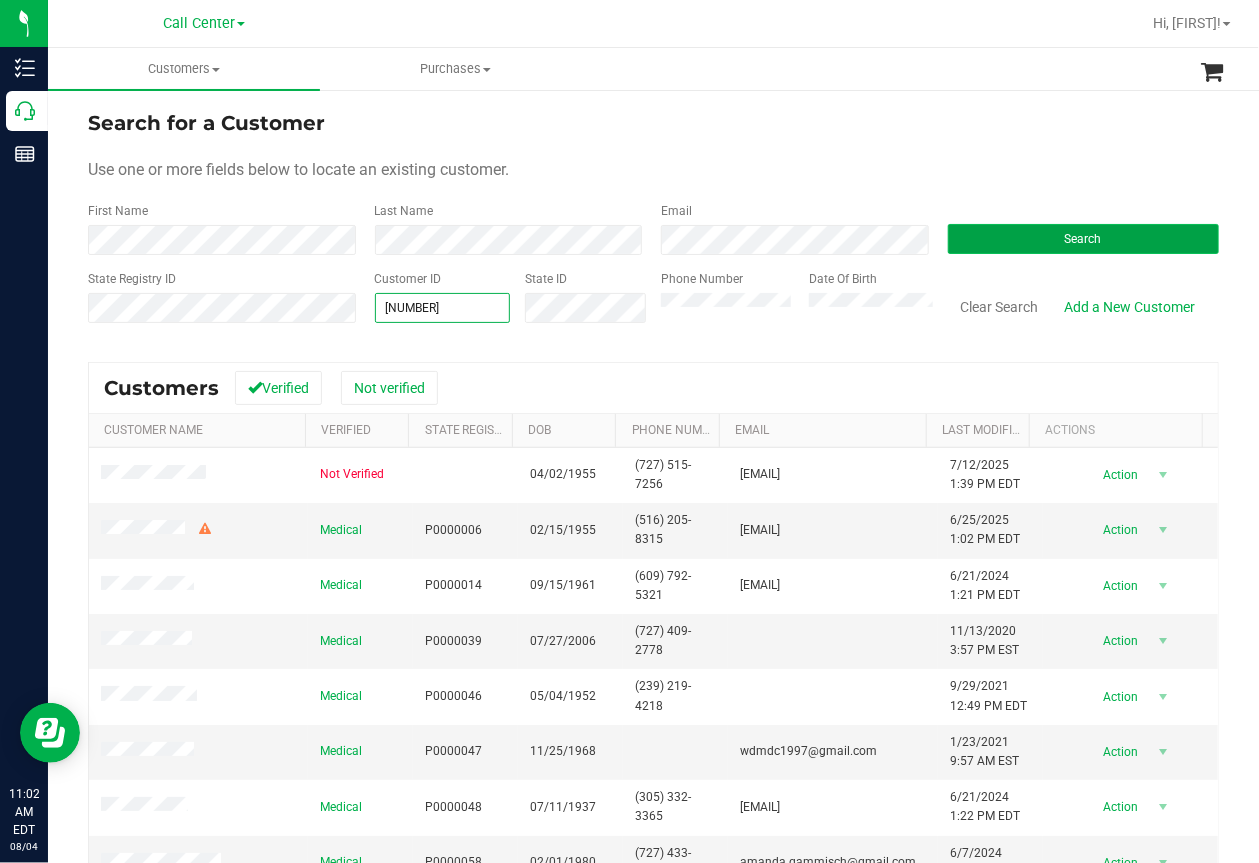 type on "81683" 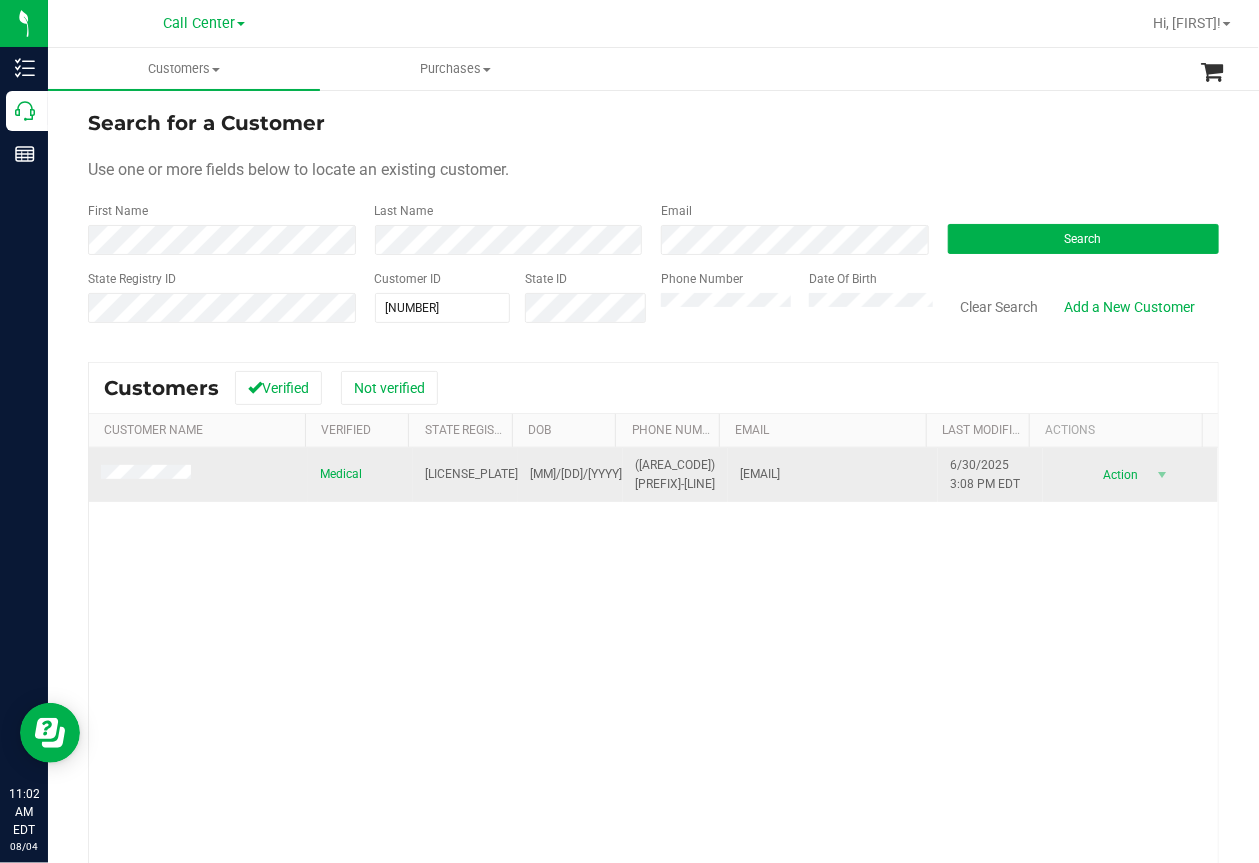 click at bounding box center [198, 475] 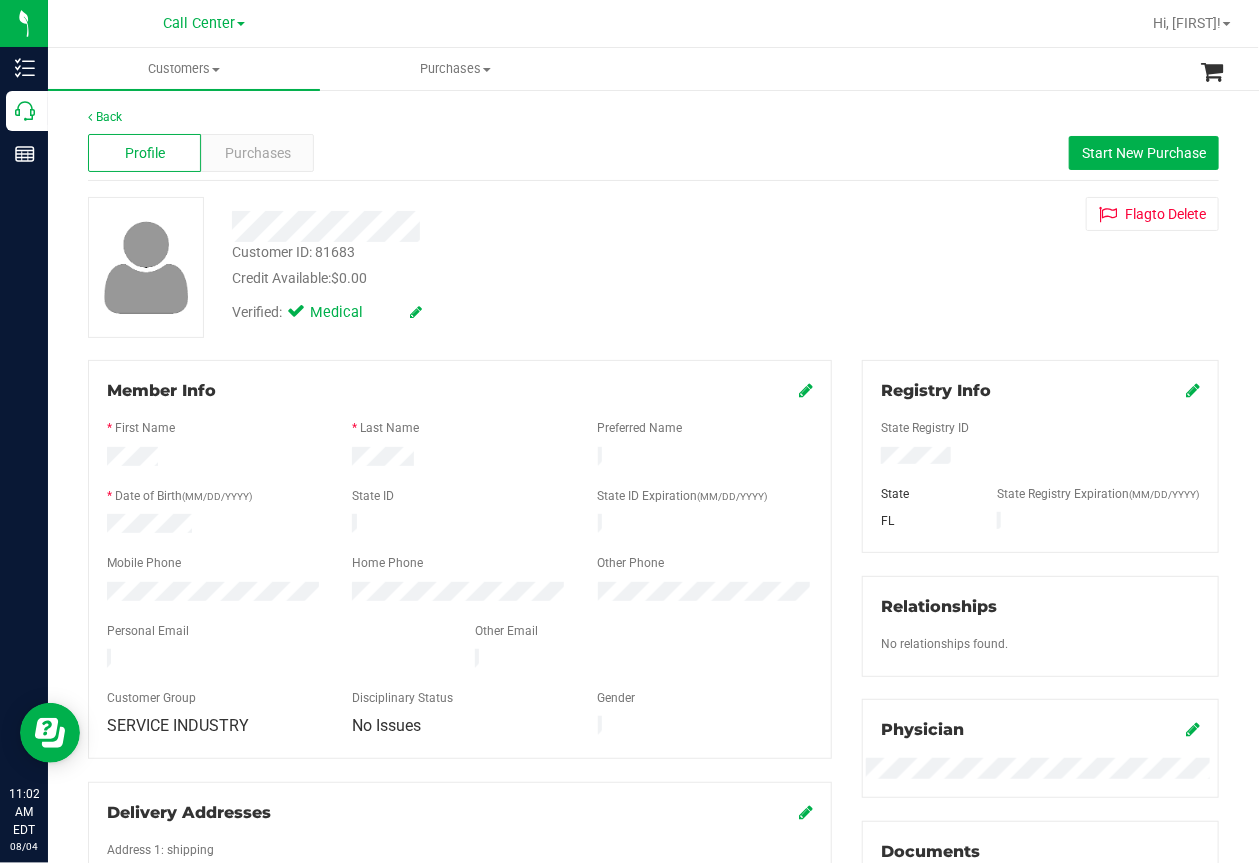 click at bounding box center [507, 219] 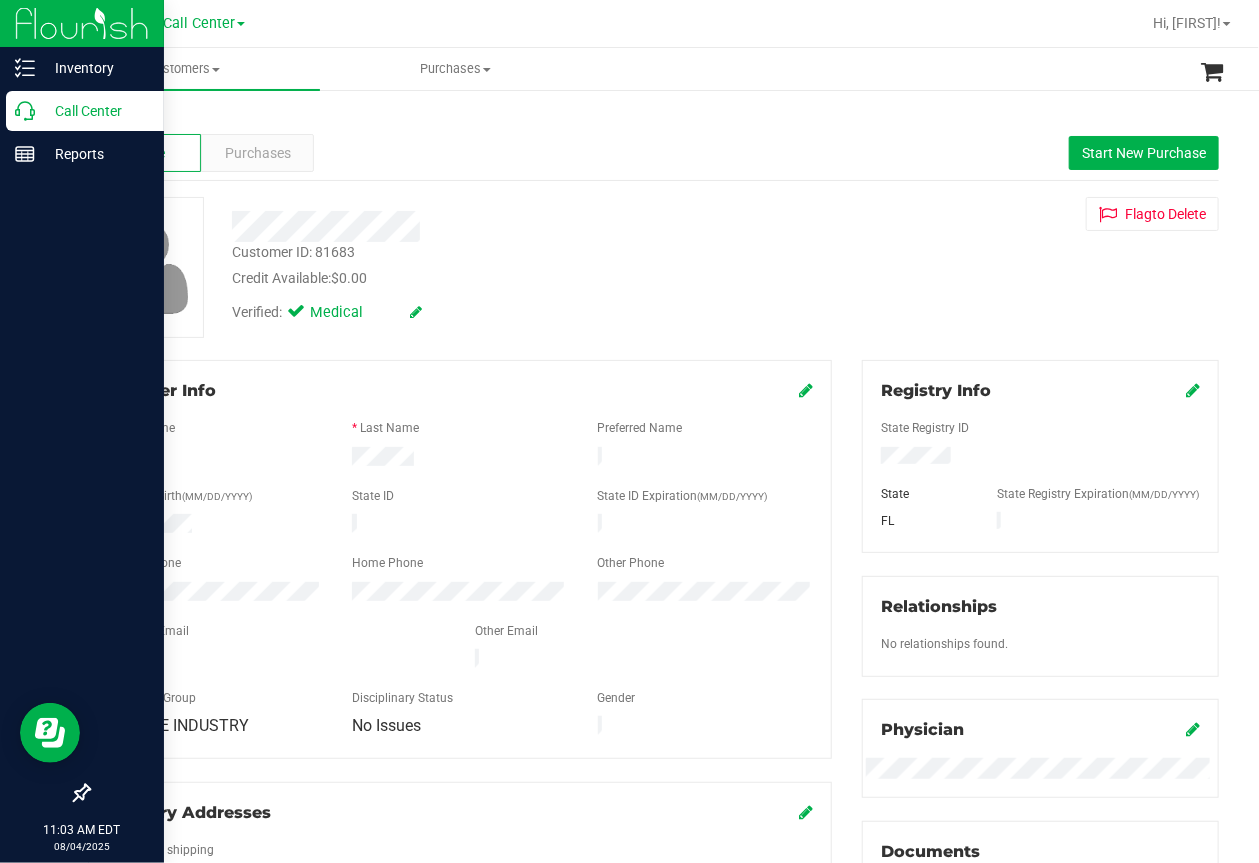 click on "Call Center" at bounding box center (95, 111) 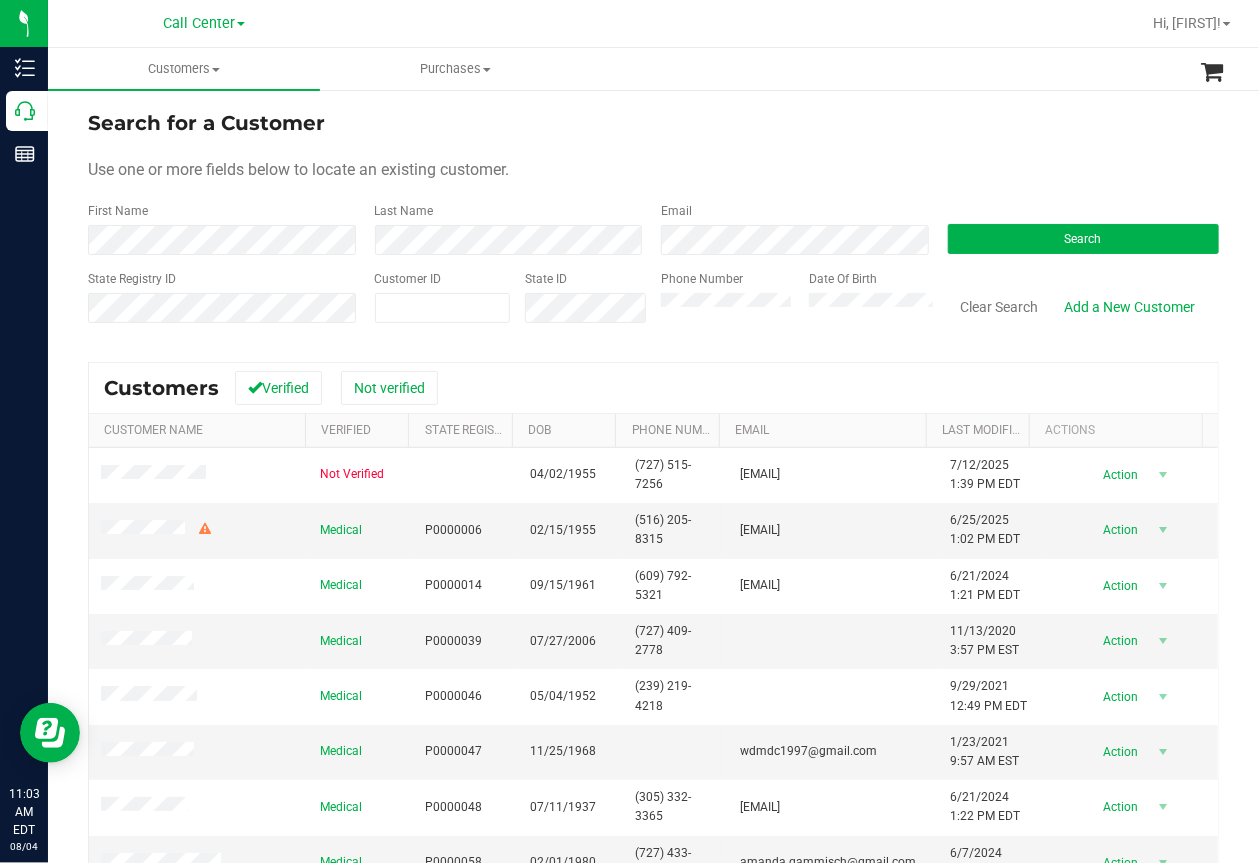 click on "Last Name" at bounding box center (503, 228) 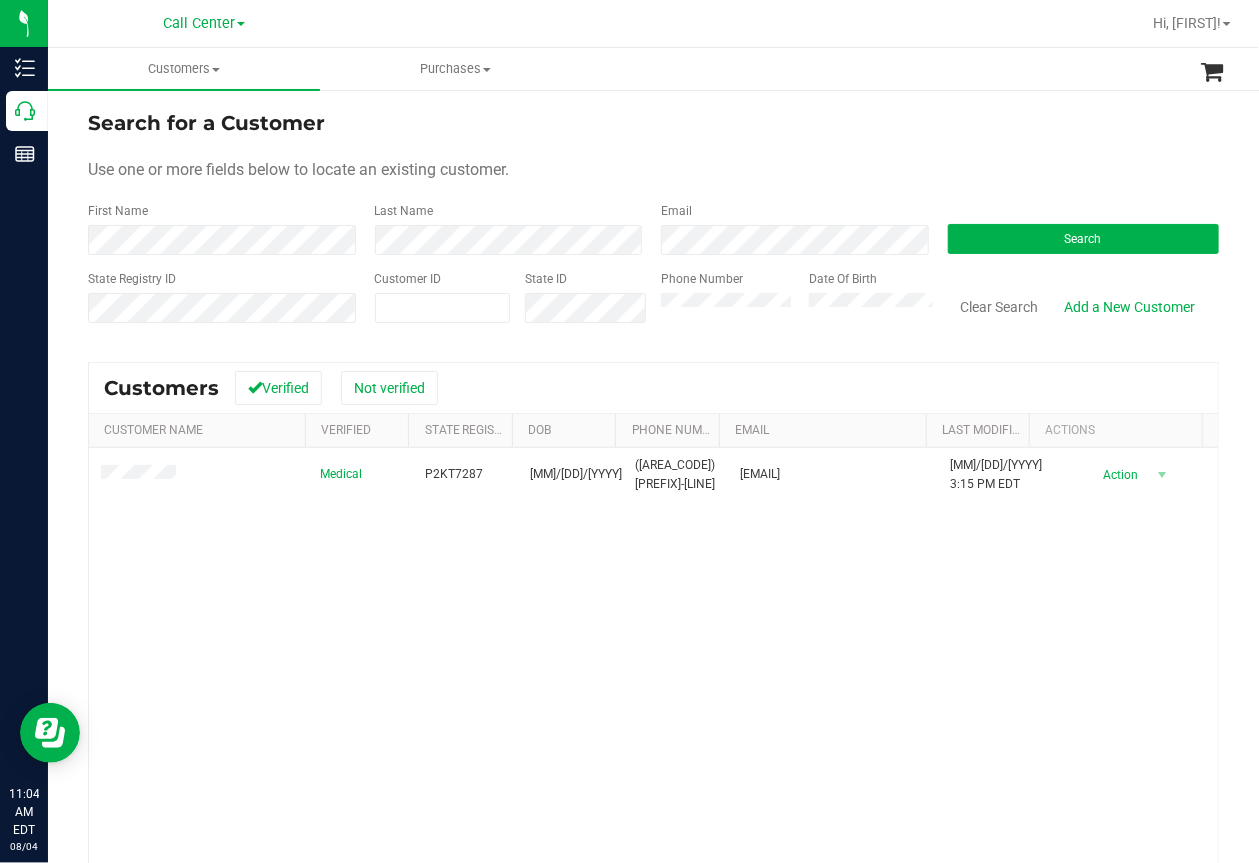 click on "Medical P2KT7287 02/28/1964 (407) 501-2595 flinttracy1@gmail.com 5/3/2025 3:15 PM EDT
Delete Profile
Action Action Create new purchase View profile View purchases" at bounding box center [653, 720] 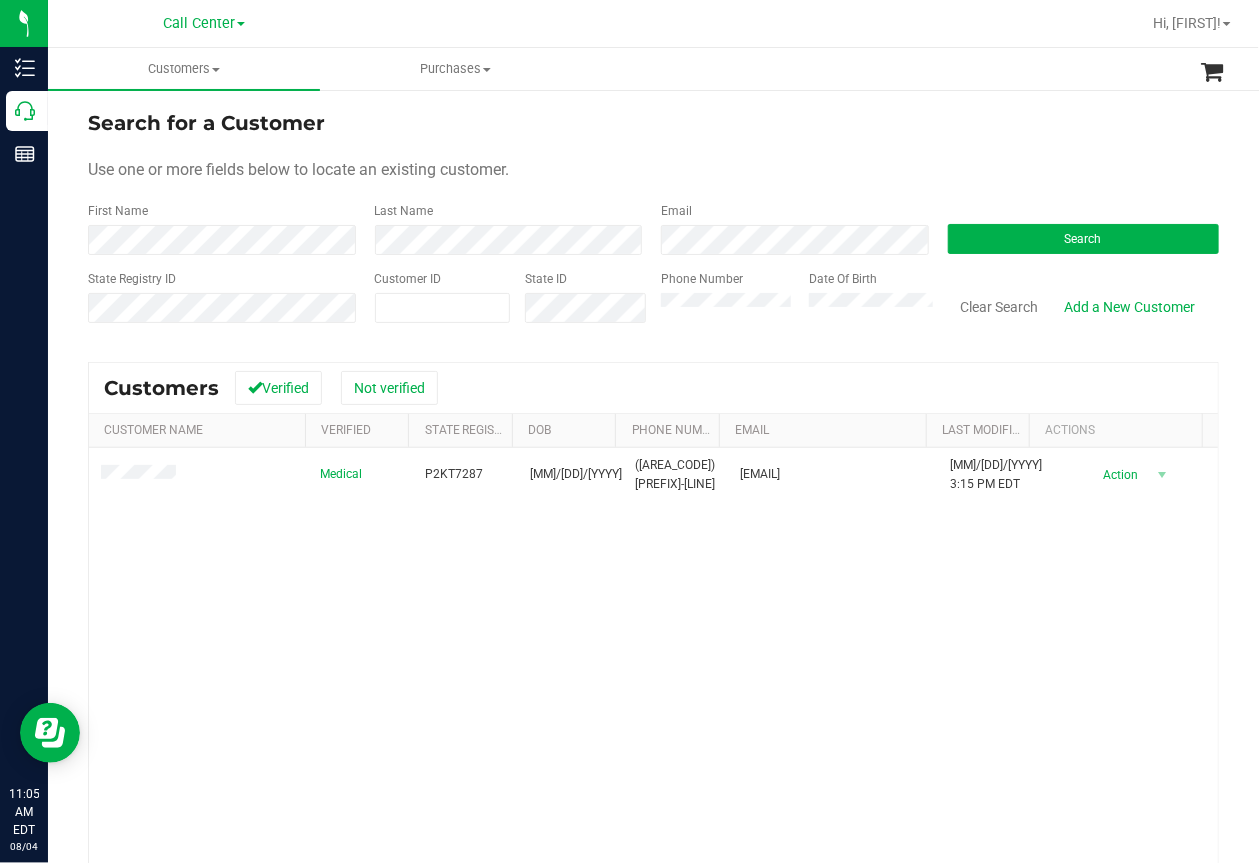 click on "Medical P2KT7287 02/28/1964 (407) 501-2595 flinttracy1@gmail.com 5/3/2025 3:15 PM EDT
Delete Profile
Action Action Create new purchase View profile View purchases" at bounding box center [653, 720] 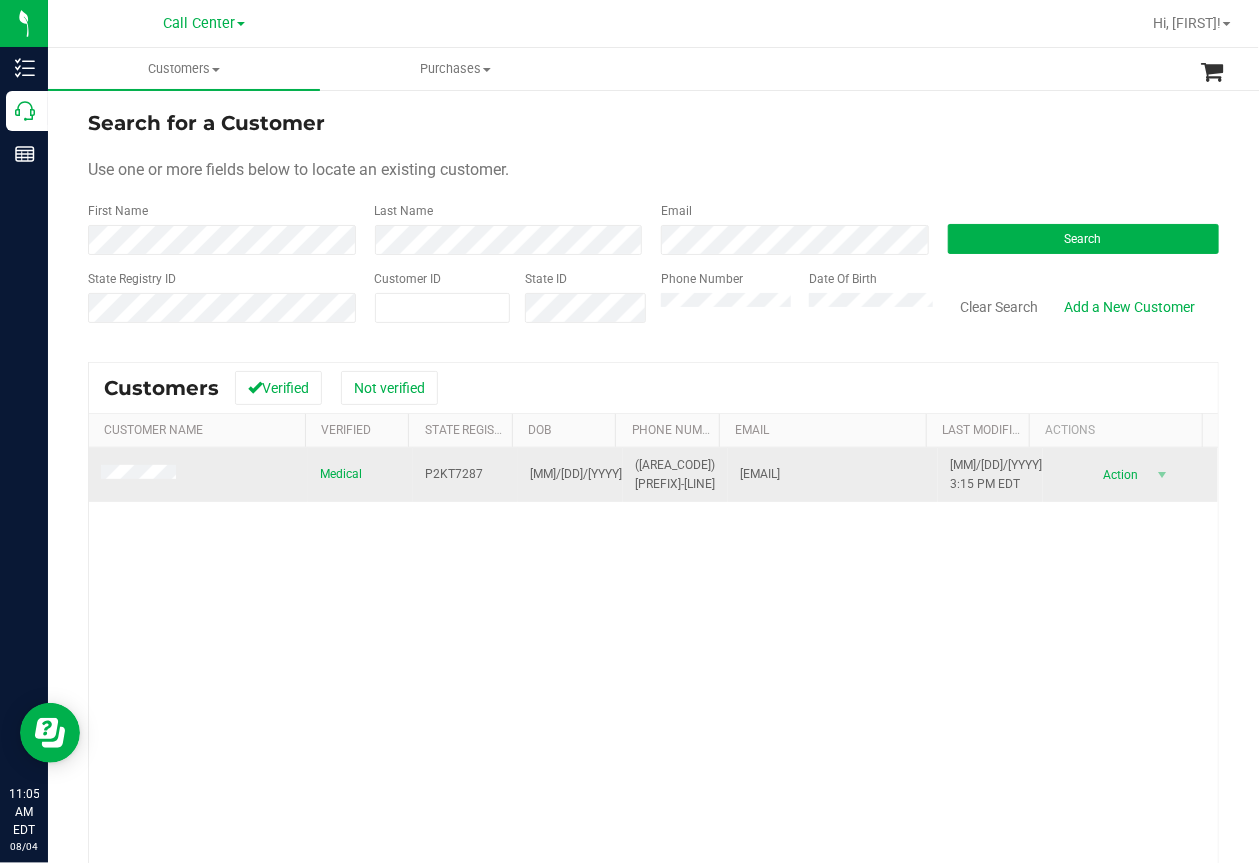 click at bounding box center (198, 475) 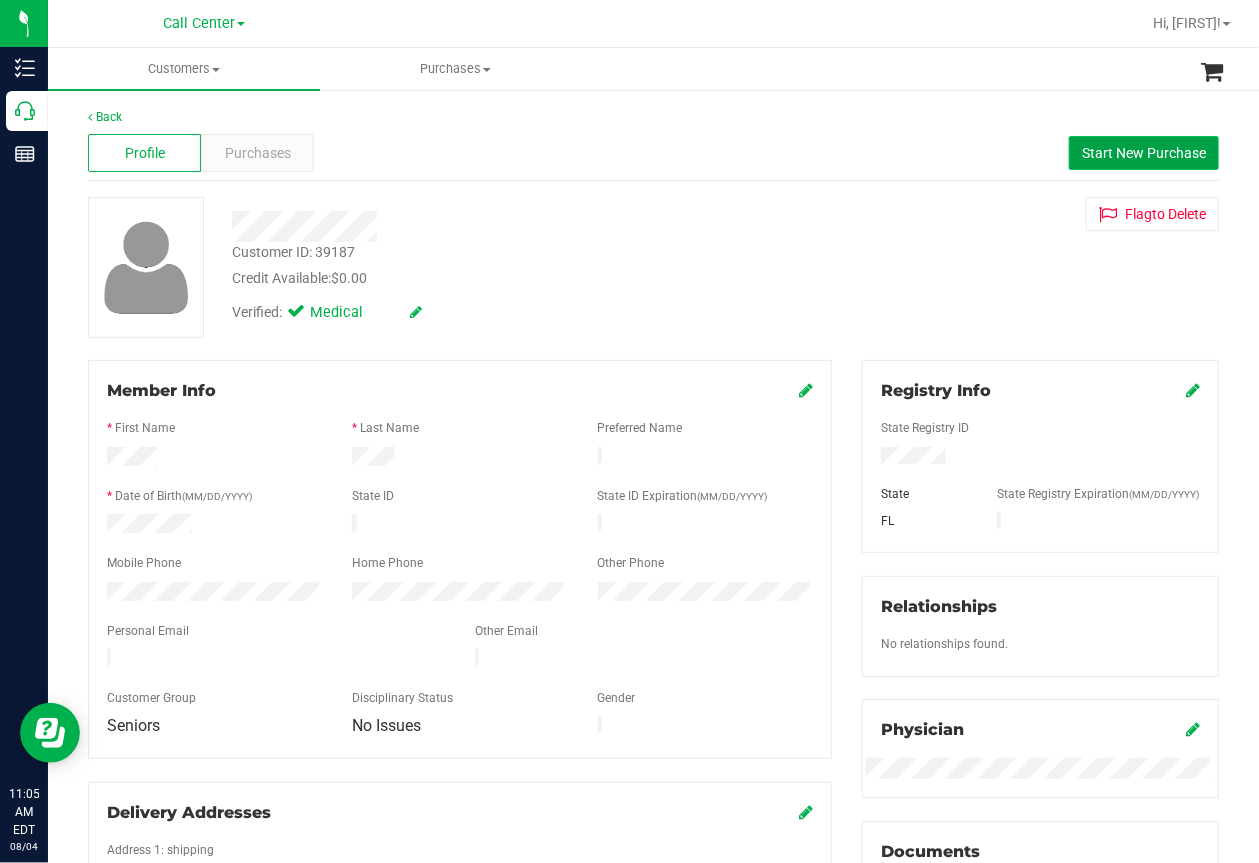 click on "Start New Purchase" at bounding box center (1144, 153) 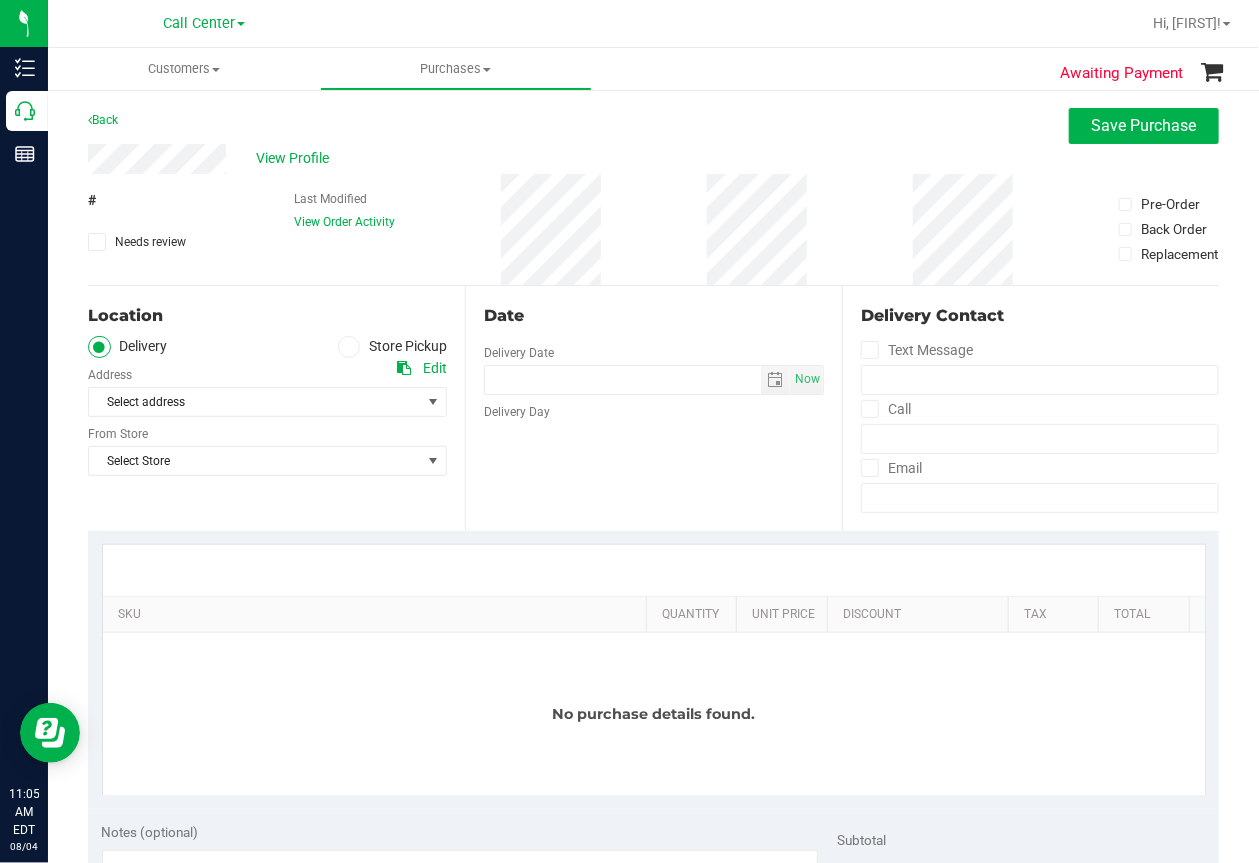 click on "Back
Save Purchase" at bounding box center (653, 126) 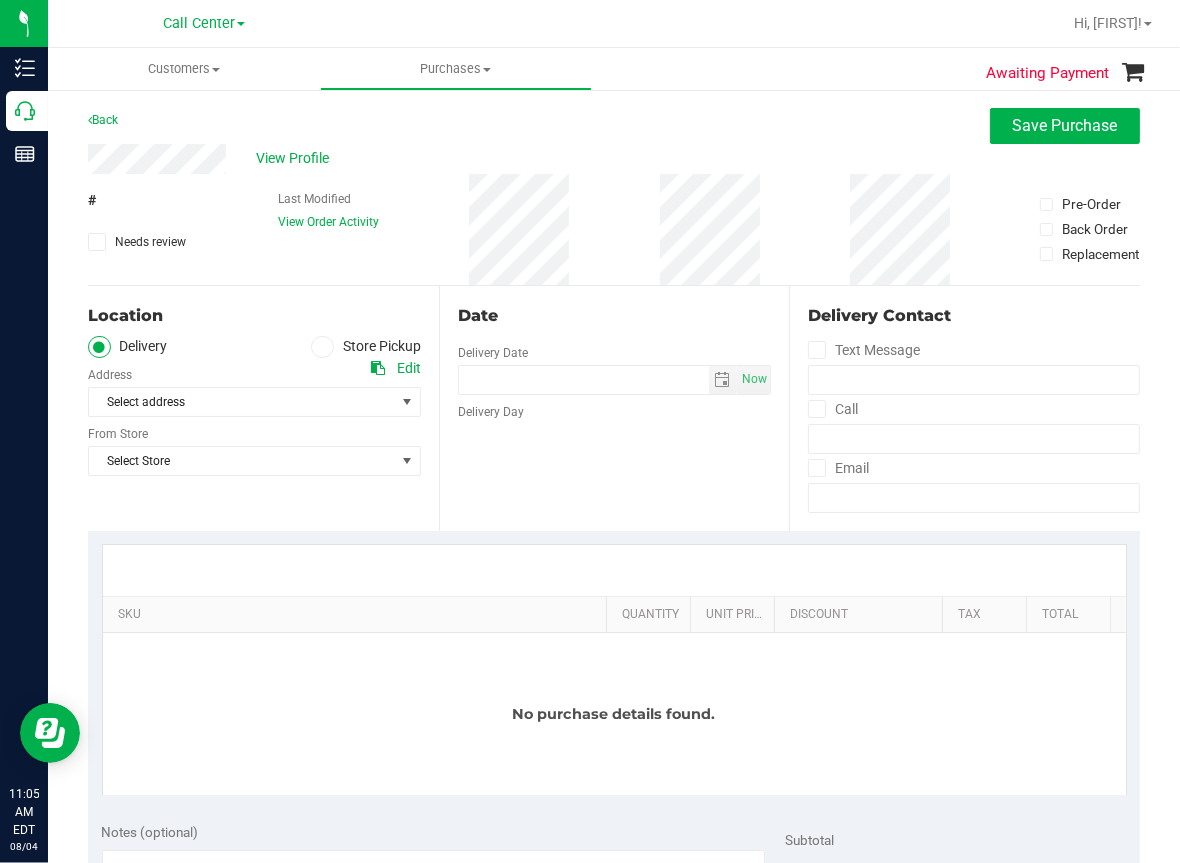click at bounding box center [709, 23] 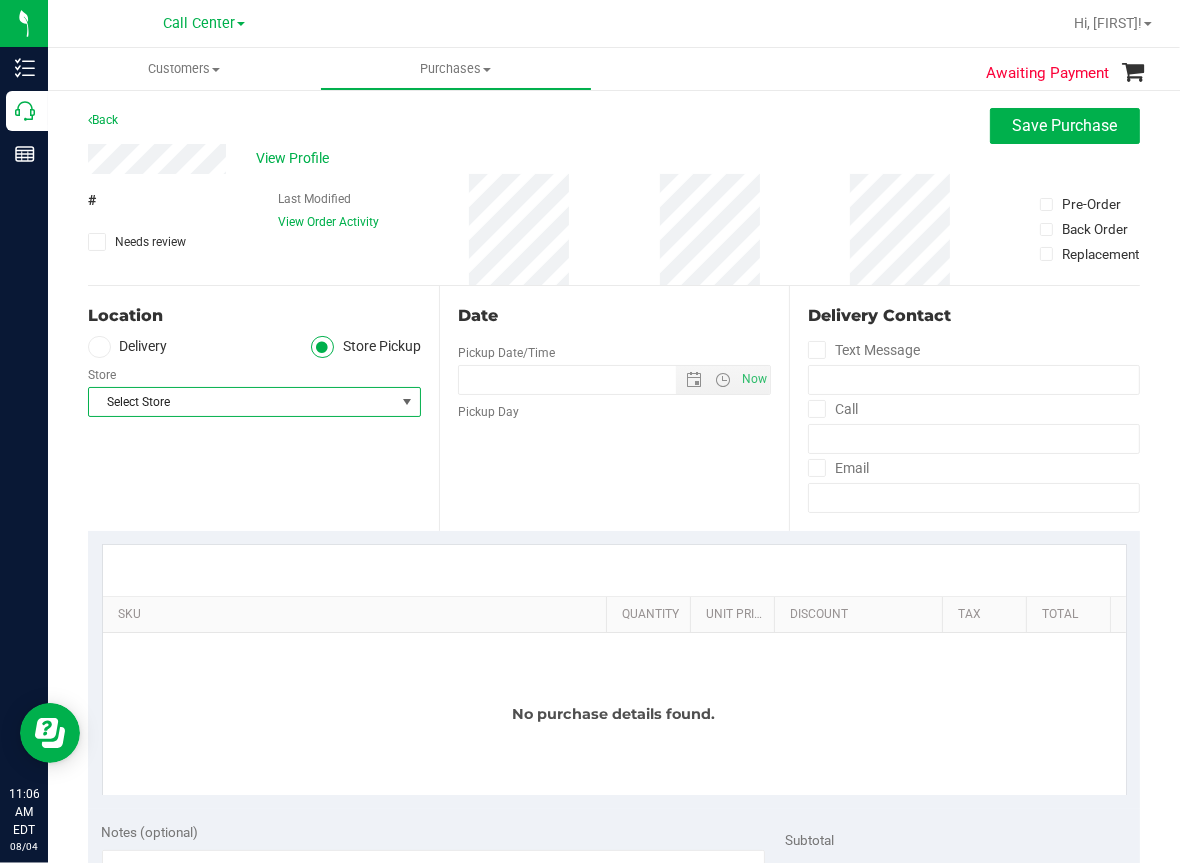click on "Select Store" at bounding box center [242, 402] 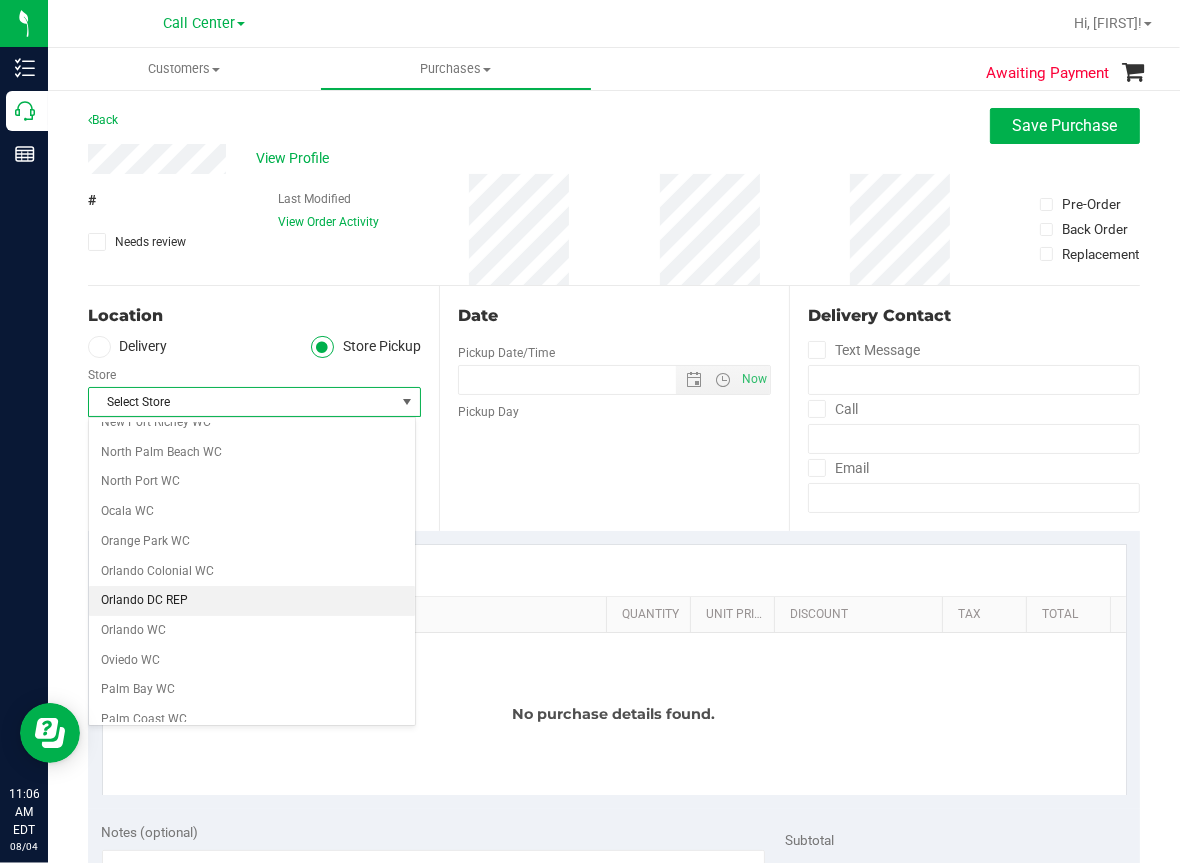 scroll, scrollTop: 800, scrollLeft: 0, axis: vertical 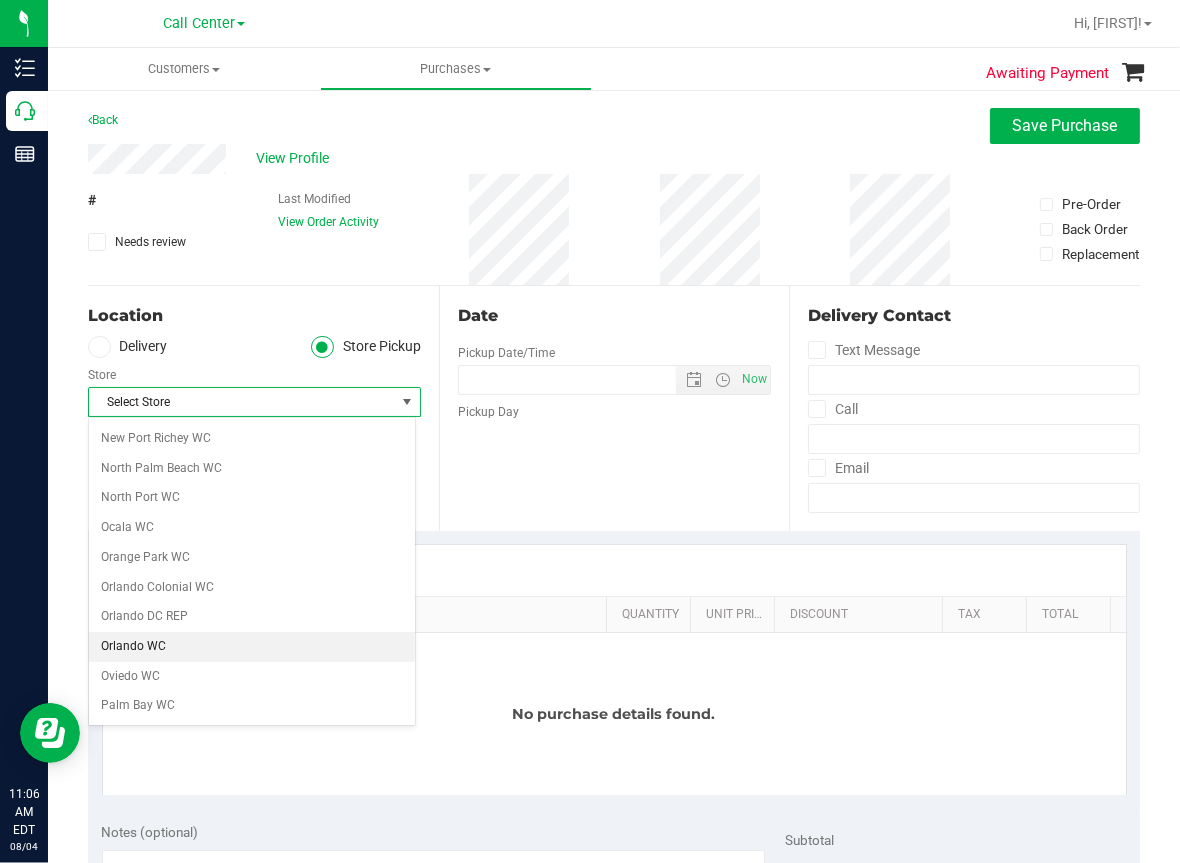 click on "Orlando WC" at bounding box center (252, 647) 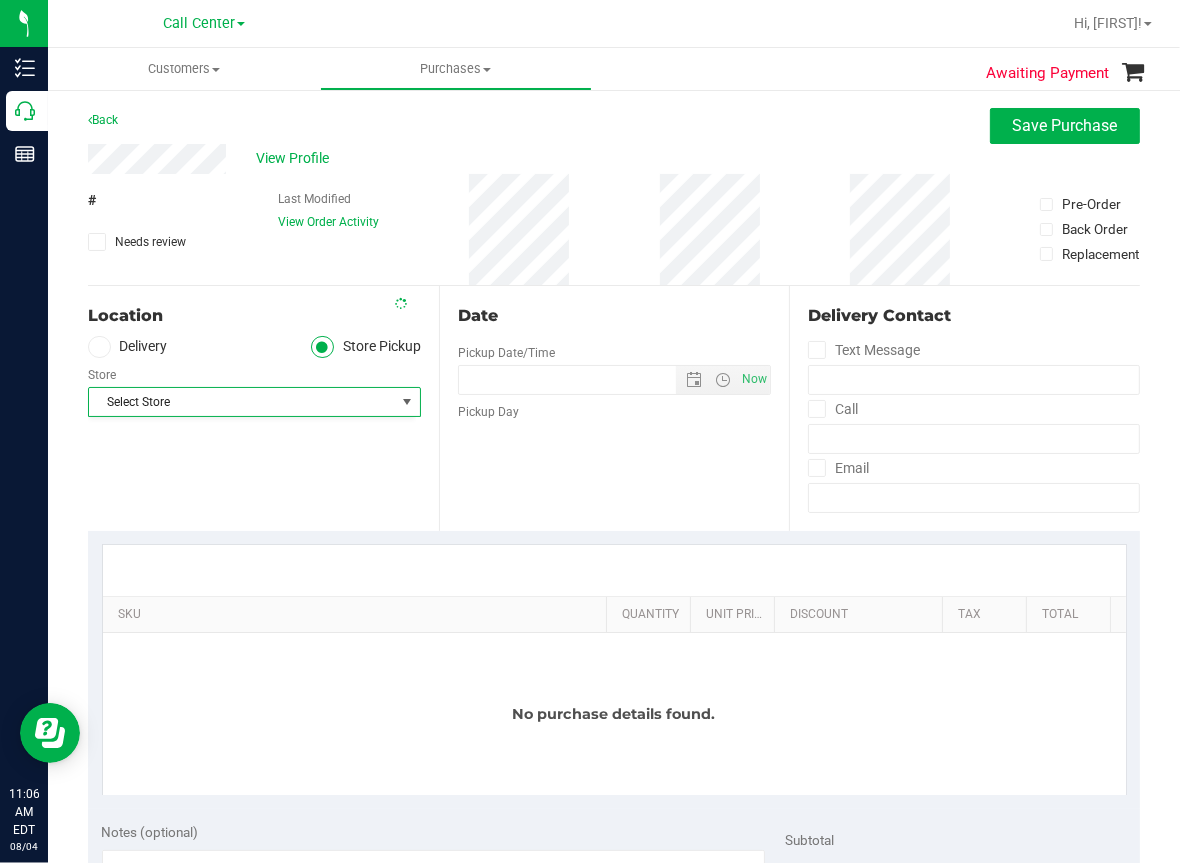 click on "Notes (optional)" at bounding box center [150, 832] 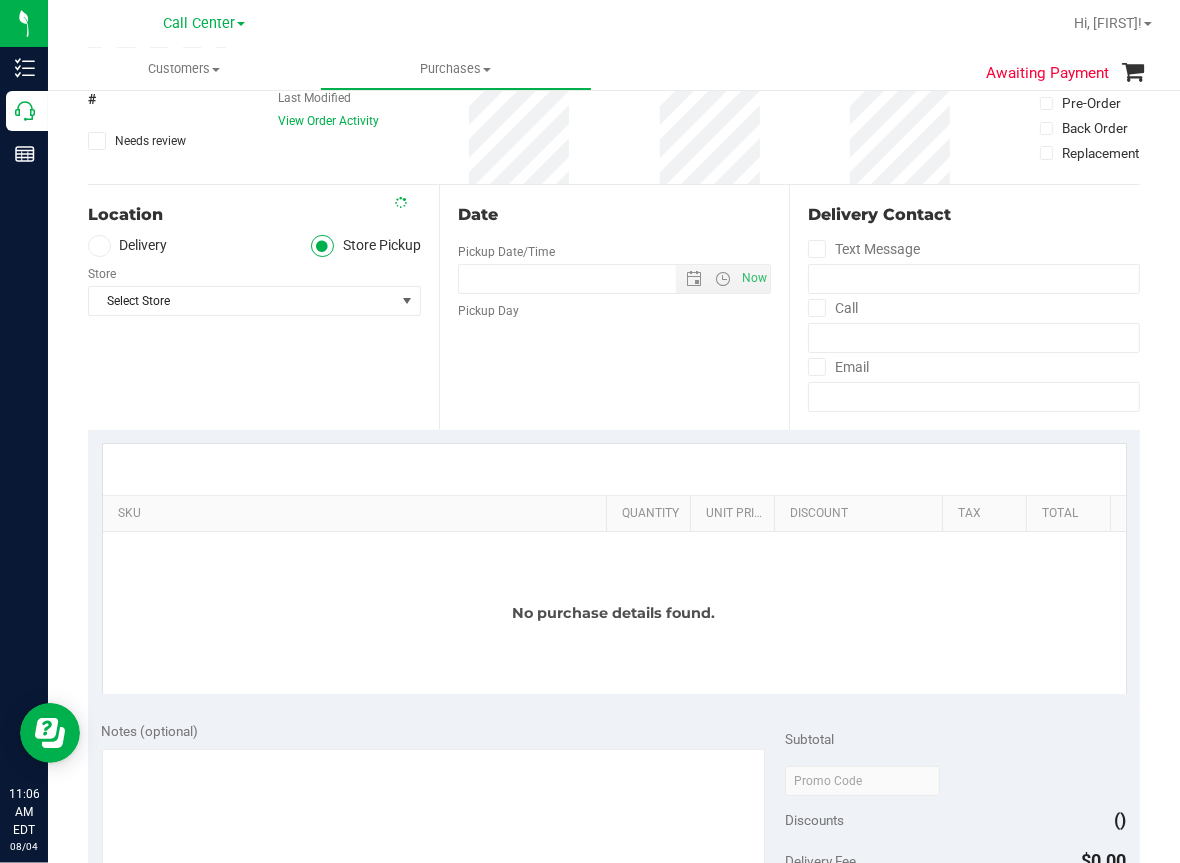 scroll, scrollTop: 0, scrollLeft: 0, axis: both 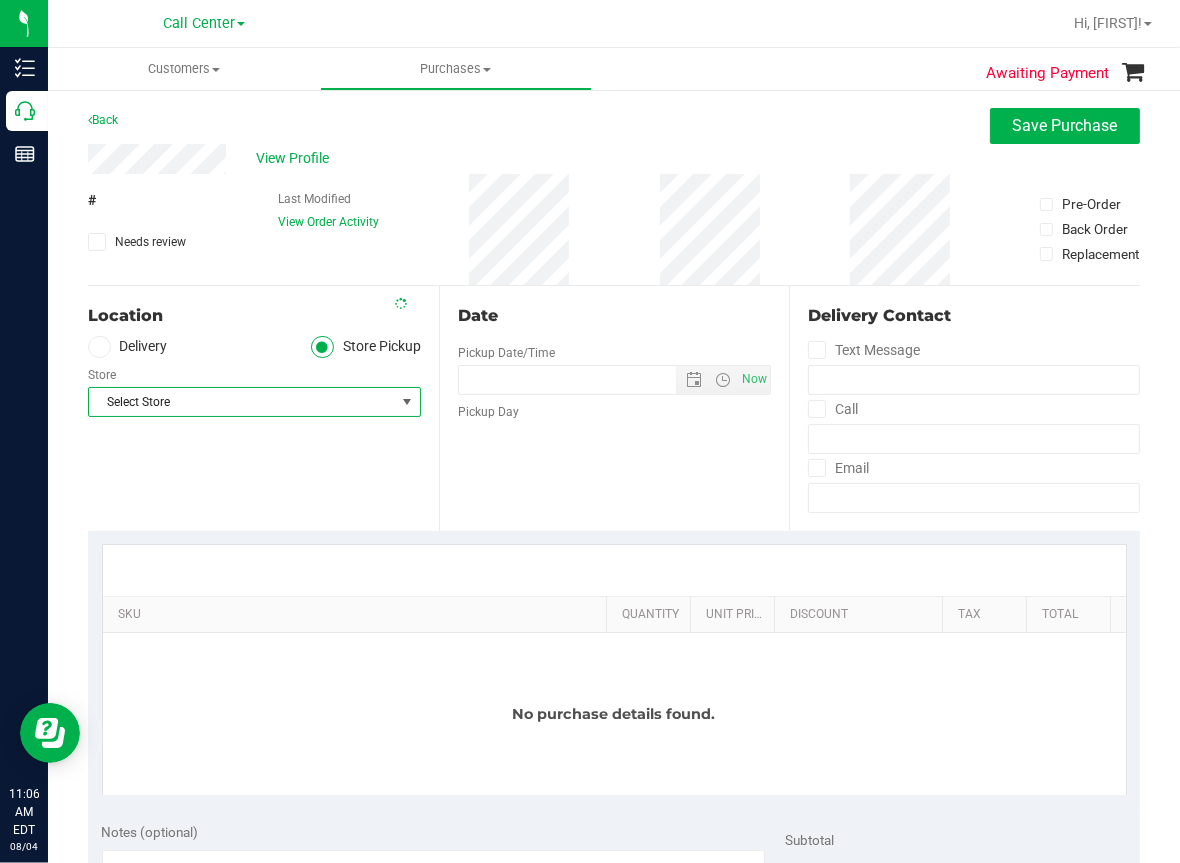 click on "Select Store" at bounding box center [242, 402] 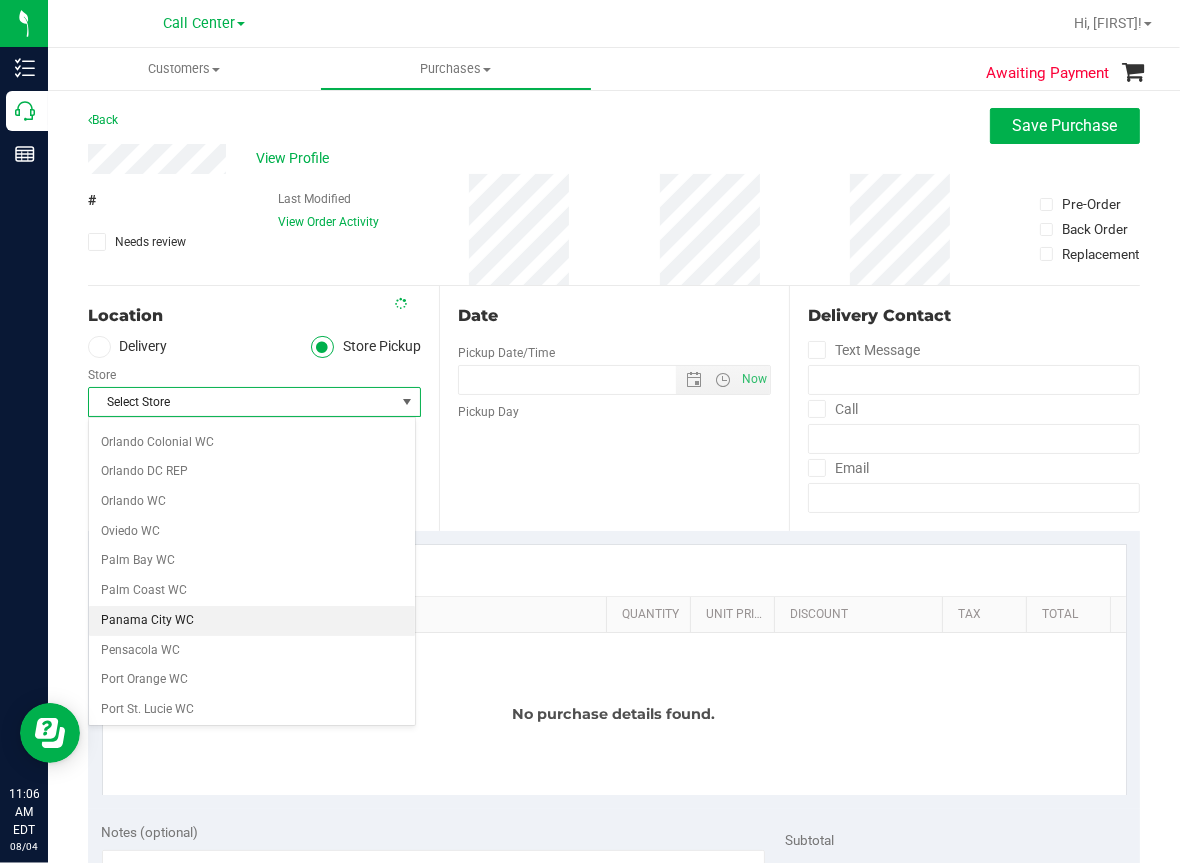 scroll, scrollTop: 845, scrollLeft: 0, axis: vertical 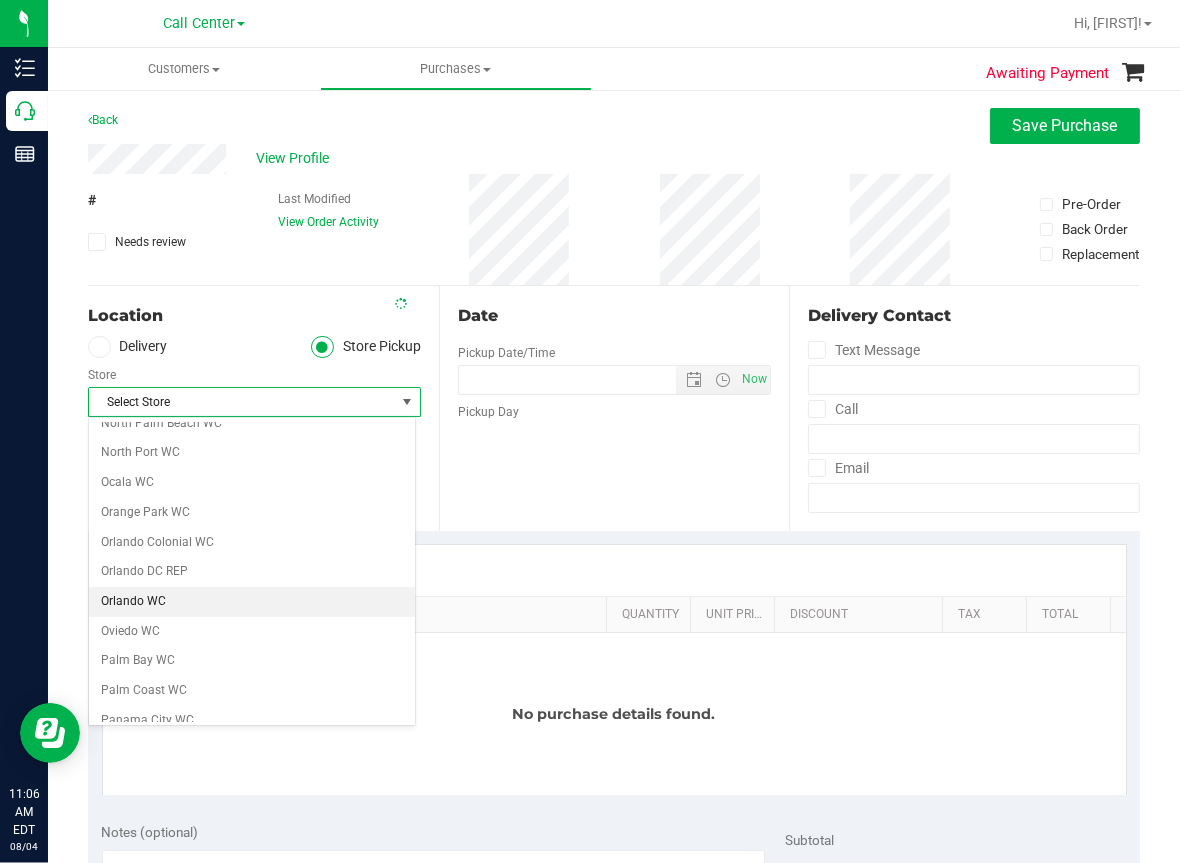 click on "Orlando WC" at bounding box center [252, 602] 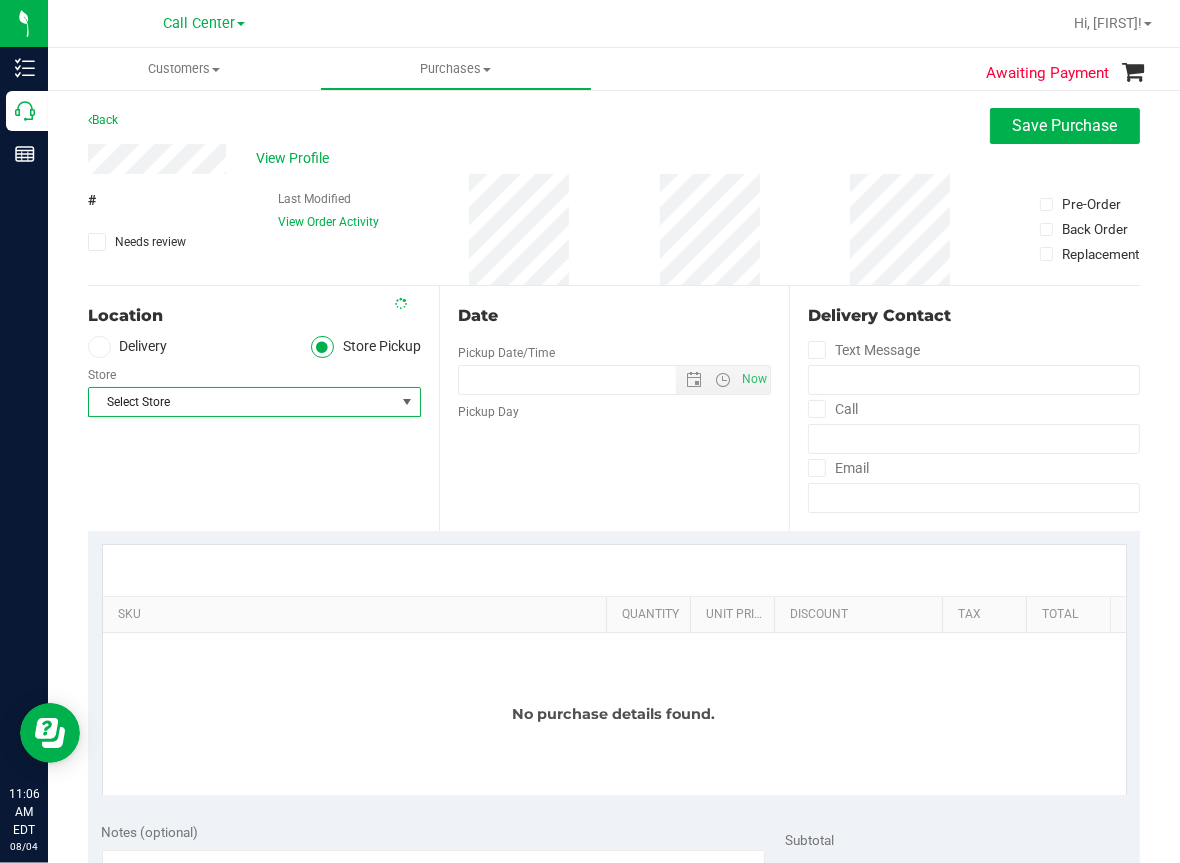 click on "Customers
All customers
Add a new customer
All physicians
Purchases
All purchases" at bounding box center (638, 69) 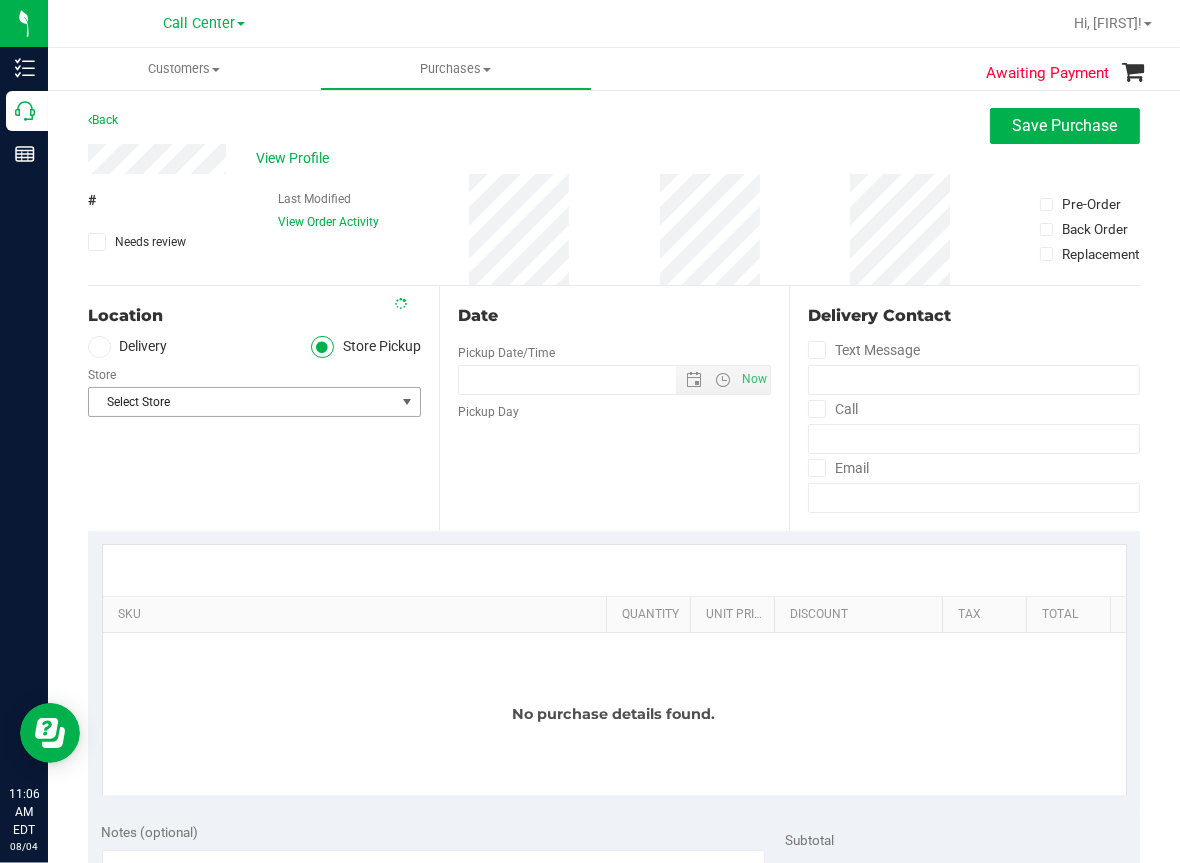 click on "Select Store" at bounding box center (242, 402) 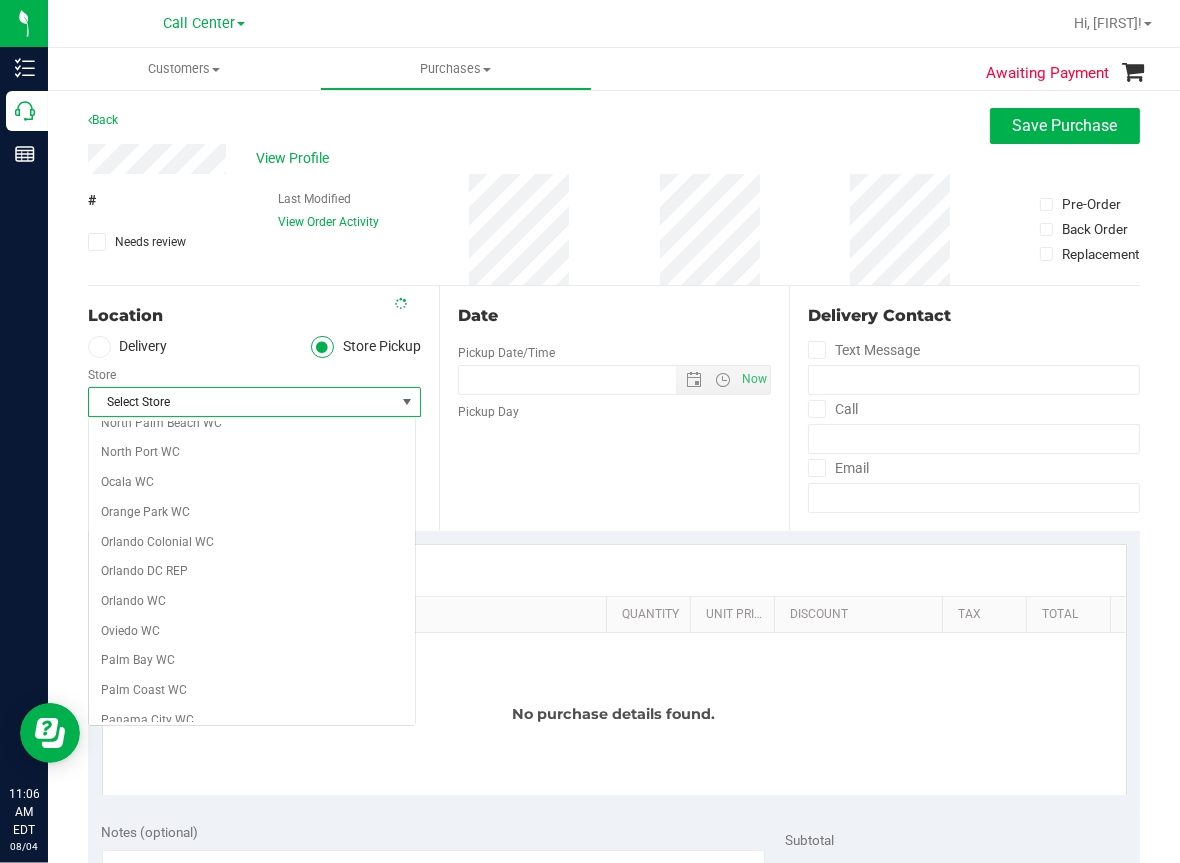 scroll, scrollTop: 0, scrollLeft: 0, axis: both 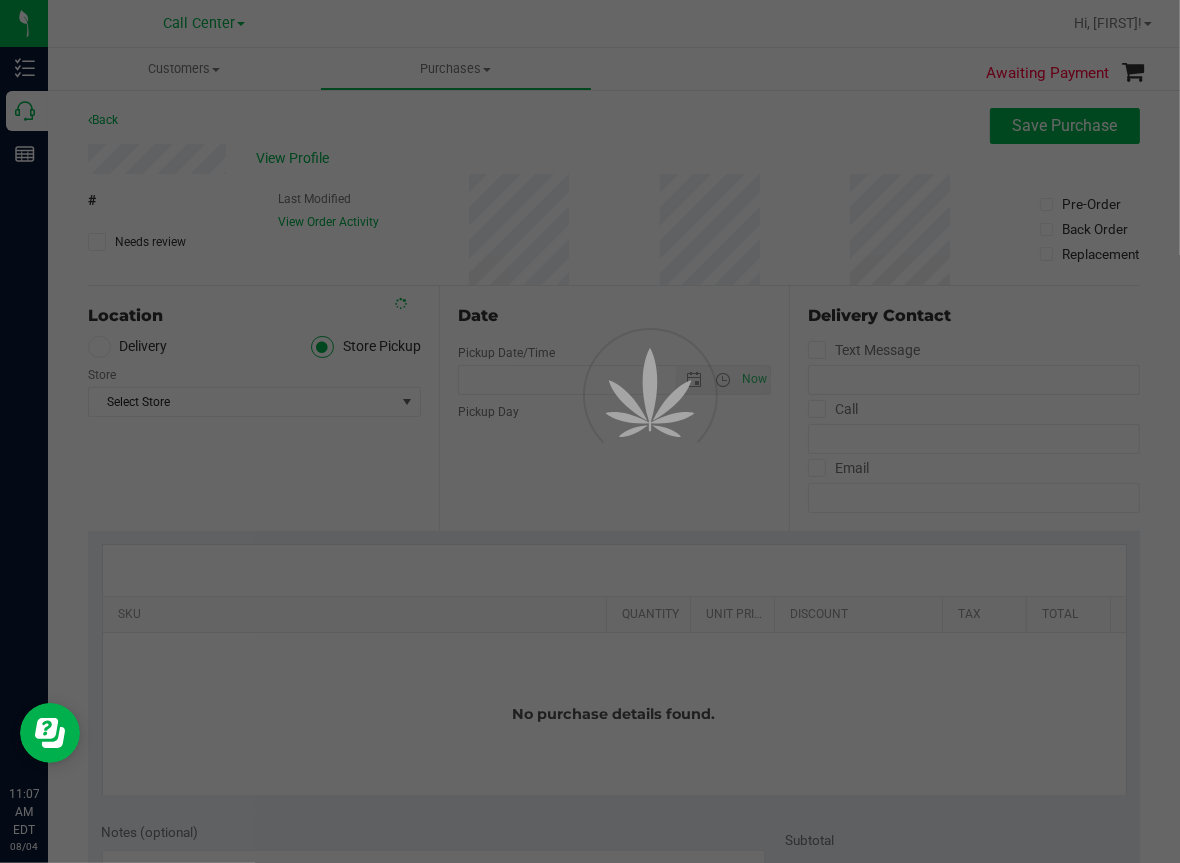 click at bounding box center [590, 431] 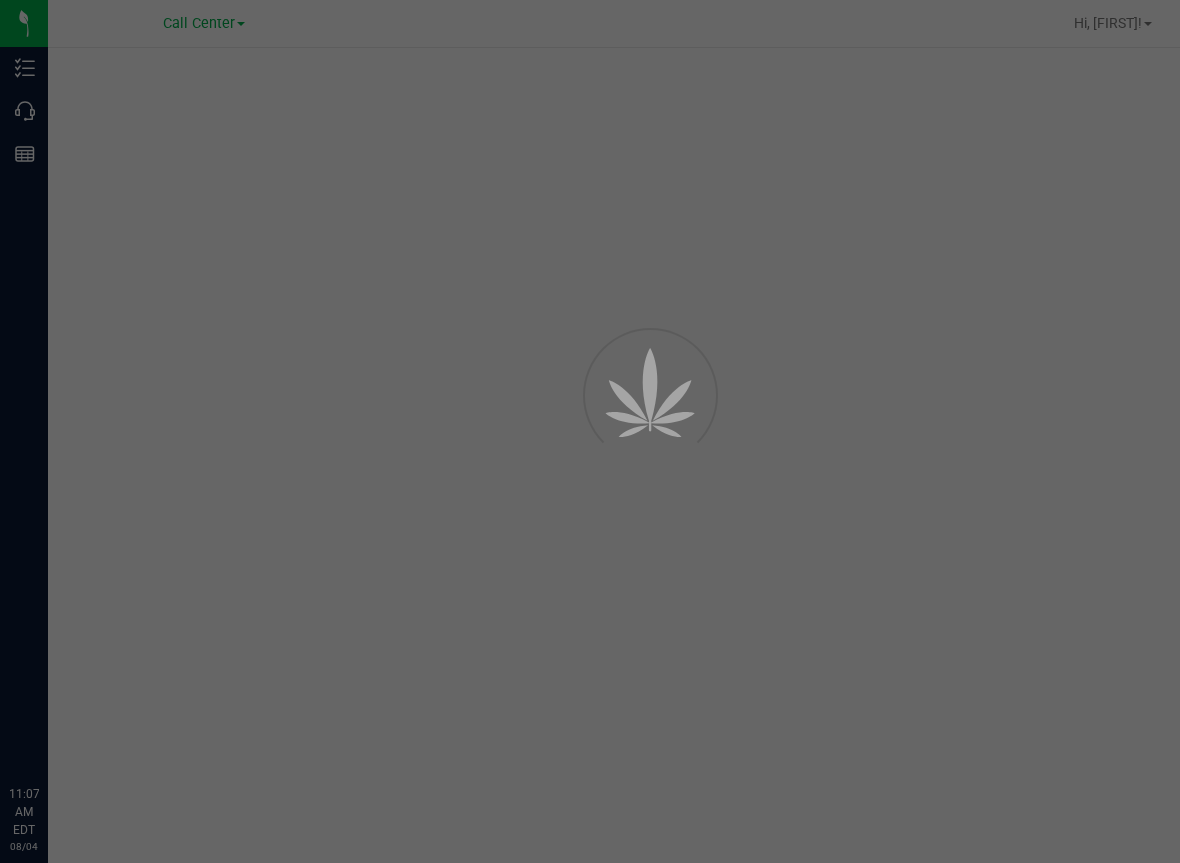 scroll, scrollTop: 0, scrollLeft: 0, axis: both 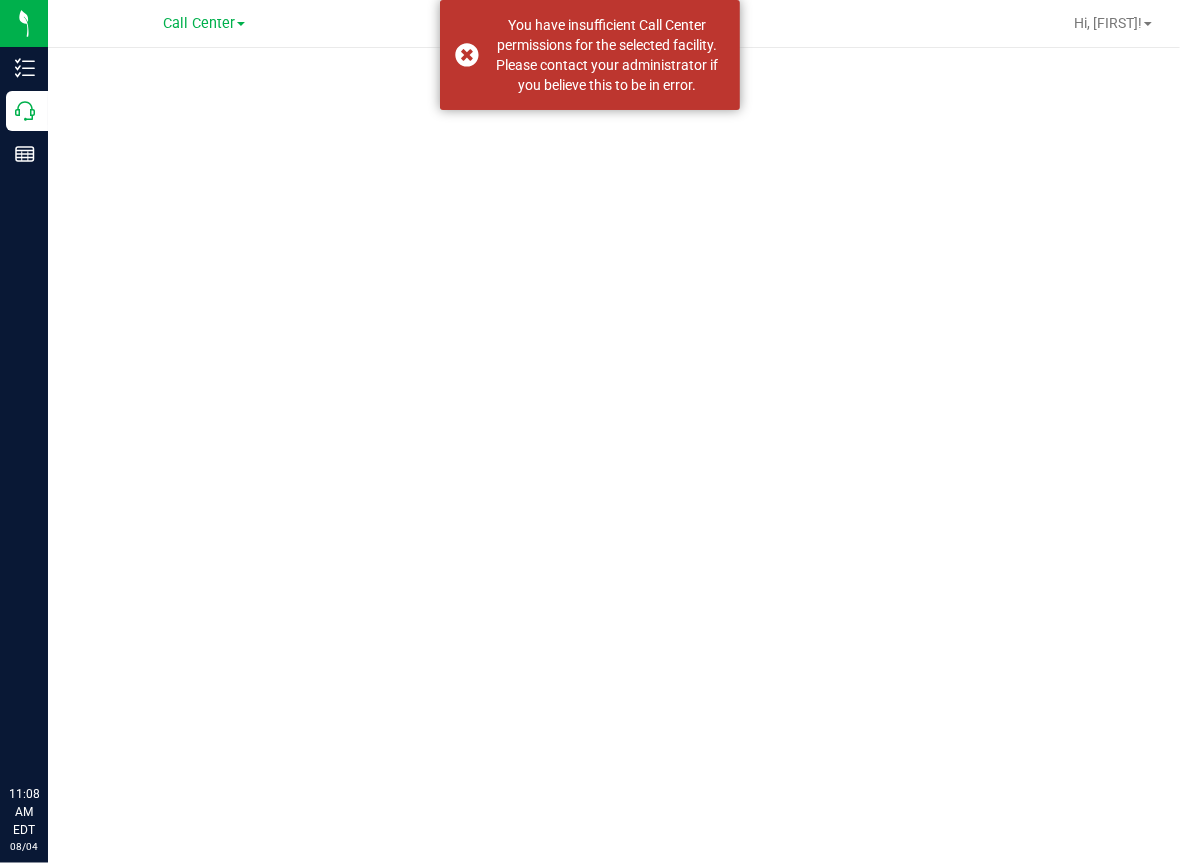 click at bounding box center (614, 455) 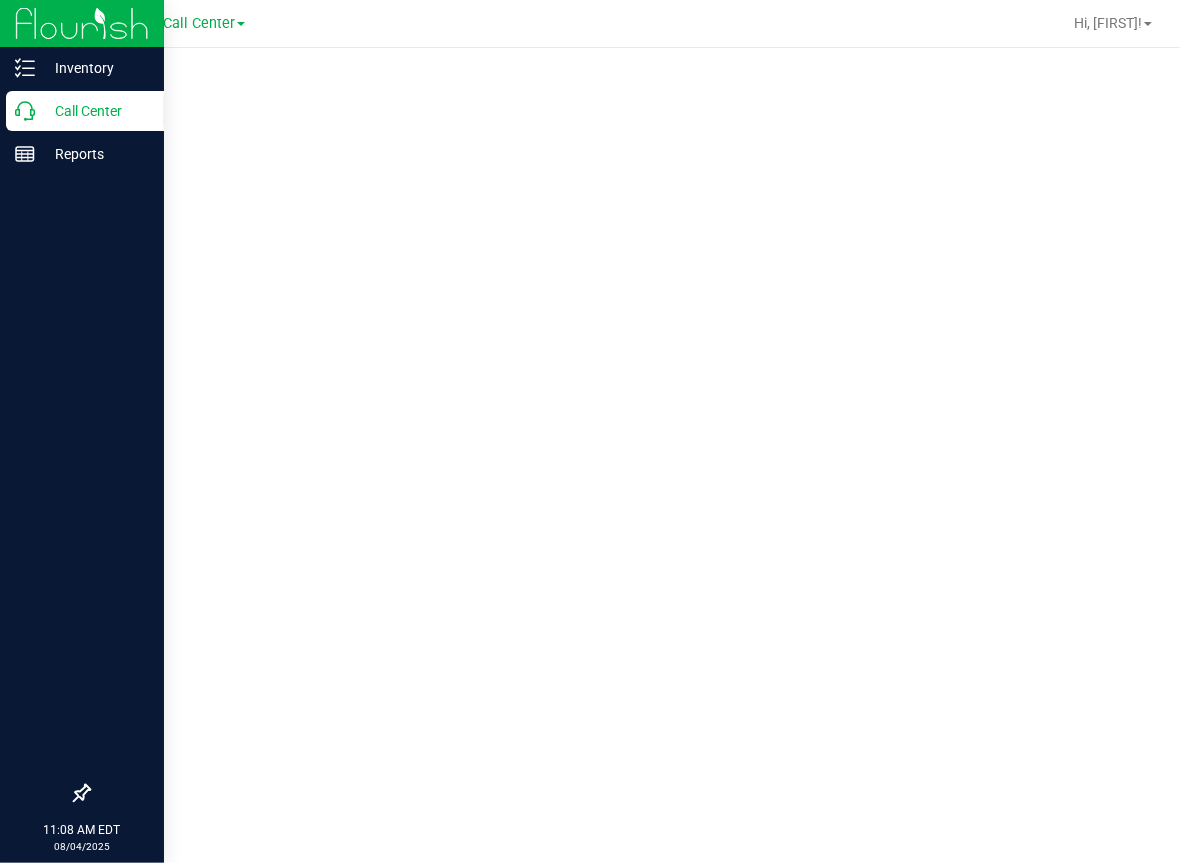 click 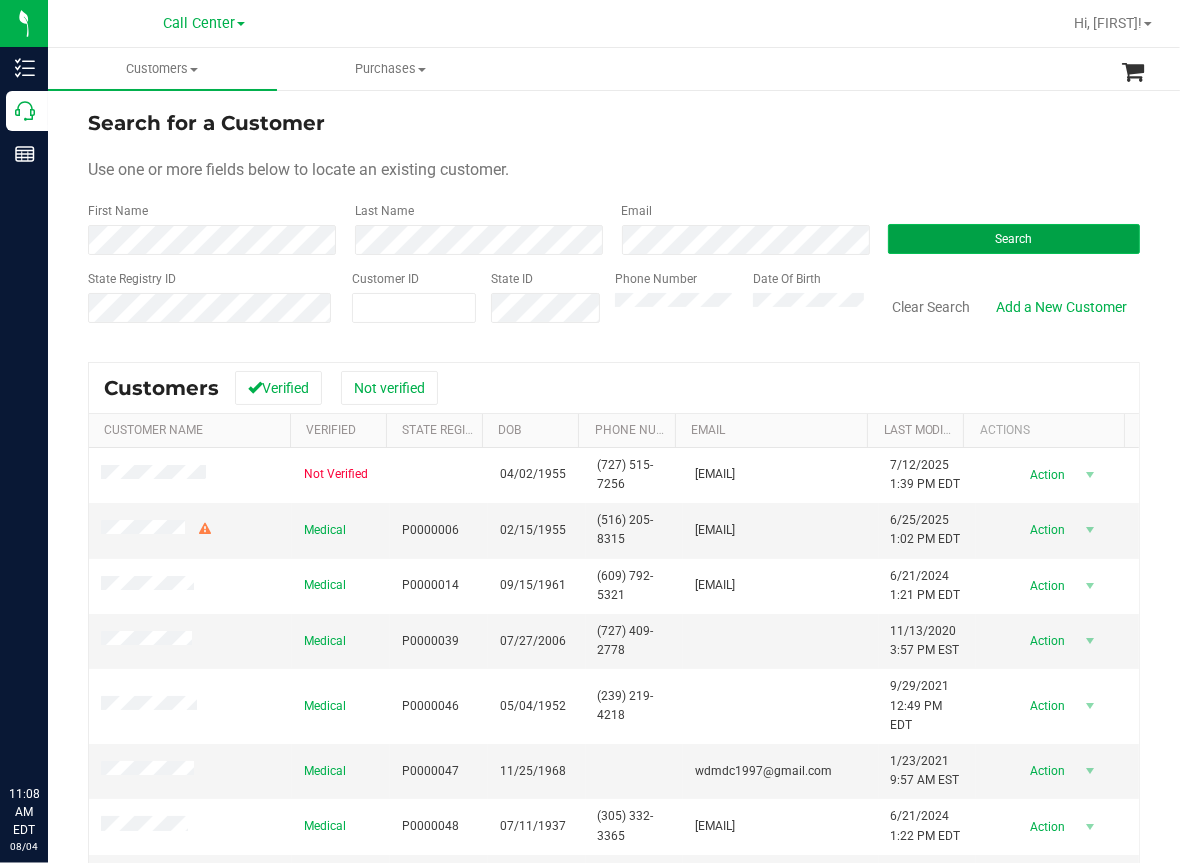 click on "Search" at bounding box center (1014, 239) 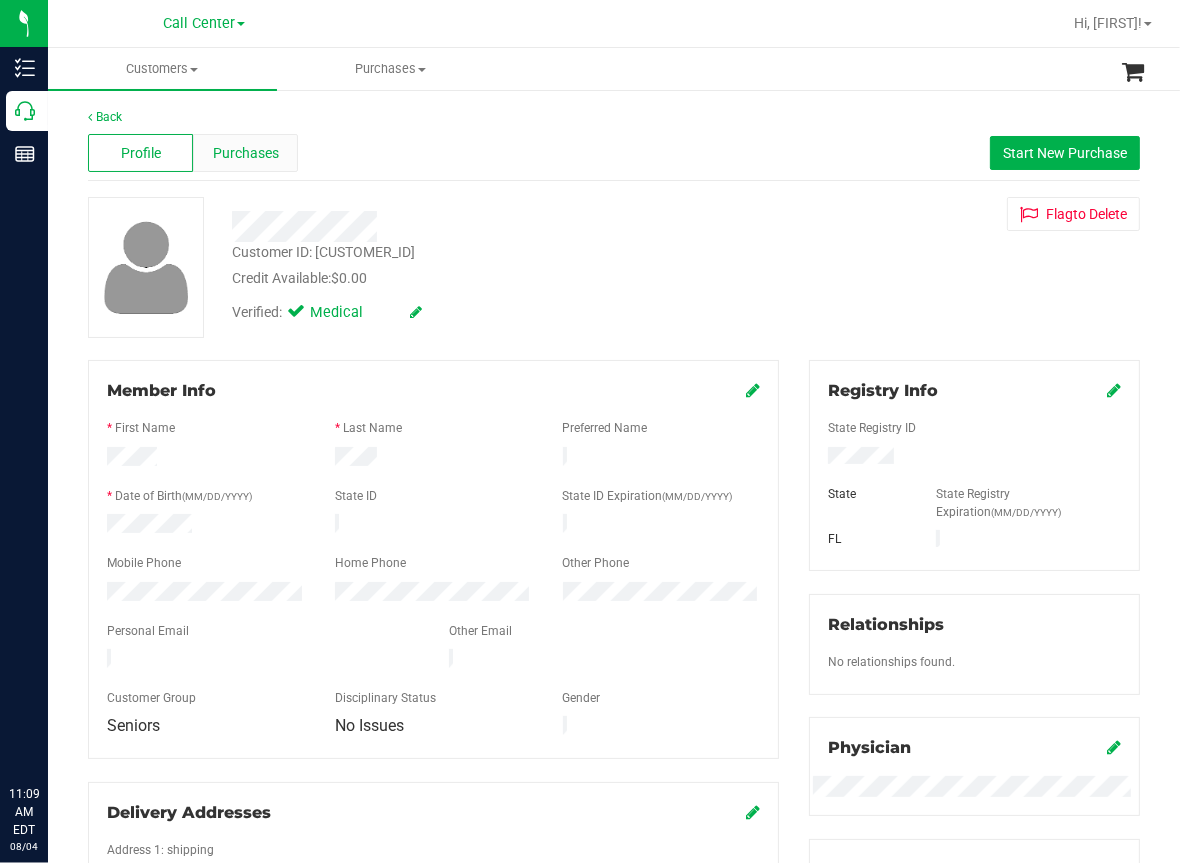 click on "Purchases" at bounding box center [246, 153] 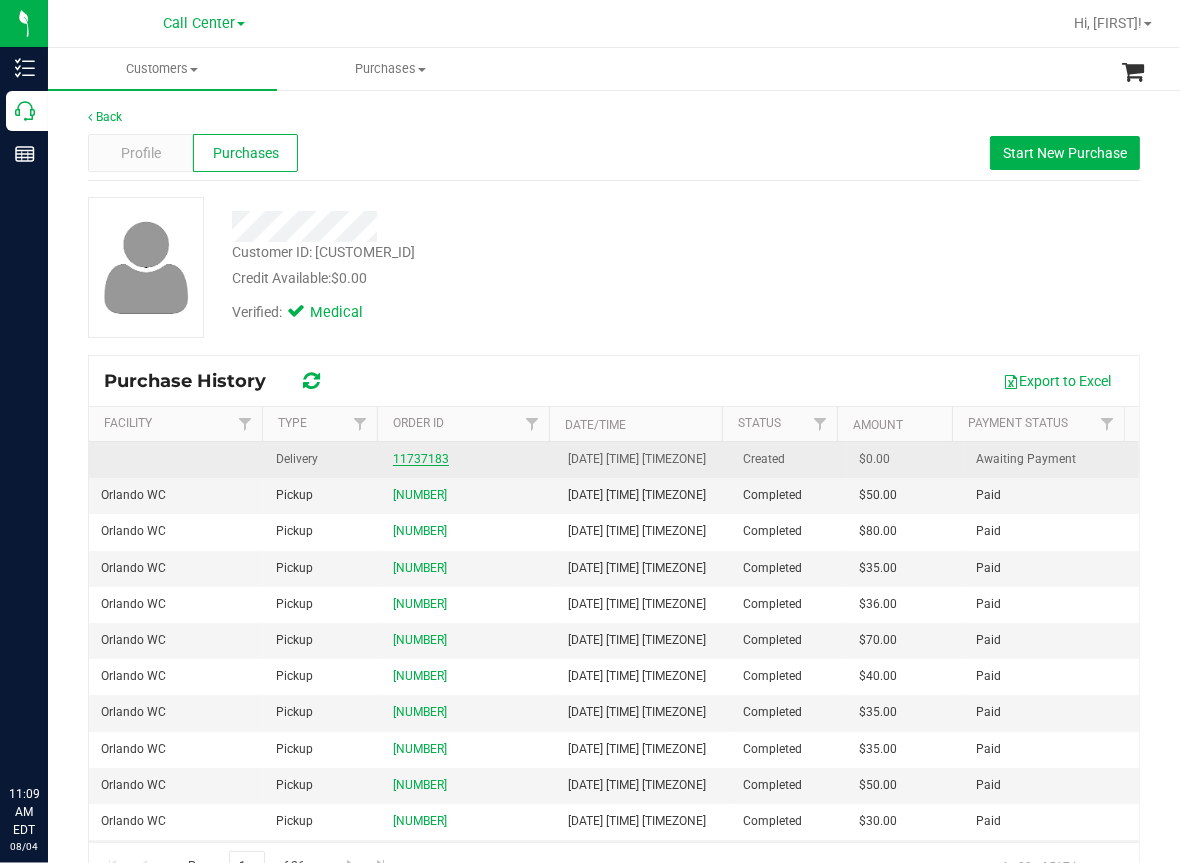 click on "11737183" at bounding box center (421, 459) 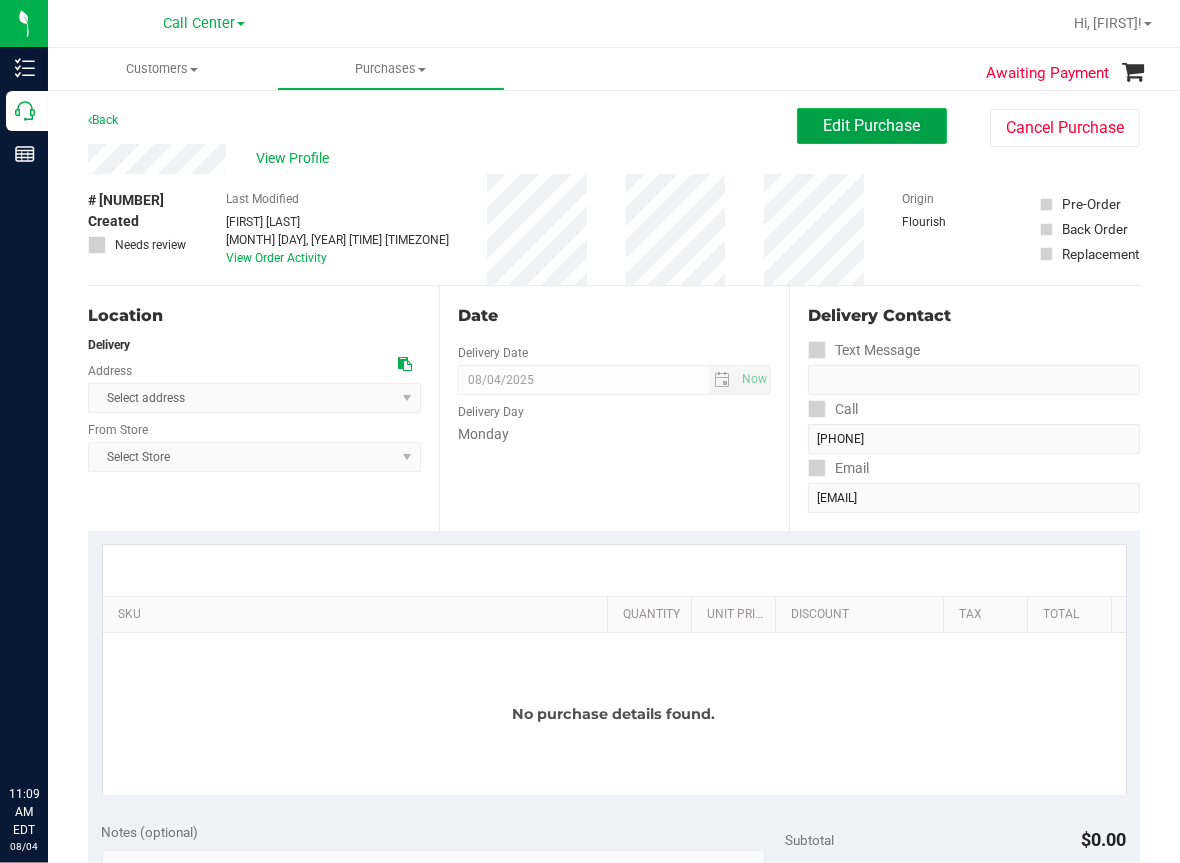 click on "Edit Purchase" at bounding box center [872, 125] 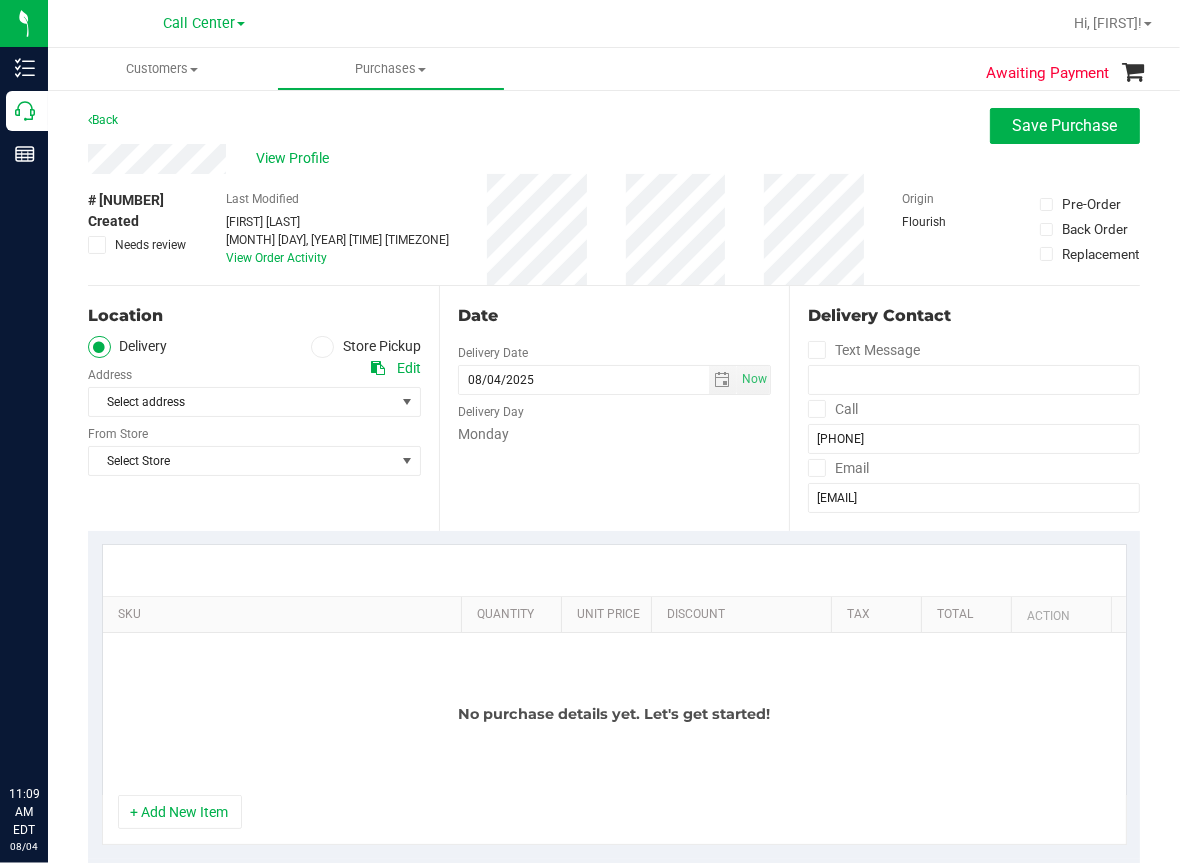 click at bounding box center (322, 347) 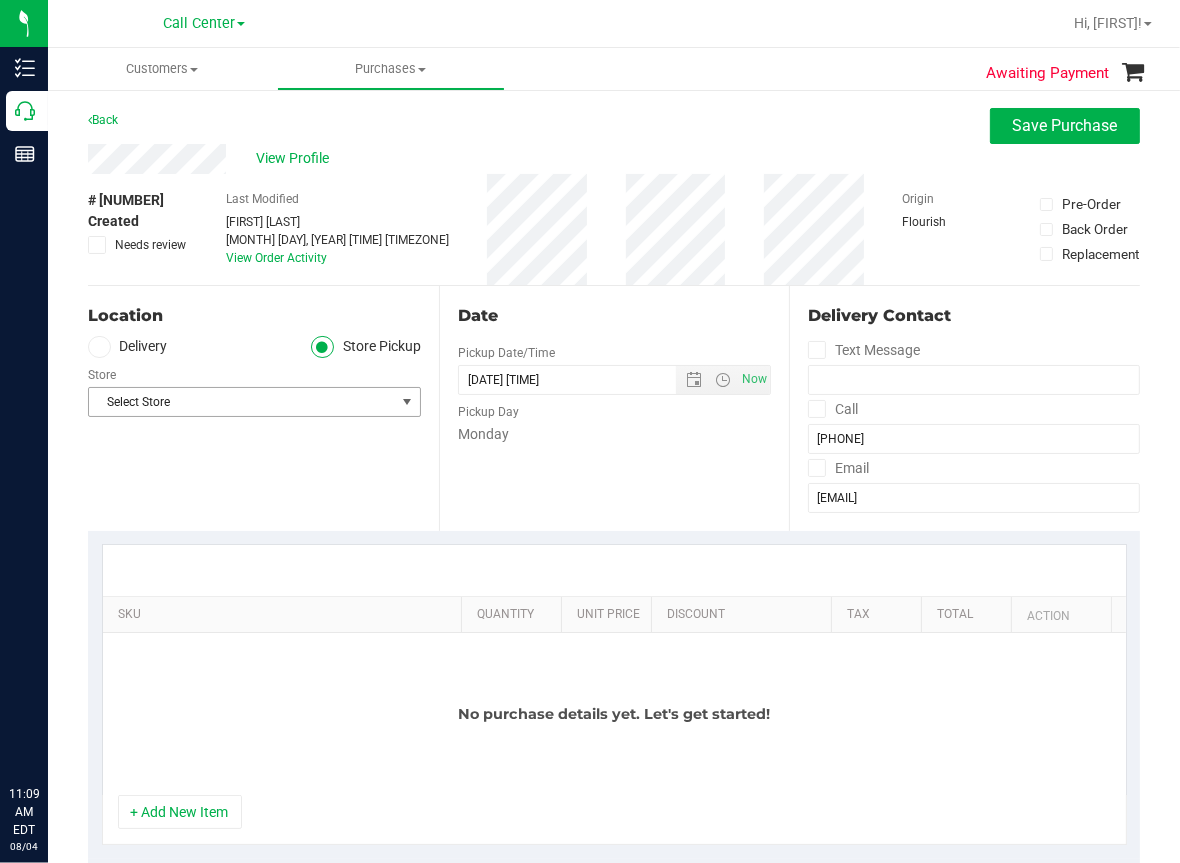 click on "Select Store" at bounding box center (242, 402) 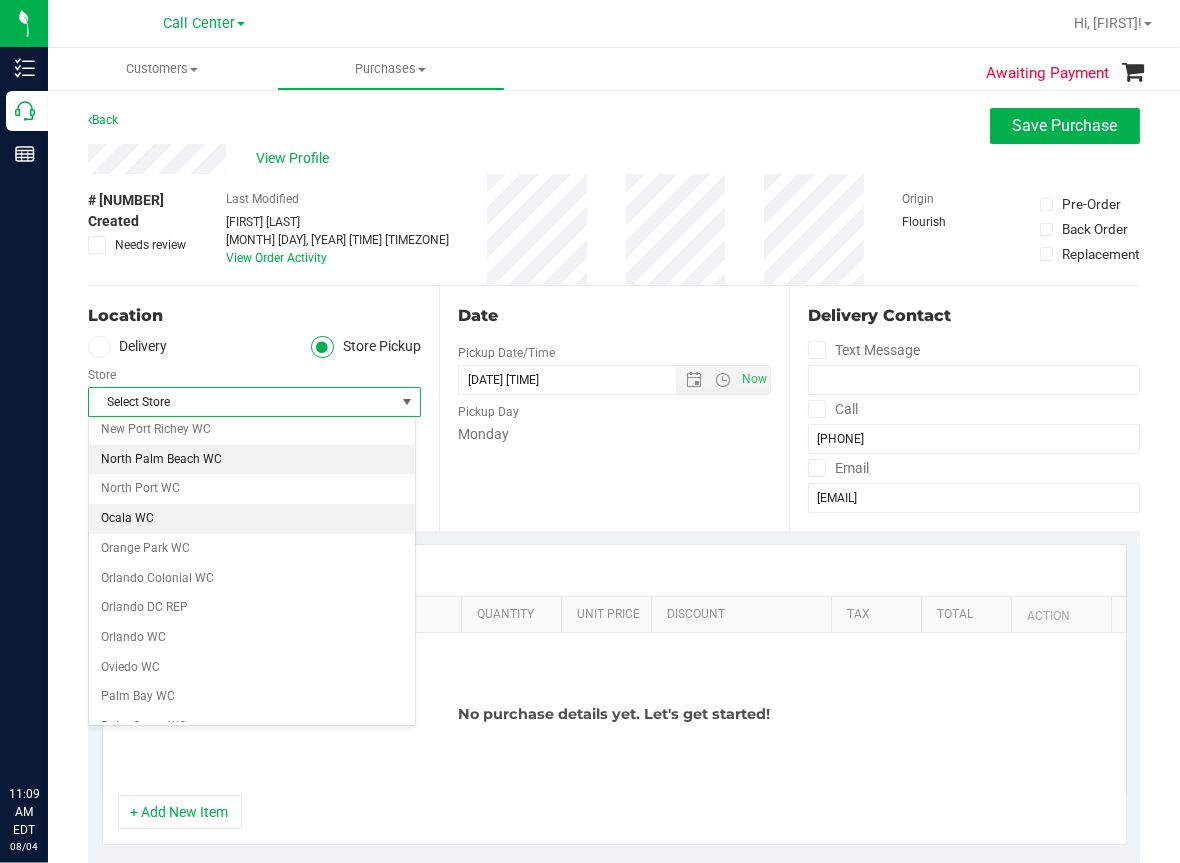 scroll, scrollTop: 900, scrollLeft: 0, axis: vertical 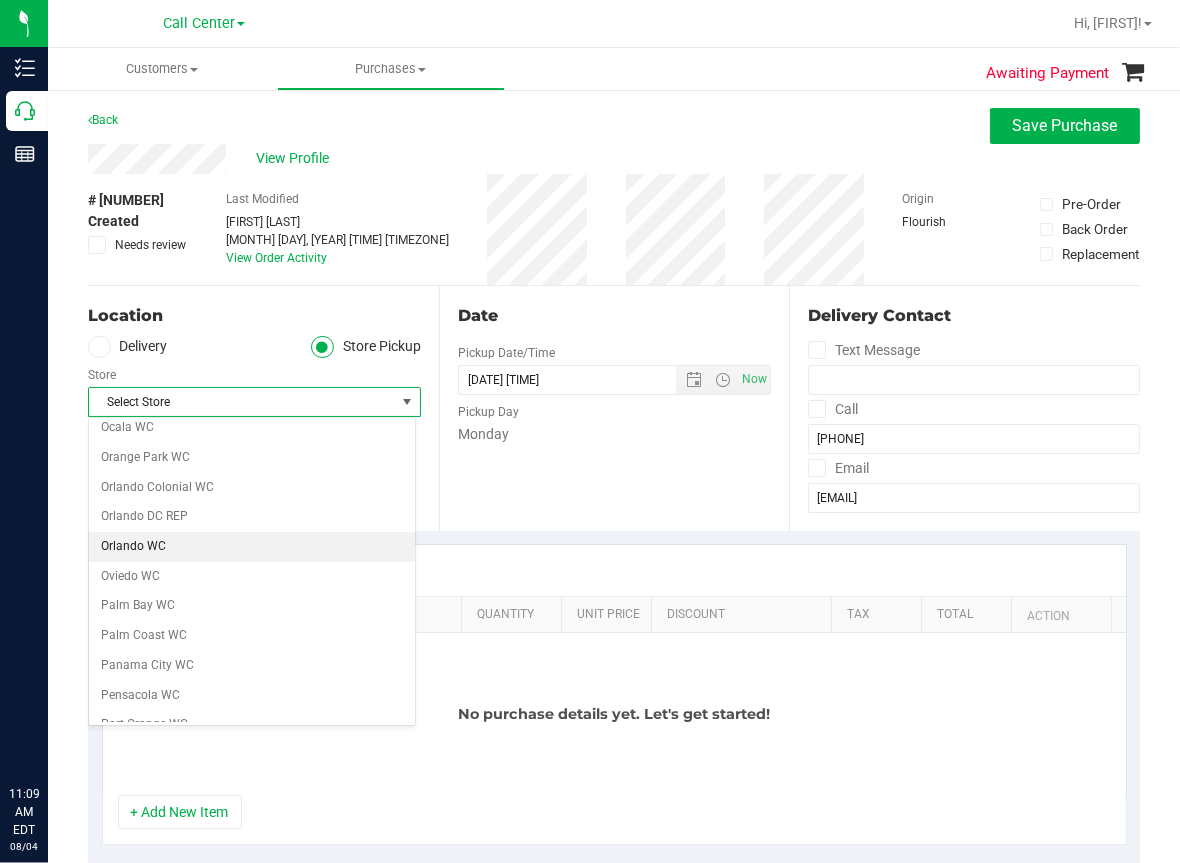 click on "Orlando WC" at bounding box center (252, 547) 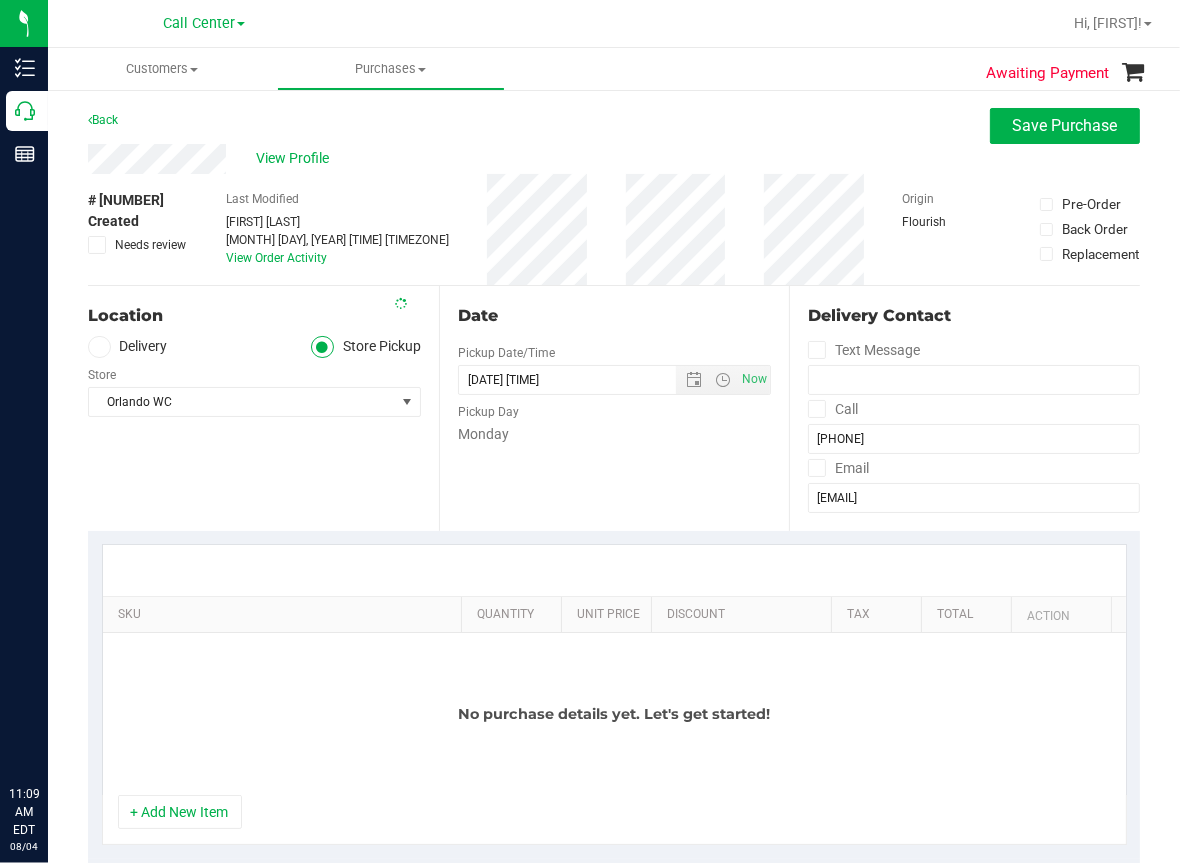 click on "+ Add New Item" at bounding box center (180, 812) 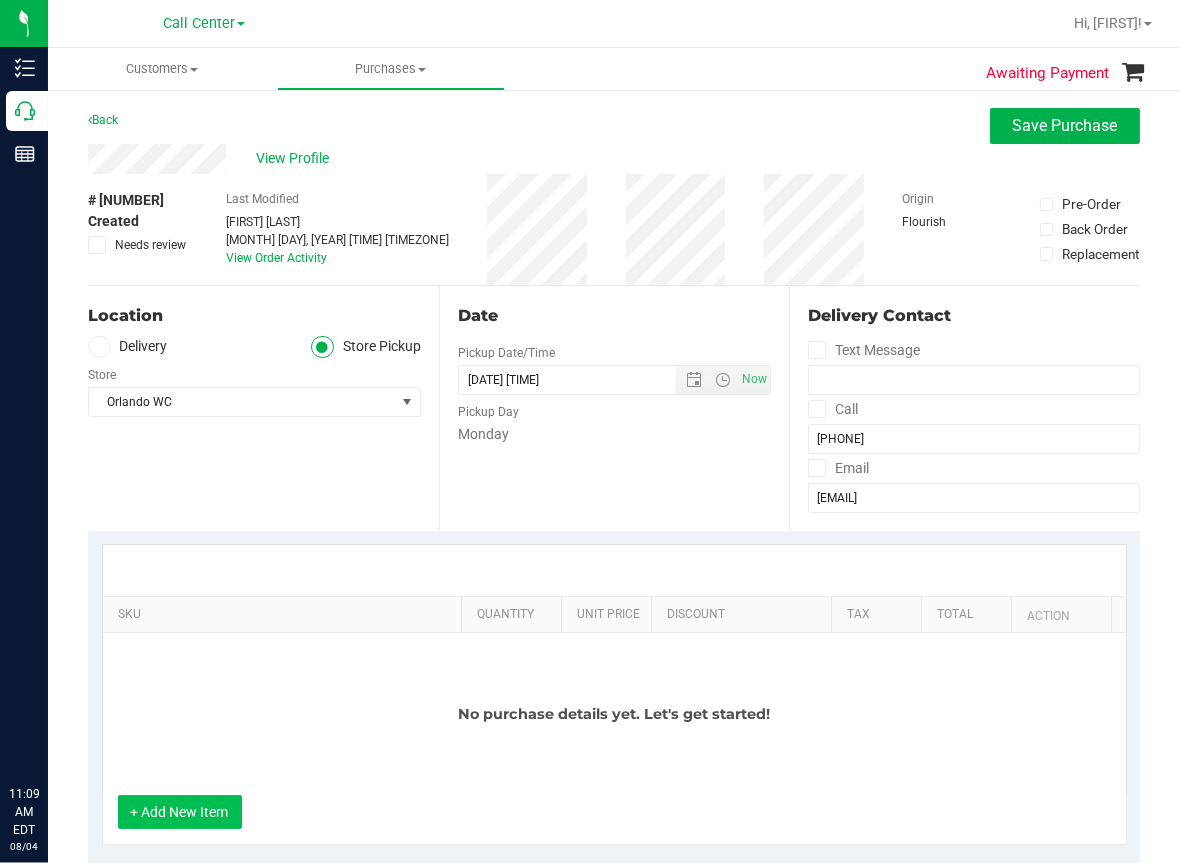 click on "+ Add New Item" at bounding box center [180, 812] 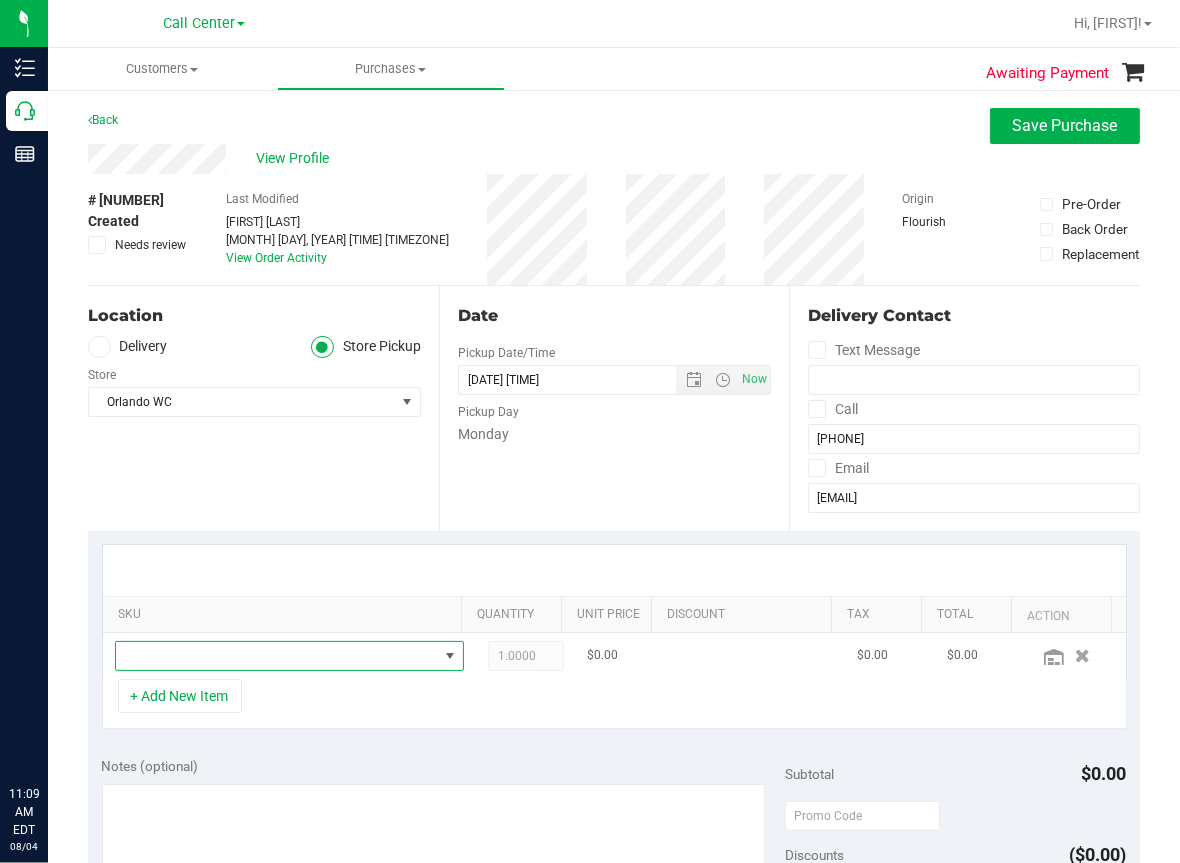 click at bounding box center (277, 656) 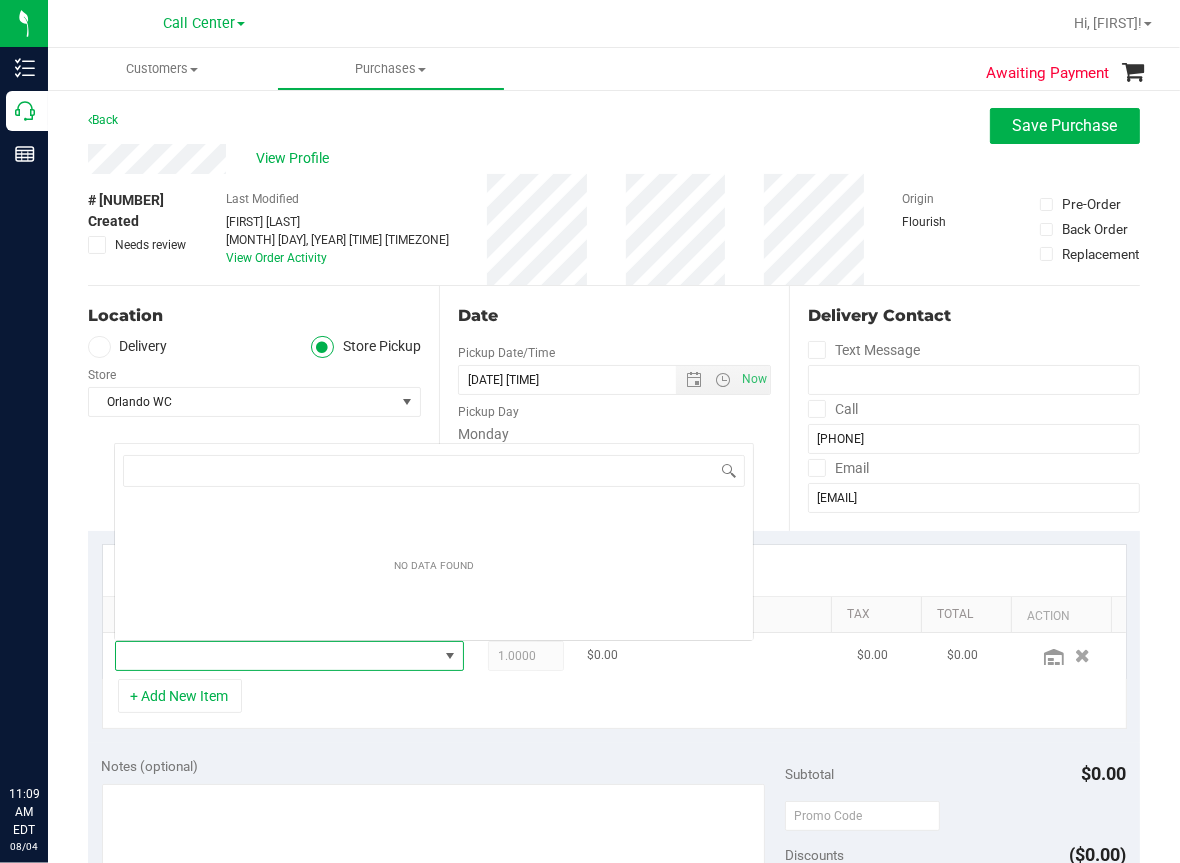 scroll, scrollTop: 0, scrollLeft: 0, axis: both 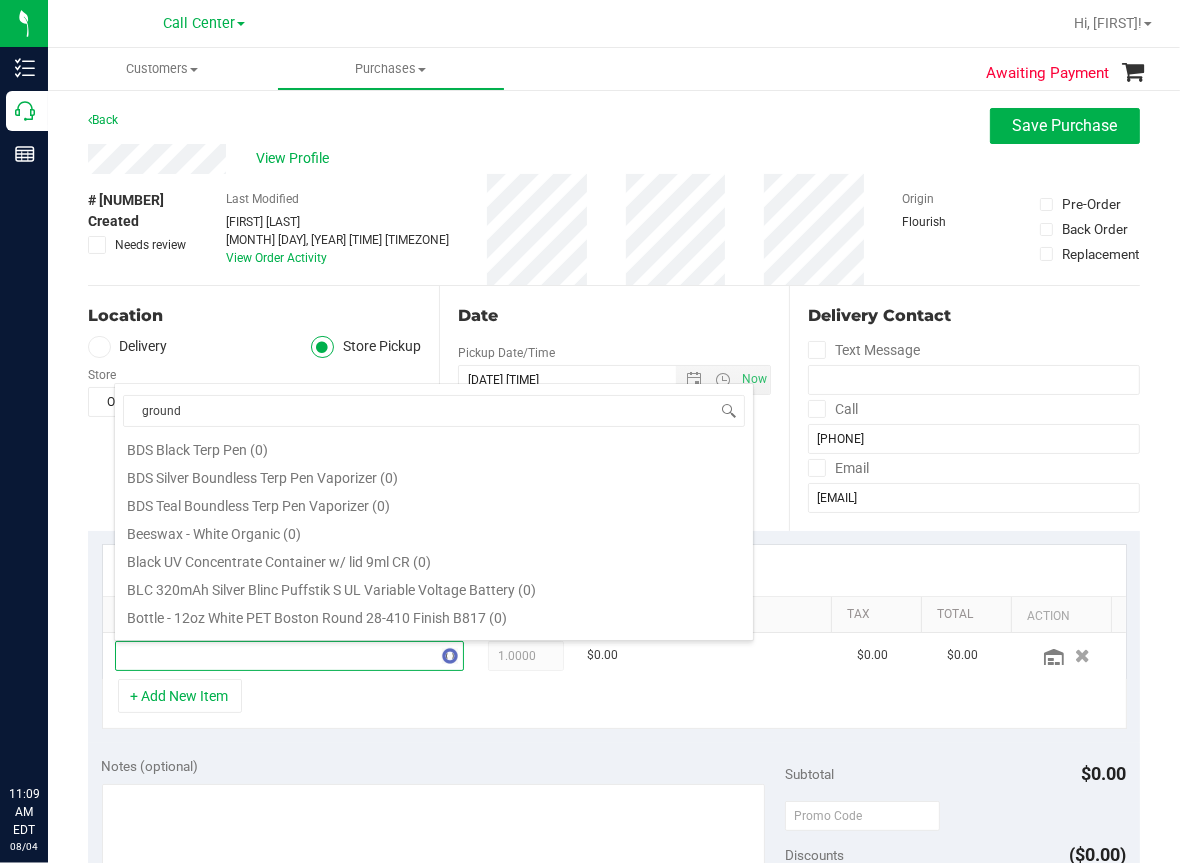 type on "ground" 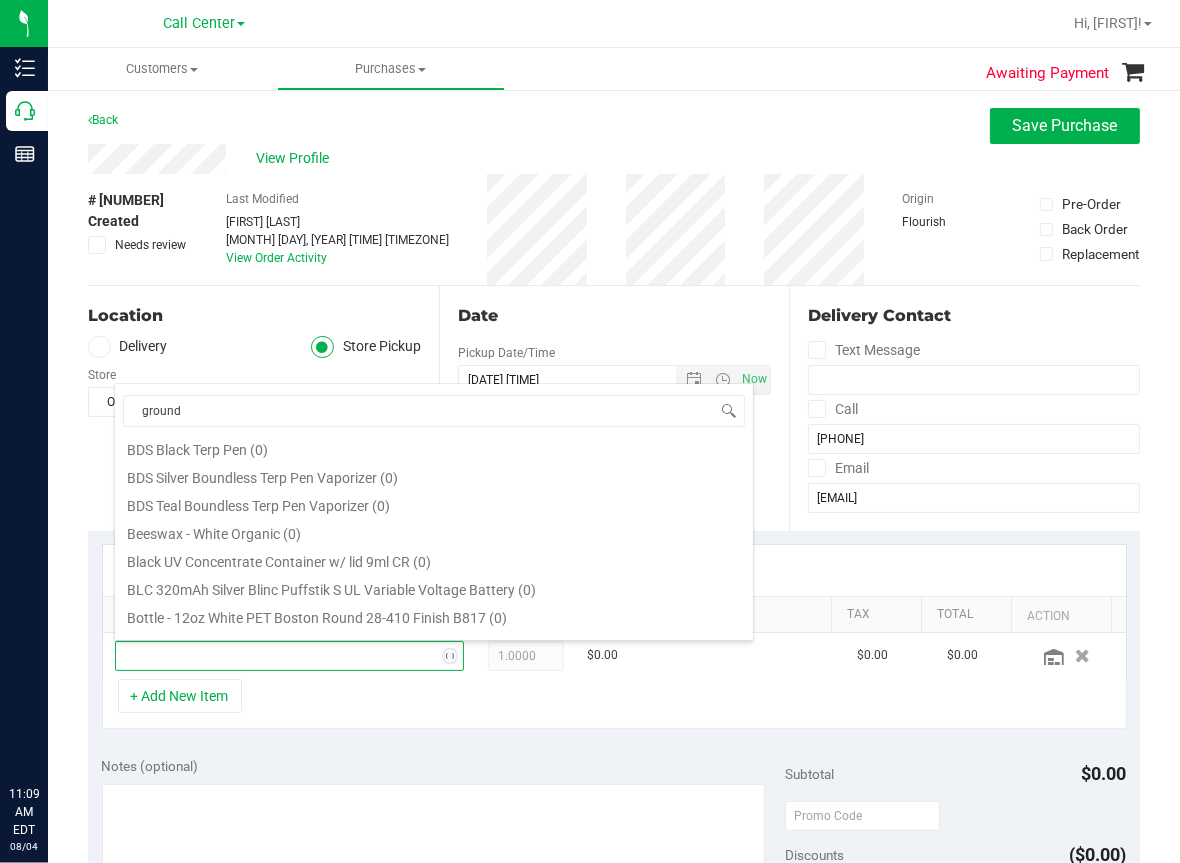 click on "Customers
All customers
Add a new customer
All physicians
Purchases
All purchases" at bounding box center (638, 69) 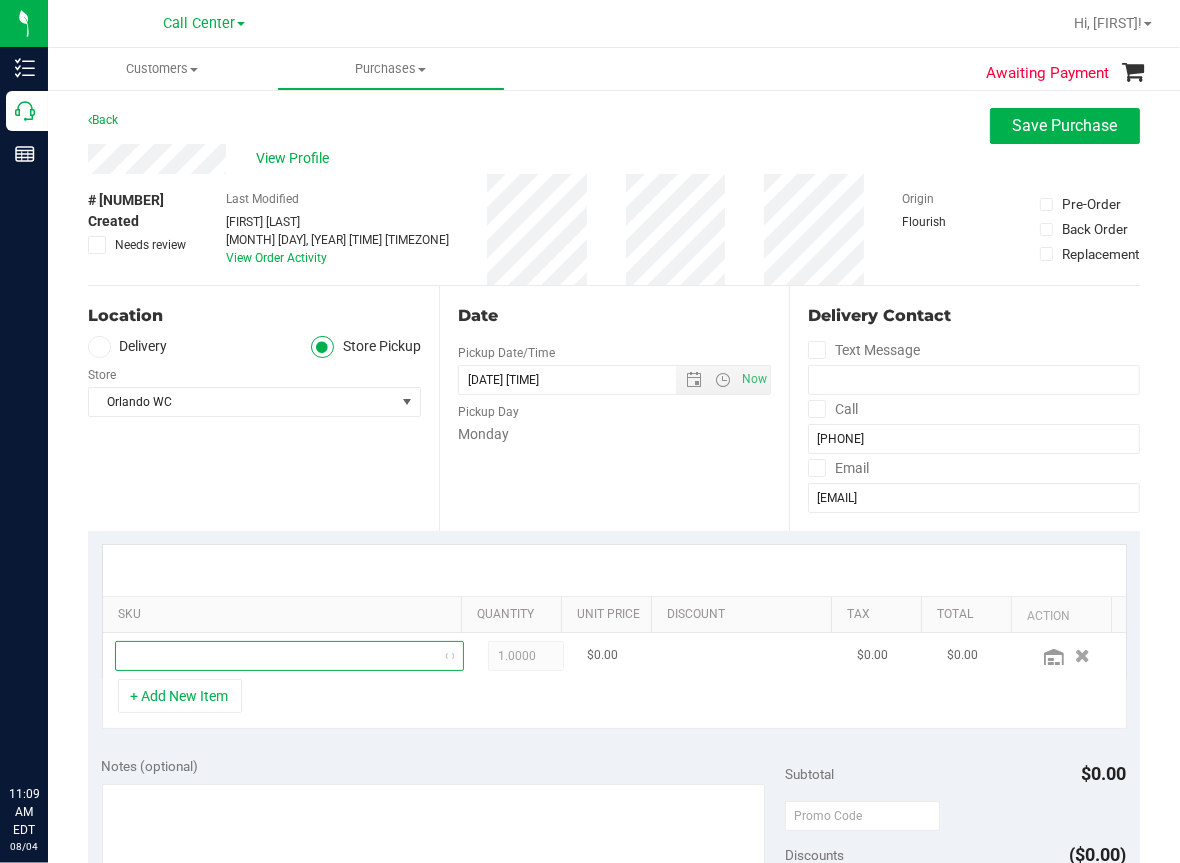 click at bounding box center (277, 656) 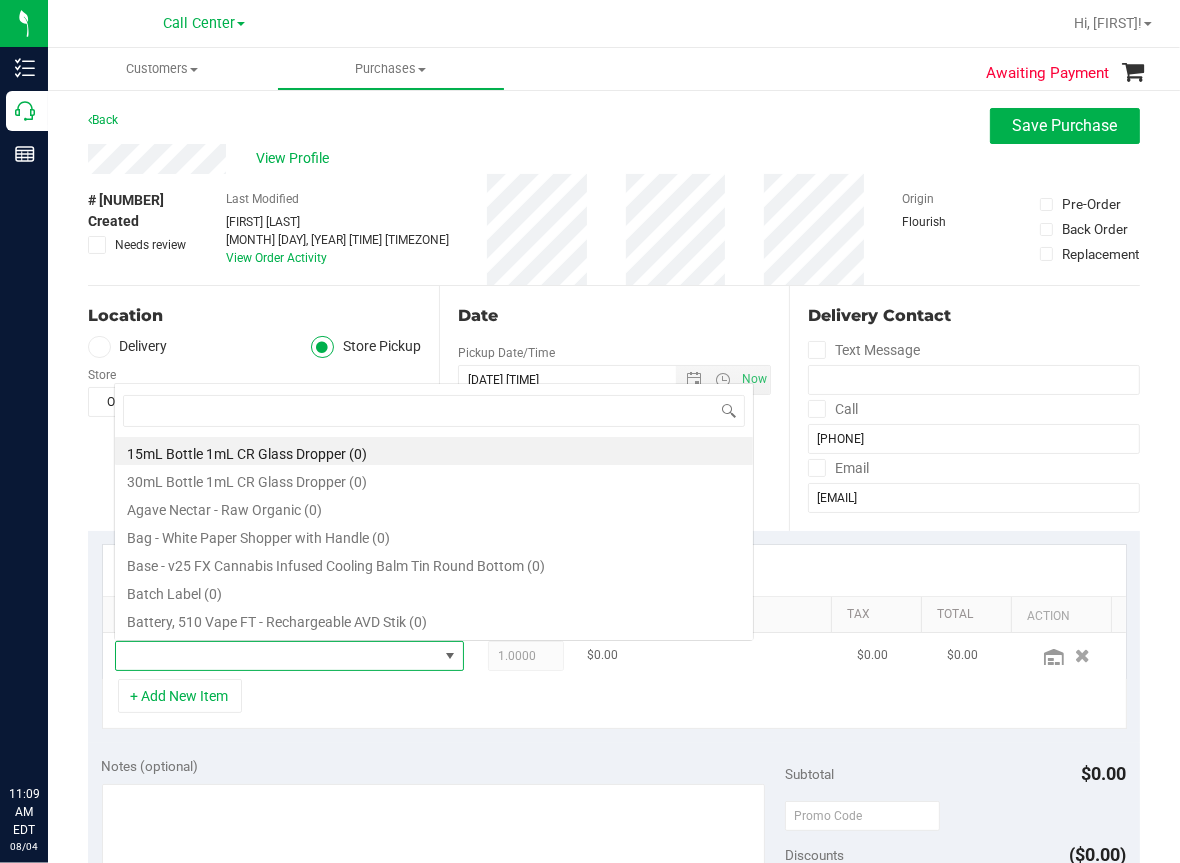scroll, scrollTop: 0, scrollLeft: 0, axis: both 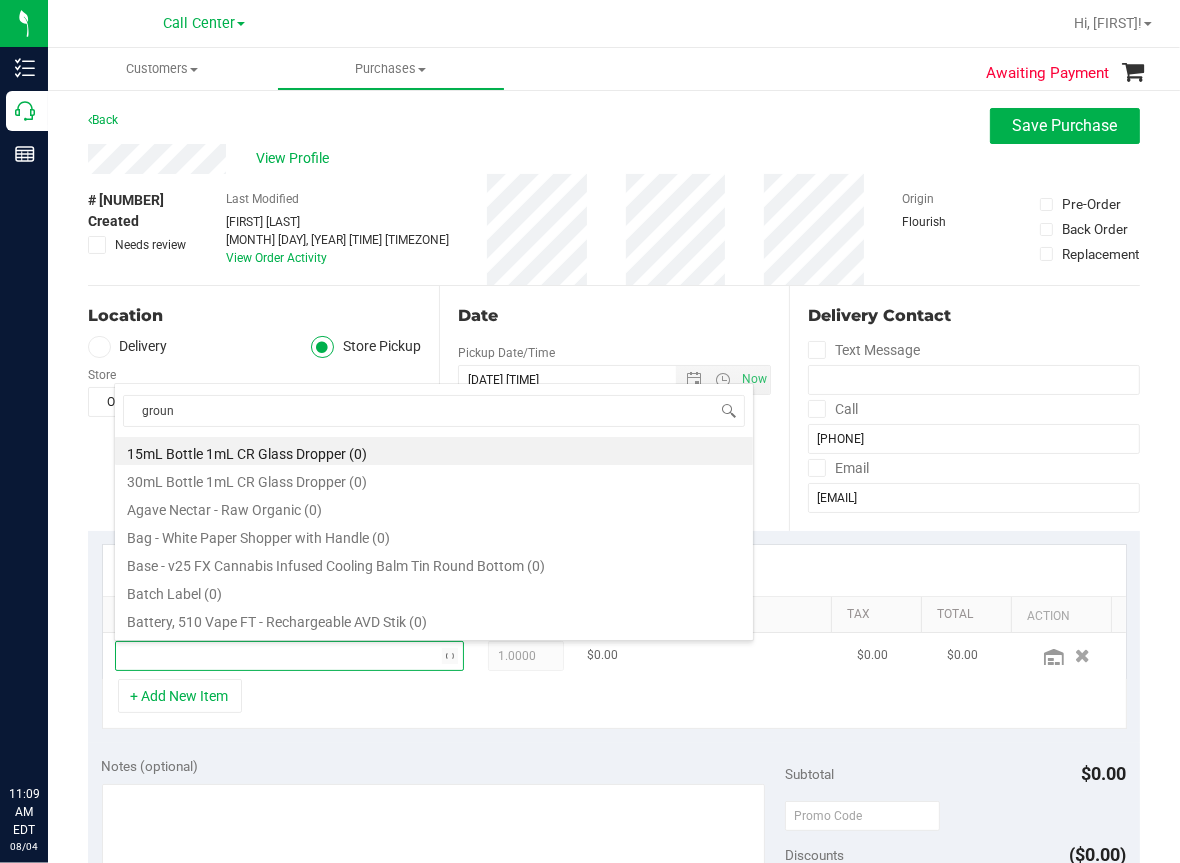 type on "ground" 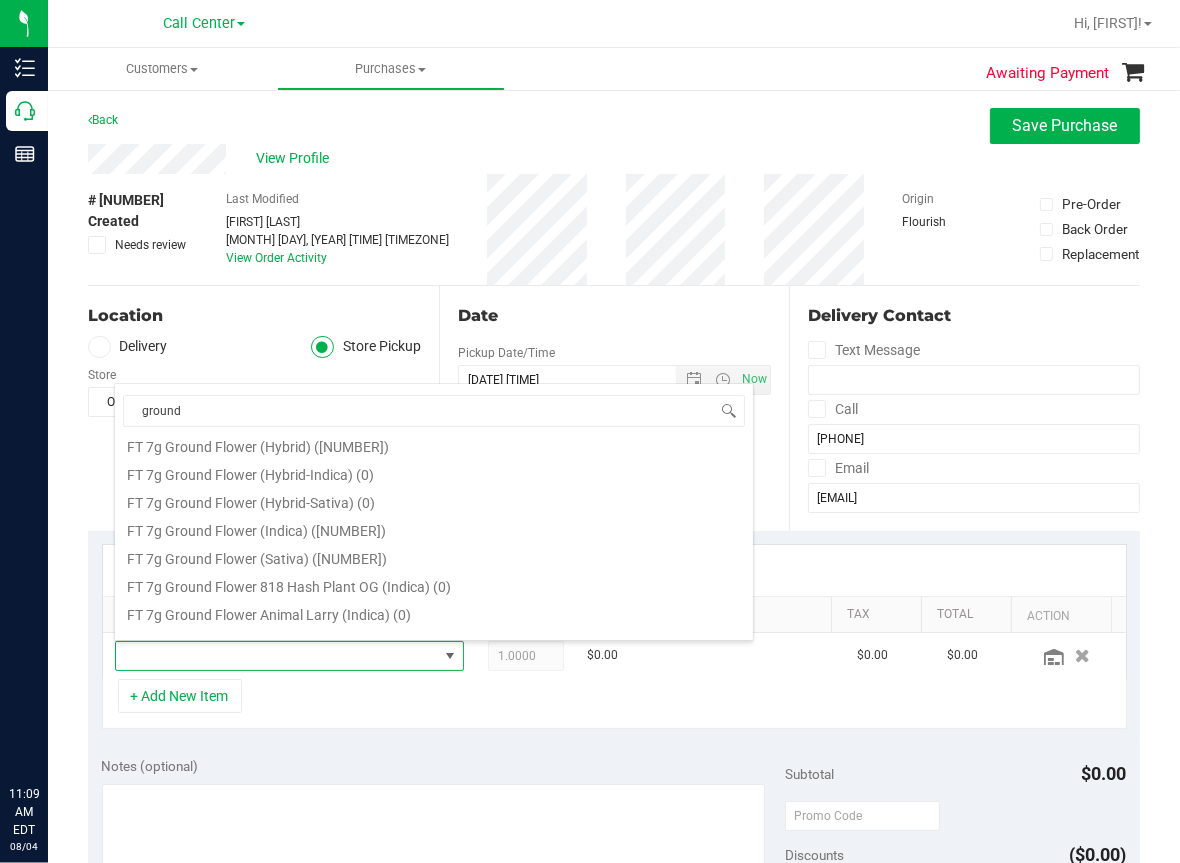 scroll, scrollTop: 0, scrollLeft: 0, axis: both 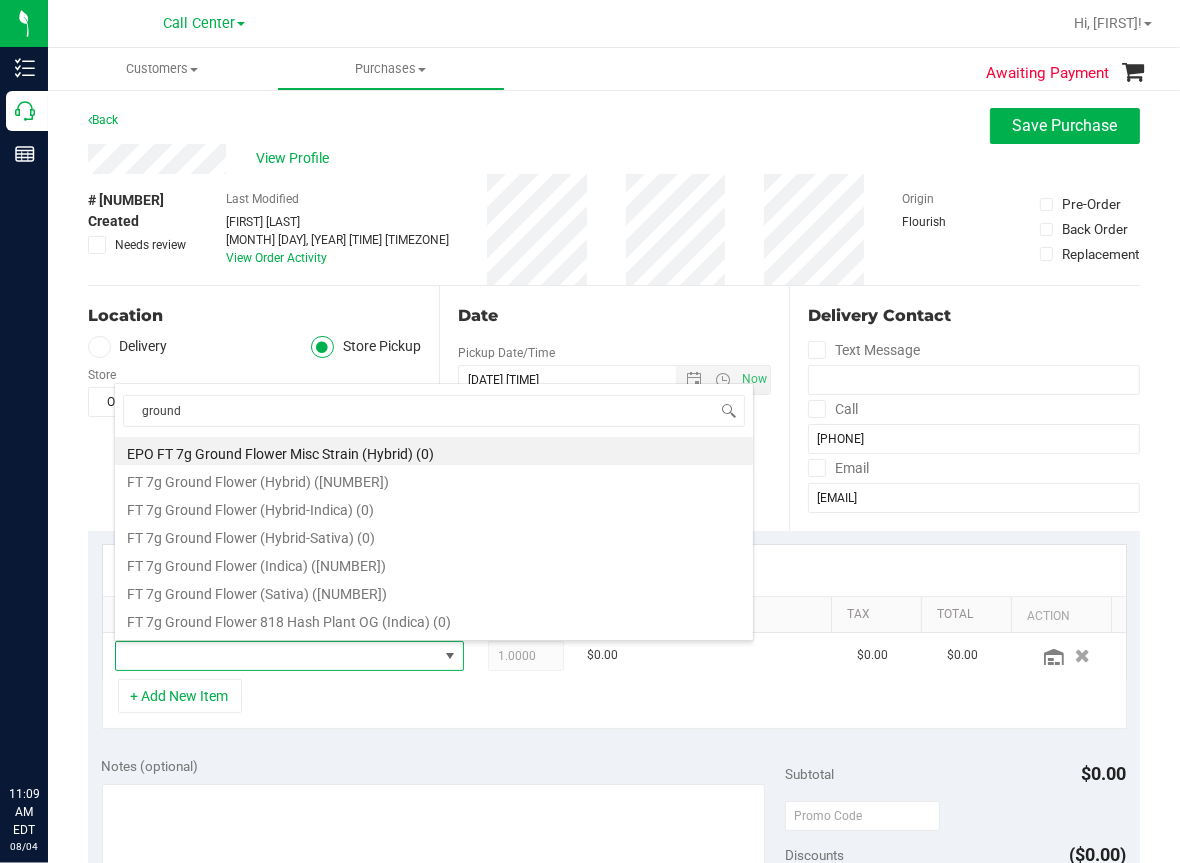 click on "FT 7g Ground Flower (Indica) (11)" at bounding box center [434, 563] 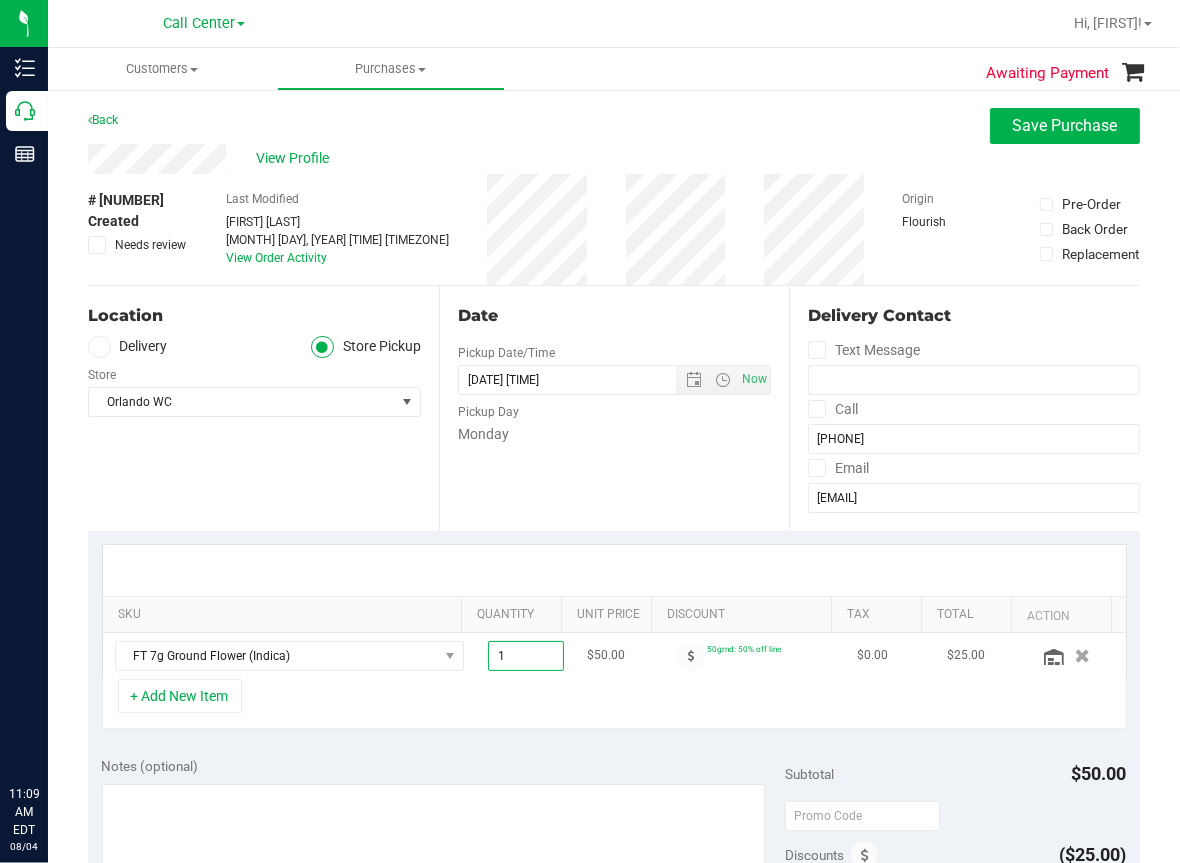 drag, startPoint x: 509, startPoint y: 656, endPoint x: 481, endPoint y: 670, distance: 31.304953 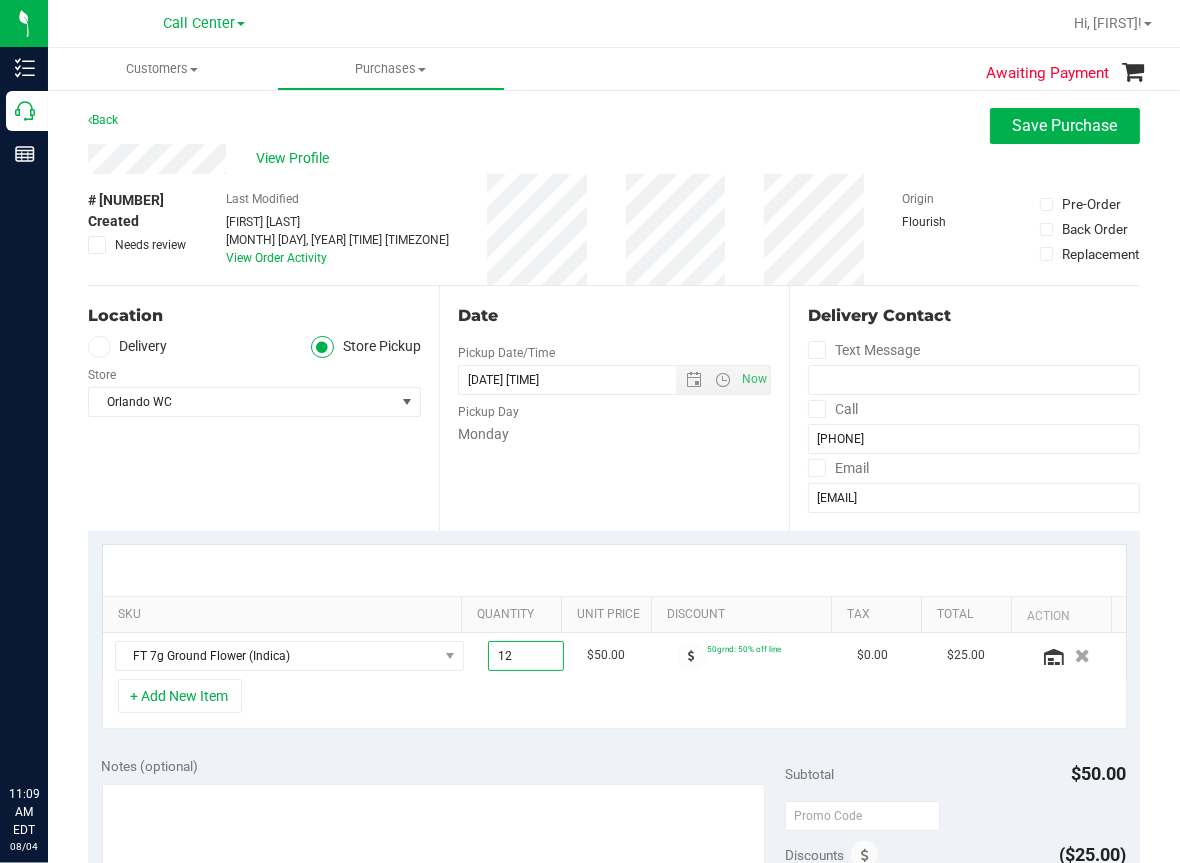 type on "1" 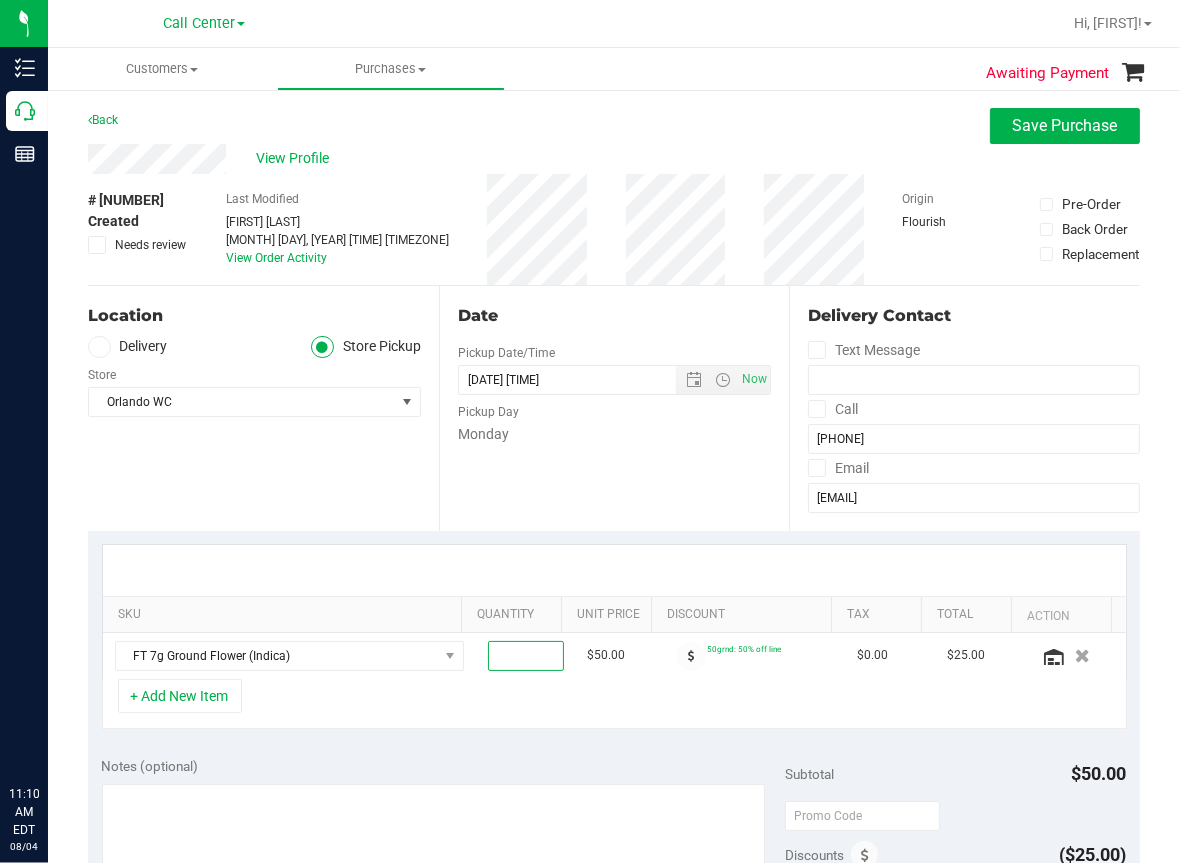 type on "2" 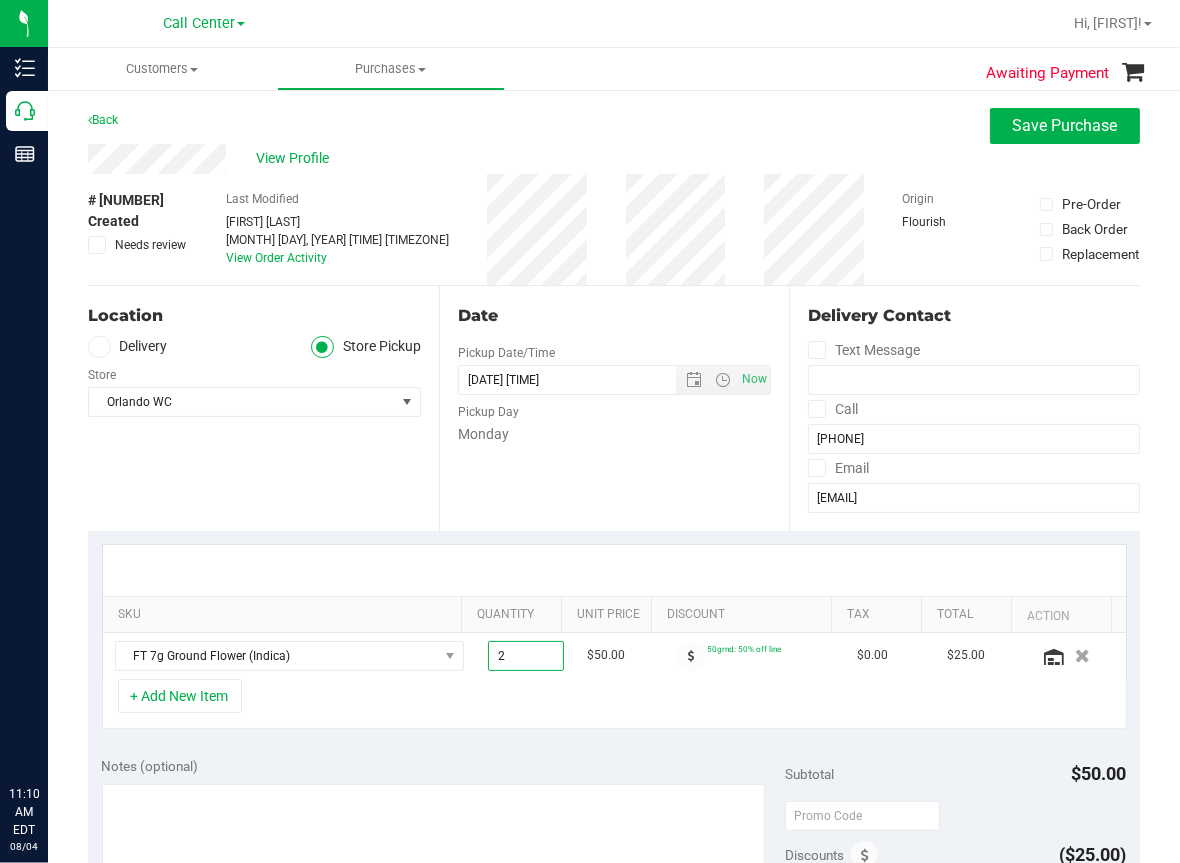type on "2.00" 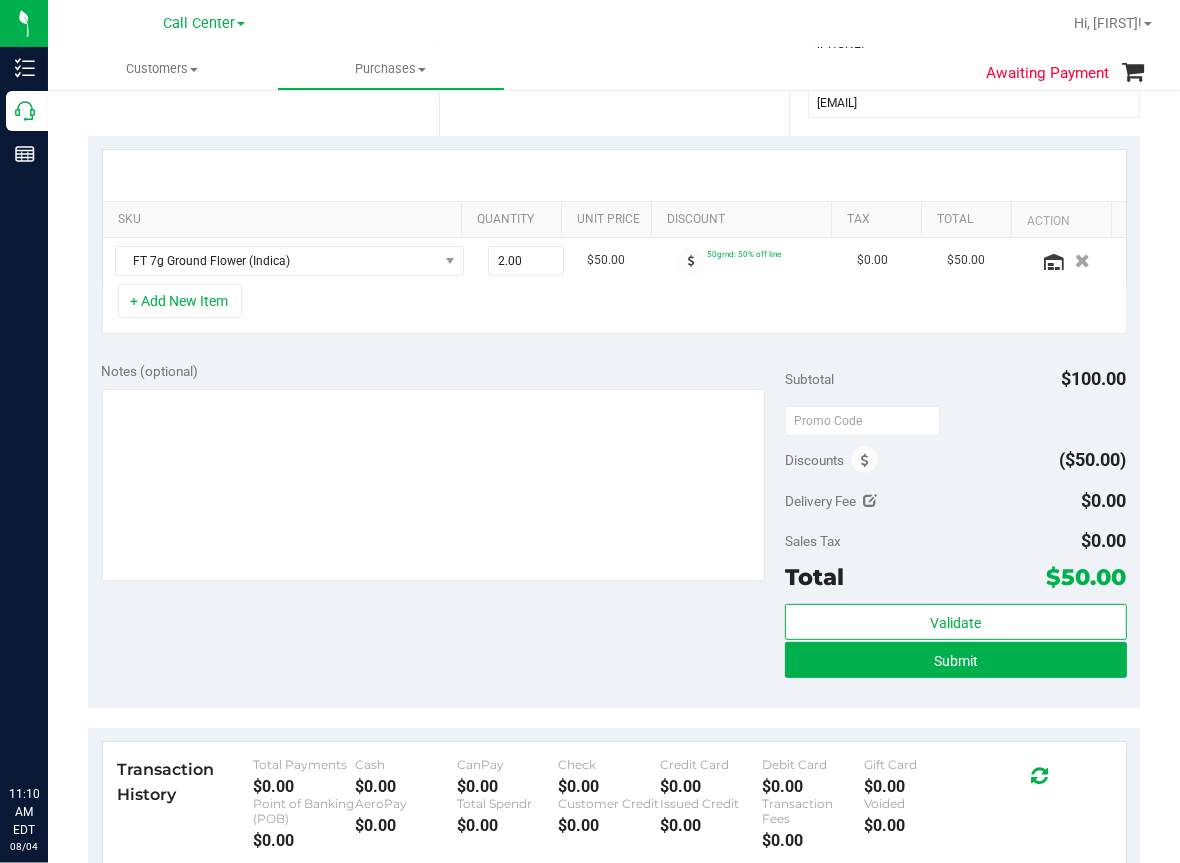 scroll, scrollTop: 400, scrollLeft: 0, axis: vertical 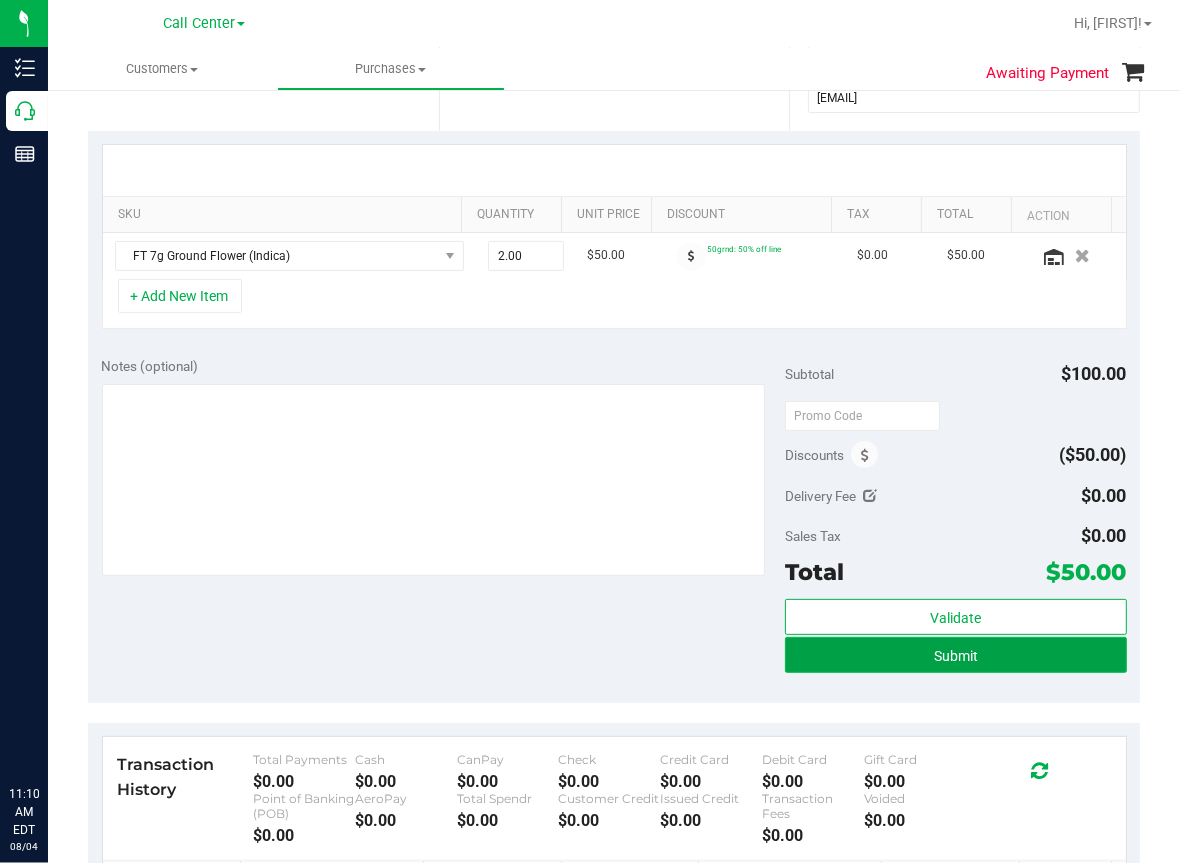 click on "Submit" at bounding box center (956, 655) 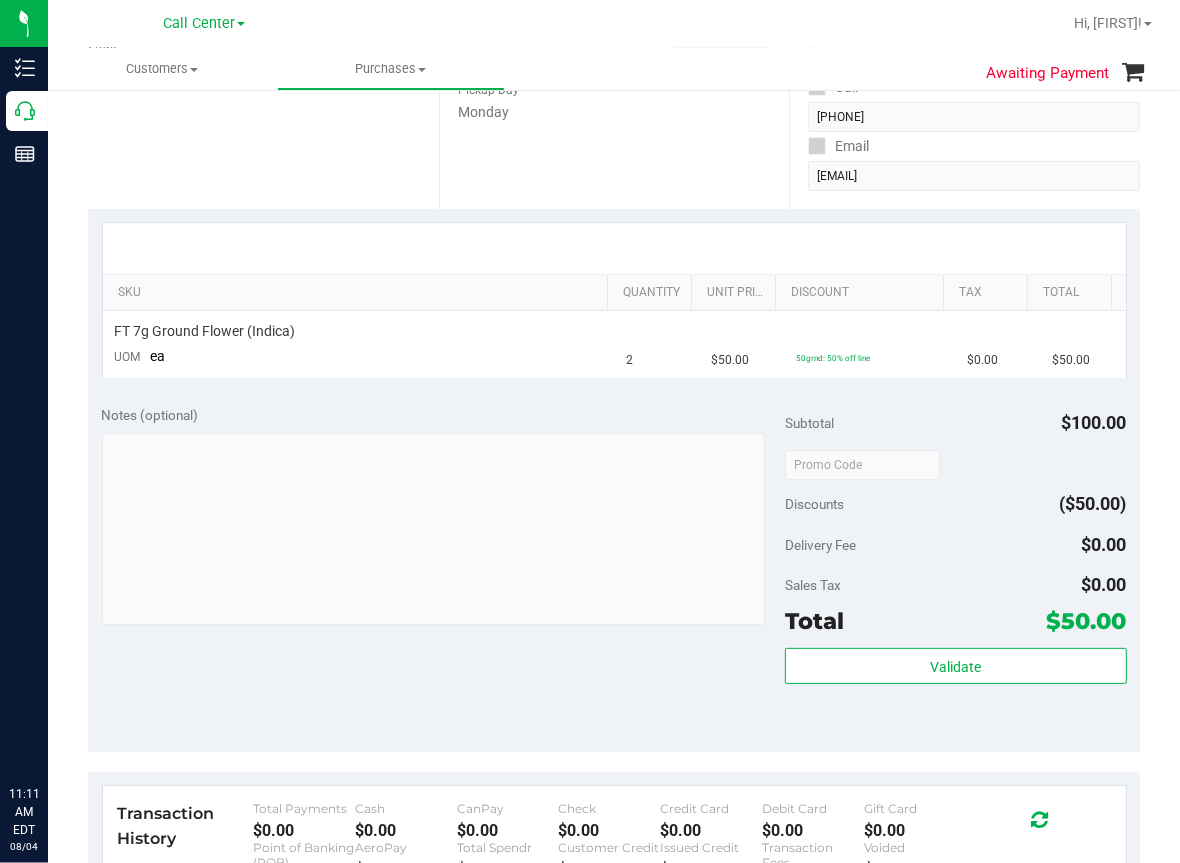 scroll, scrollTop: 0, scrollLeft: 0, axis: both 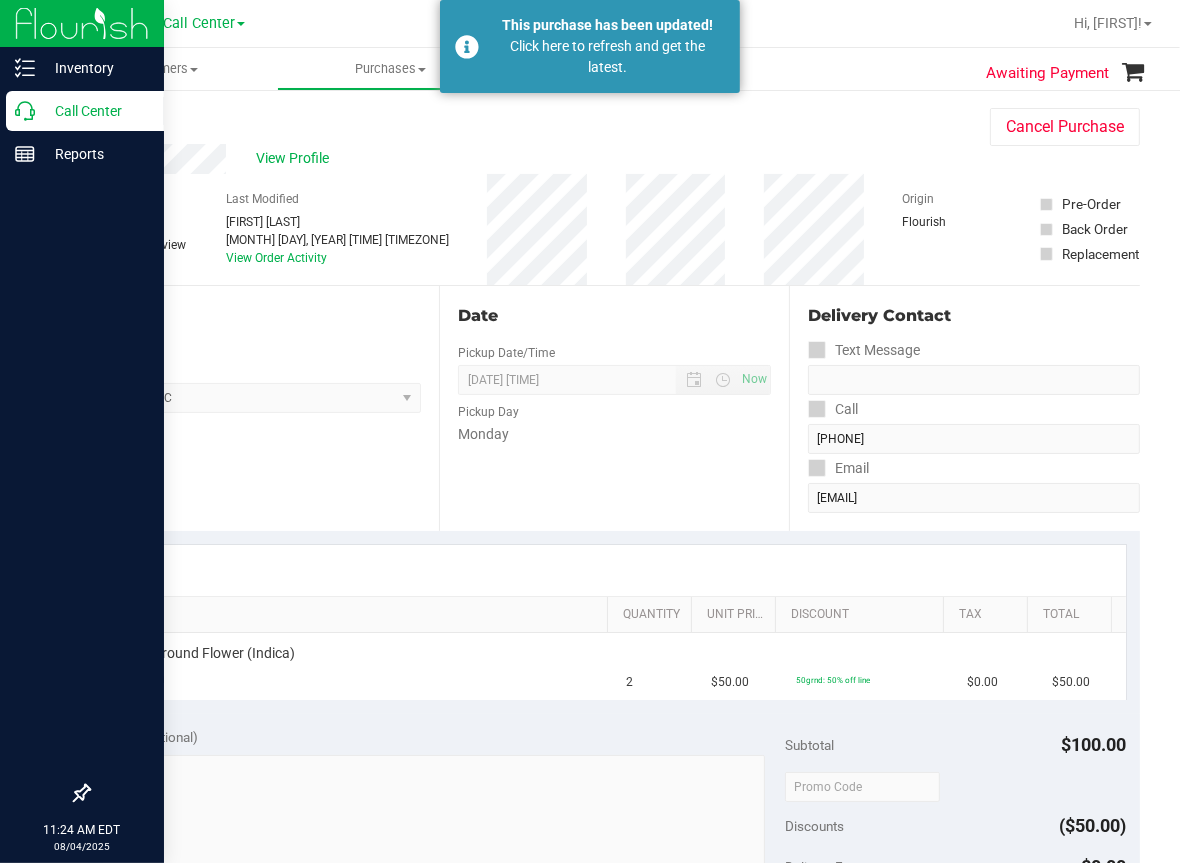 click on "Call Center" at bounding box center [95, 111] 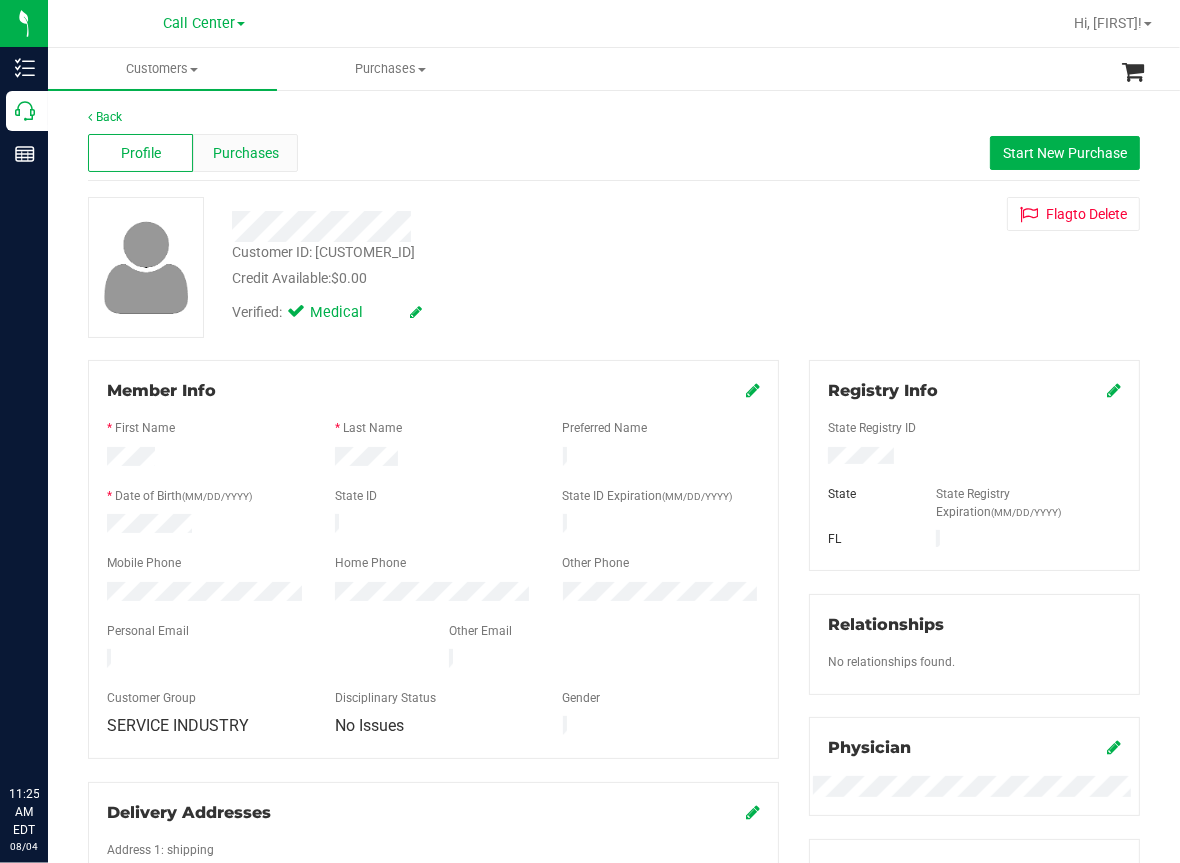 click on "Purchases" at bounding box center [246, 153] 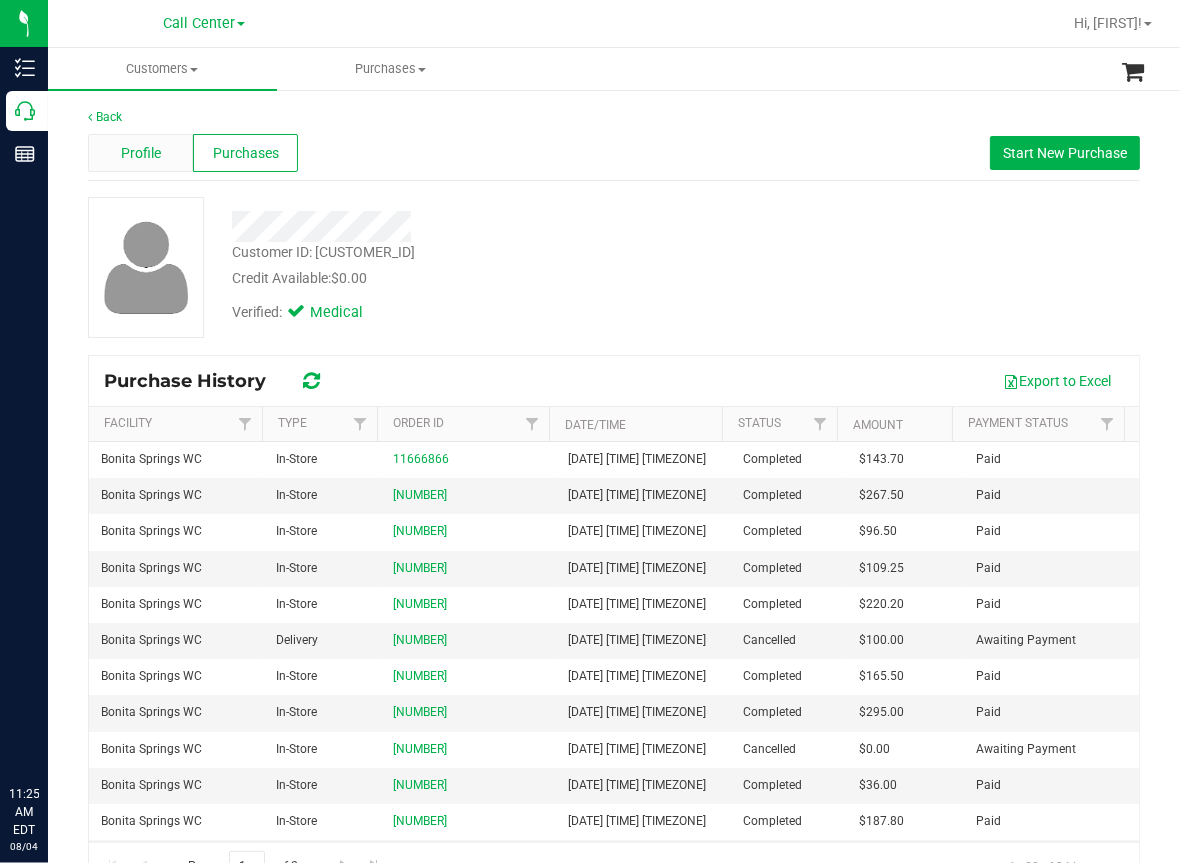 click on "Profile" at bounding box center (141, 153) 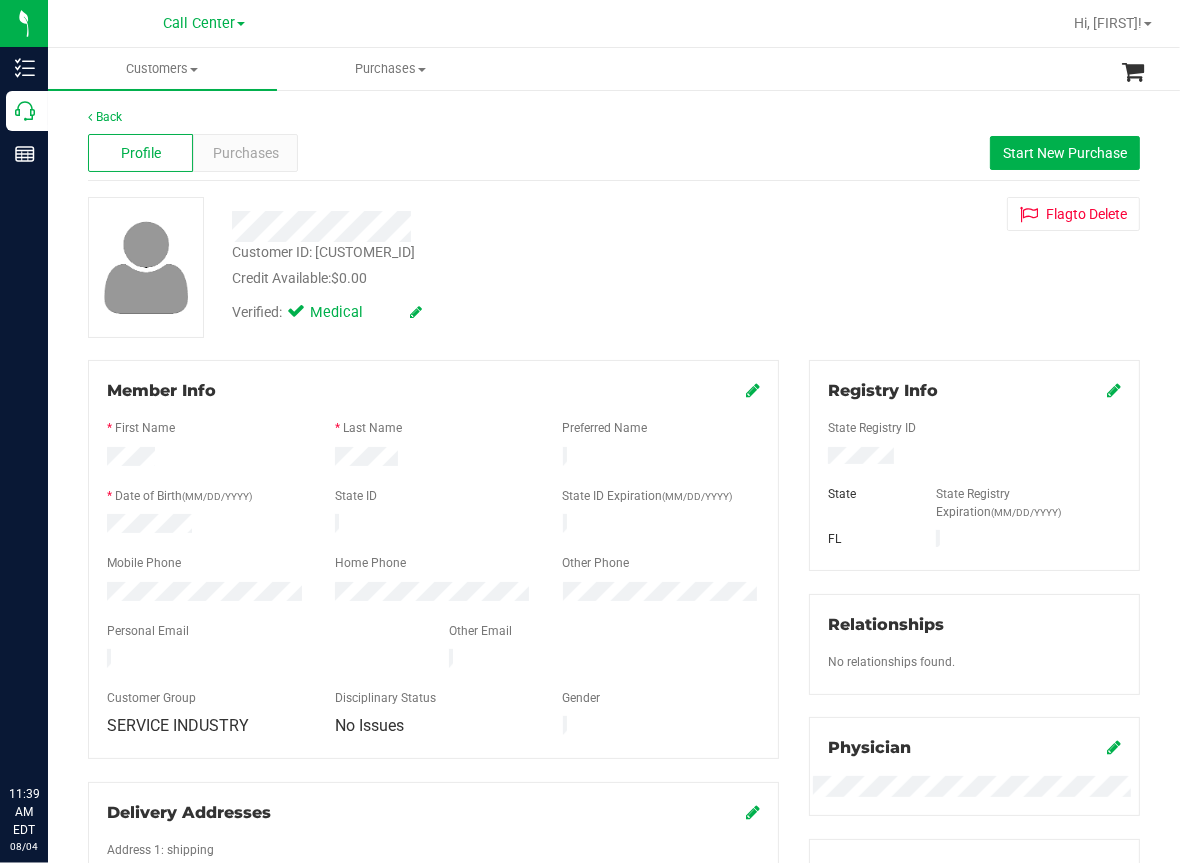 click on "Back
Profile
Purchases
Start New Purchase
Customer ID: 772230
Credit Available:
$0.00
Verified:
Medical" at bounding box center [614, 777] 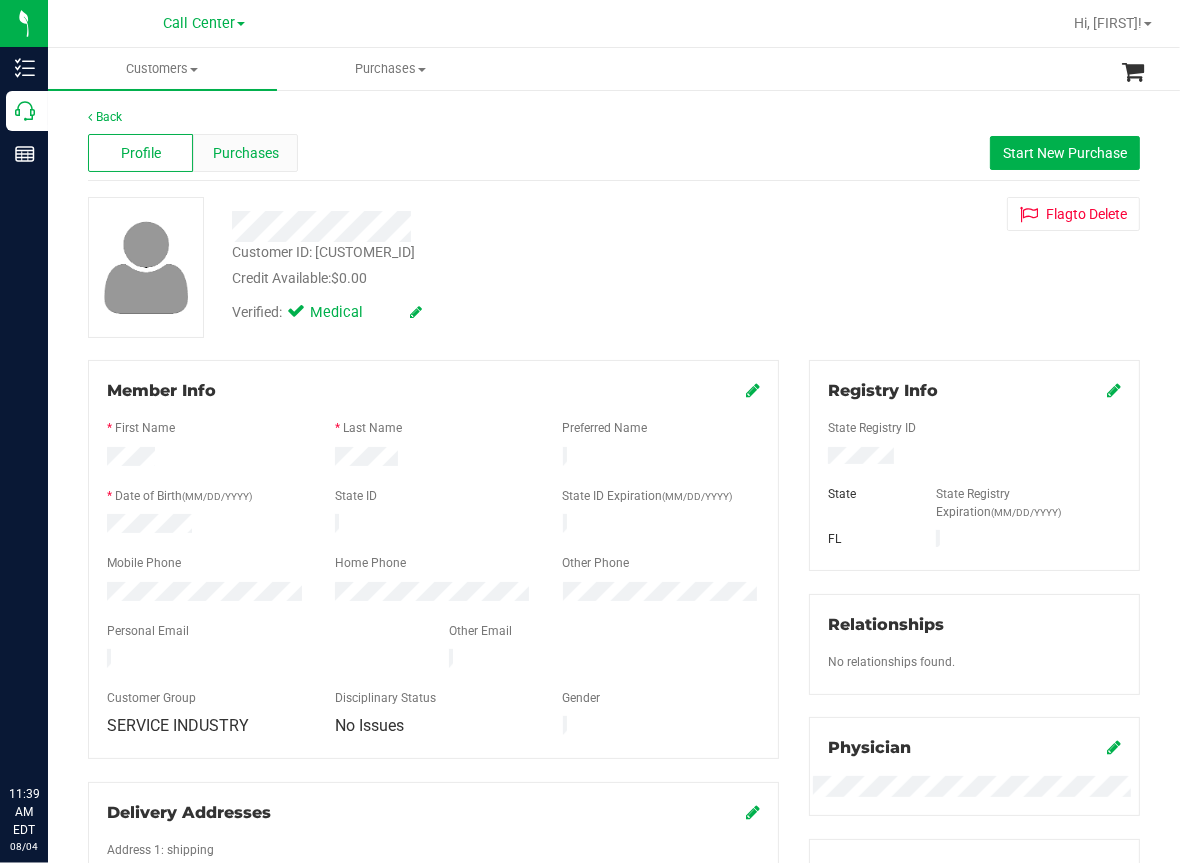 click on "Purchases" at bounding box center (246, 153) 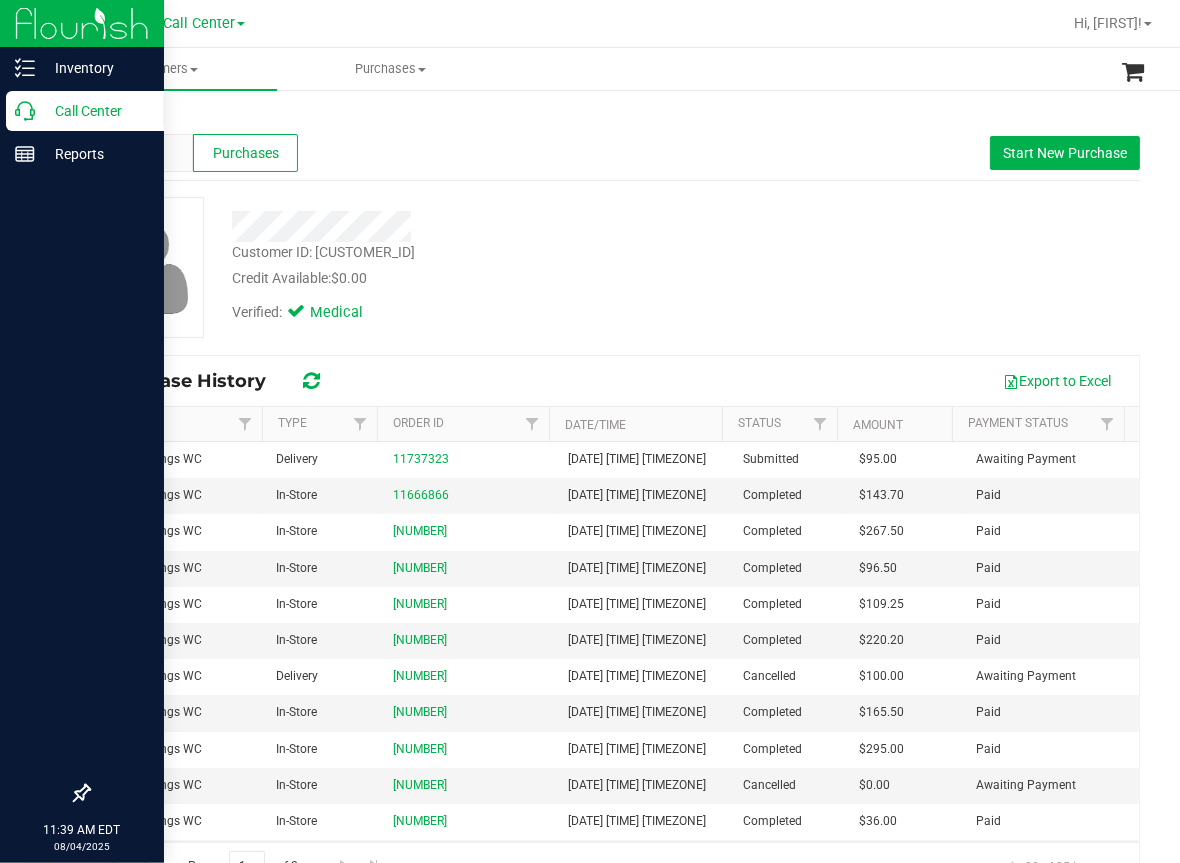 click on "Call Center" at bounding box center [95, 111] 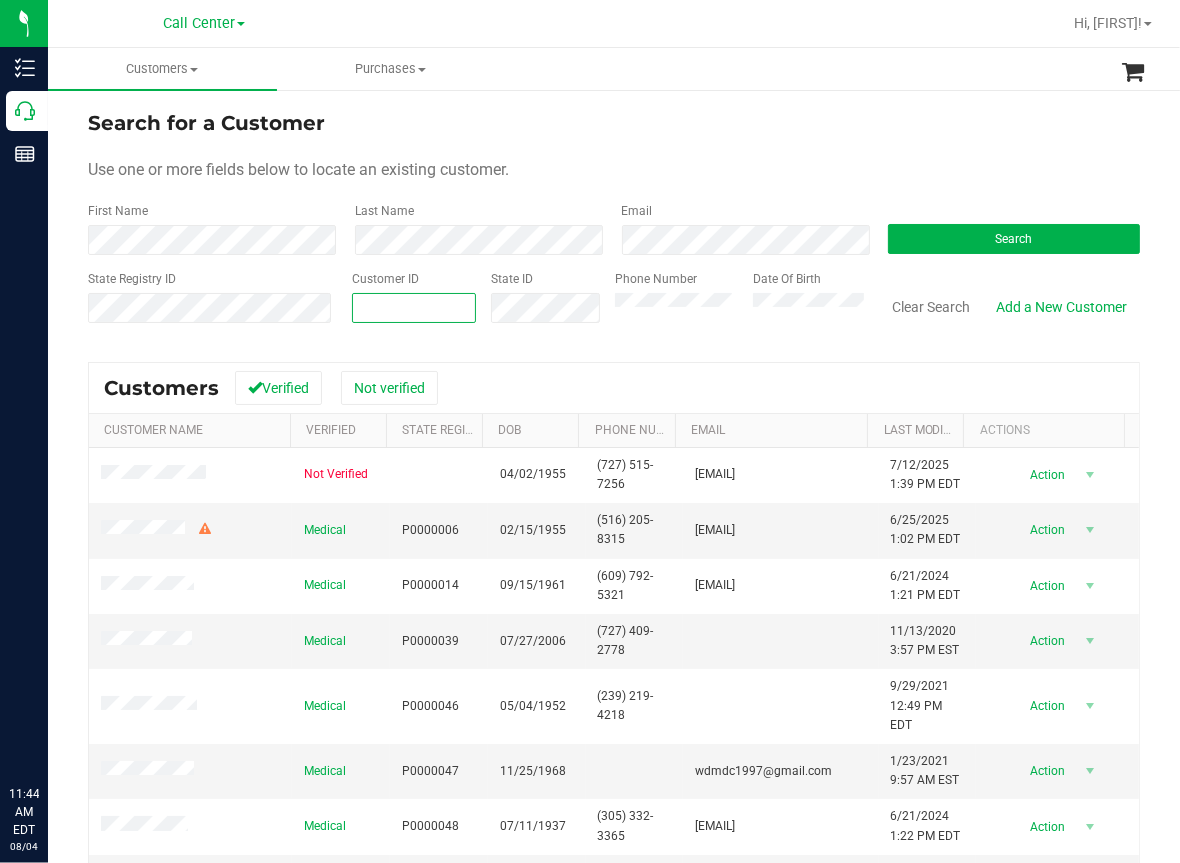 click at bounding box center [414, 308] 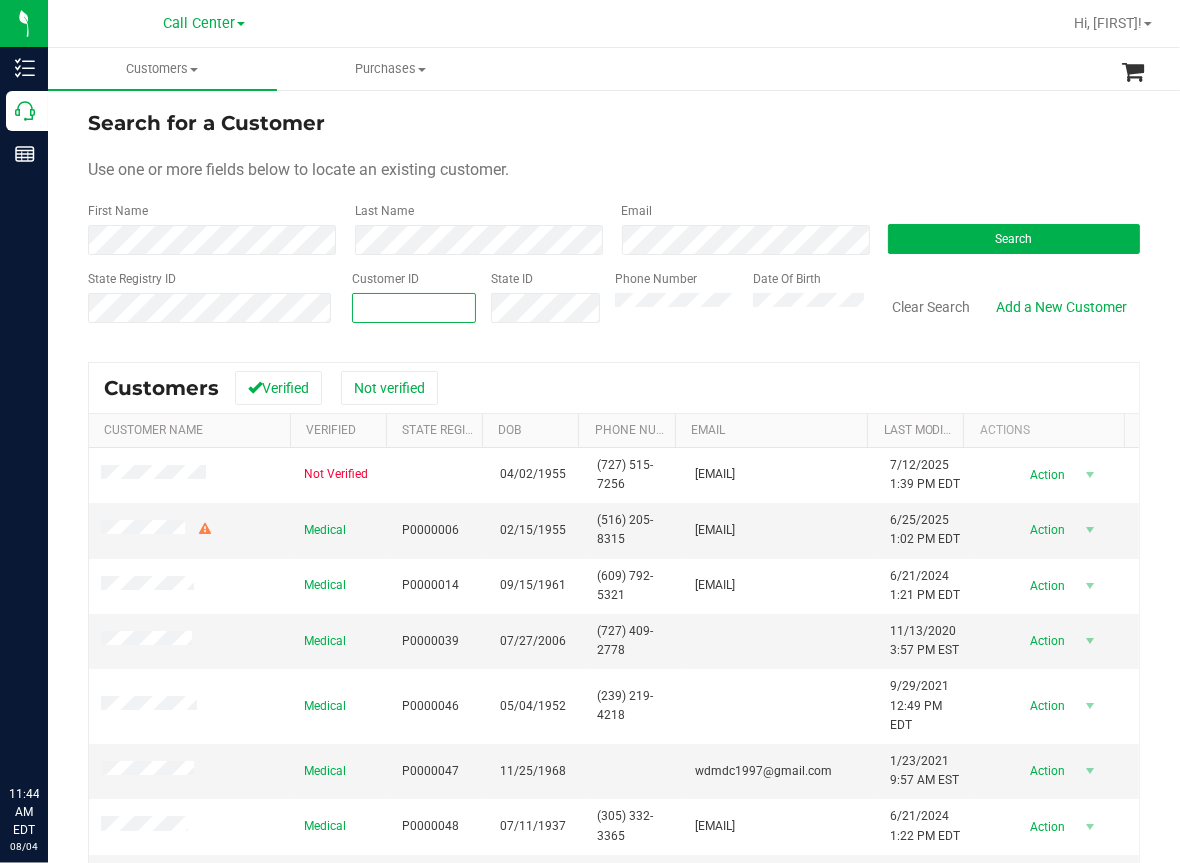 paste on "426277" 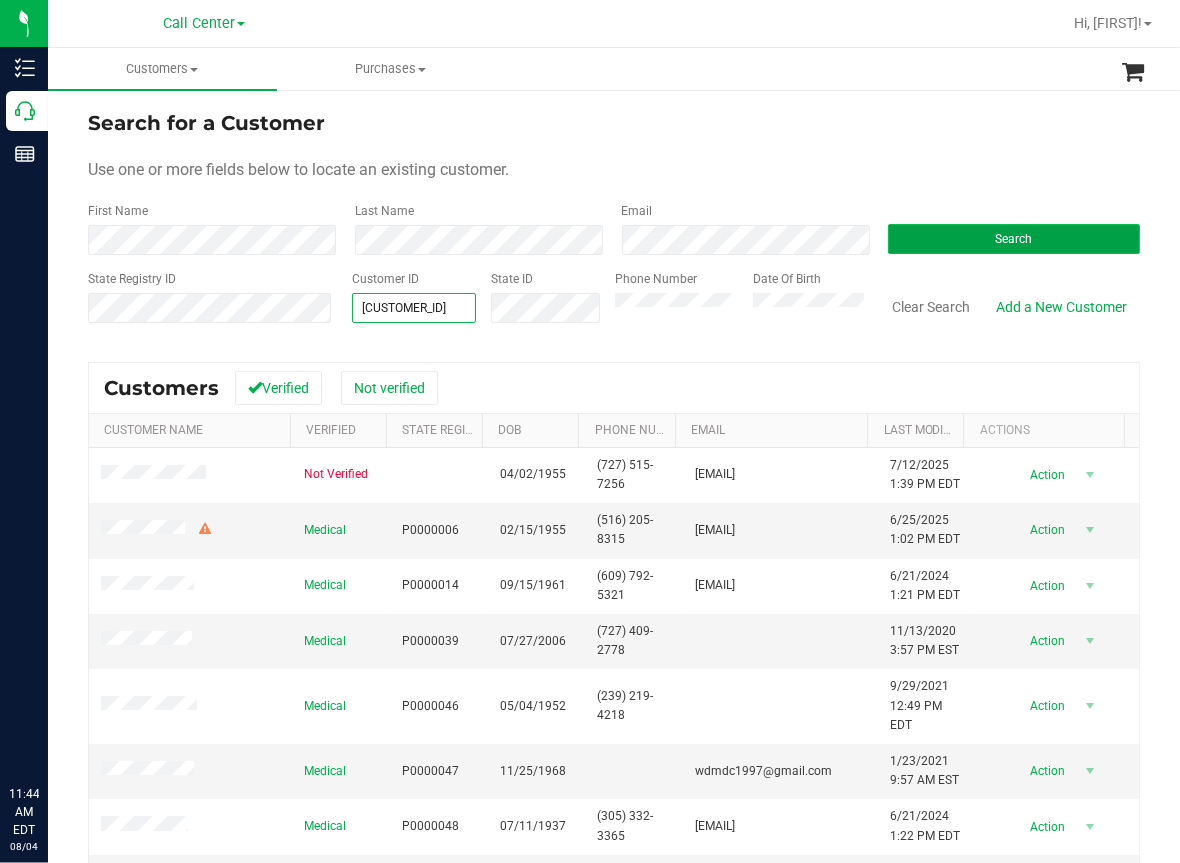 type on "426277" 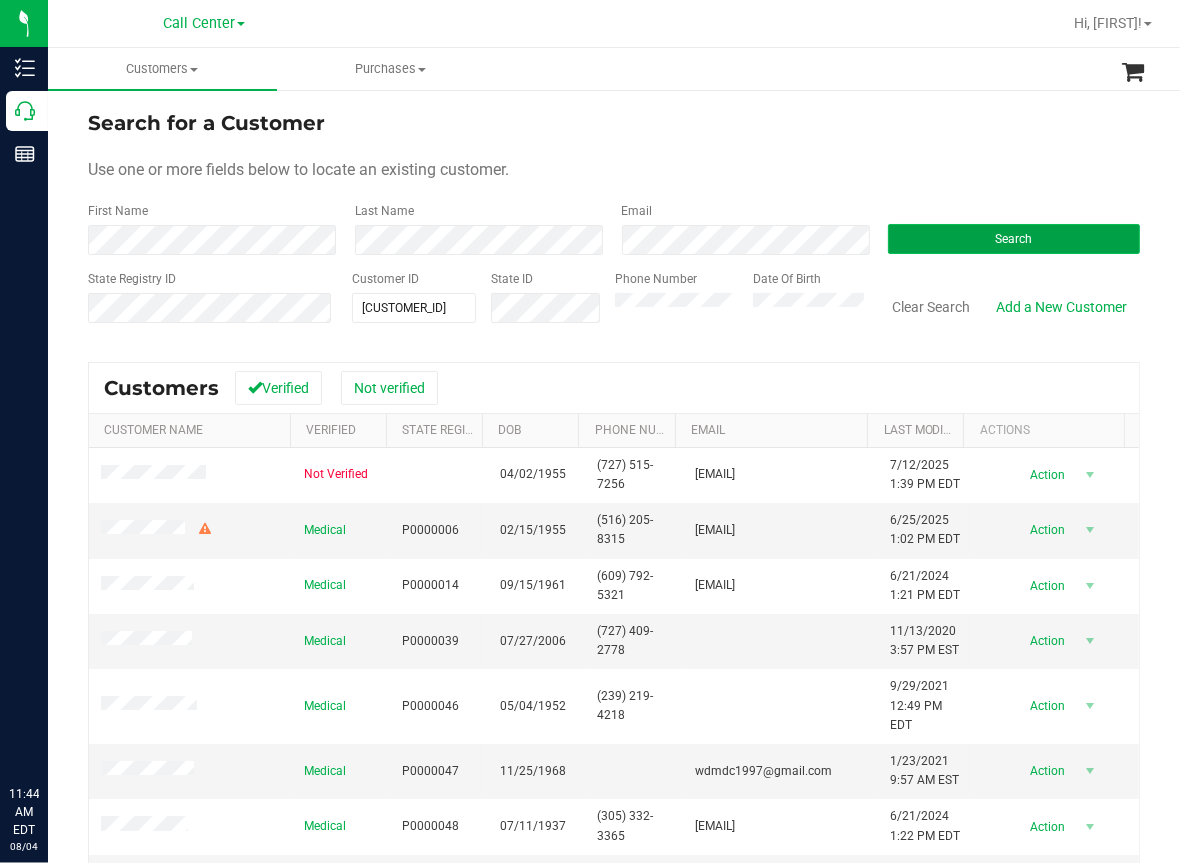 click on "Search" at bounding box center [1014, 239] 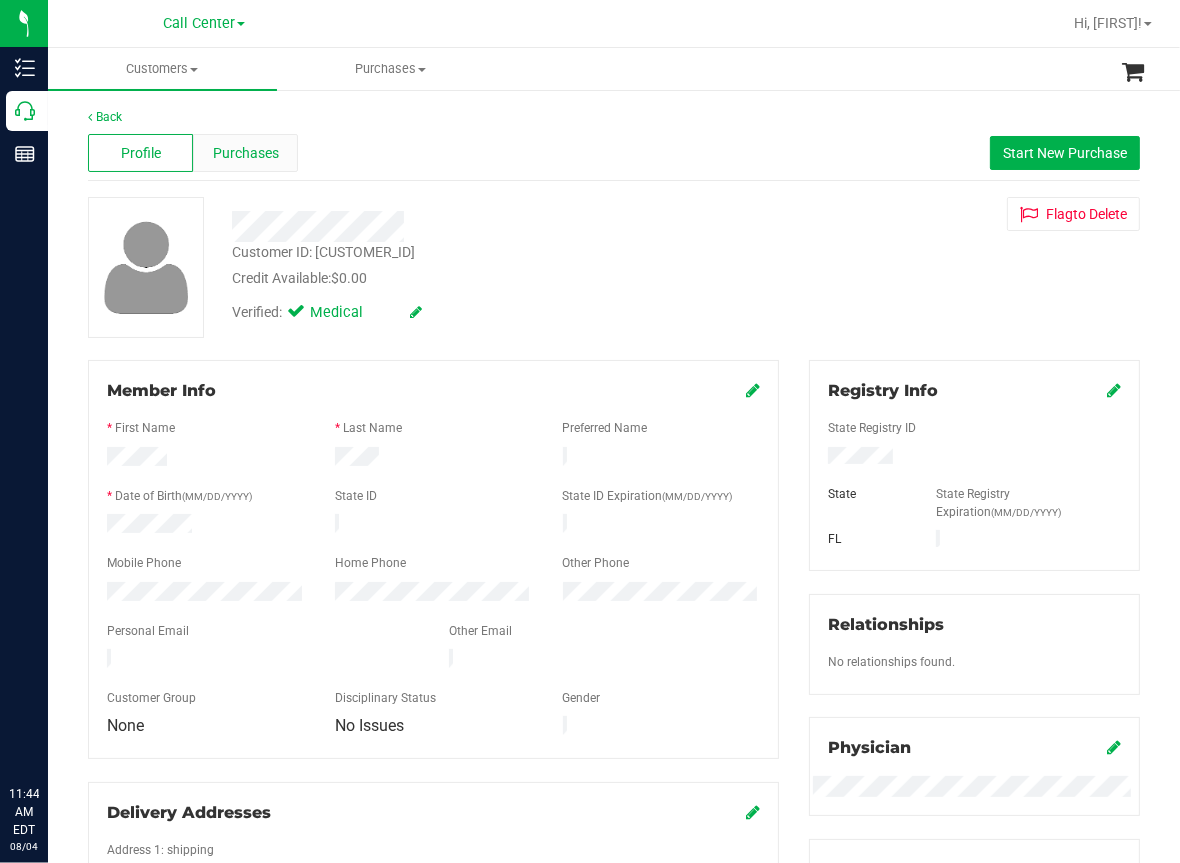 click on "Purchases" at bounding box center [246, 153] 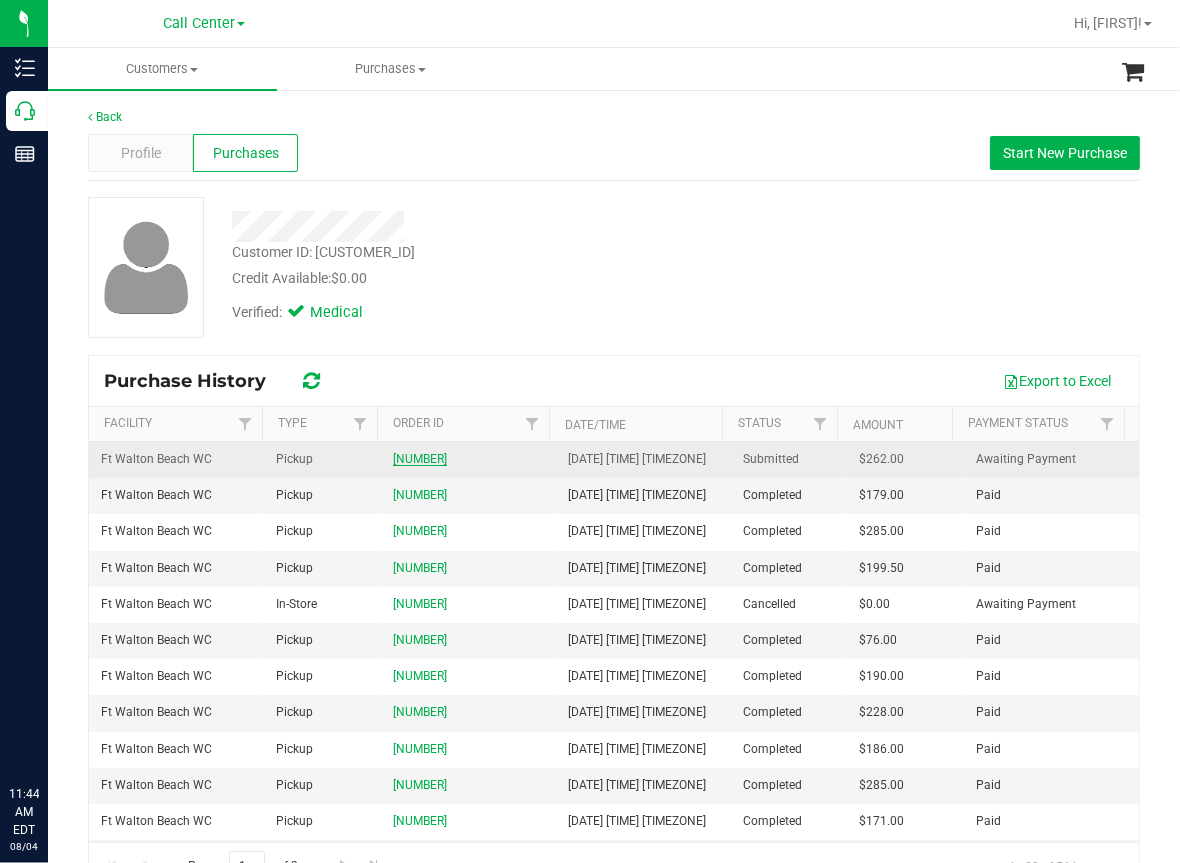 click on "11737394" at bounding box center (420, 459) 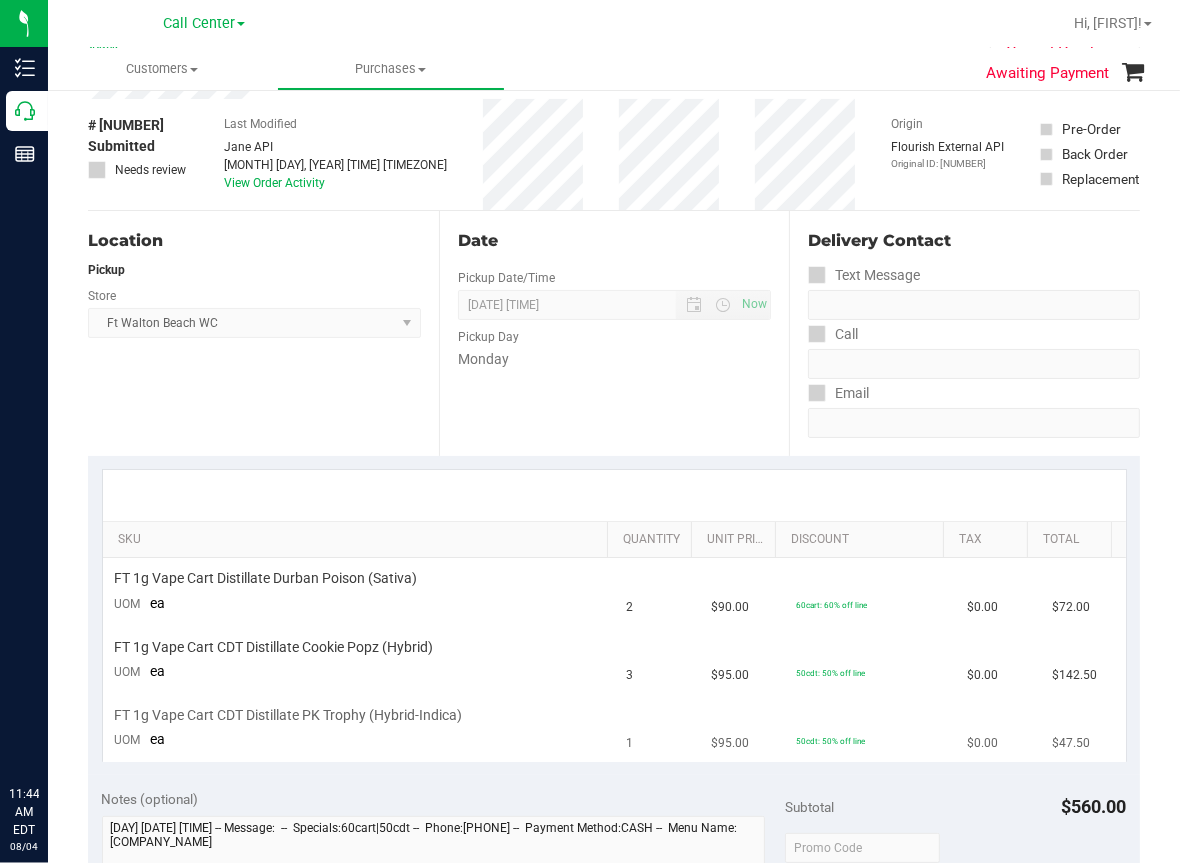 scroll, scrollTop: 300, scrollLeft: 0, axis: vertical 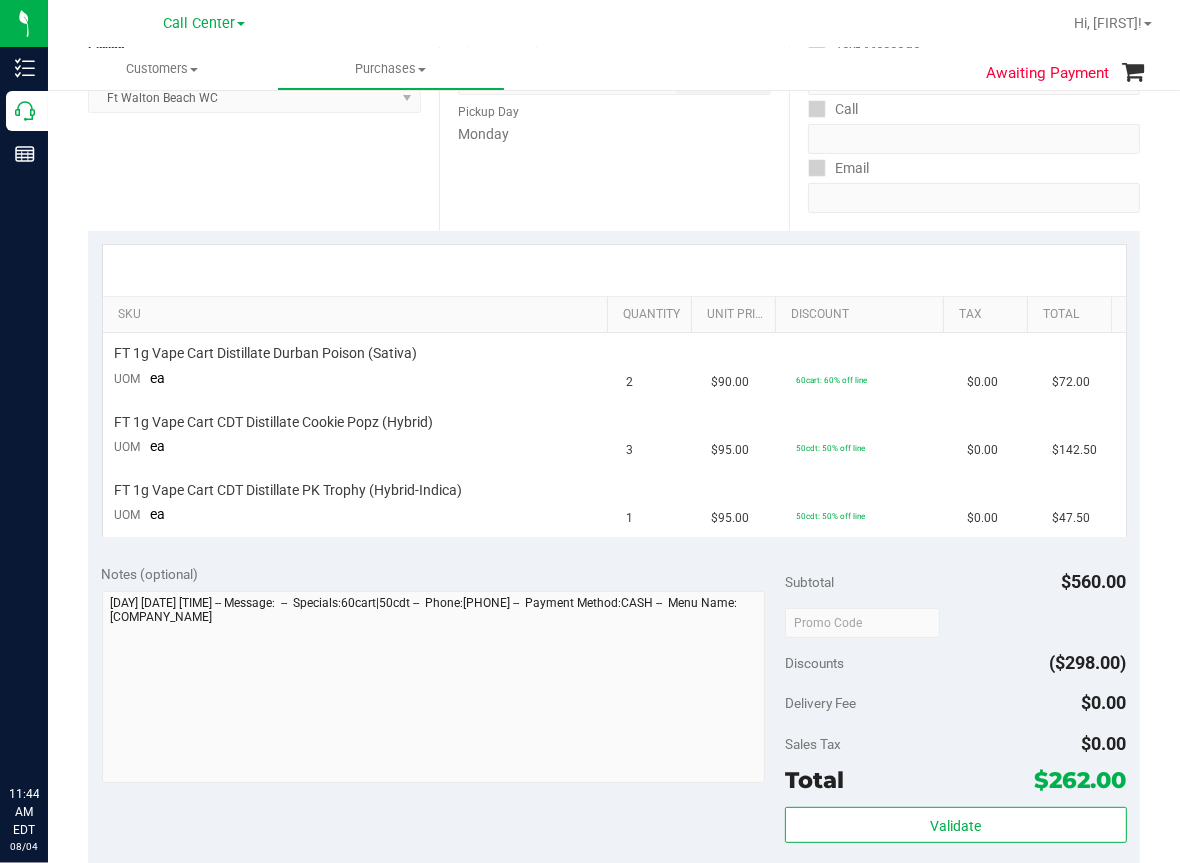 click on "Location
Pickup
Store
Ft Walton Beach WC Select Store Bonita Springs WC Boynton Beach WC Bradenton WC Brandon WC Brooksville WC Call Center Clermont WC Crestview WC Deerfield Beach WC Delray Beach WC Deltona WC Ft Walton Beach WC Ft. Lauderdale WC Ft. Myers WC Gainesville WC Jax Atlantic WC JAX DC REP Jax WC Key West WC Lakeland WC Largo WC Lehigh Acres DC REP Merritt Island WC Miami 72nd WC Miami Beach WC Miami Dadeland WC Miramar DC REP New Port Richey WC North Palm Beach WC North Port WC Ocala WC Orange Park WC Orlando Colonial WC Orlando DC REP Orlando WC Oviedo WC Palm Bay WC Palm Coast WC Panama City WC Pensacola WC Port Orange WC Port St. Lucie WC Sebring WC South Tampa WC St. Pete WC Summerfield WC Tallahassee DC REP Tallahassee WC Tampa DC Testing Tampa Warehouse Tampa WC TX Austin DC TX Plano Retail WPB DC" at bounding box center [263, 108] 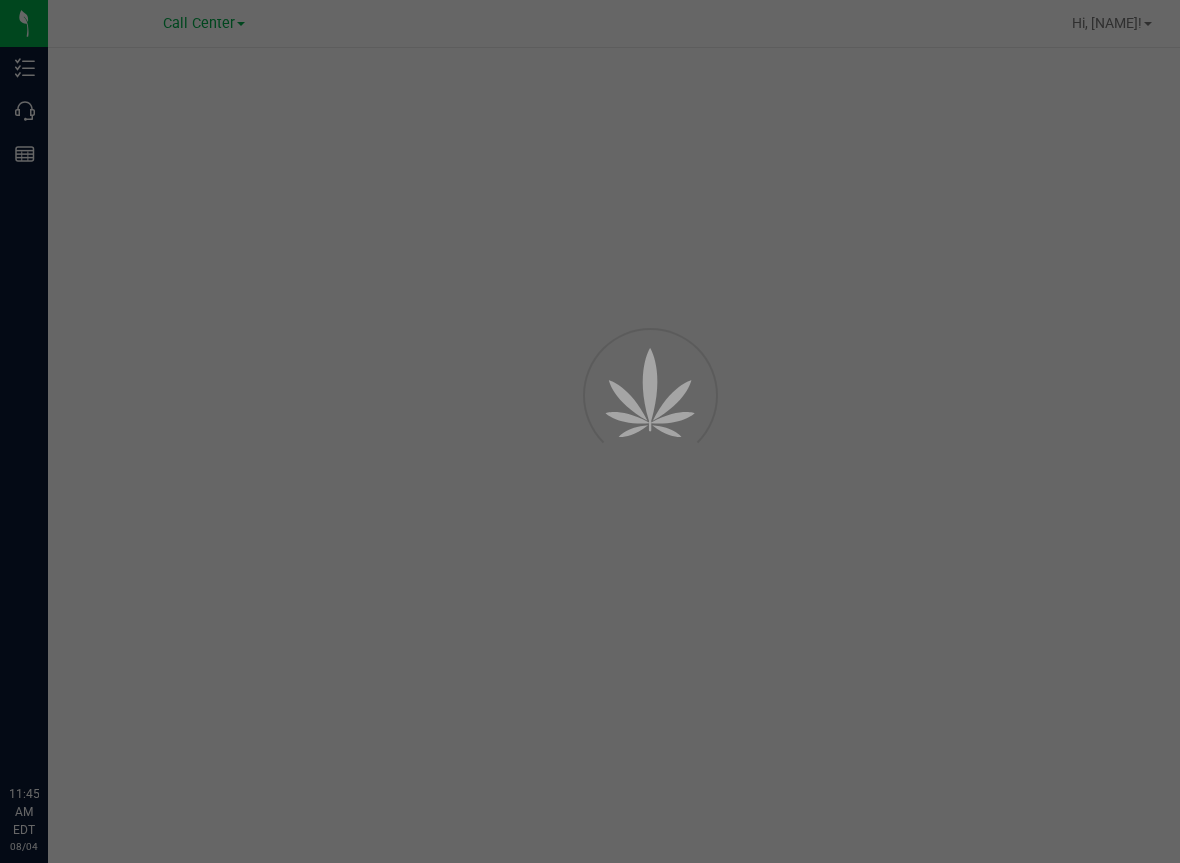 scroll, scrollTop: 0, scrollLeft: 0, axis: both 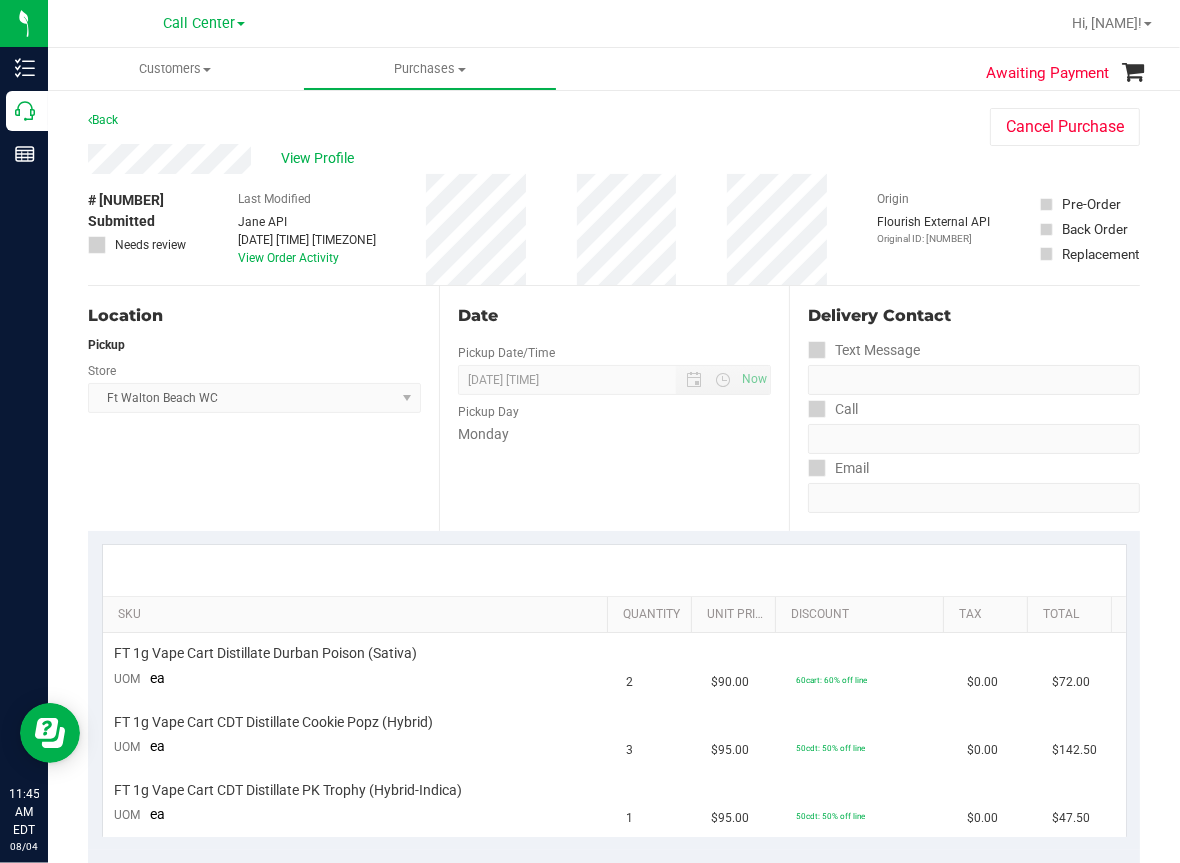 click on "Customers
All customers
Add a new customer
All physicians
Purchases
All purchases" at bounding box center [638, 69] 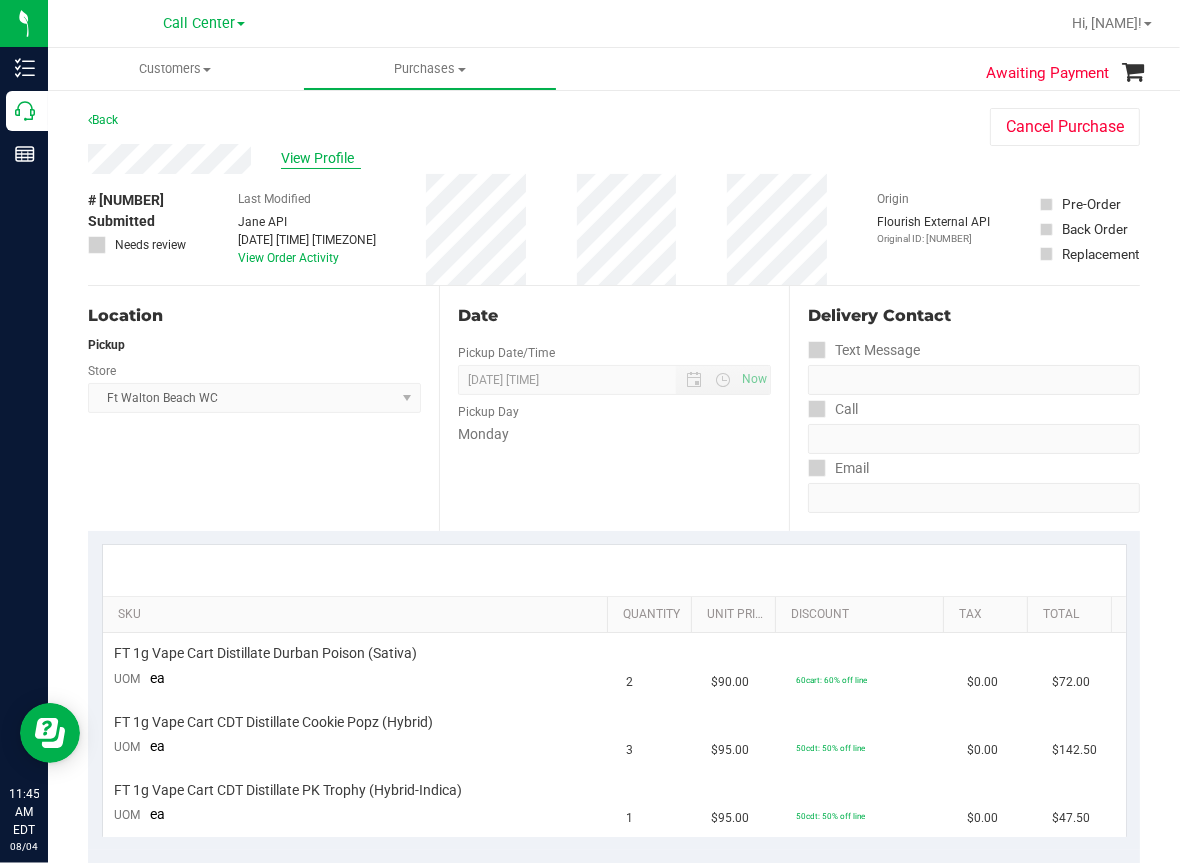 click on "View Profile" at bounding box center [321, 158] 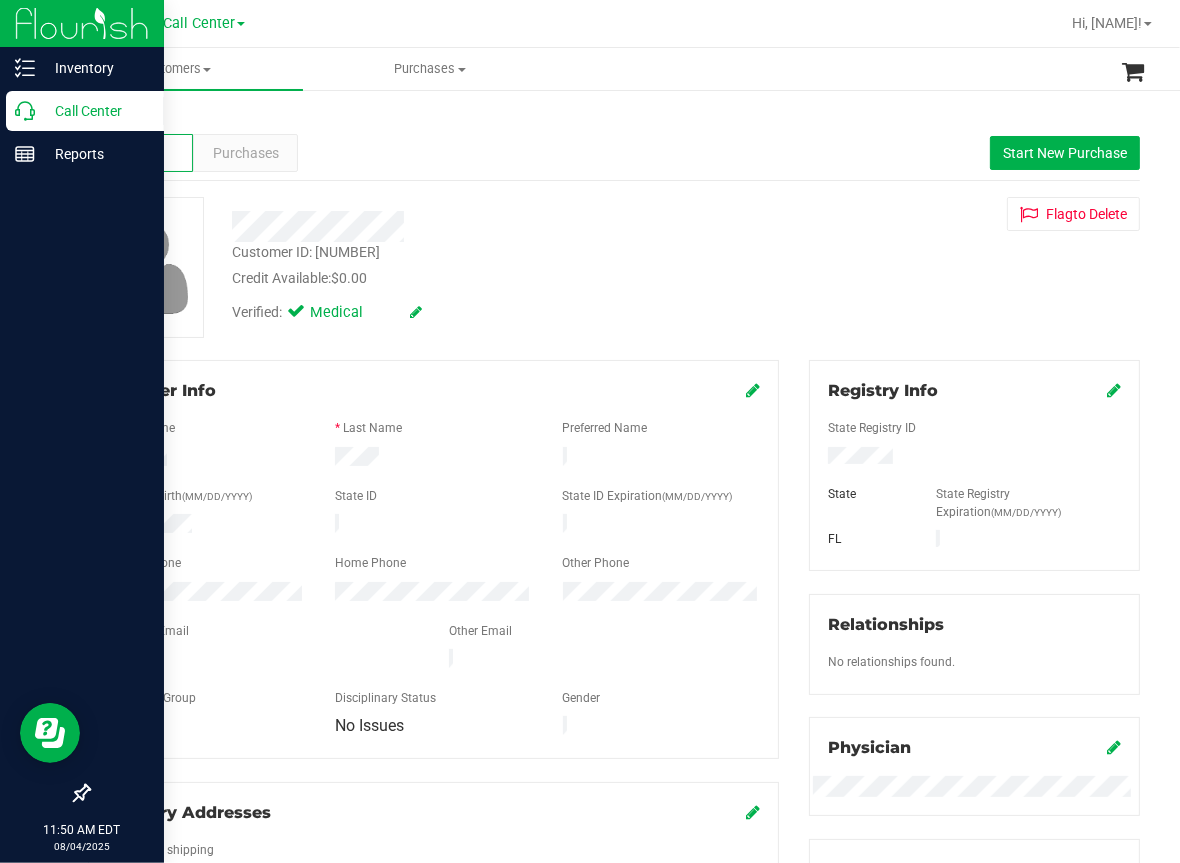 click on "Call Center" at bounding box center (85, 111) 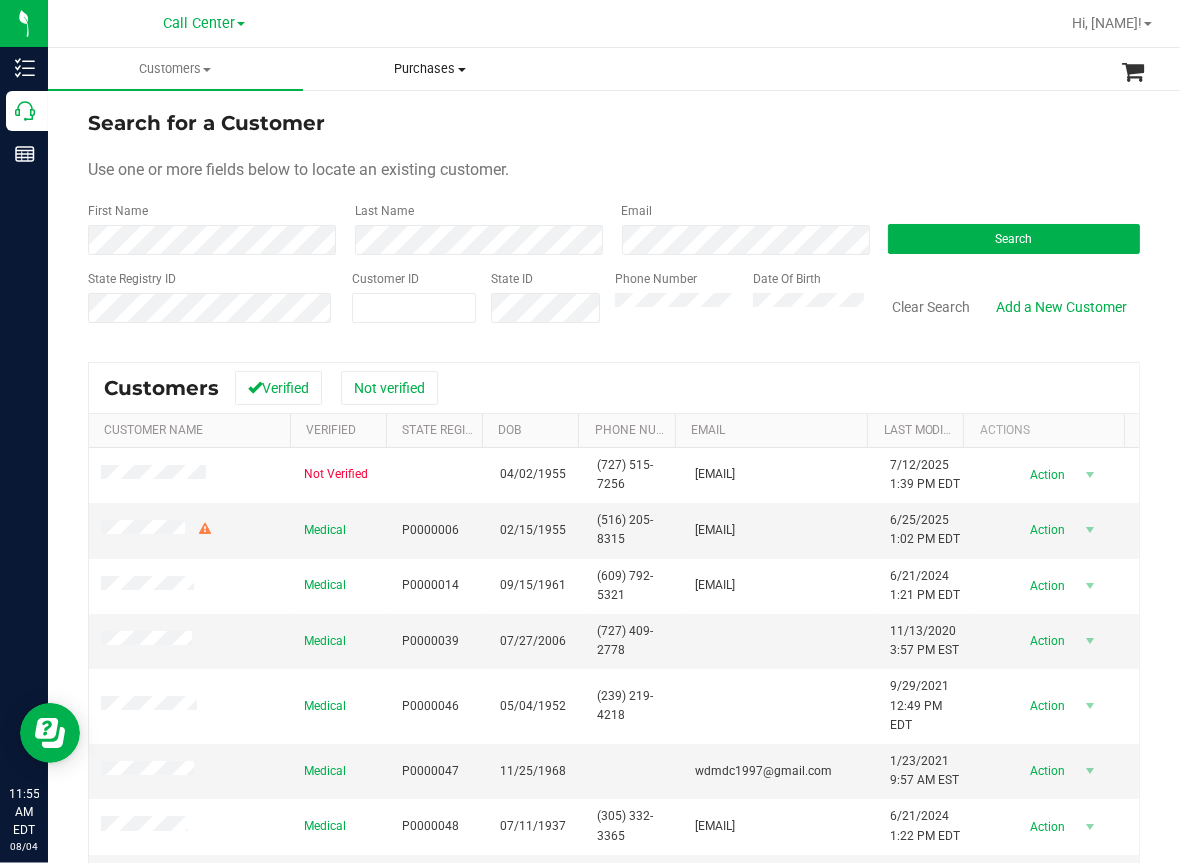 click on "Purchases
All purchases" at bounding box center [430, 69] 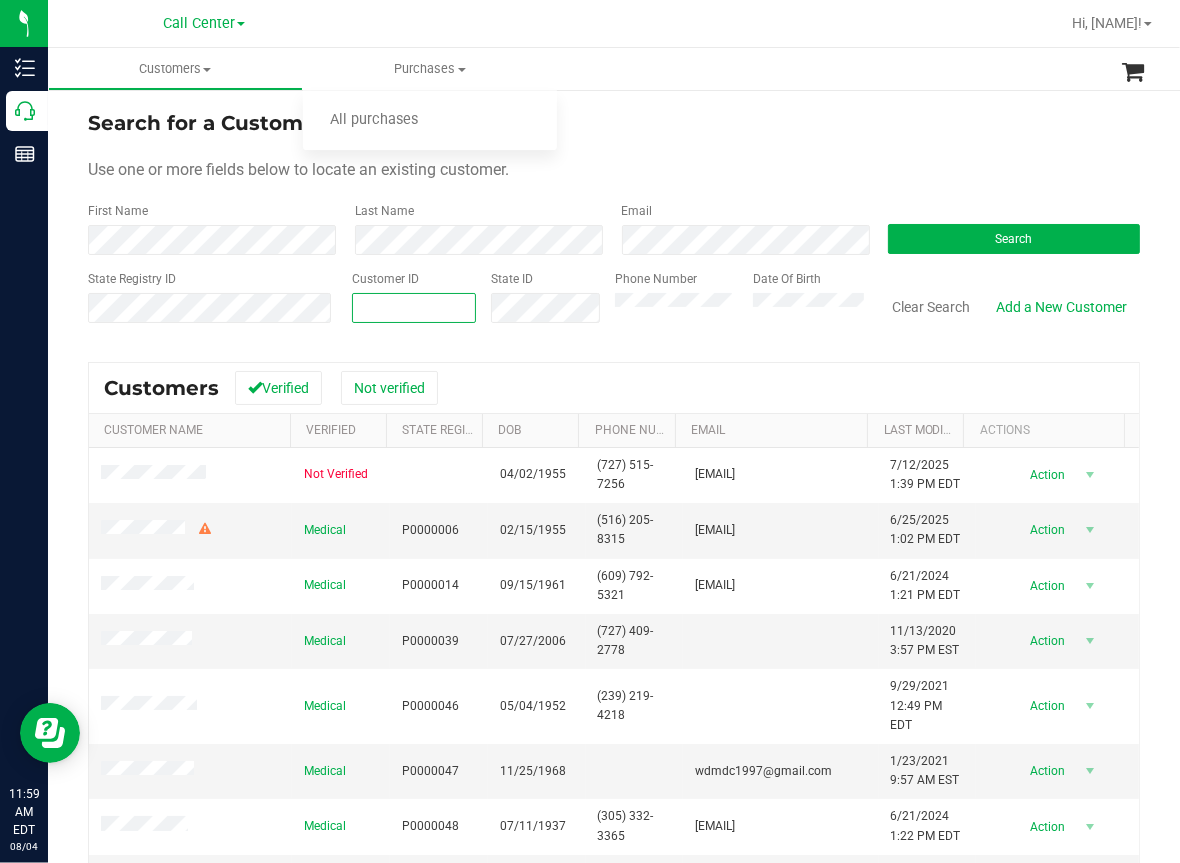 paste on "688673" 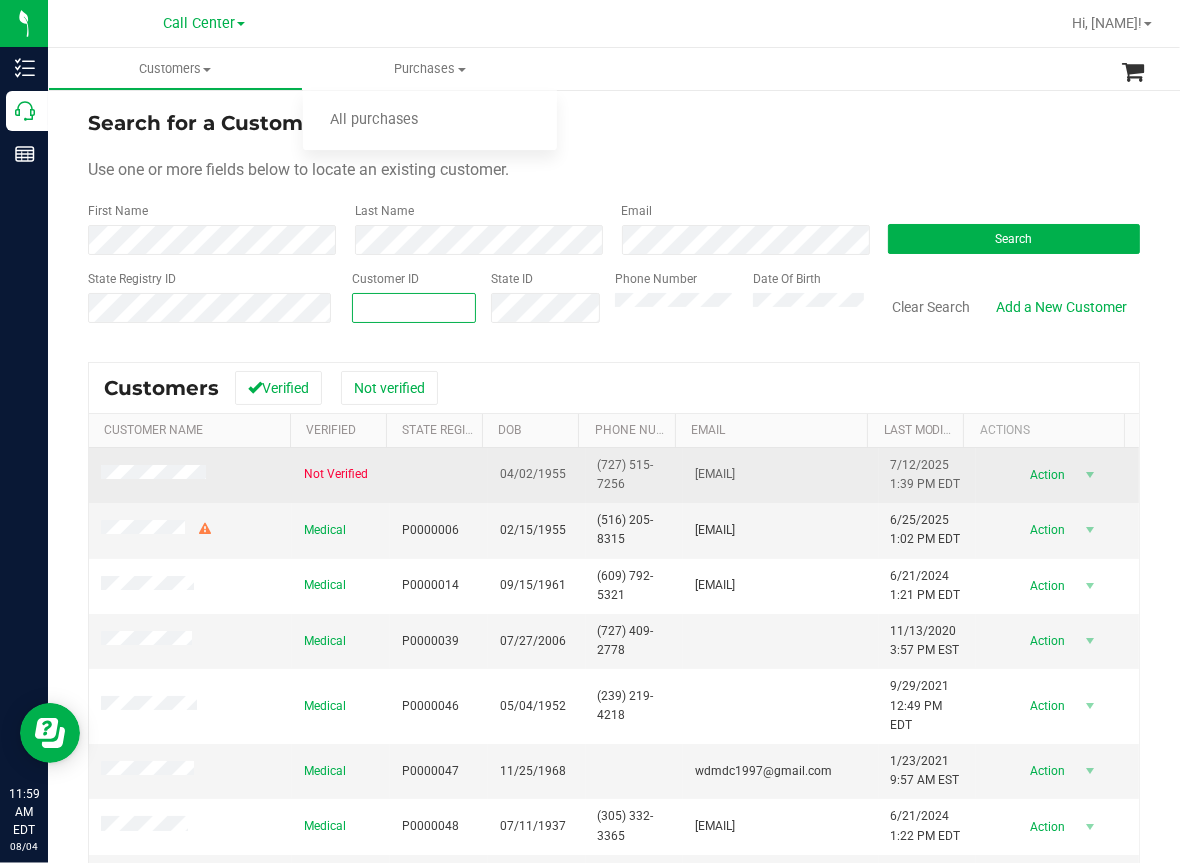 type on "688673" 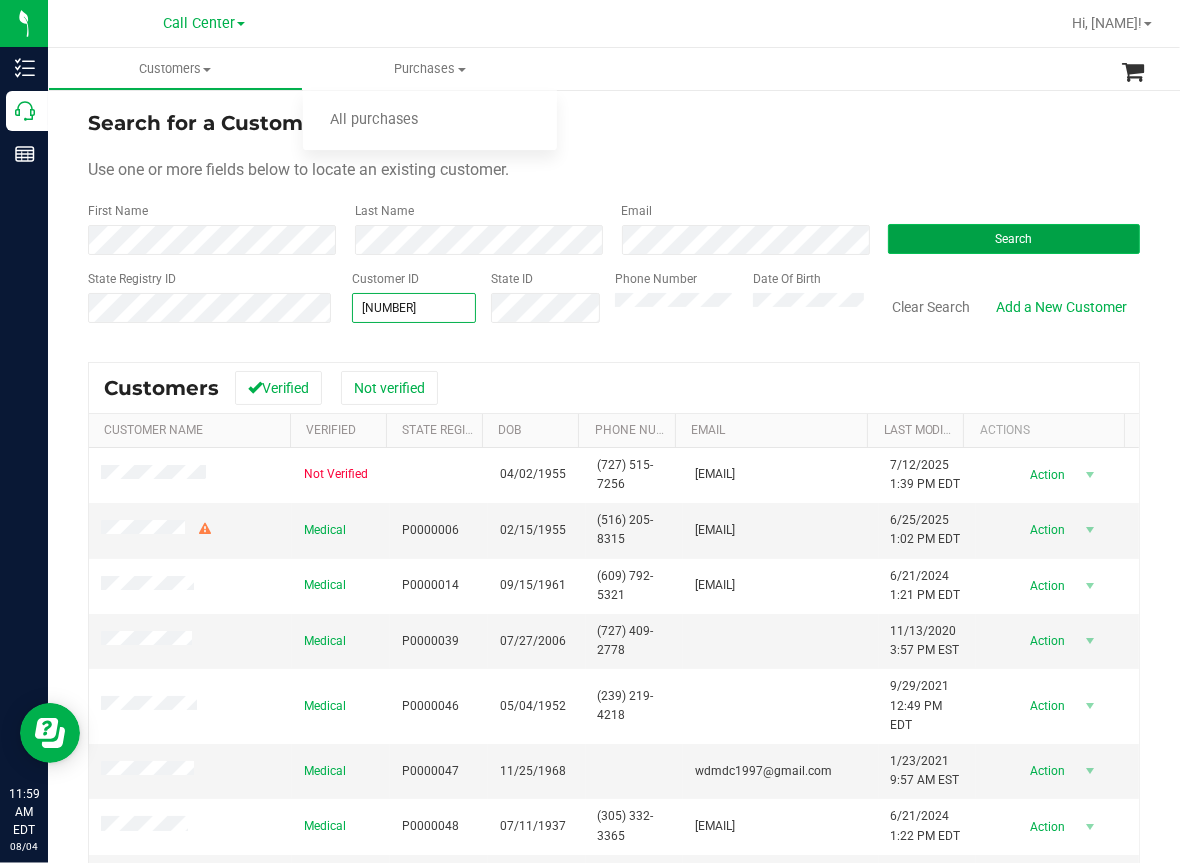 type on "688673" 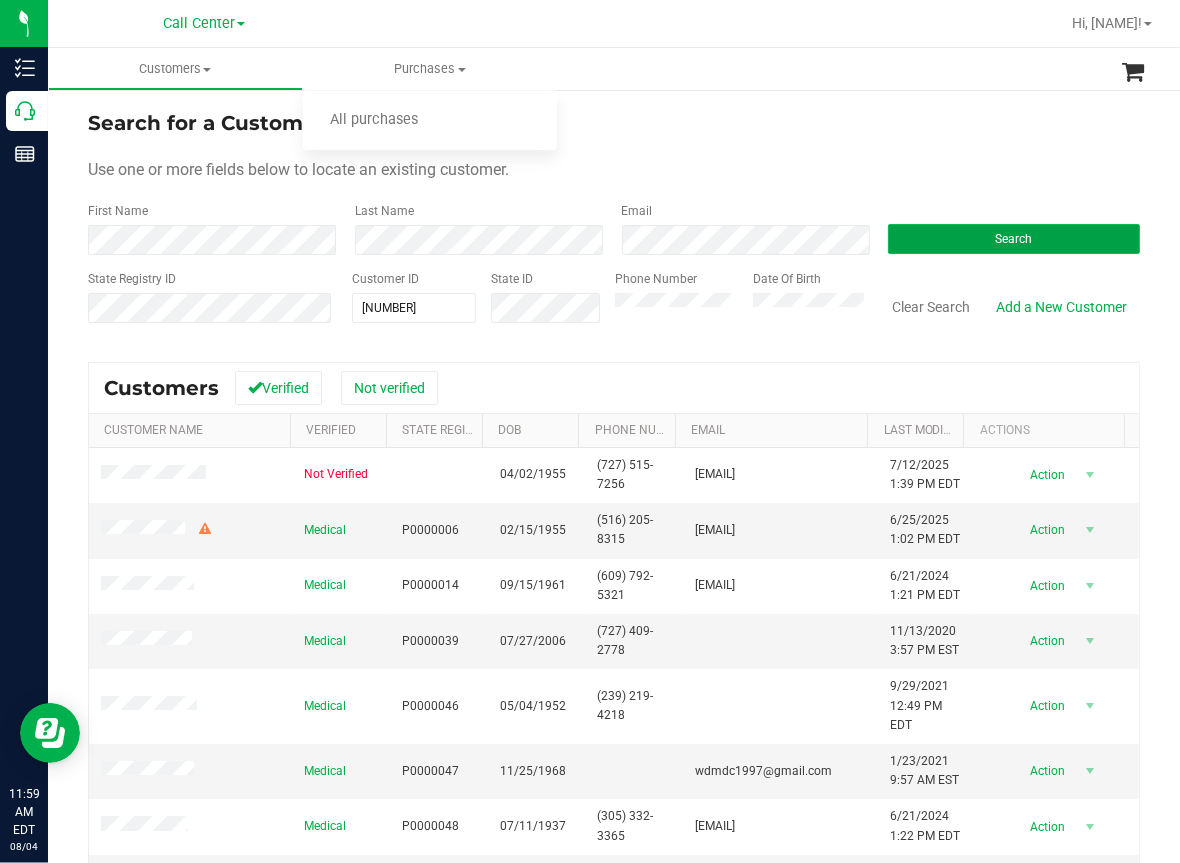 click on "Search" at bounding box center (1014, 239) 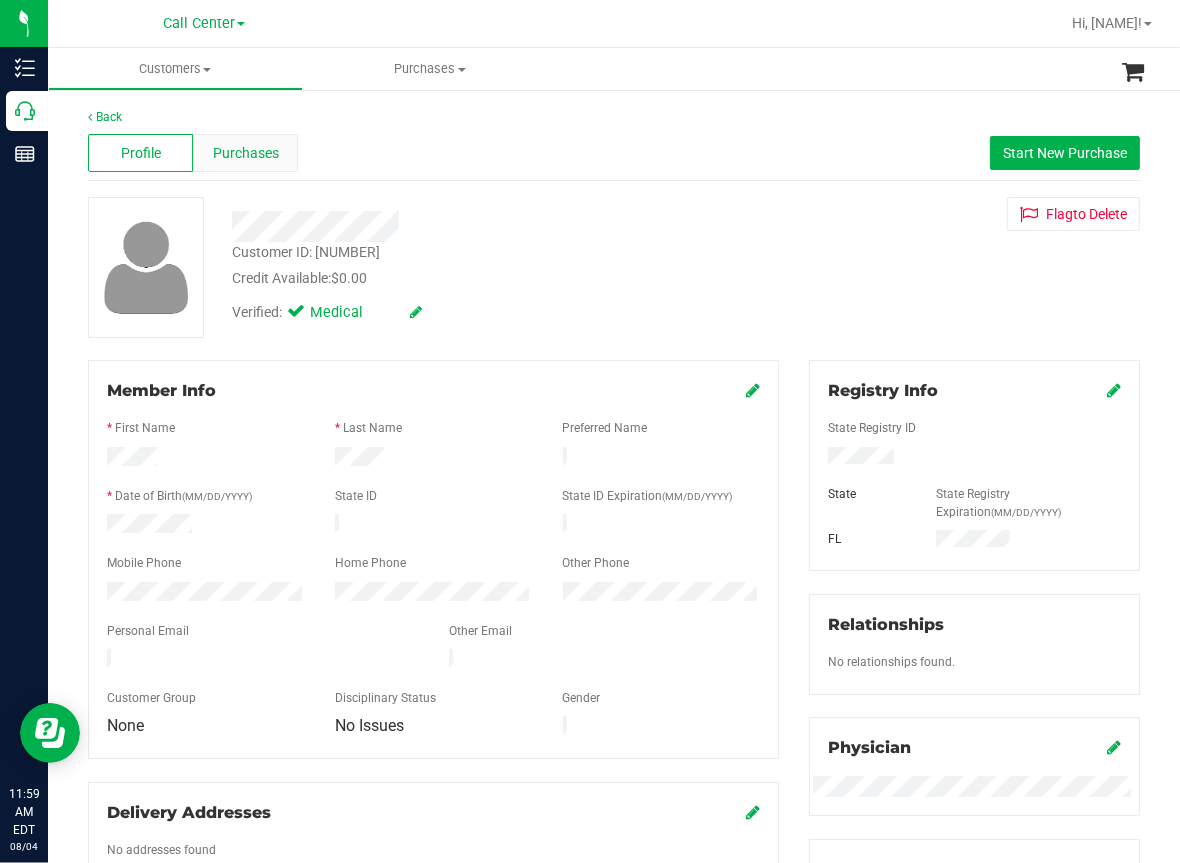 click on "Purchases" at bounding box center [246, 153] 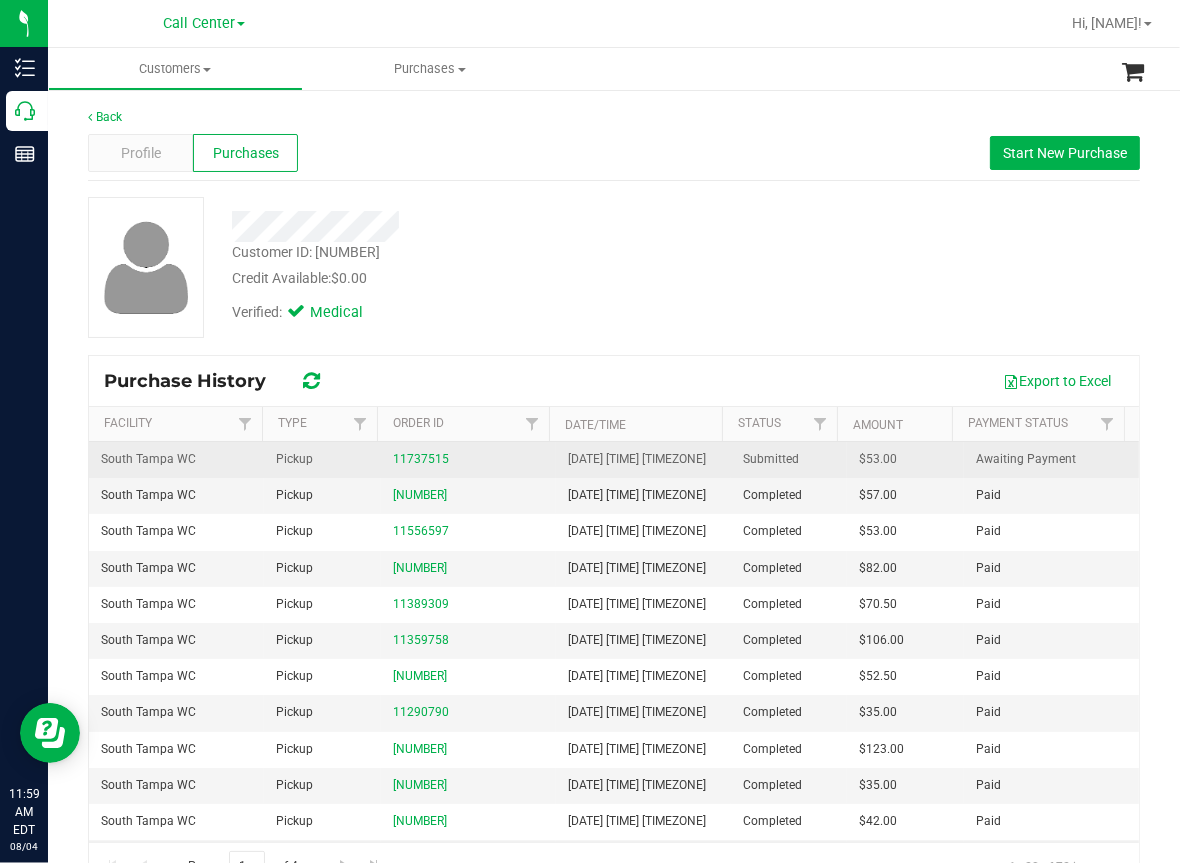 click on "11737515" at bounding box center [468, 459] 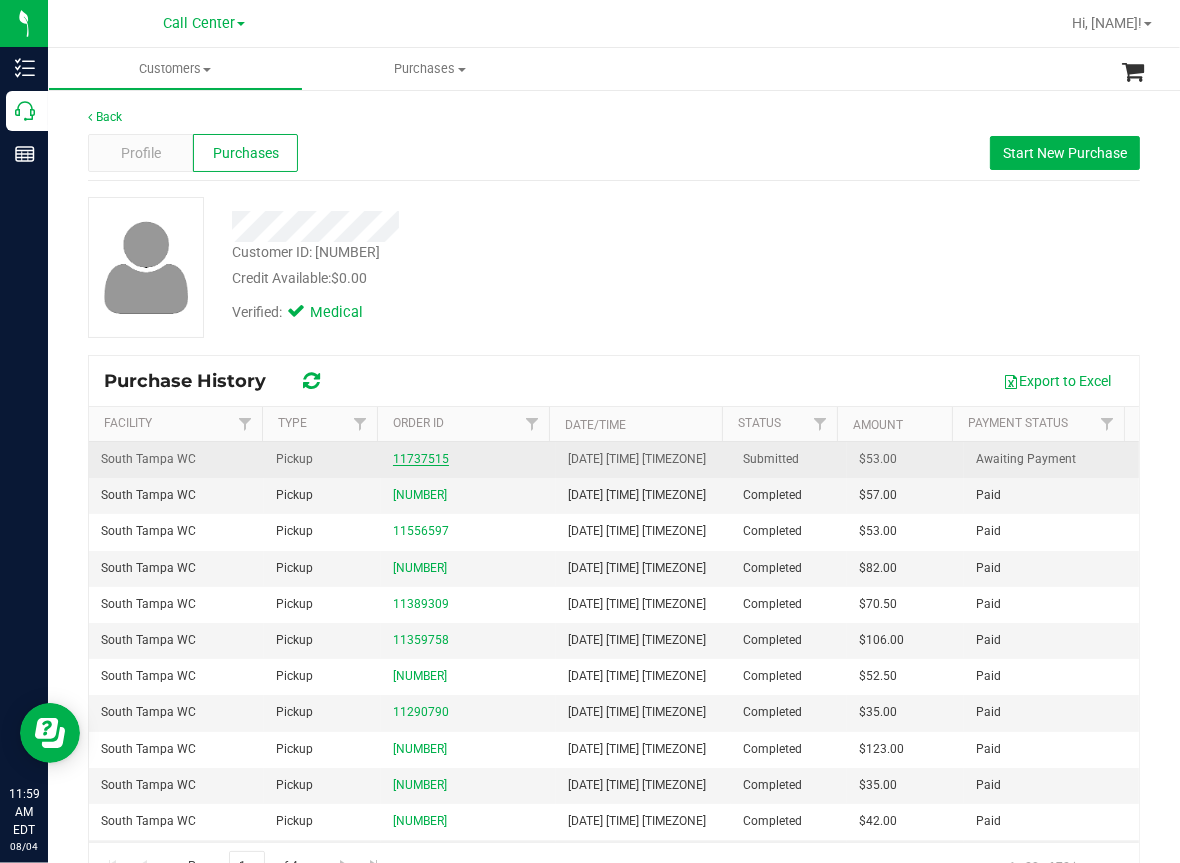 click on "11737515" at bounding box center (421, 459) 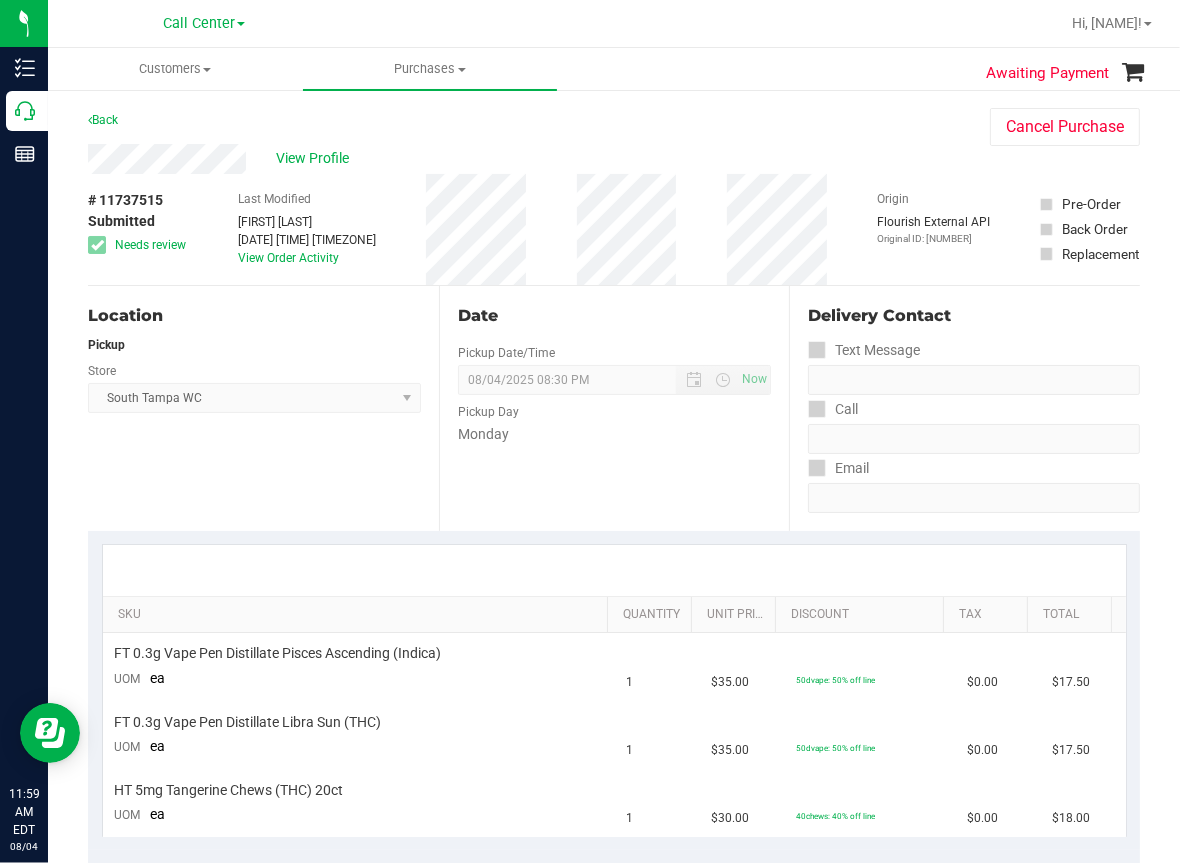 click on "# 11737515
Submitted
Needs review
Last Modified
Ngoc Nguyen
Aug 4, 2025 11:59:19 AM EDT
View Order Activity
Origin
Flourish External API
Original ID: 309915679
Pre-Order
Back Order" at bounding box center [614, 229] 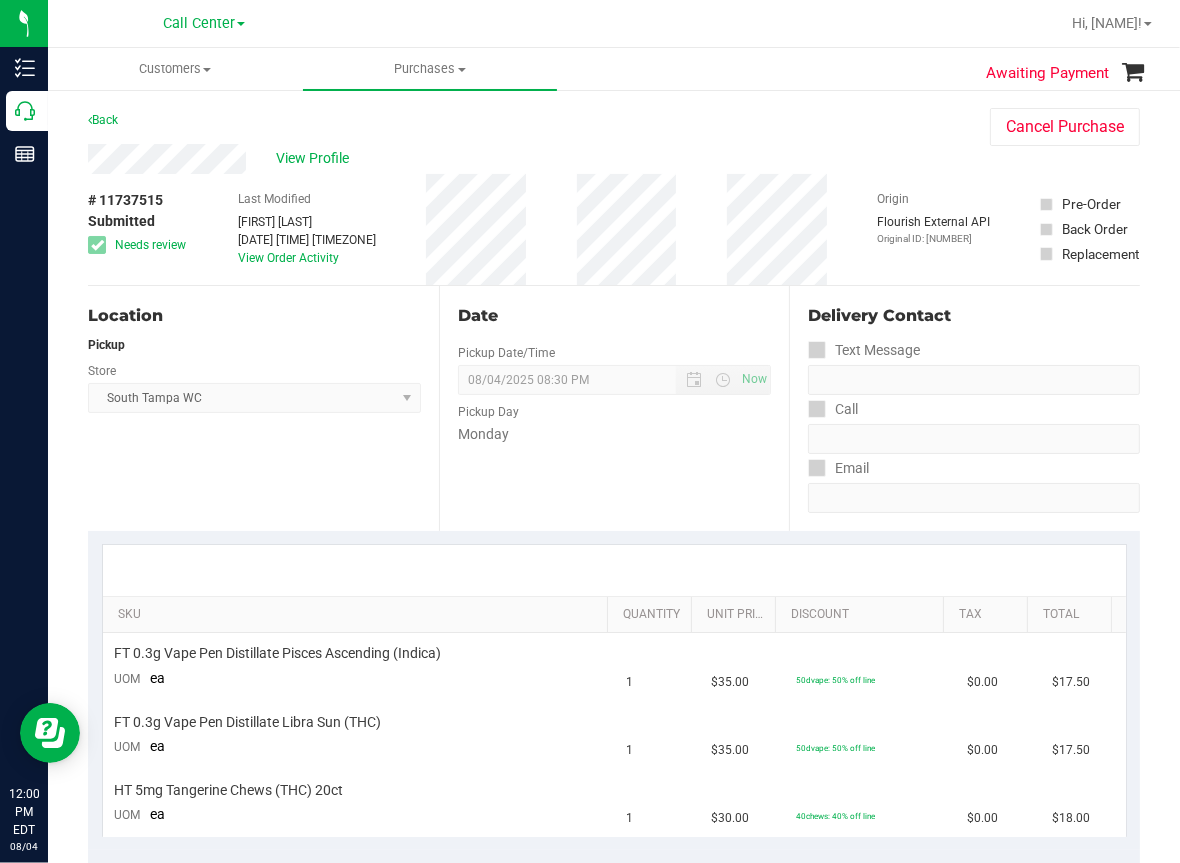 click on "Location
Pickup
Store
South Tampa WC Select Store Bonita Springs WC Boynton Beach WC Bradenton WC Brandon WC Brooksville WC Call Center Clermont WC Crestview WC Deerfield Beach WC Delray Beach WC Deltona WC Ft Walton Beach WC Ft. Lauderdale WC Ft. Myers WC Gainesville WC Jax Atlantic WC JAX DC REP Jax WC Key West WC Lakeland WC Largo WC Lehigh Acres DC REP Merritt Island WC Miami 72nd WC Miami Beach WC Miami Dadeland WC Miramar DC REP New Port Richey WC North Palm Beach WC North Port WC Ocala WC Orange Park WC Orlando Colonial WC Orlando DC REP Orlando WC Oviedo WC Palm Bay WC Palm Coast WC Panama City WC Pensacola WC Port Orange WC Port St. Lucie WC Sebring WC South Tampa WC St. Pete WC Summerfield WC Tallahassee DC REP Tallahassee WC Tampa DC Testing Tampa Warehouse Tampa WC TX Austin DC TX Plano Retail WPB DC" at bounding box center (263, 408) 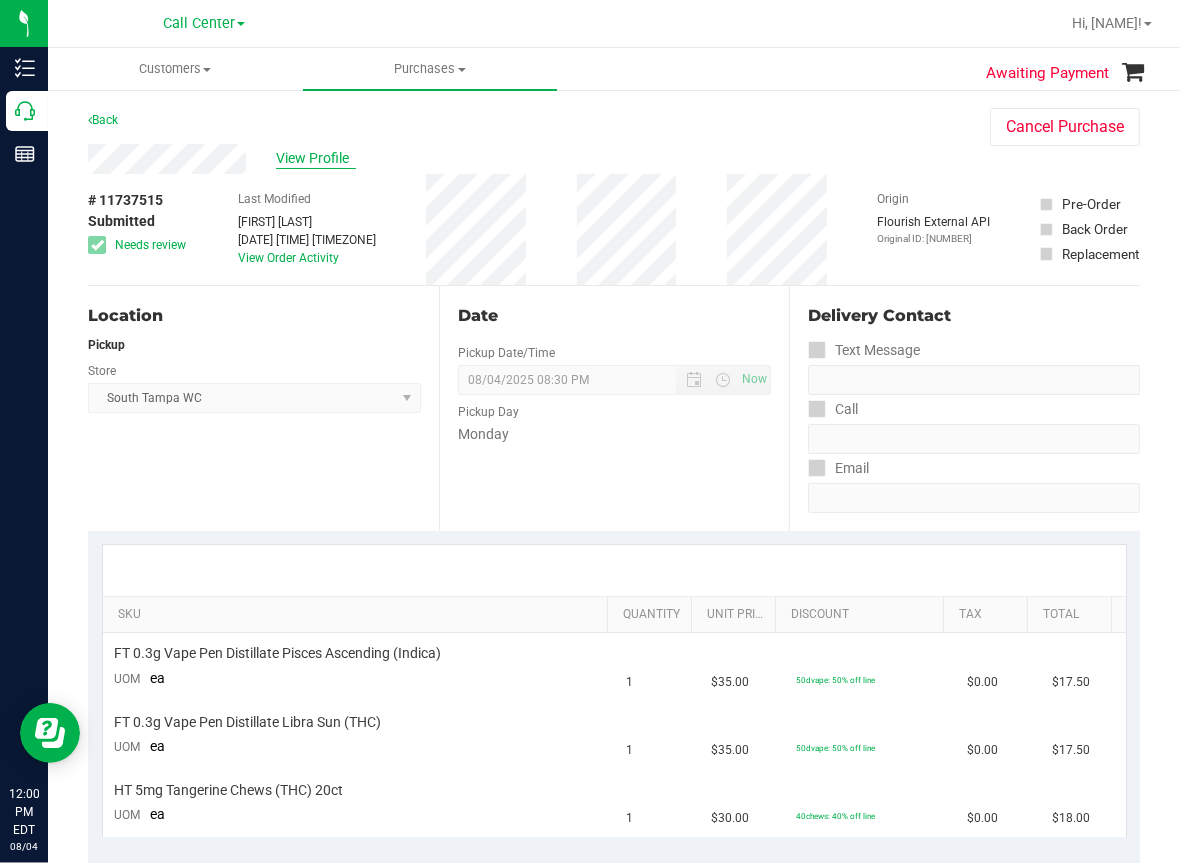 click on "View Profile" at bounding box center [316, 158] 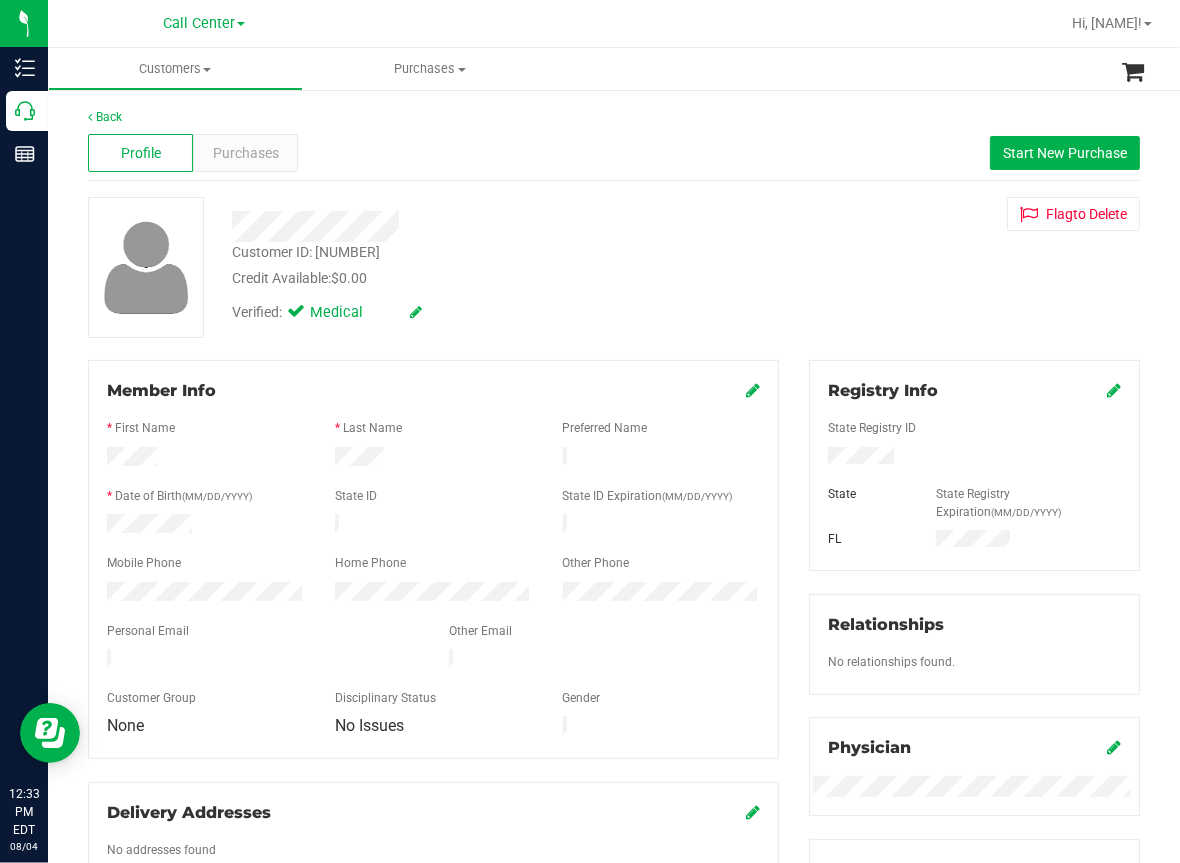 click on "Back" at bounding box center [614, 117] 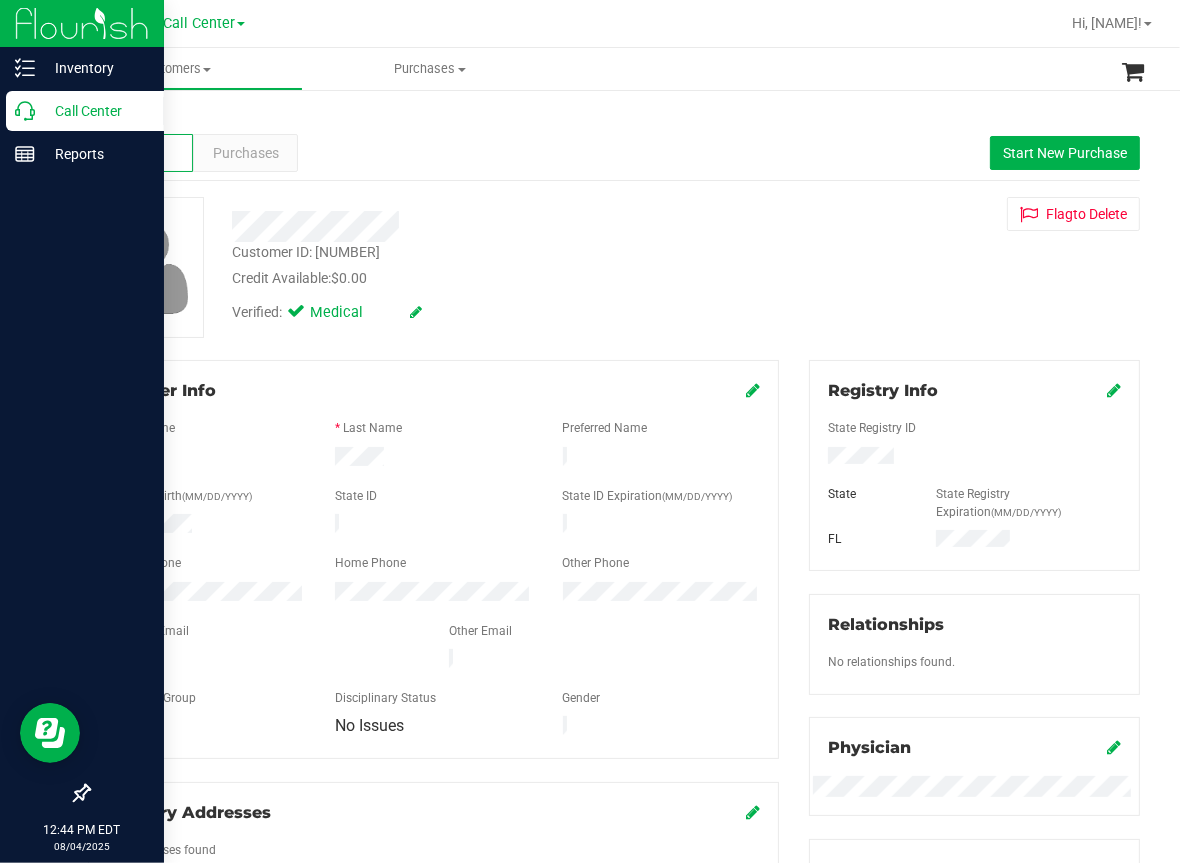 click on "Call Center" at bounding box center [95, 111] 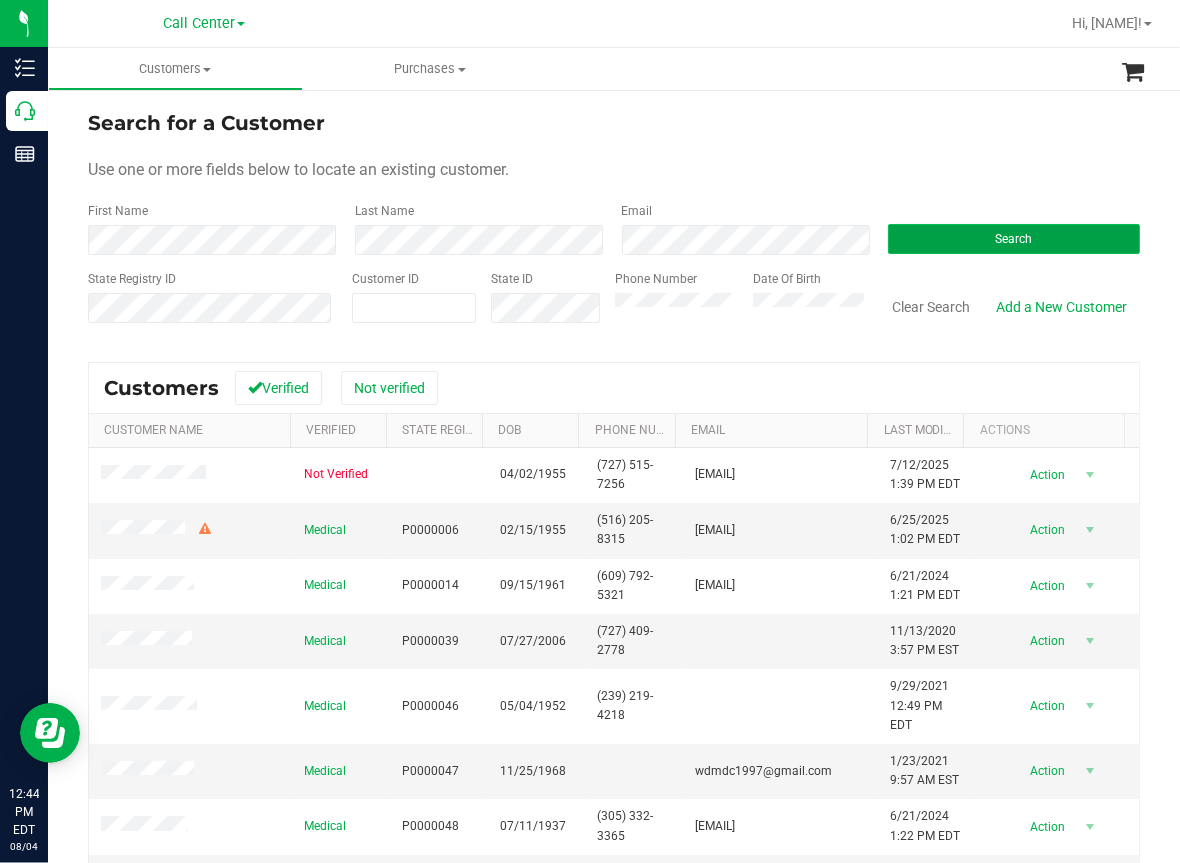 click on "Search" at bounding box center [1014, 239] 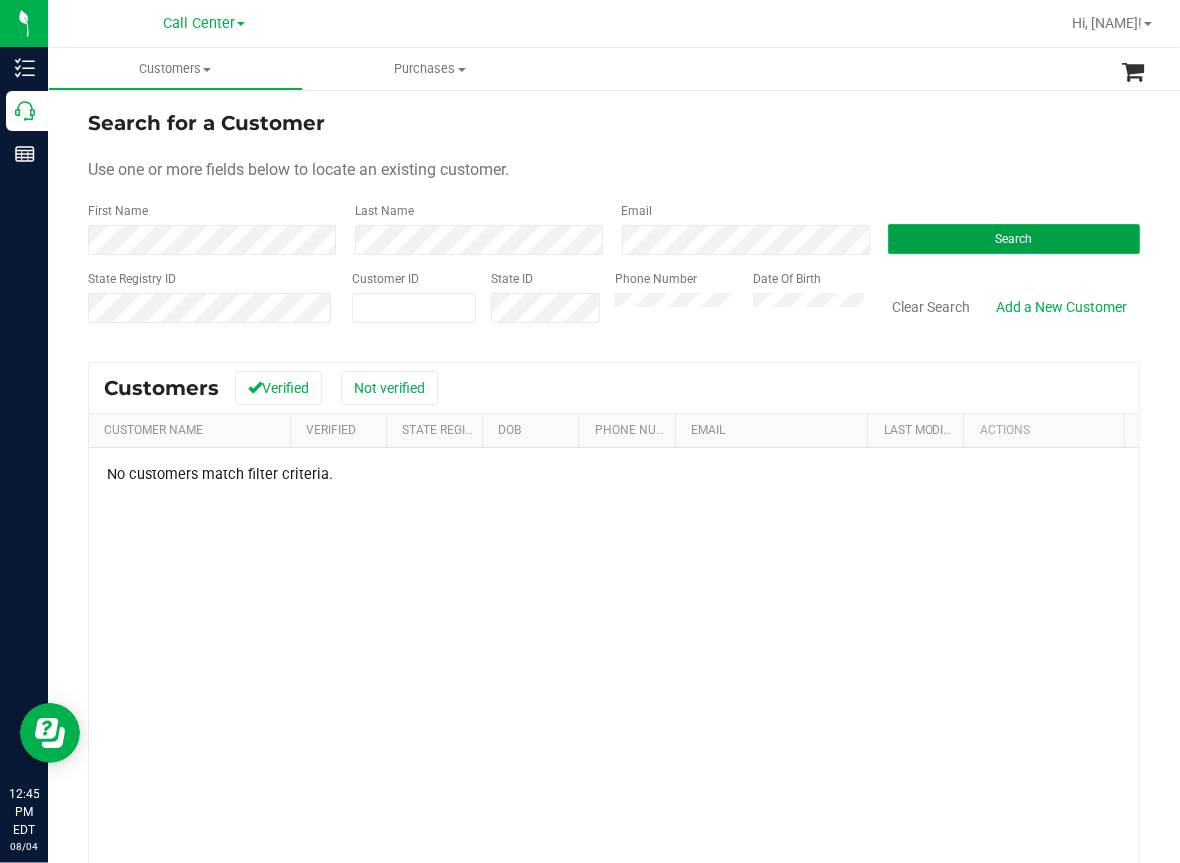 click on "Search" at bounding box center [1014, 239] 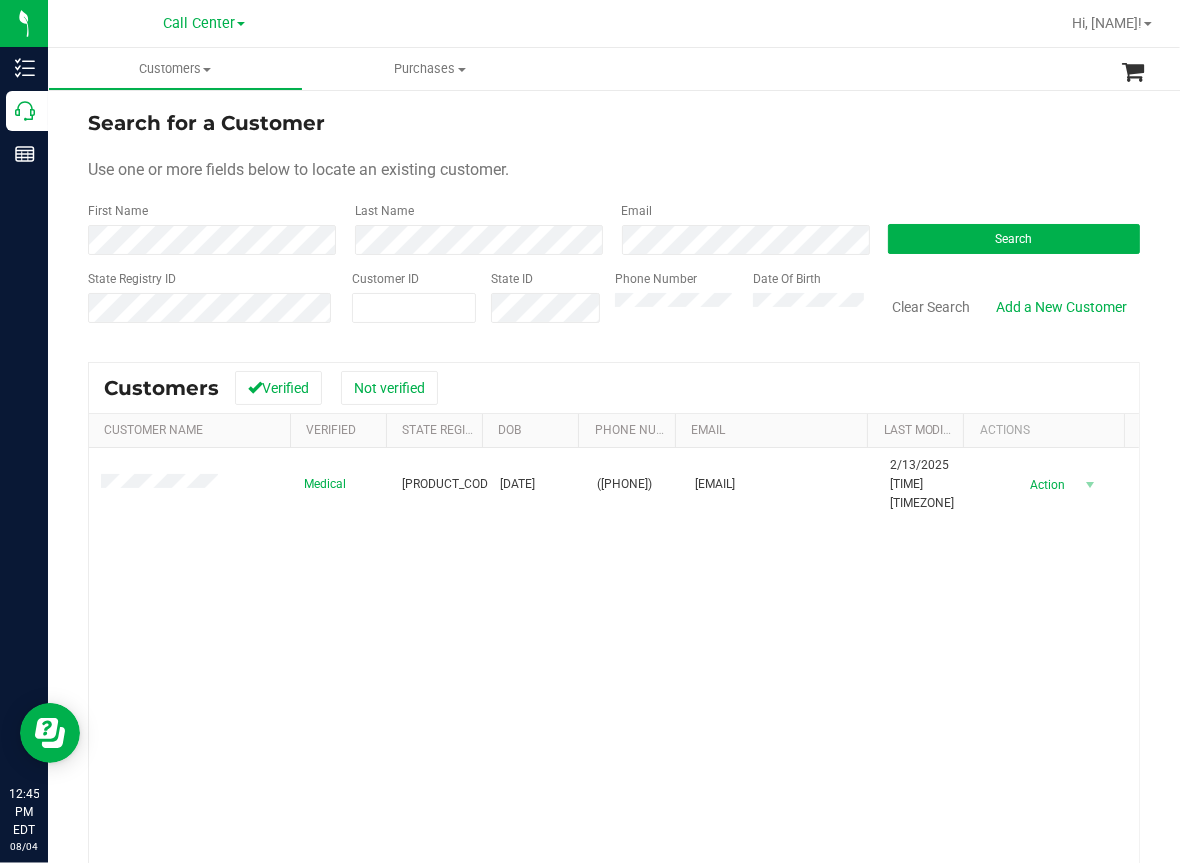 click on "Medical P7MF9965 09/02/1976 (321) 381-8600 leylacummins@yahoo.com 2/13/2025 1:59 PM EST
Delete Profile
Action Action Create new purchase View profile View purchases" at bounding box center [614, 720] 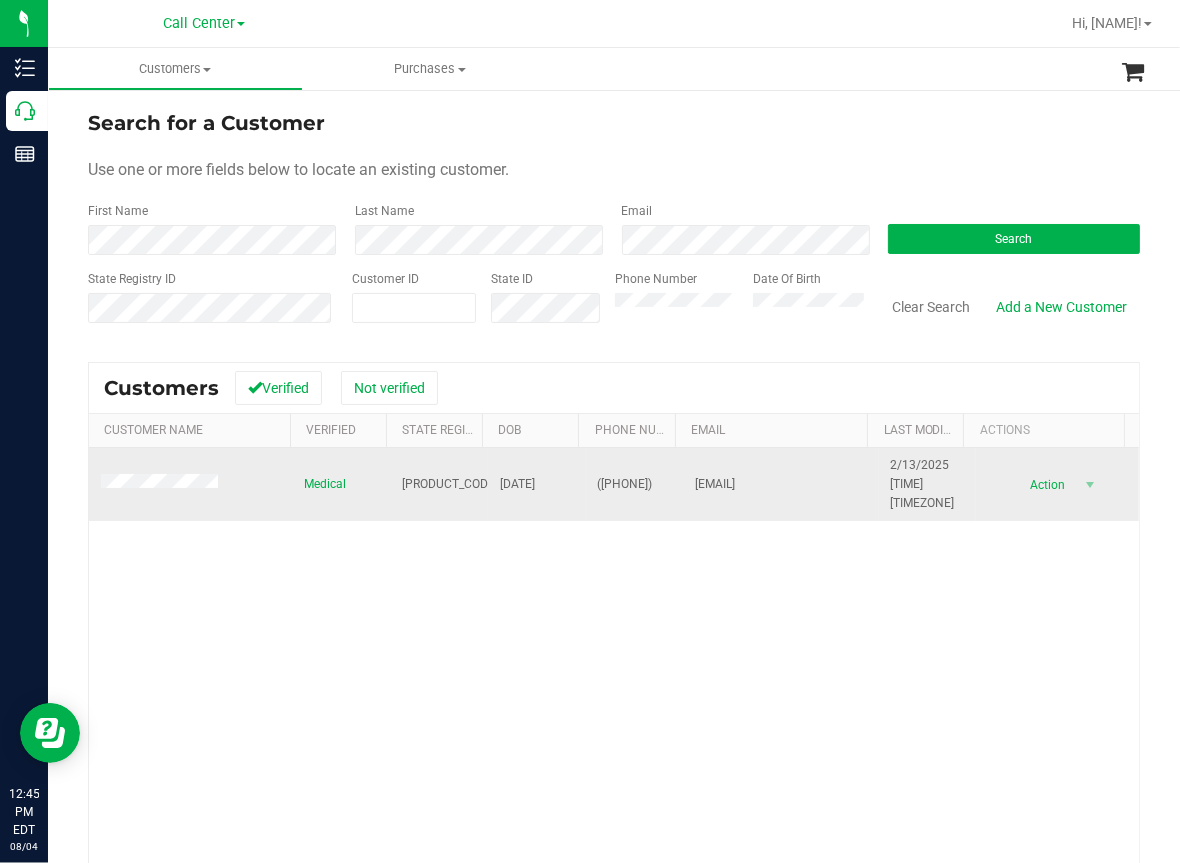 click on "P7MF9965" at bounding box center (450, 484) 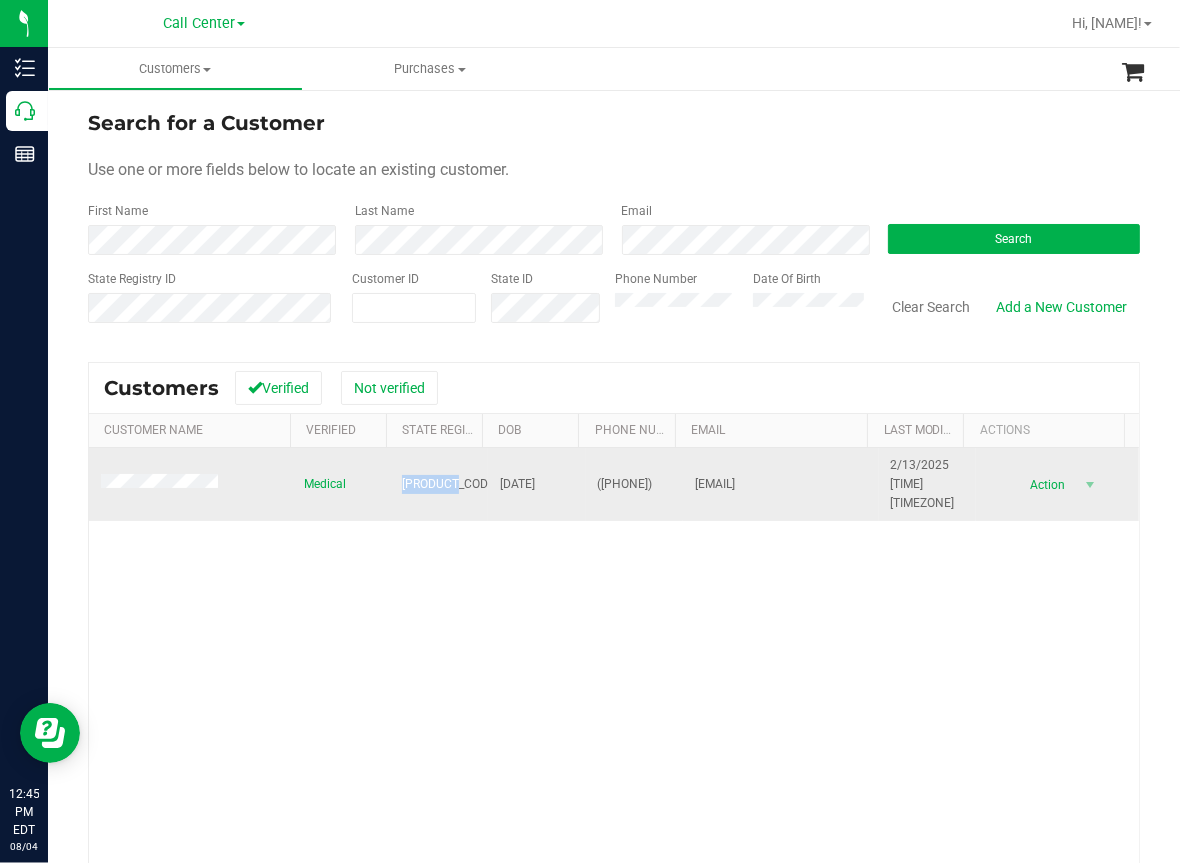 click on "P7MF9965" at bounding box center (450, 484) 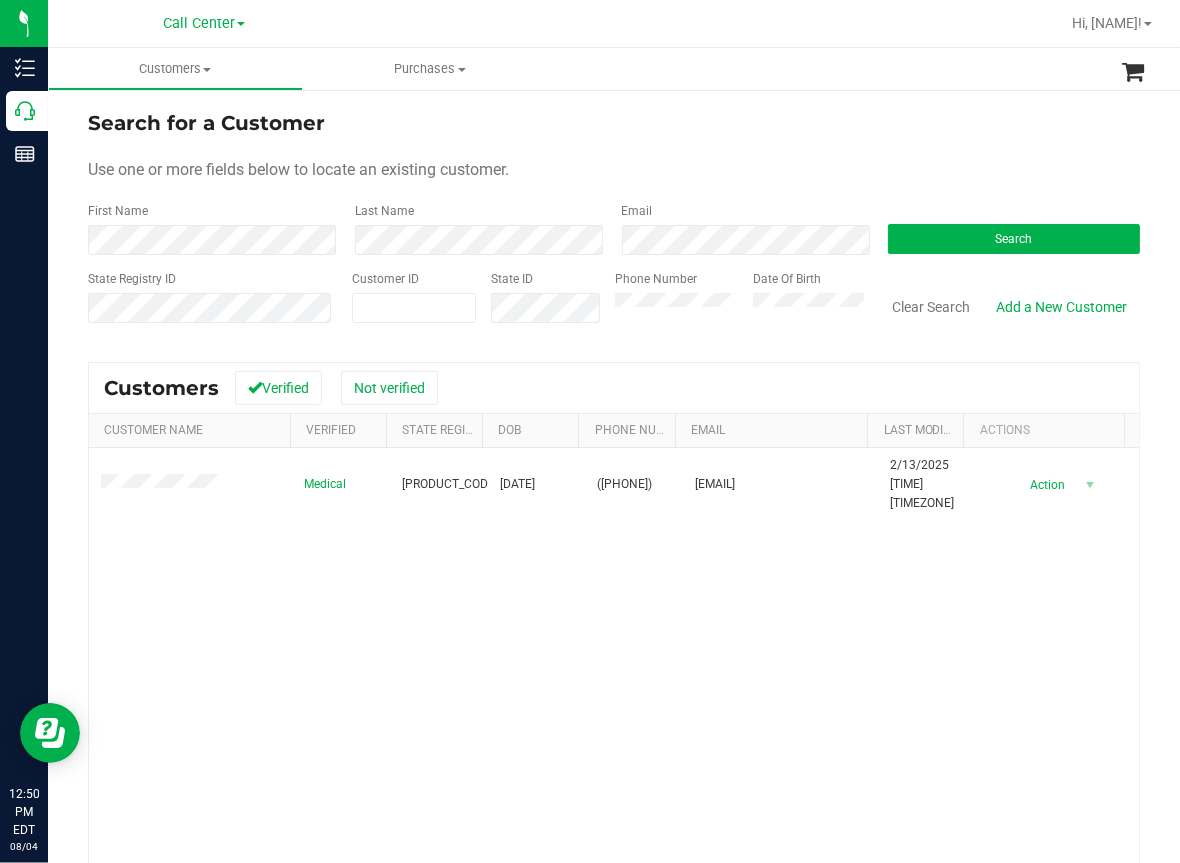 click on "Medical P7MF9965 09/02/1976 (321) 381-8600 leylacummins@yahoo.com 2/13/2025 1:59 PM EST
Delete Profile
Action Action Create new purchase View profile View purchases" at bounding box center [614, 720] 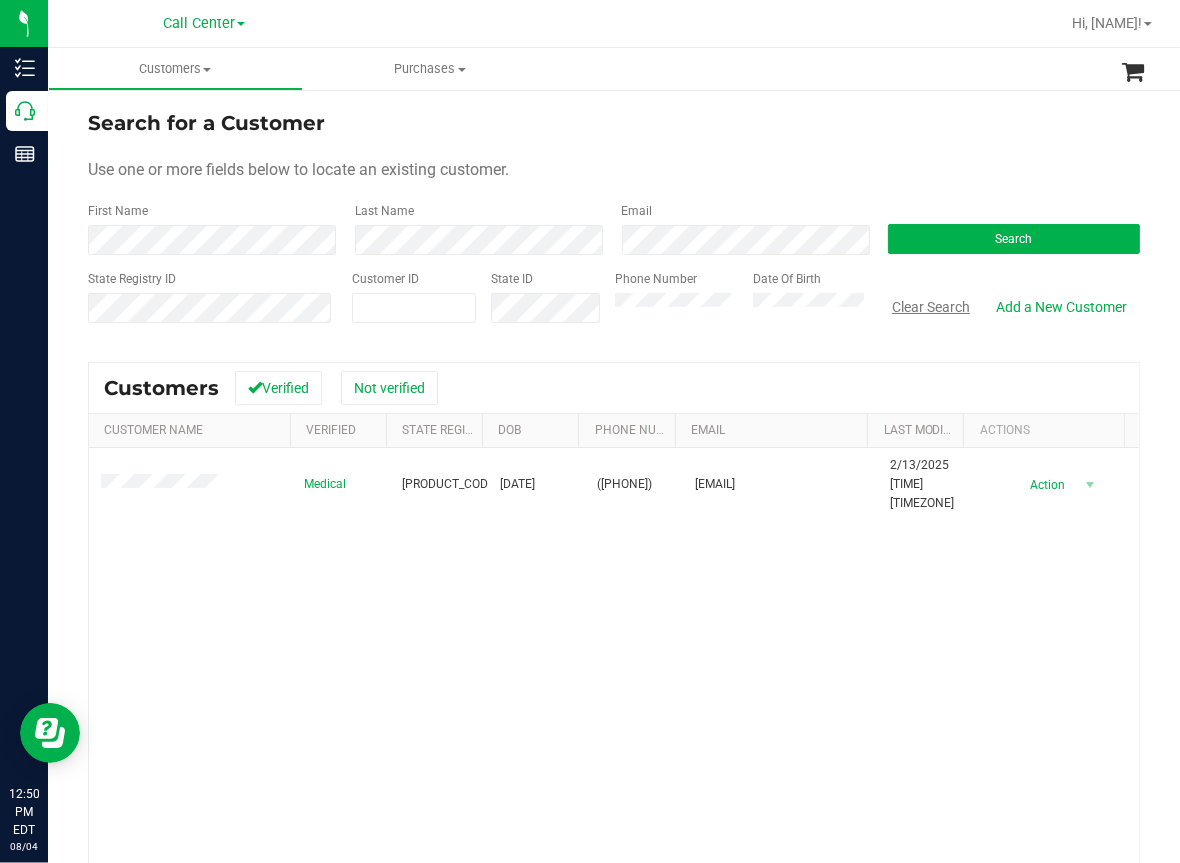 click on "Clear Search" at bounding box center (931, 307) 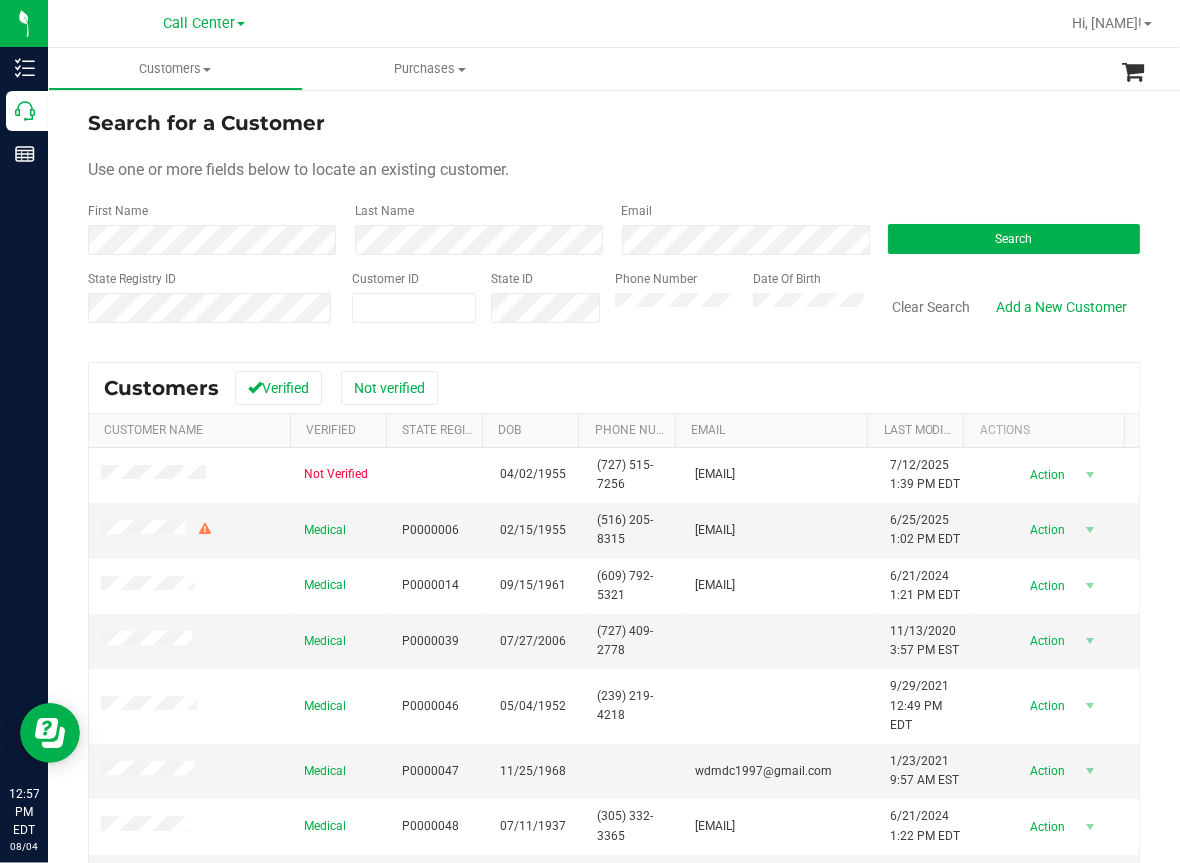 click on "Search for a Customer" at bounding box center (614, 123) 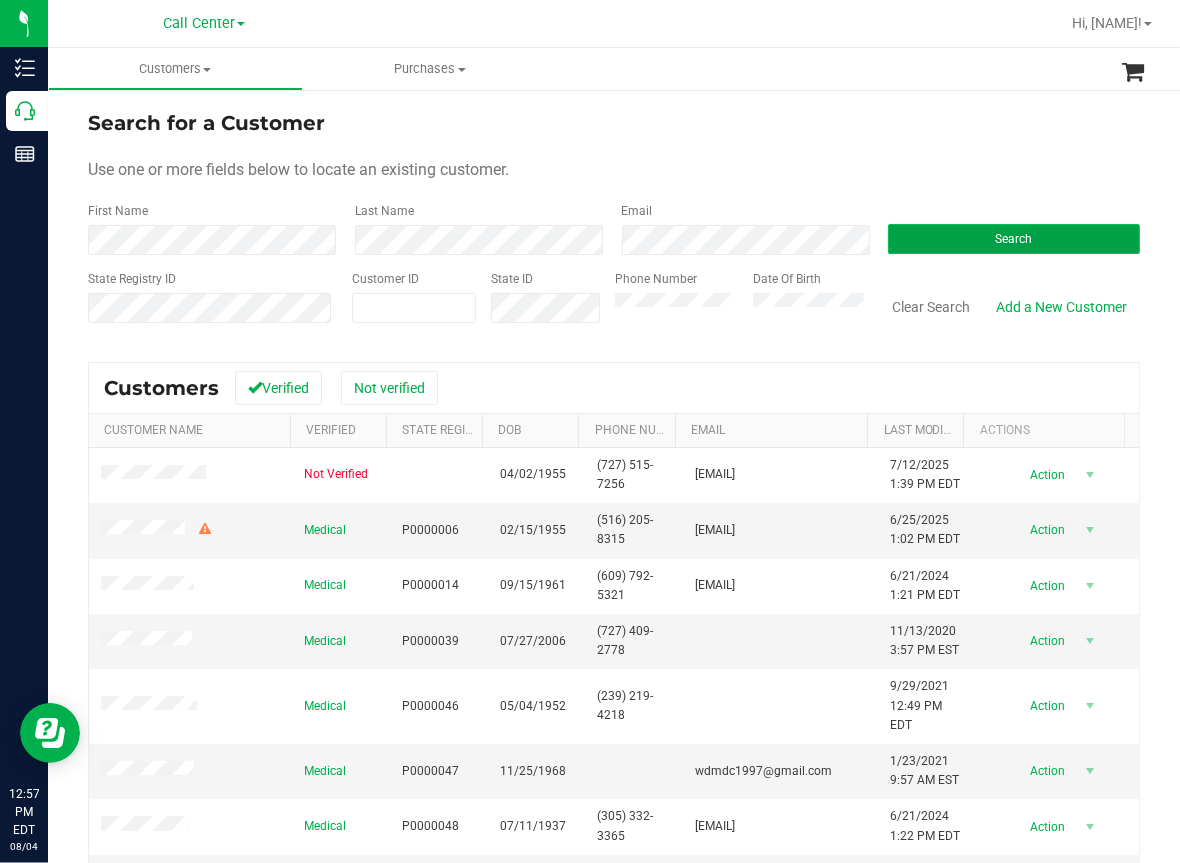 click on "Search" at bounding box center [1014, 239] 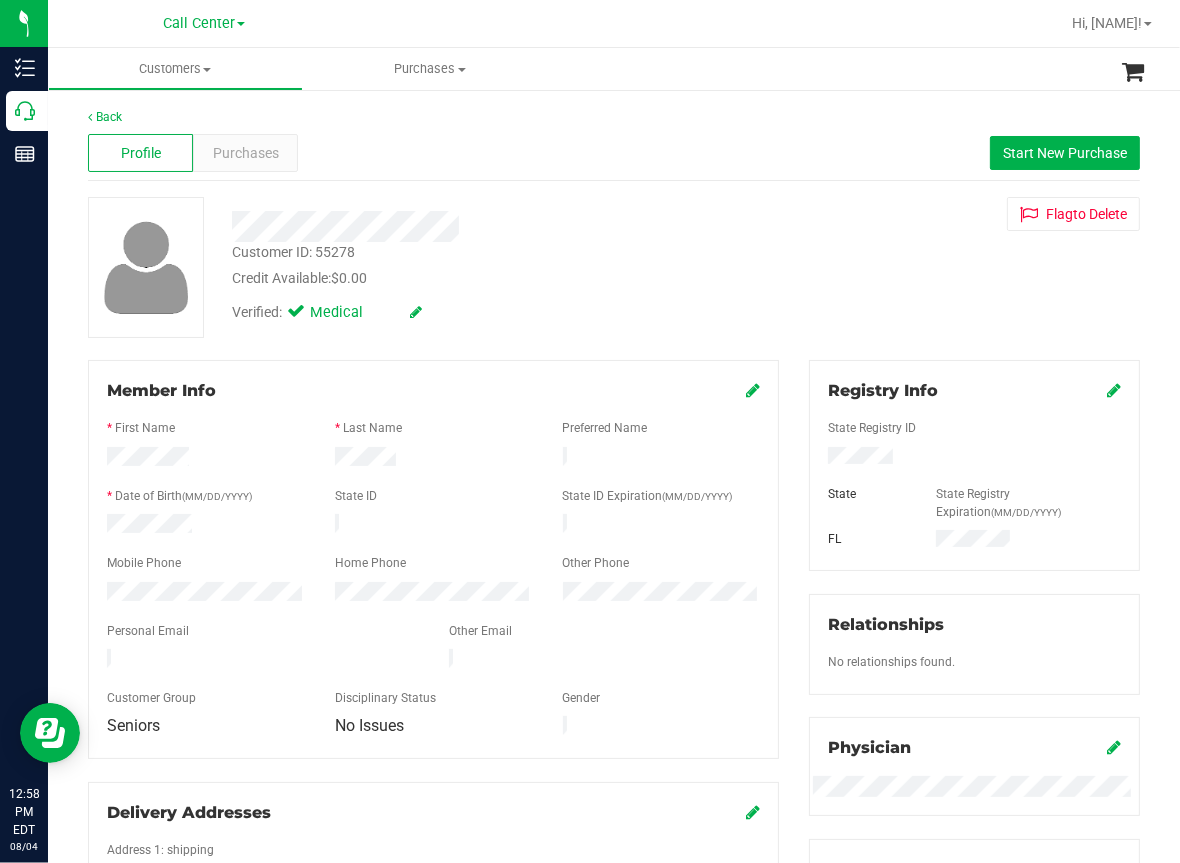 click on "Profile
Purchases
Start New Purchase" at bounding box center (614, 153) 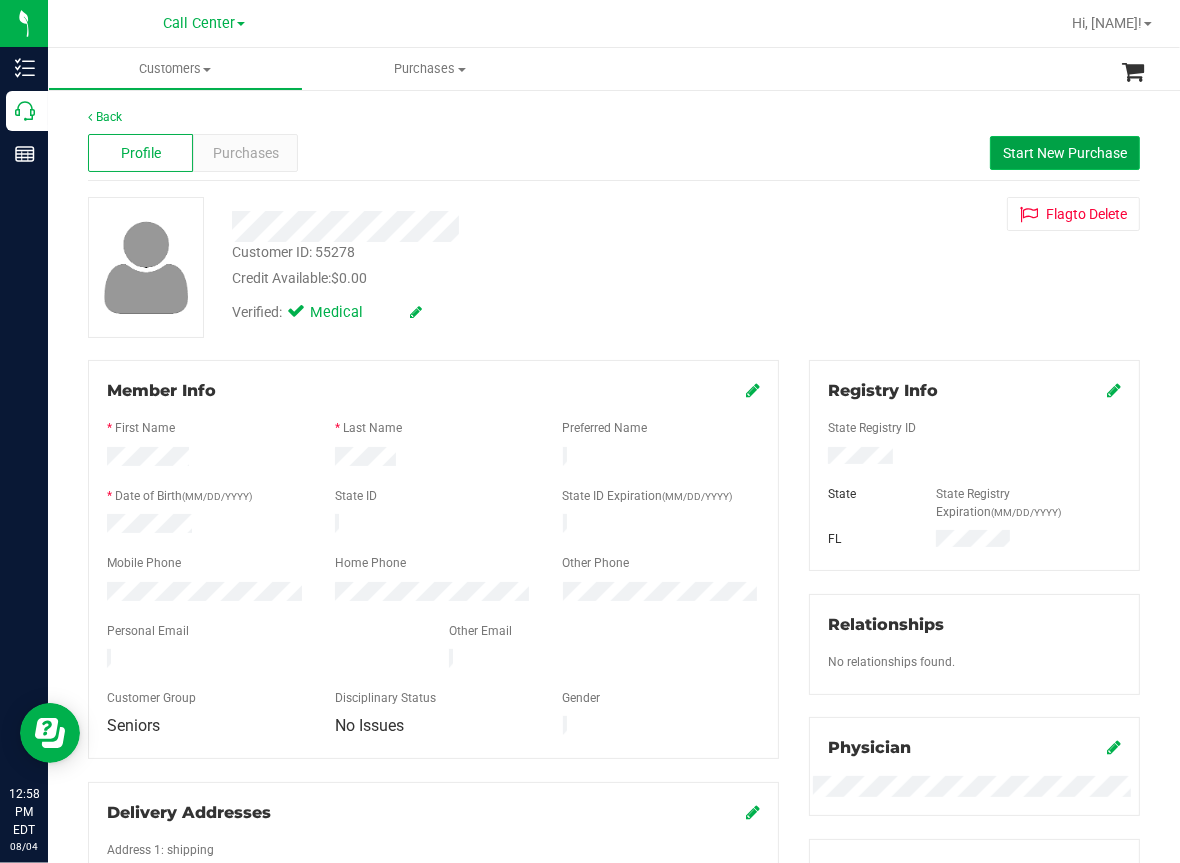 click on "Start New Purchase" at bounding box center [1065, 153] 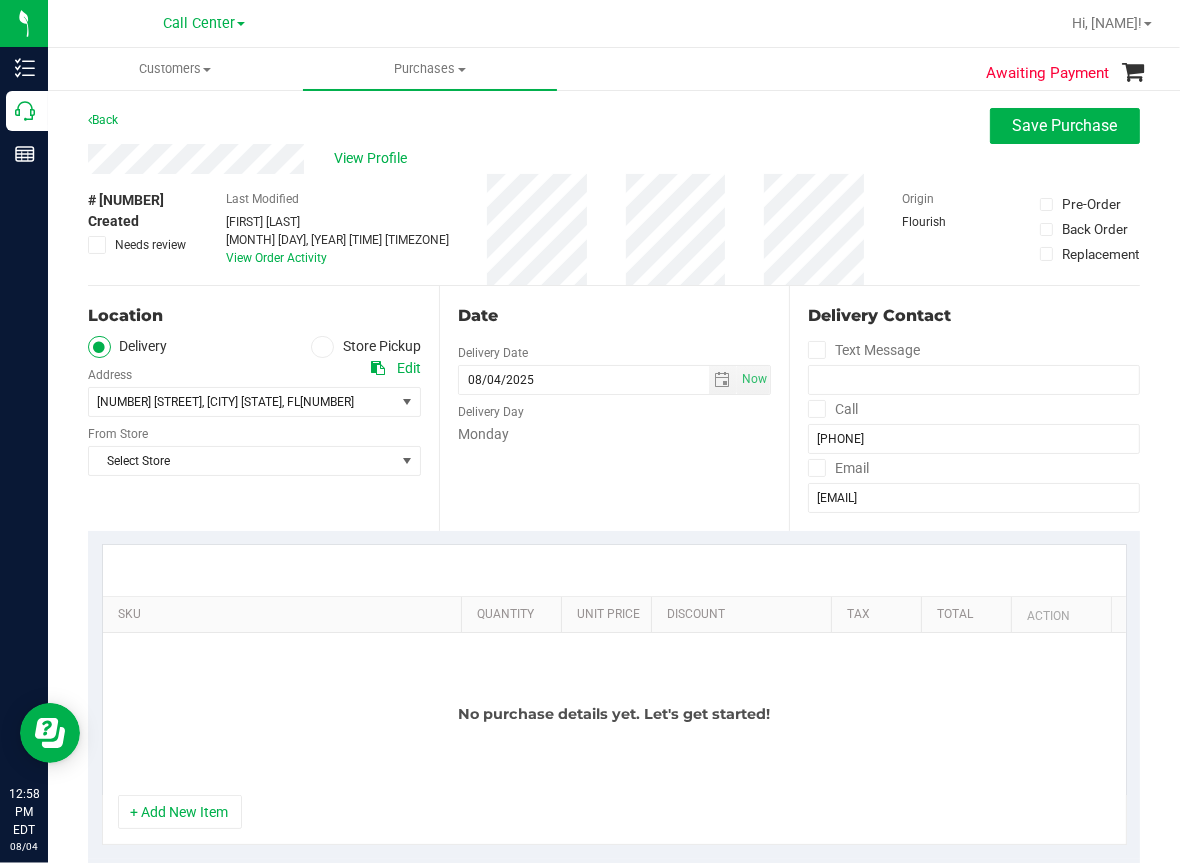 click at bounding box center [322, 347] 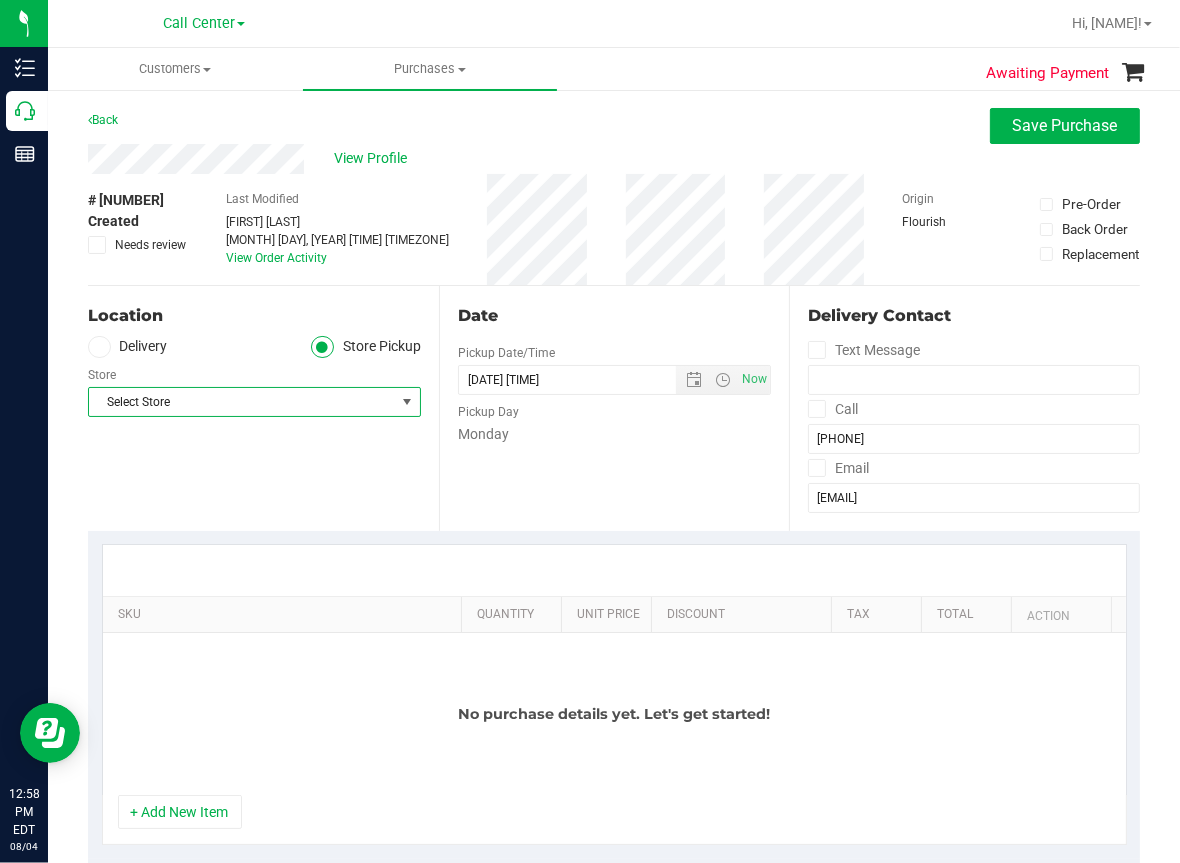 click on "Select Store" at bounding box center [242, 402] 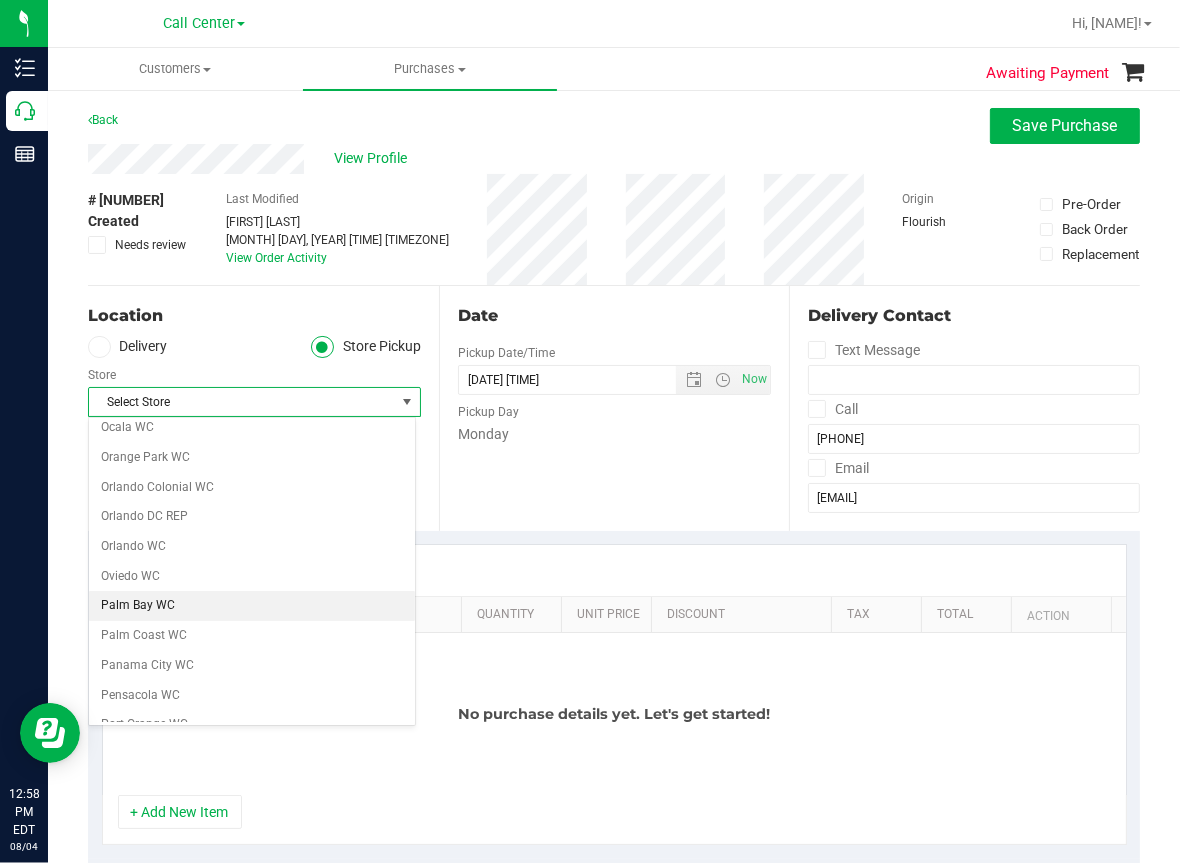 scroll, scrollTop: 1000, scrollLeft: 0, axis: vertical 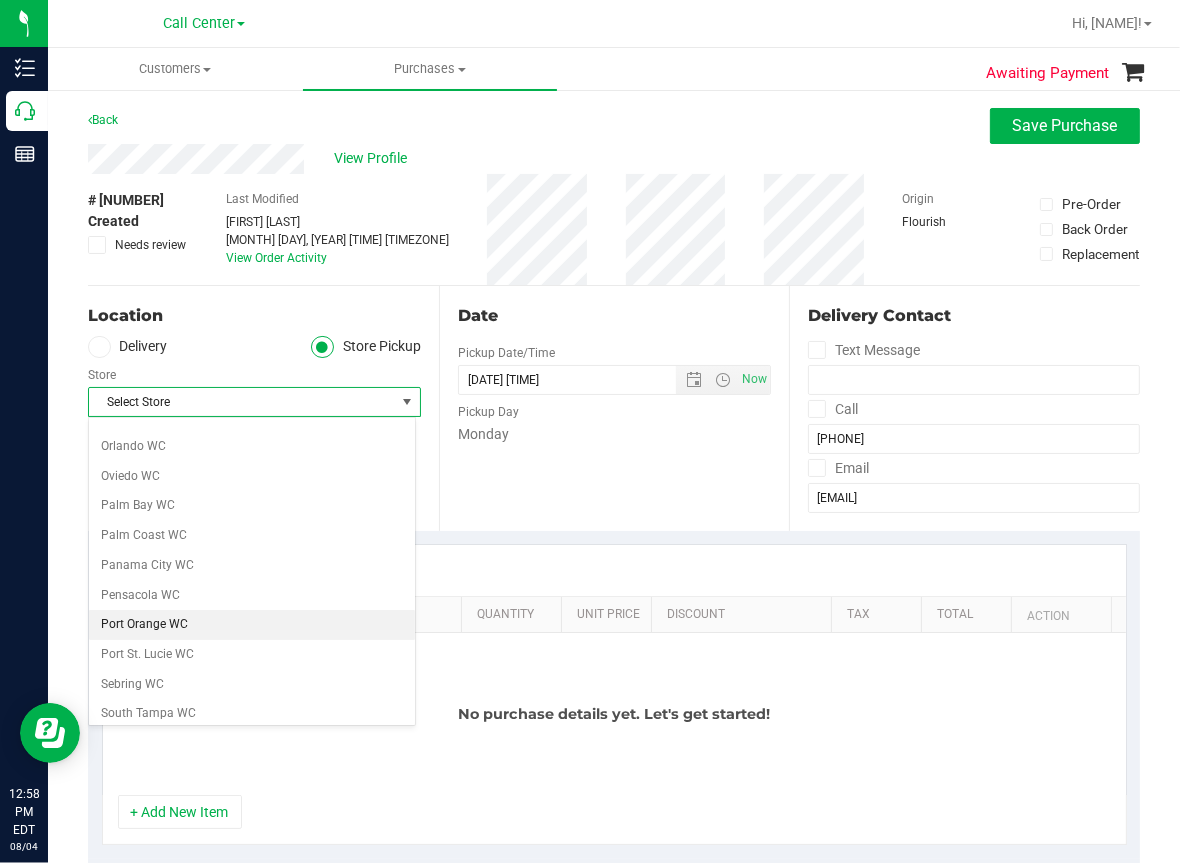 click on "Port Orange WC" at bounding box center (252, 625) 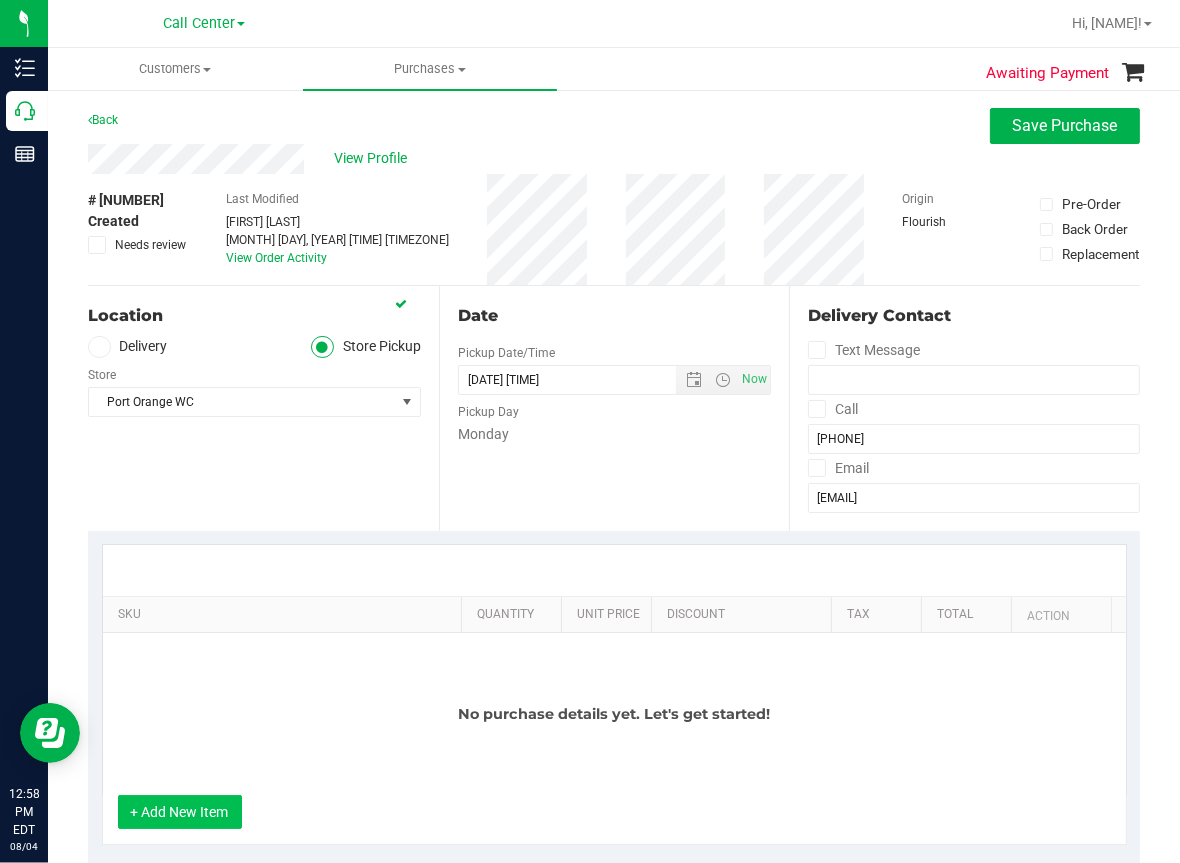 click on "+ Add New Item" at bounding box center (180, 812) 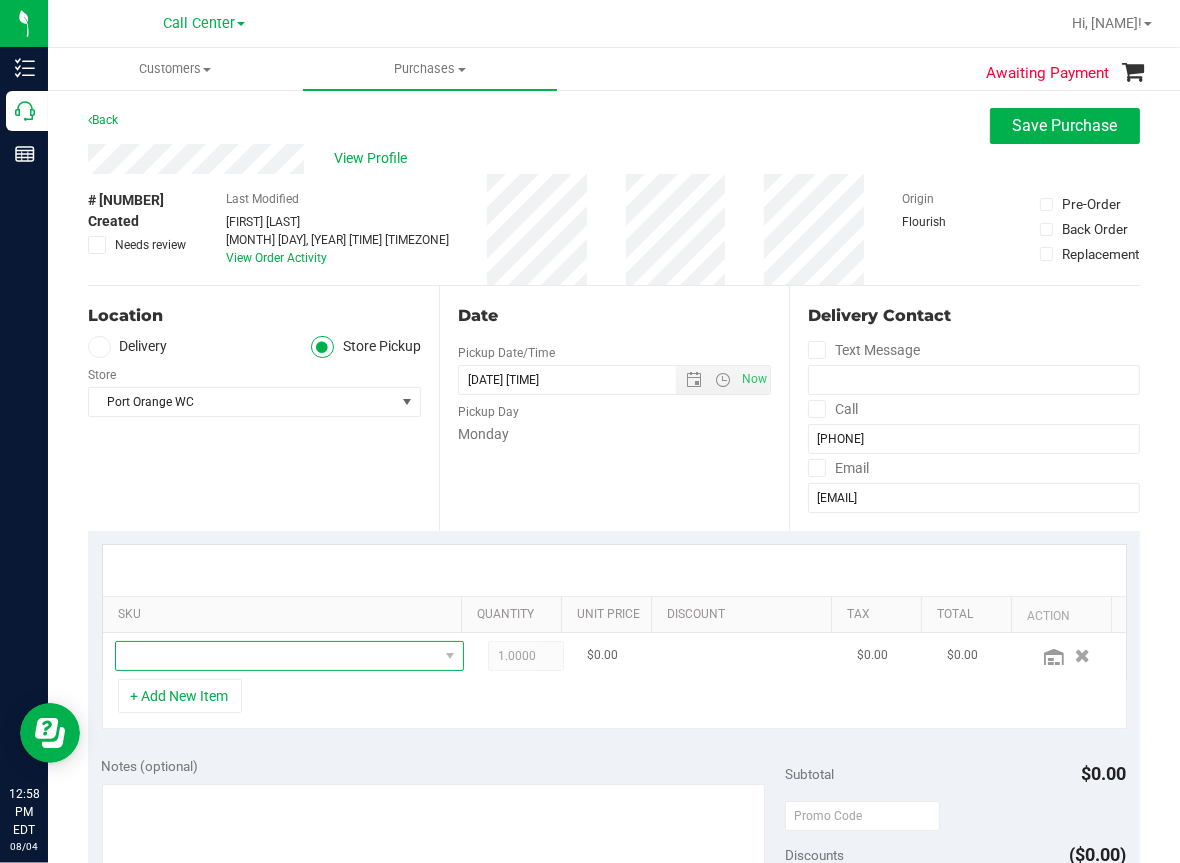 click at bounding box center [277, 656] 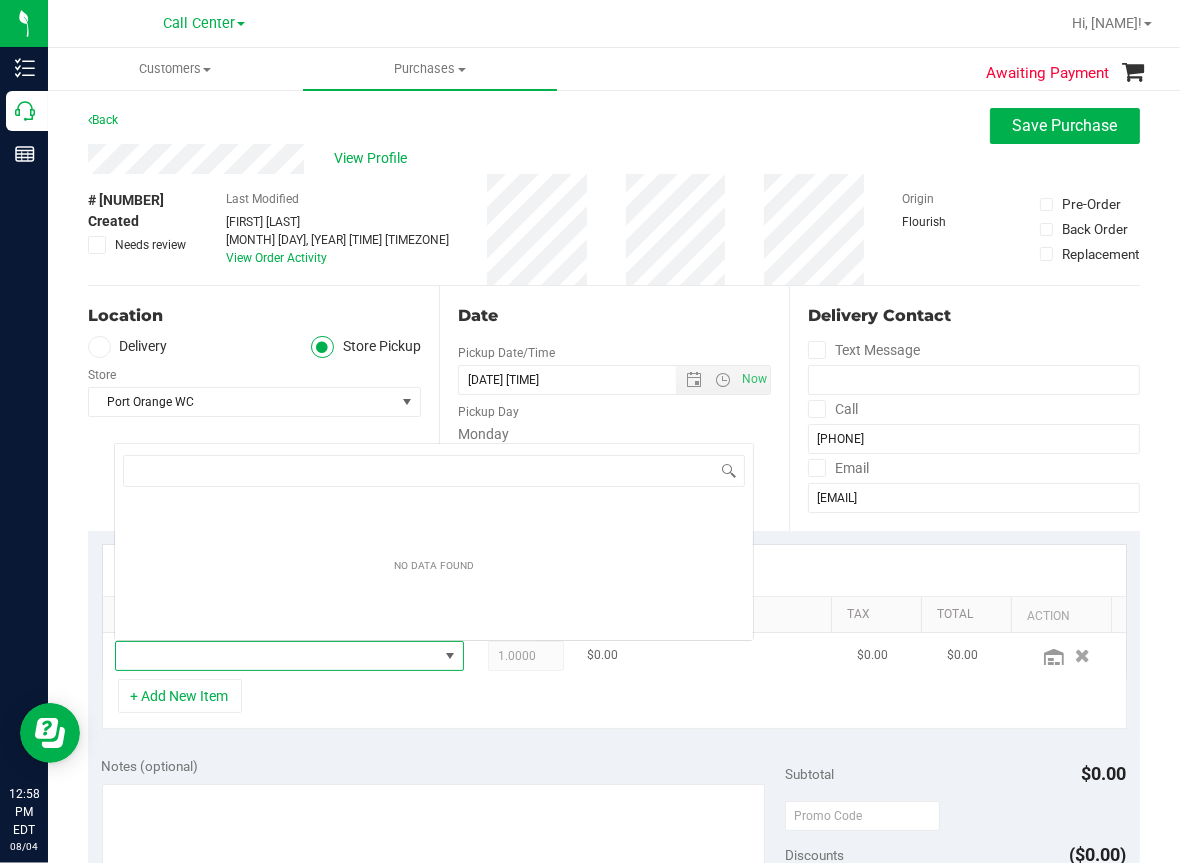 scroll, scrollTop: 0, scrollLeft: 0, axis: both 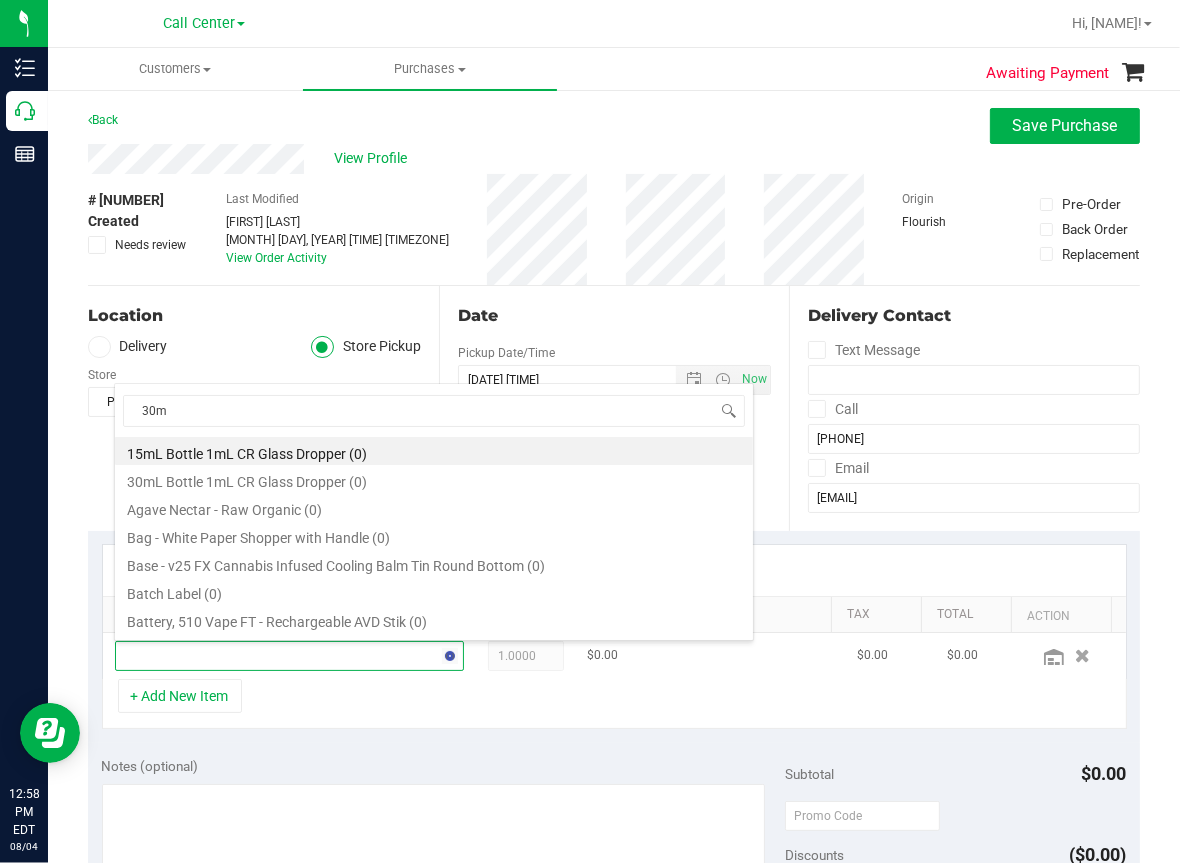 type on "30ml" 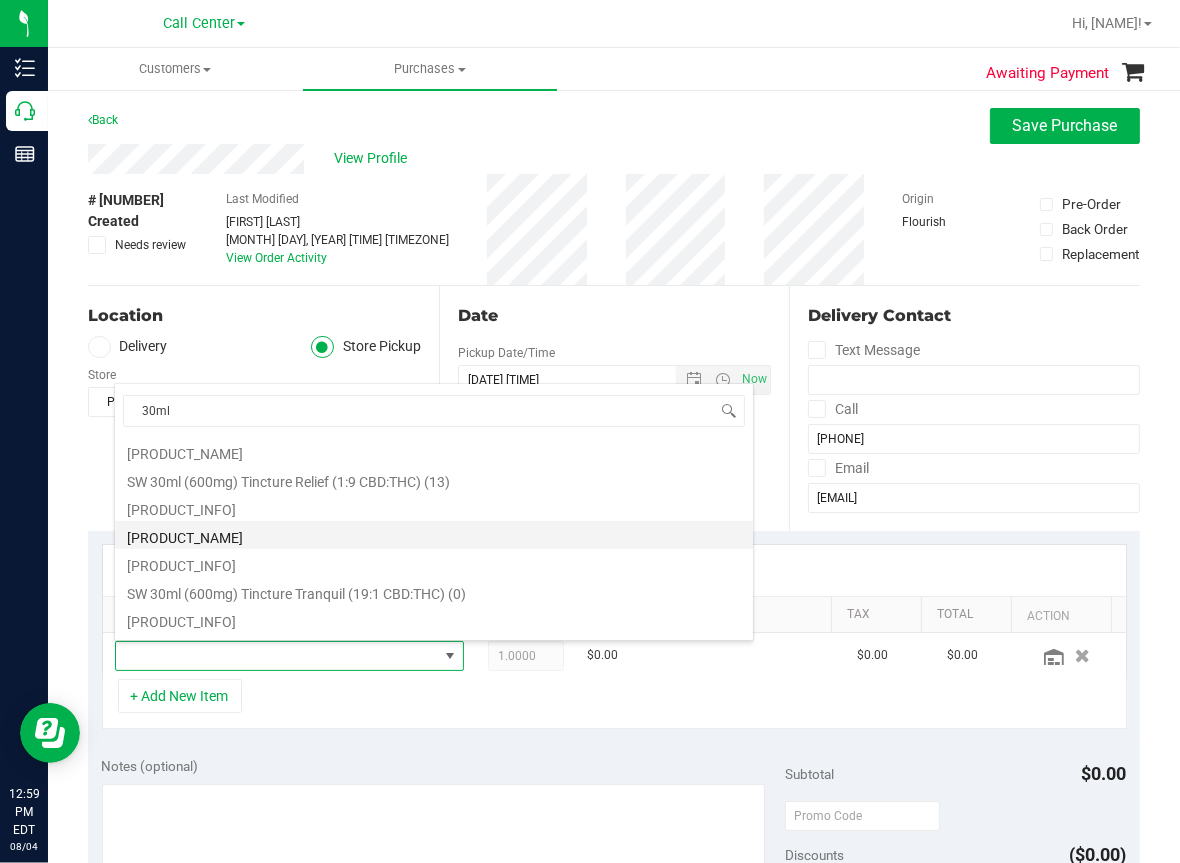 scroll, scrollTop: 1100, scrollLeft: 0, axis: vertical 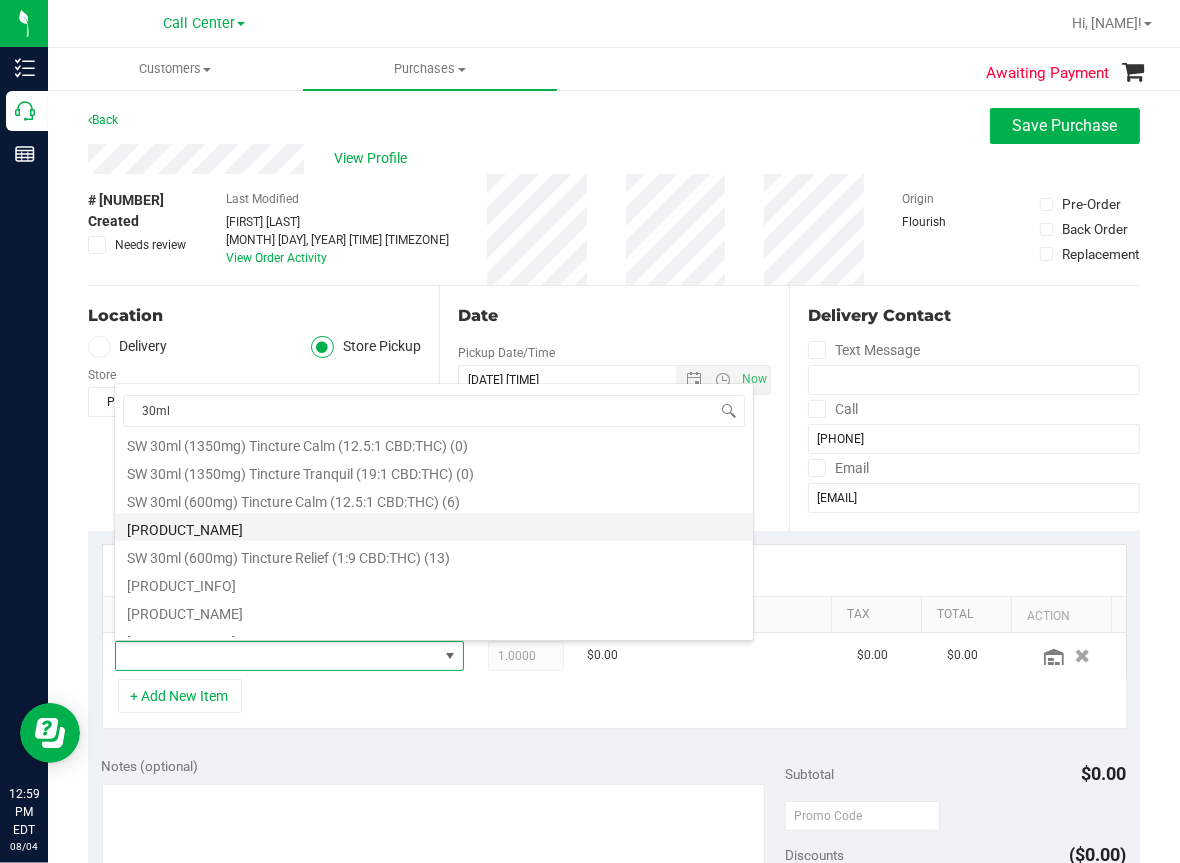 click on "SW 30ml (600mg) Tincture Dream (1:9 CBD:THC) (0)" at bounding box center [434, 527] 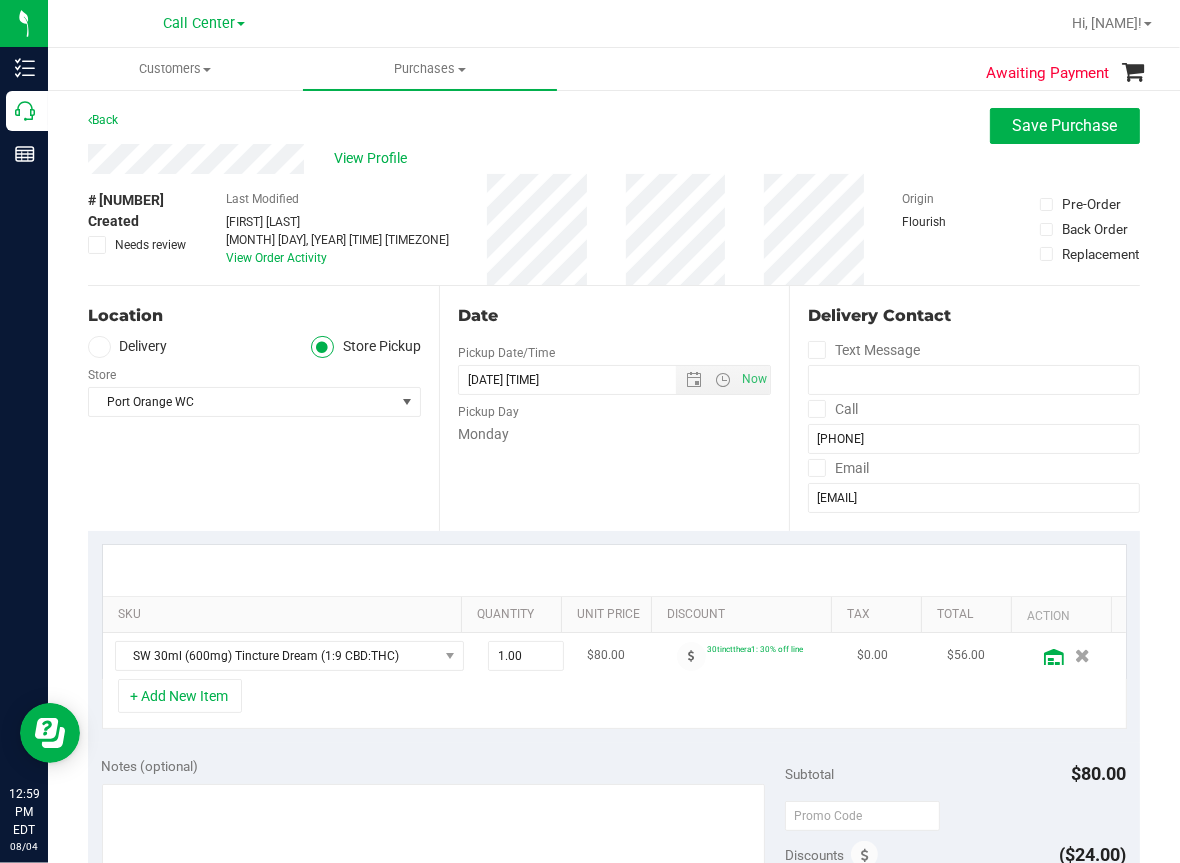 click 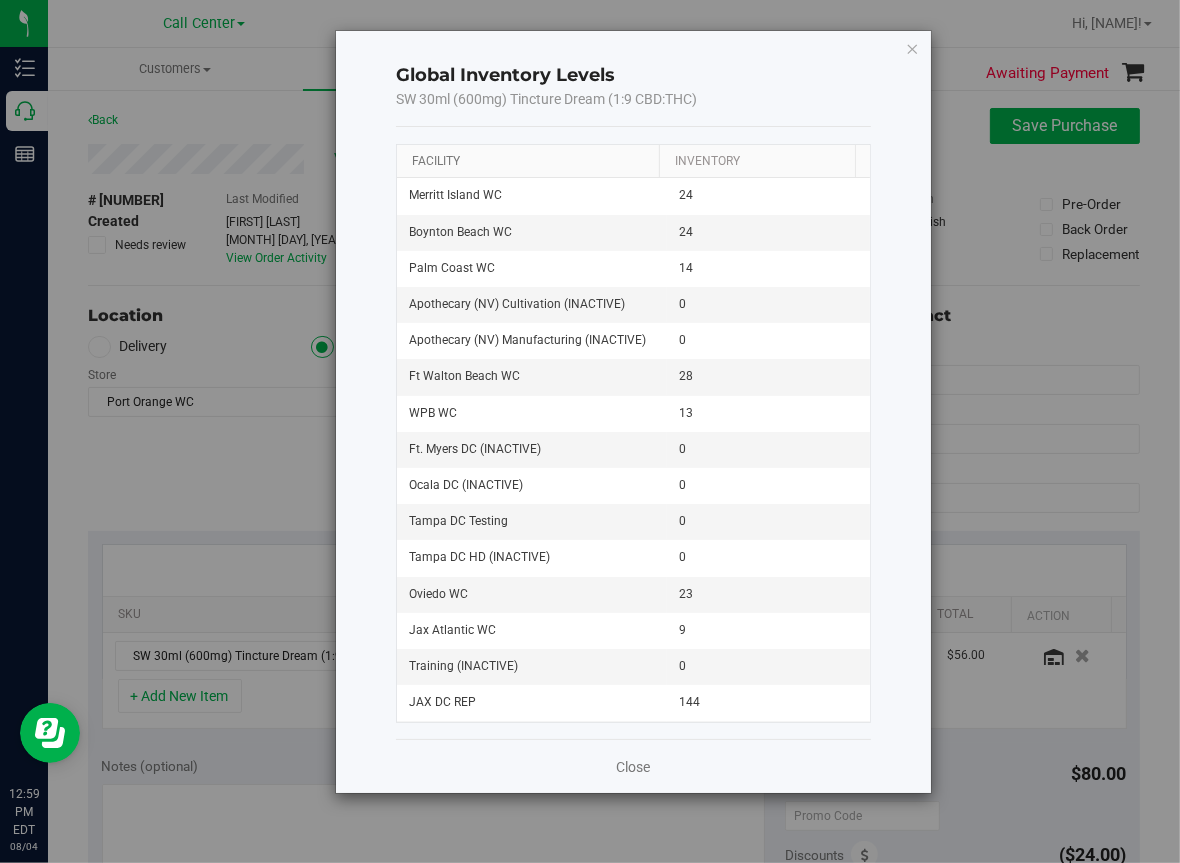 click on "Facility" at bounding box center [436, 161] 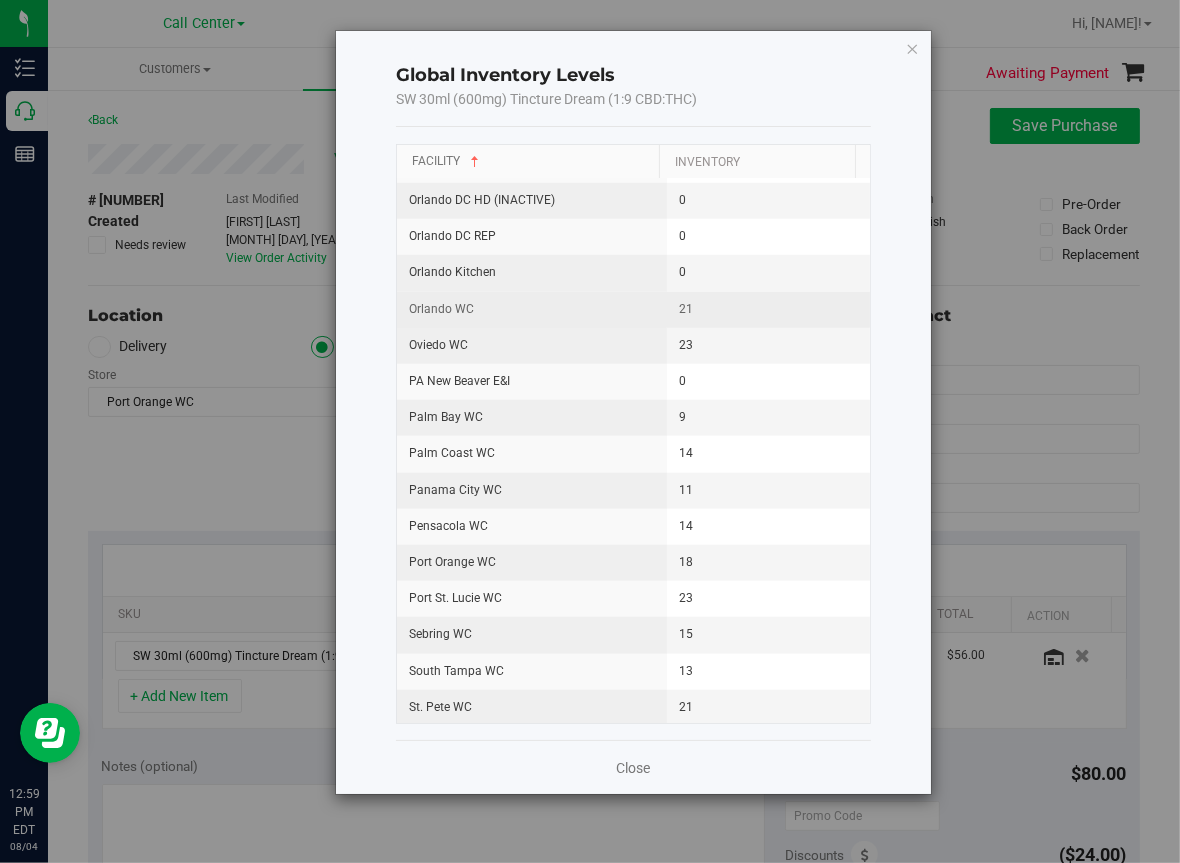 scroll, scrollTop: 1700, scrollLeft: 0, axis: vertical 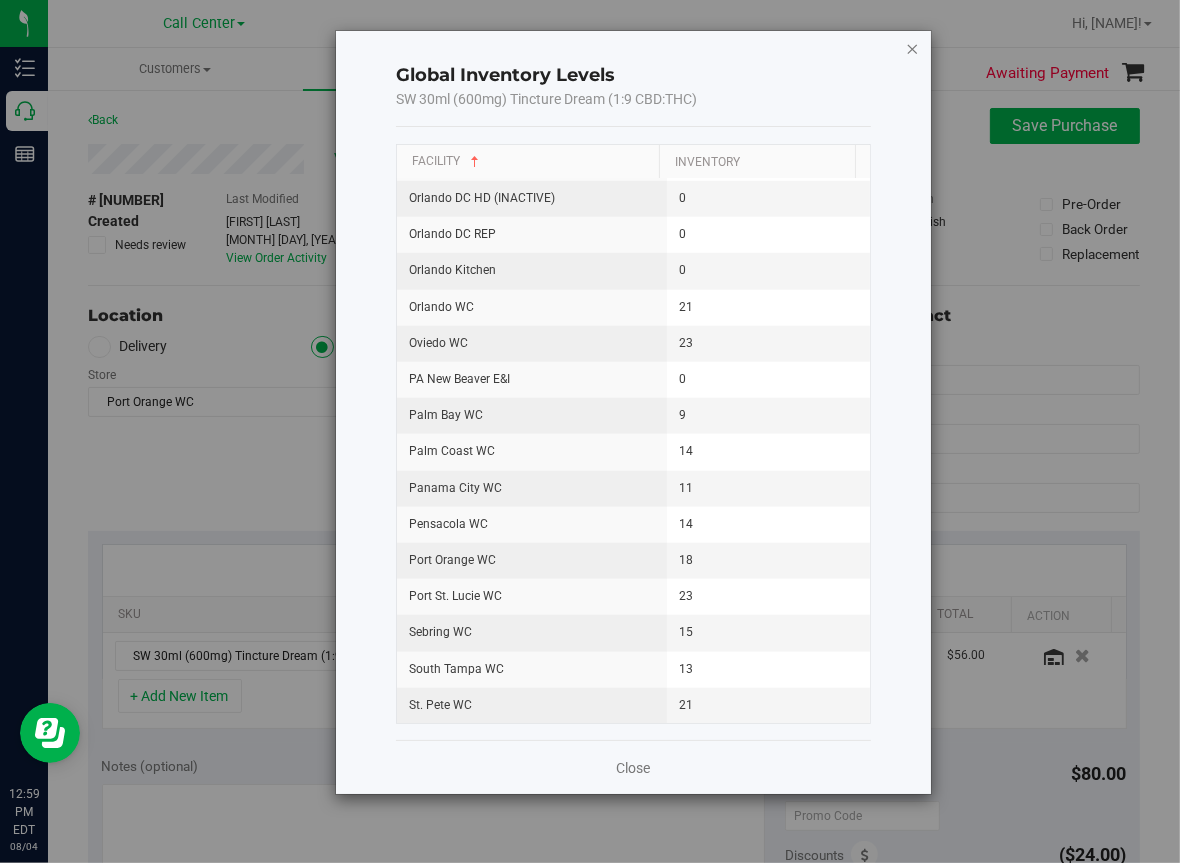 click at bounding box center (913, 48) 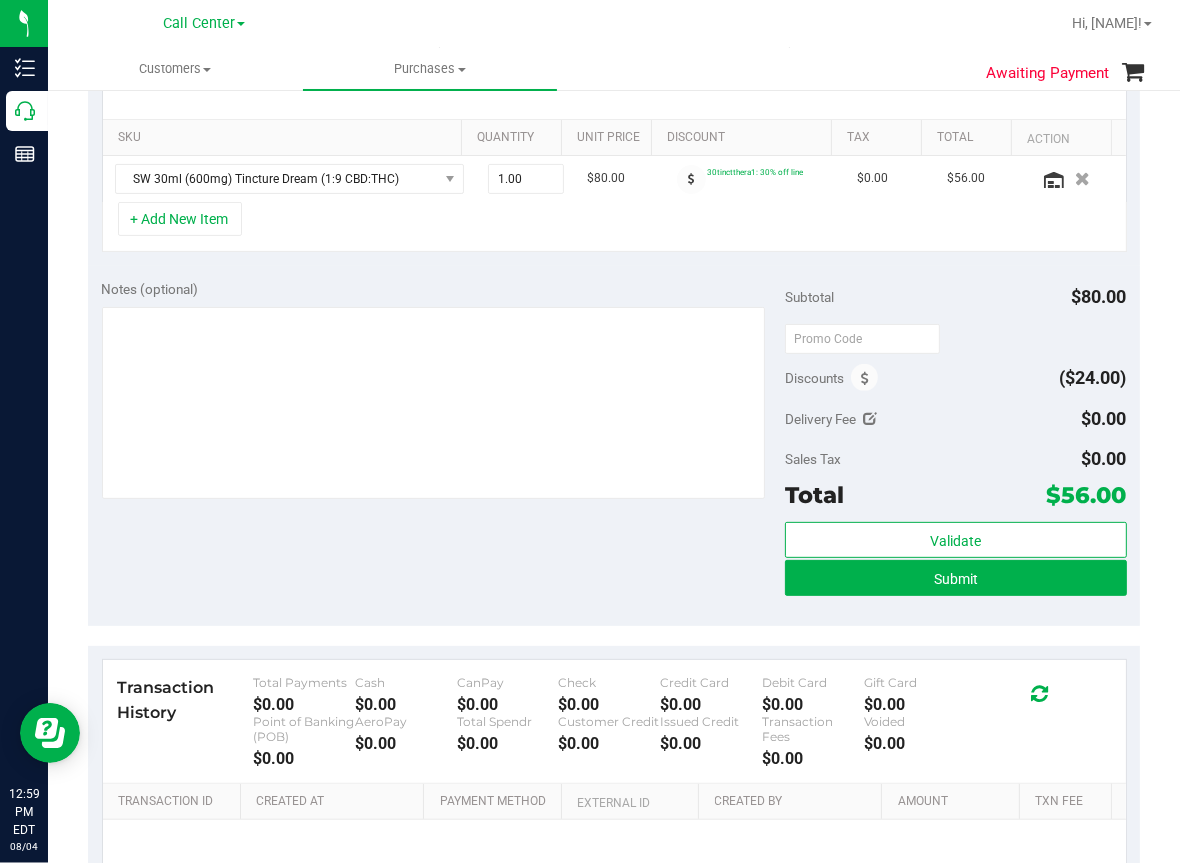 scroll, scrollTop: 600, scrollLeft: 0, axis: vertical 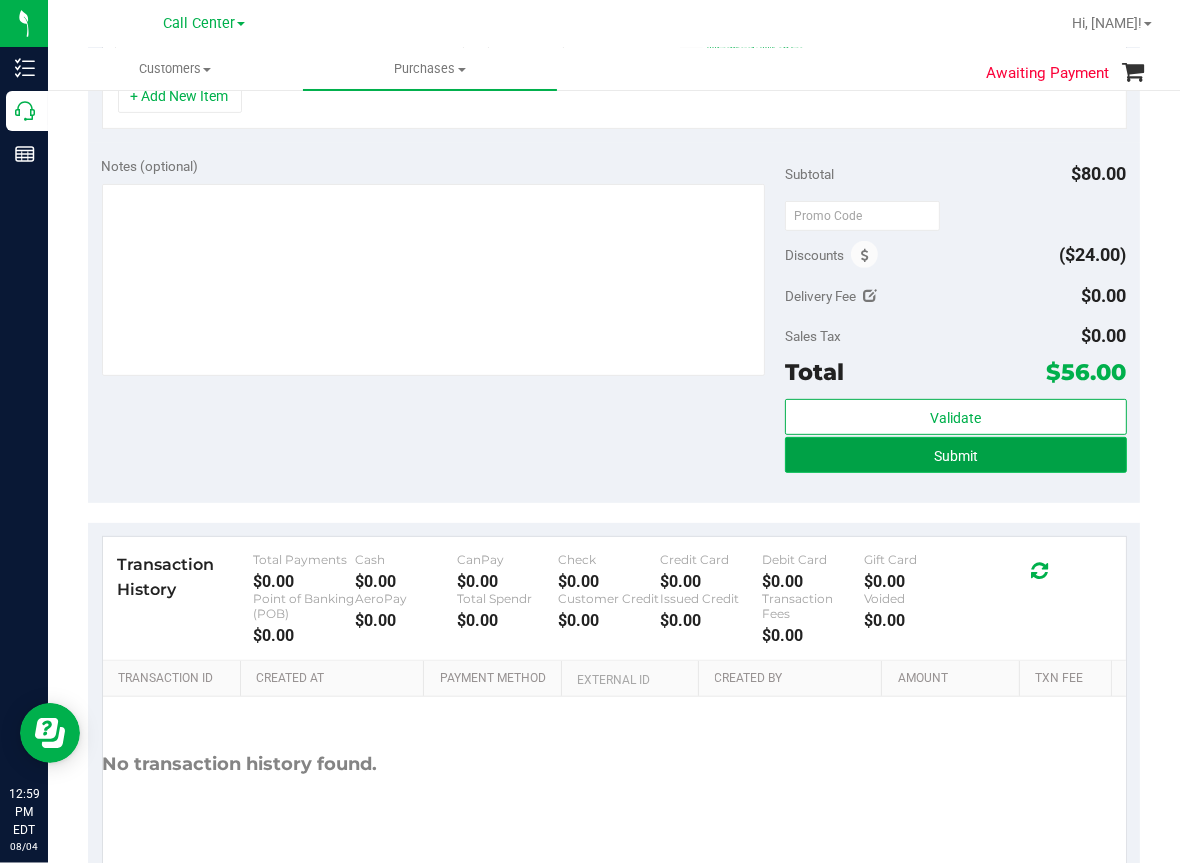 click on "Submit" at bounding box center (956, 456) 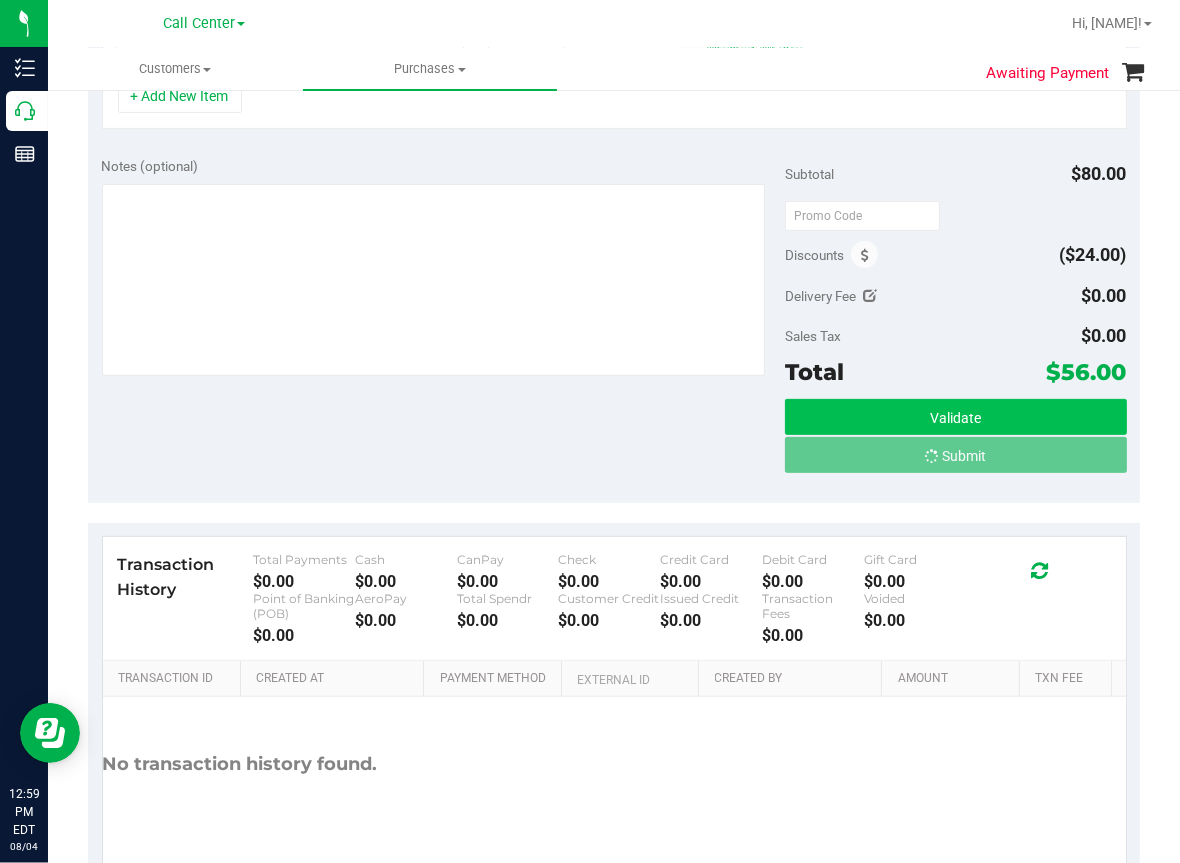 scroll, scrollTop: 568, scrollLeft: 0, axis: vertical 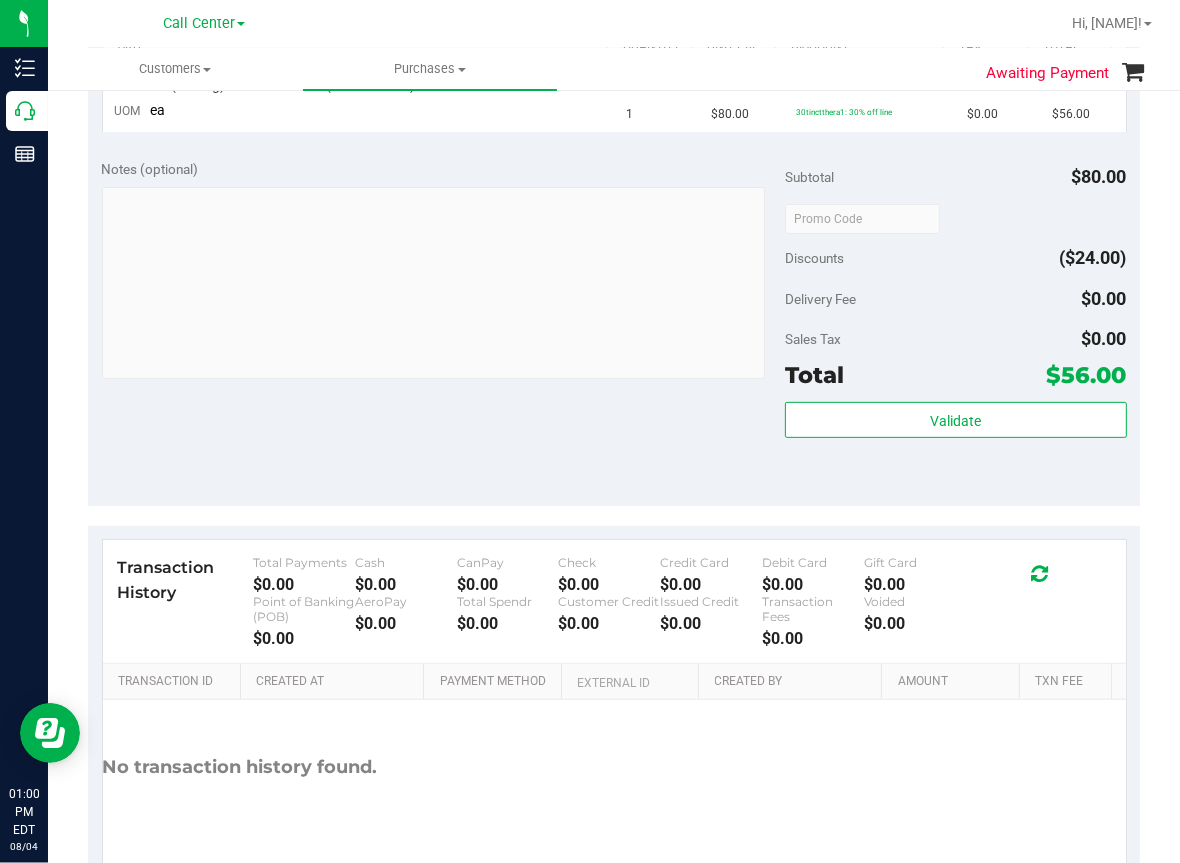 click at bounding box center [433, 285] 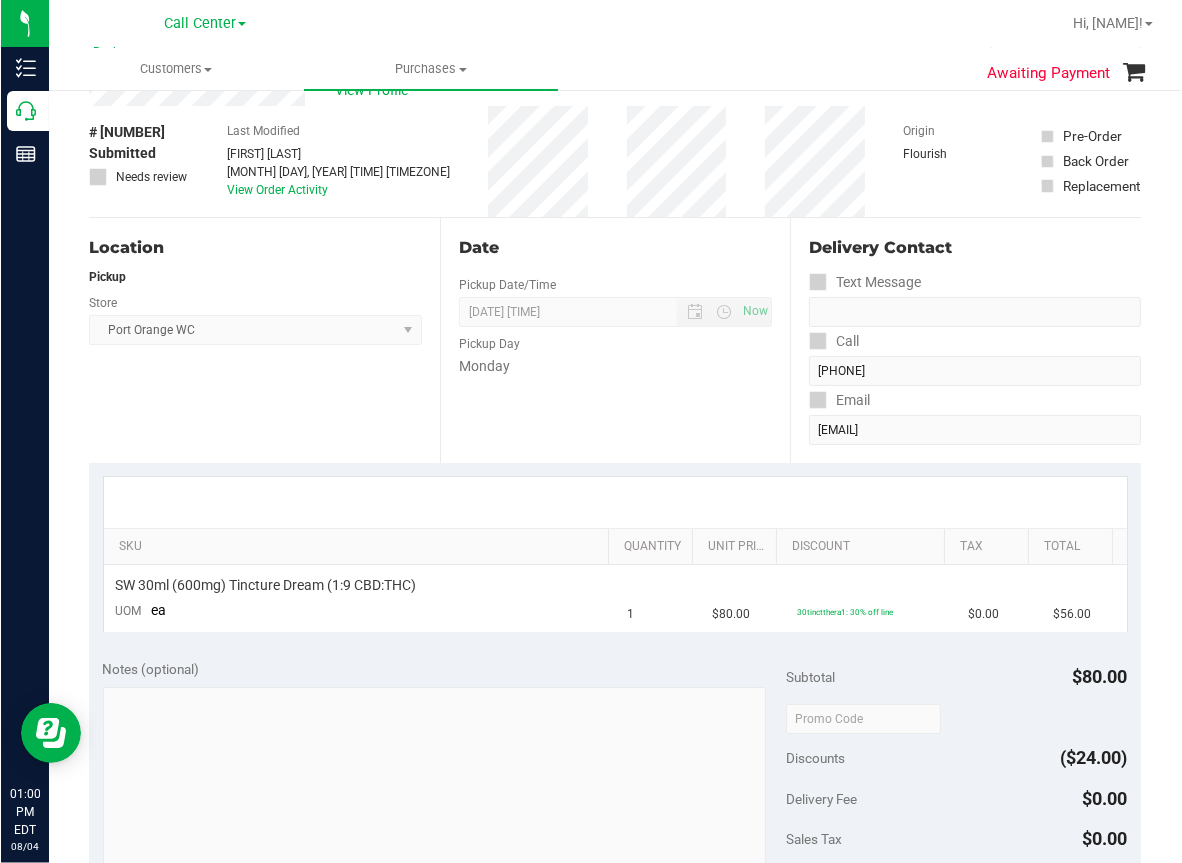 scroll, scrollTop: 0, scrollLeft: 0, axis: both 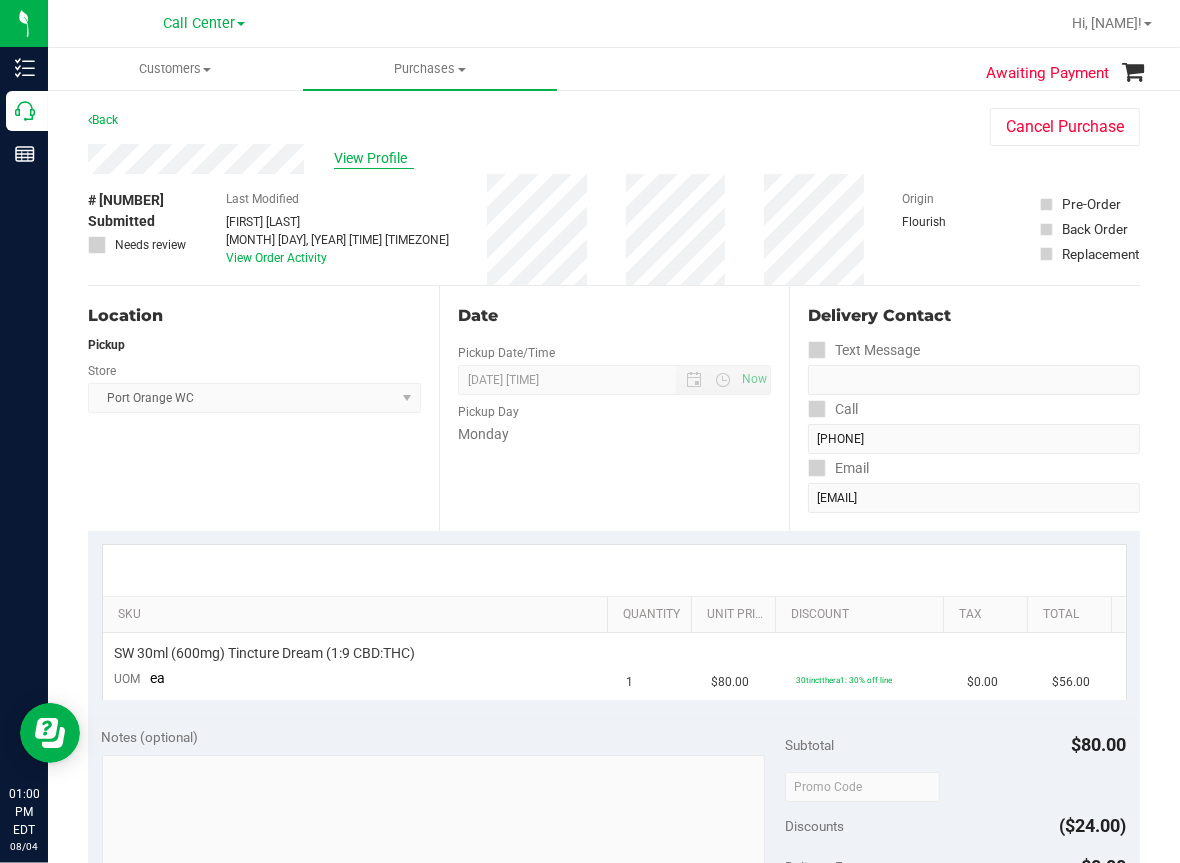 click on "View Profile" at bounding box center [374, 158] 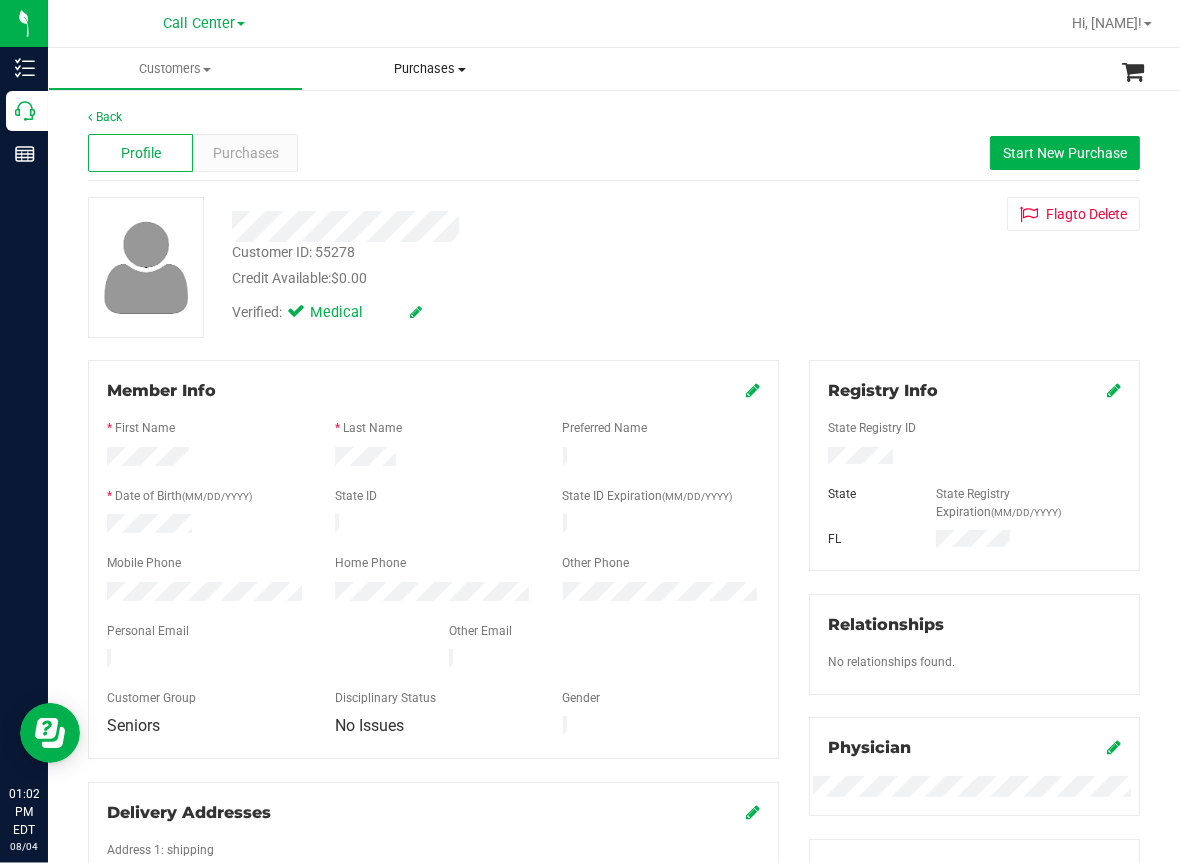 click on "Purchases" at bounding box center [430, 69] 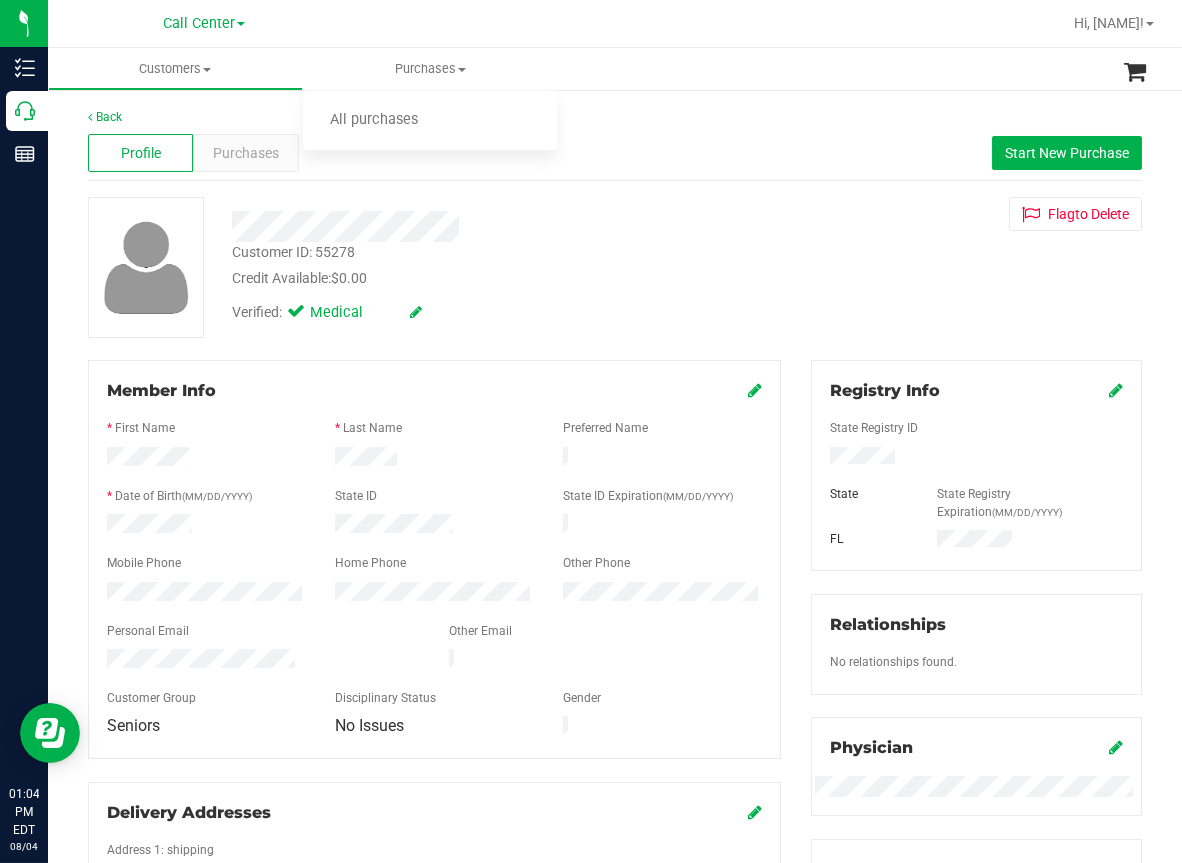 drag, startPoint x: 863, startPoint y: 105, endPoint x: 844, endPoint y: 114, distance: 21.023796 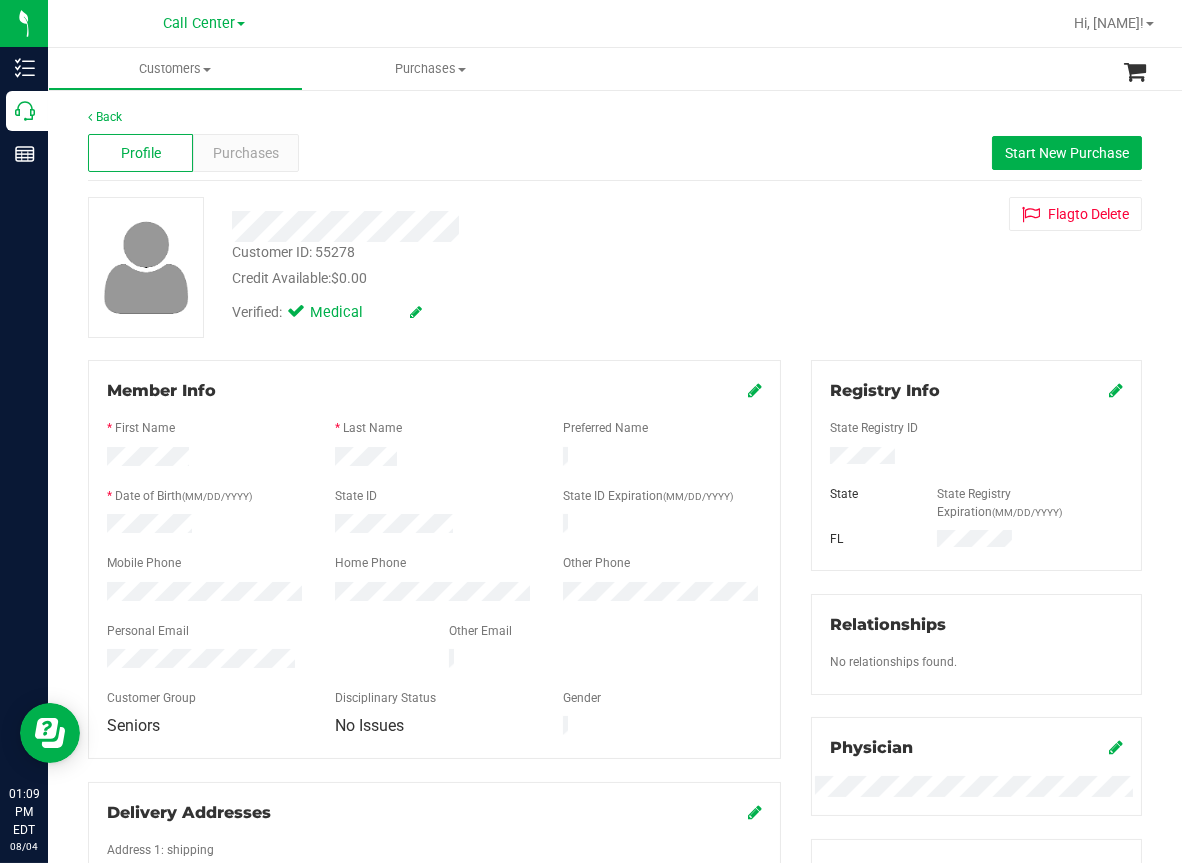 drag, startPoint x: 873, startPoint y: 75, endPoint x: 853, endPoint y: 78, distance: 20.22375 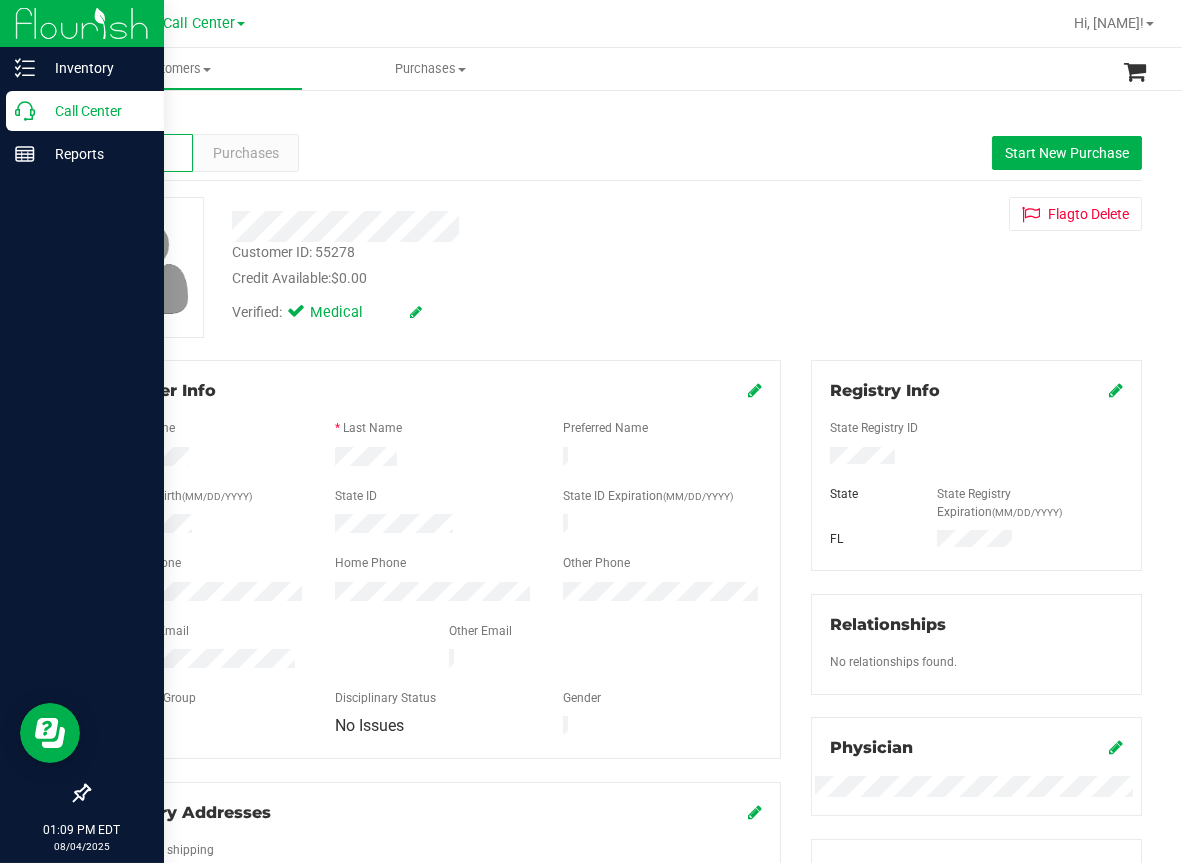 click 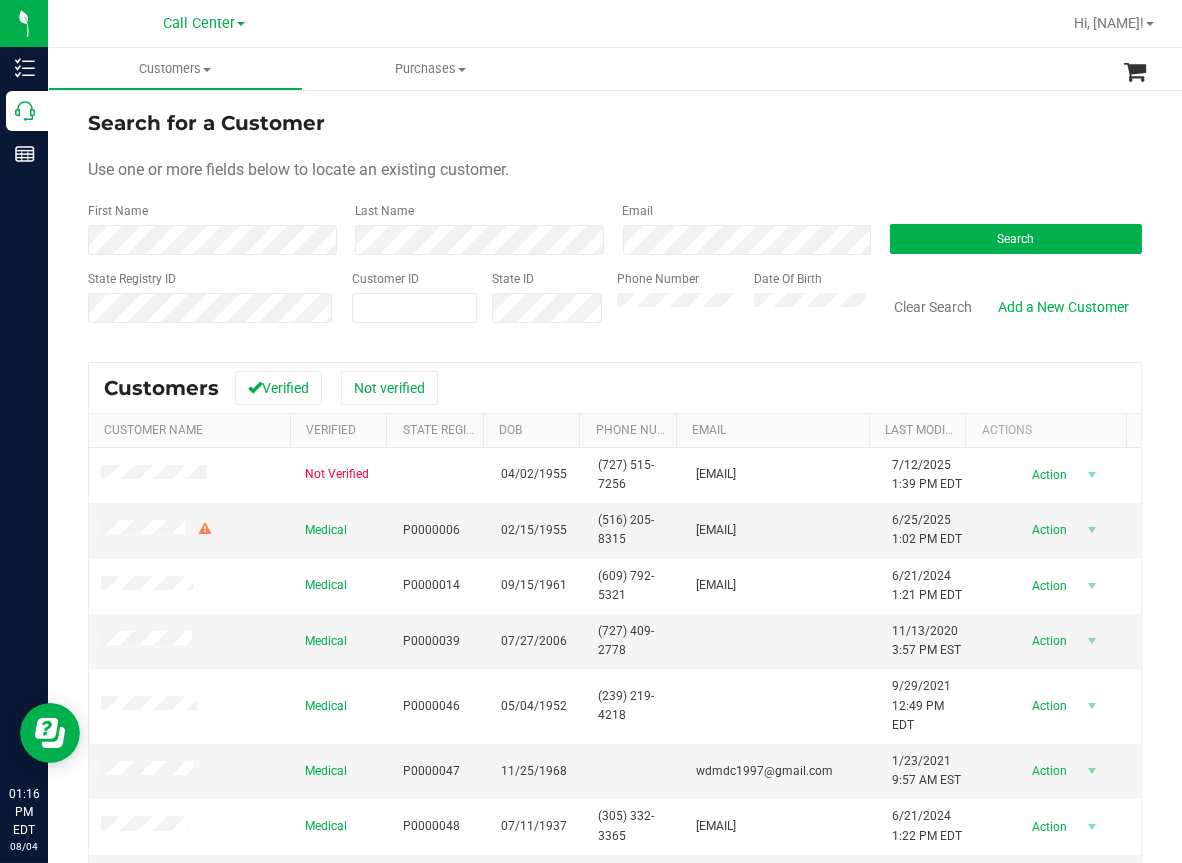 click on "Customers
All customers
Add a new customer
All physicians
Purchases
All purchases" at bounding box center (639, 69) 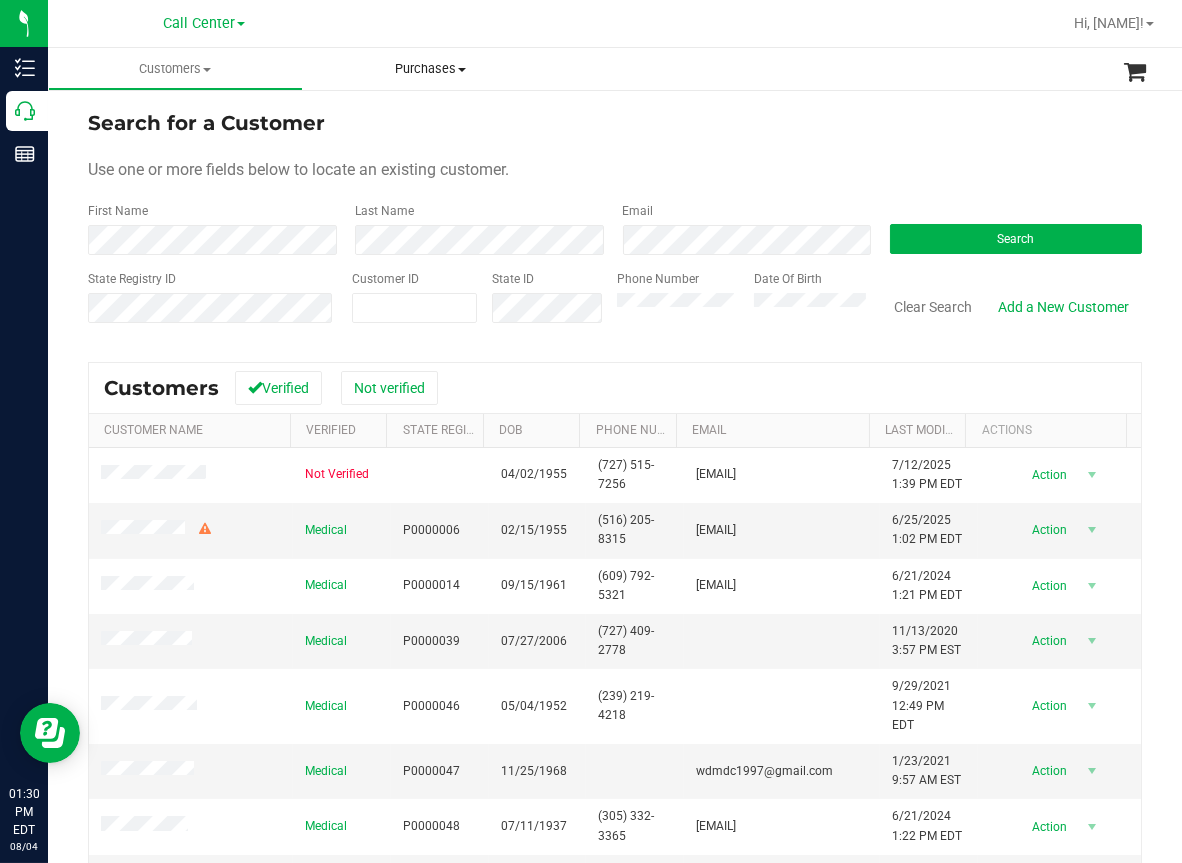 drag, startPoint x: 829, startPoint y: 37, endPoint x: 483, endPoint y: 69, distance: 347.47662 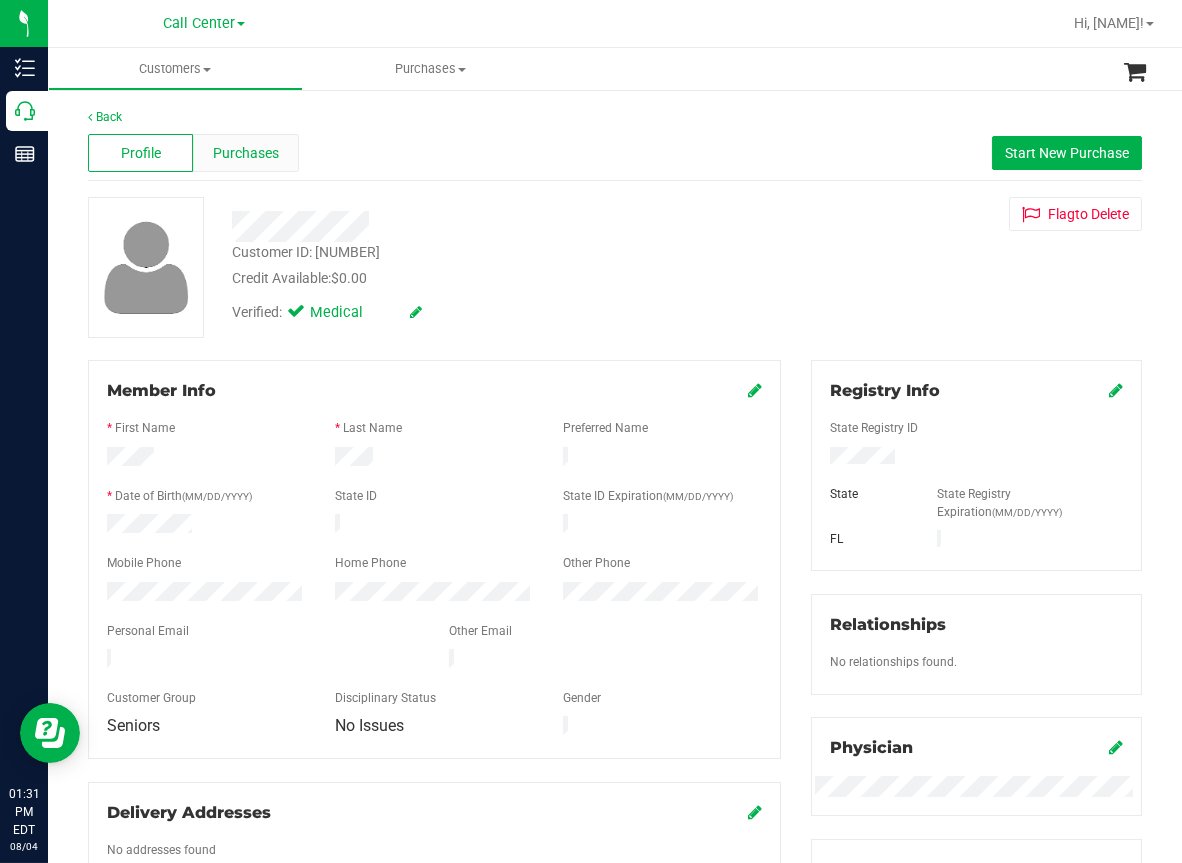 click on "Purchases" at bounding box center [246, 153] 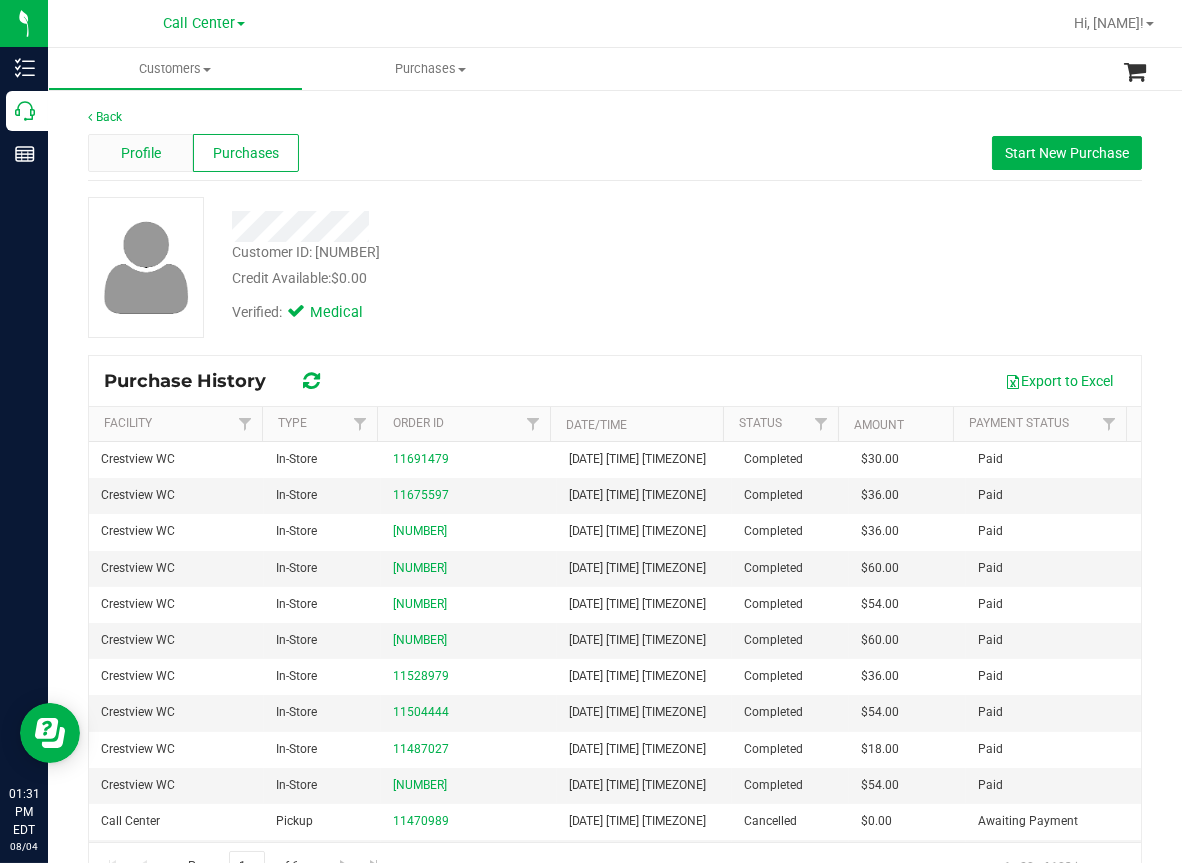 click on "Profile" at bounding box center [140, 153] 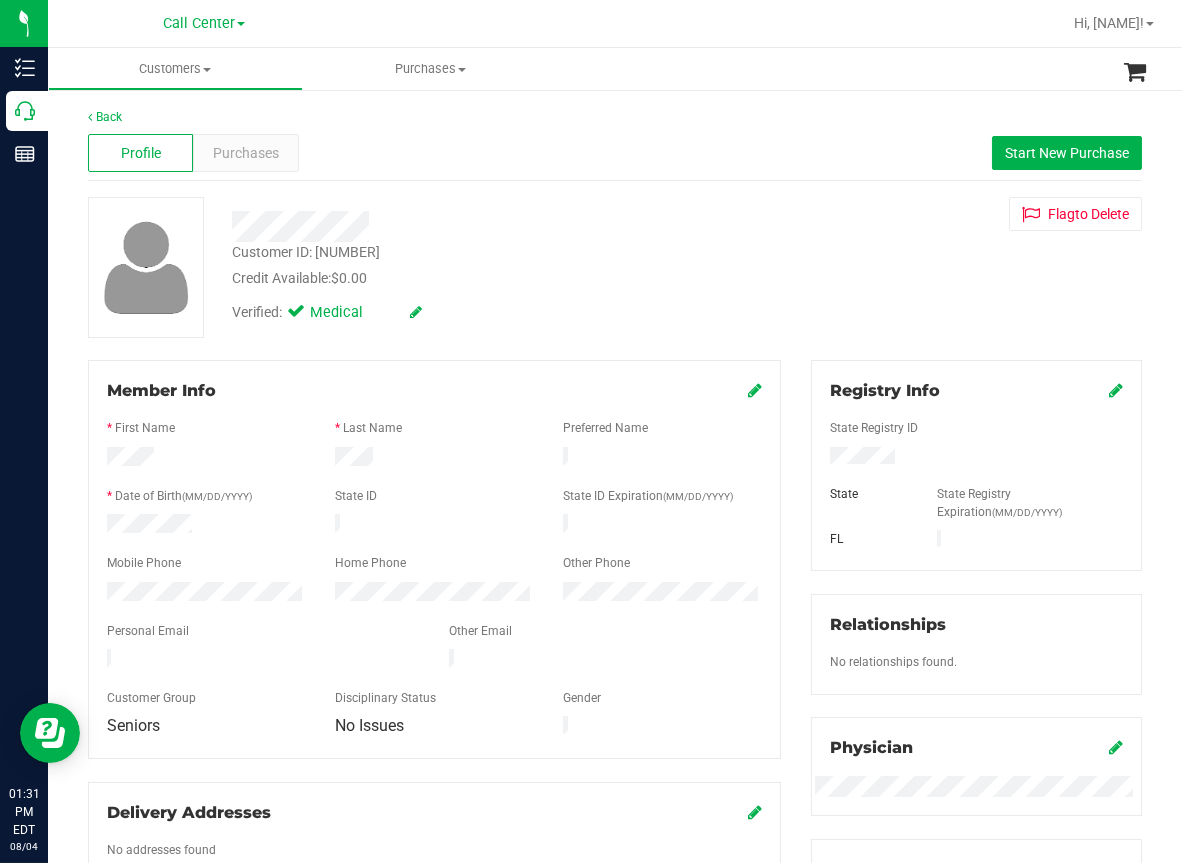 click on "Profile
Purchases
Start New Purchase" at bounding box center [615, 153] 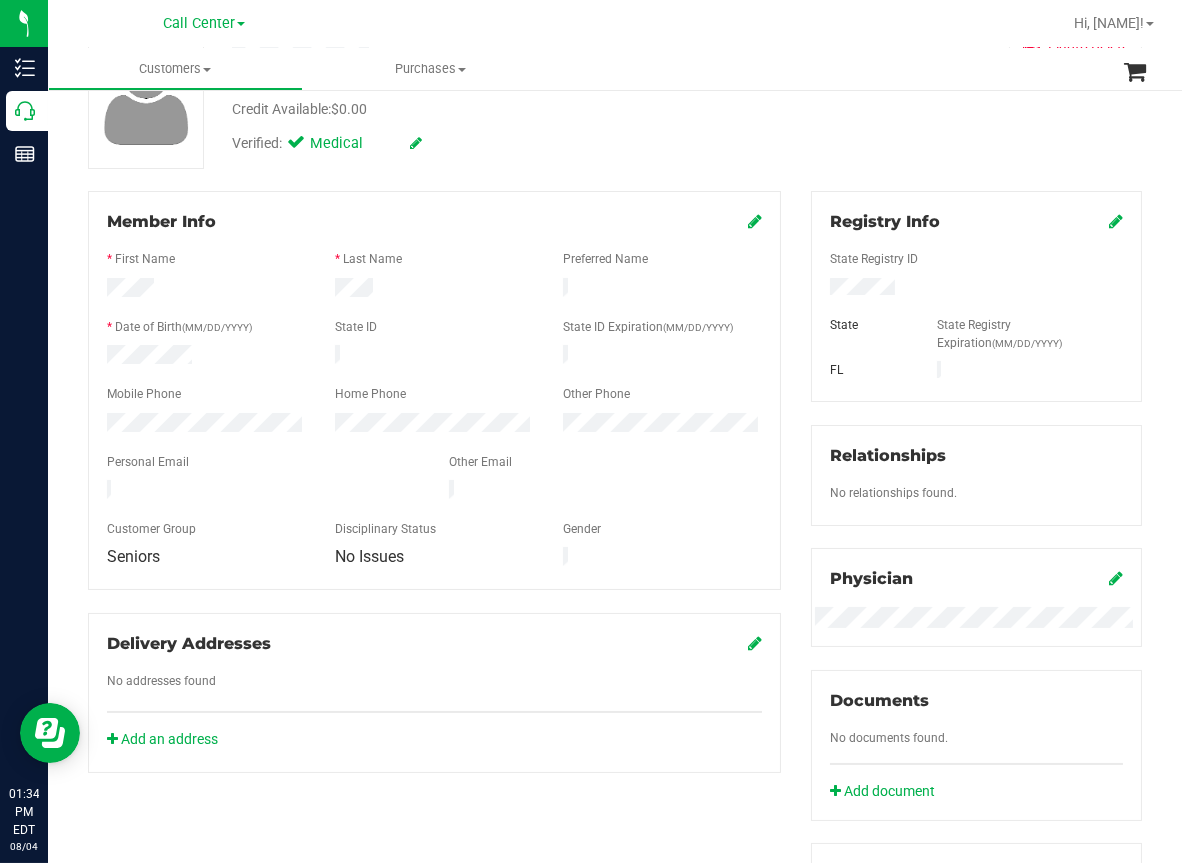 scroll, scrollTop: 0, scrollLeft: 0, axis: both 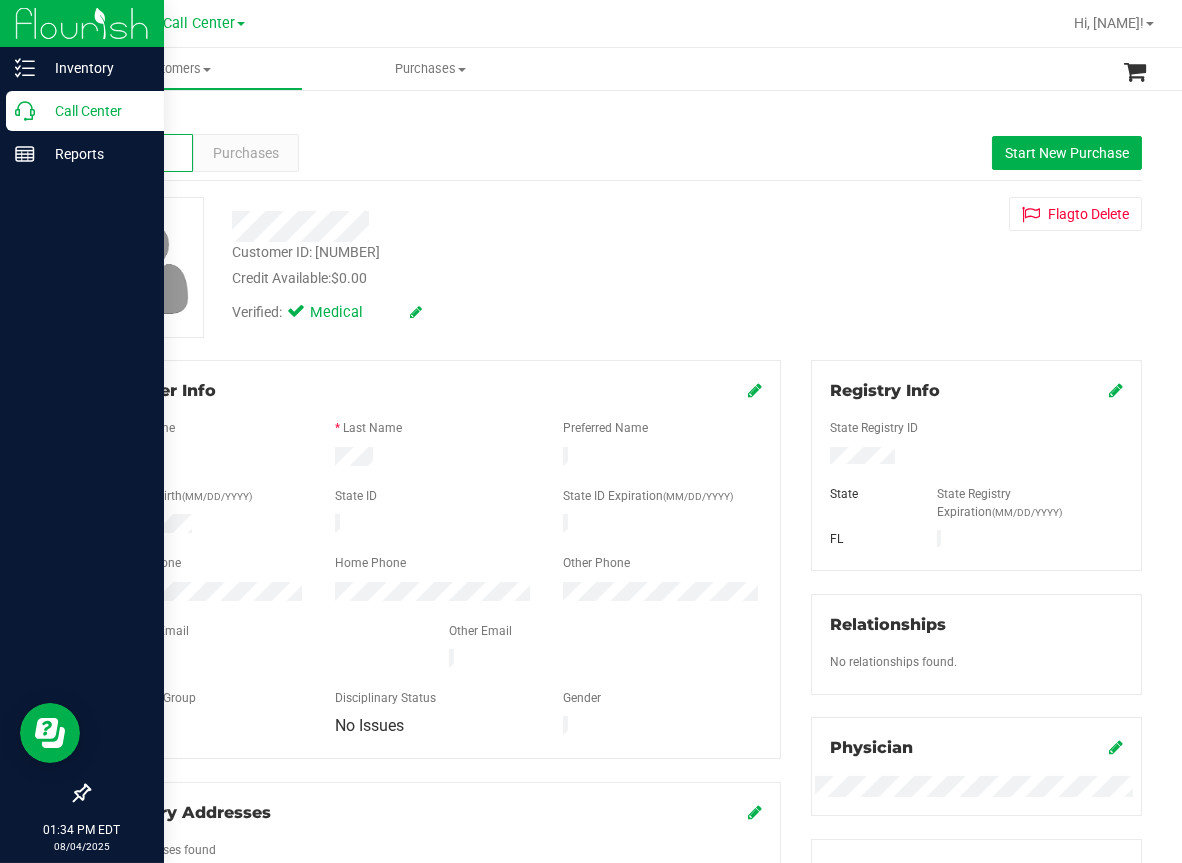 click 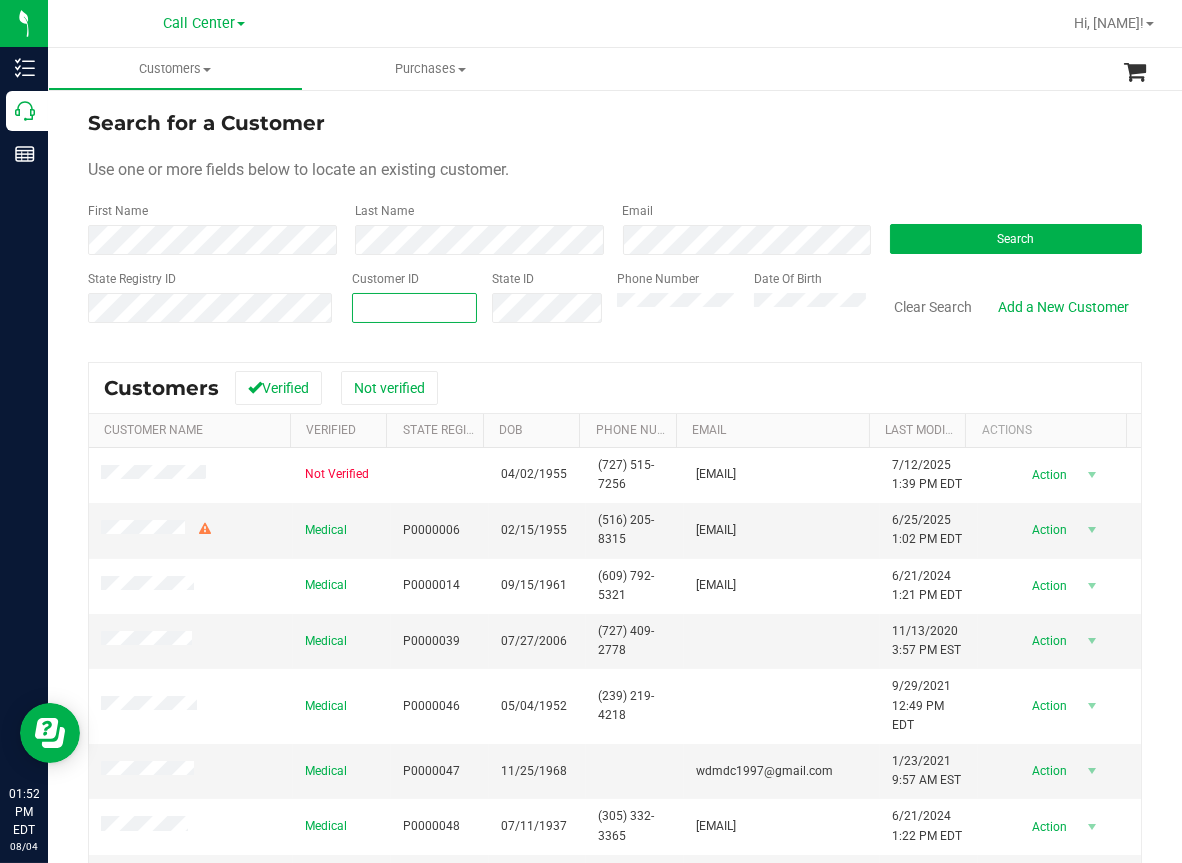 paste on "317427" 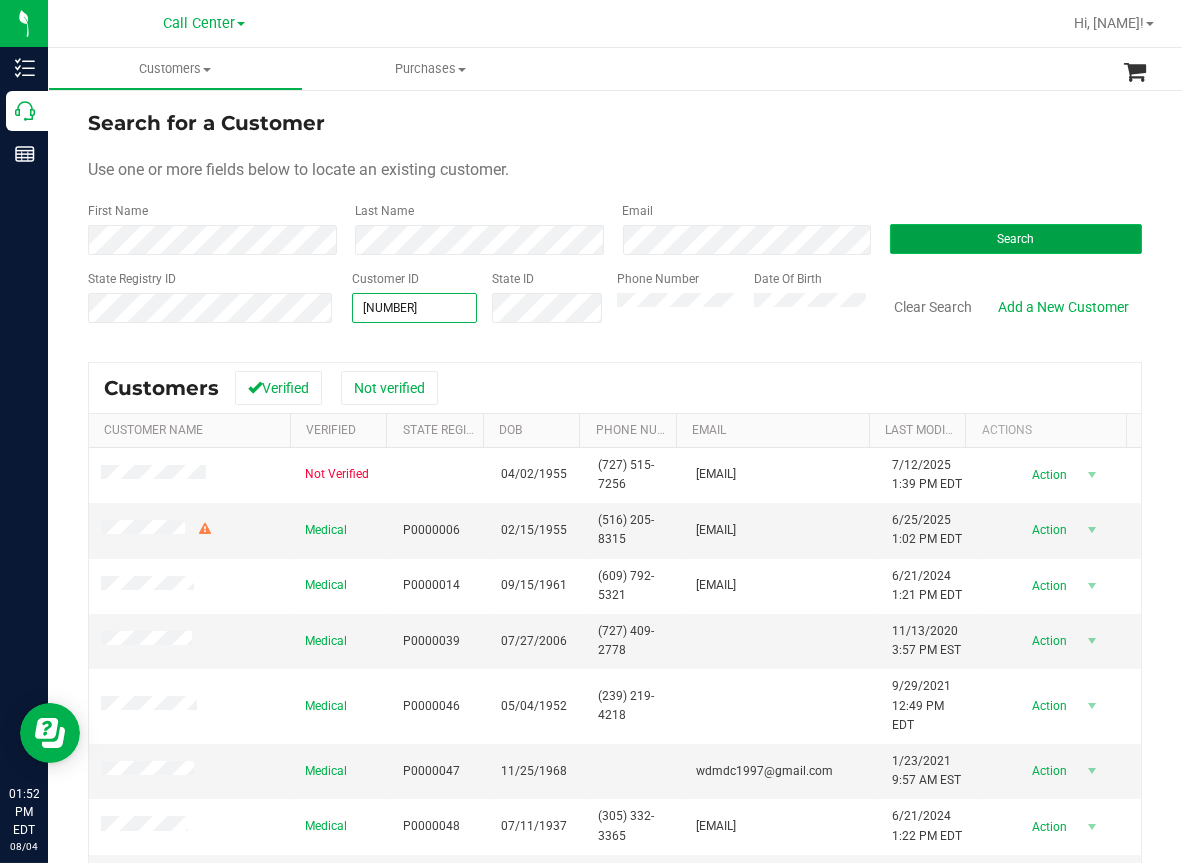 type on "317427" 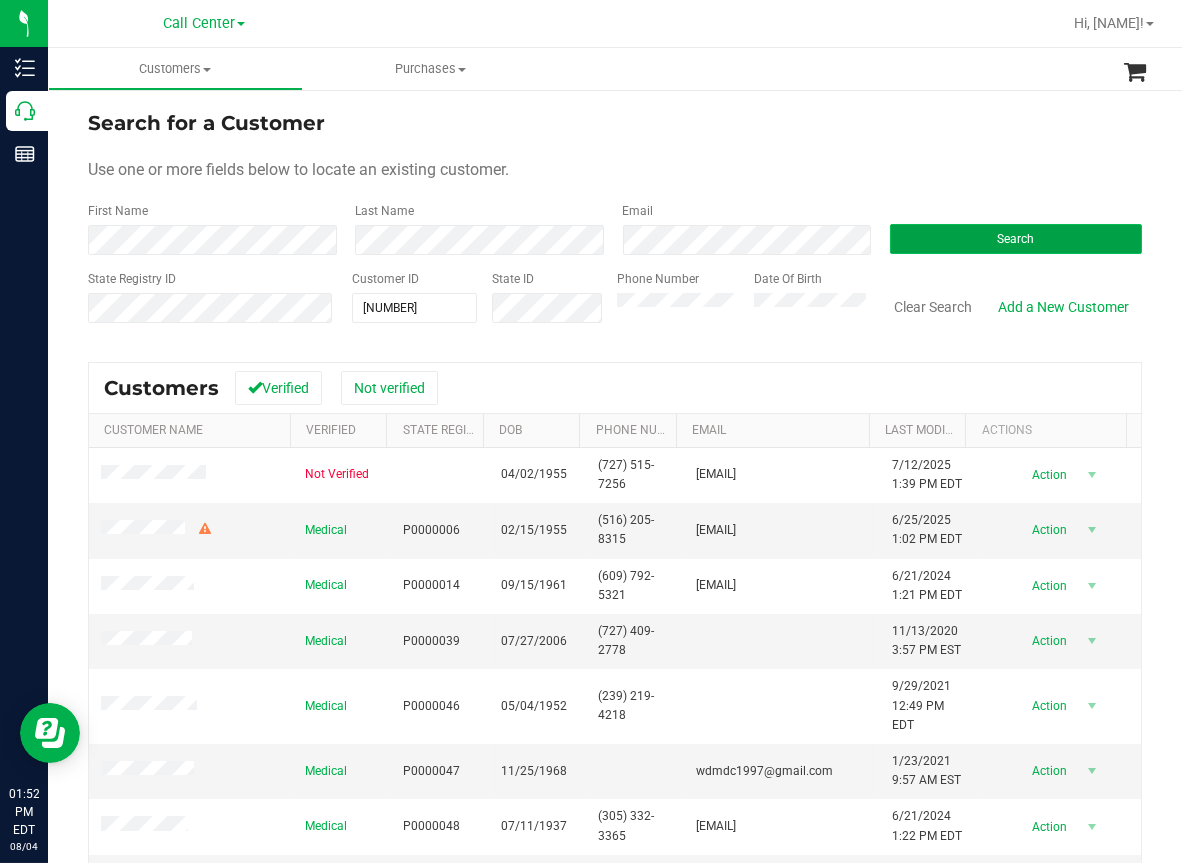 click on "Search" at bounding box center [1015, 239] 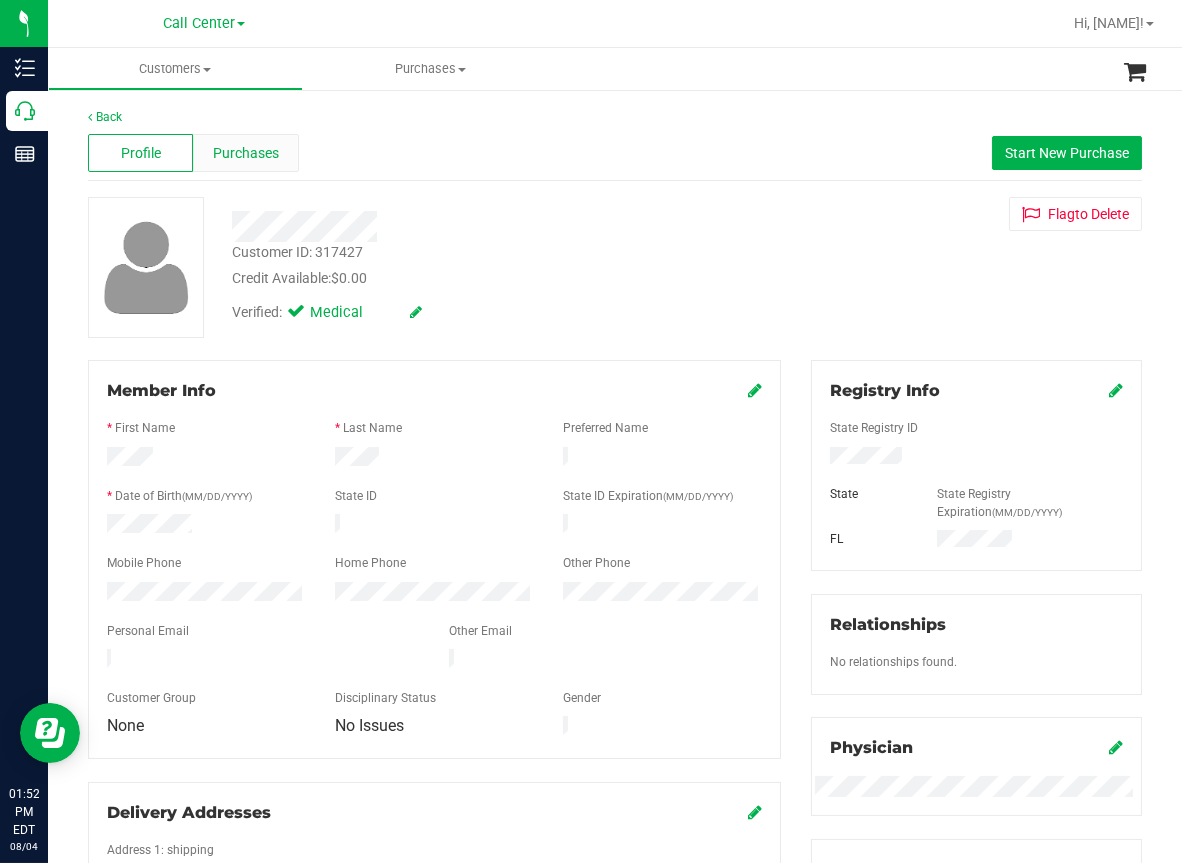 click on "Purchases" at bounding box center (246, 153) 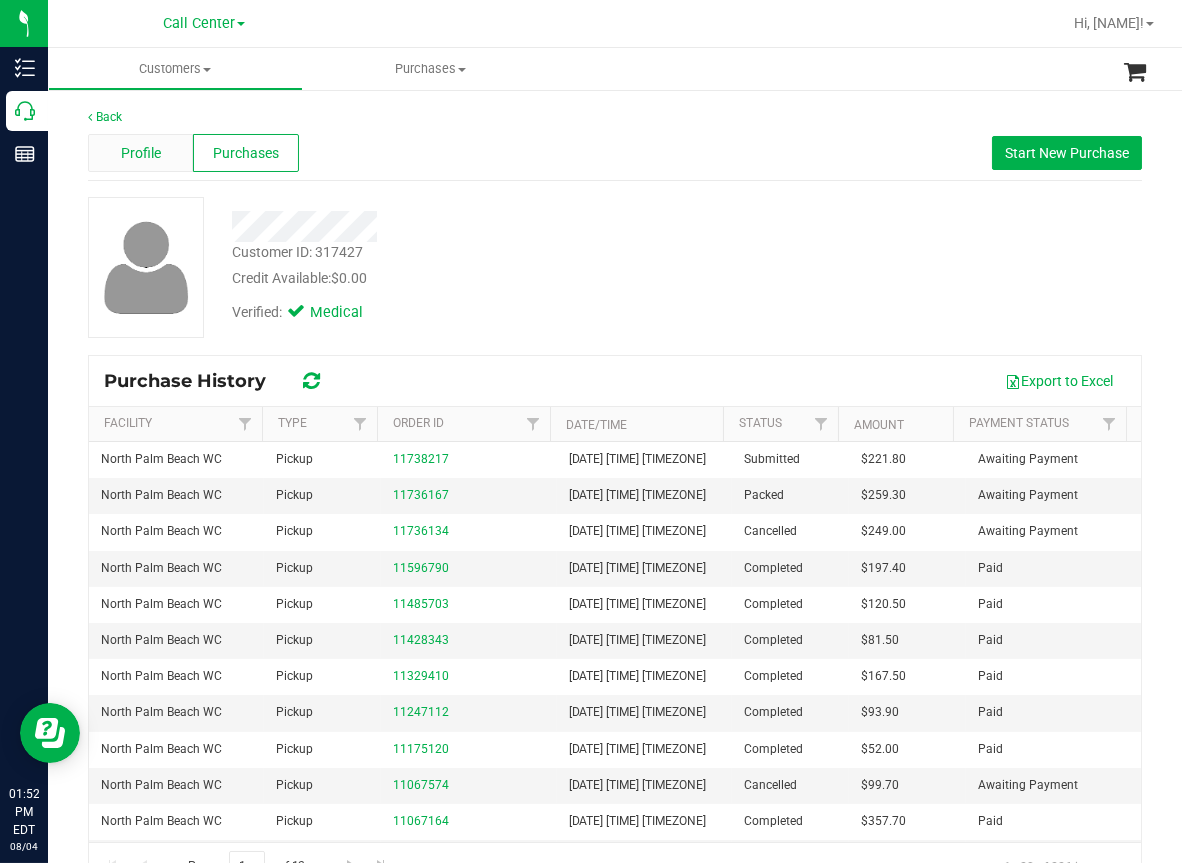 click on "Profile" at bounding box center [141, 153] 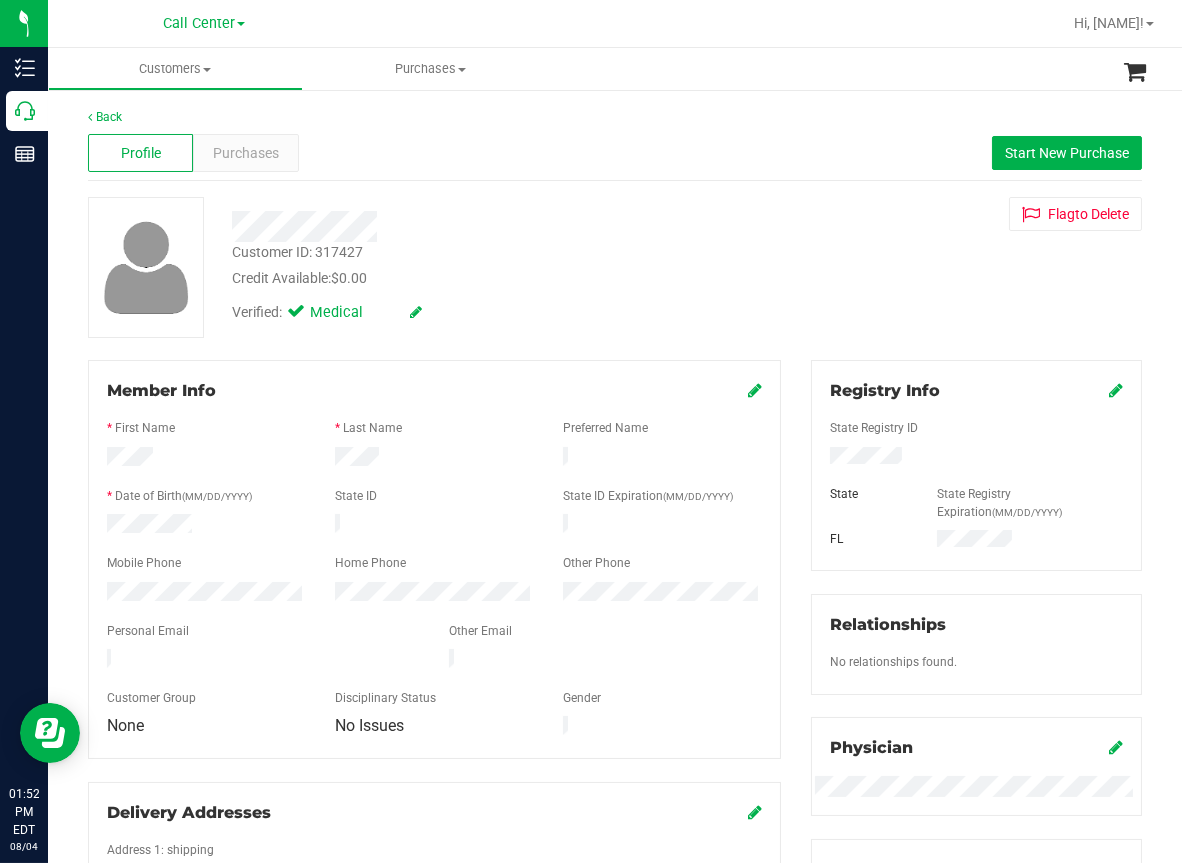 click at bounding box center [434, 579] 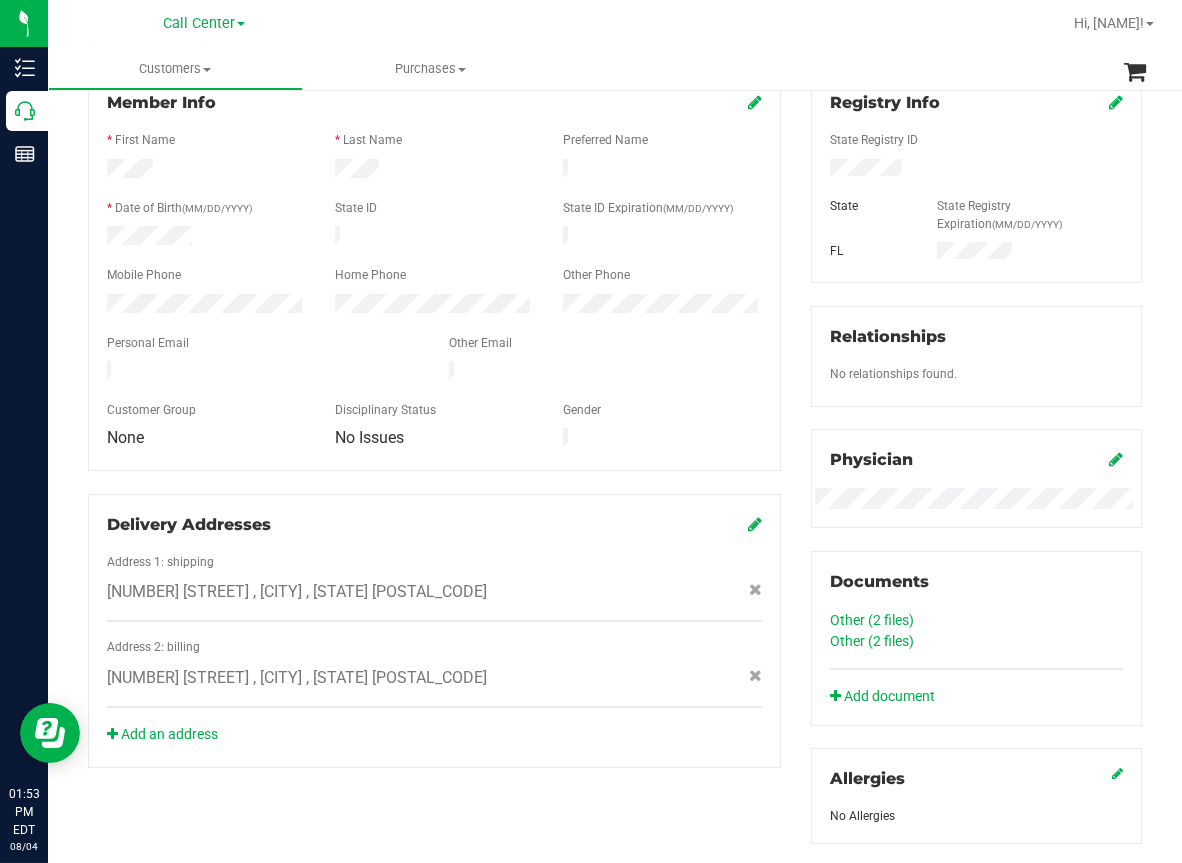 scroll, scrollTop: 0, scrollLeft: 0, axis: both 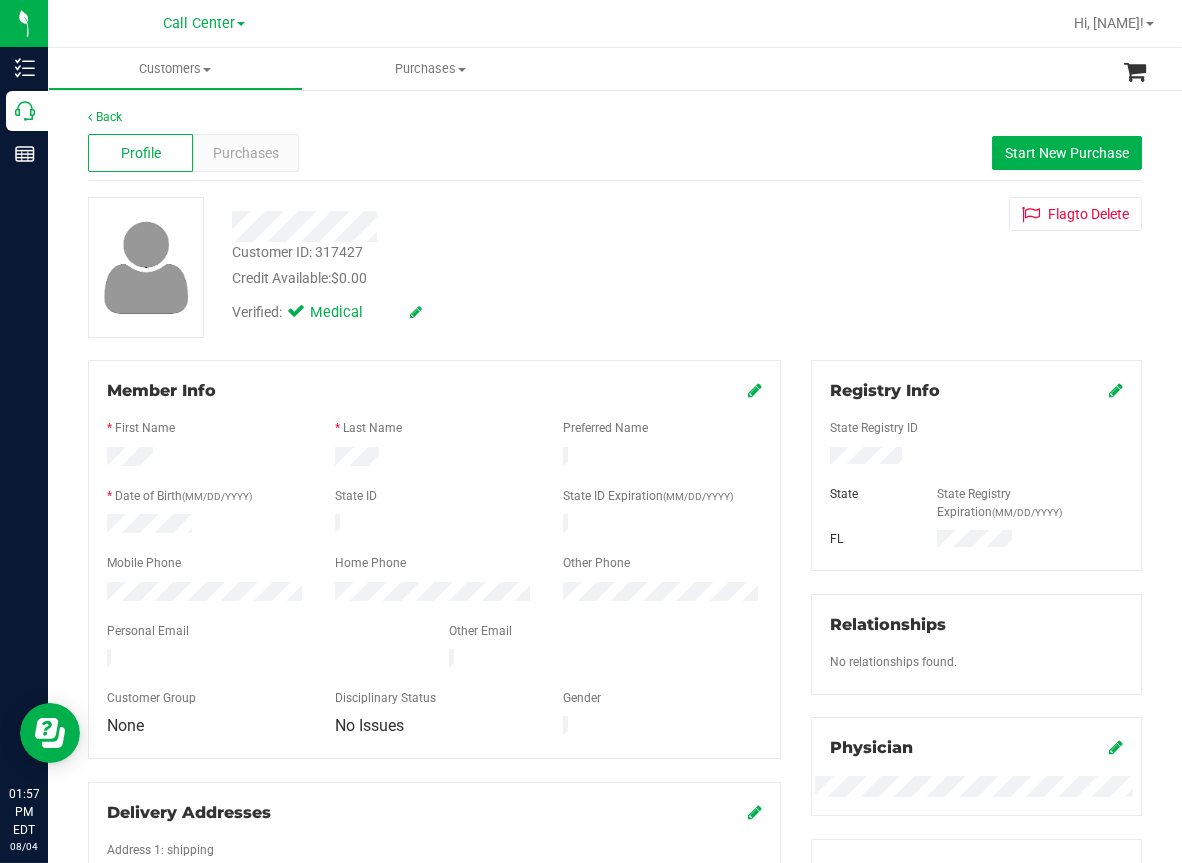 click on "Customers
All customers
Add a new customer
All physicians
Purchases
All purchases" at bounding box center [639, 69] 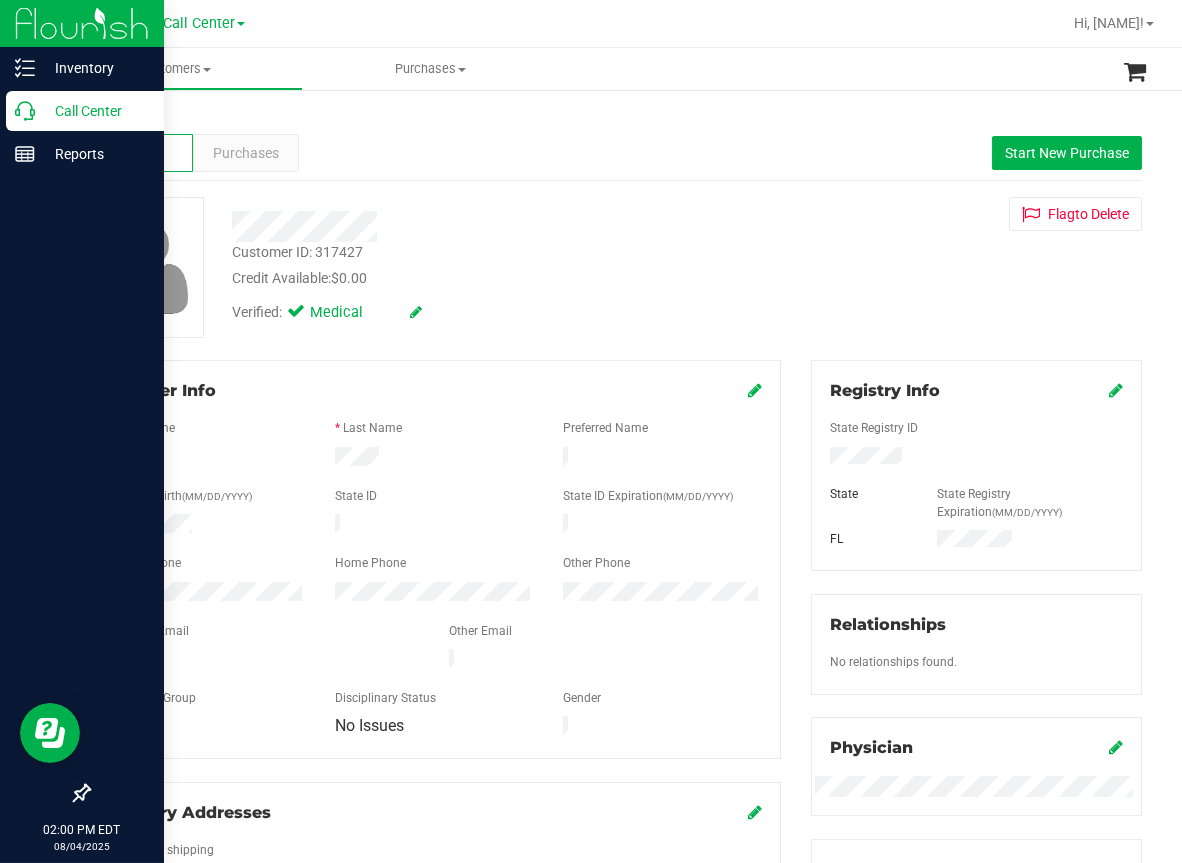 click 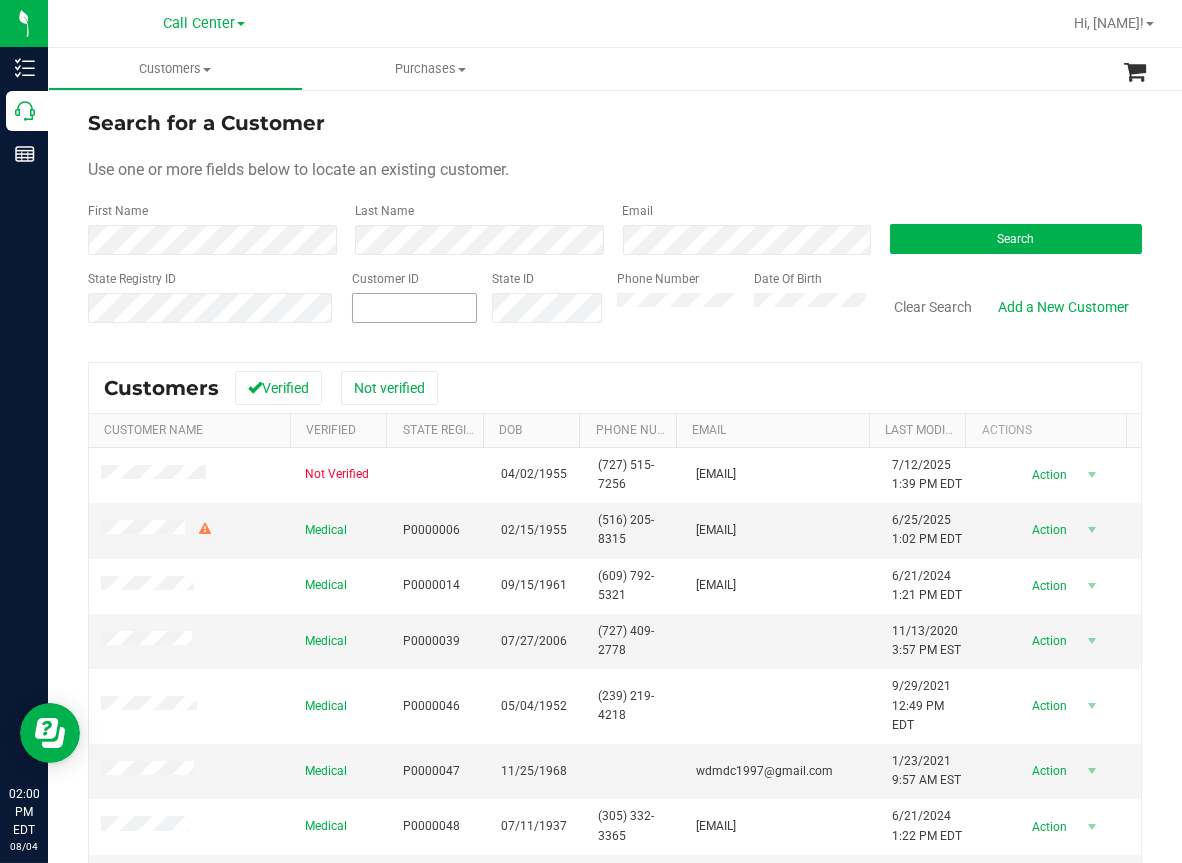 click at bounding box center (0, 0) 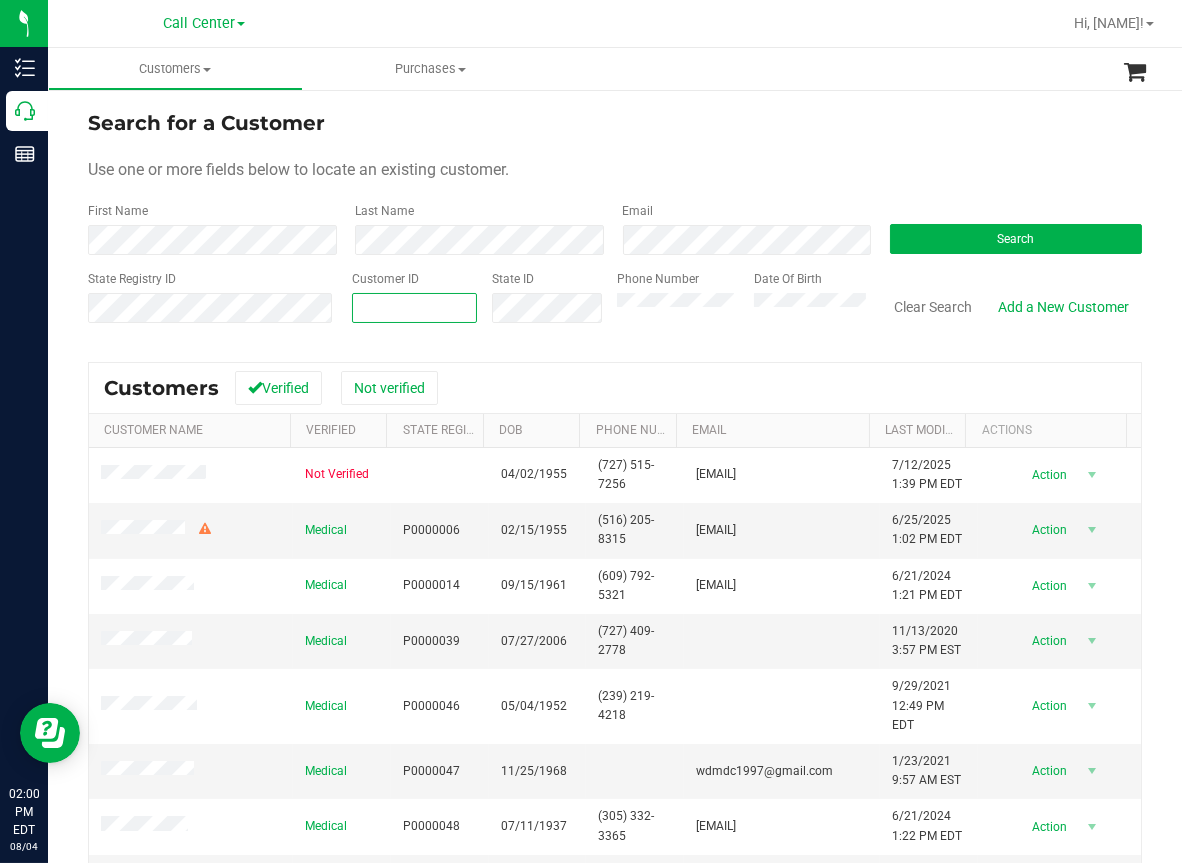 paste on "688673" 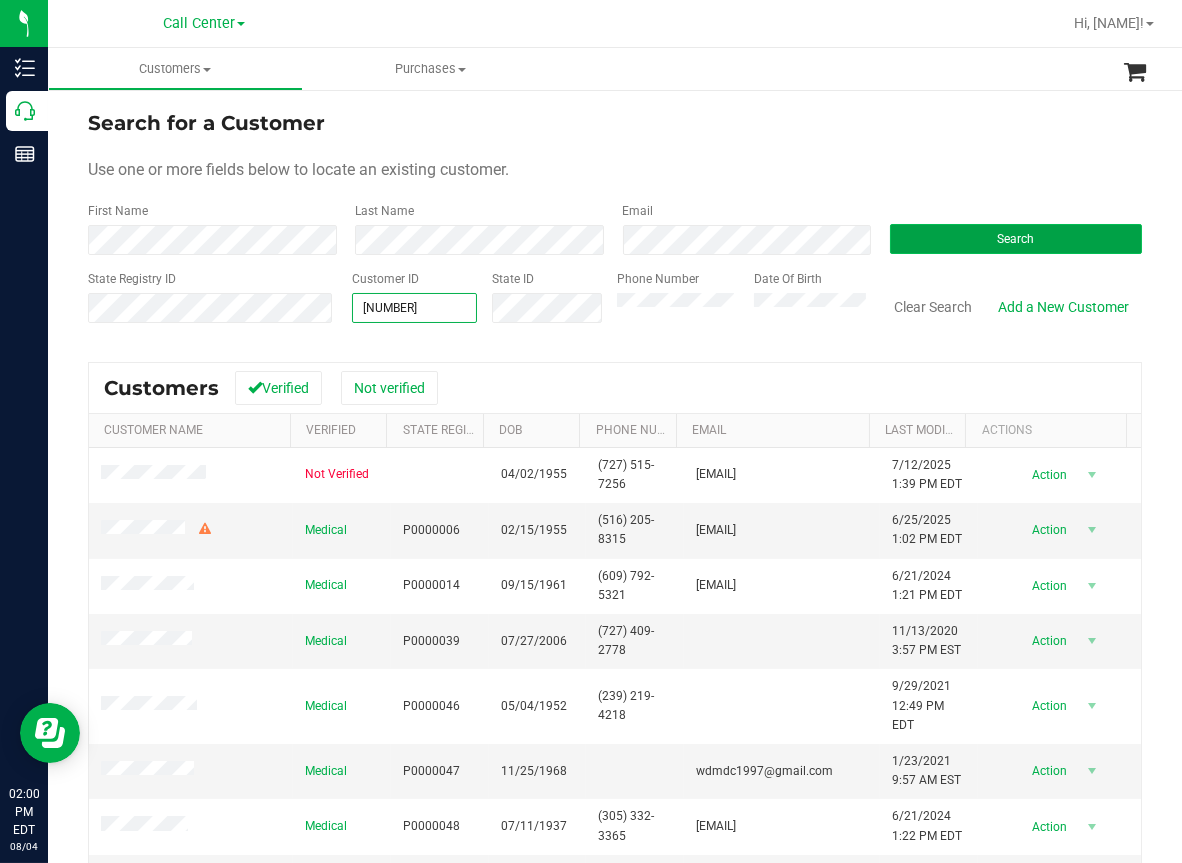 type on "688673" 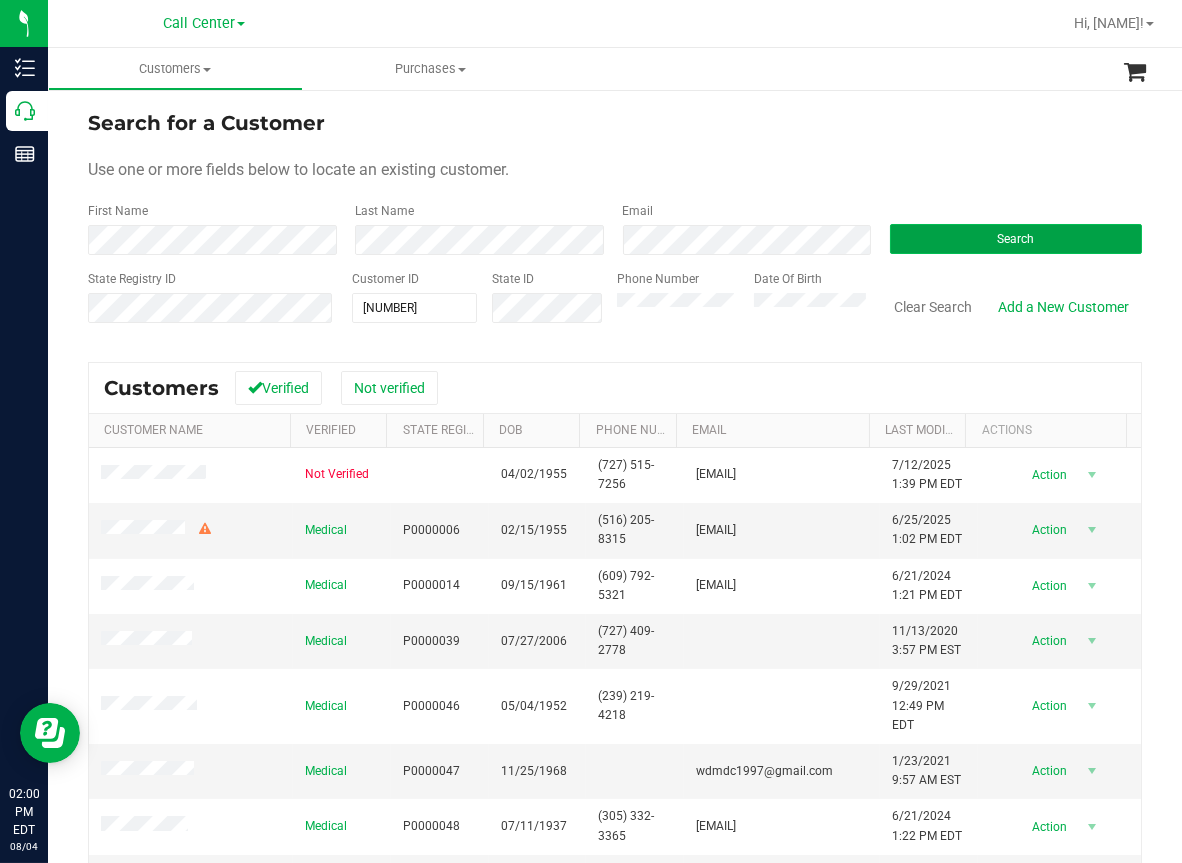 click on "Search" at bounding box center [1016, 239] 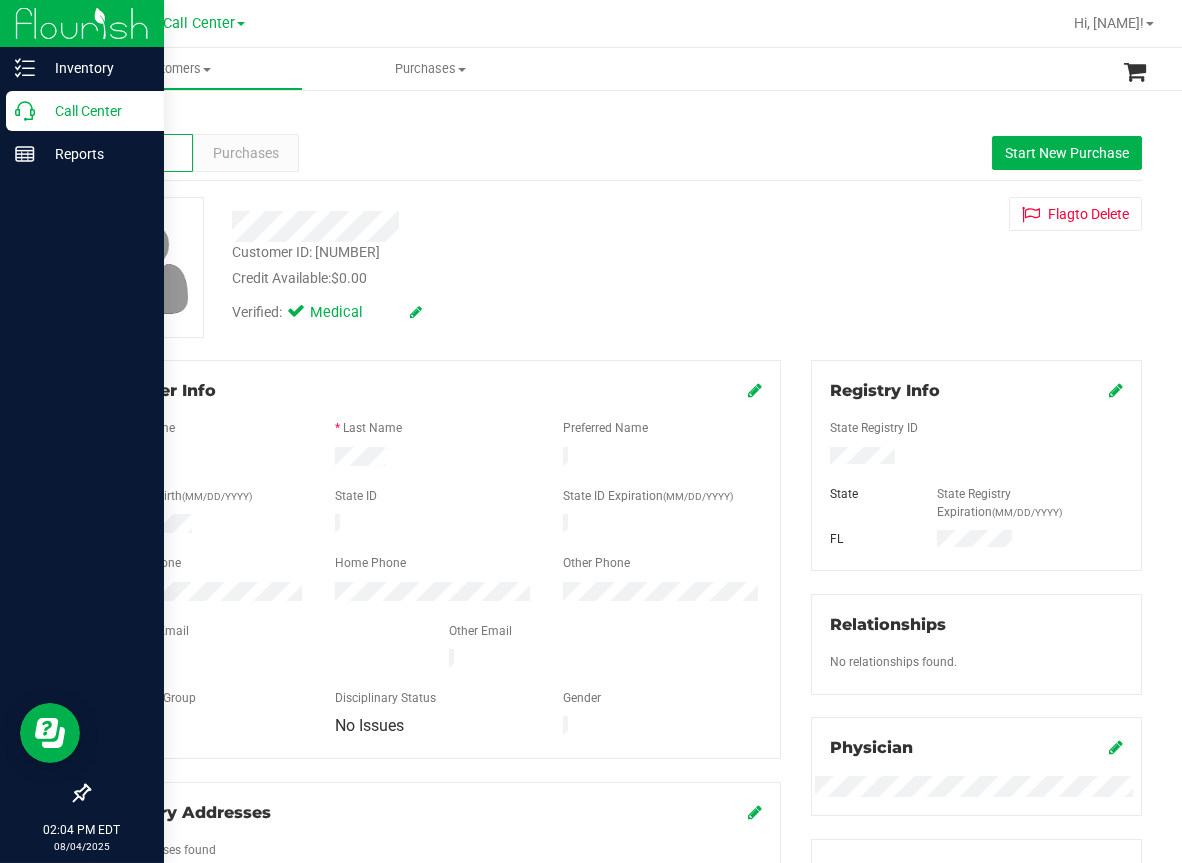 click on "Call Center" at bounding box center [85, 111] 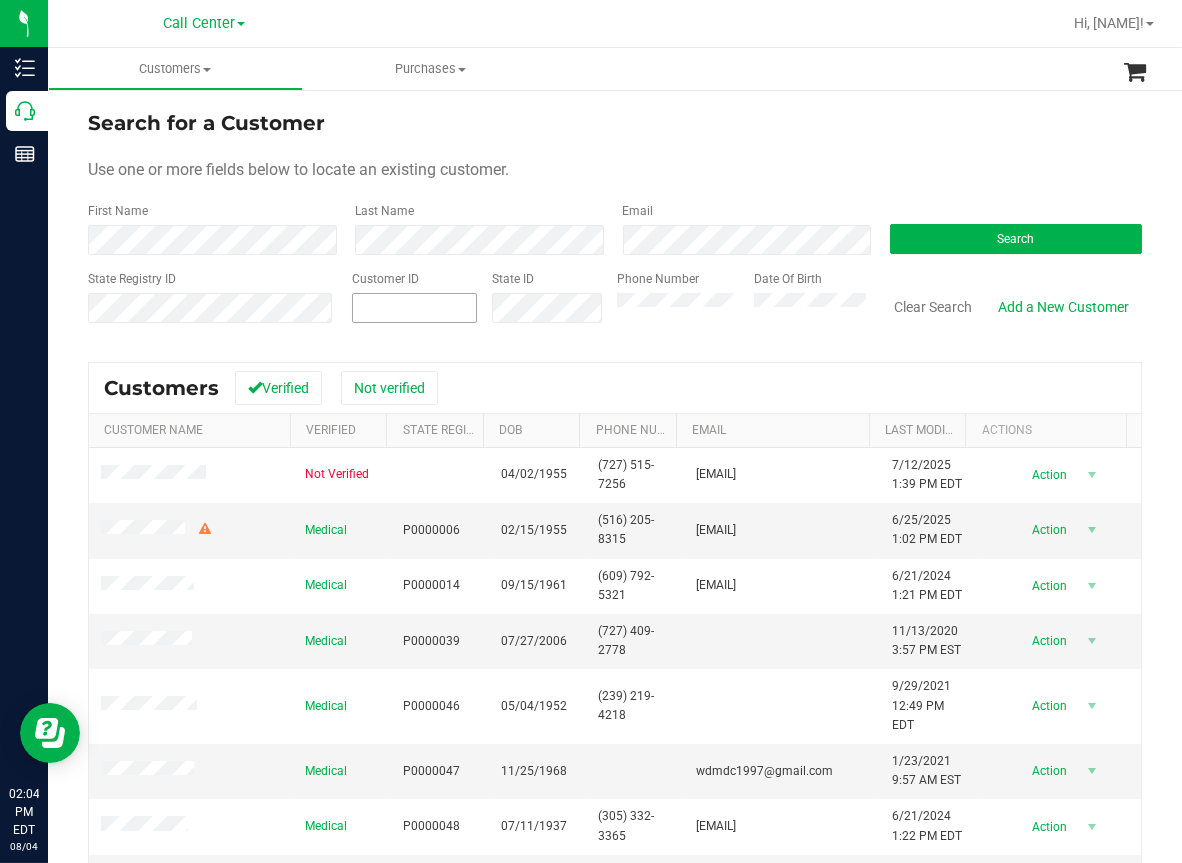 click at bounding box center [0, 0] 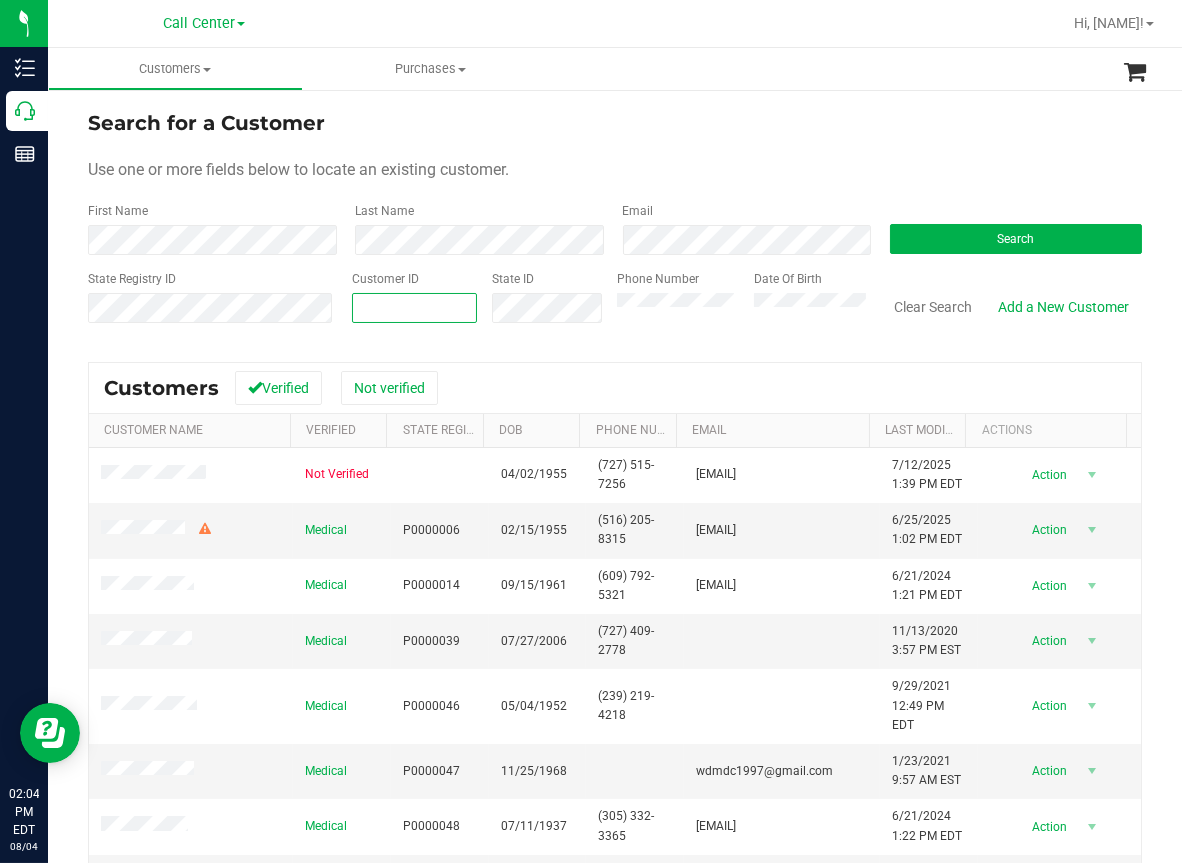 paste on "596292" 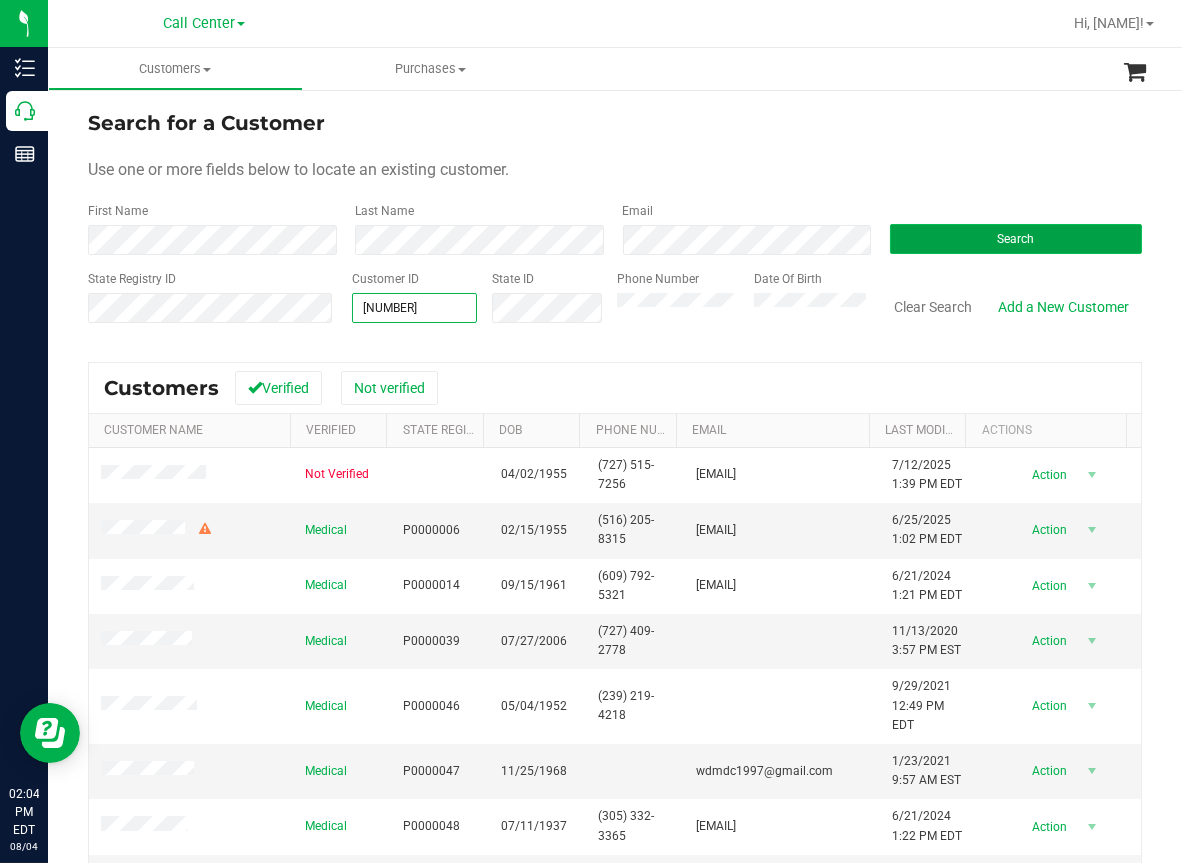 type on "596292" 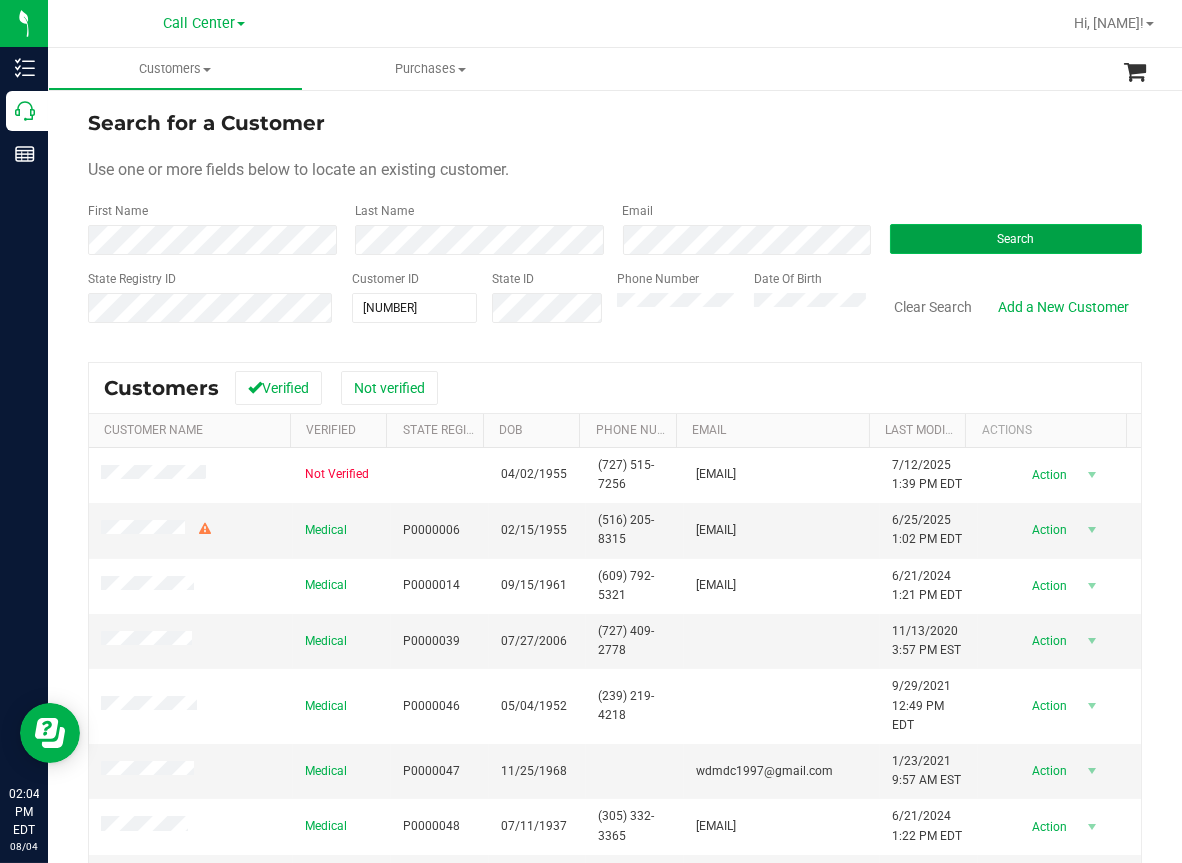 click on "Search" at bounding box center [1016, 239] 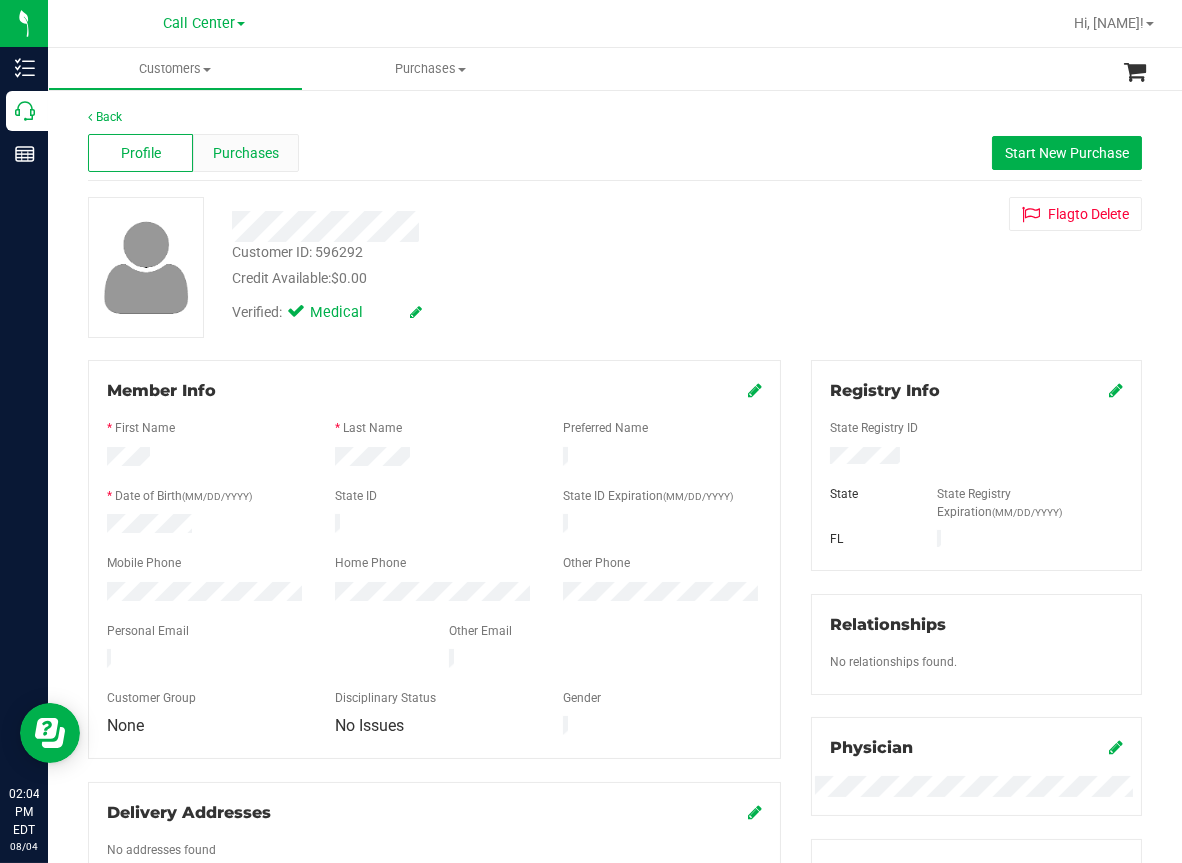 click on "Purchases" at bounding box center (246, 153) 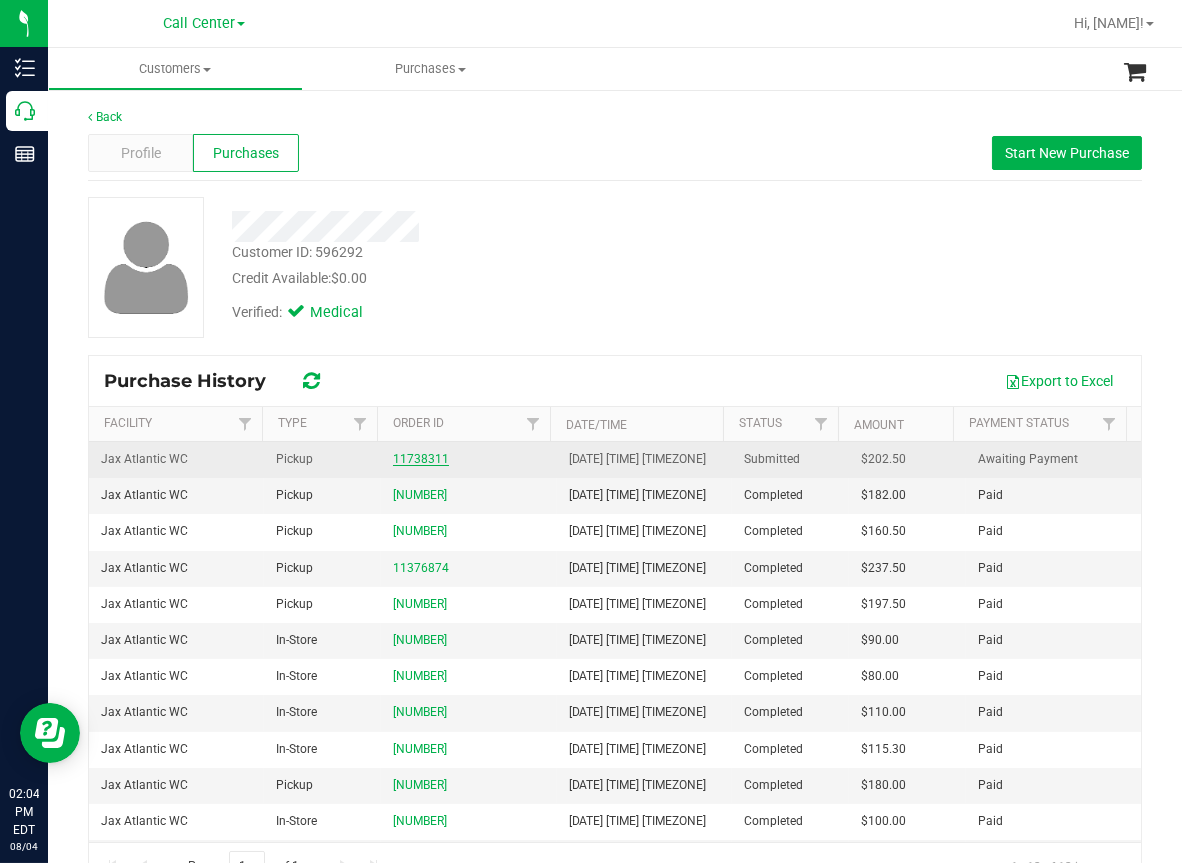 click on "11738311" at bounding box center [421, 459] 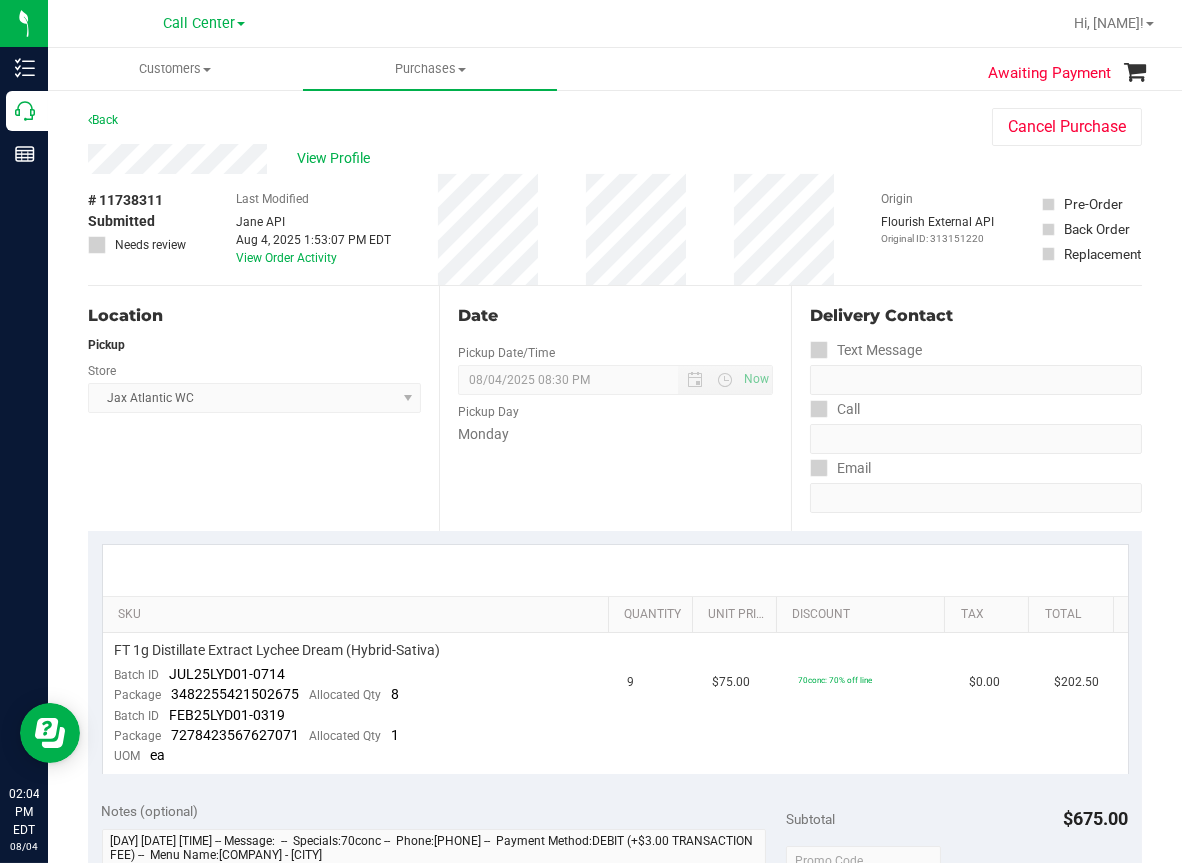 click on "Location
Pickup
Store
Jax Atlantic WC Select Store Bonita Springs WC Boynton Beach WC Bradenton WC Brandon WC Brooksville WC Call Center Clermont WC Crestview WC Deerfield Beach WC Delray Beach WC Deltona WC Ft Walton Beach WC Ft. Lauderdale WC Ft. Myers WC Gainesville WC Jax Atlantic WC JAX DC REP Jax WC Key West WC Lakeland WC Largo WC Lehigh Acres DC REP Merritt Island WC Miami 72nd WC Miami Beach WC Miami Dadeland WC Miramar DC REP New Port Richey WC North Palm Beach WC North Port WC Ocala WC Orange Park WC Orlando Colonial WC Orlando DC REP Orlando WC Oviedo WC Palm Bay WC Palm Coast WC Panama City WC Pensacola WC Port Orange WC Port St. Lucie WC Sebring WC South Tampa WC St. Pete WC Summerfield WC Tallahassee DC REP Tallahassee WC Tampa DC Testing Tampa Warehouse Tampa WC TX Austin DC TX Plano Retail WPB DC" at bounding box center (263, 408) 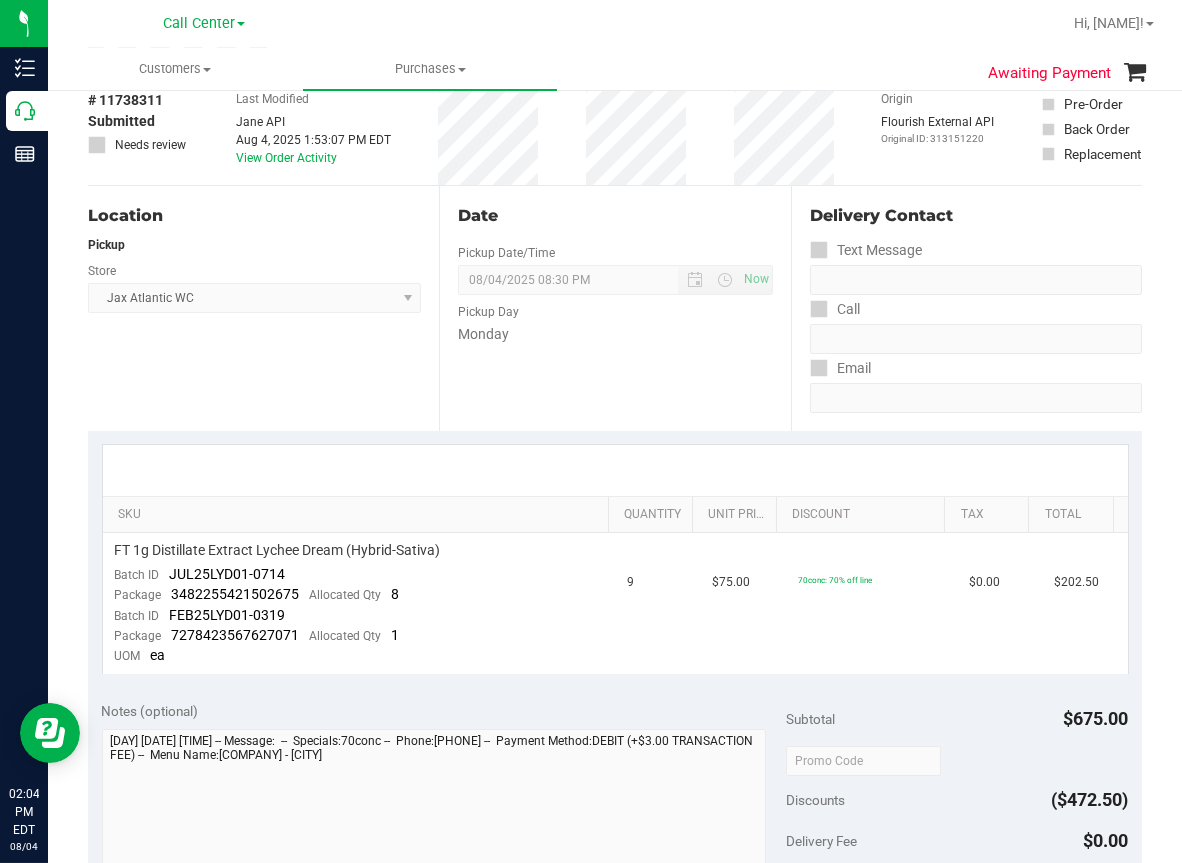 scroll, scrollTop: 0, scrollLeft: 0, axis: both 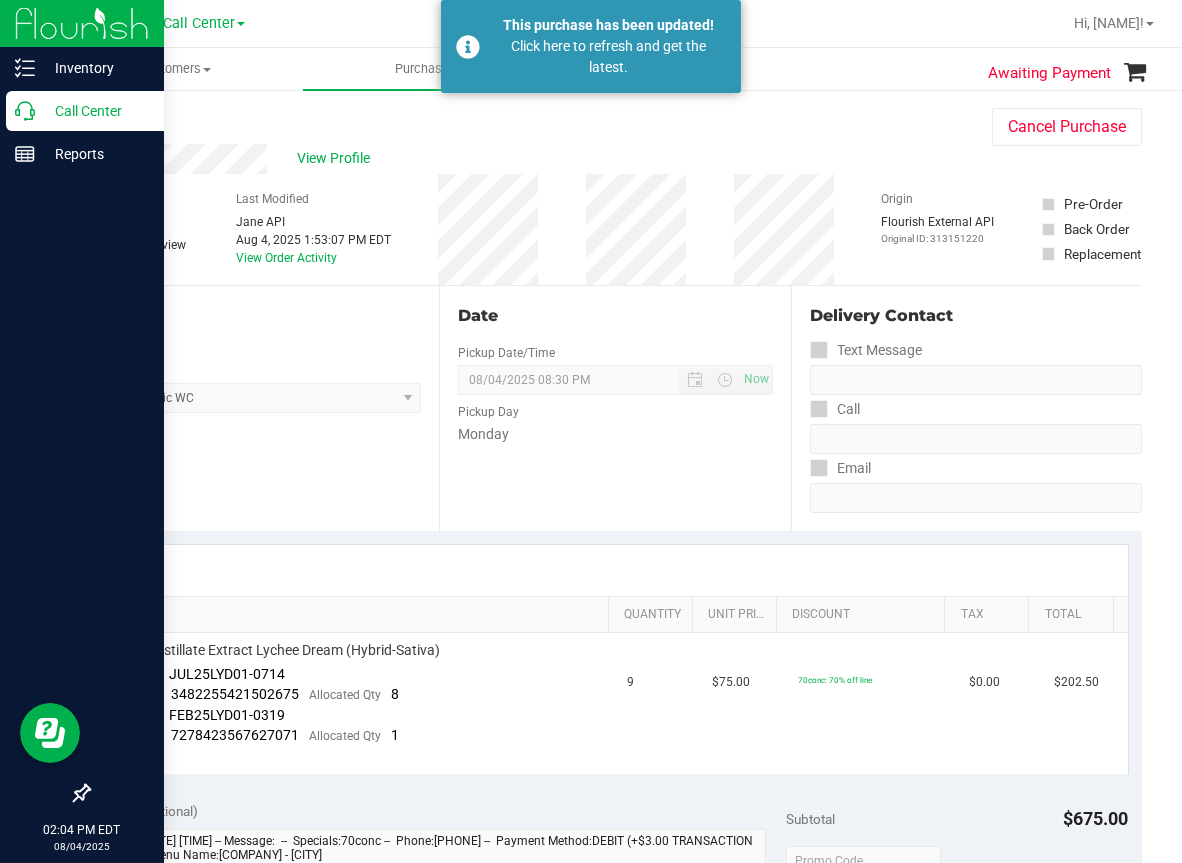 click 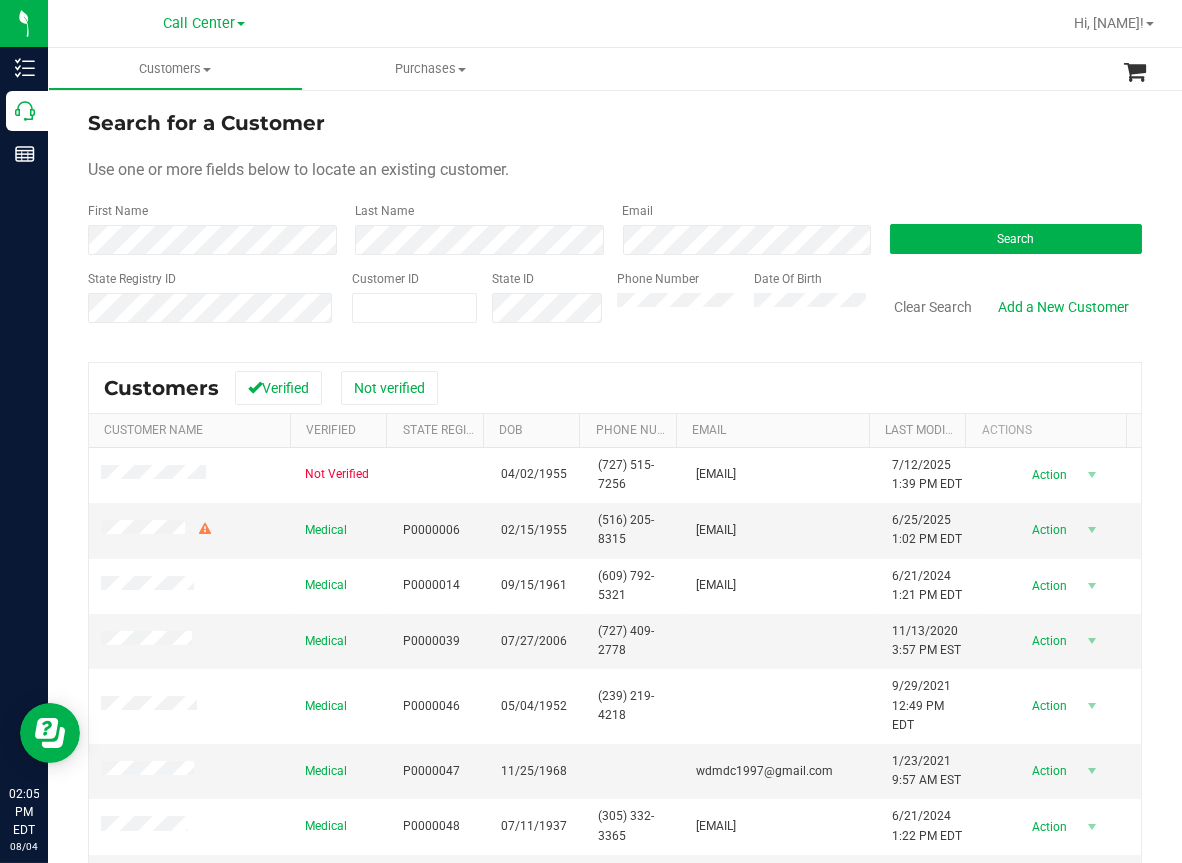 click on "Customers
All customers
Add a new customer
All physicians
Purchases
All purchases" at bounding box center [639, 69] 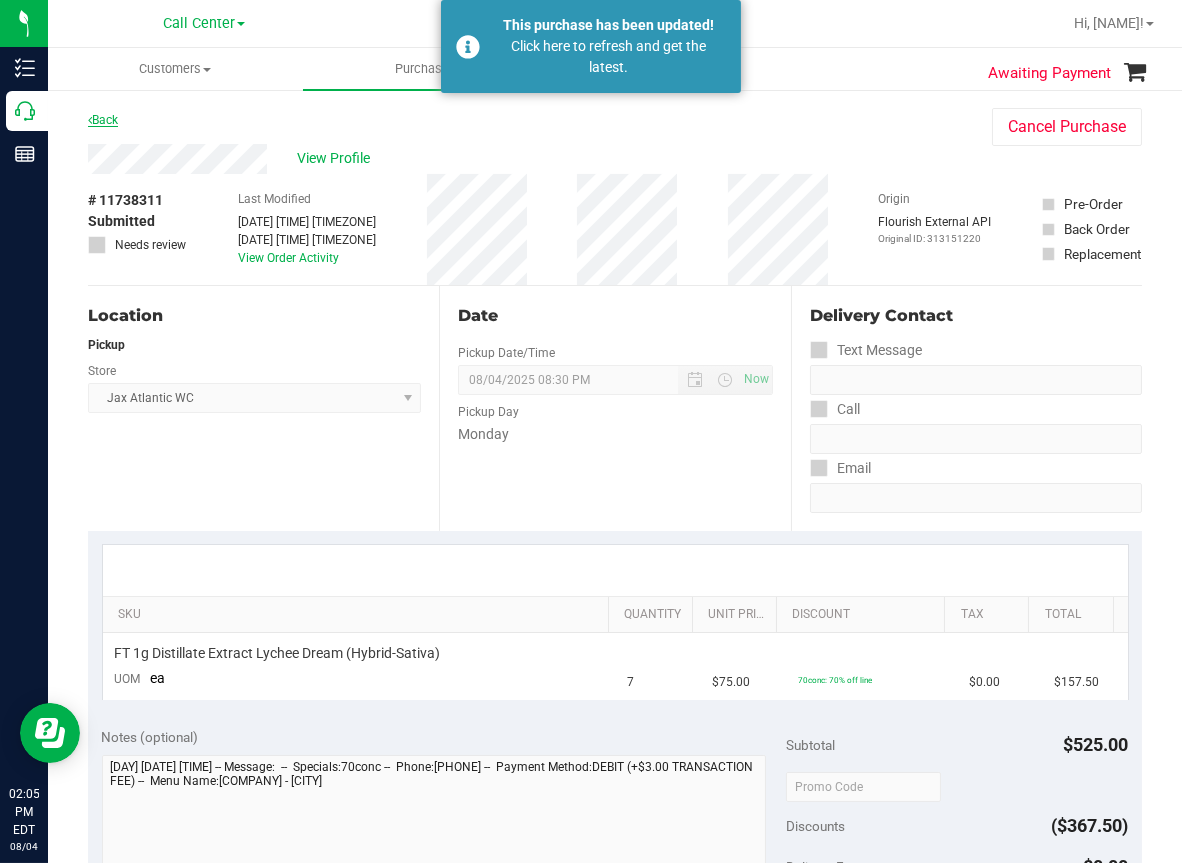 click on "Back" at bounding box center [103, 120] 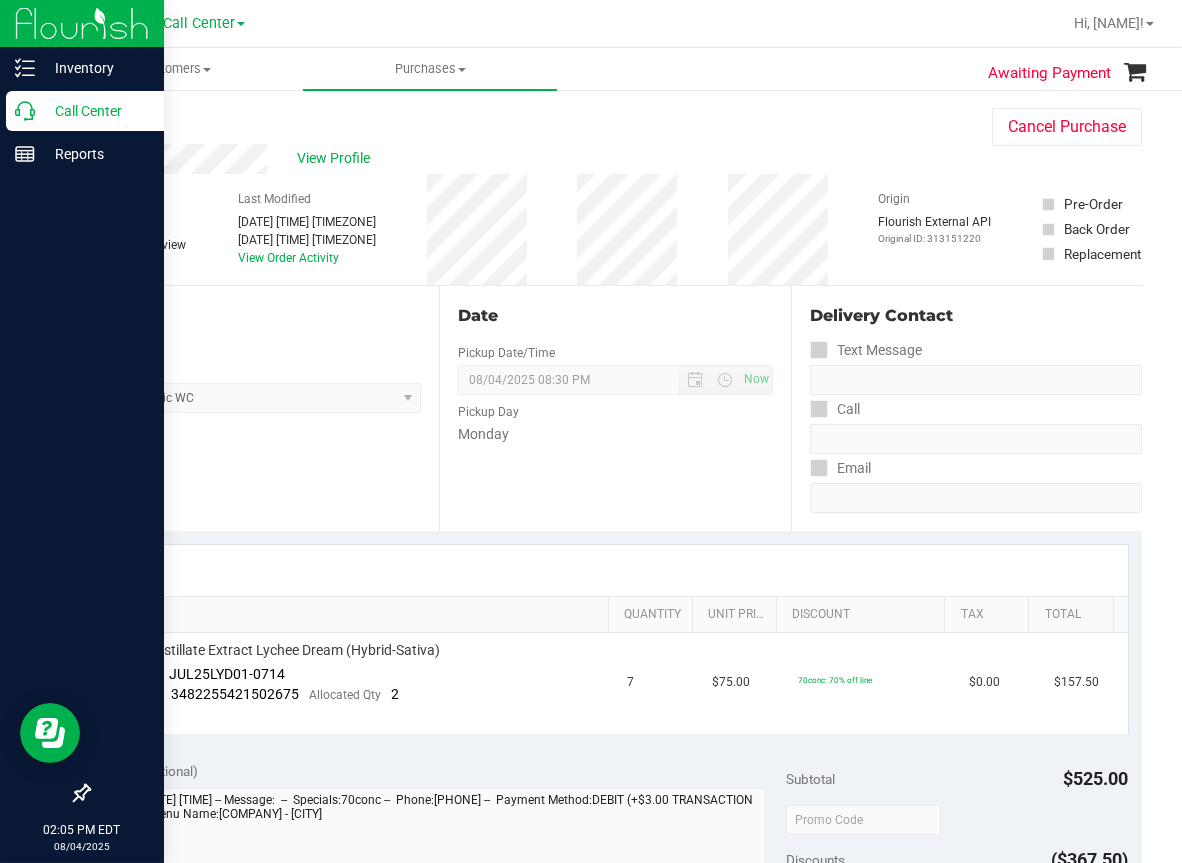 click 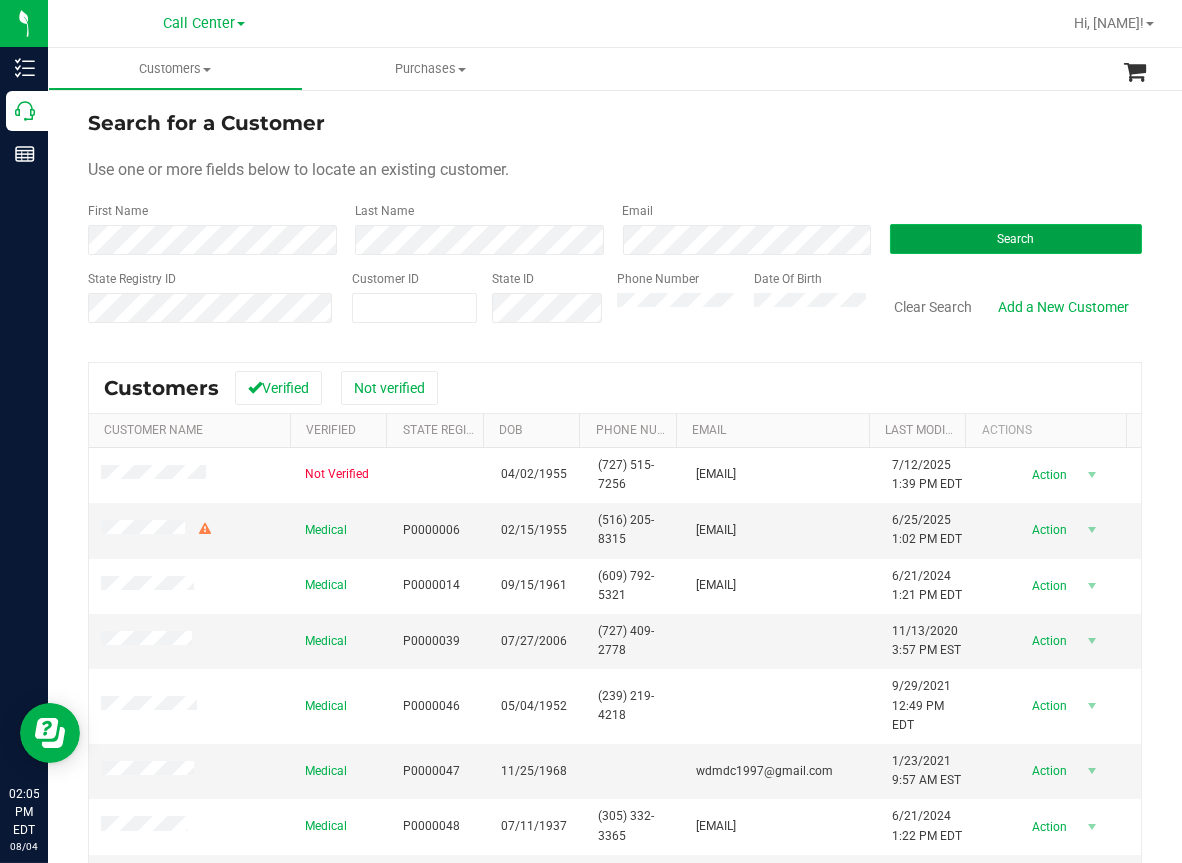 click on "Search" at bounding box center (1016, 239) 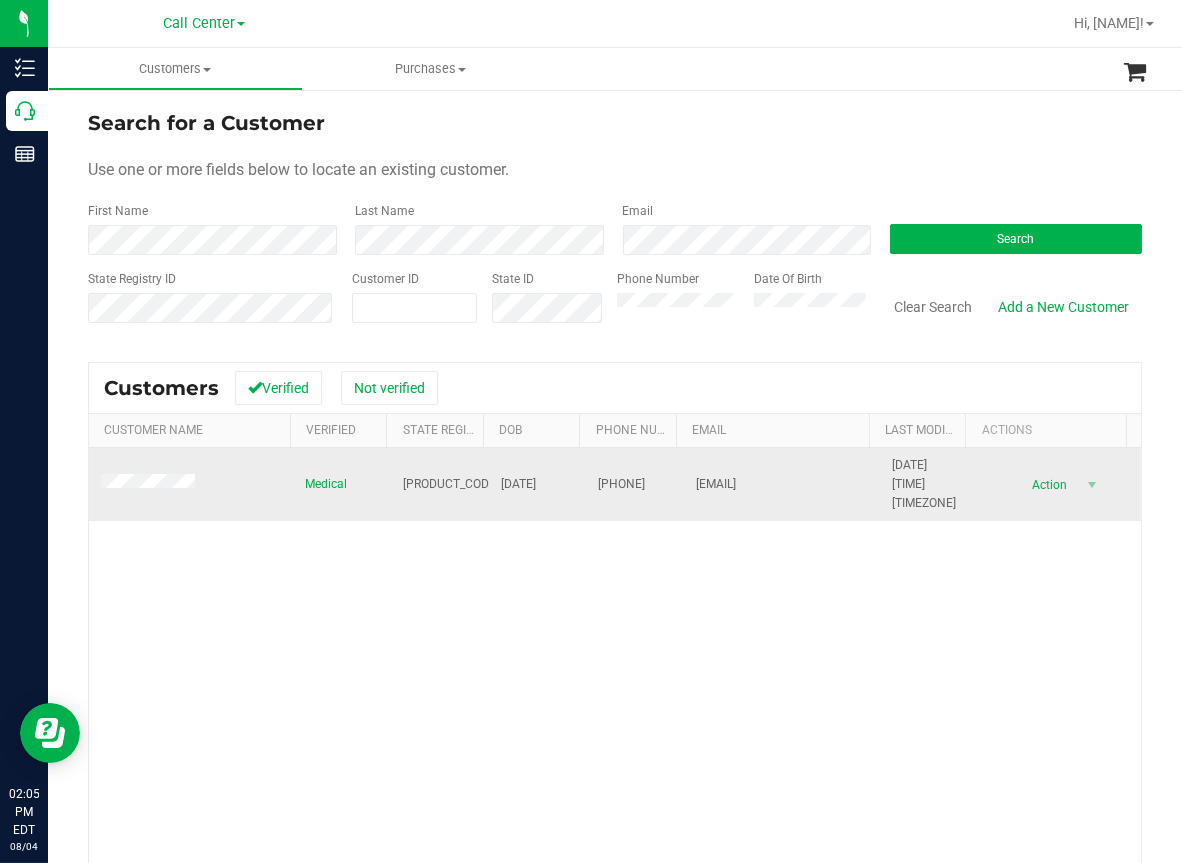 click at bounding box center (191, 485) 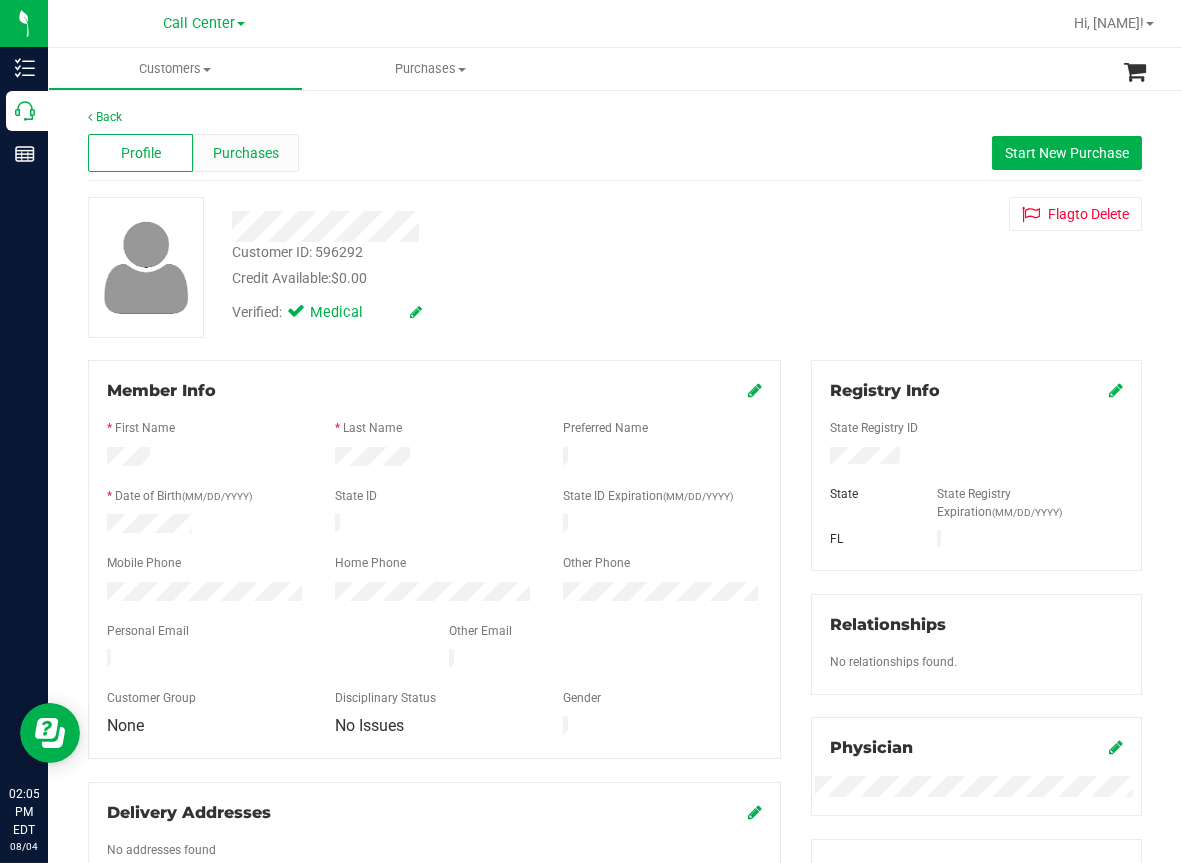 click on "Purchases" at bounding box center (246, 153) 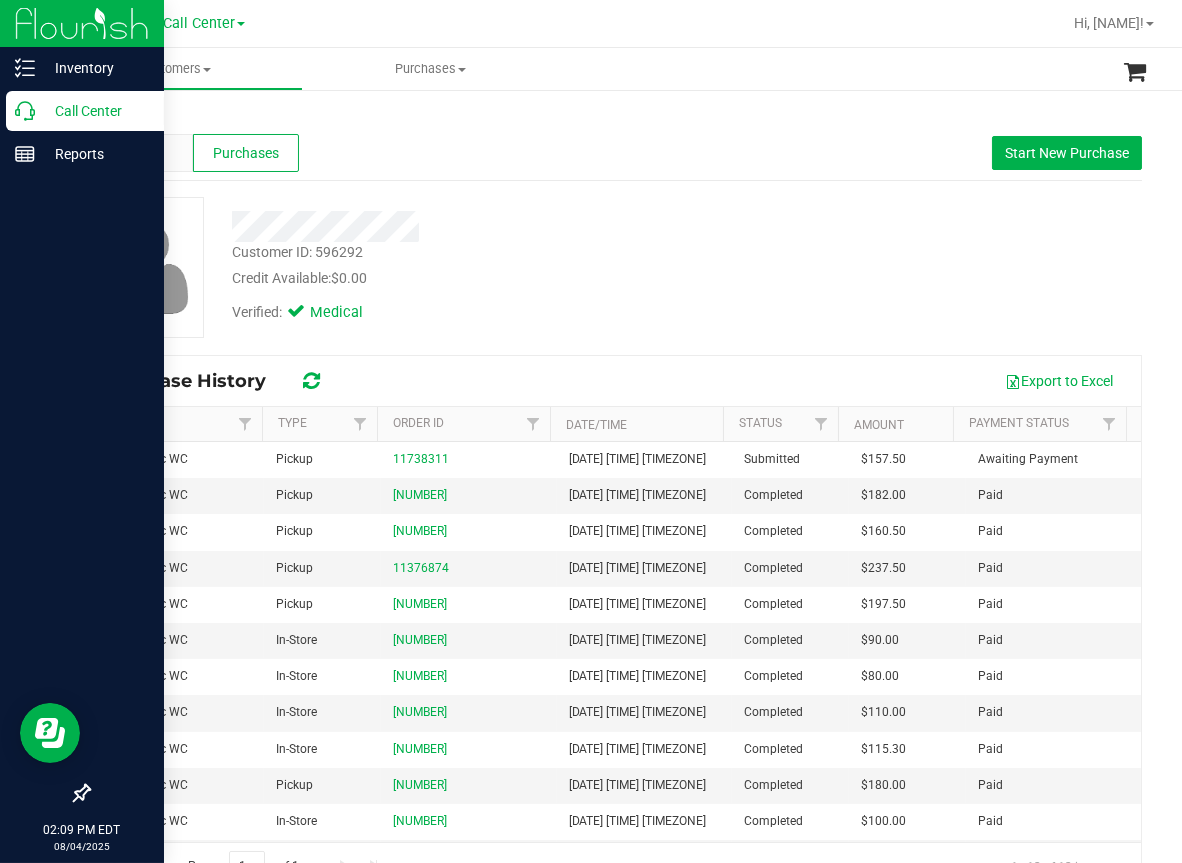 click 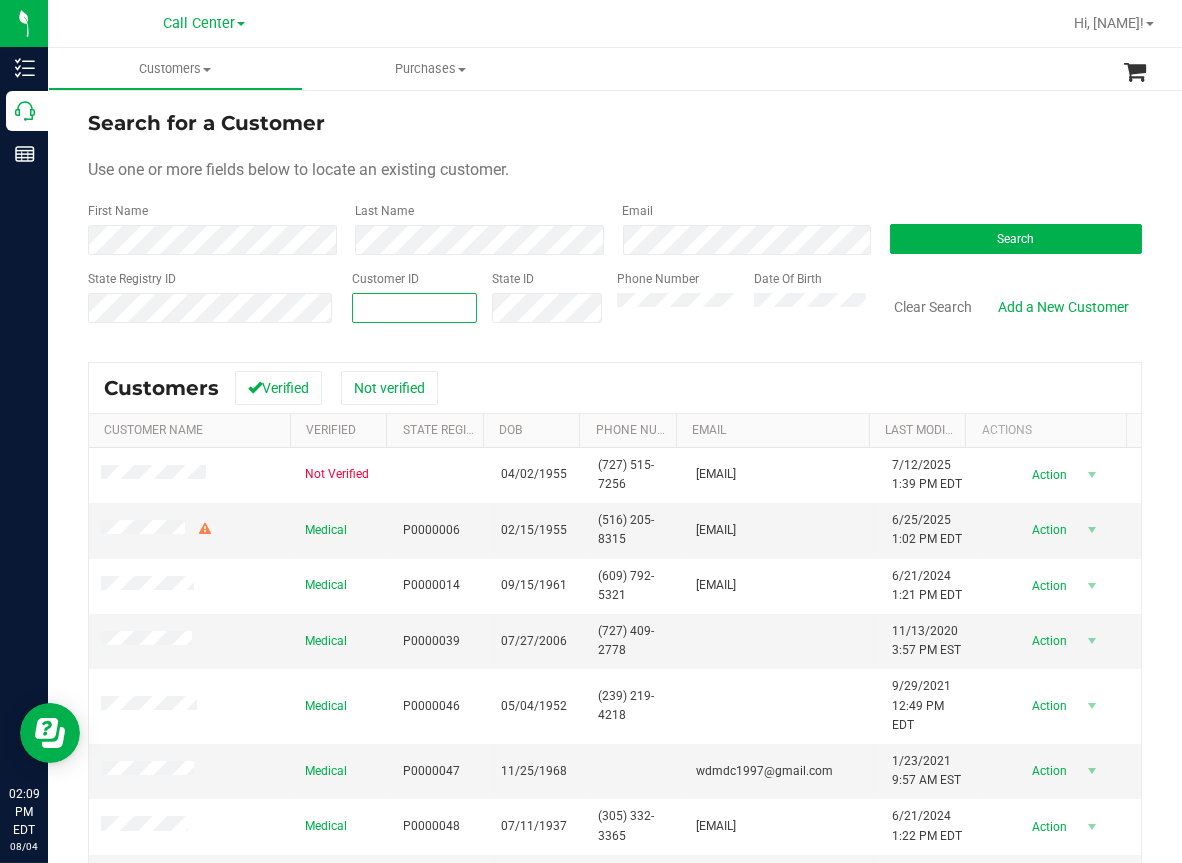 paste on "596292" 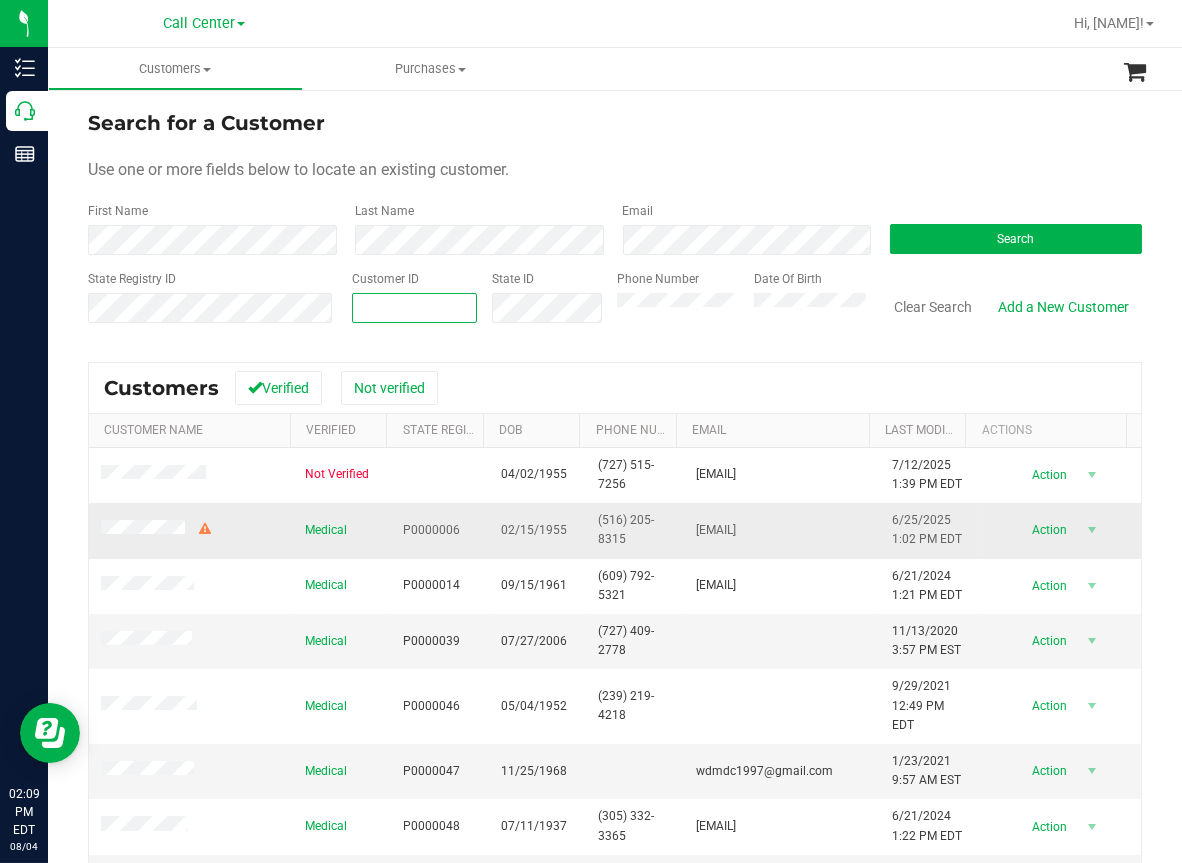 type on "596292" 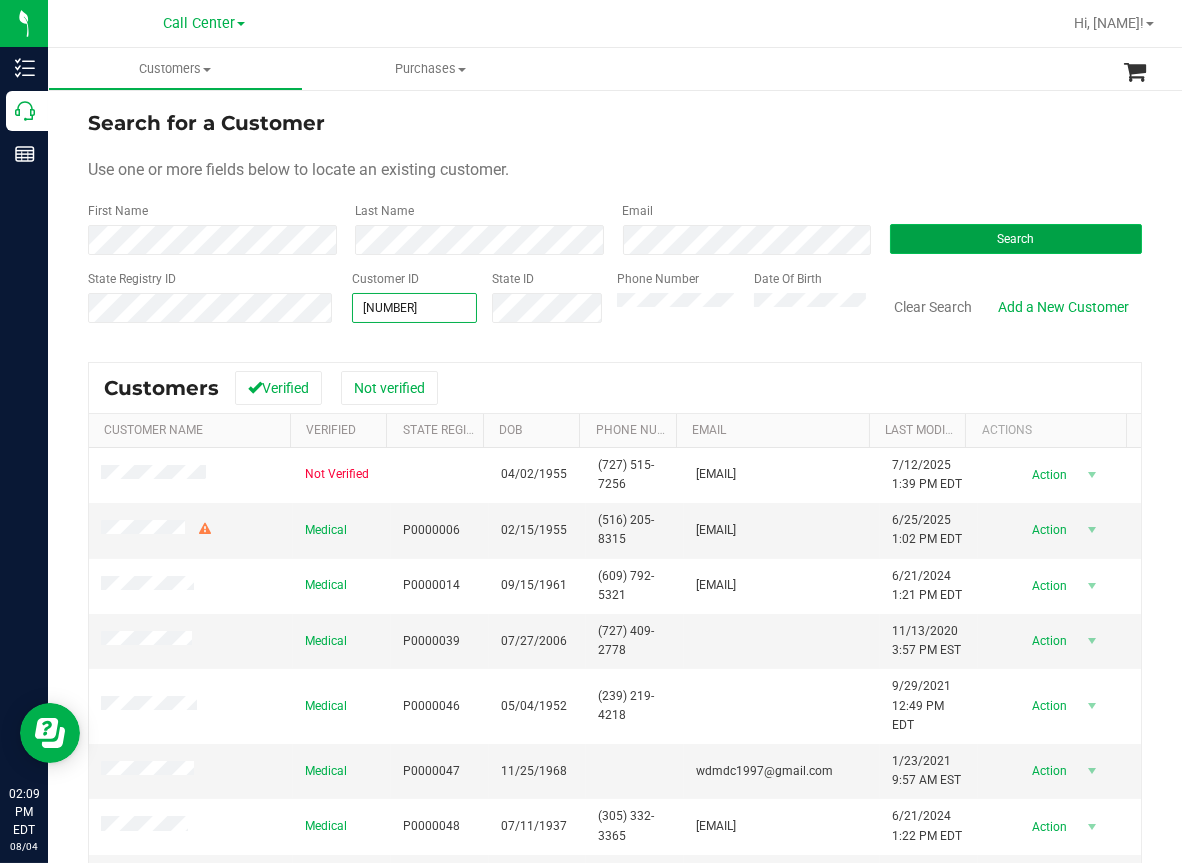 type on "596292" 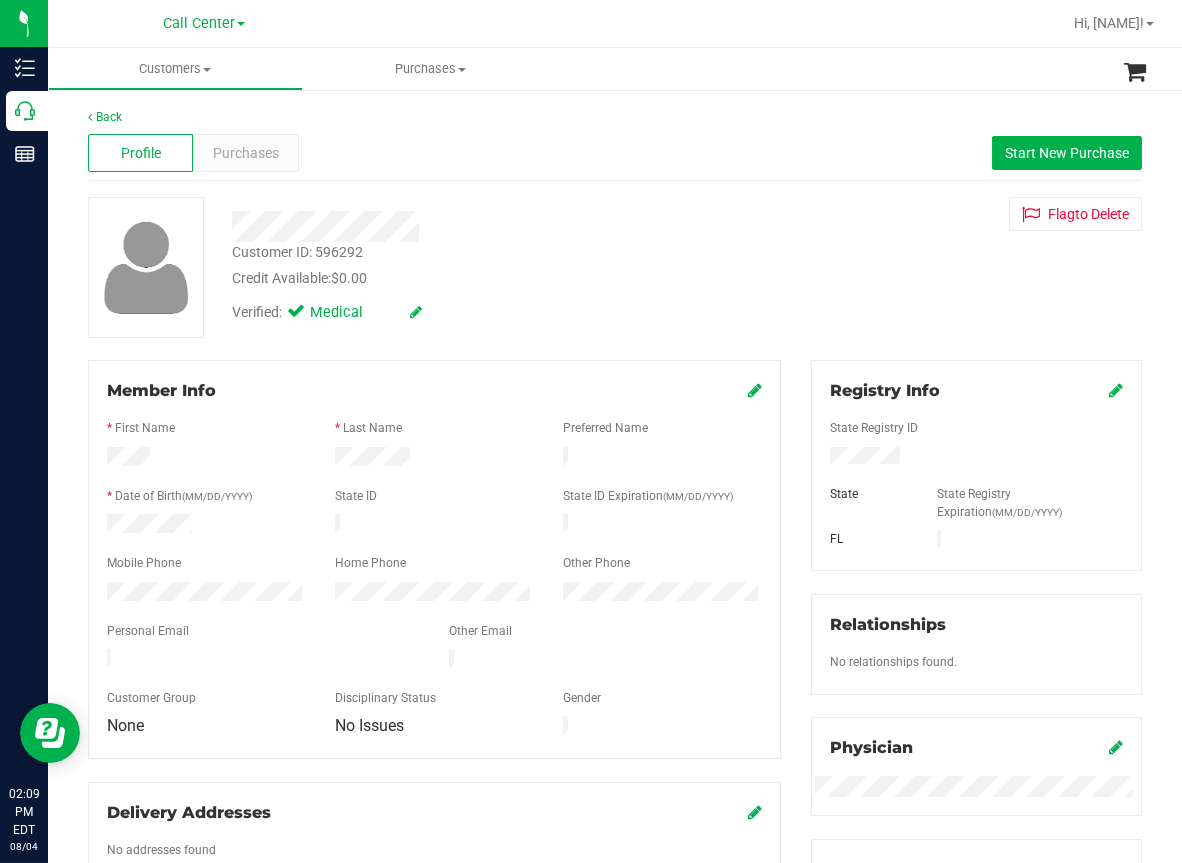 click on "Back" at bounding box center [615, 117] 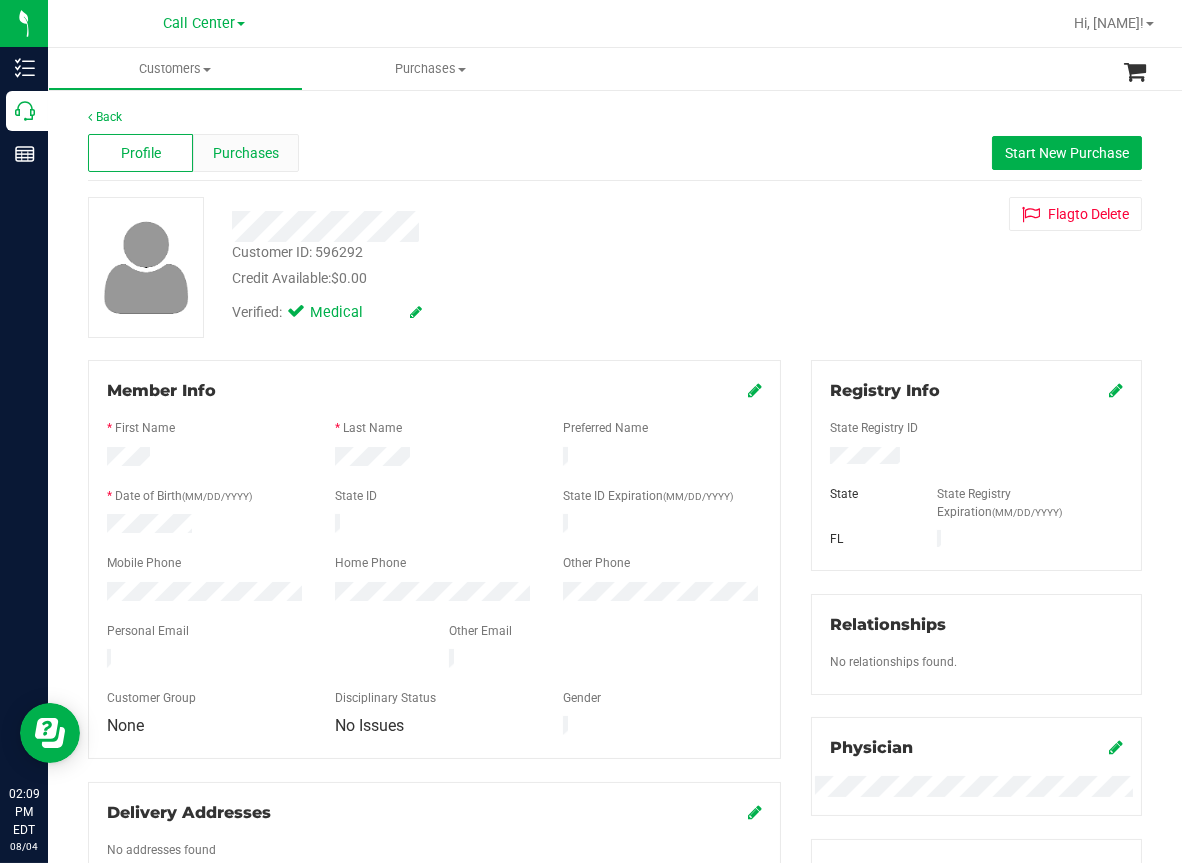 click on "Purchases" at bounding box center [246, 153] 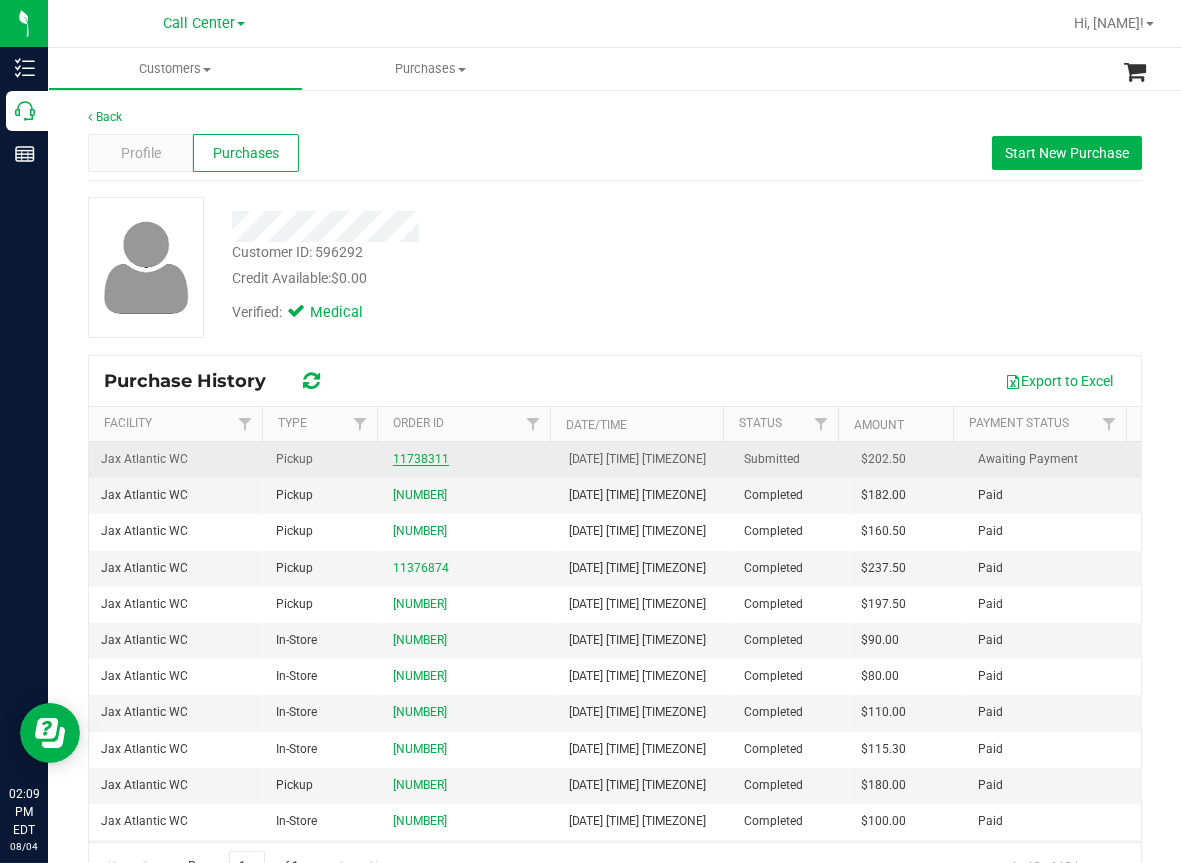 click on "11738311" at bounding box center (421, 459) 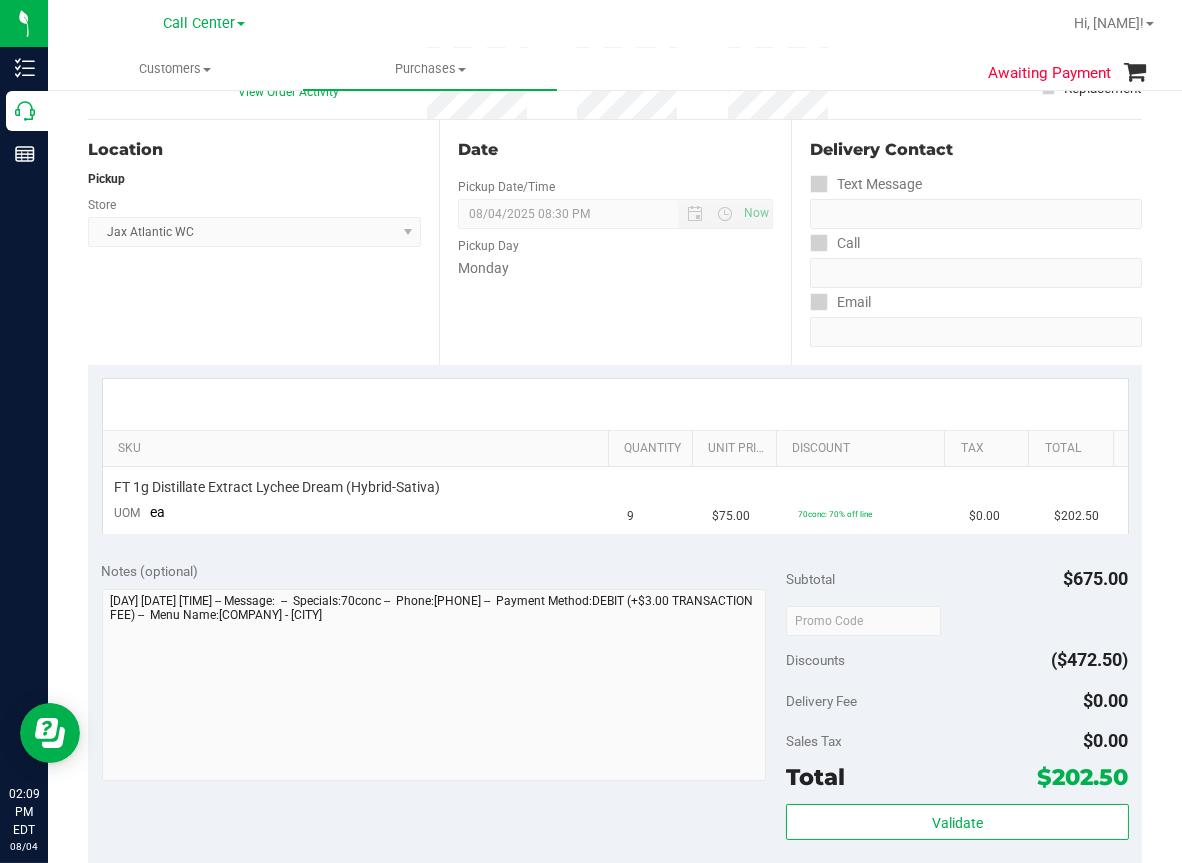 scroll, scrollTop: 0, scrollLeft: 0, axis: both 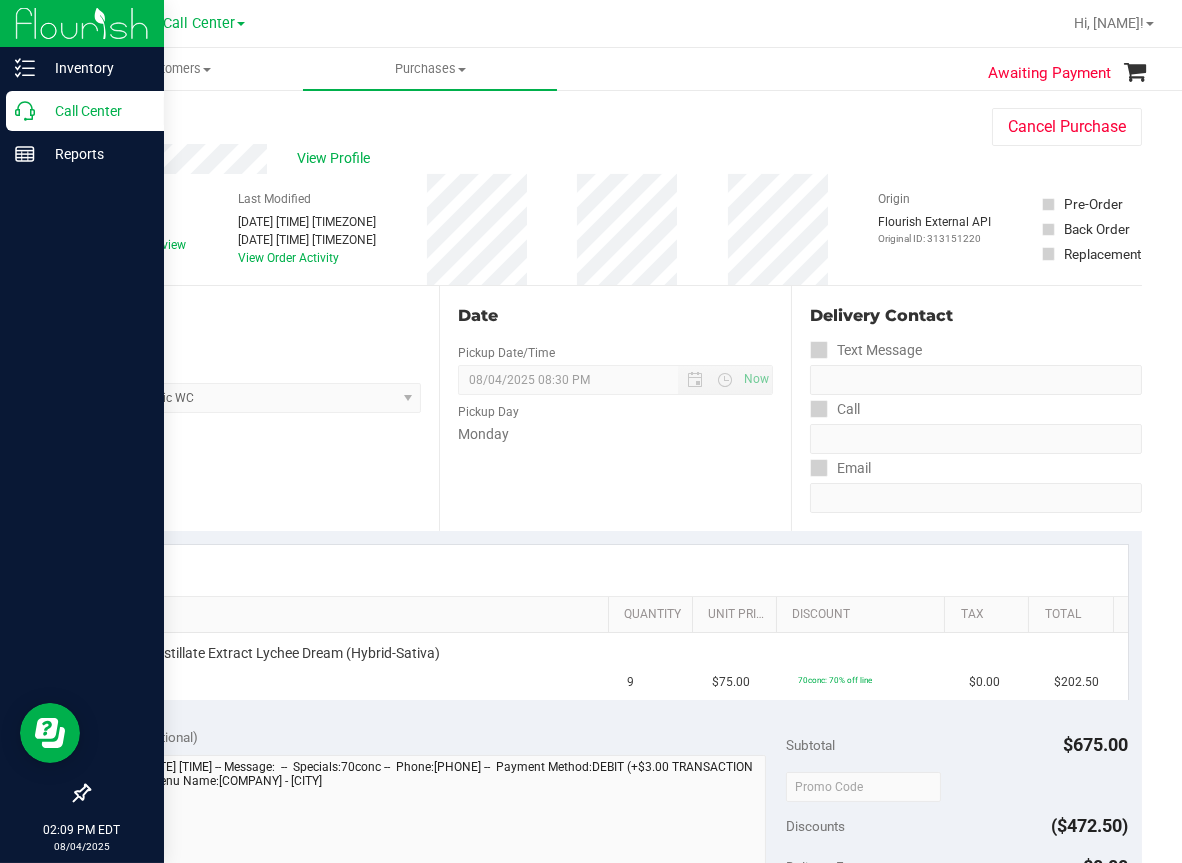 click 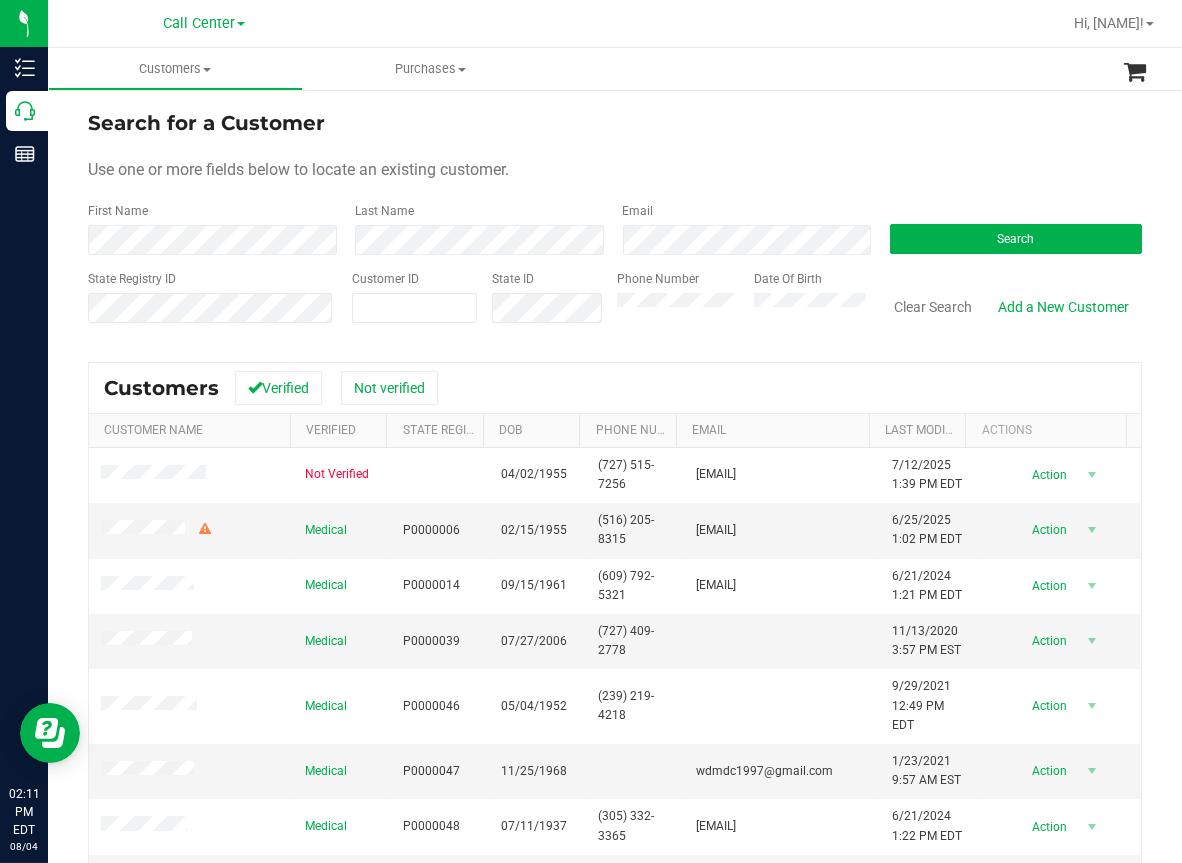 click on "Use one or more fields below to locate an existing customer." at bounding box center (298, 169) 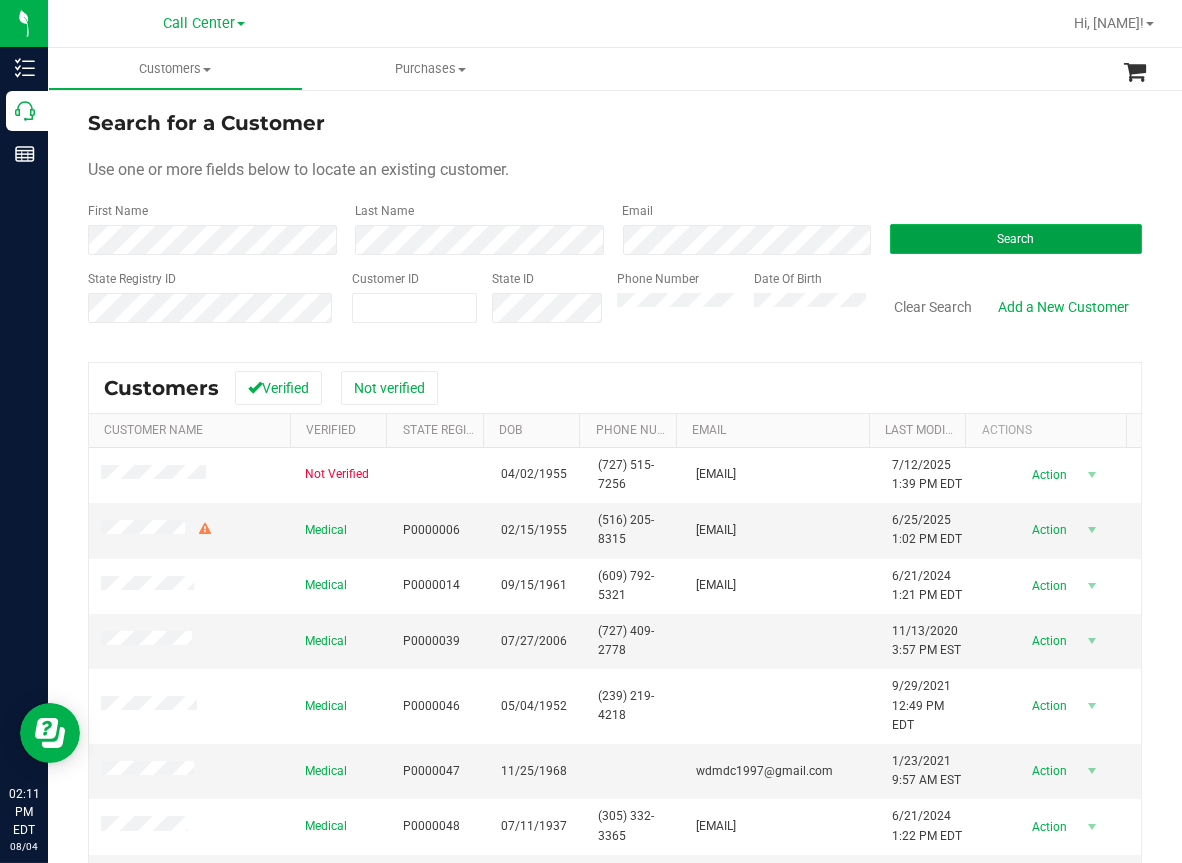 click on "Search" at bounding box center (1016, 239) 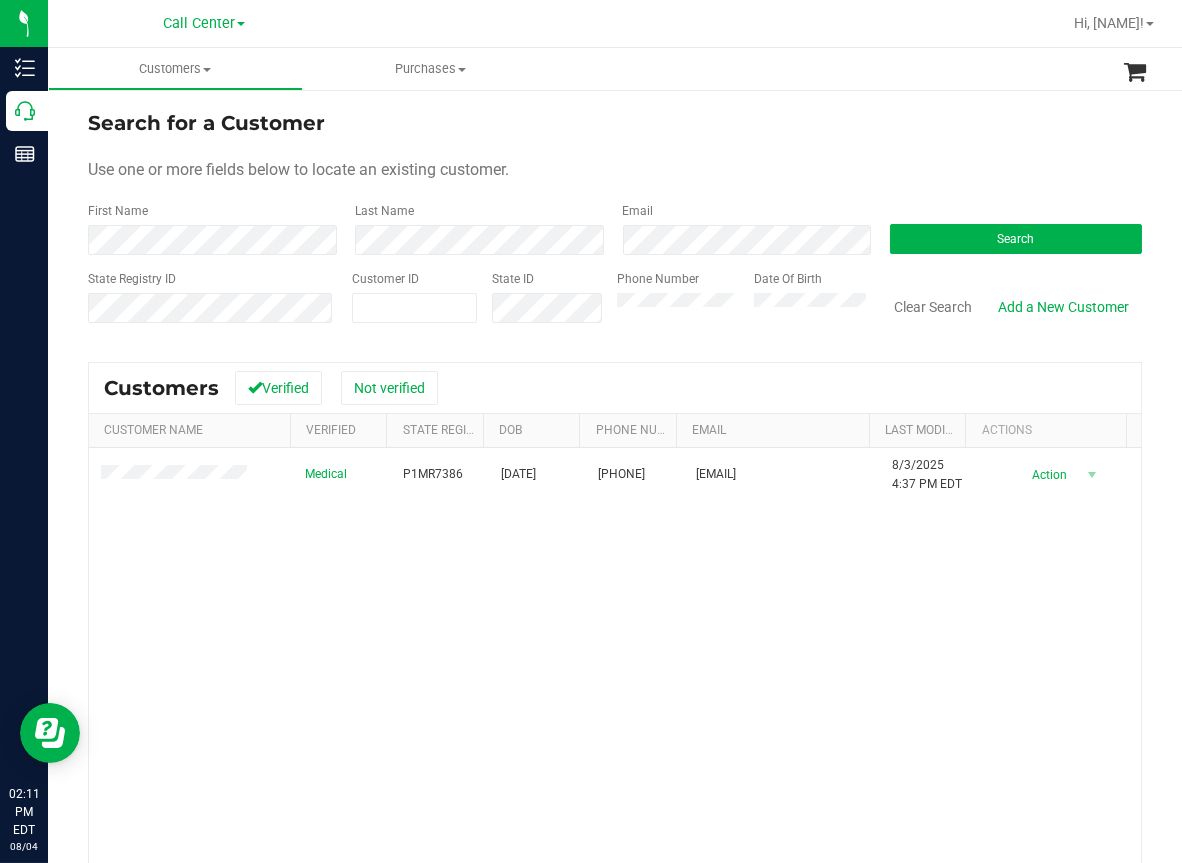 click on "Medical P1MR7386 05/16/1990 (863) 510-3274 cassandra.gangadeen@gmail.com 8/3/2025 4:37 PM EDT
Delete Profile
Action Action Create new purchase View profile View purchases" at bounding box center [615, 720] 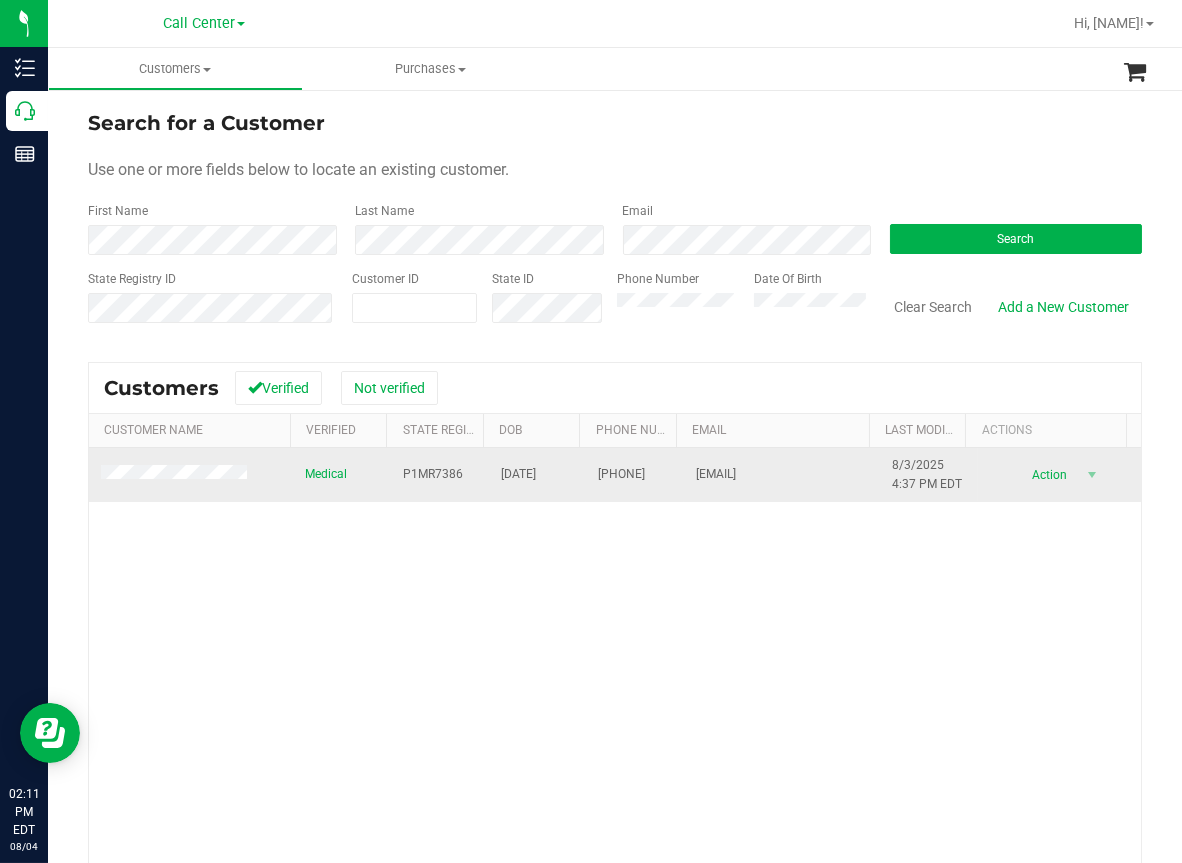 click on "P1MR7386" at bounding box center [433, 474] 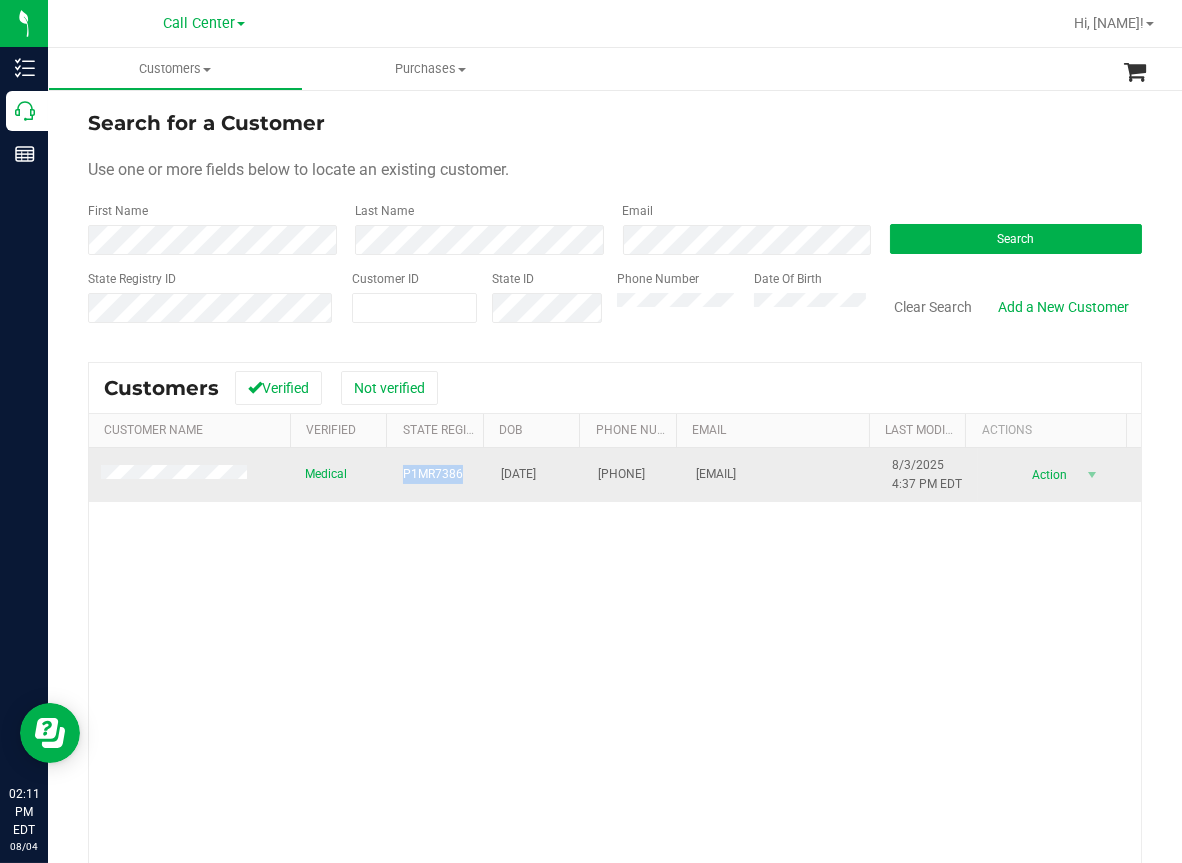 click on "P1MR7386" at bounding box center [433, 474] 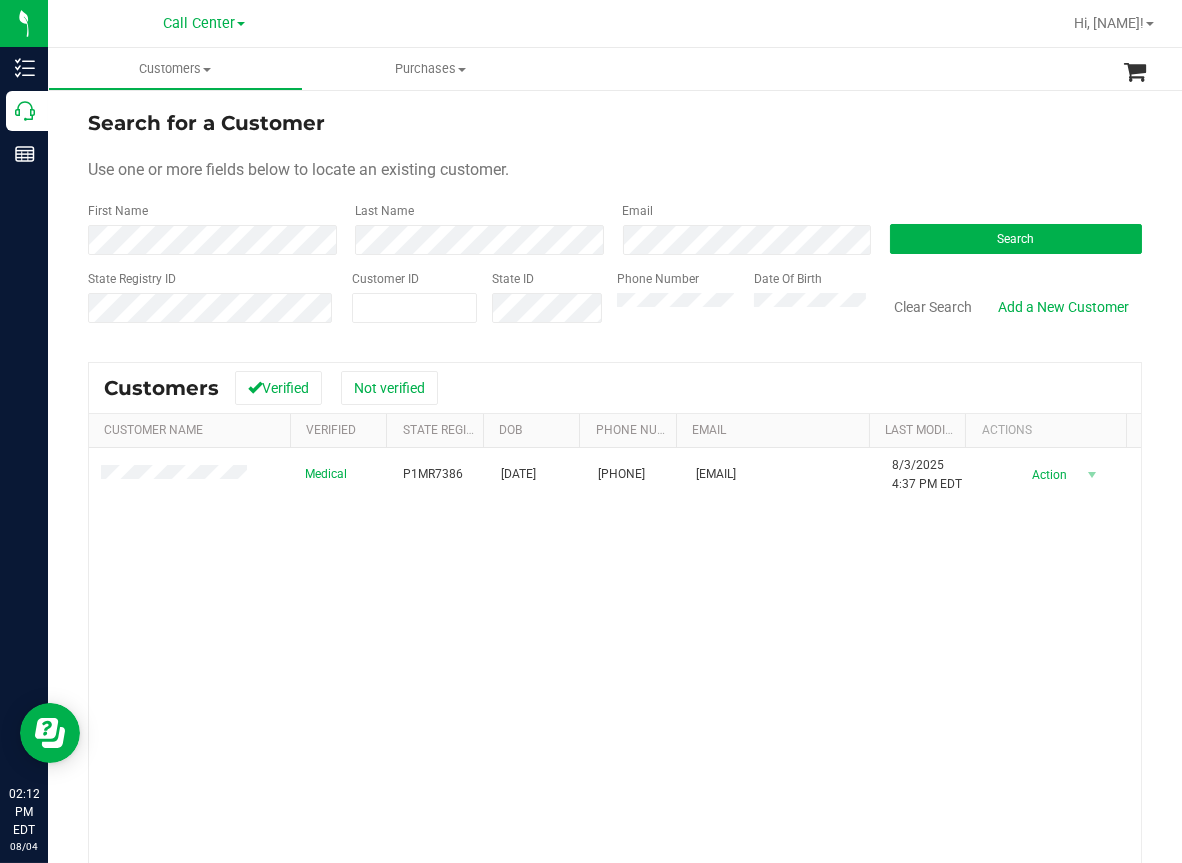 click on "Medical P1MR7386 05/16/1990 (863) 510-3274 cassandra.gangadeen@gmail.com 8/3/2025 4:37 PM EDT
Delete Profile
Action Action Create new purchase View profile View purchases" at bounding box center (615, 720) 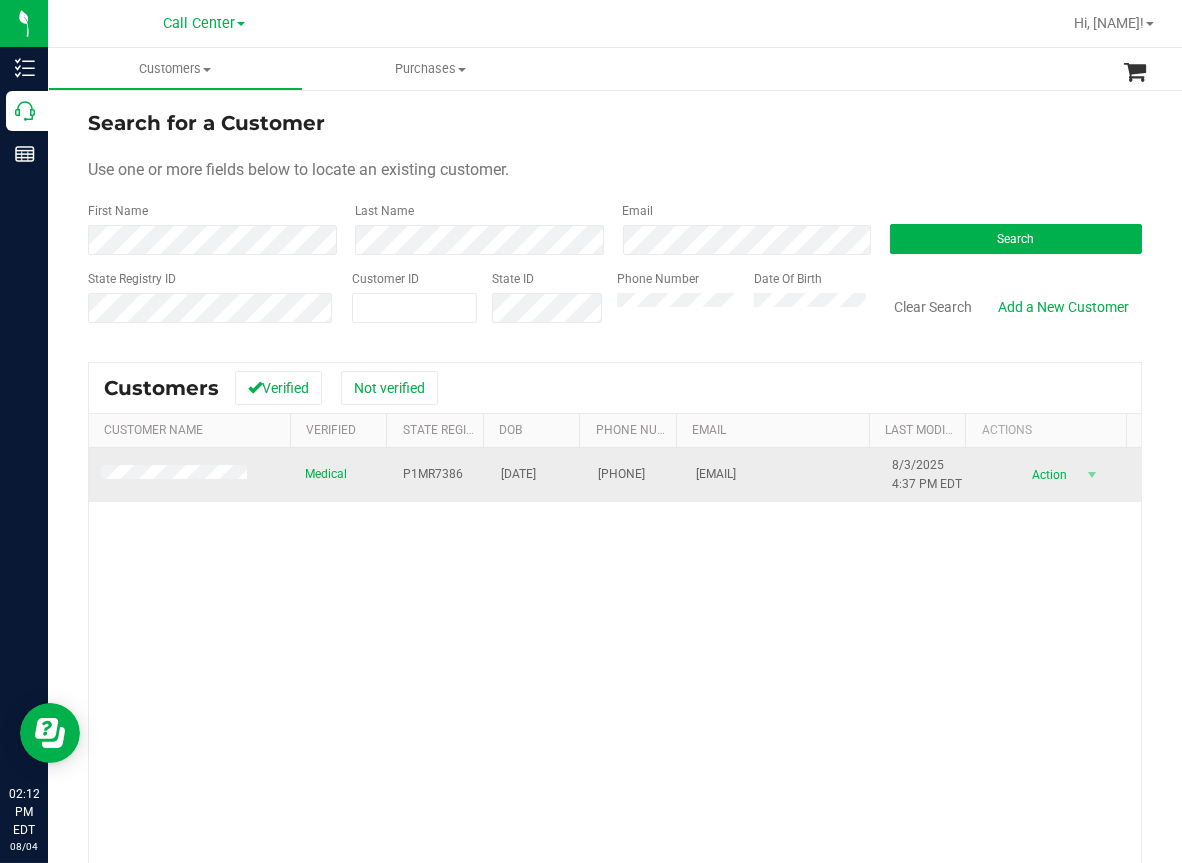 click on "05/16/1990" at bounding box center [518, 474] 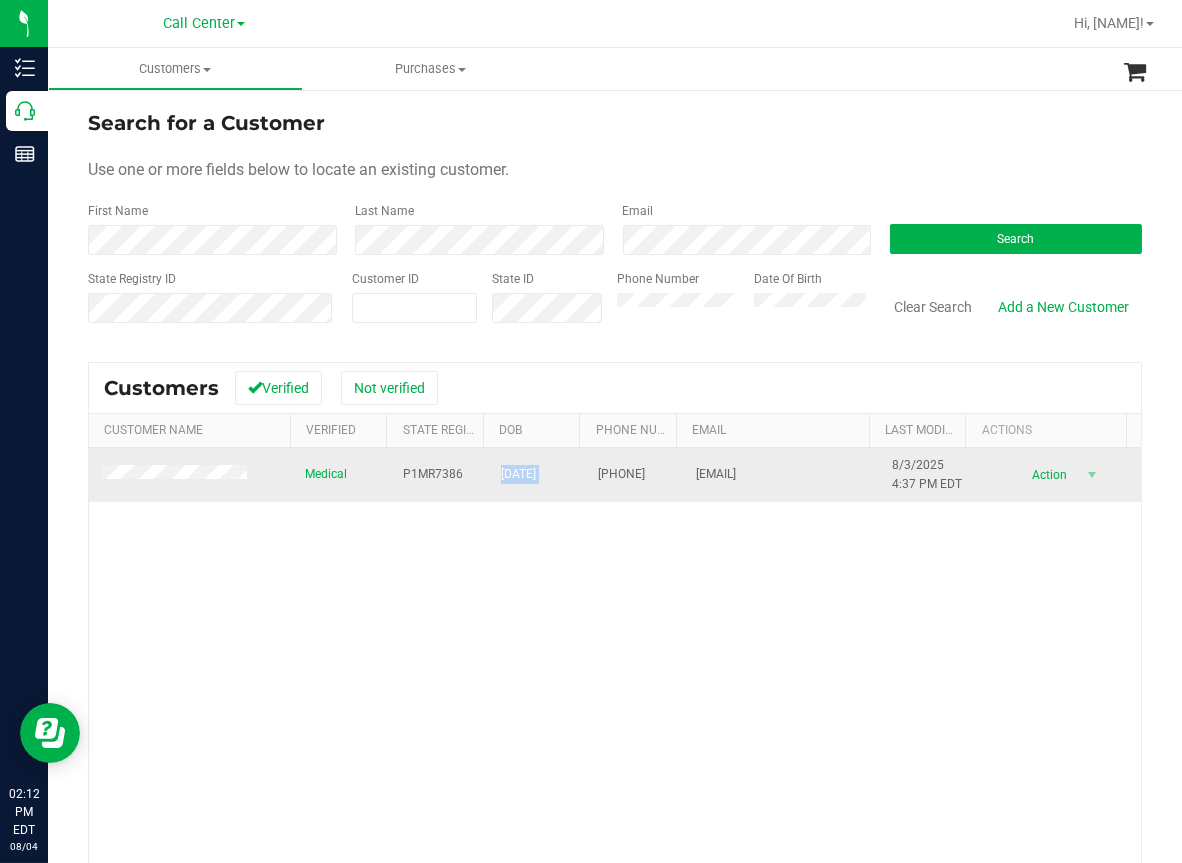 click on "05/16/1990" at bounding box center (518, 474) 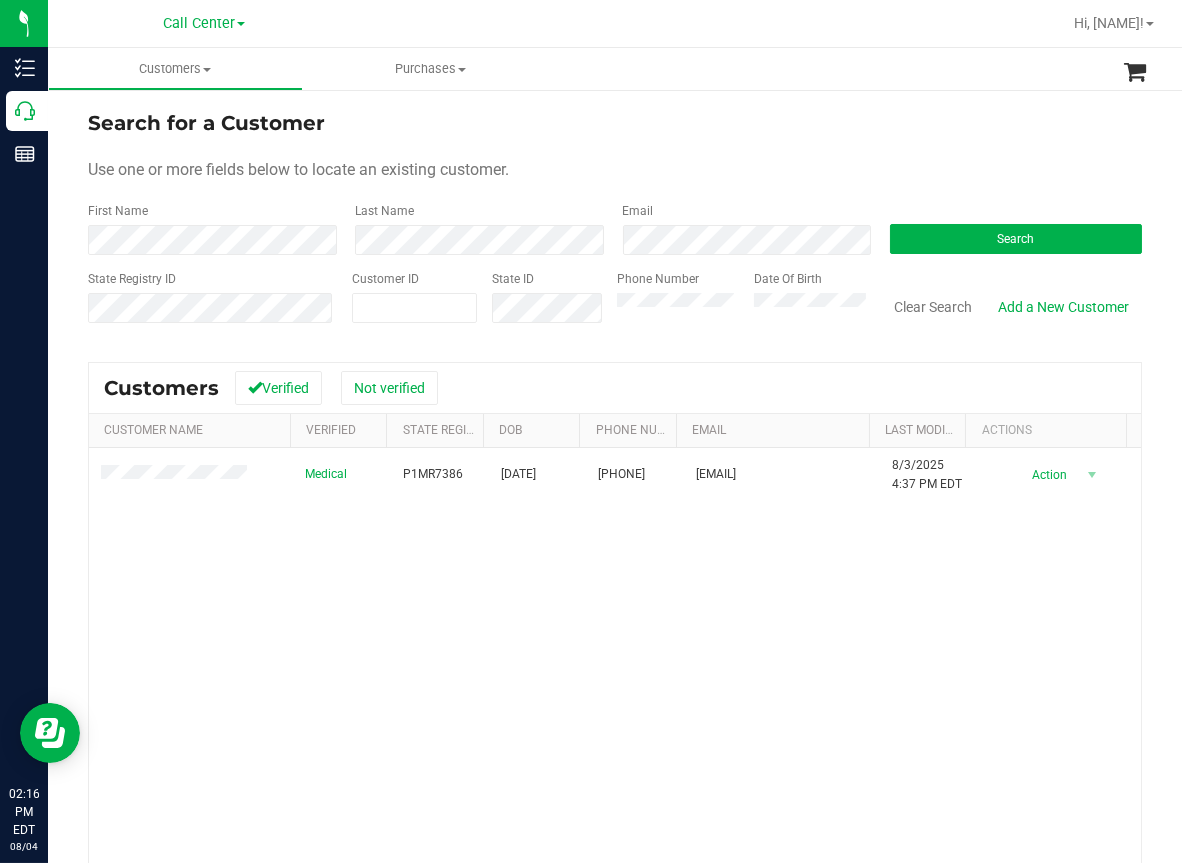 drag, startPoint x: 680, startPoint y: 49, endPoint x: 691, endPoint y: 96, distance: 48.270073 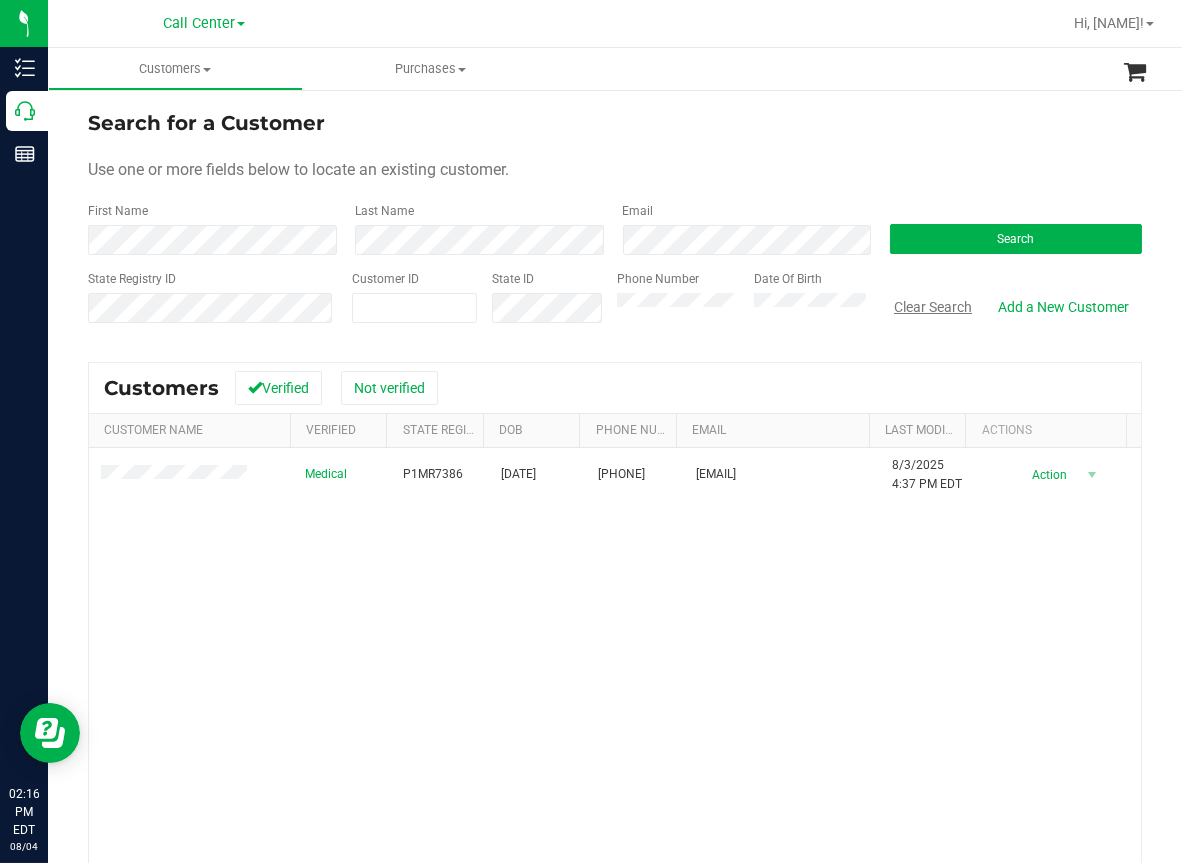 click on "Clear Search" at bounding box center (933, 307) 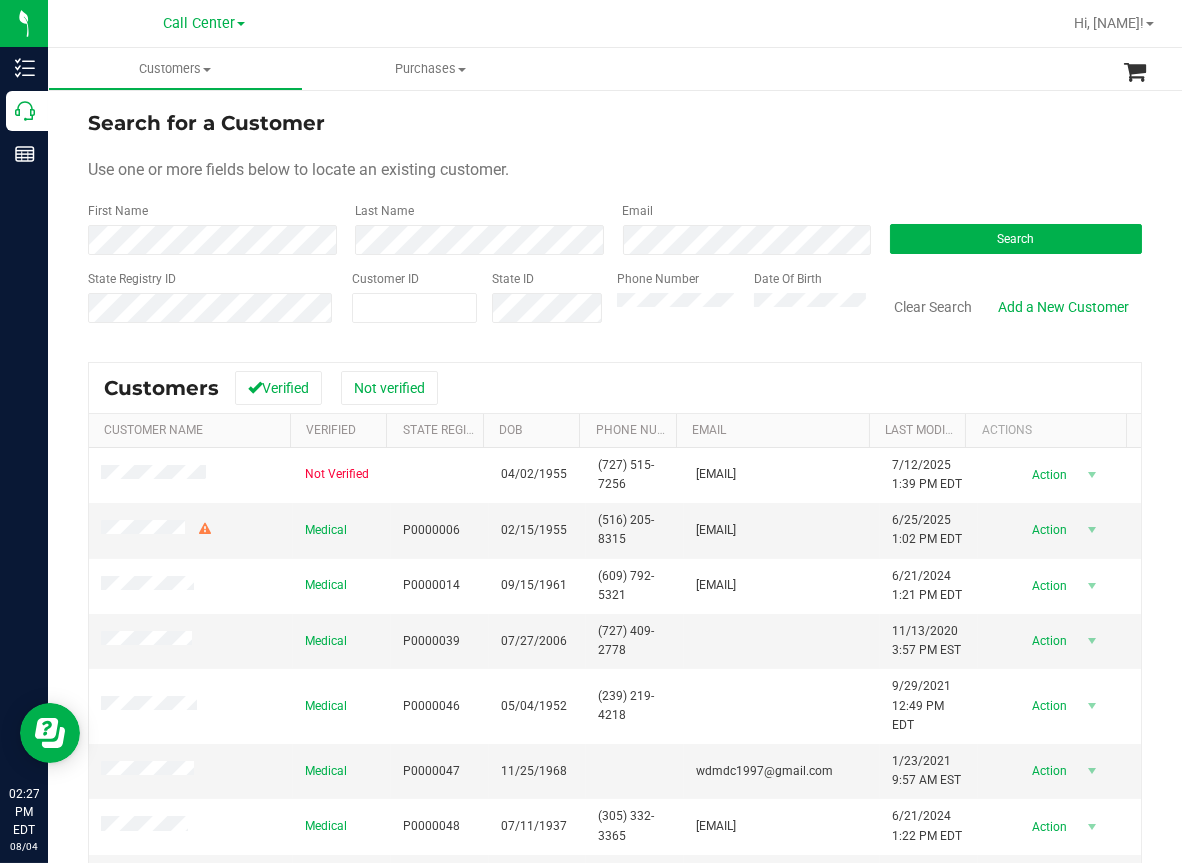 click on "Customers
All customers
Add a new customer
All physicians
Purchases
All purchases" at bounding box center [639, 69] 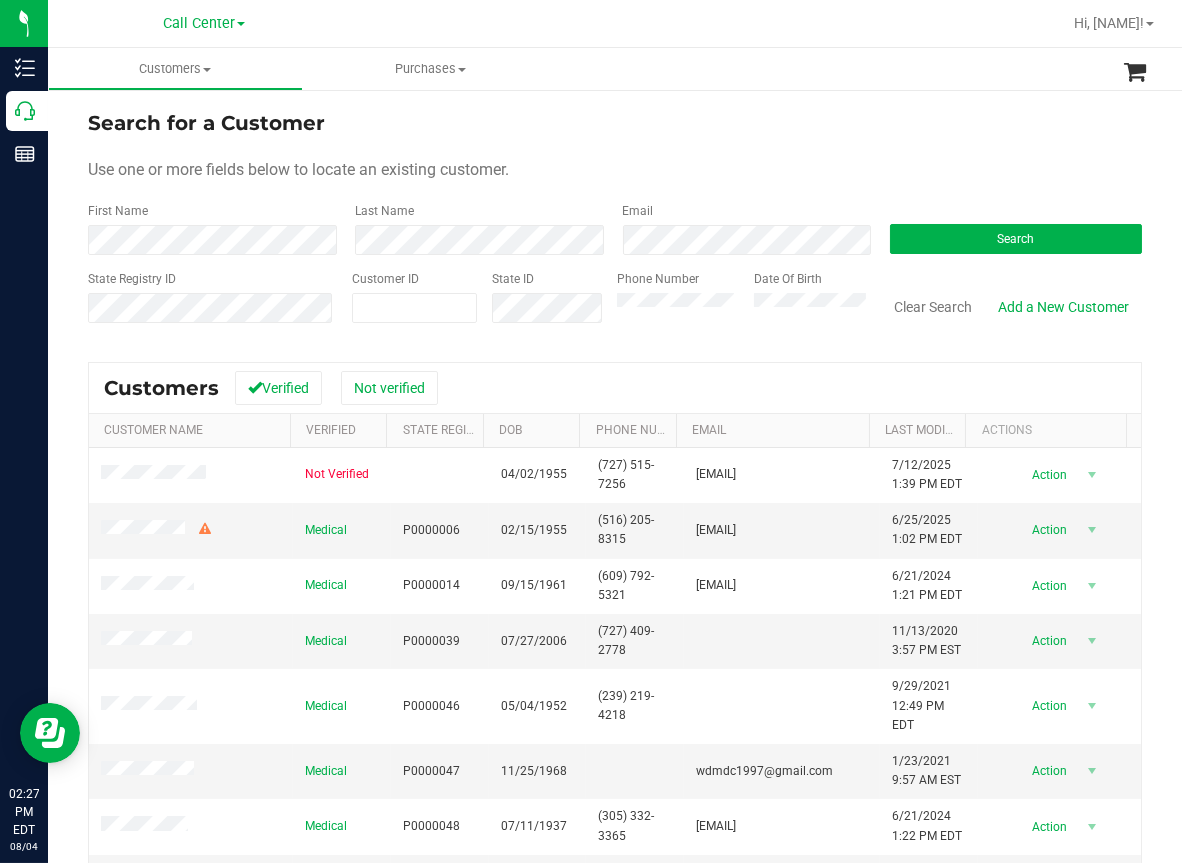 click on "Use one or more fields below to locate an existing customer." at bounding box center [615, 170] 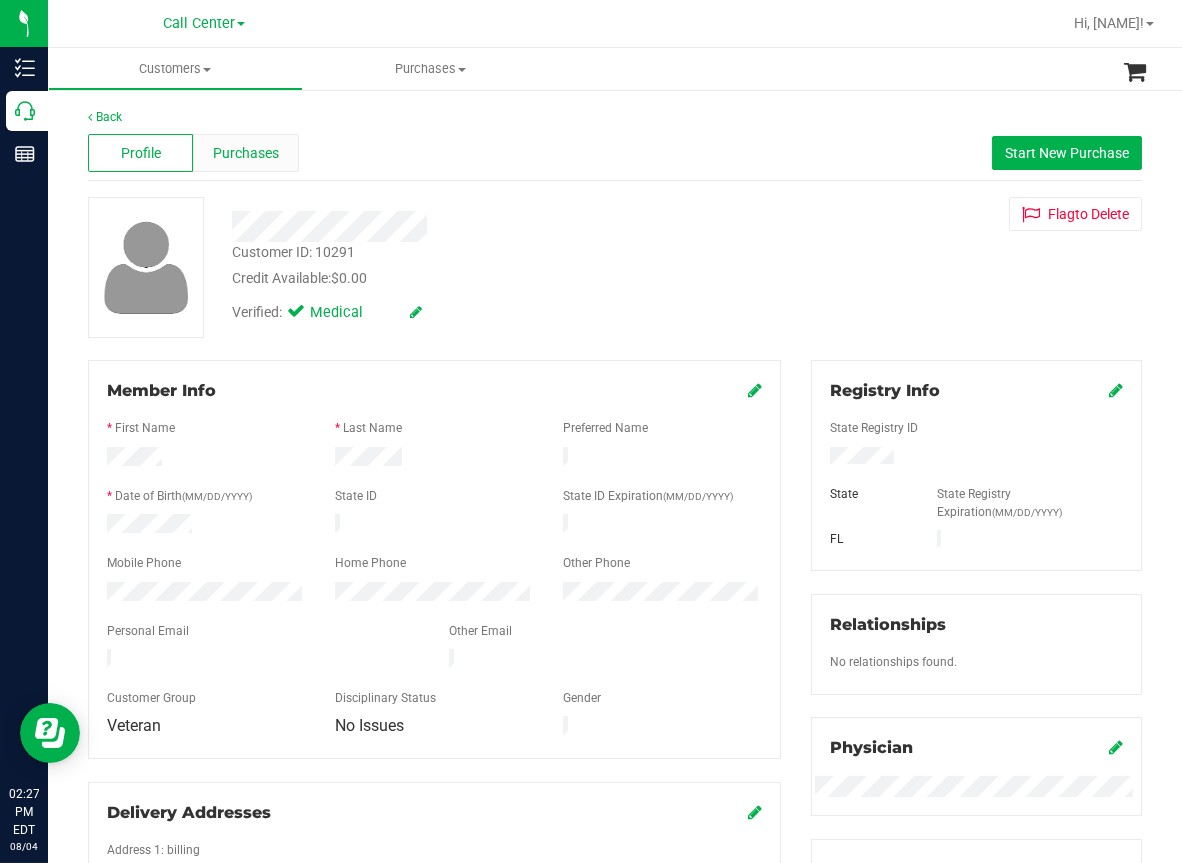 click on "Purchases" at bounding box center (246, 153) 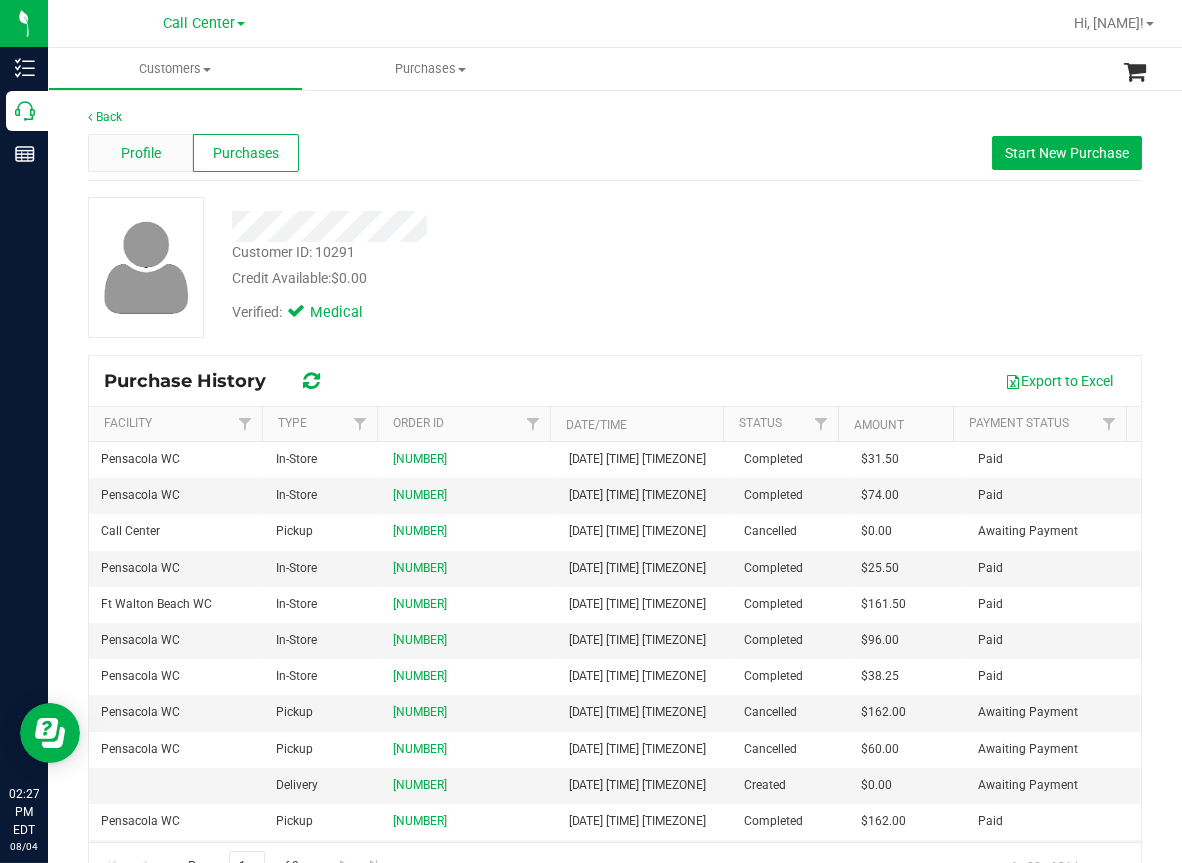 click on "Profile" at bounding box center [141, 153] 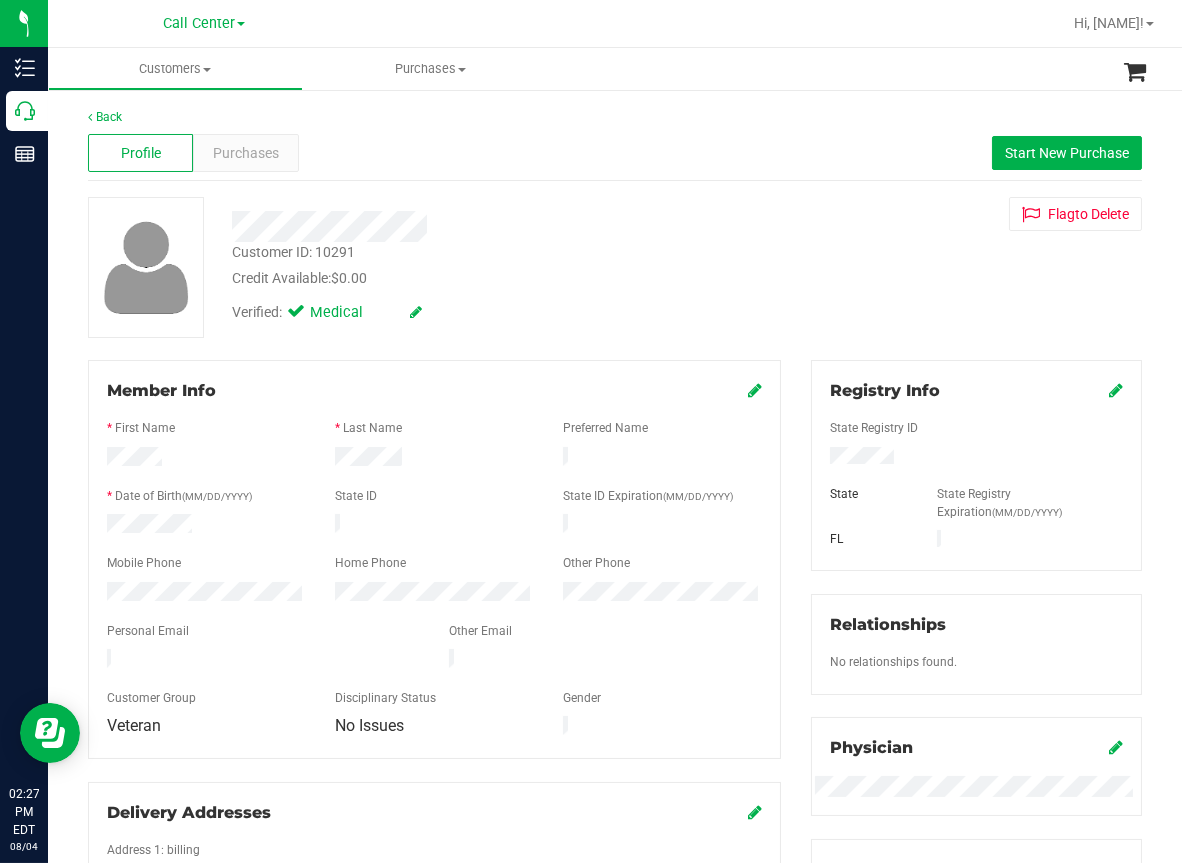 drag, startPoint x: 539, startPoint y: 27, endPoint x: 543, endPoint y: 45, distance: 18.439089 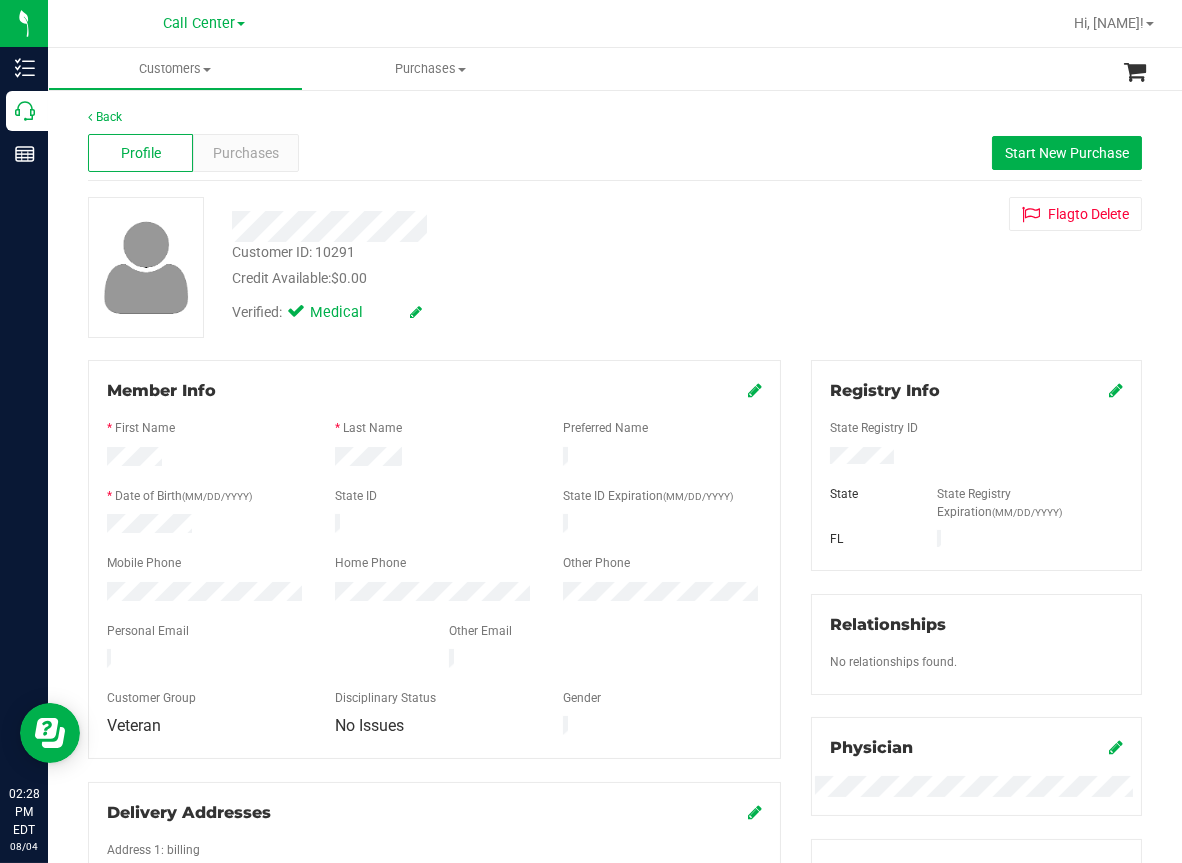 click on "Profile
Purchases
Start New Purchase" at bounding box center [615, 153] 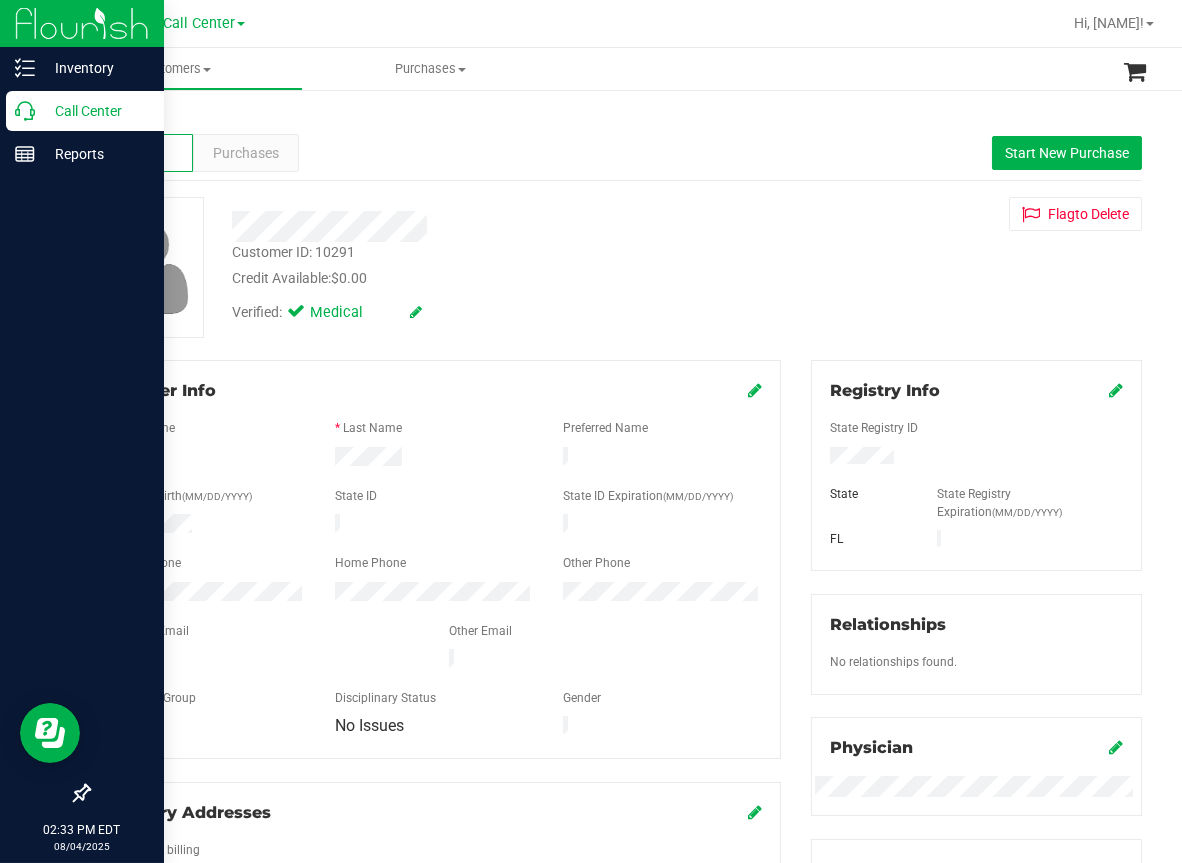 click on "Call Center" at bounding box center [85, 111] 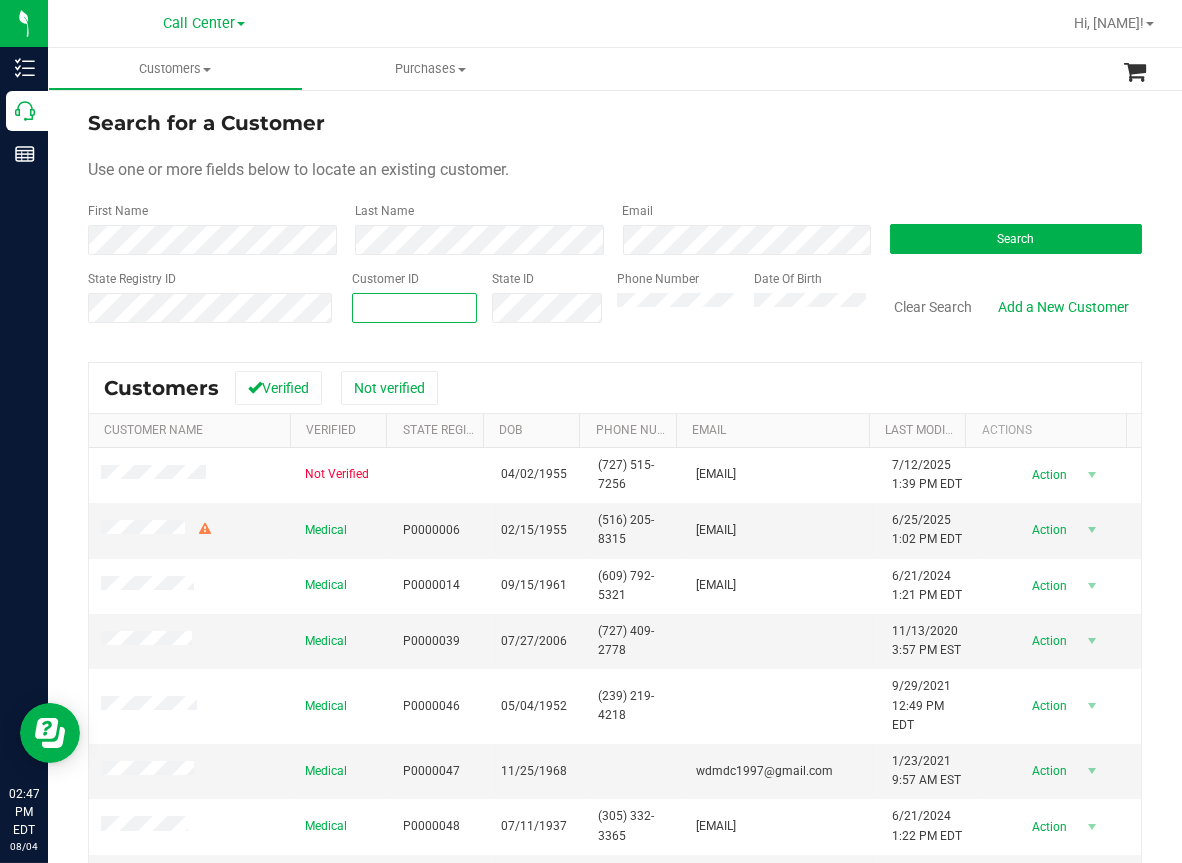 paste on "285576" 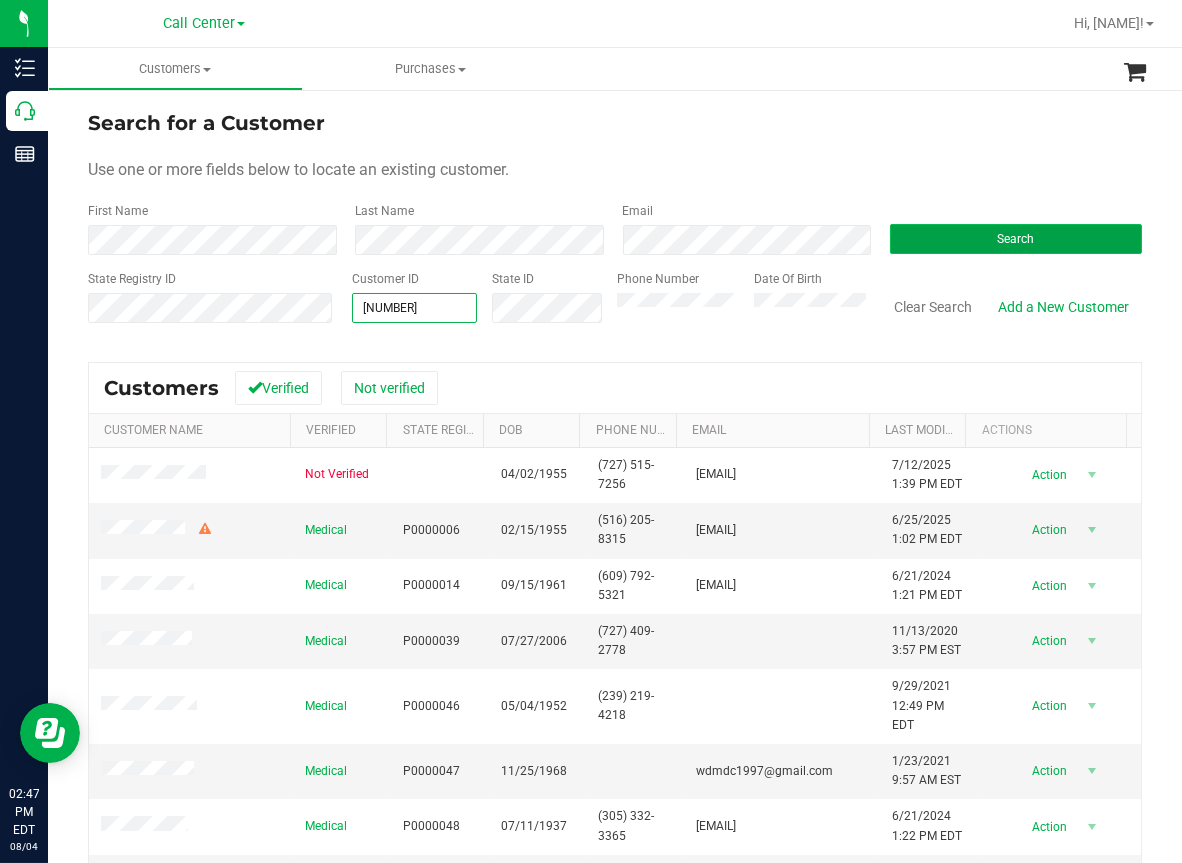 type on "285576" 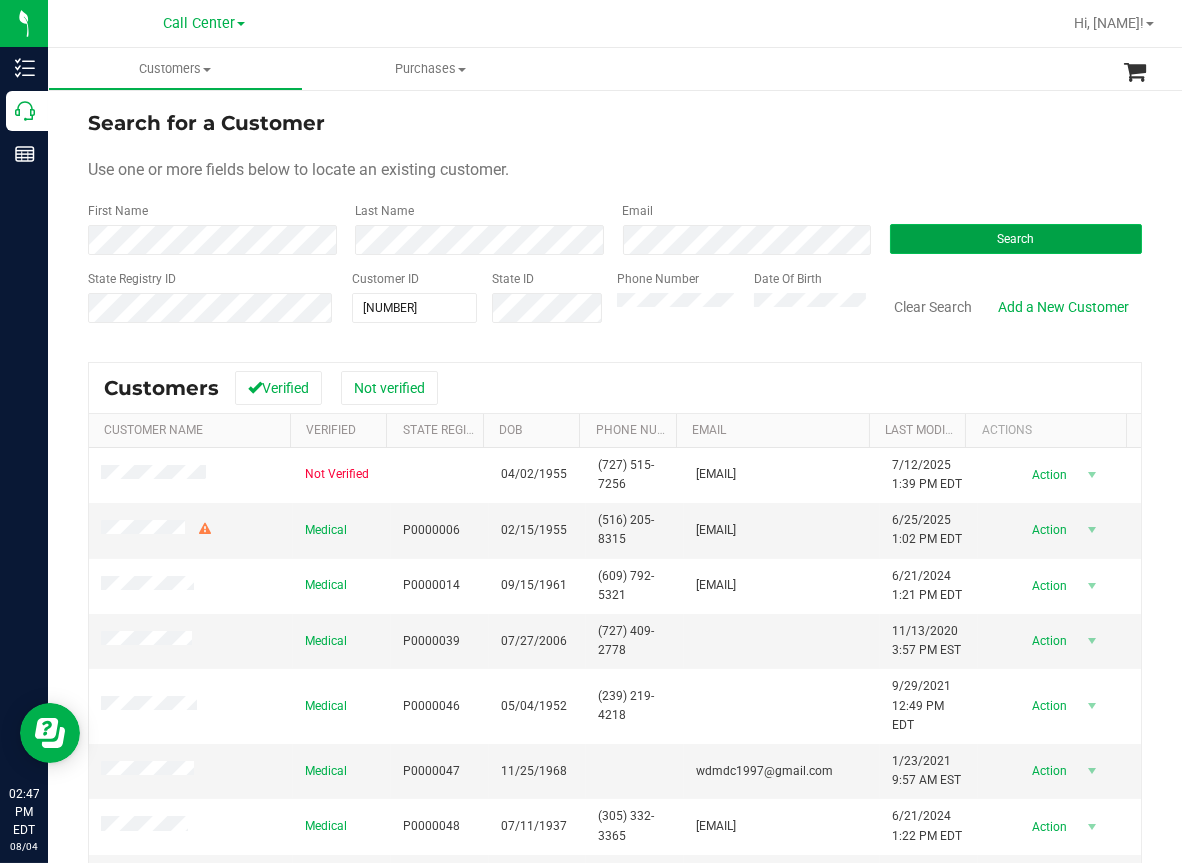 click on "Search" at bounding box center [1015, 239] 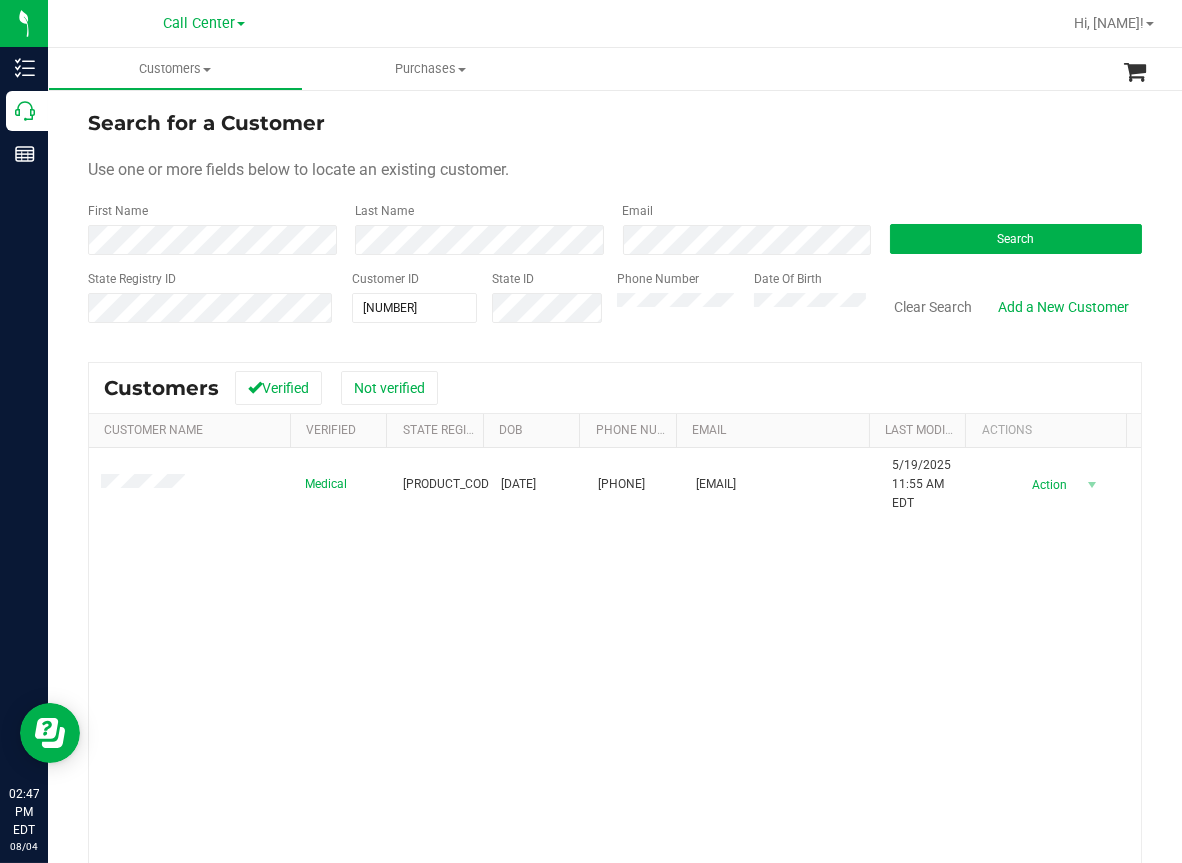 drag, startPoint x: 165, startPoint y: 652, endPoint x: 235, endPoint y: 598, distance: 88.40814 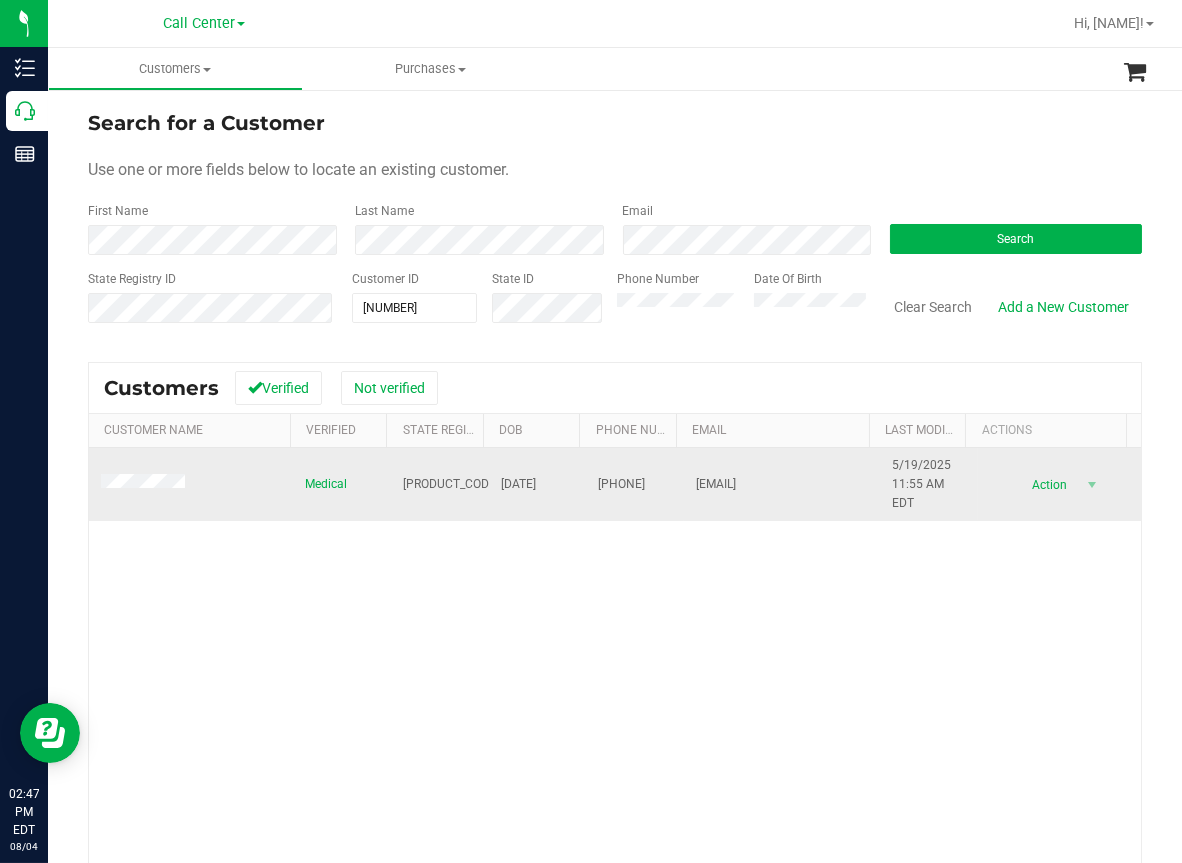click on "(305) 506-4893" at bounding box center [621, 484] 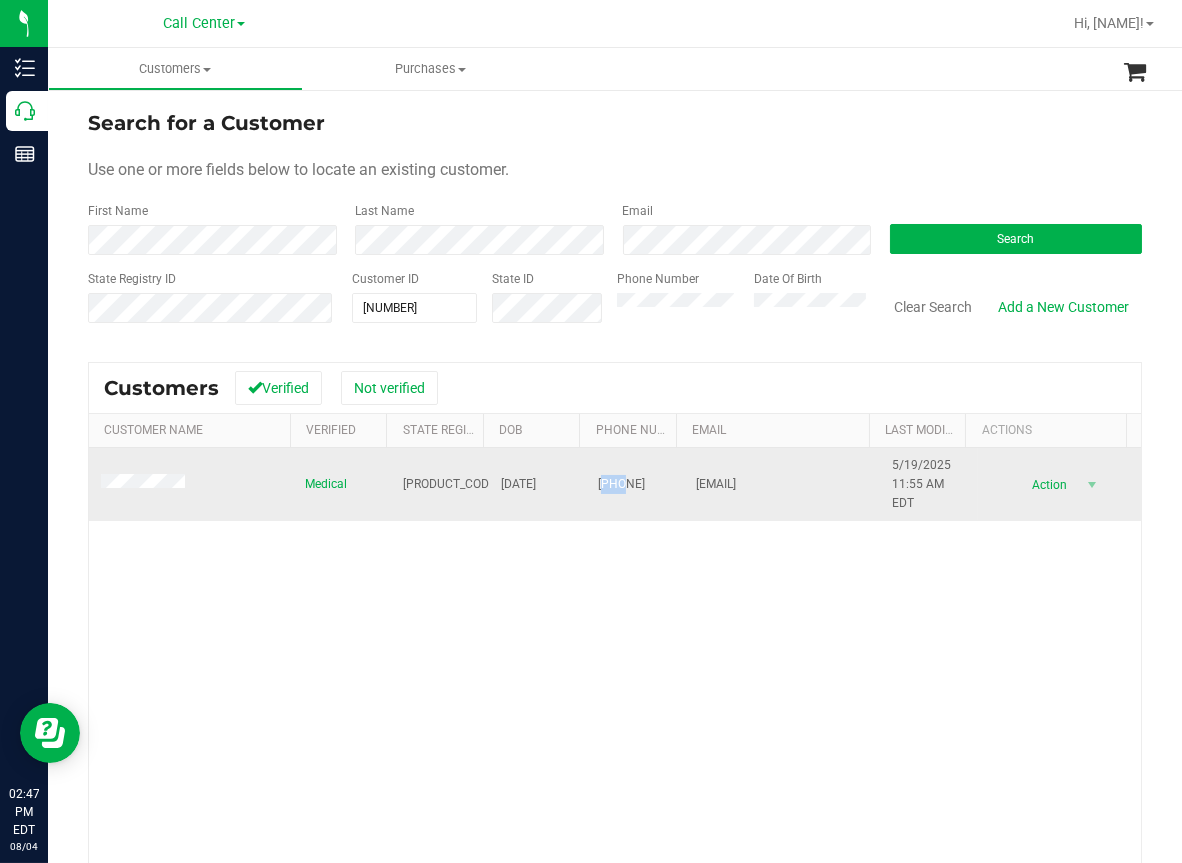 click on "(305) 506-4893" at bounding box center [621, 484] 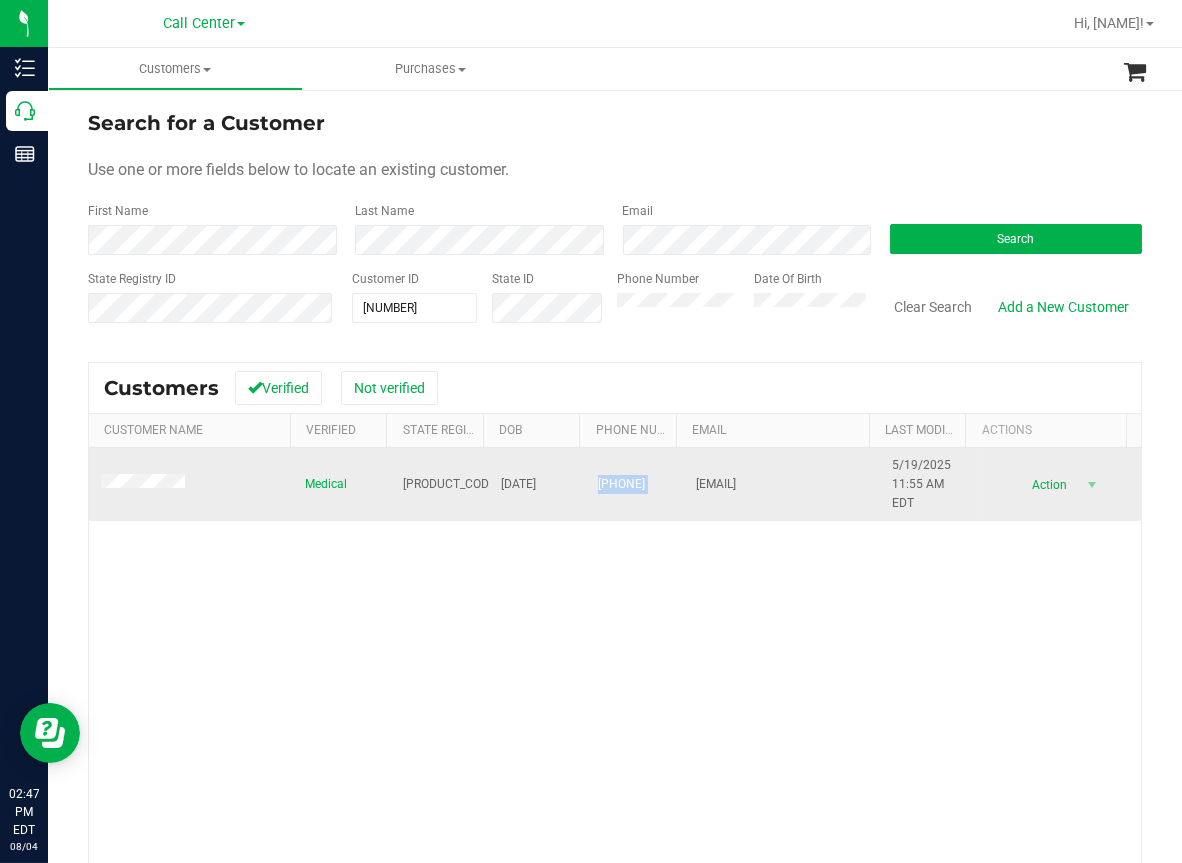click on "(305) 506-4893" at bounding box center (621, 484) 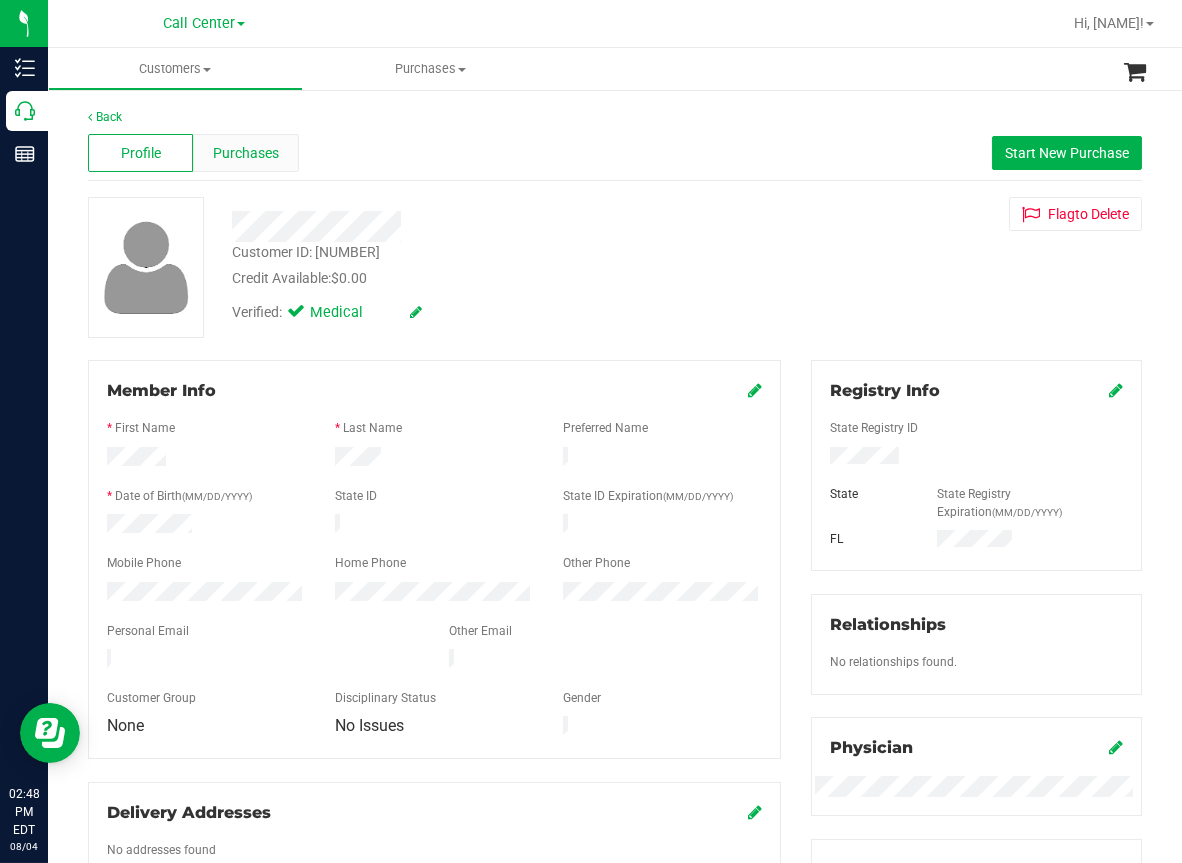 click on "Purchases" at bounding box center [246, 153] 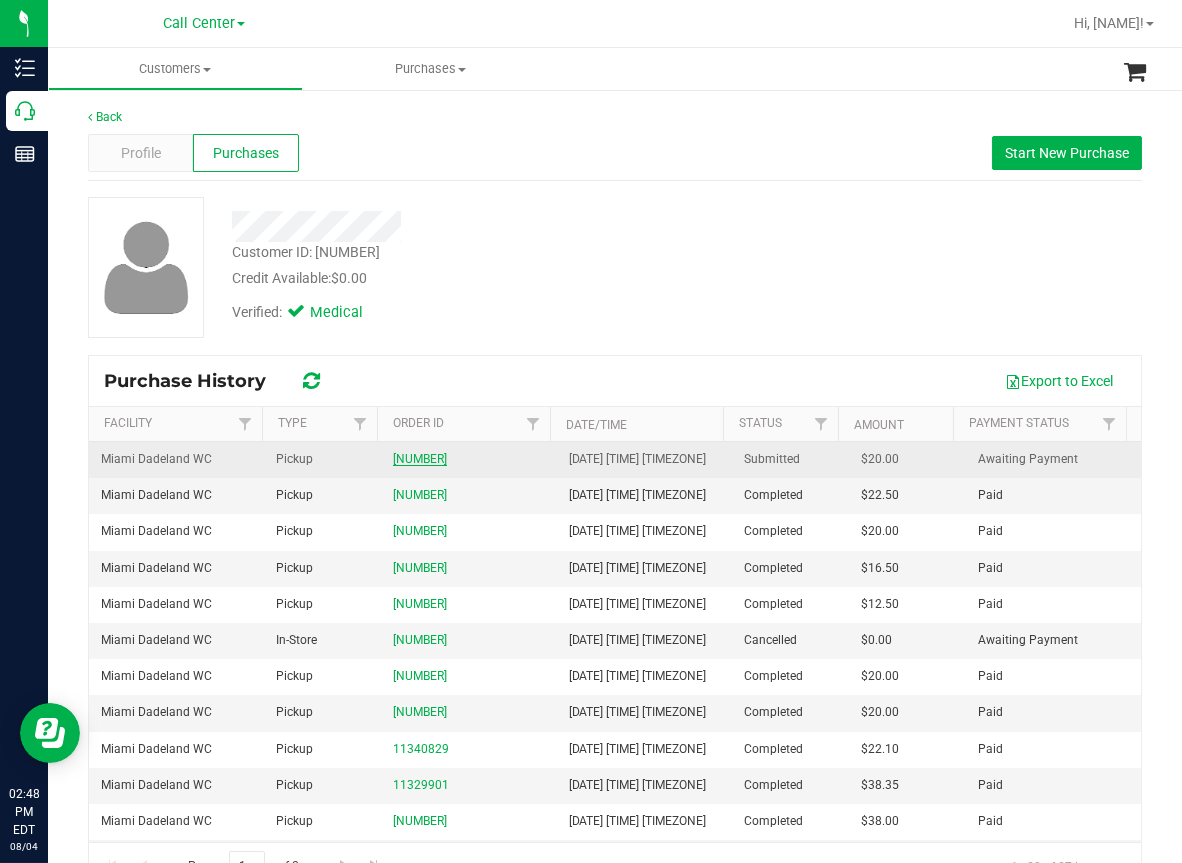 click on "11738578" at bounding box center [420, 459] 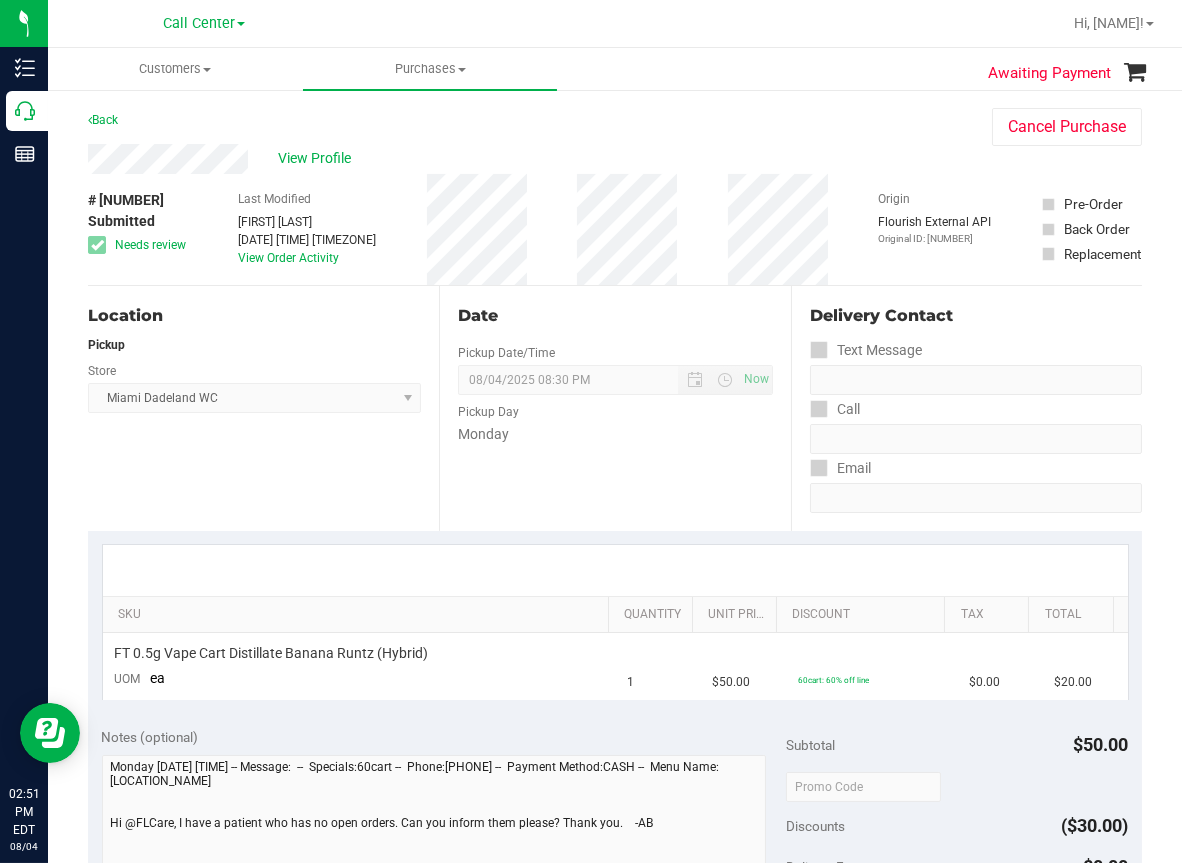 click on "Location
Pickup
Store
Miami Dadeland WC Select Store Bonita Springs WC Boynton Beach WC Bradenton WC Brandon WC Brooksville WC Call Center Clermont WC Crestview WC Deerfield Beach WC Delray Beach WC Deltona WC Ft Walton Beach WC Ft. Lauderdale WC Ft. Myers WC Gainesville WC Jax Atlantic WC JAX DC REP Jax WC Key West WC Lakeland WC Largo WC Lehigh Acres DC REP Merritt Island WC Miami 72nd WC Miami Beach WC Miami Dadeland WC Miramar DC REP New Port Richey WC North Palm Beach WC North Port WC Ocala WC Orange Park WC Orlando Colonial WC Orlando DC REP Orlando WC Oviedo WC Palm Bay WC Palm Coast WC Panama City WC Pensacola WC Port Orange WC Port St. Lucie WC Sebring WC South Tampa WC St. Pete WC Summerfield WC Tallahassee DC REP Tallahassee WC Tampa DC Testing Tampa Warehouse Tampa WC TX Austin DC TX Plano Retail WPB DC" at bounding box center (263, 408) 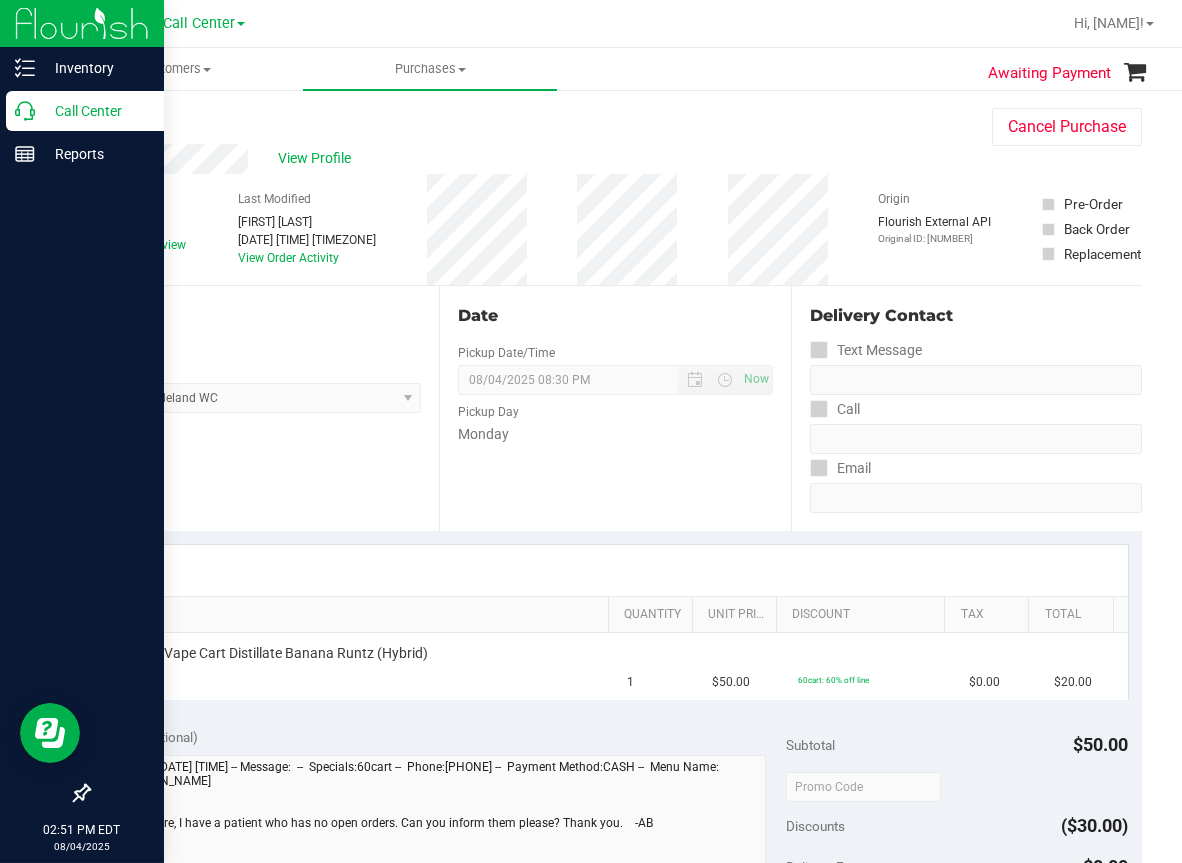 click 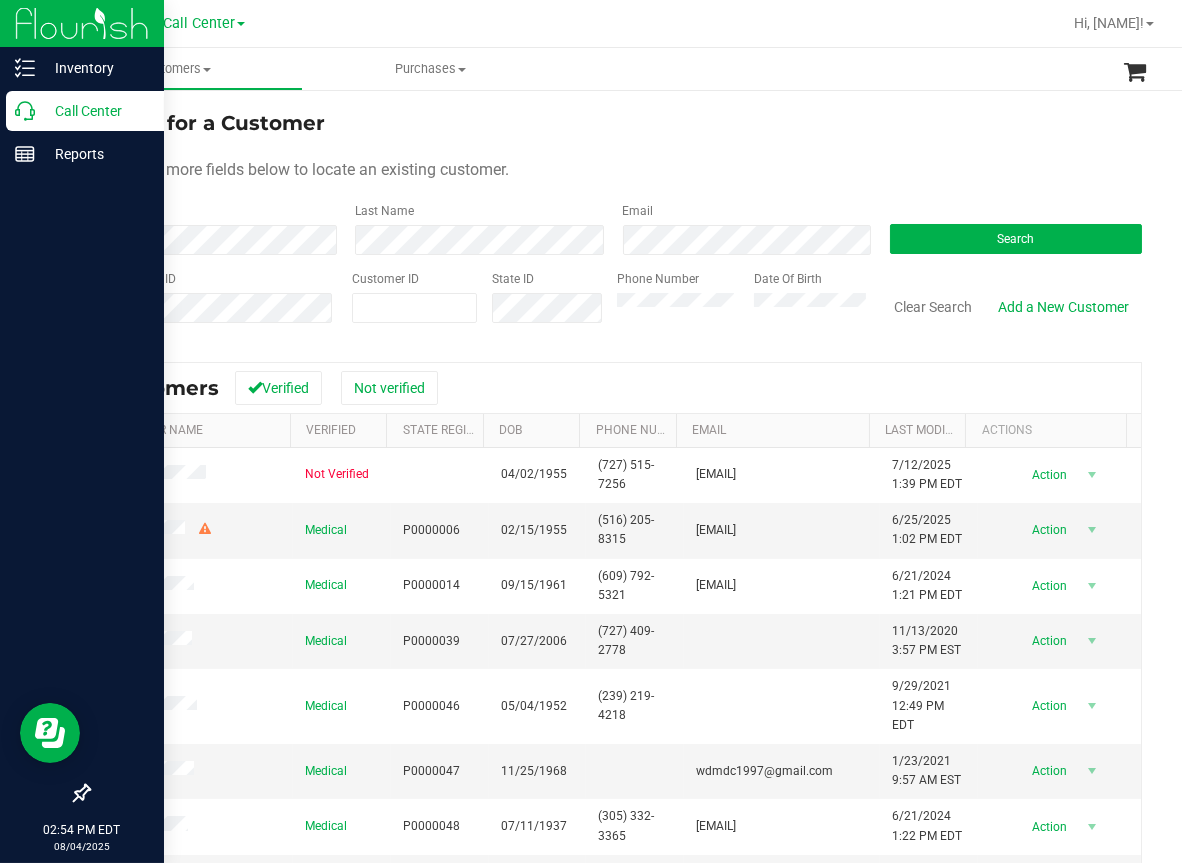 click 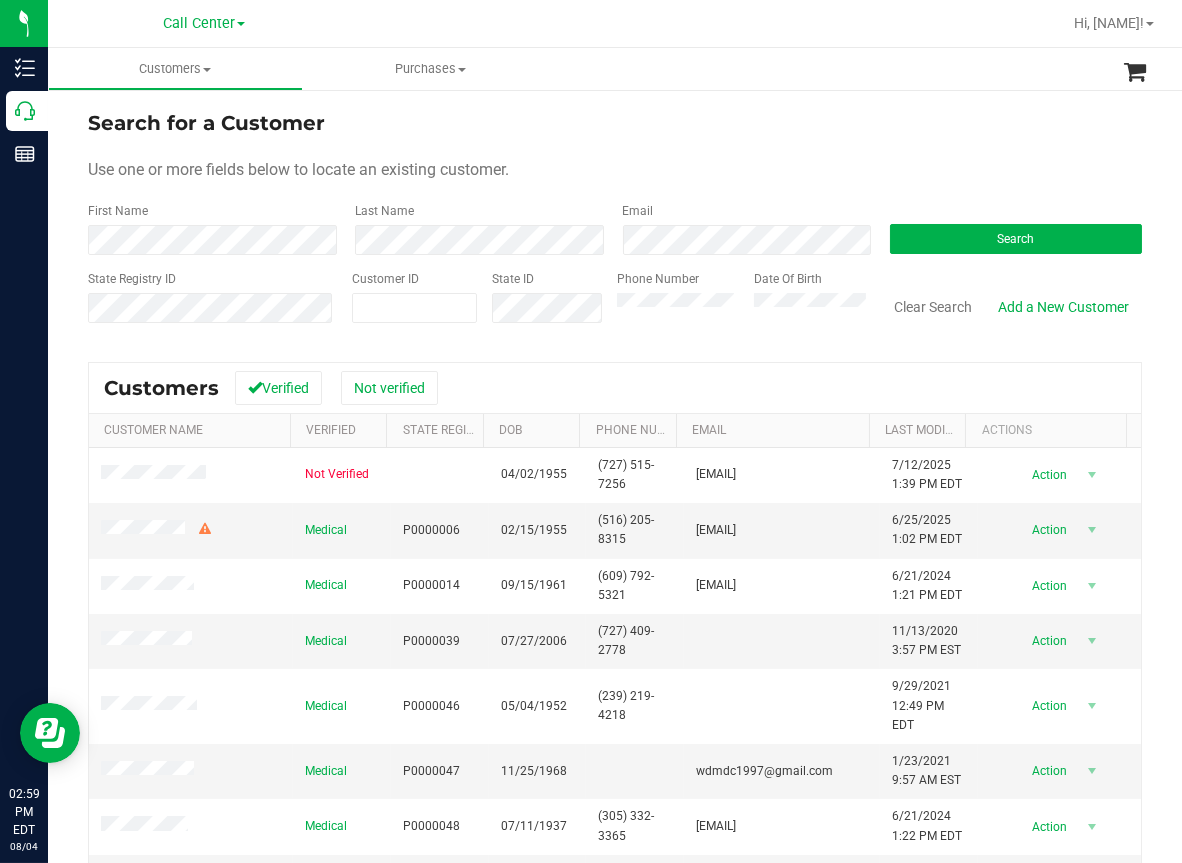 drag, startPoint x: 776, startPoint y: 27, endPoint x: 763, endPoint y: 31, distance: 13.601471 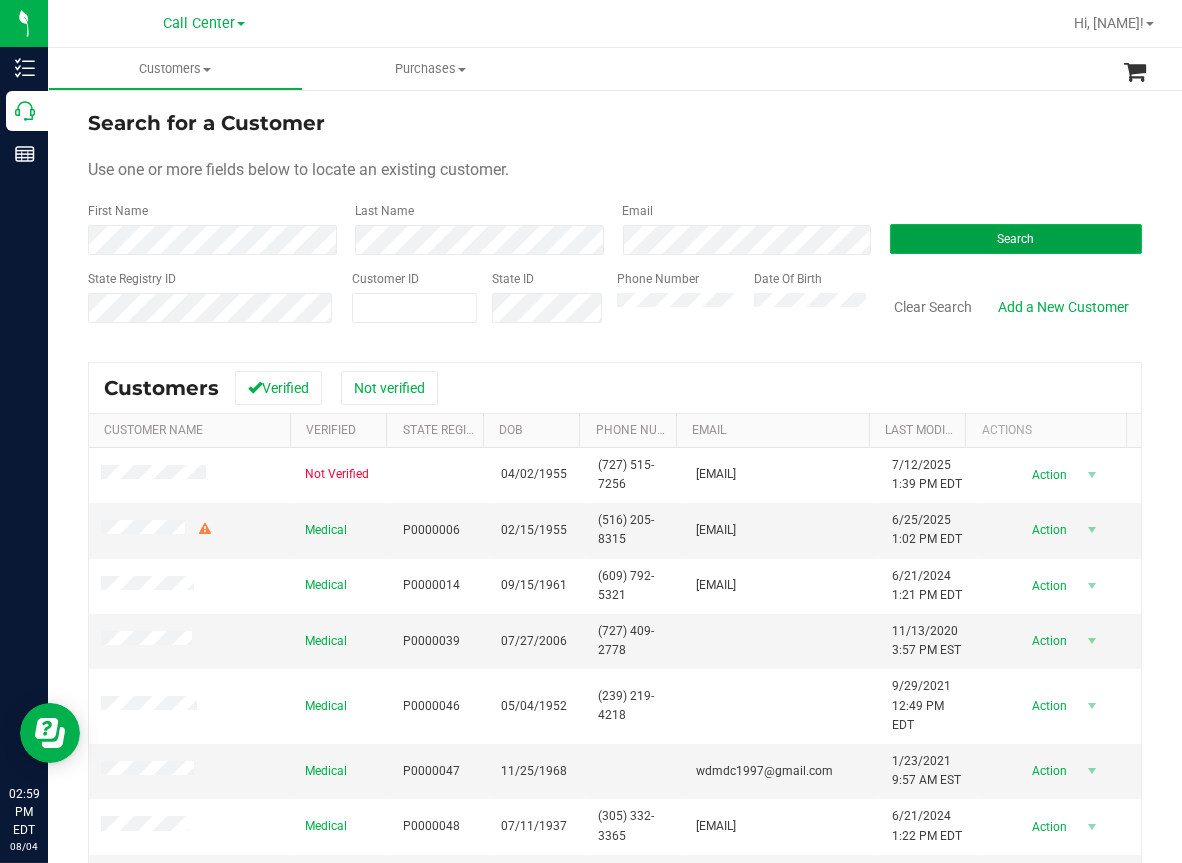 click on "Search" at bounding box center [1016, 239] 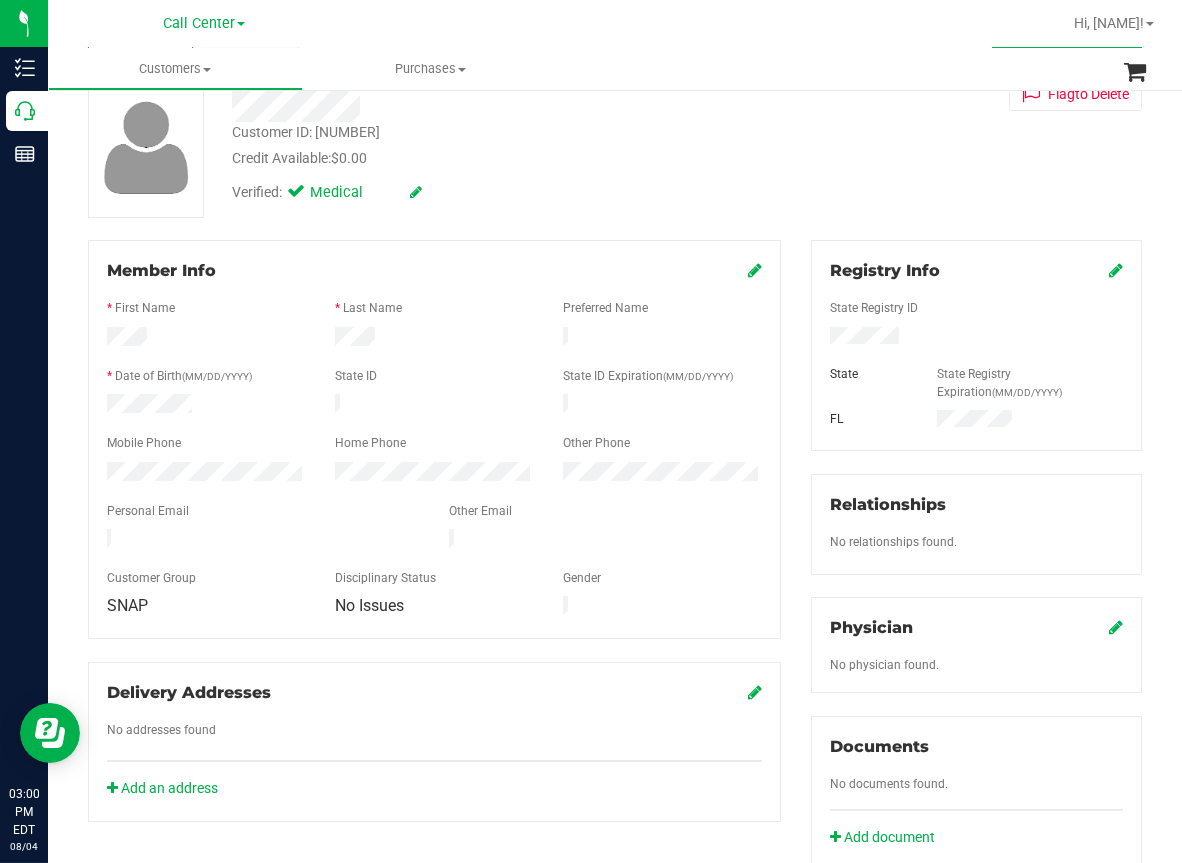 scroll, scrollTop: 400, scrollLeft: 0, axis: vertical 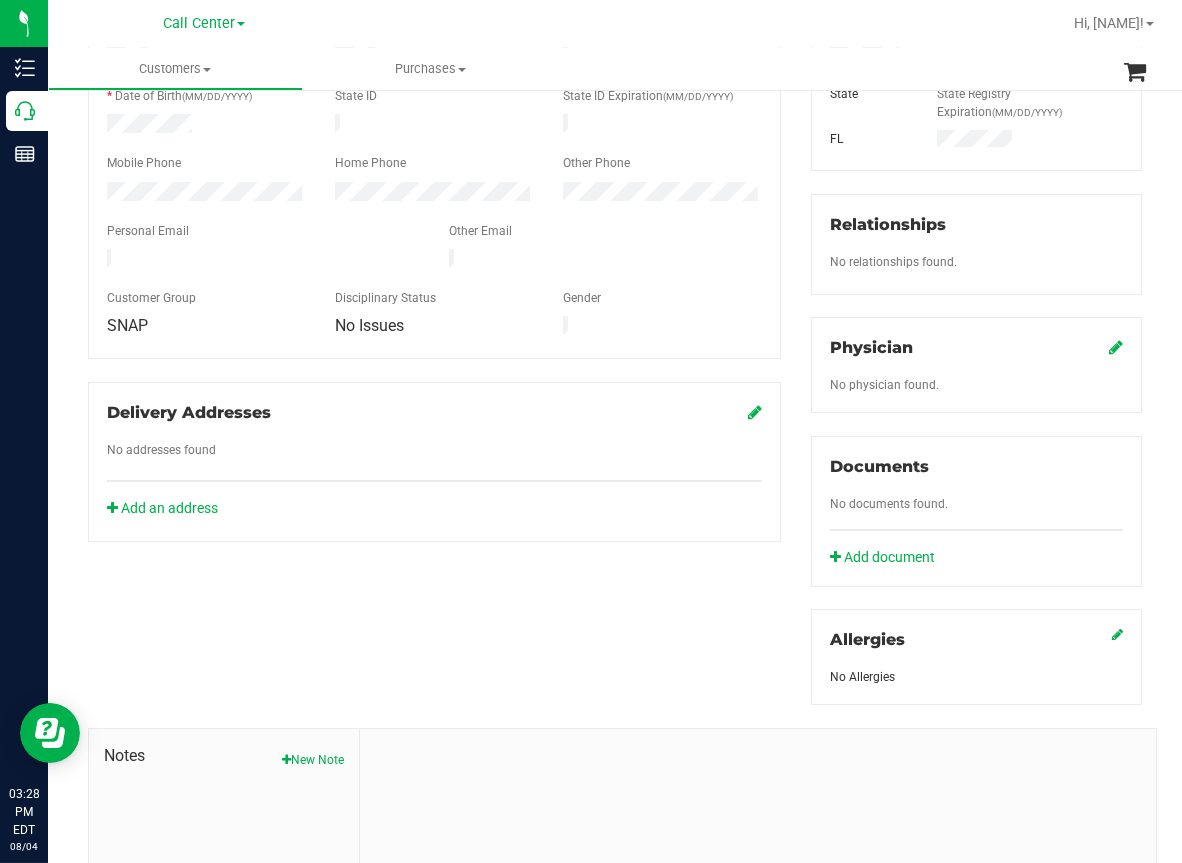 click at bounding box center [709, 23] 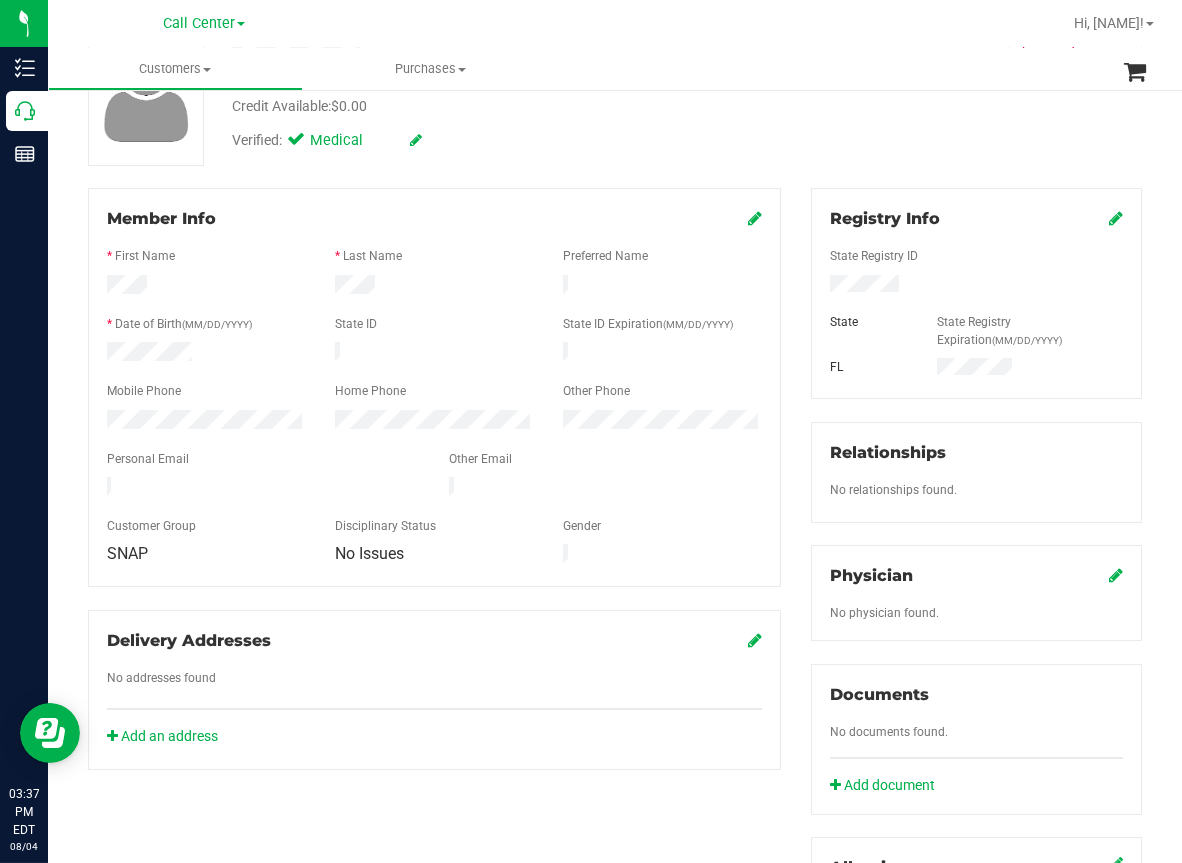 scroll, scrollTop: 0, scrollLeft: 0, axis: both 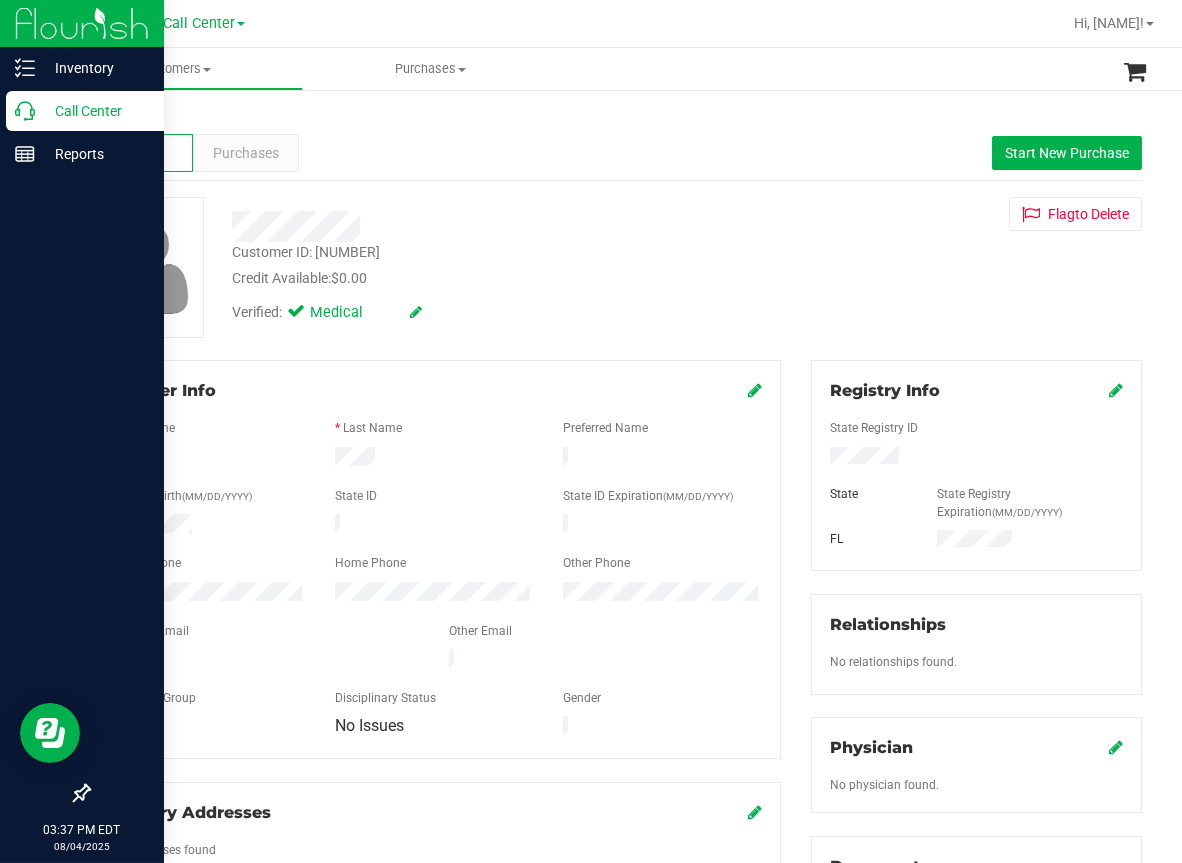click 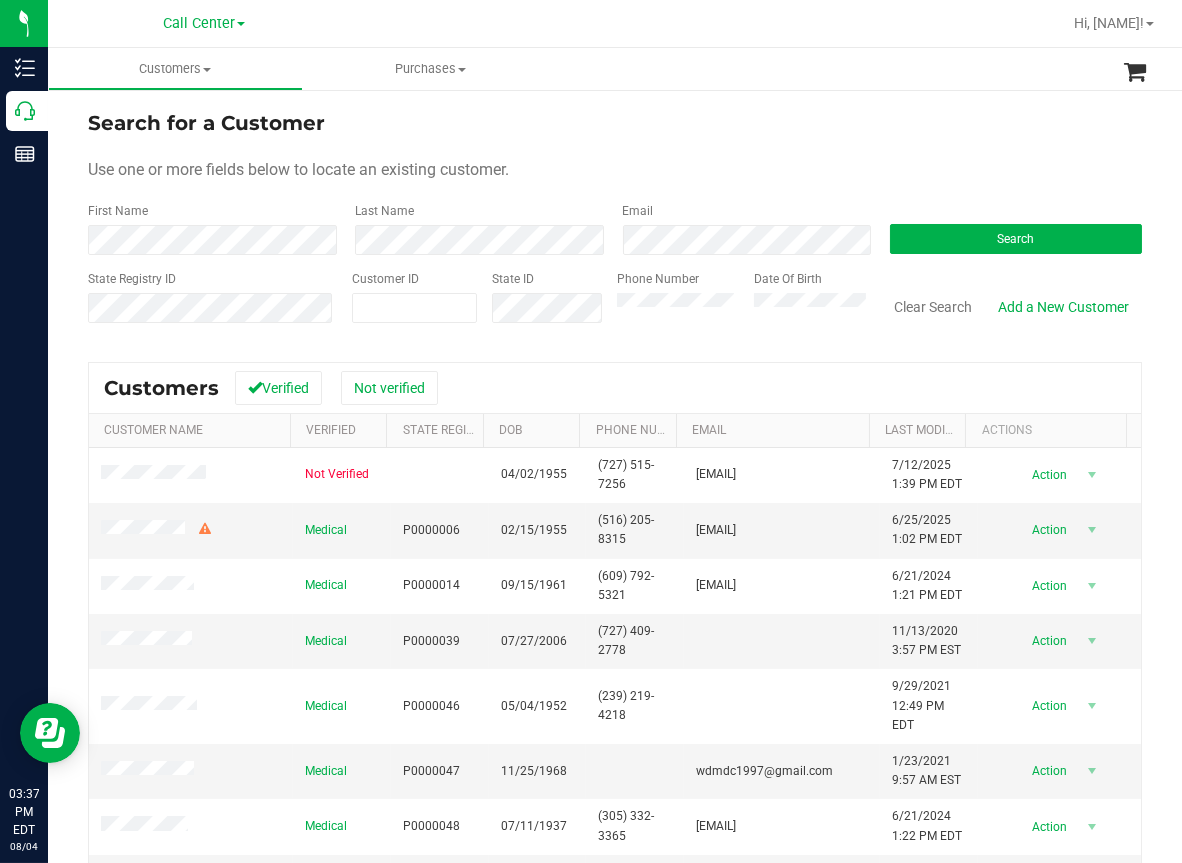 click on "Search for a Customer
Use one or more fields below to locate an existing customer.
First Name
Last Name
Email
Search
State Registry ID
Customer ID
State ID
Phone Number
Date Of Birth" at bounding box center [615, 224] 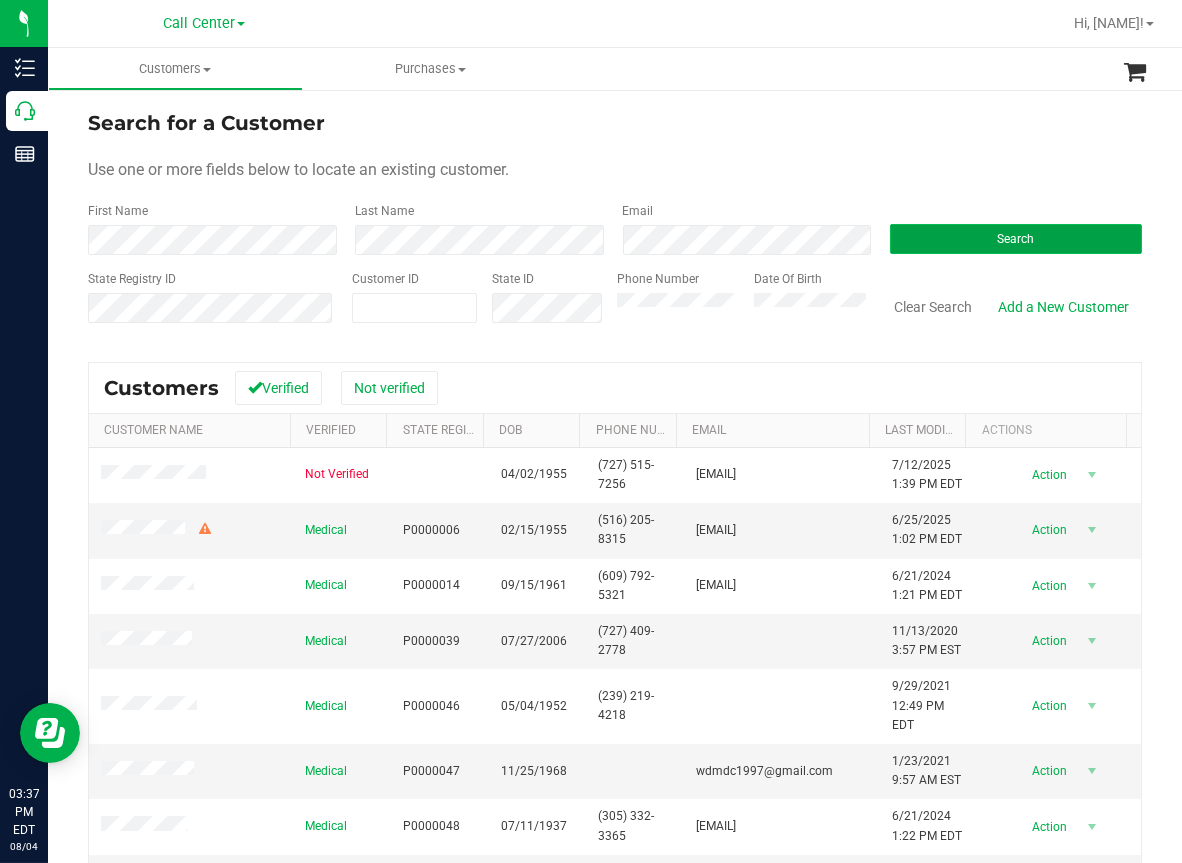 click on "Search" at bounding box center (1016, 239) 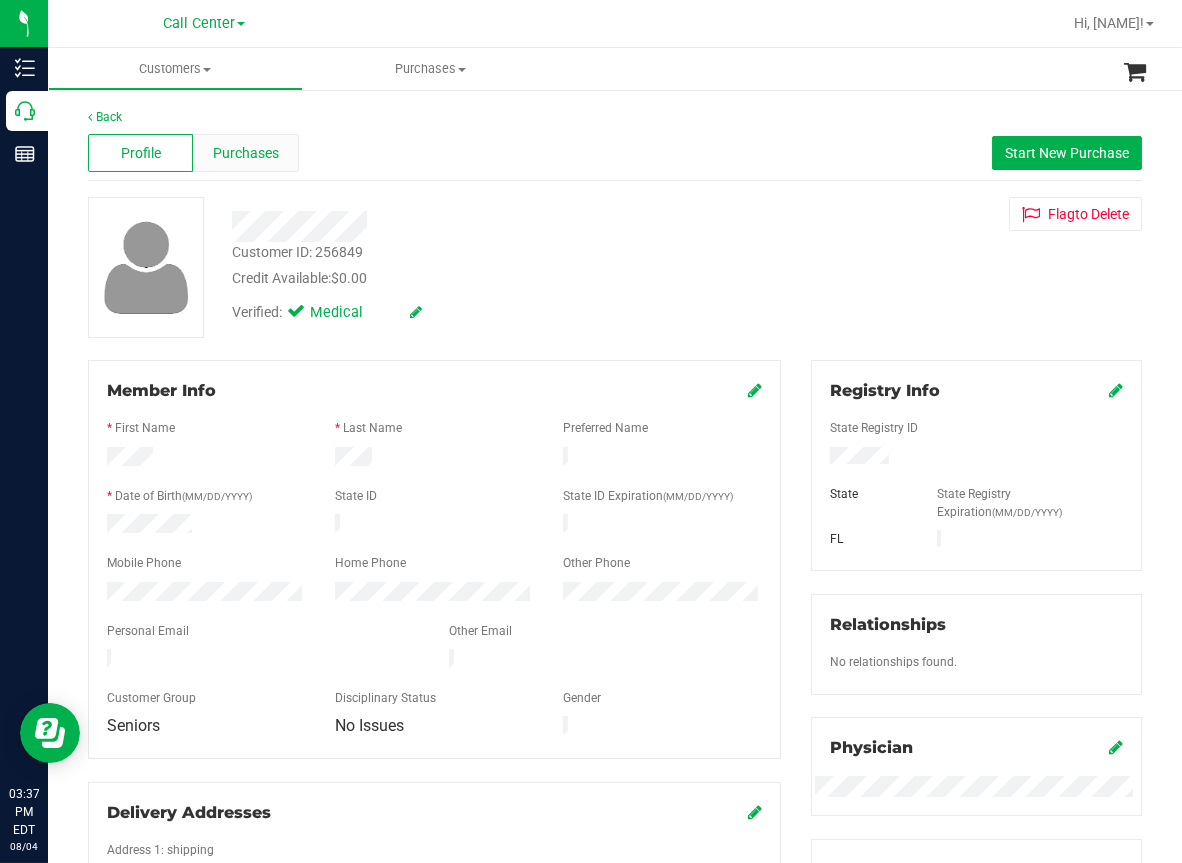 click on "Purchases" at bounding box center (246, 153) 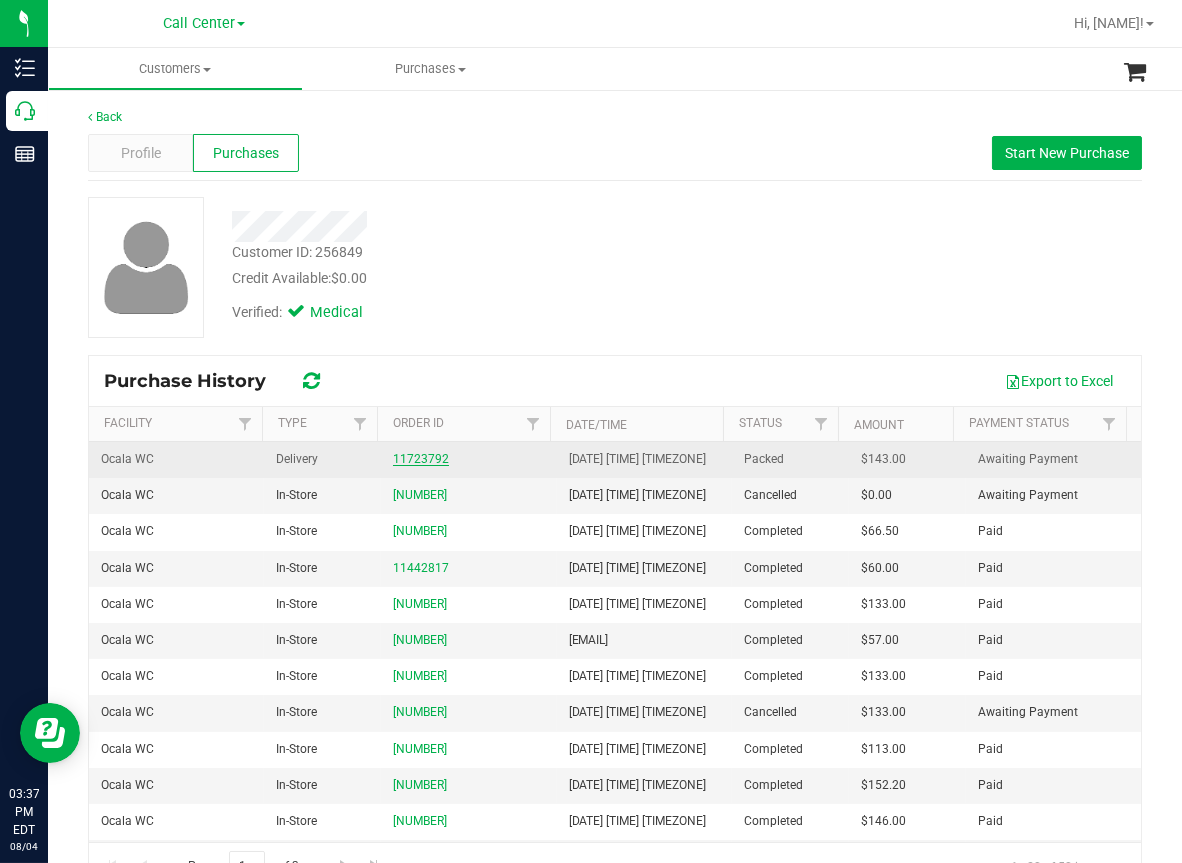 click on "11723792" at bounding box center [421, 459] 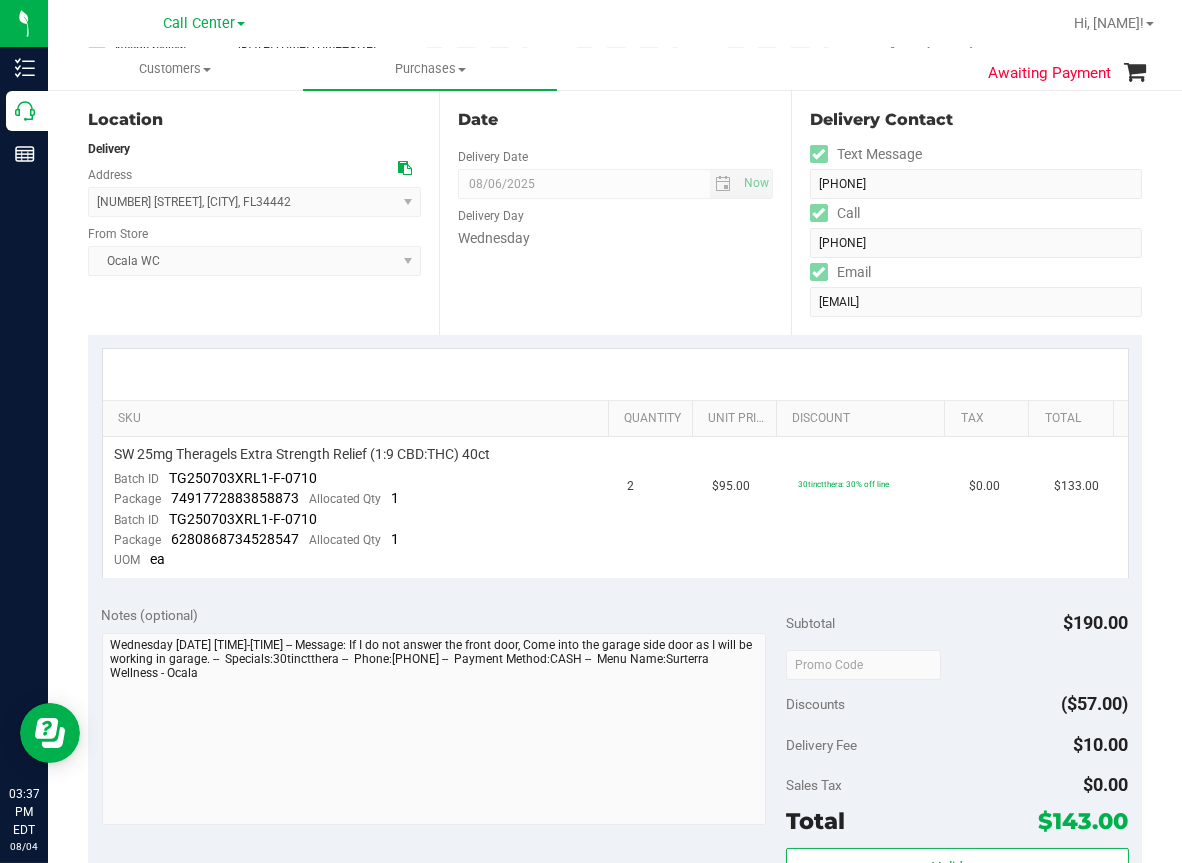 scroll, scrollTop: 200, scrollLeft: 0, axis: vertical 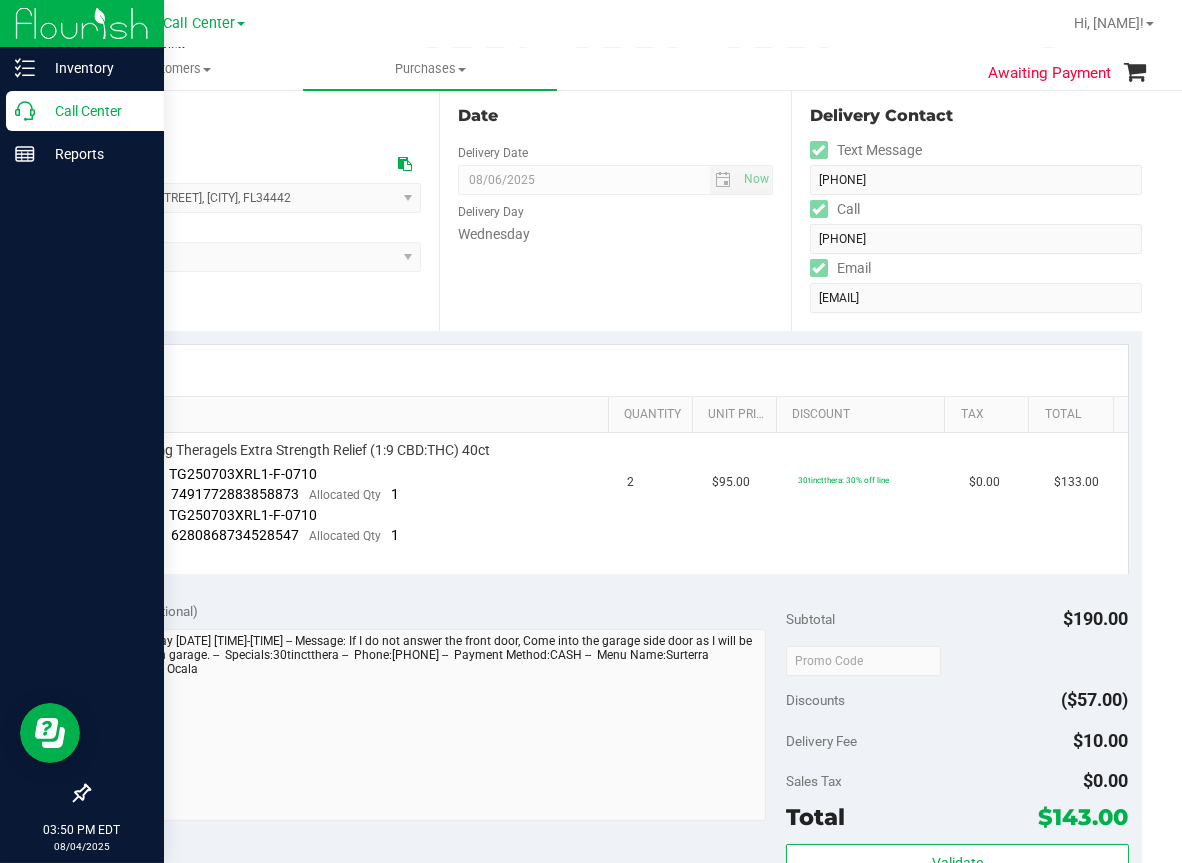 click 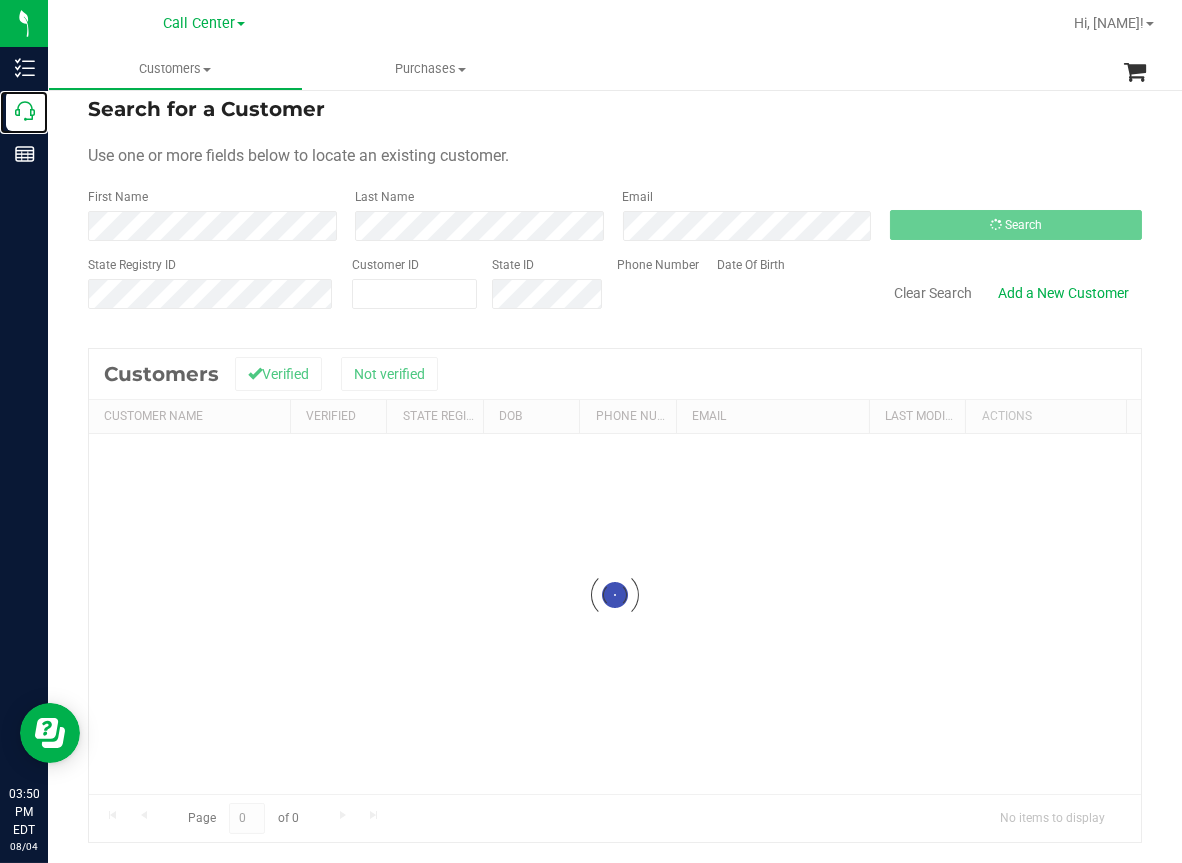 scroll, scrollTop: 0, scrollLeft: 0, axis: both 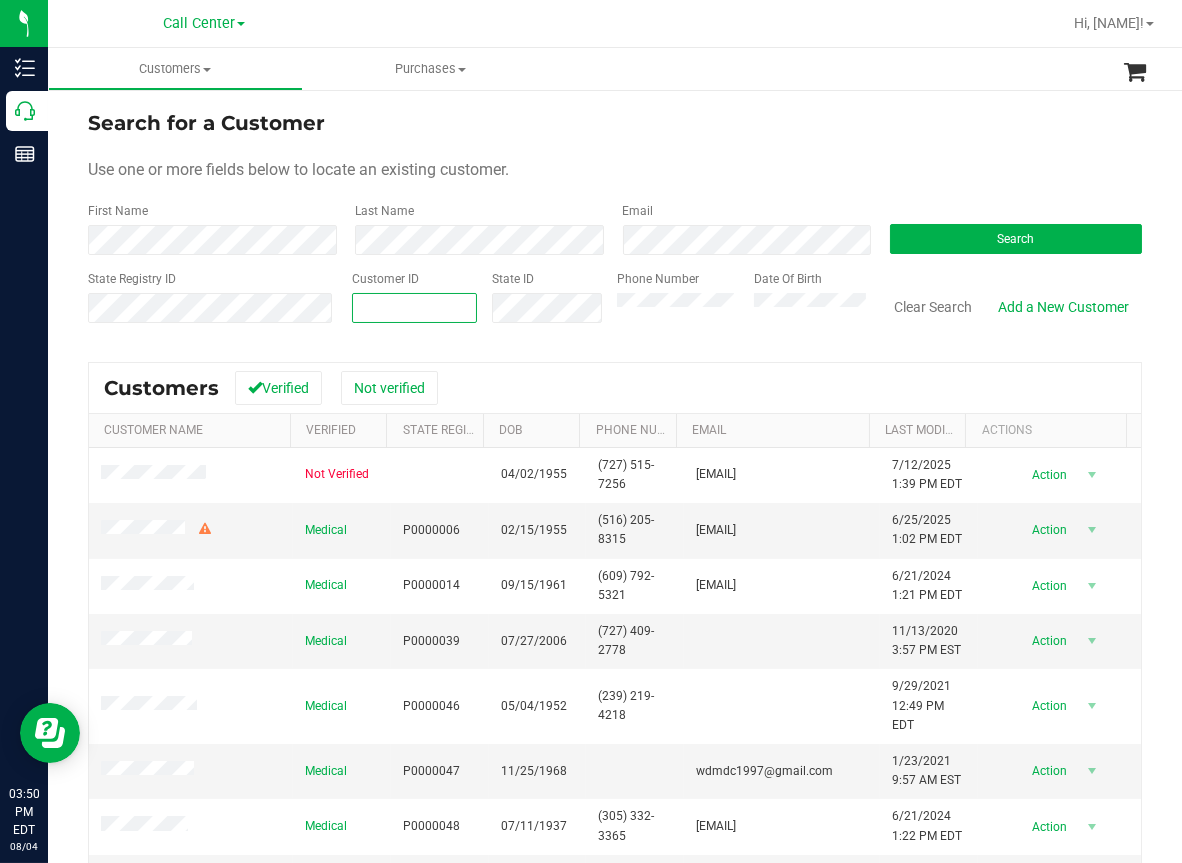 paste on "1573845" 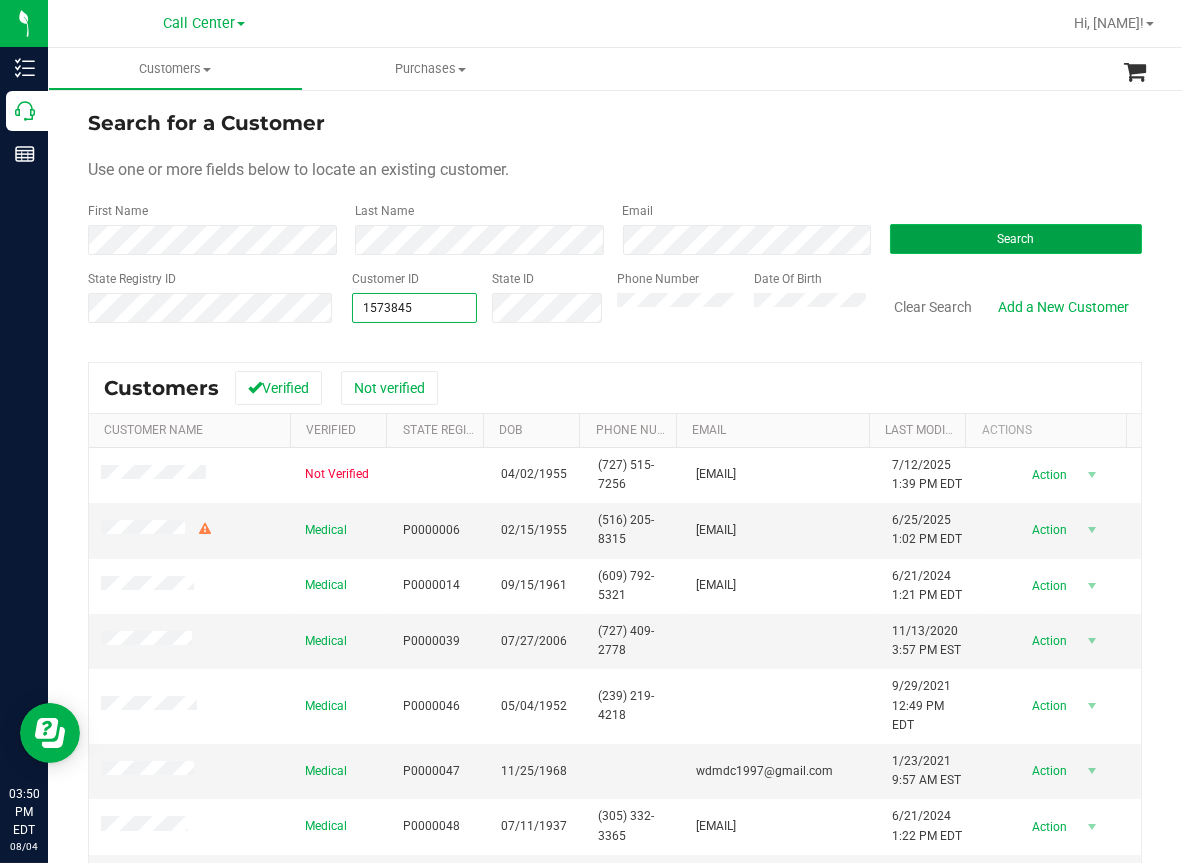 type on "1573845" 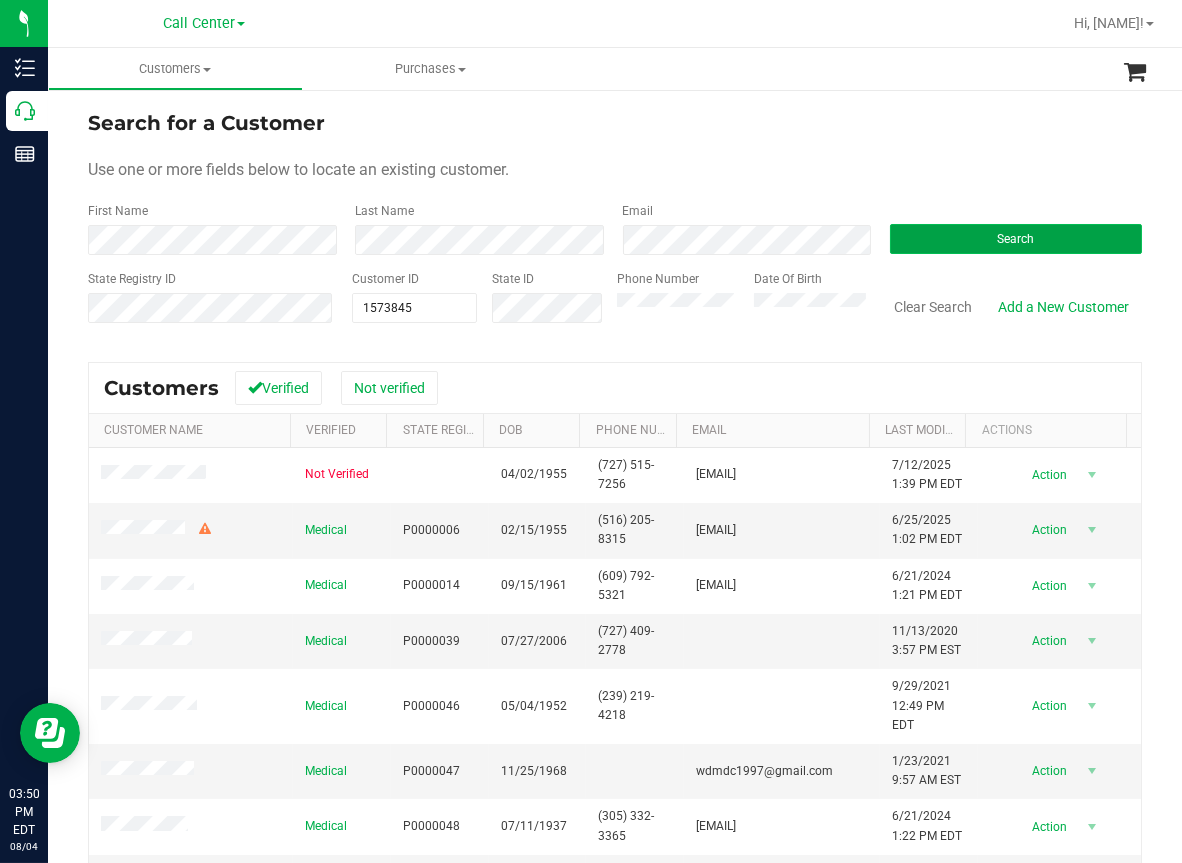 click on "Search" at bounding box center [1015, 239] 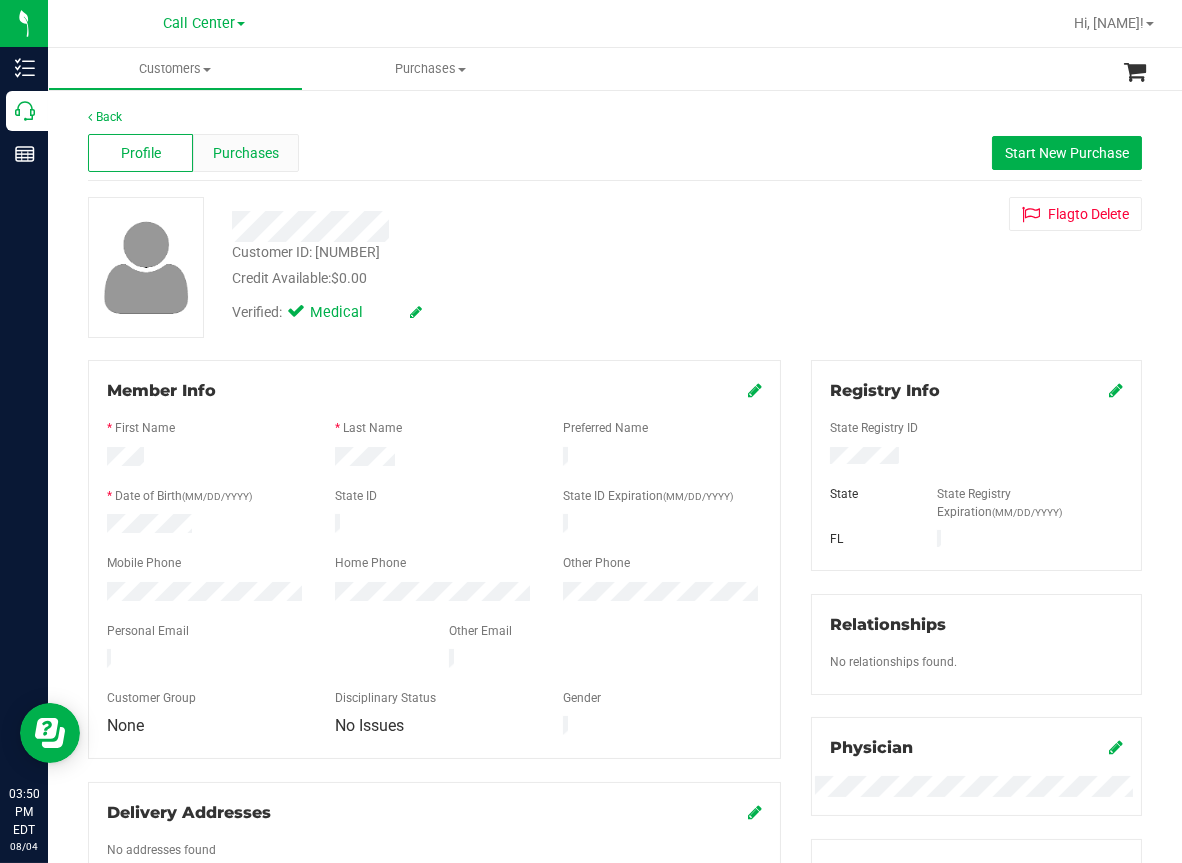 click on "Purchases" at bounding box center (246, 153) 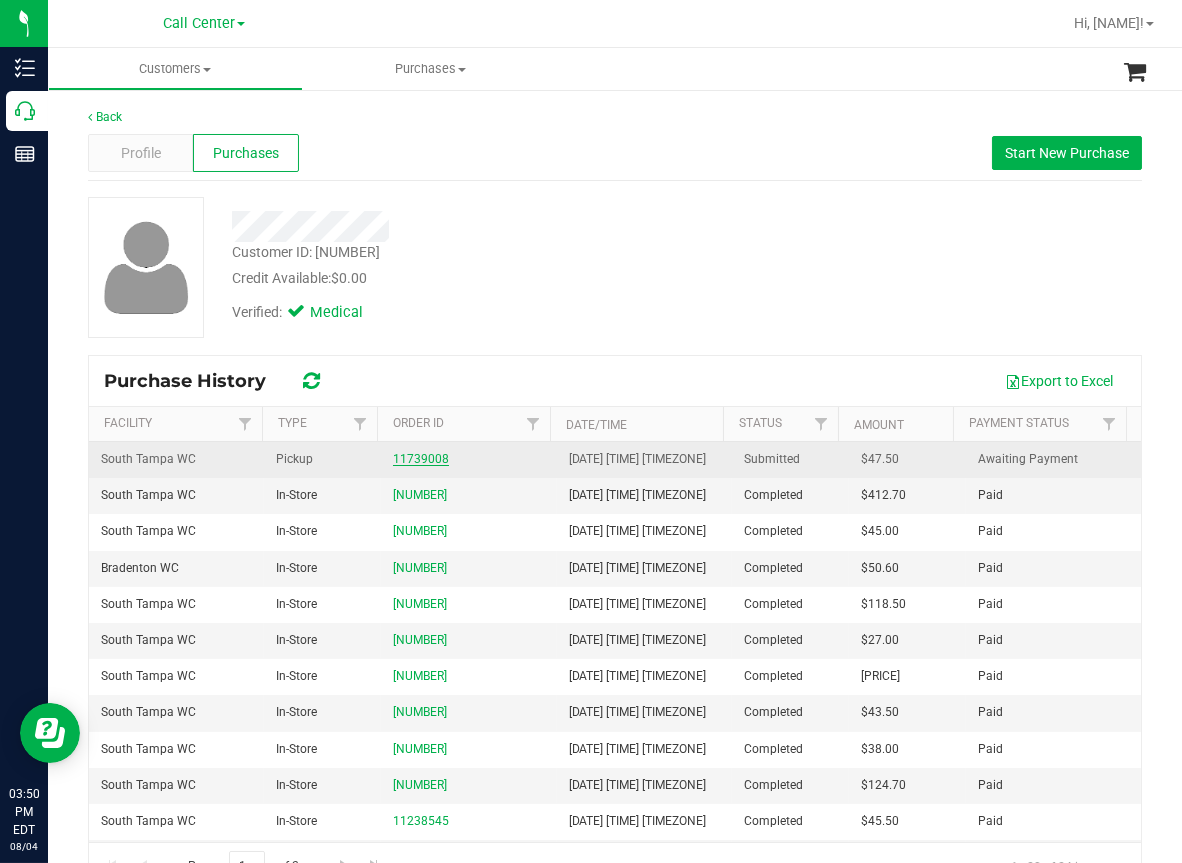click on "11739008" at bounding box center [421, 459] 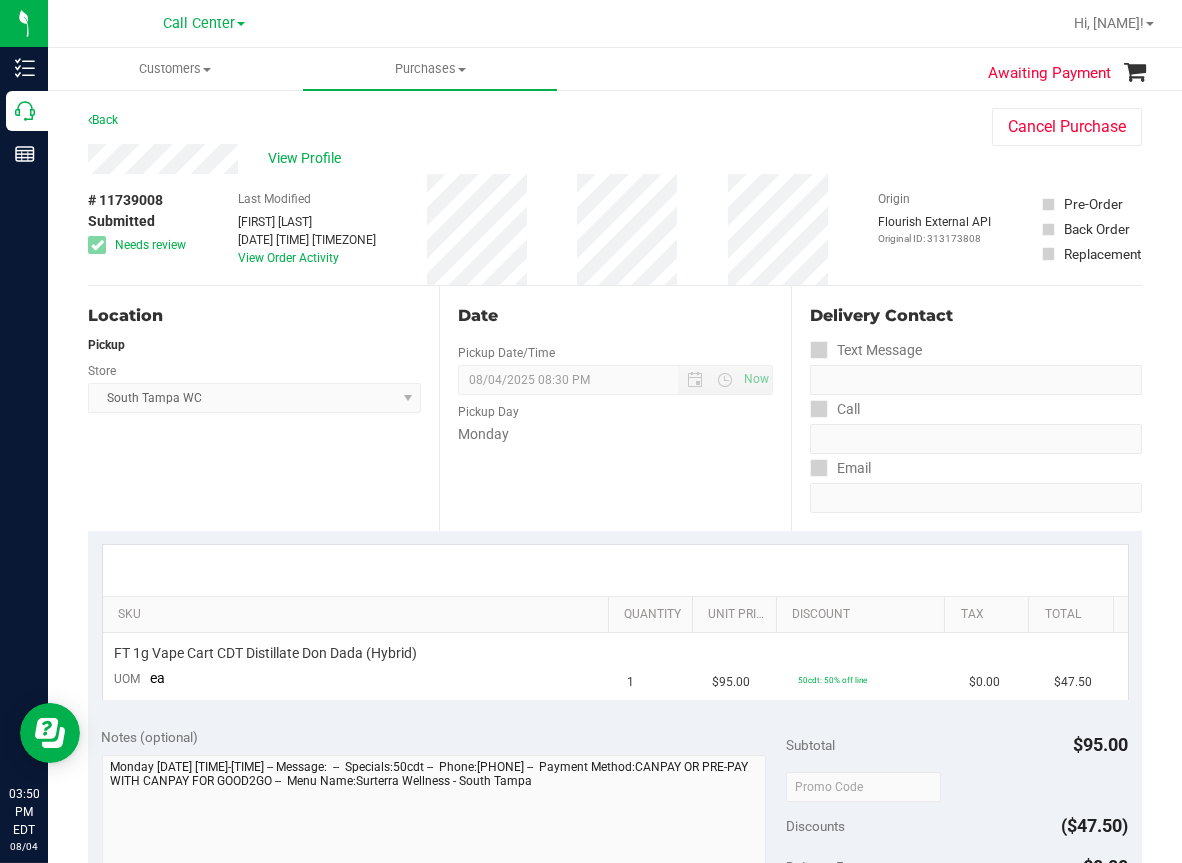 click on "Location
Pickup
Store
South Tampa WC Select Store Bonita Springs WC Boynton Beach WC Bradenton WC Brandon WC Brooksville WC Call Center Clermont WC Crestview WC Deerfield Beach WC Delray Beach WC Deltona WC Ft Walton Beach WC Ft. Lauderdale WC Ft. Myers WC Gainesville WC Jax Atlantic WC JAX DC REP Jax WC Key West WC Lakeland WC Largo WC Lehigh Acres DC REP Merritt Island WC Miami 72nd WC Miami Beach WC Miami Dadeland WC Miramar DC REP New Port Richey WC North Palm Beach WC North Port WC Ocala WC Orange Park WC Orlando Colonial WC Orlando DC REP Orlando WC Oviedo WC Palm Bay WC Palm Coast WC Panama City WC Pensacola WC Port Orange WC Port St. Lucie WC Sebring WC South Tampa WC St. Pete WC Summerfield WC Tallahassee DC REP Tallahassee WC Tampa DC Testing Tampa Warehouse Tampa WC TX Austin DC TX Plano Retail WPB DC" at bounding box center (263, 408) 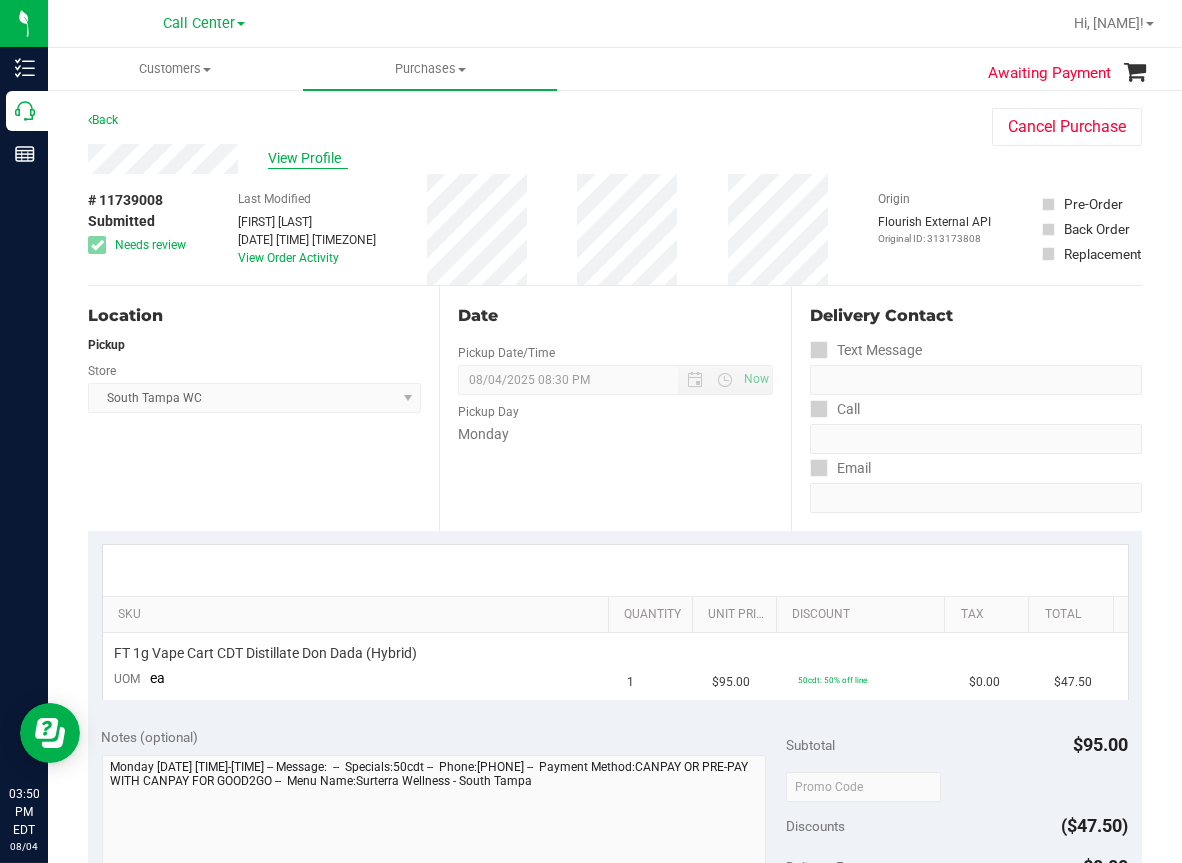 click on "View Profile" at bounding box center [308, 158] 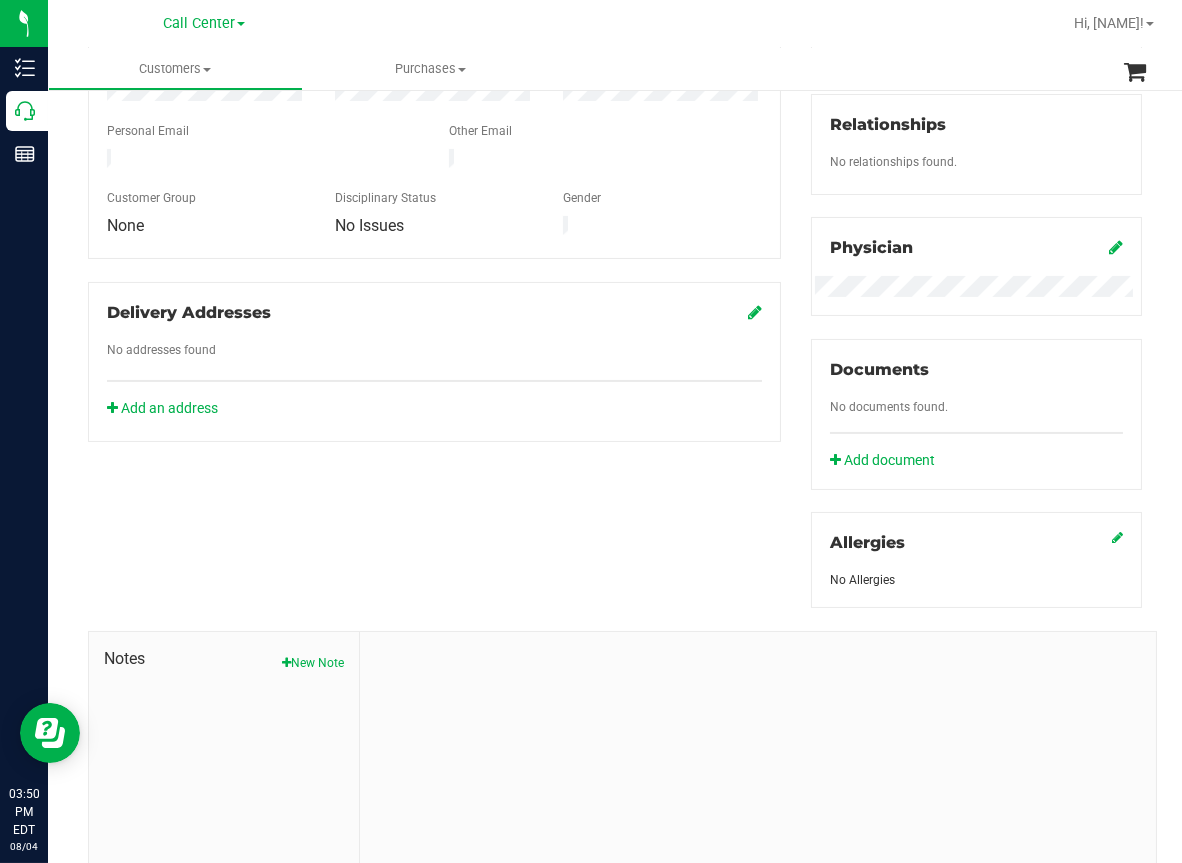 scroll, scrollTop: 0, scrollLeft: 0, axis: both 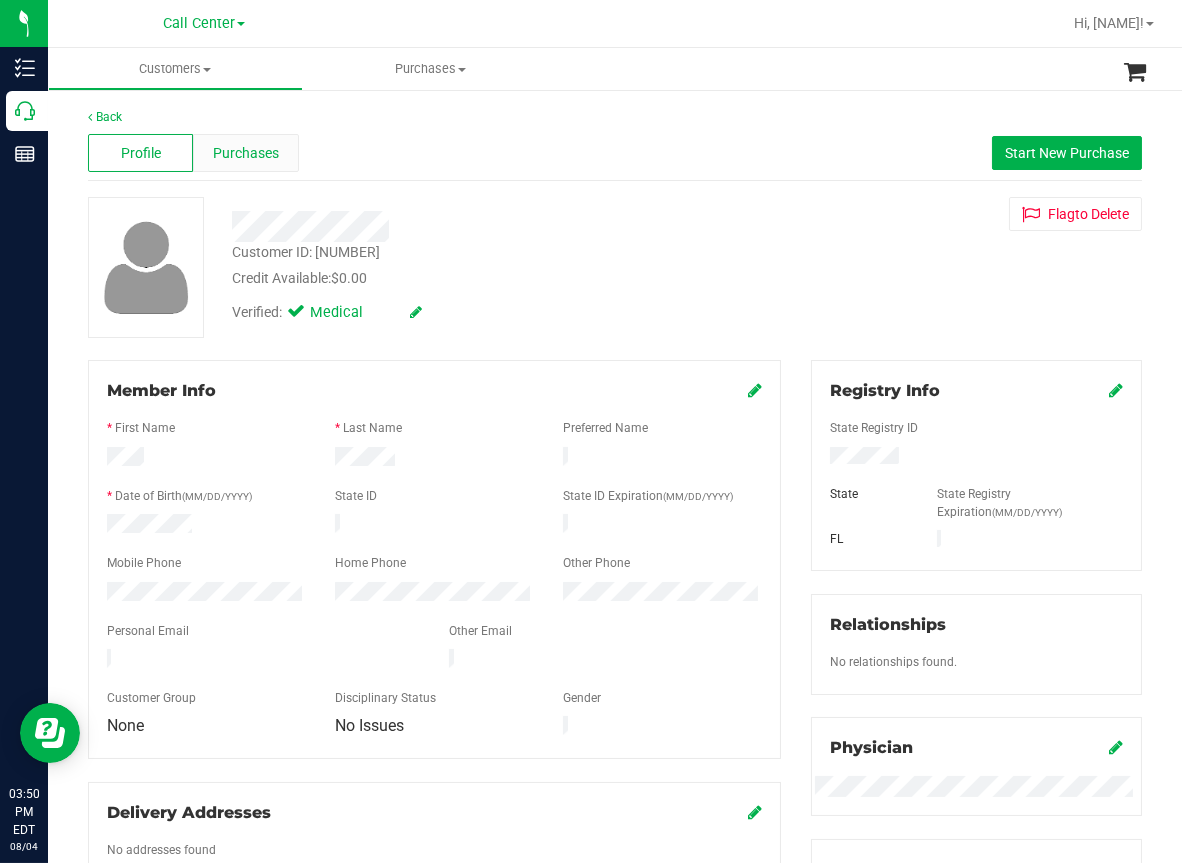 click on "Purchases" at bounding box center (246, 153) 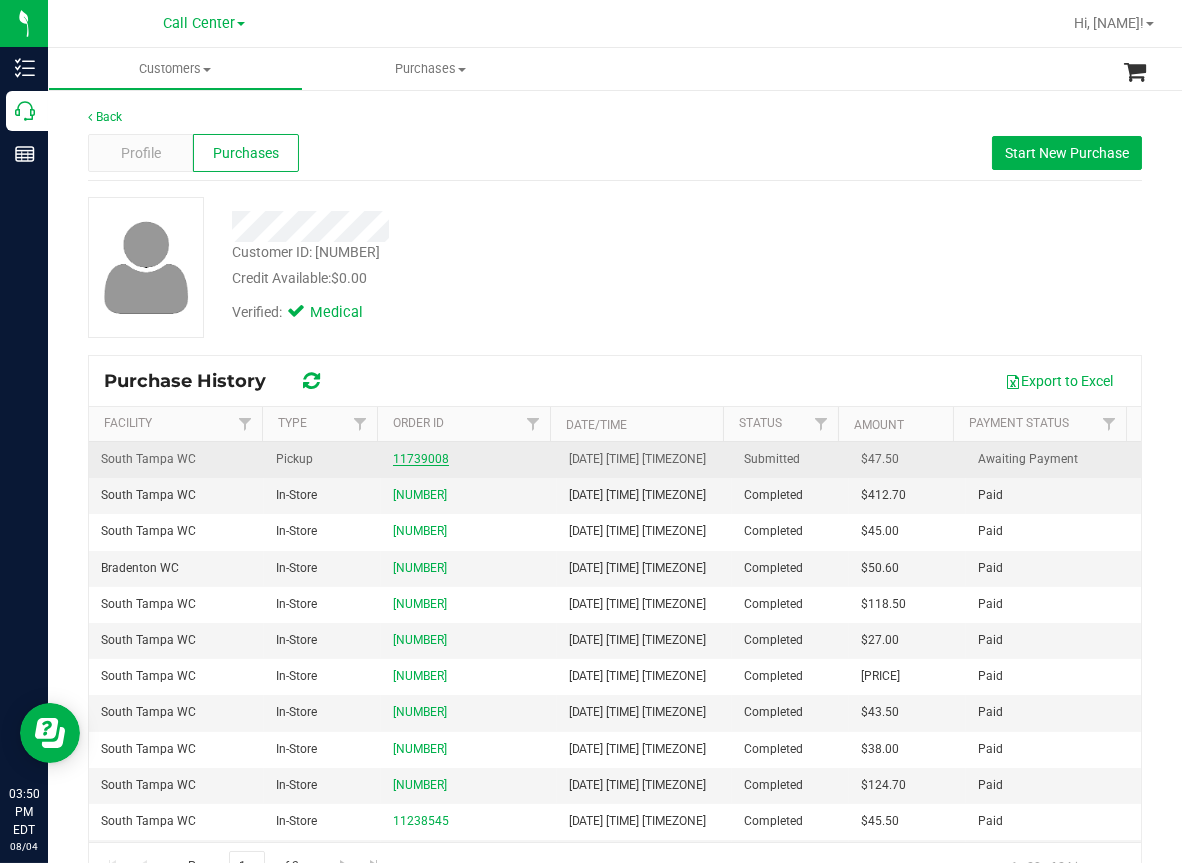 click on "11739008" at bounding box center (421, 459) 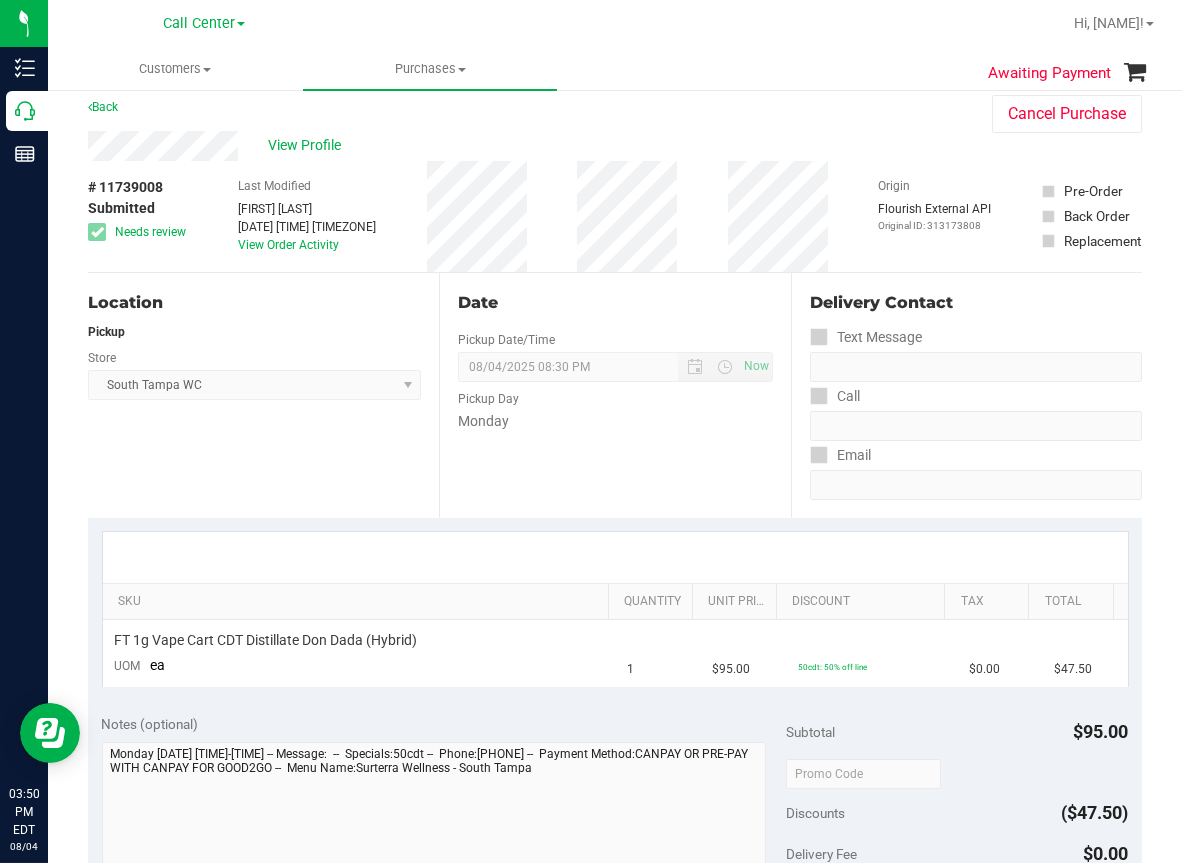 scroll, scrollTop: 0, scrollLeft: 0, axis: both 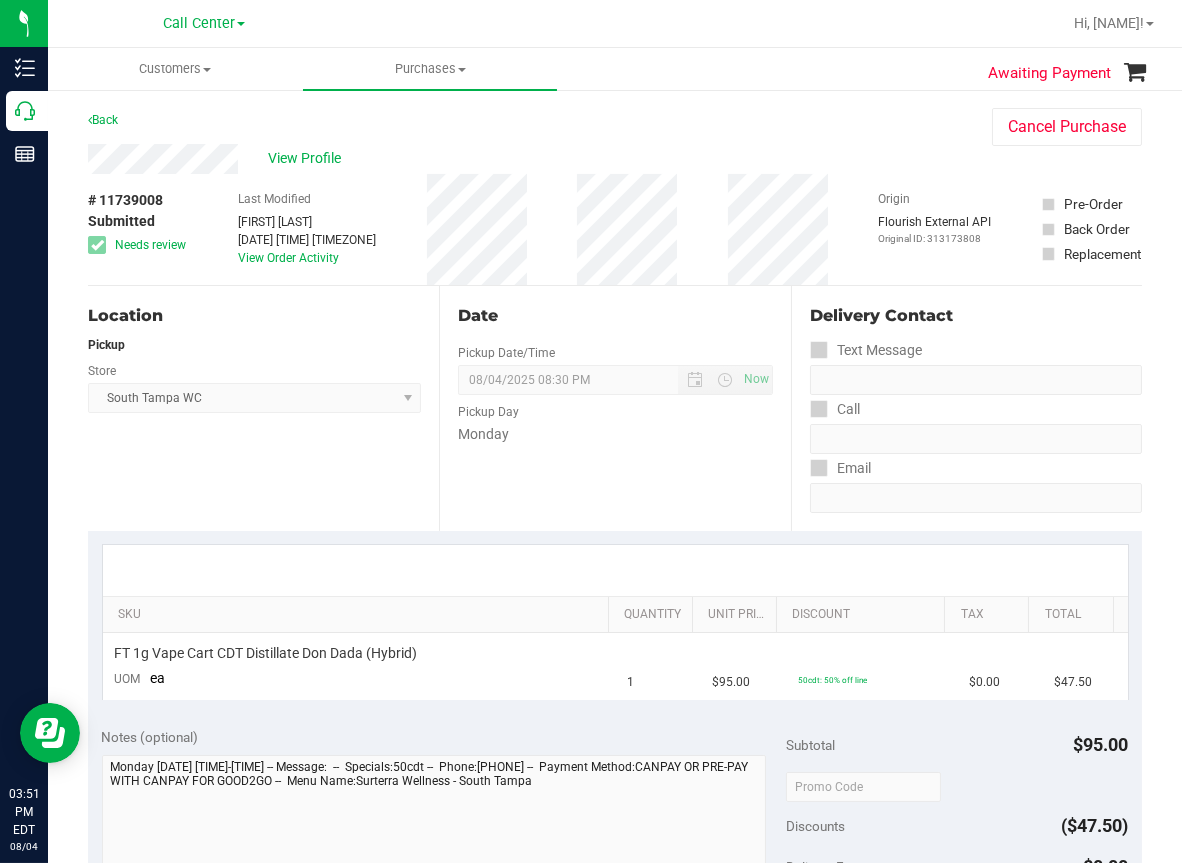 click on "SKU Quantity Unit Price Discount Tax Total
FT 1g Vape Cart CDT Distillate Don Dada (Hybrid)
UOM
ea
1
$95.00
50cdt:
50%
off
line
$0.00
$47.50" at bounding box center [615, 622] 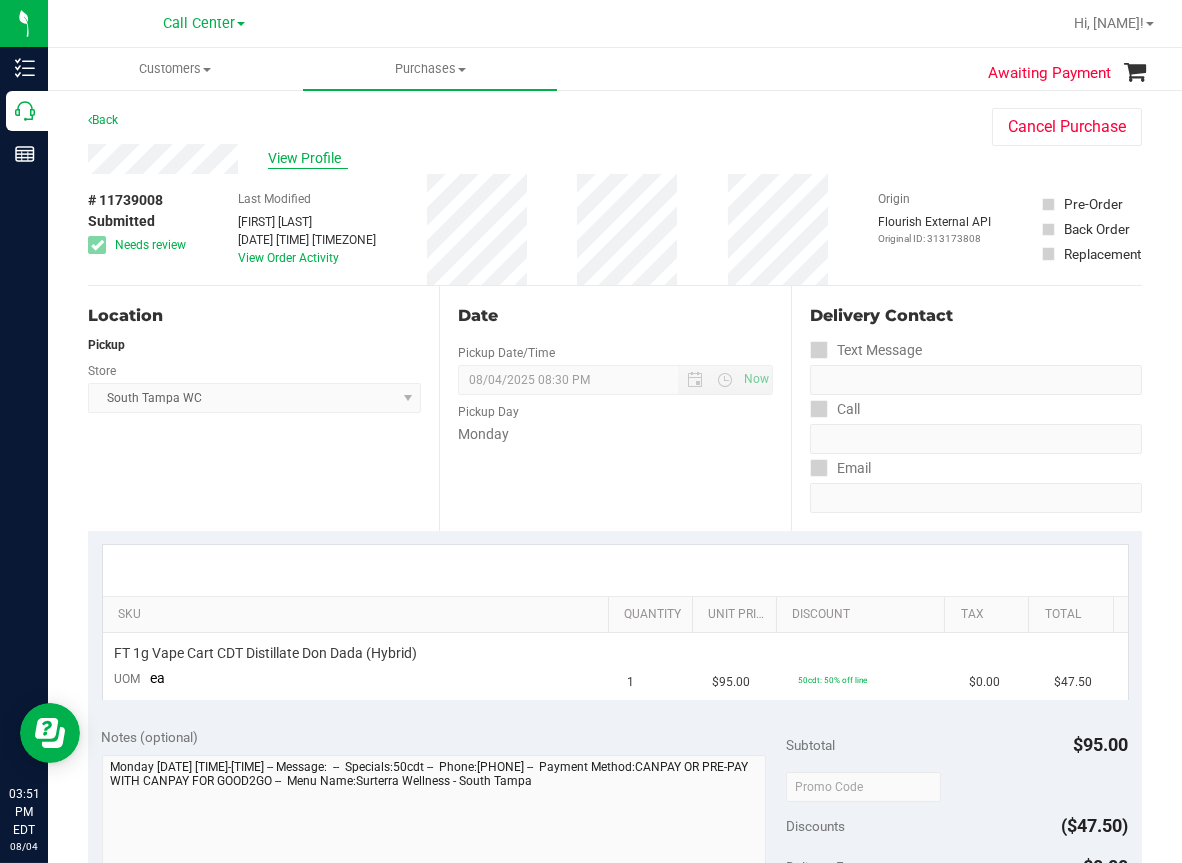 click on "View Profile" at bounding box center [308, 158] 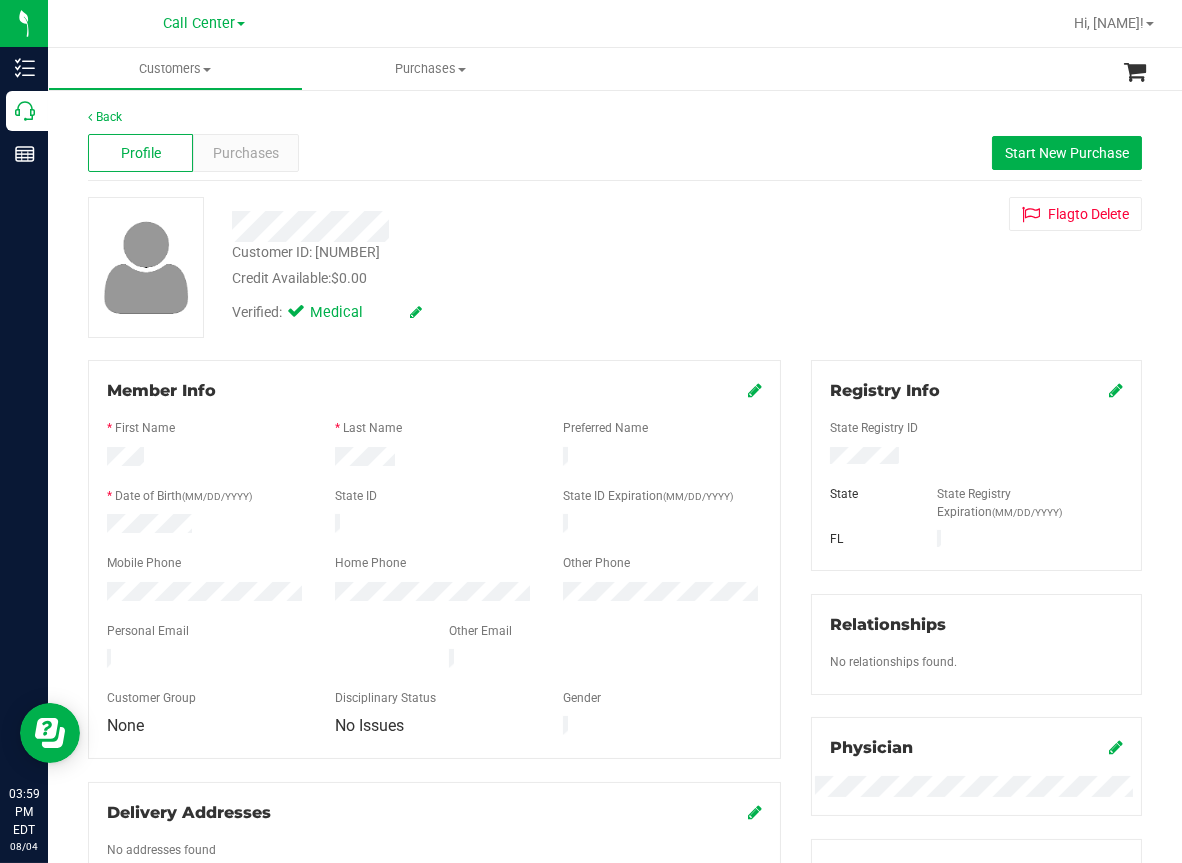 click on "Call Center   Hi, Michael!" at bounding box center [615, 24] 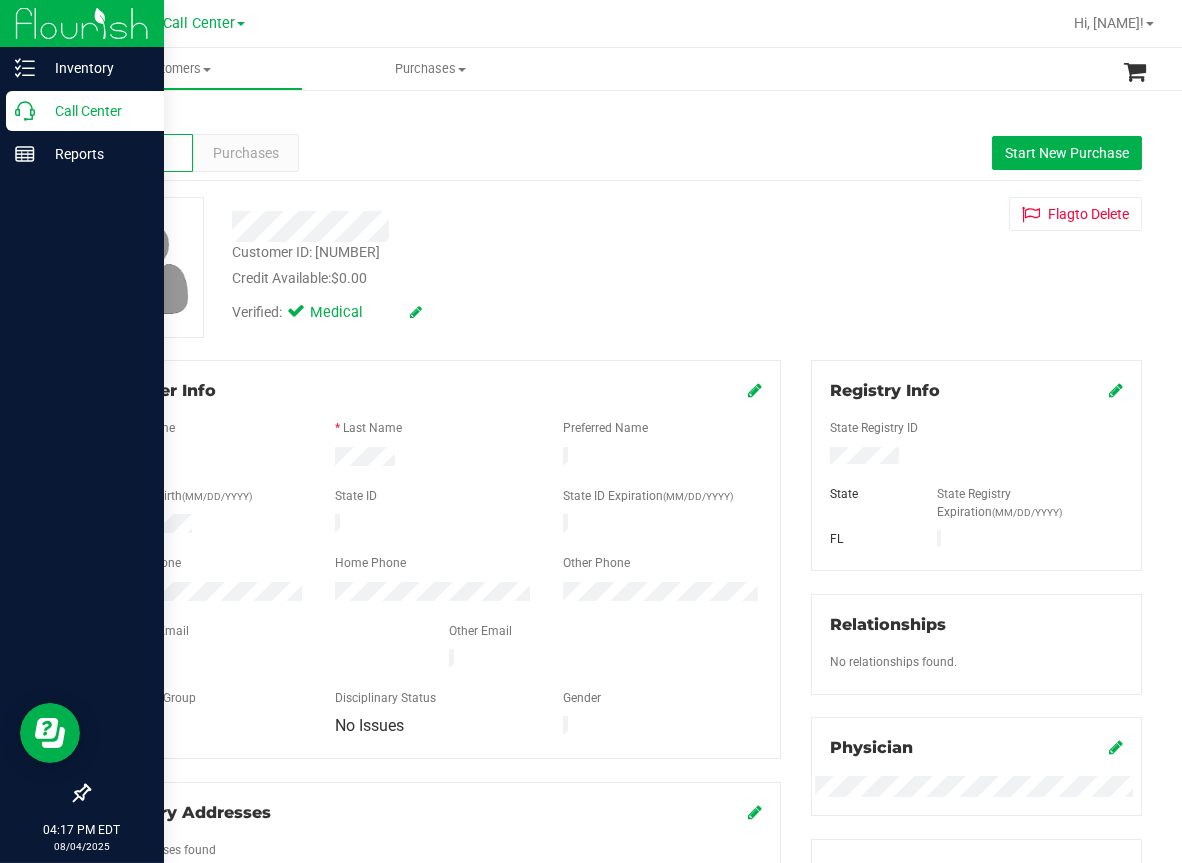 click 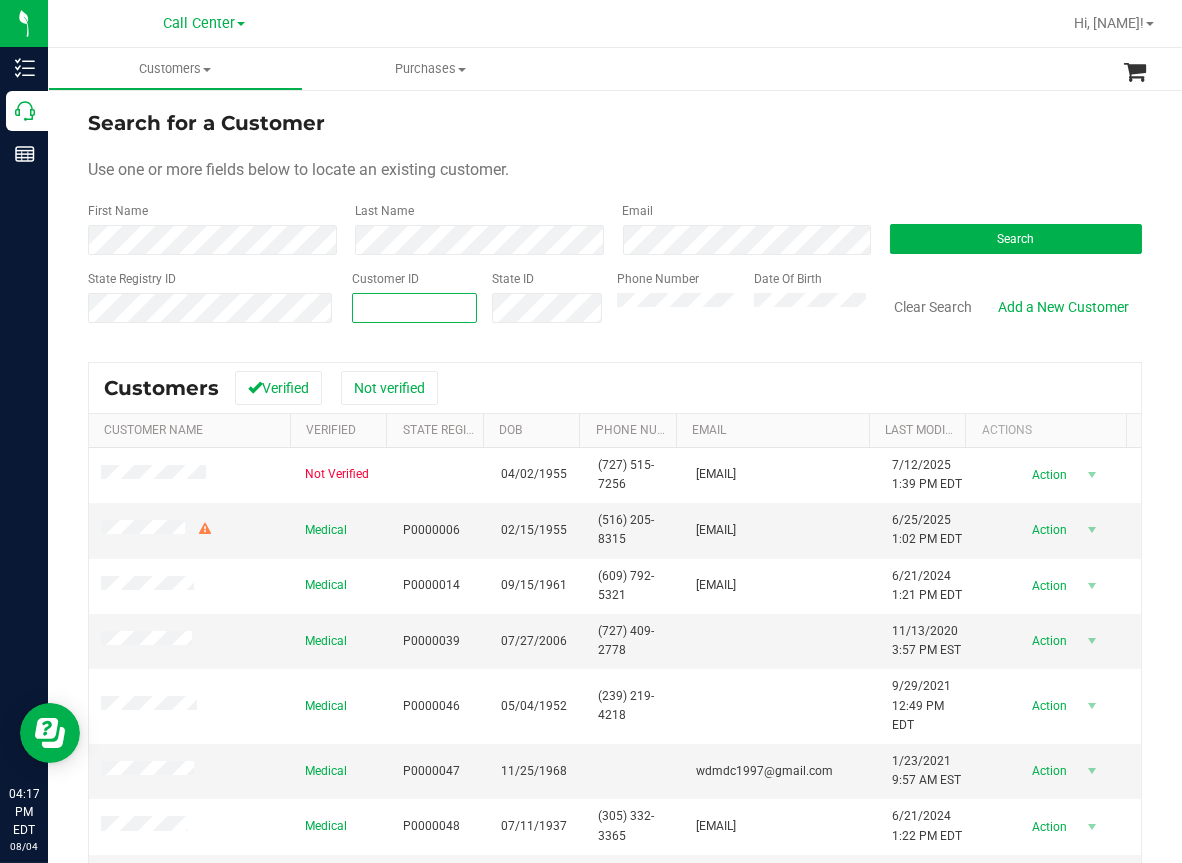click at bounding box center [414, 308] 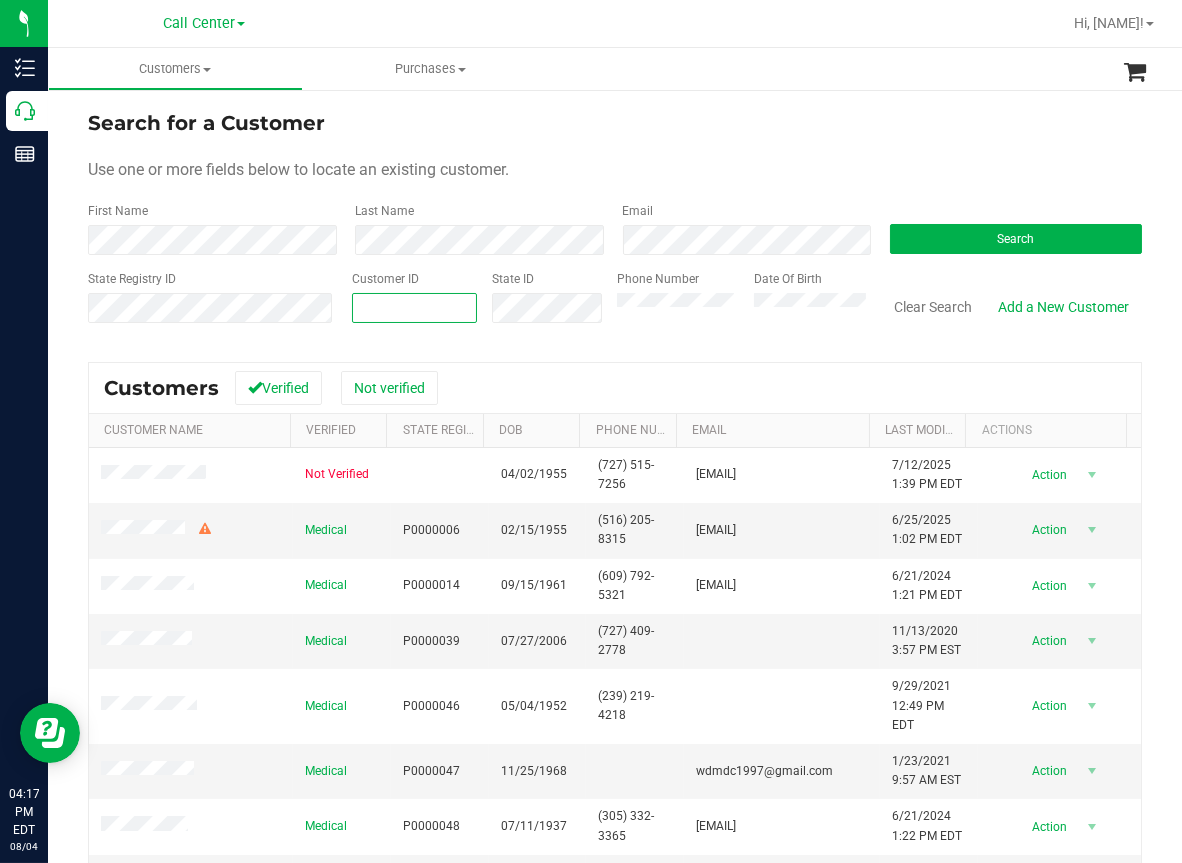 paste on "209508" 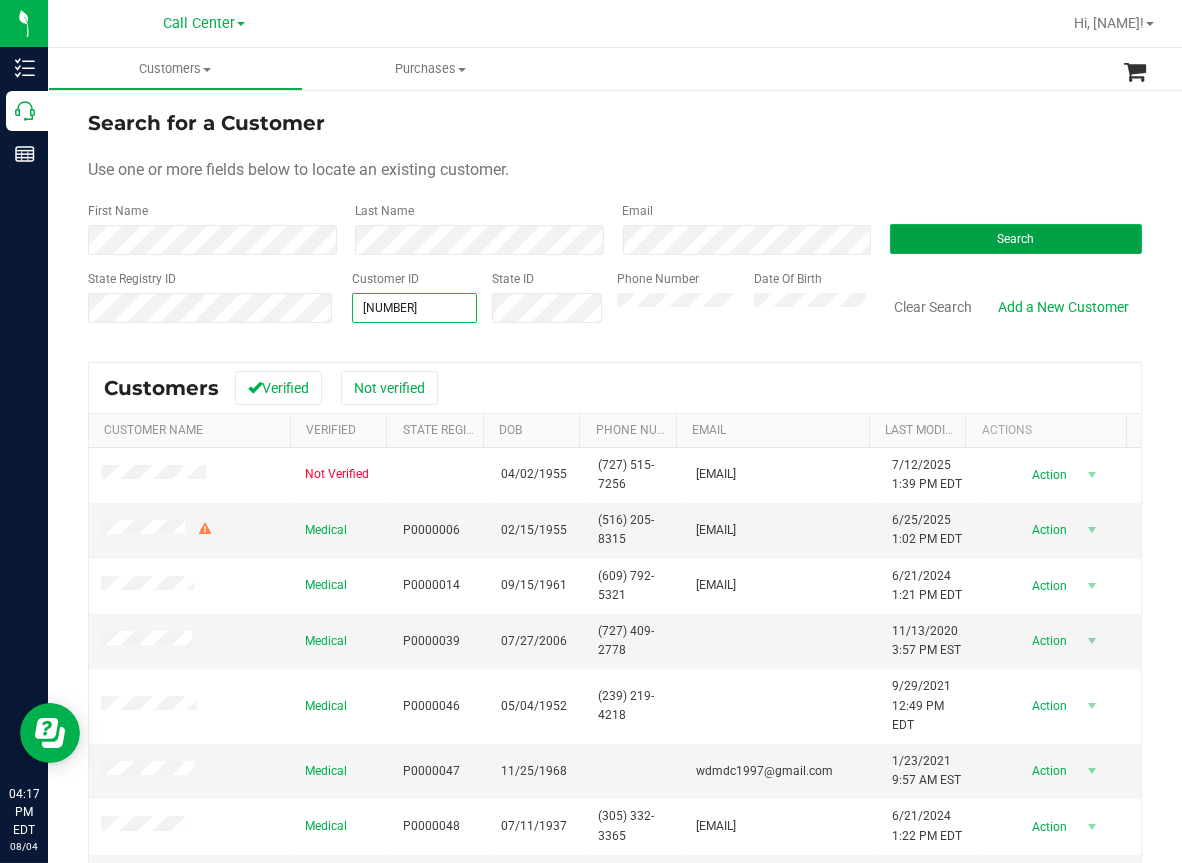 type on "209508" 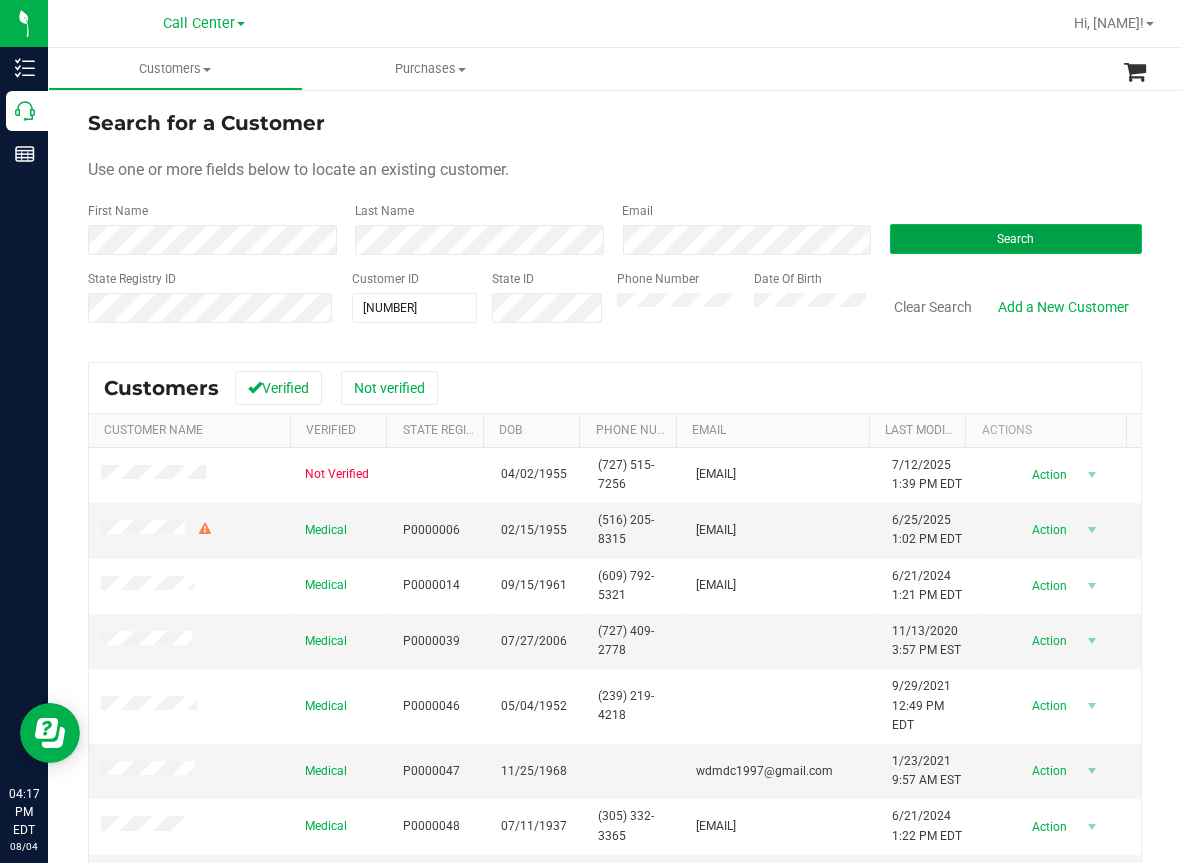 click on "Search" at bounding box center (1016, 239) 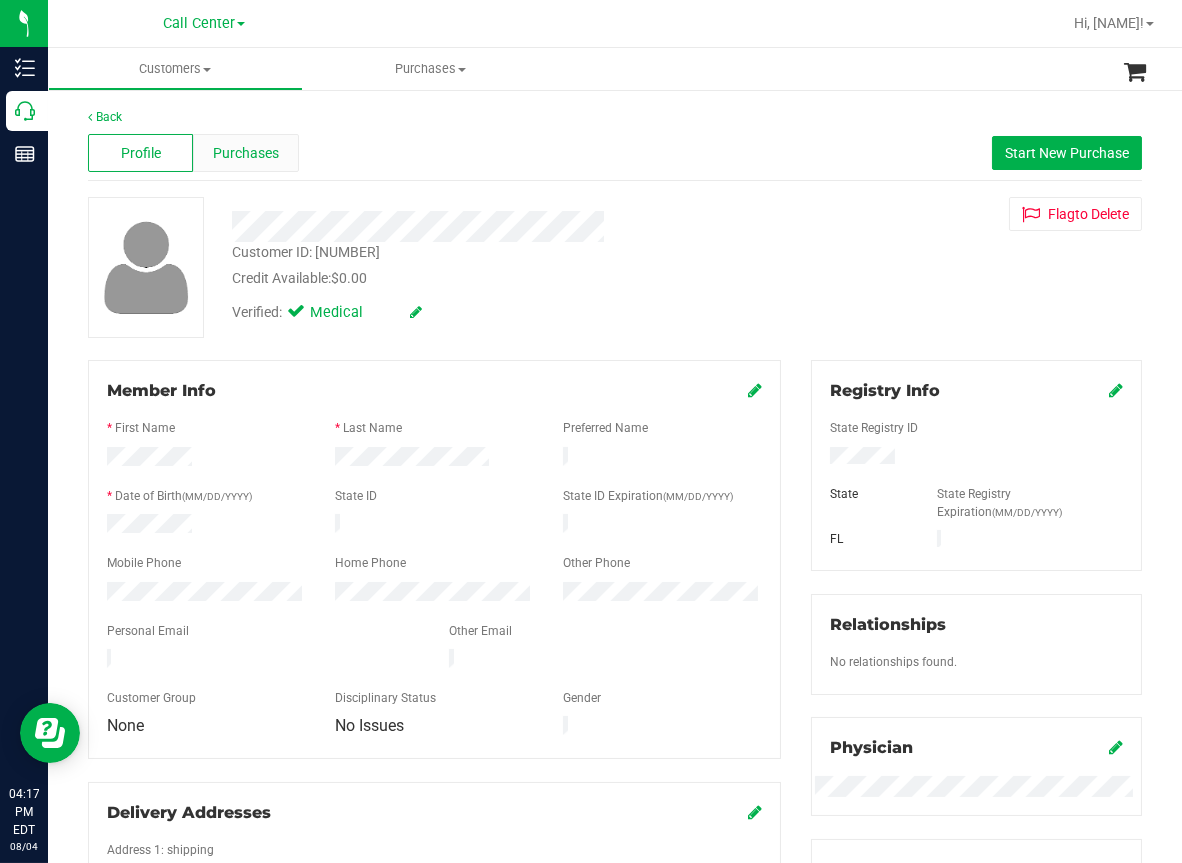 click on "Purchases" at bounding box center (246, 153) 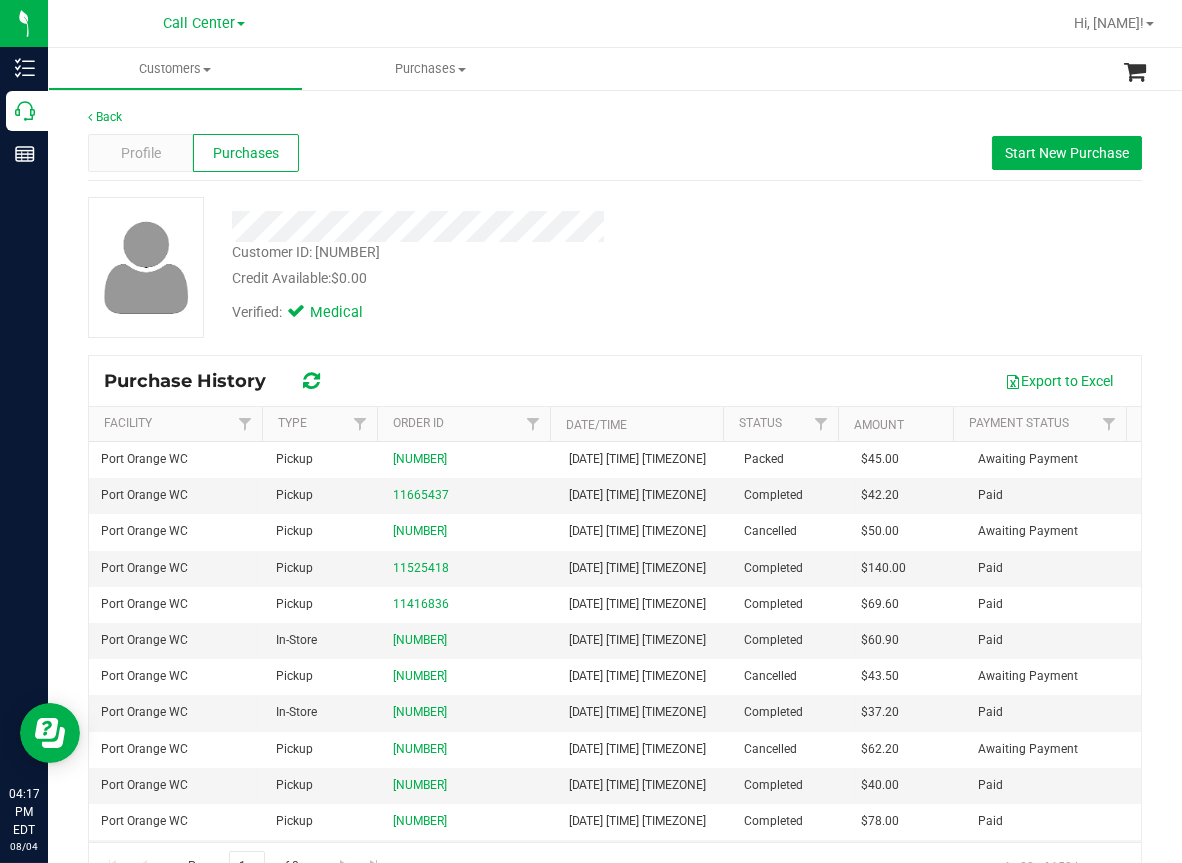 drag, startPoint x: 642, startPoint y: 71, endPoint x: 572, endPoint y: 133, distance: 93.50936 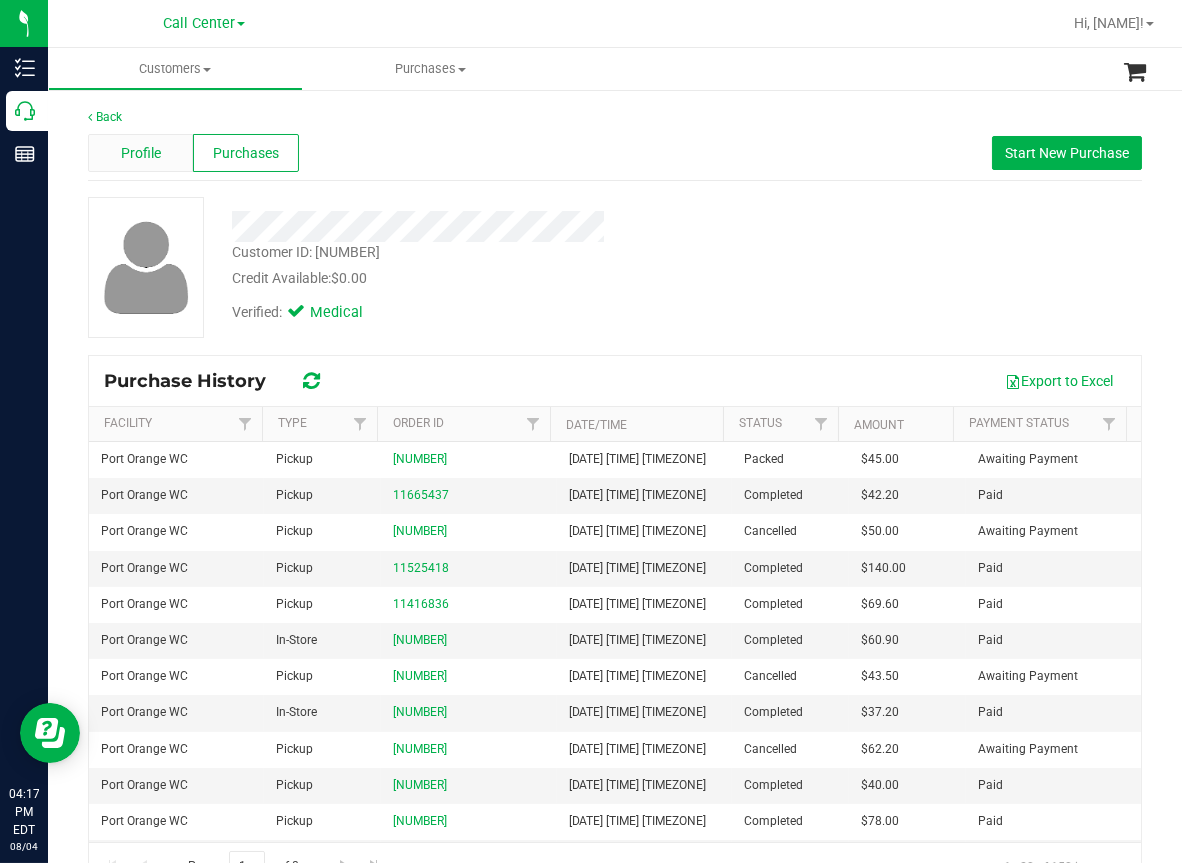 click on "Profile" at bounding box center [141, 153] 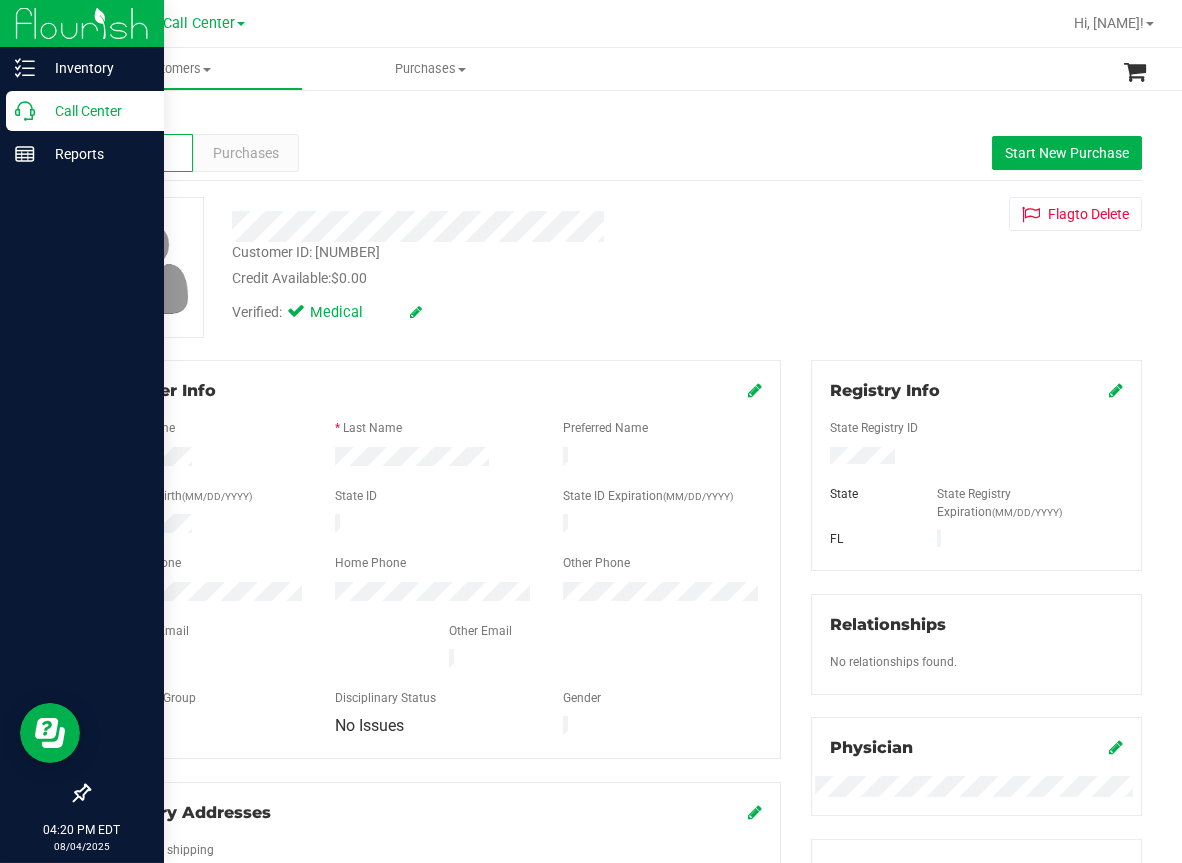 click 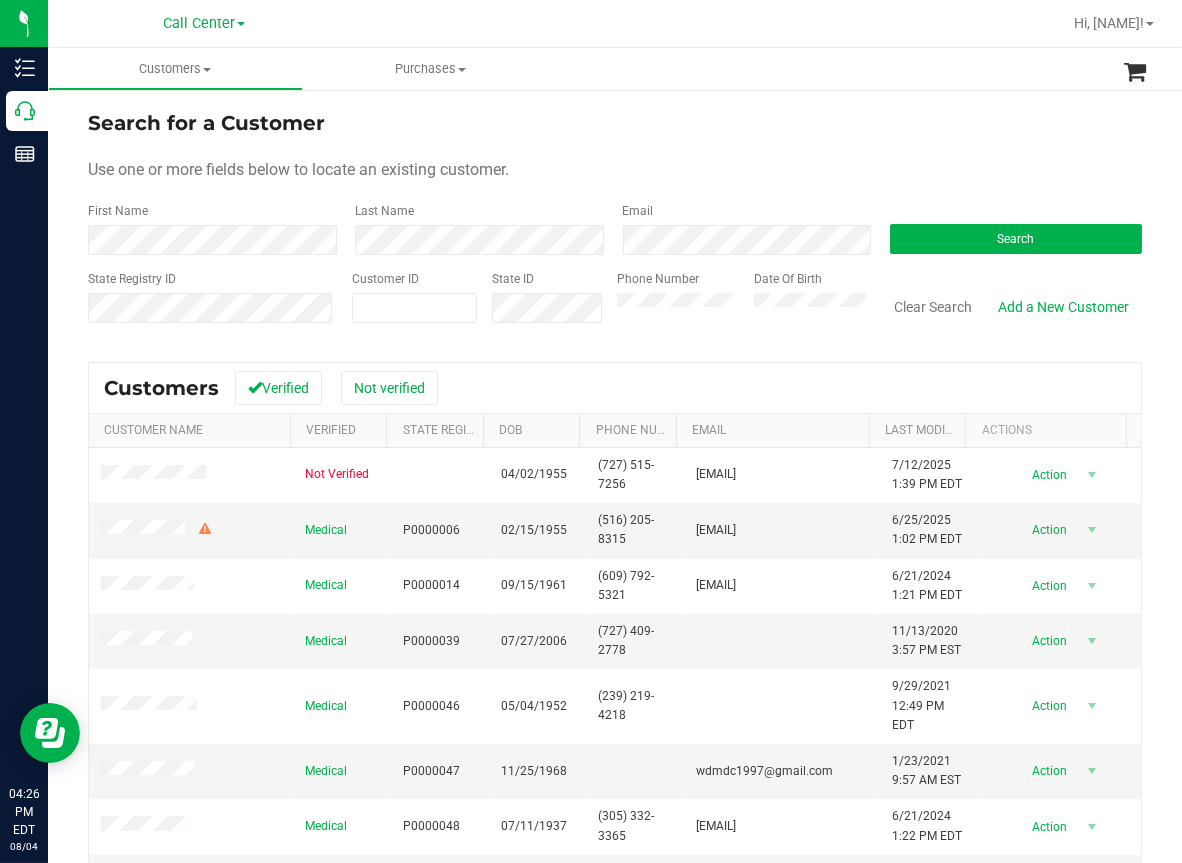 click at bounding box center [709, 23] 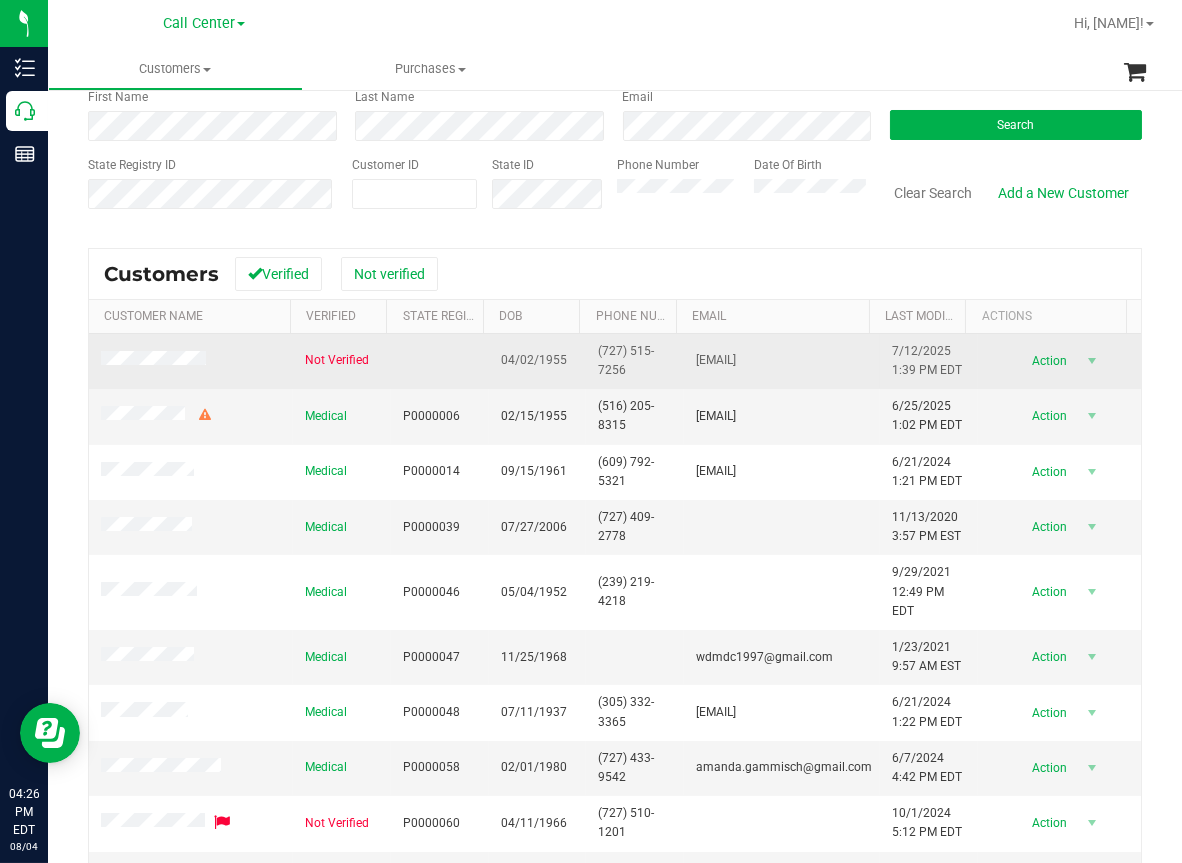 scroll, scrollTop: 197, scrollLeft: 0, axis: vertical 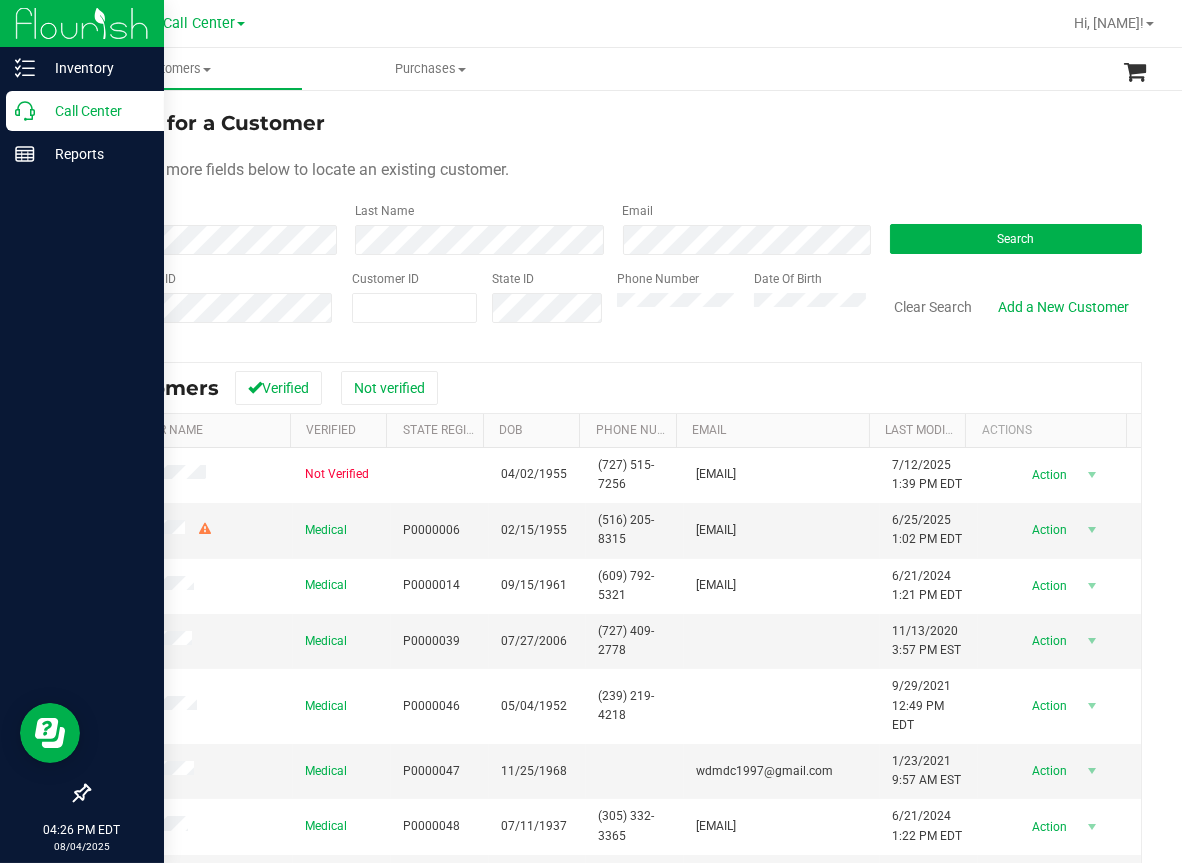 click on "Call Center" at bounding box center (95, 111) 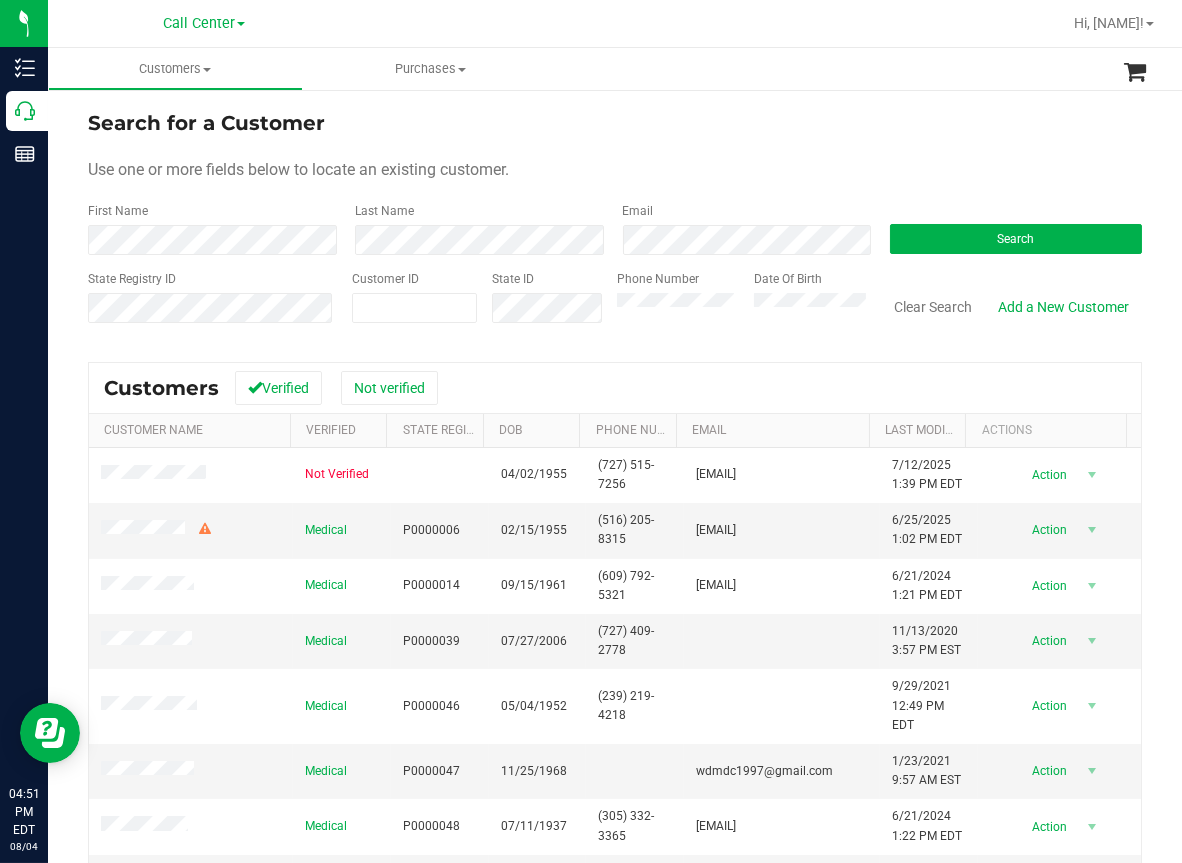 click on "Customers
All customers
Add a new customer
All physicians
Purchases
All purchases" at bounding box center [639, 69] 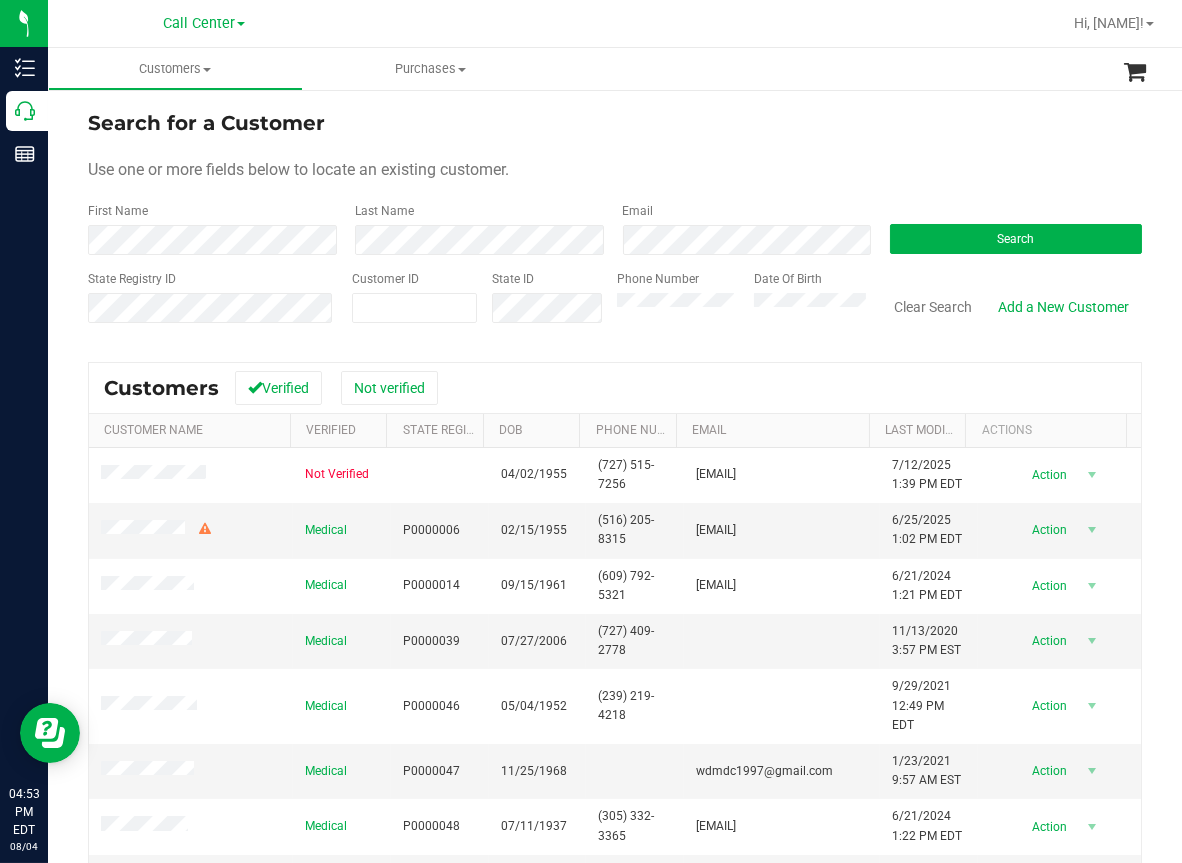 click on "Call Center   Hi, Michael!" at bounding box center [615, 24] 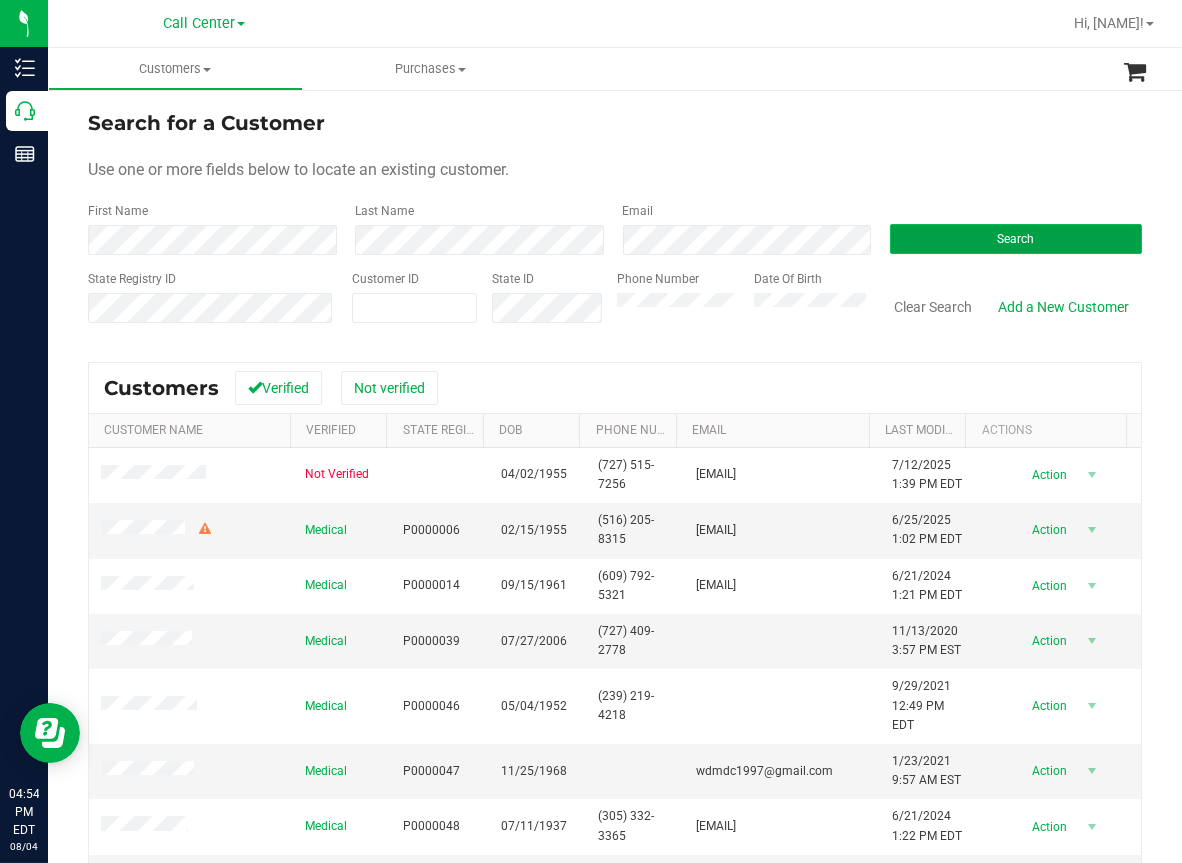 click on "Search" at bounding box center [1016, 239] 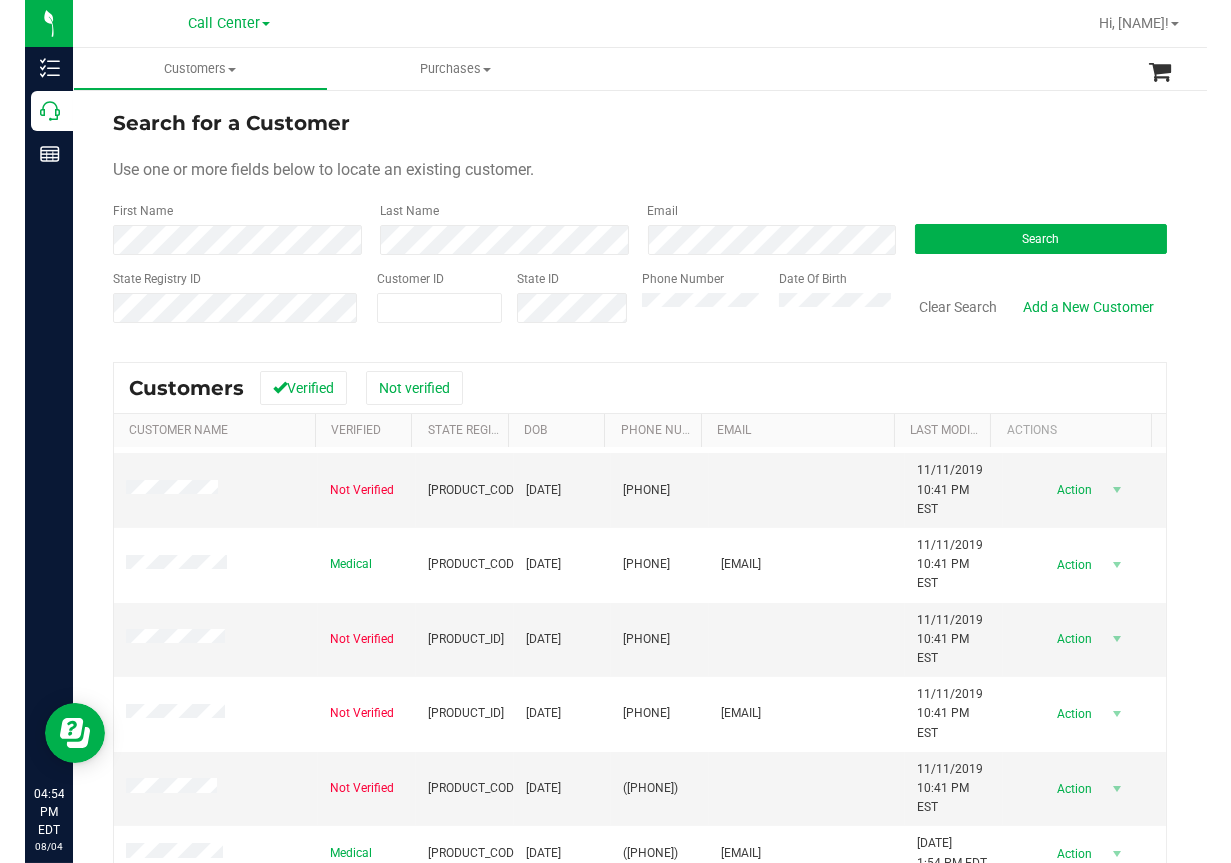 scroll, scrollTop: 0, scrollLeft: 0, axis: both 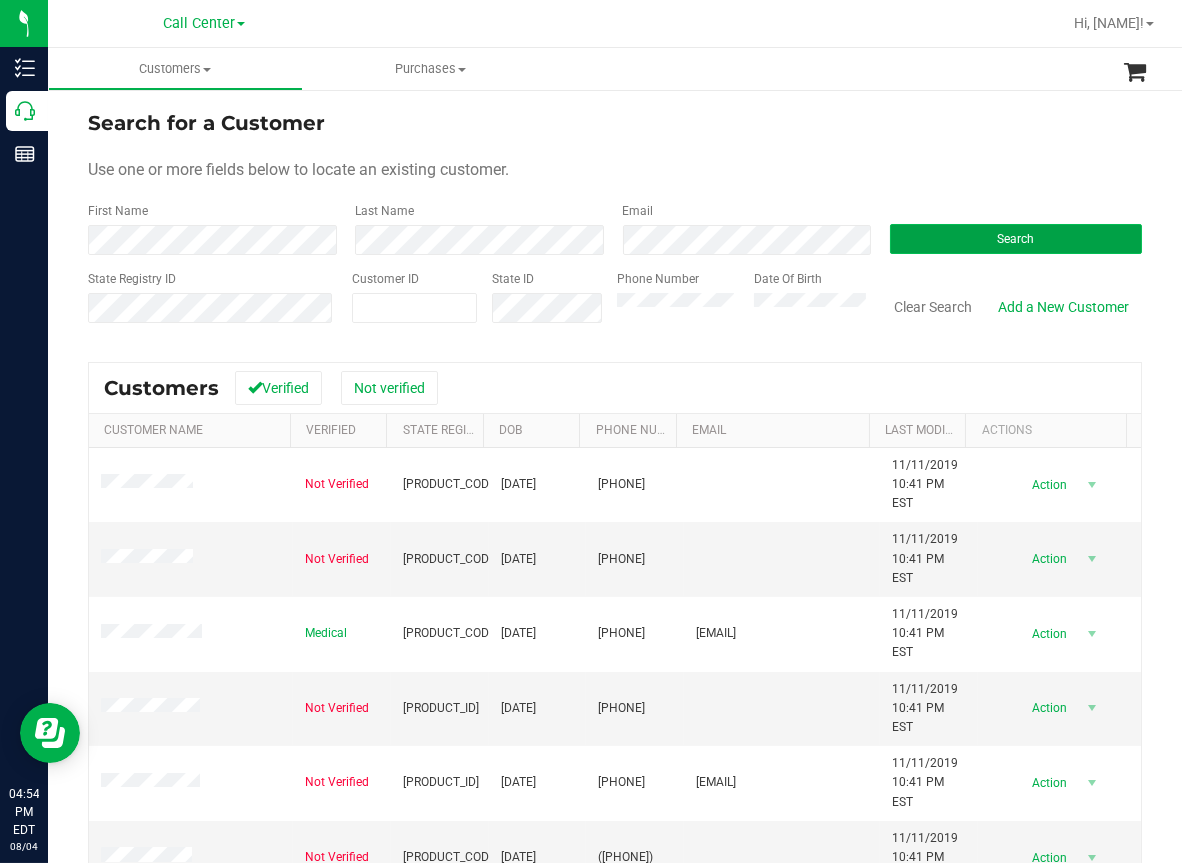 click on "Search" at bounding box center (1016, 239) 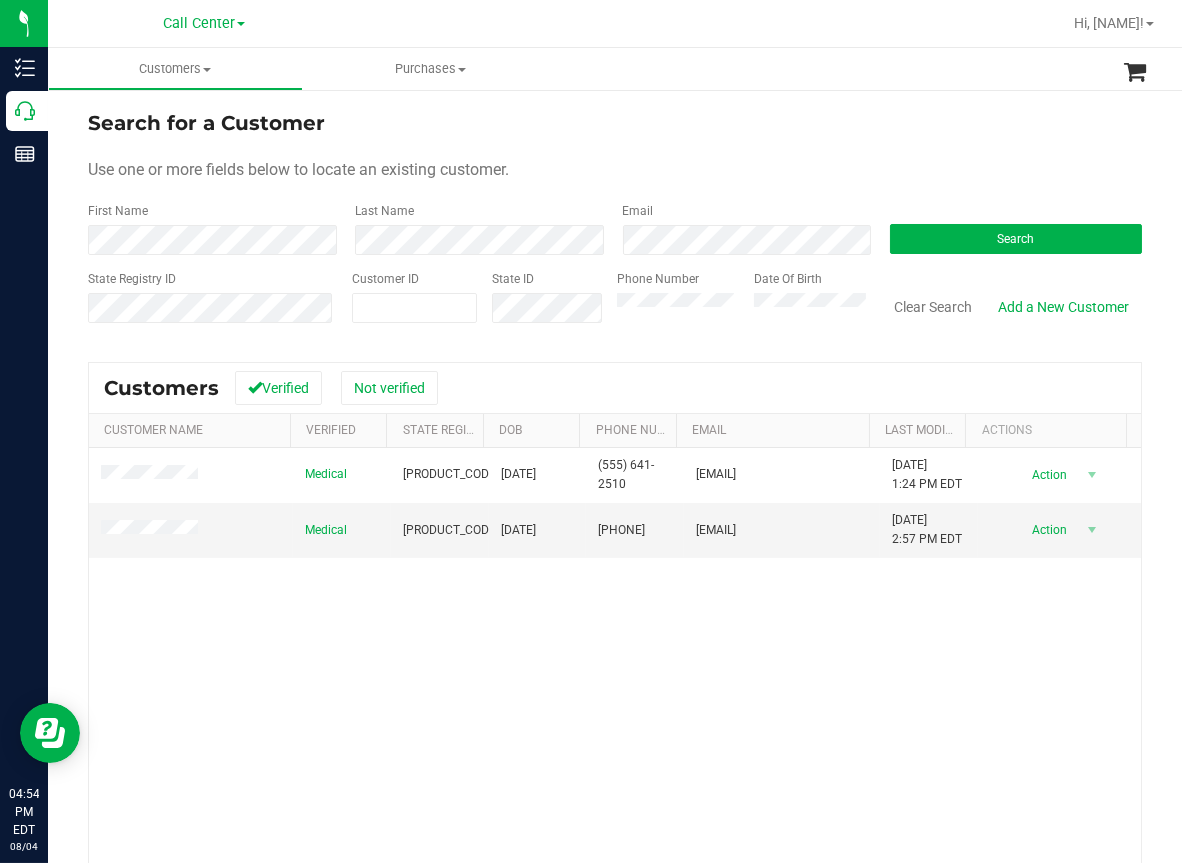 drag, startPoint x: 499, startPoint y: 645, endPoint x: 488, endPoint y: 640, distance: 12.083046 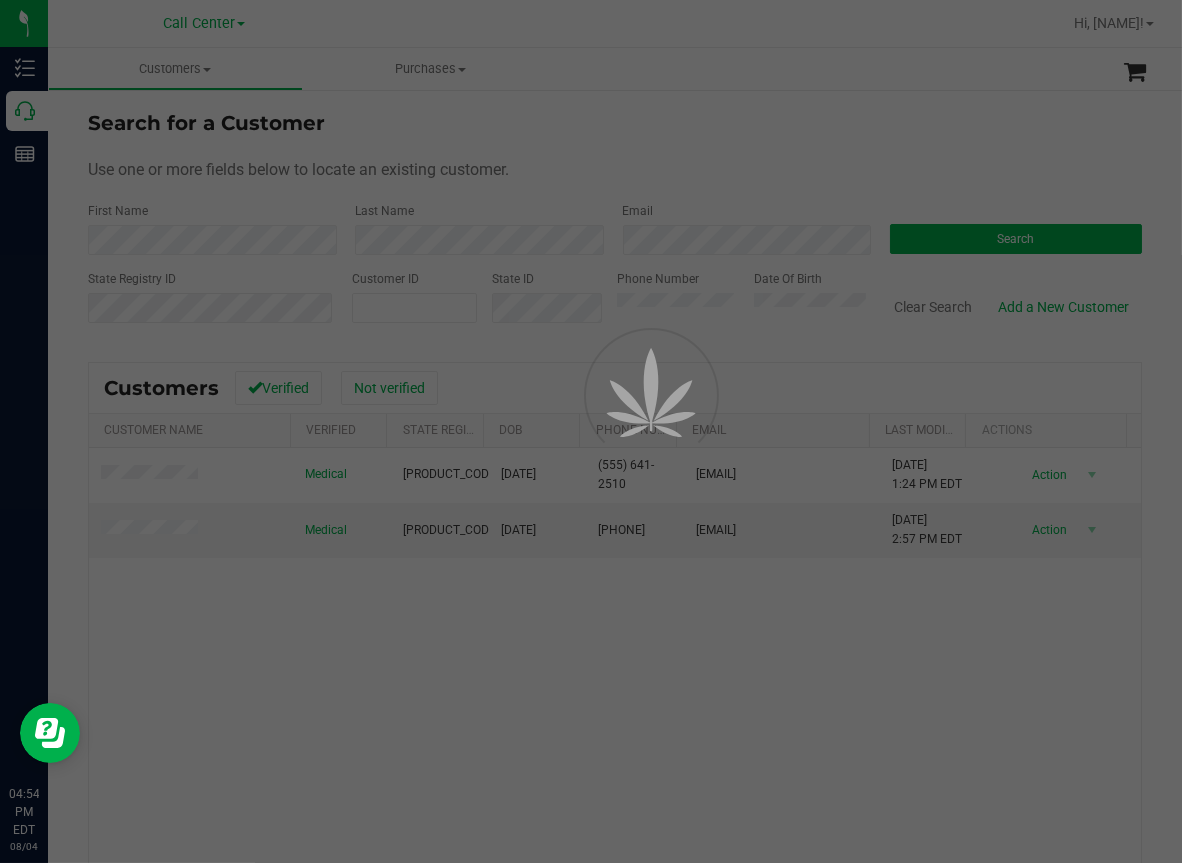 click at bounding box center (591, 431) 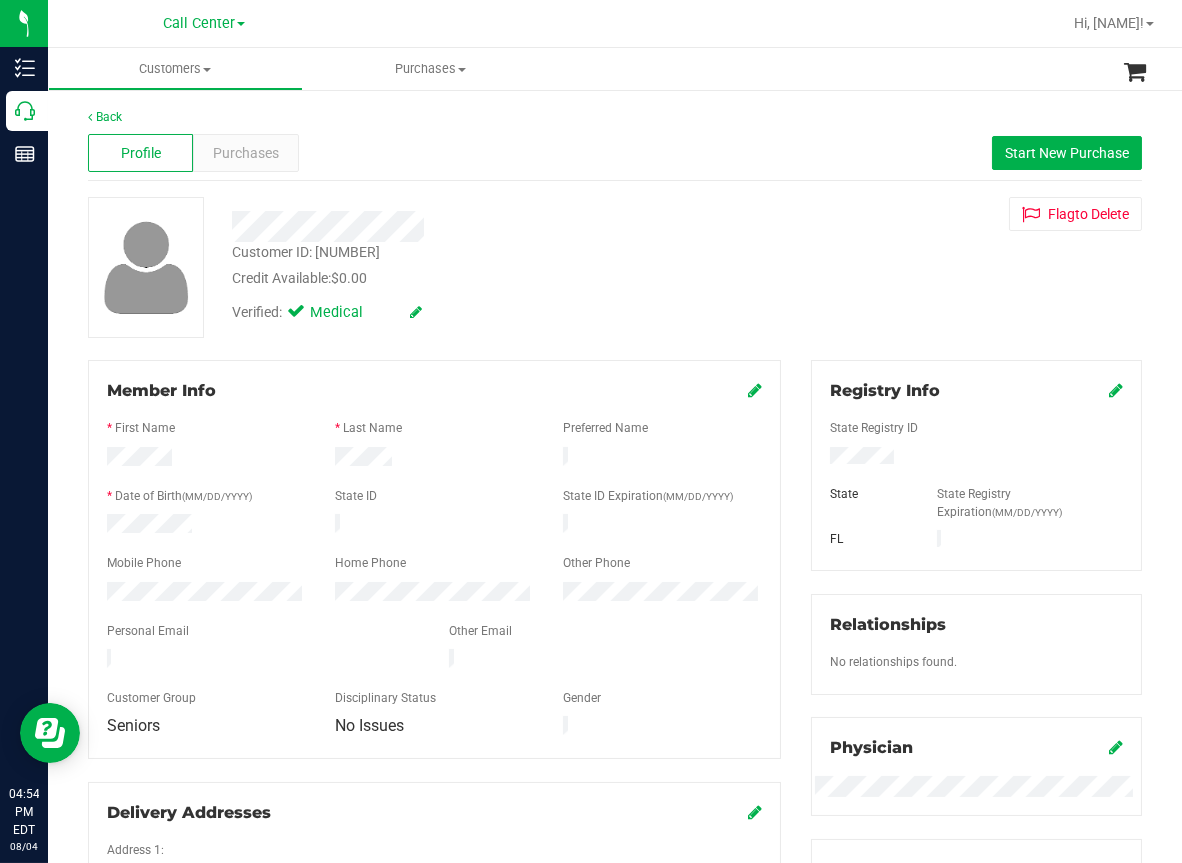click on "Profile
Purchases
Start New Purchase" at bounding box center (615, 153) 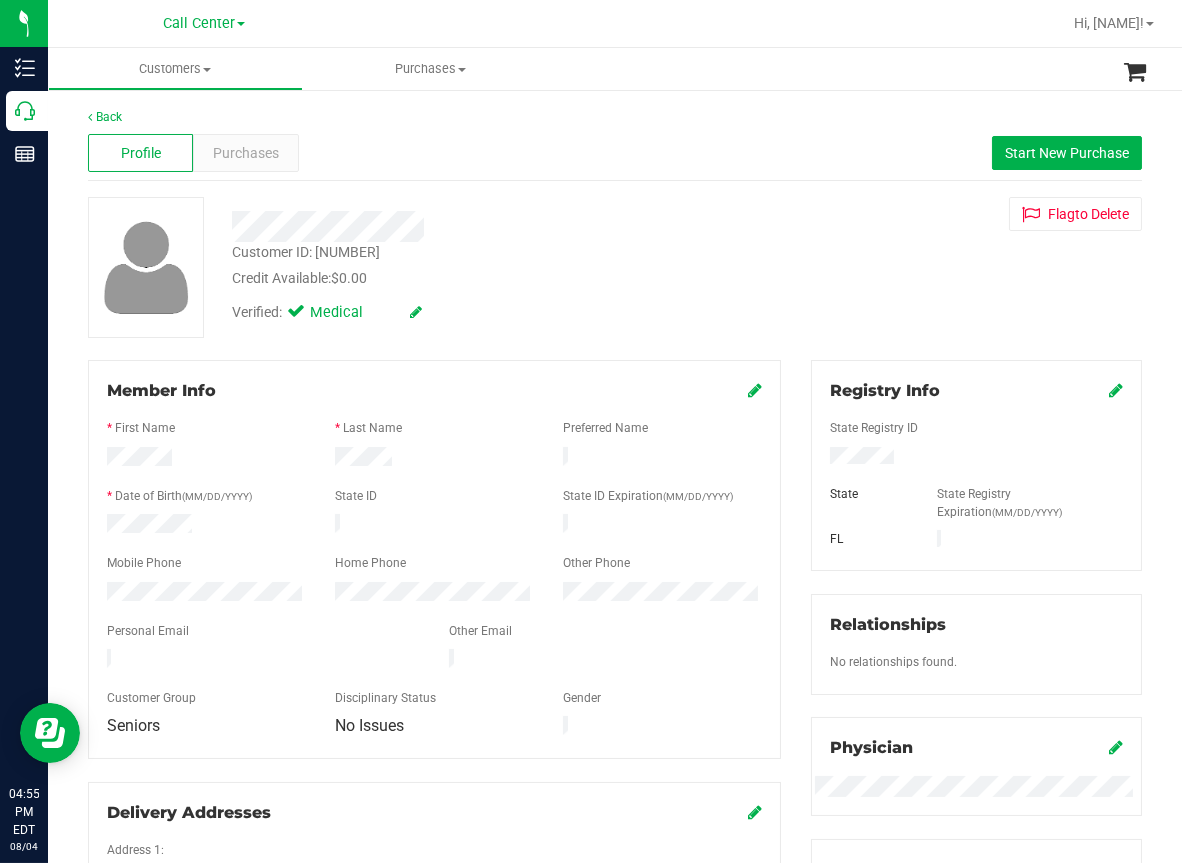 click on "Profile
Purchases
Start New Purchase" at bounding box center [615, 153] 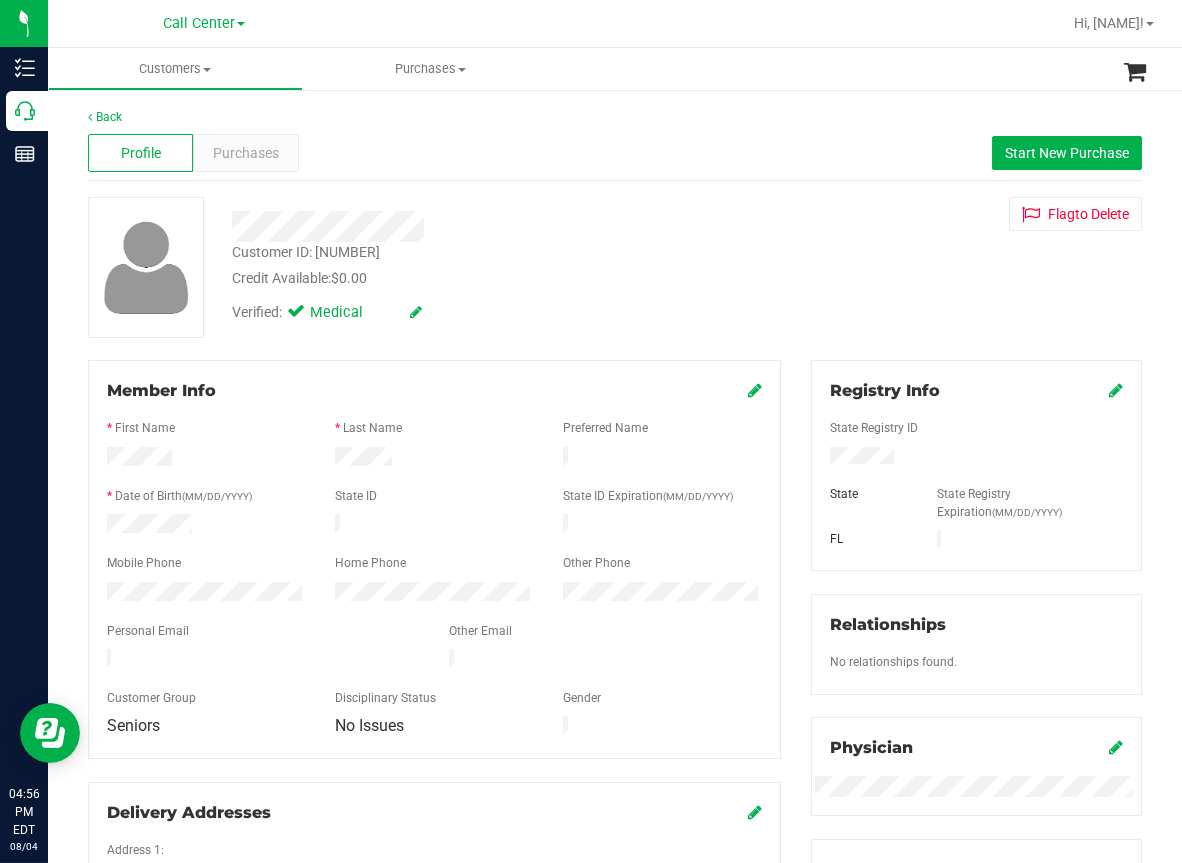 click on "Customers
All customers
Add a new customer
All physicians
Purchases
All purchases" at bounding box center [639, 69] 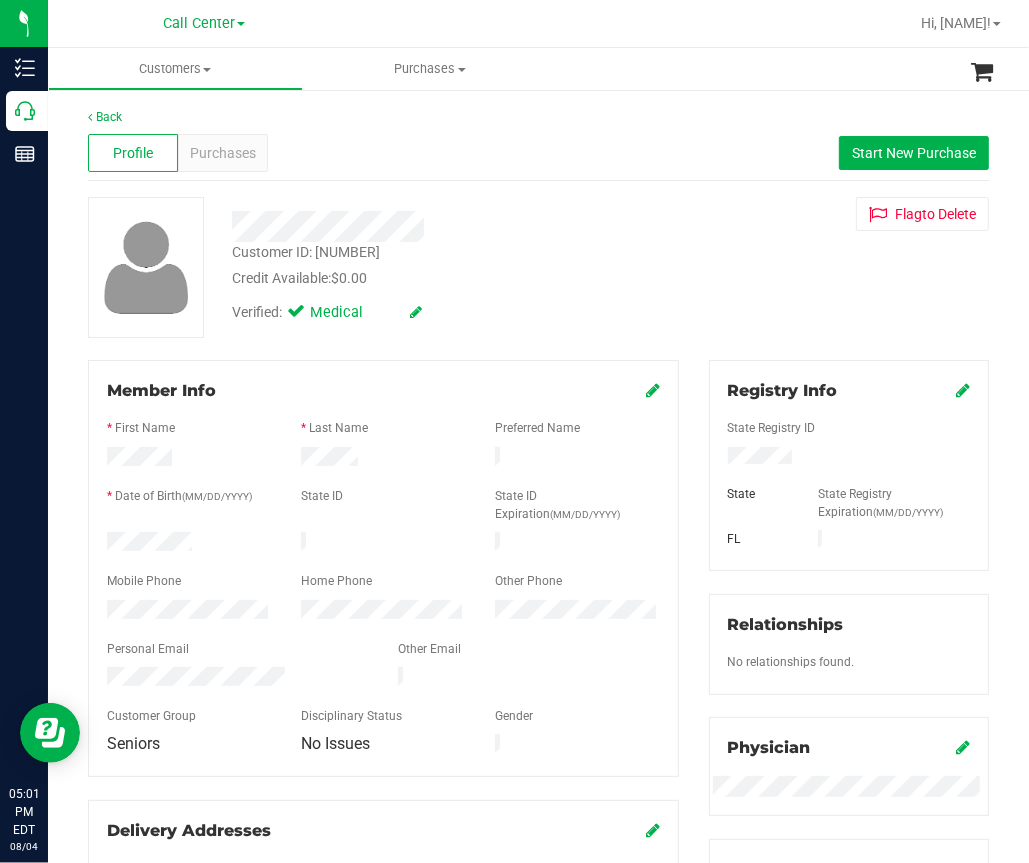 click on "Customers
All customers
Add a new customer
All physicians
Purchases
All purchases" at bounding box center (562, 69) 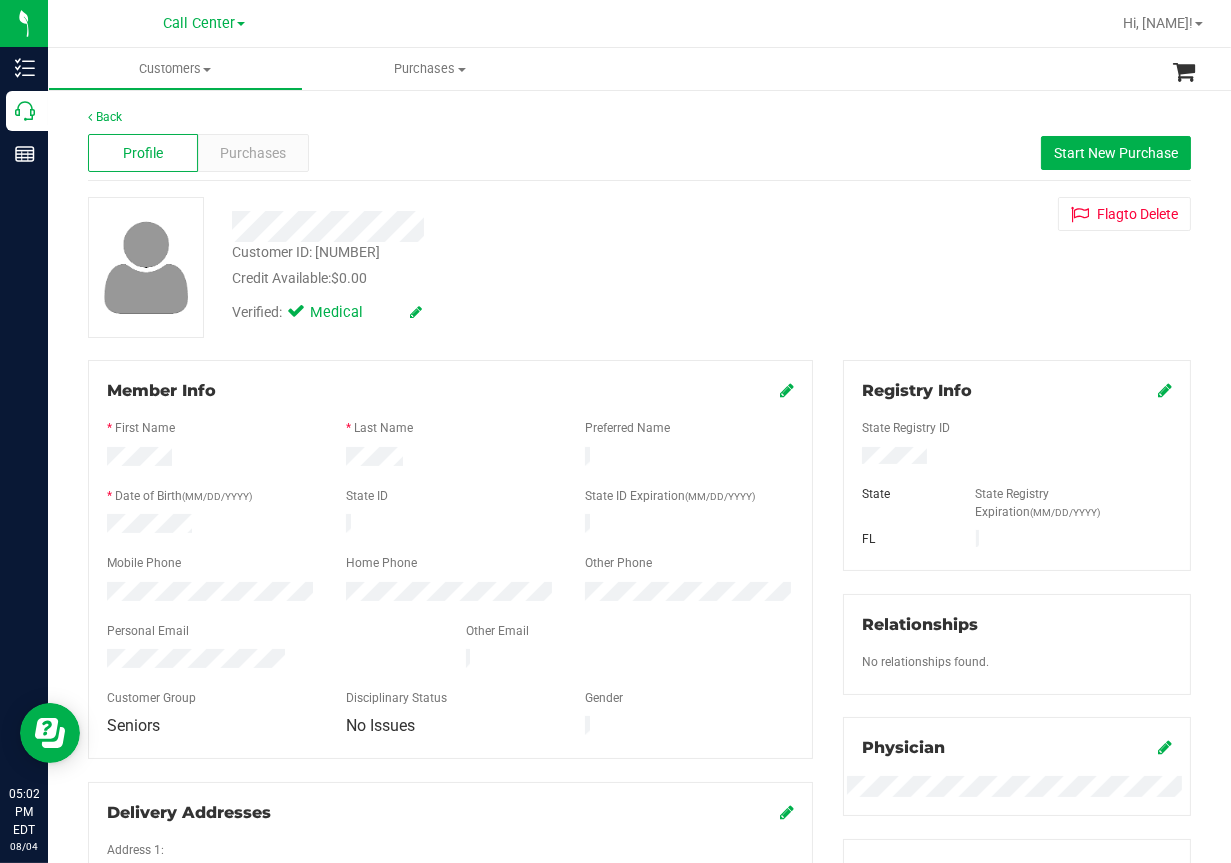 click on "Back
Profile
Purchases
Start New Purchase
Customer ID: 146599
Credit Available:
$0.00
Verified:
Medical" at bounding box center (639, 754) 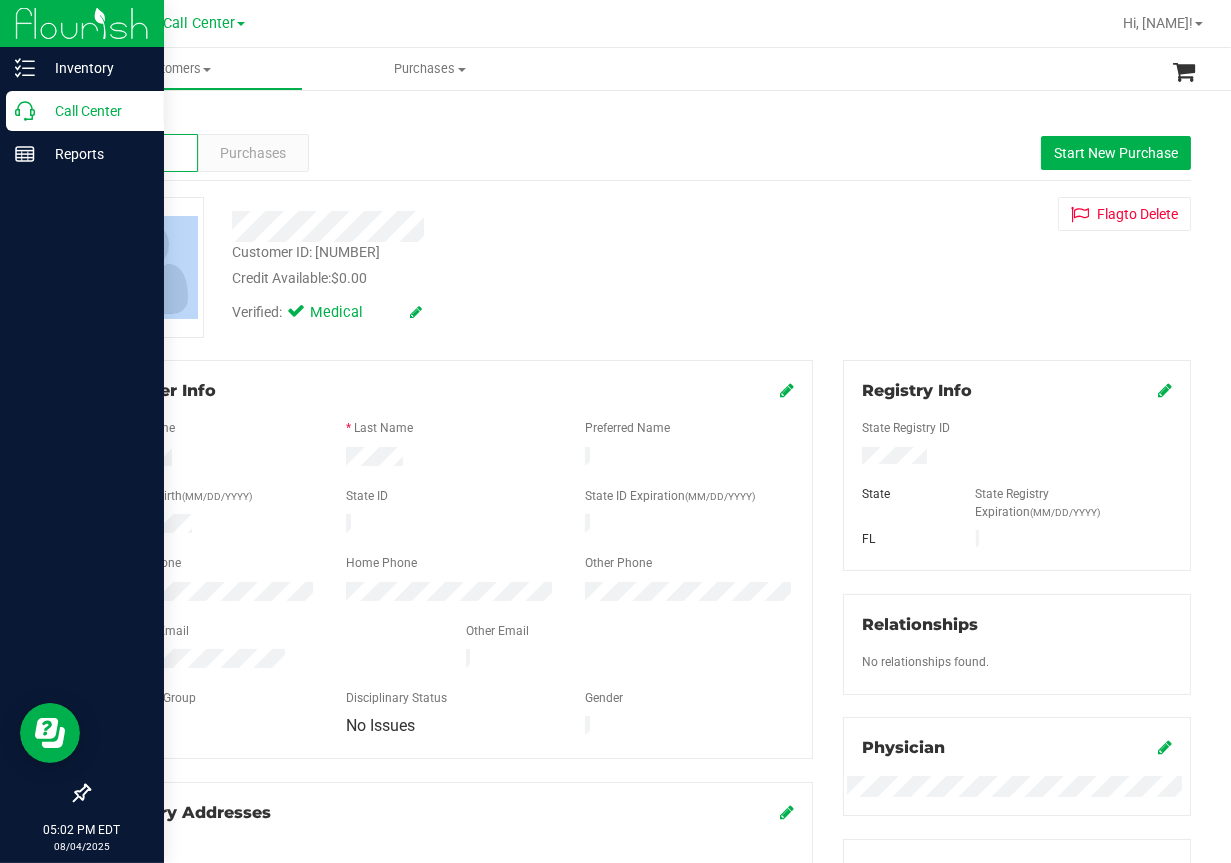 click 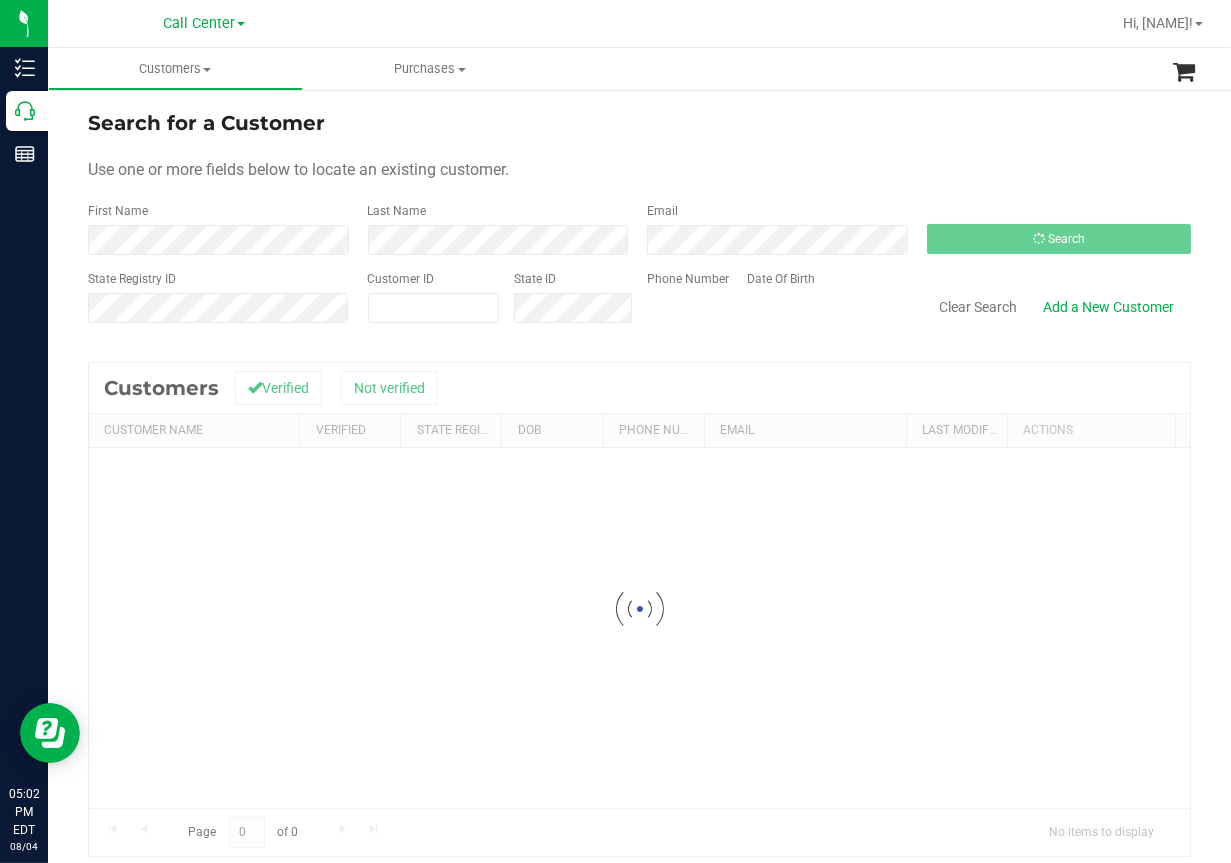 click on "Search for a Customer
Use one or more fields below to locate an existing customer.
First Name
Last Name
Email
Search
State Registry ID
Customer ID
State ID
Phone Number
Date Of Birth" at bounding box center (639, 224) 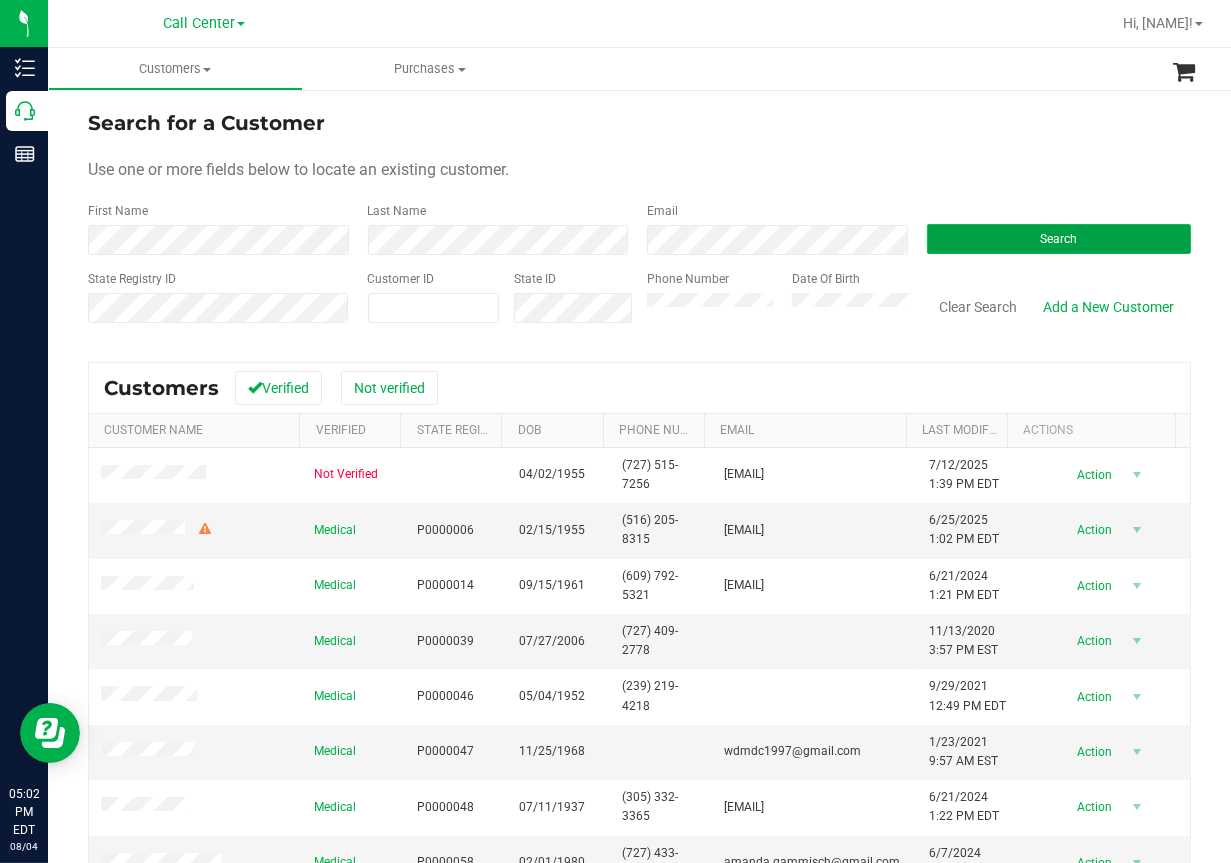 click on "Search" at bounding box center [1058, 239] 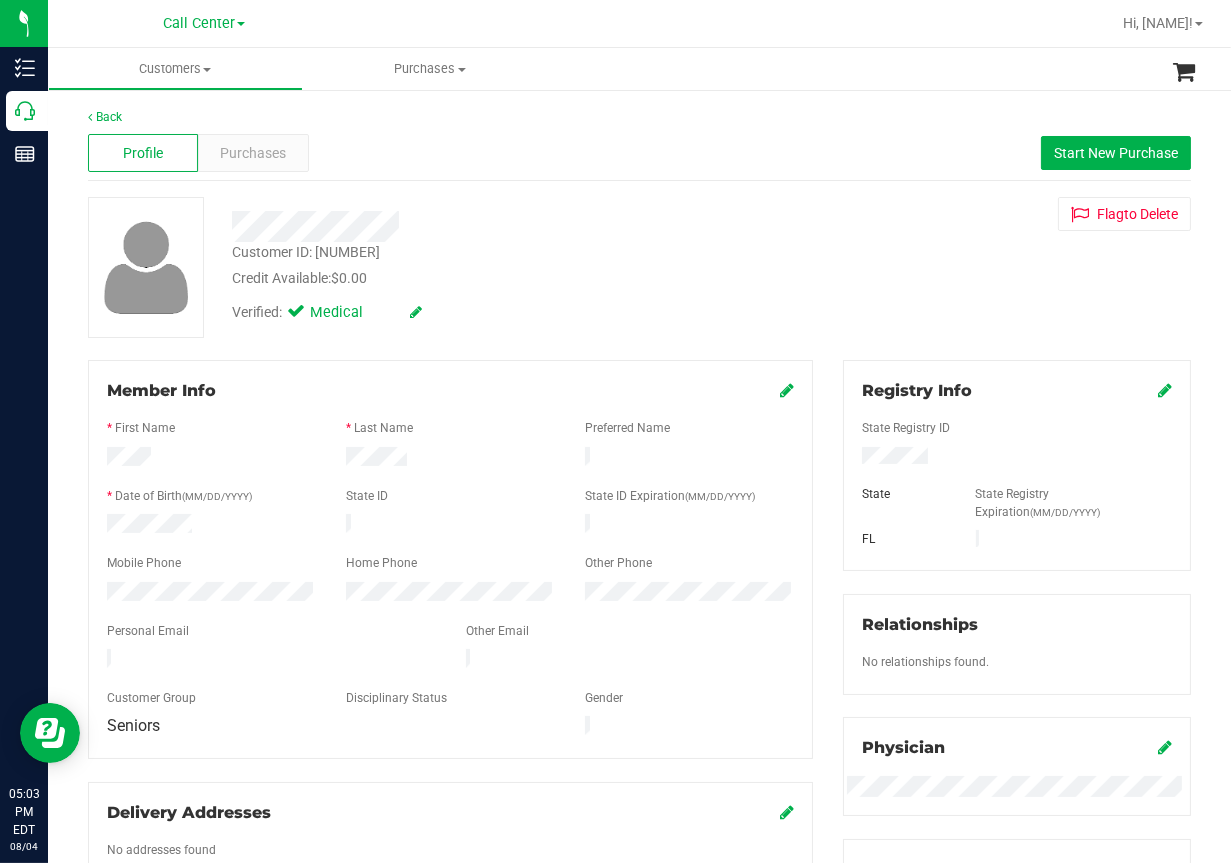 click at bounding box center (500, 226) 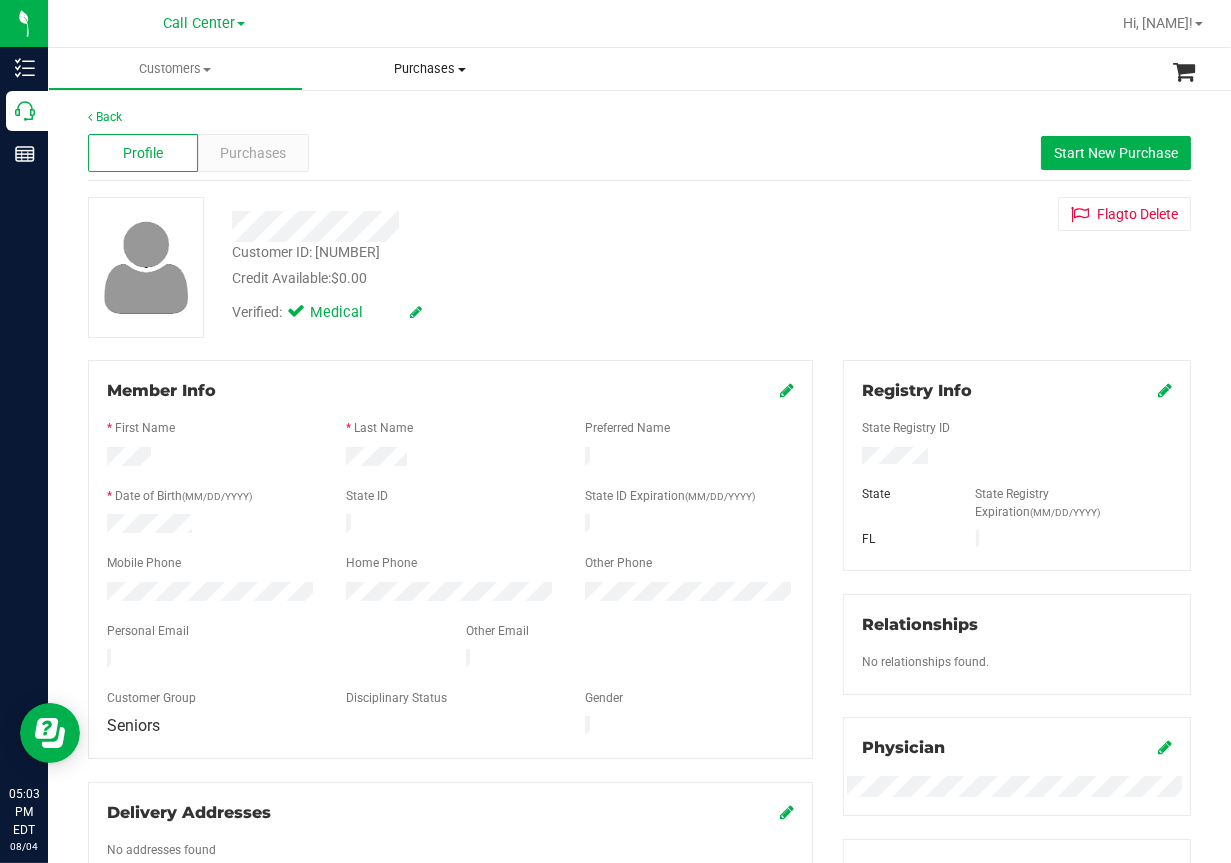 click on "Purchases
All purchases" at bounding box center (430, 69) 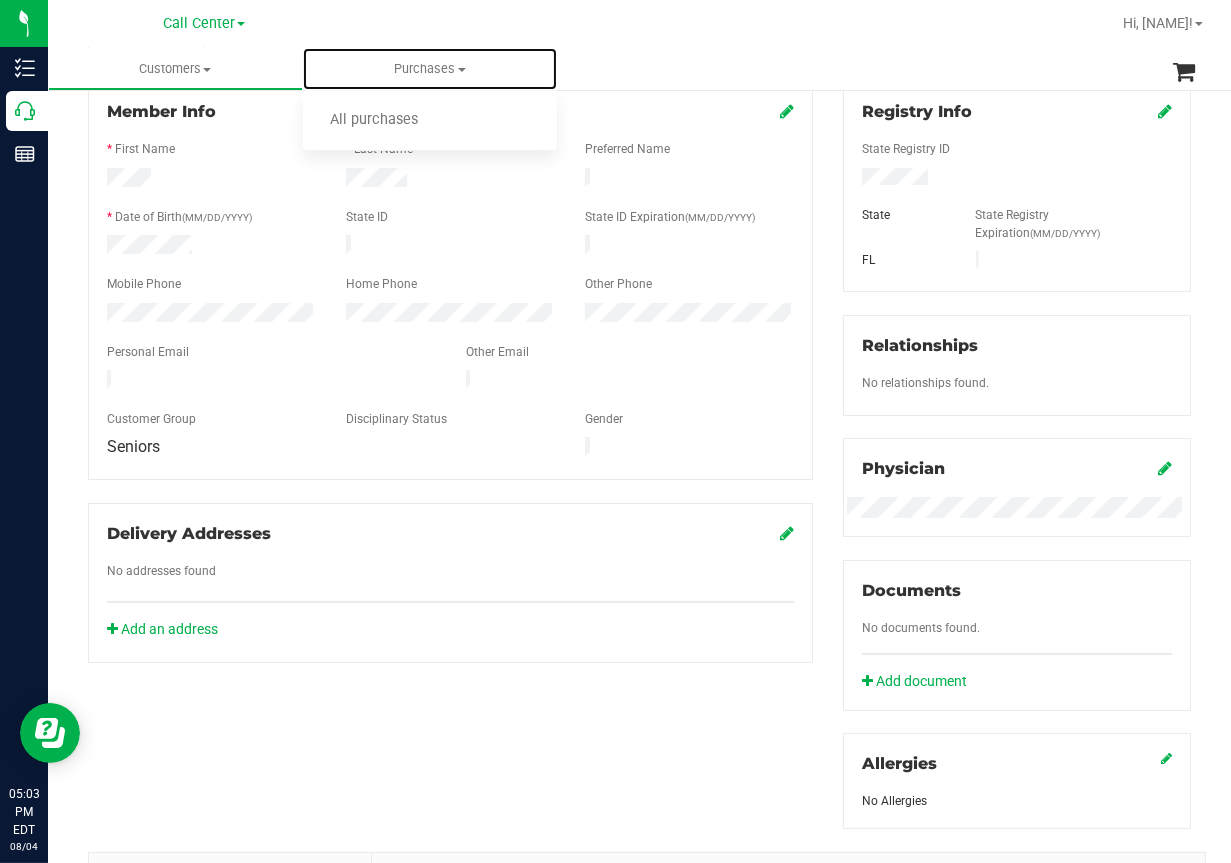scroll, scrollTop: 300, scrollLeft: 0, axis: vertical 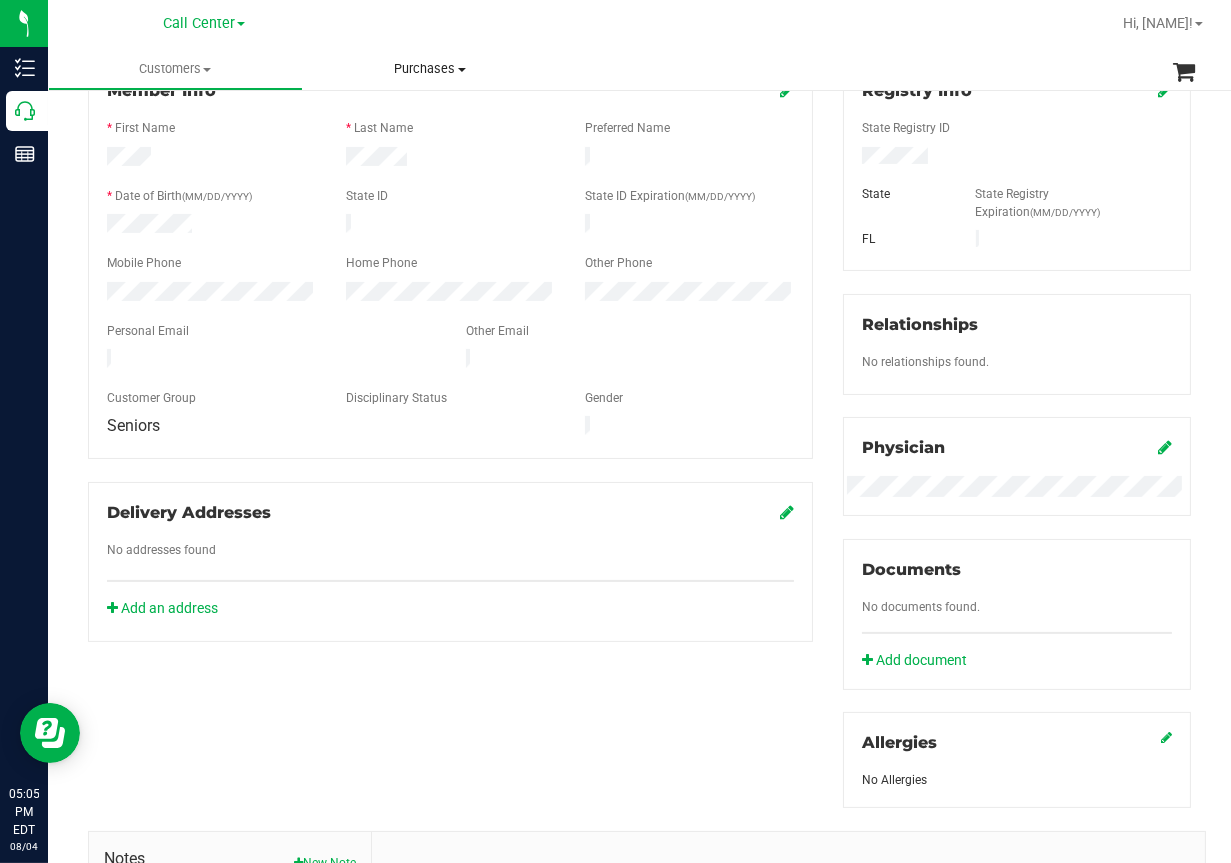 click on "Purchases" at bounding box center (430, 69) 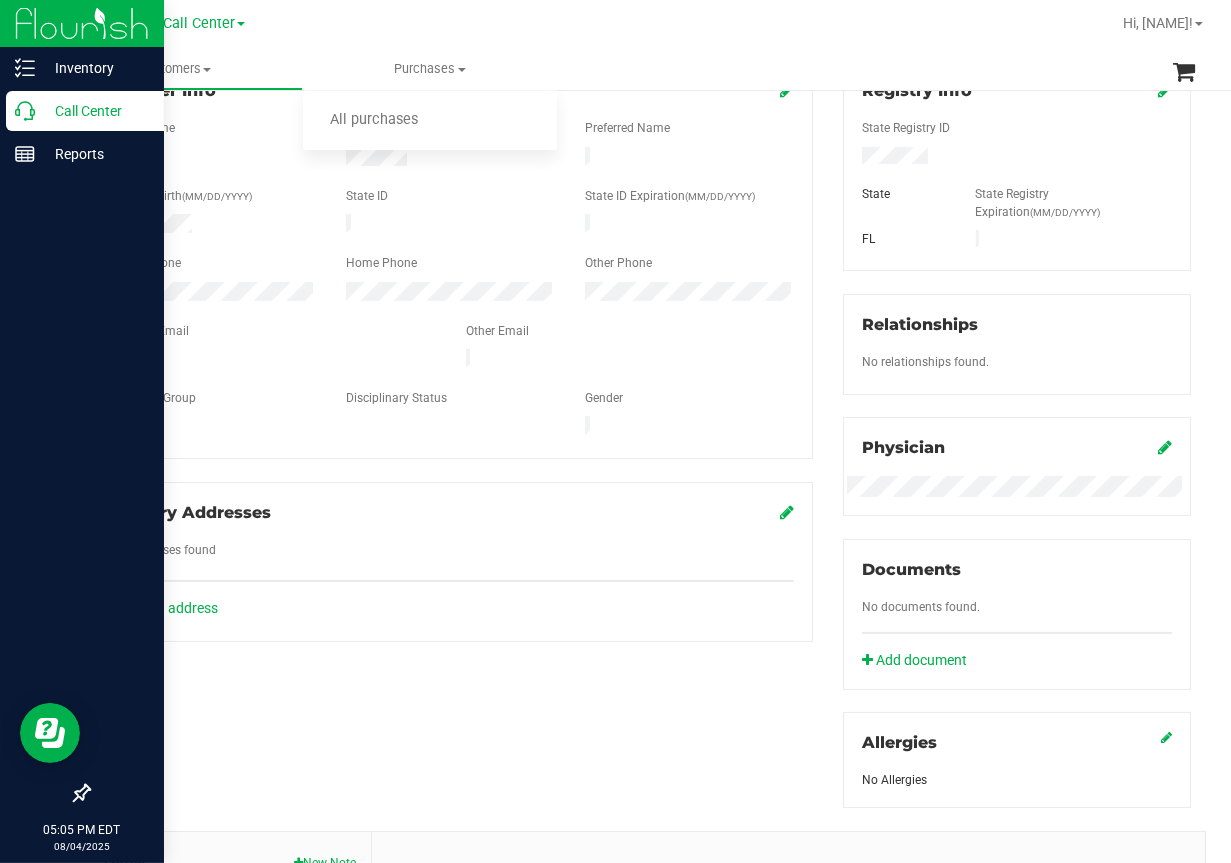 click on "Call Center" at bounding box center [95, 111] 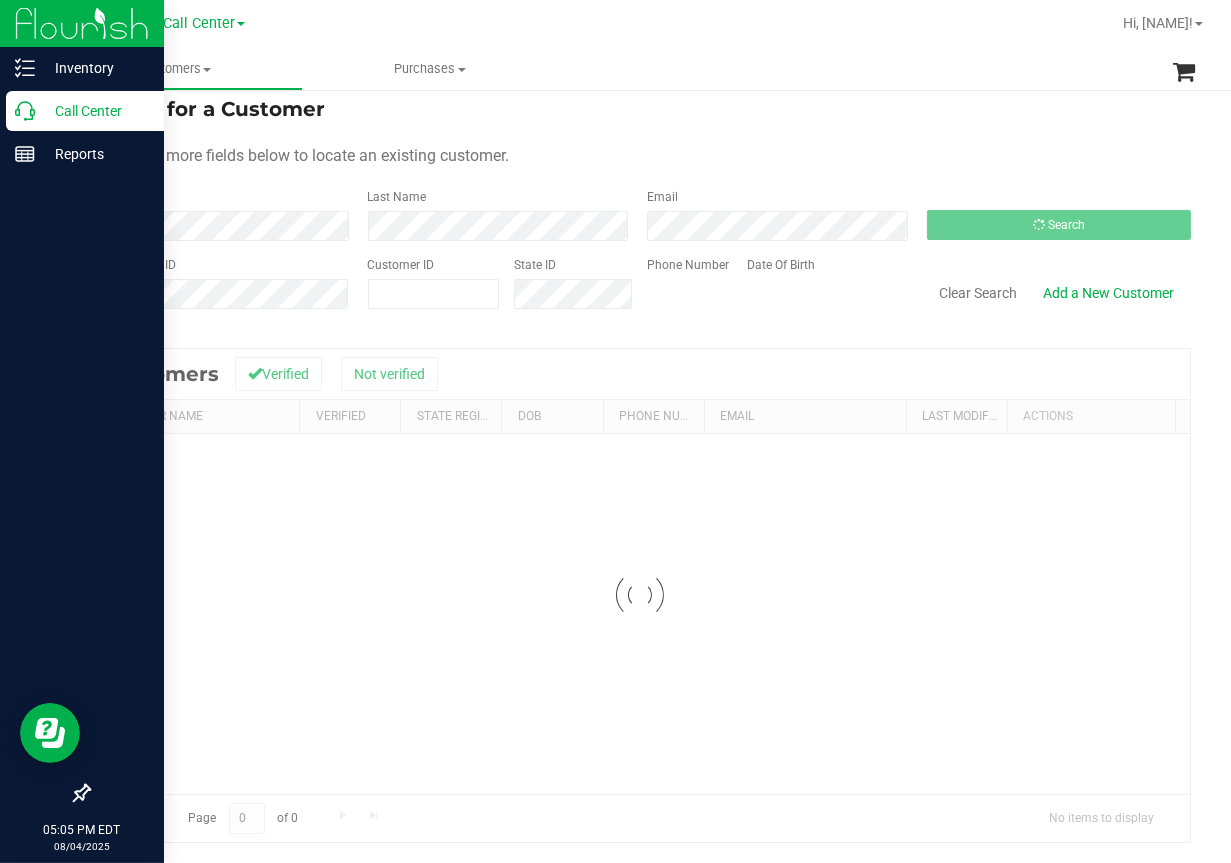 scroll, scrollTop: 0, scrollLeft: 0, axis: both 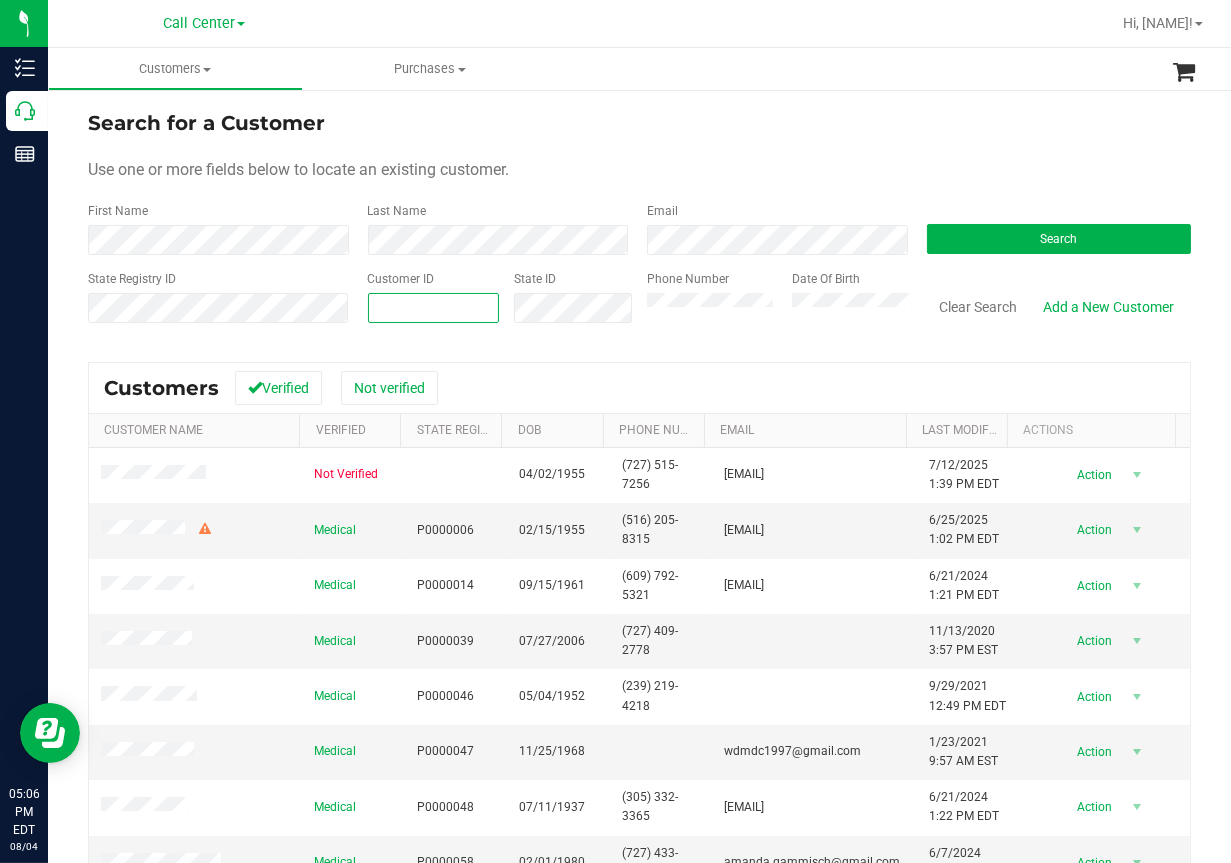 click at bounding box center (434, 308) 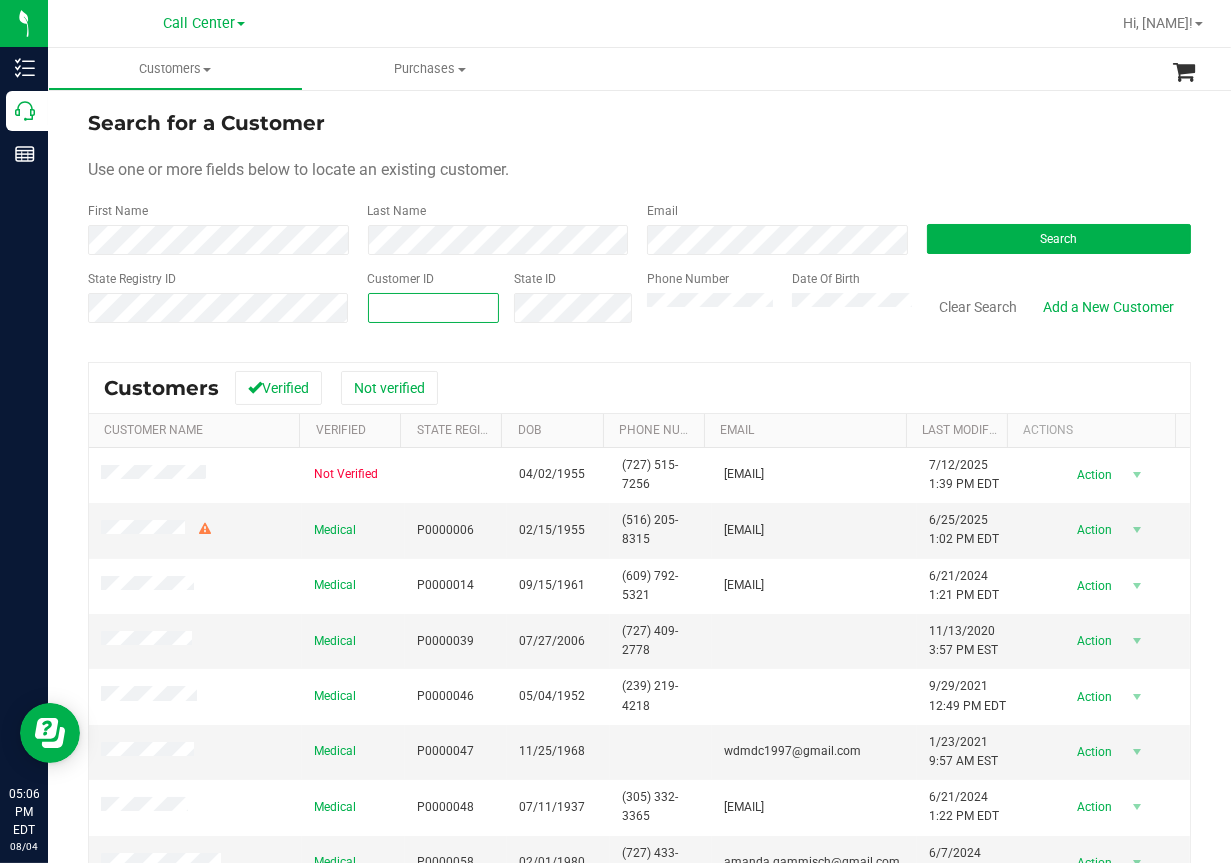 paste on "349162" 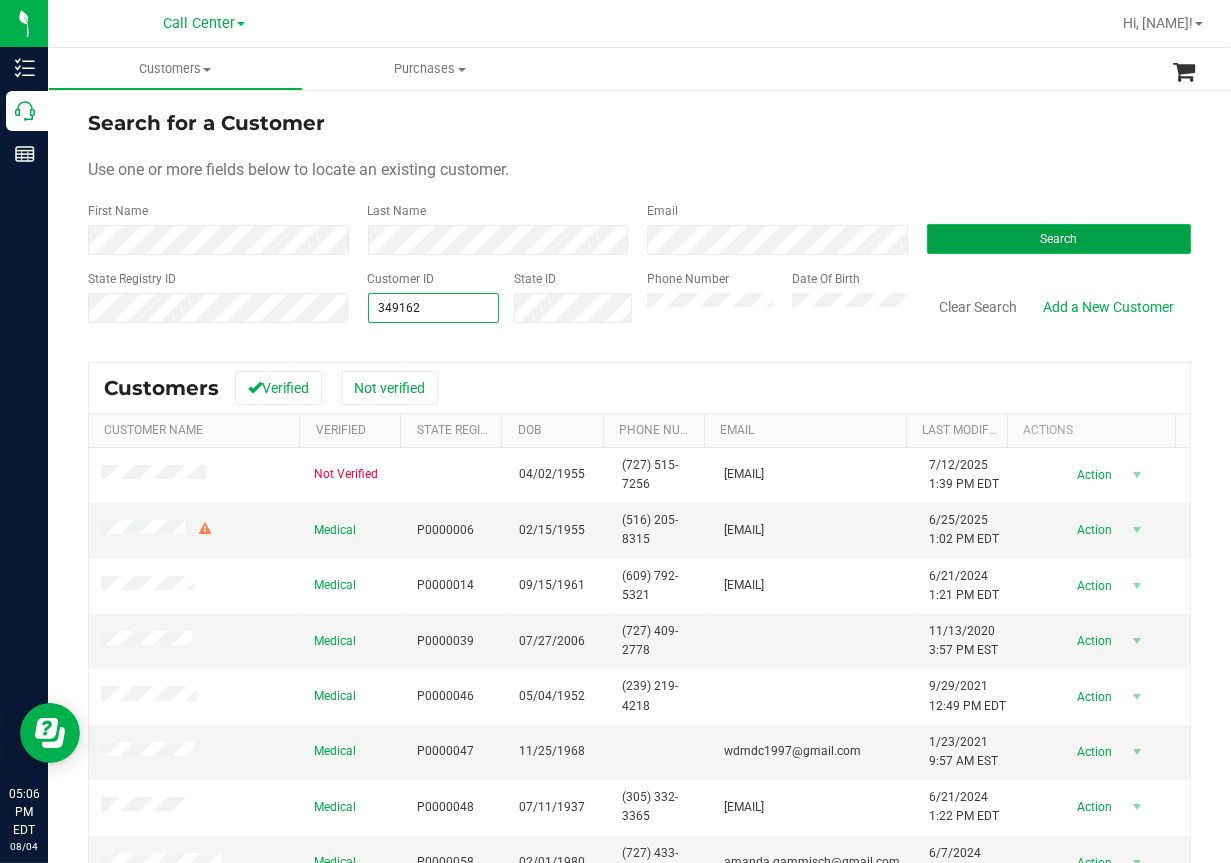 type on "349162" 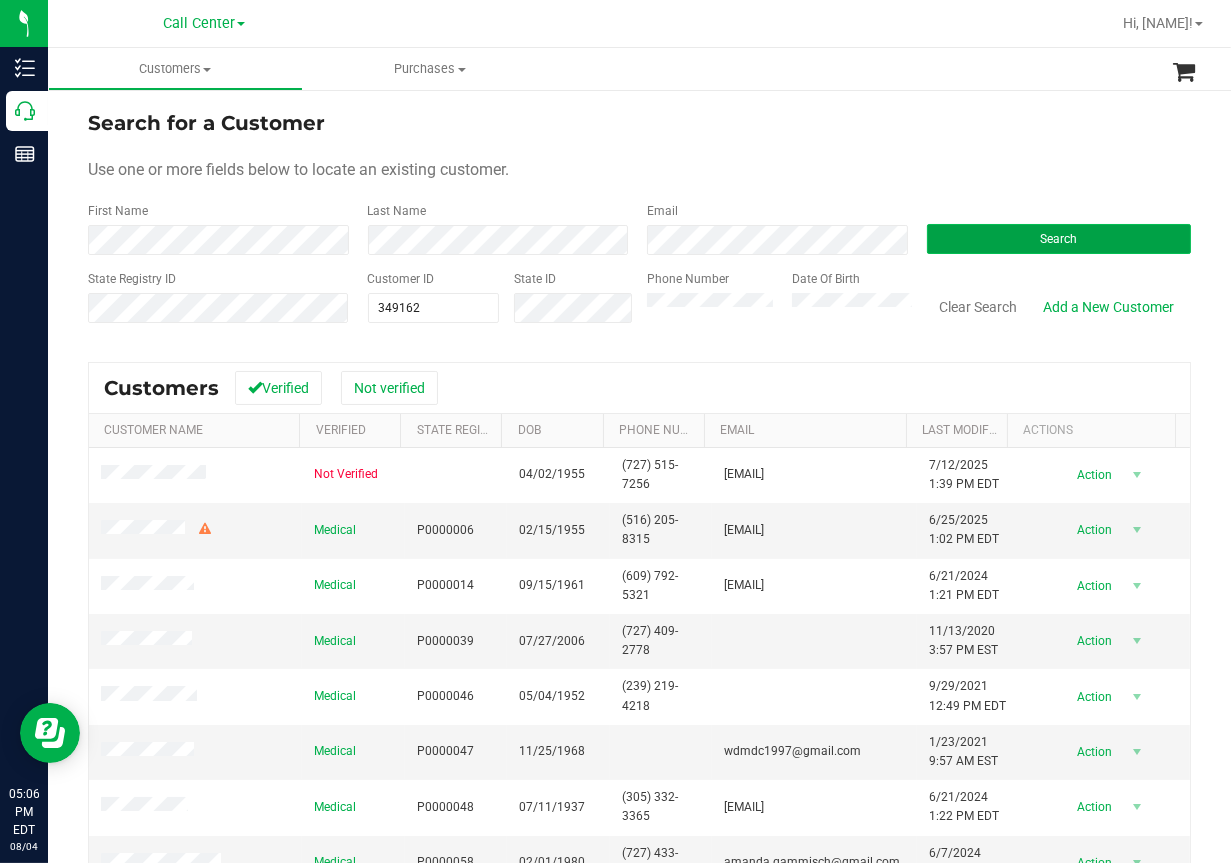 click on "Search" at bounding box center (1059, 239) 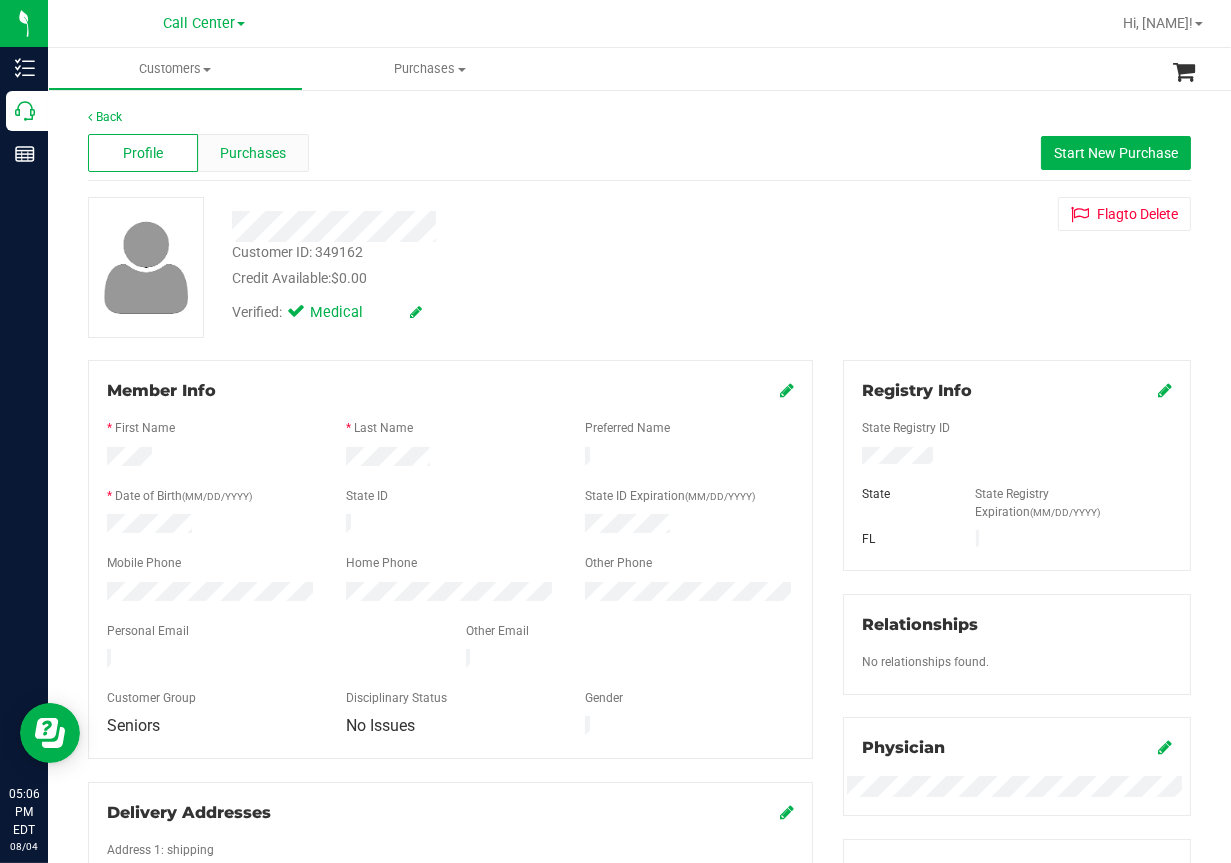 click on "Purchases" at bounding box center (253, 153) 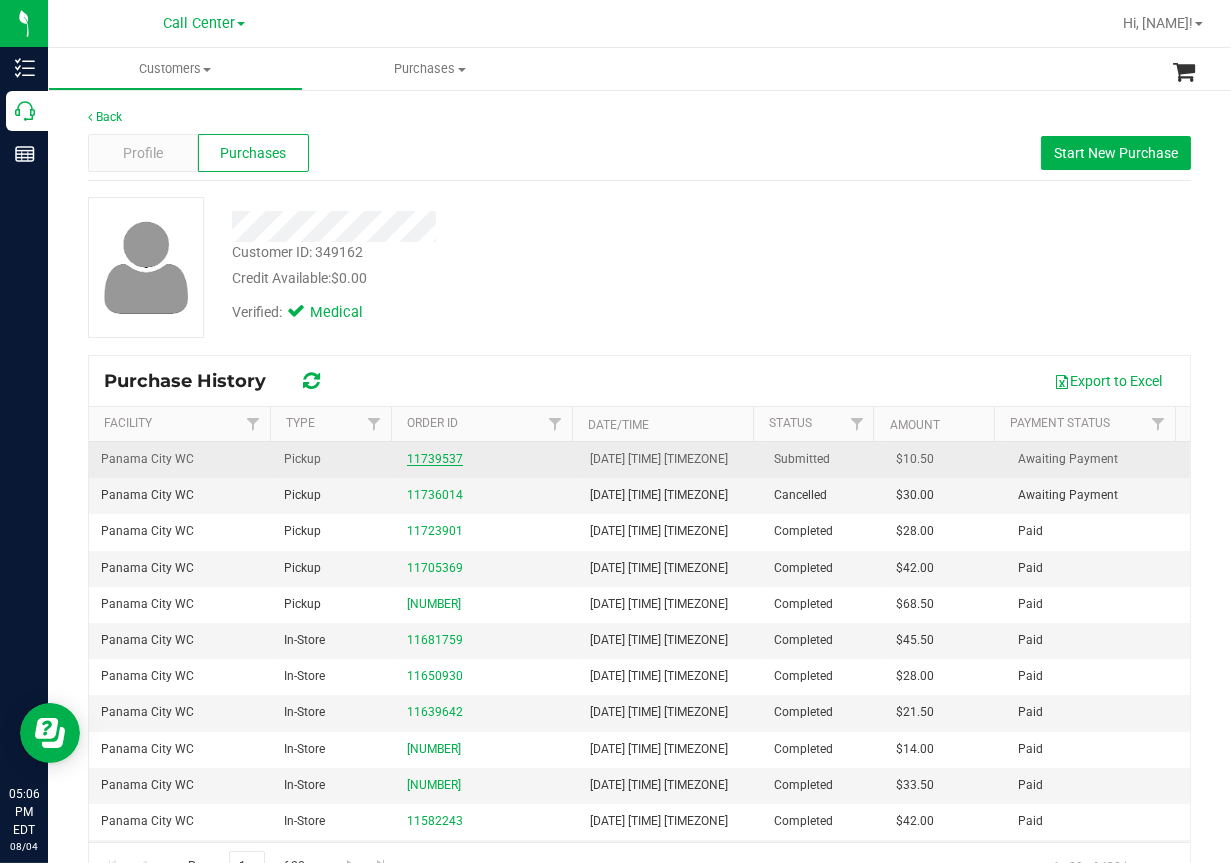 click on "11739537" at bounding box center (435, 459) 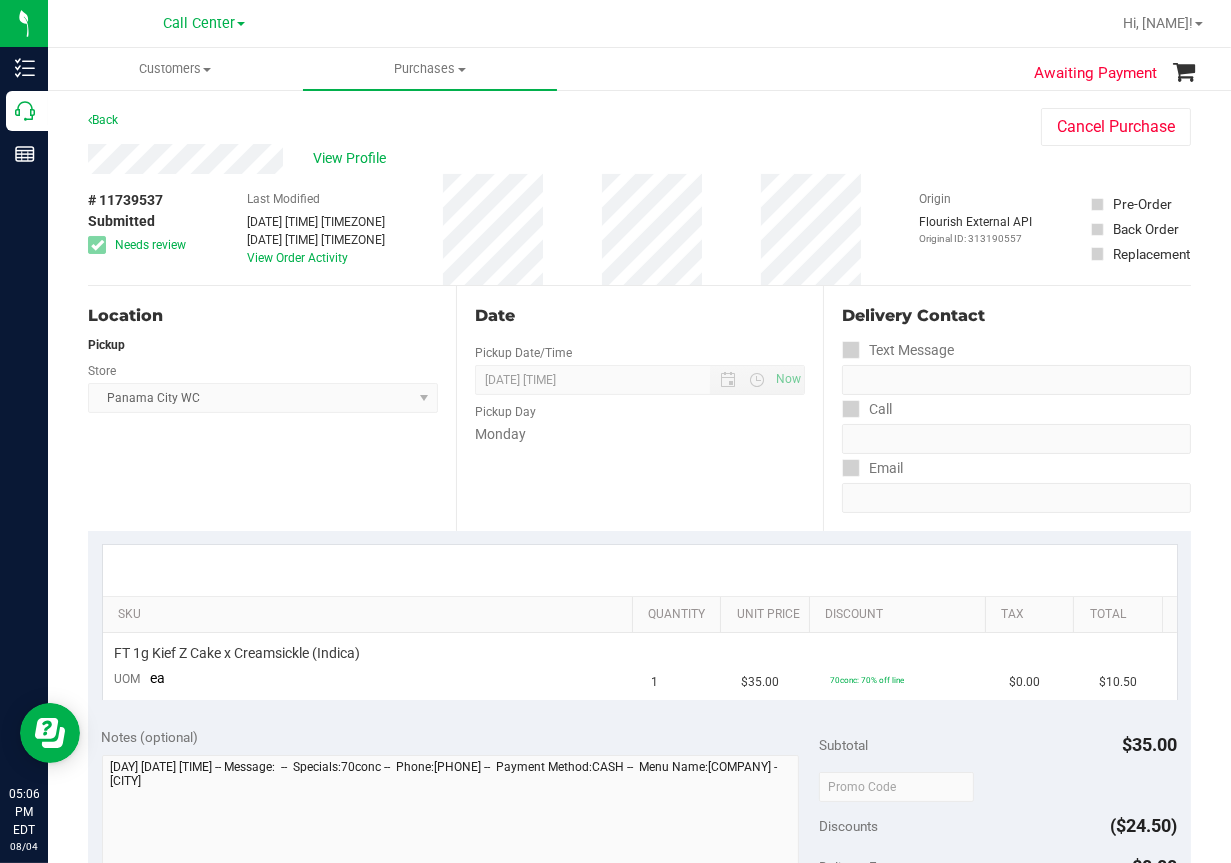 click on "Location
Pickup
Store
Panama City WC Select Store Bonita Springs WC Boynton Beach WC Bradenton WC Brandon WC Brooksville WC Call Center Clermont WC Crestview WC Deerfield Beach WC Delray Beach WC Deltona WC Ft Walton Beach WC Ft. Lauderdale WC Ft. Myers WC Gainesville WC Jax Atlantic WC JAX DC REP Jax WC Key West WC Lakeland WC Largo WC Lehigh Acres DC REP Merritt Island WC Miami 72nd WC Miami Beach WC Miami Dadeland WC Miramar DC REP New Port Richey WC North Palm Beach WC North Port WC Ocala WC Orange Park WC Orlando Colonial WC Orlando DC REP Orlando WC Oviedo WC Palm Bay WC Palm Coast WC Panama City WC Pensacola WC Port Orange WC Port St. Lucie WC Sebring WC South Tampa WC St. Pete WC Summerfield WC Tallahassee DC REP Tallahassee WC Tampa DC Testing Tampa Warehouse Tampa WC TX Austin DC TX Plano Retail WPB DC" at bounding box center (272, 408) 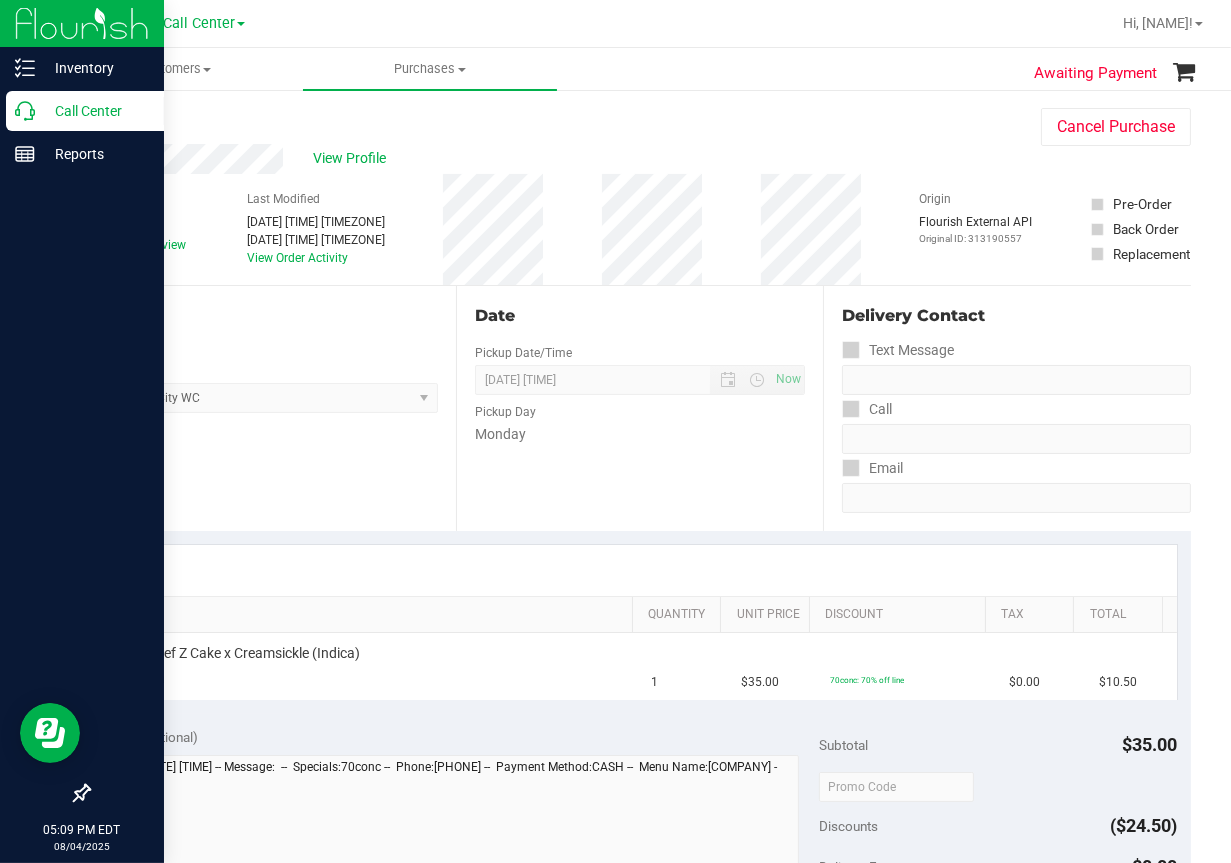 click 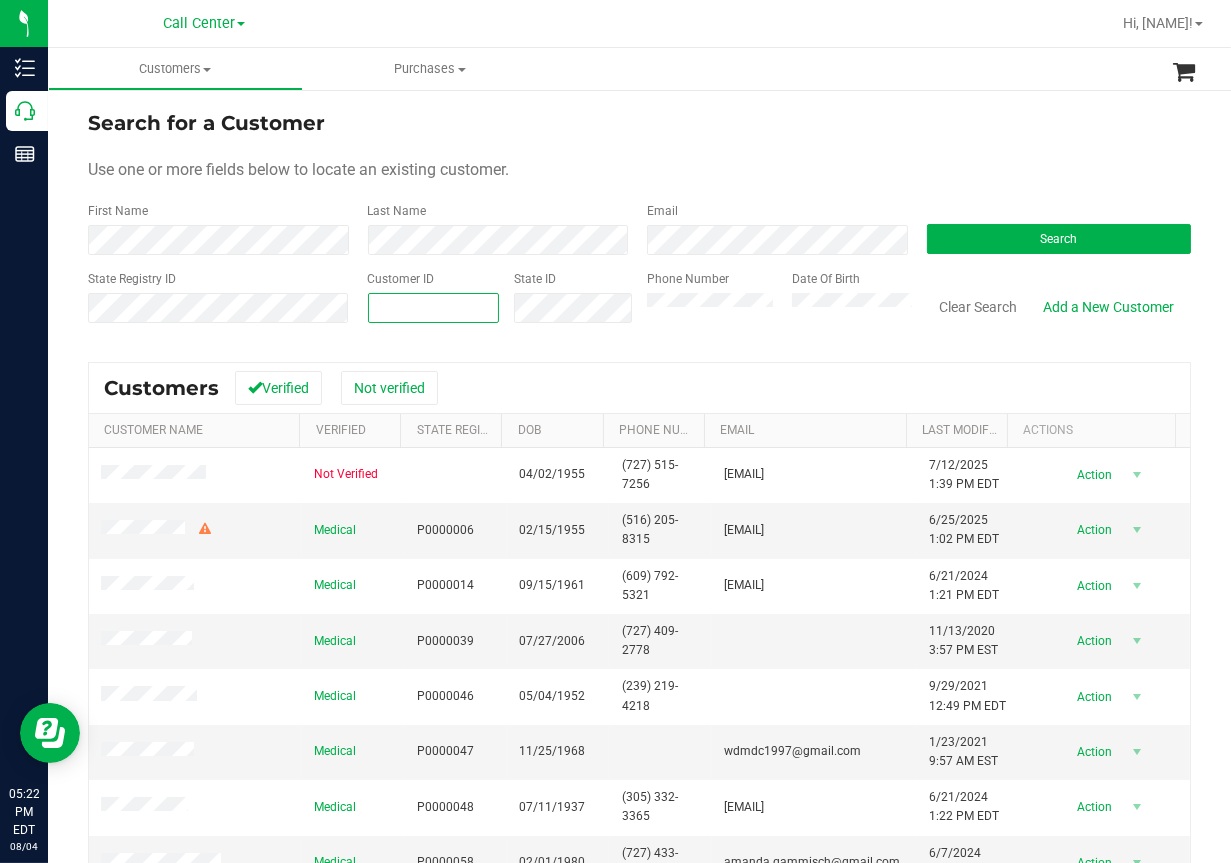 click at bounding box center [434, 308] 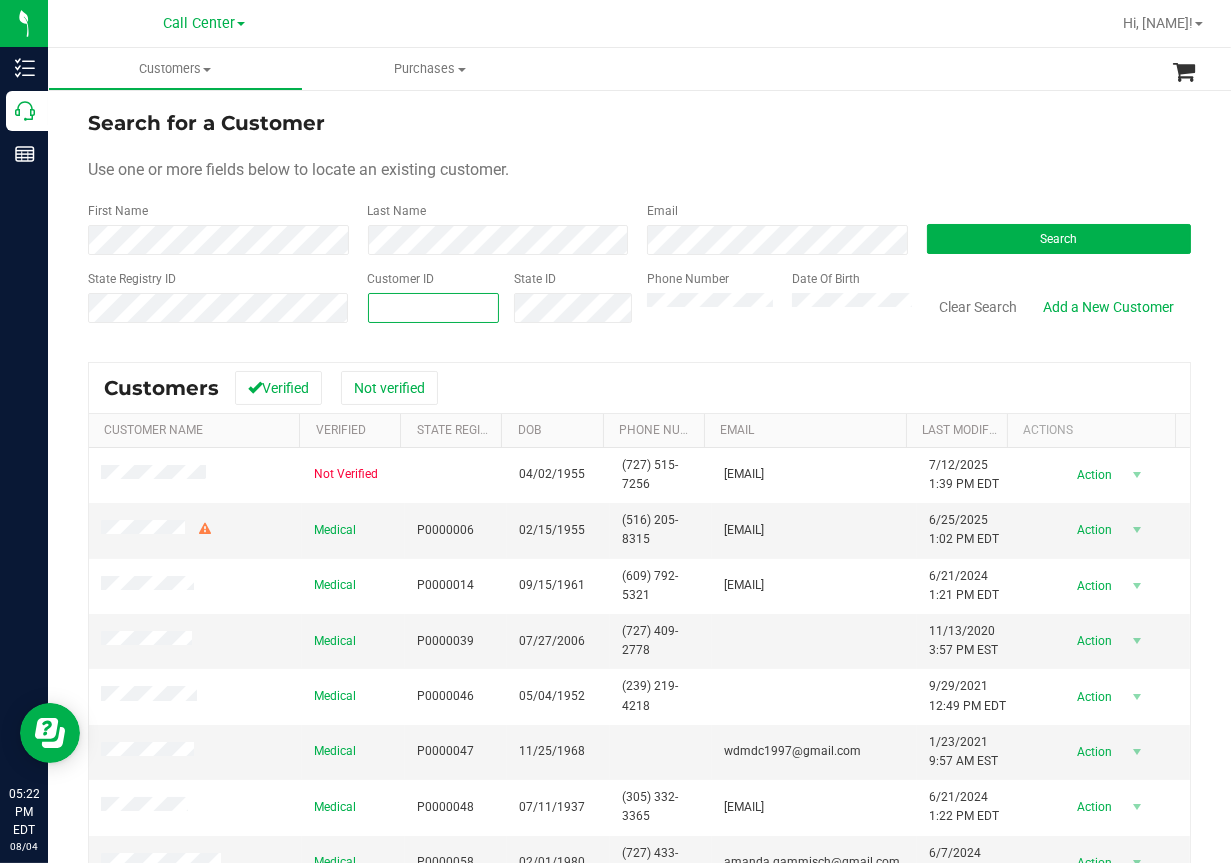 paste on "1442831" 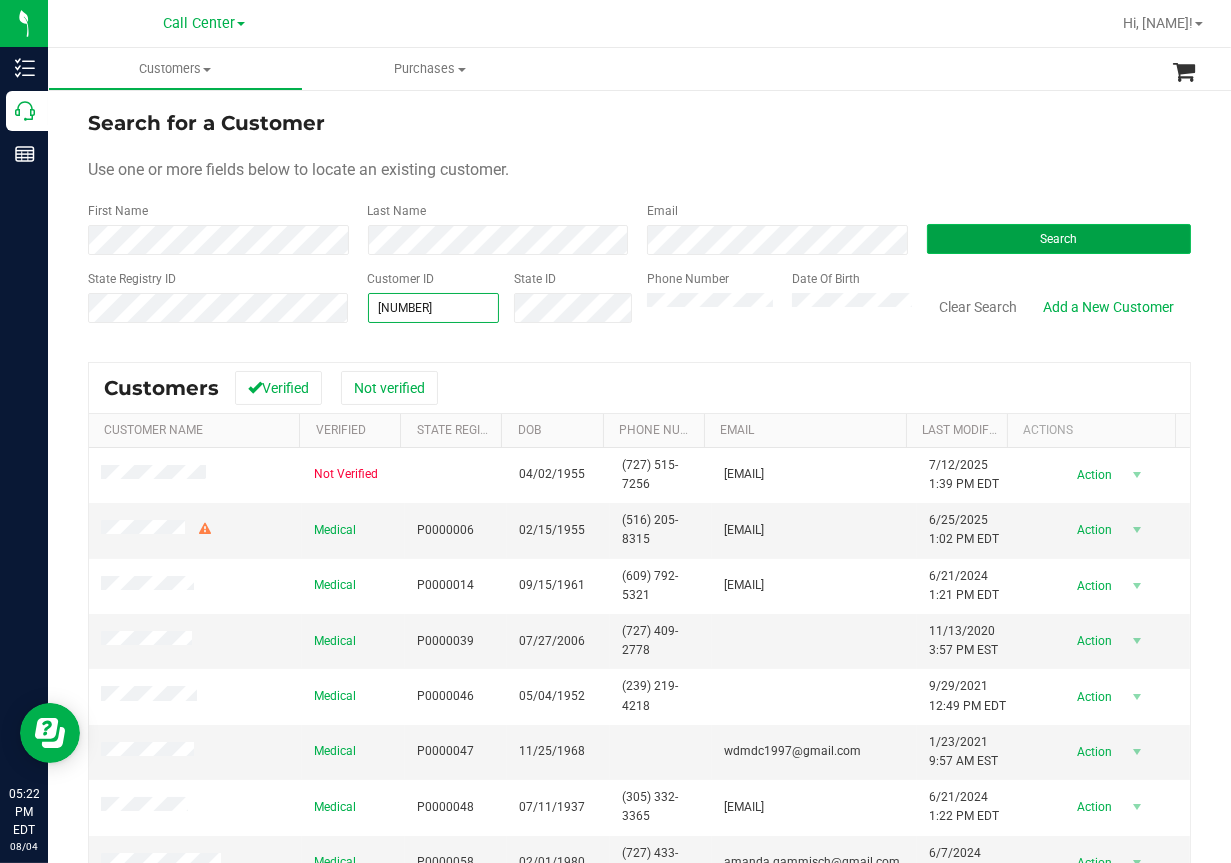 type on "1442831" 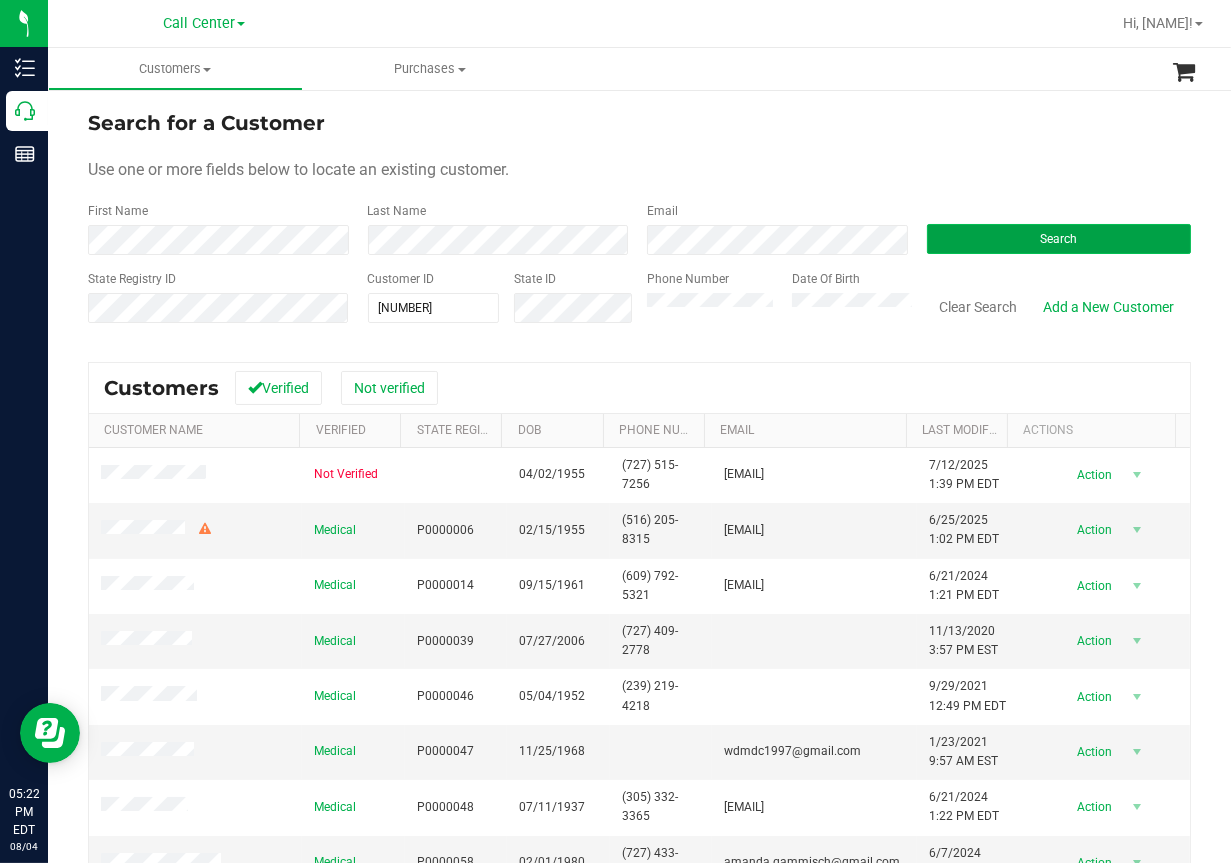 click on "Search" at bounding box center (1059, 239) 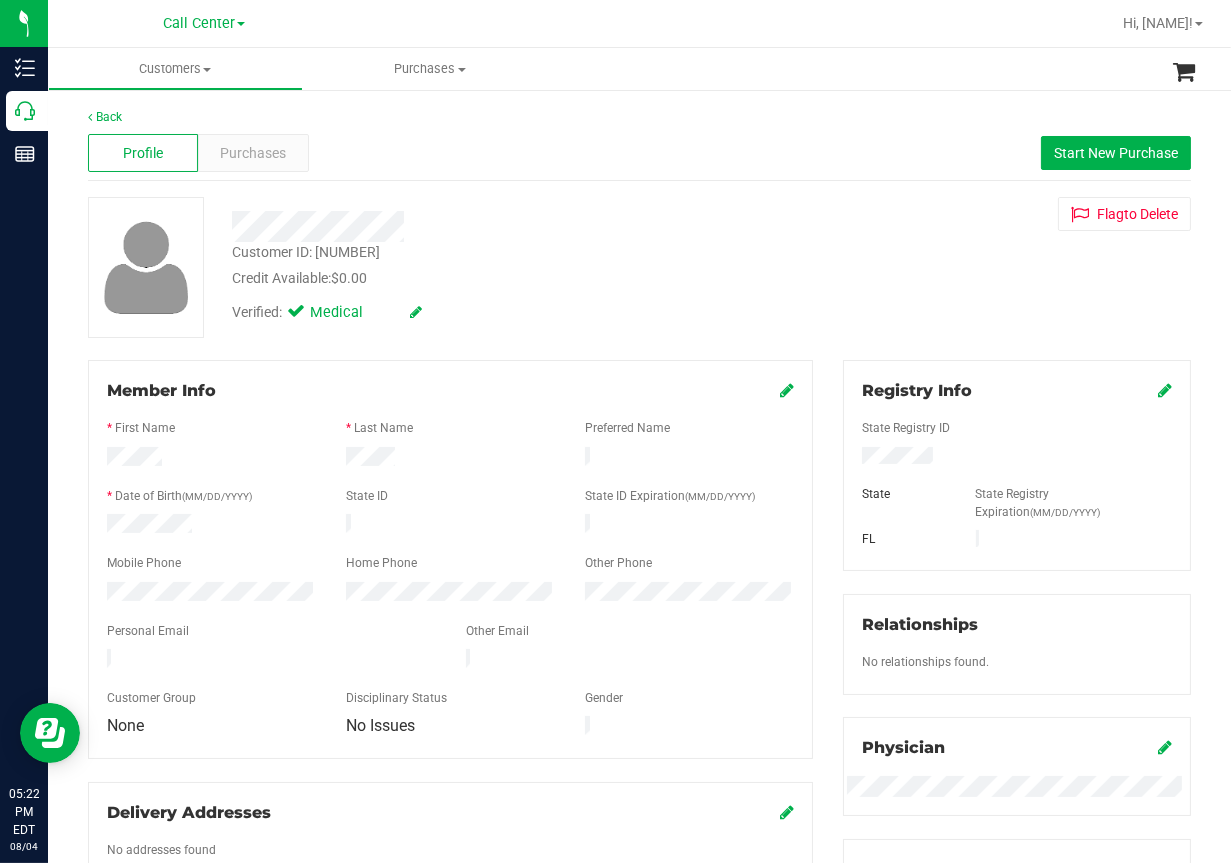 click at bounding box center (500, 219) 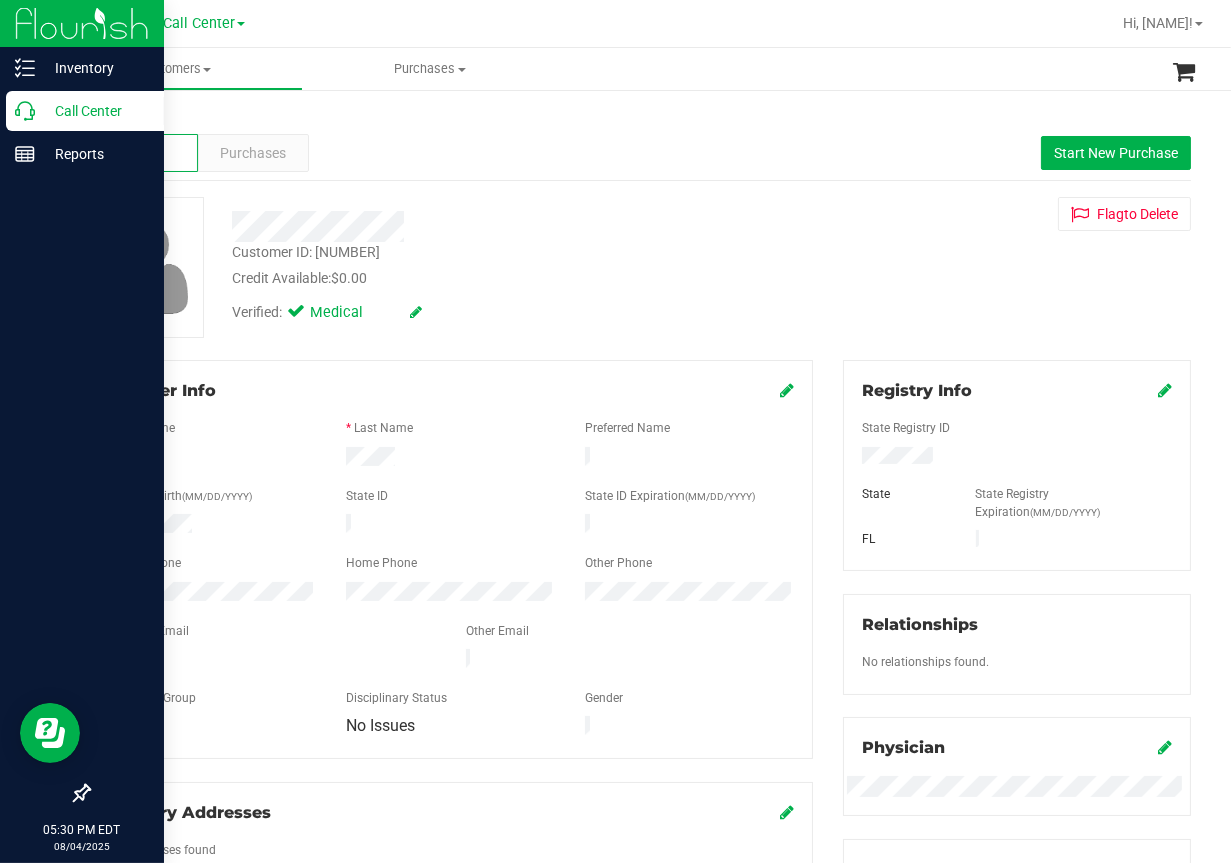 click 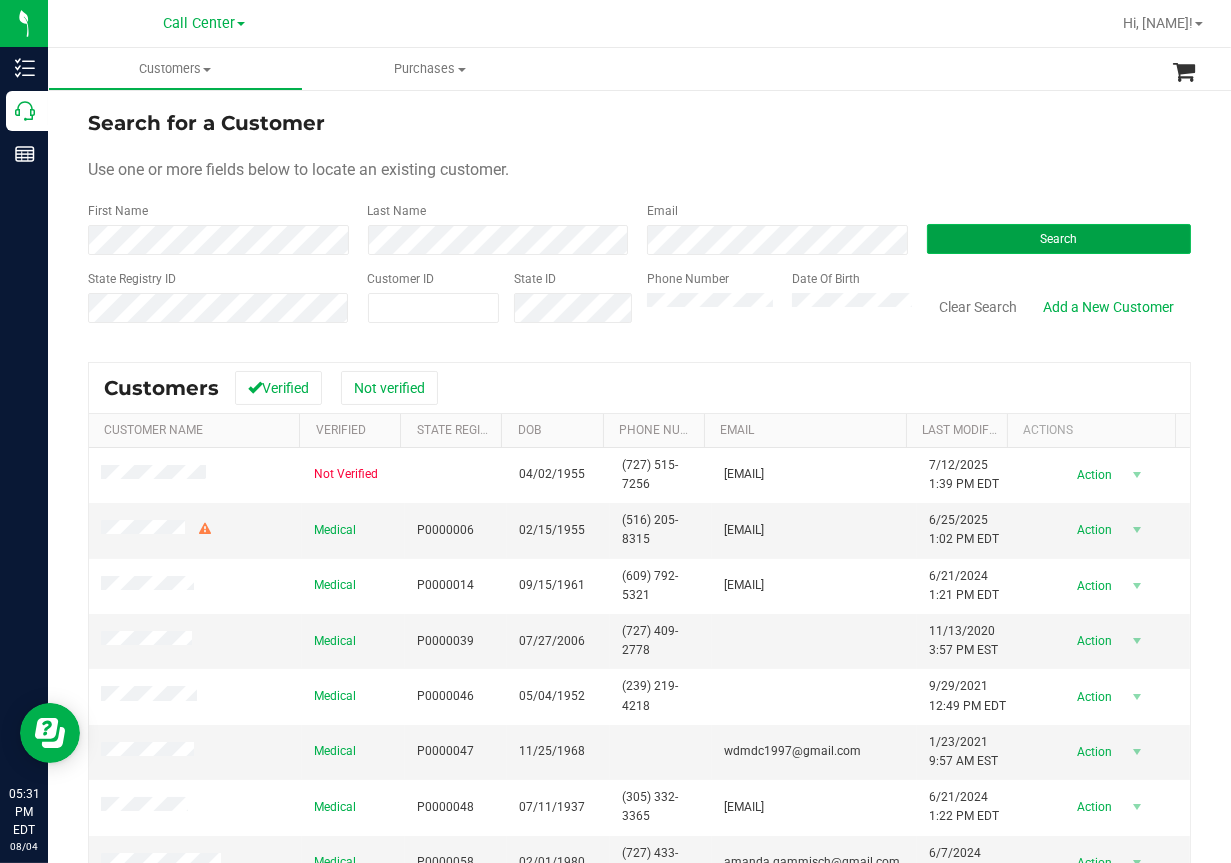 click on "Search" at bounding box center (1058, 239) 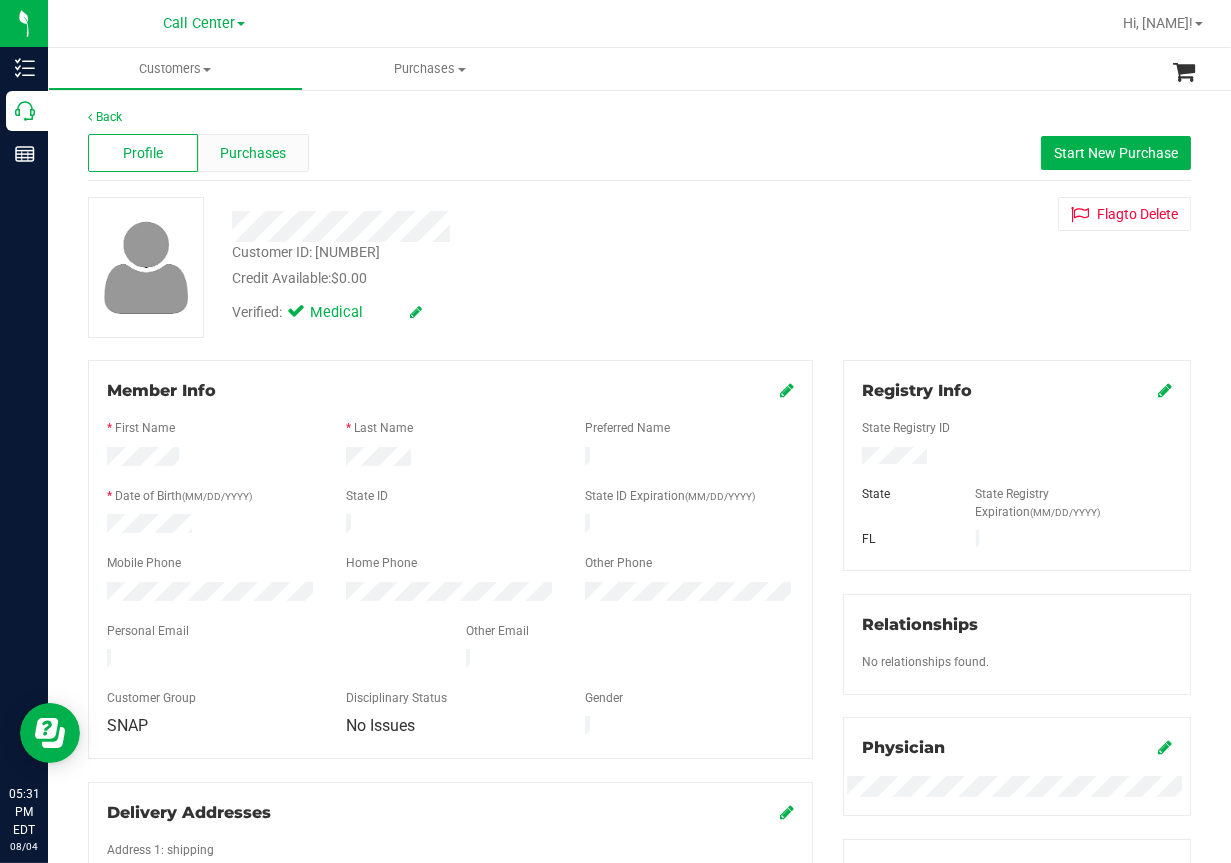click on "Purchases" at bounding box center (253, 153) 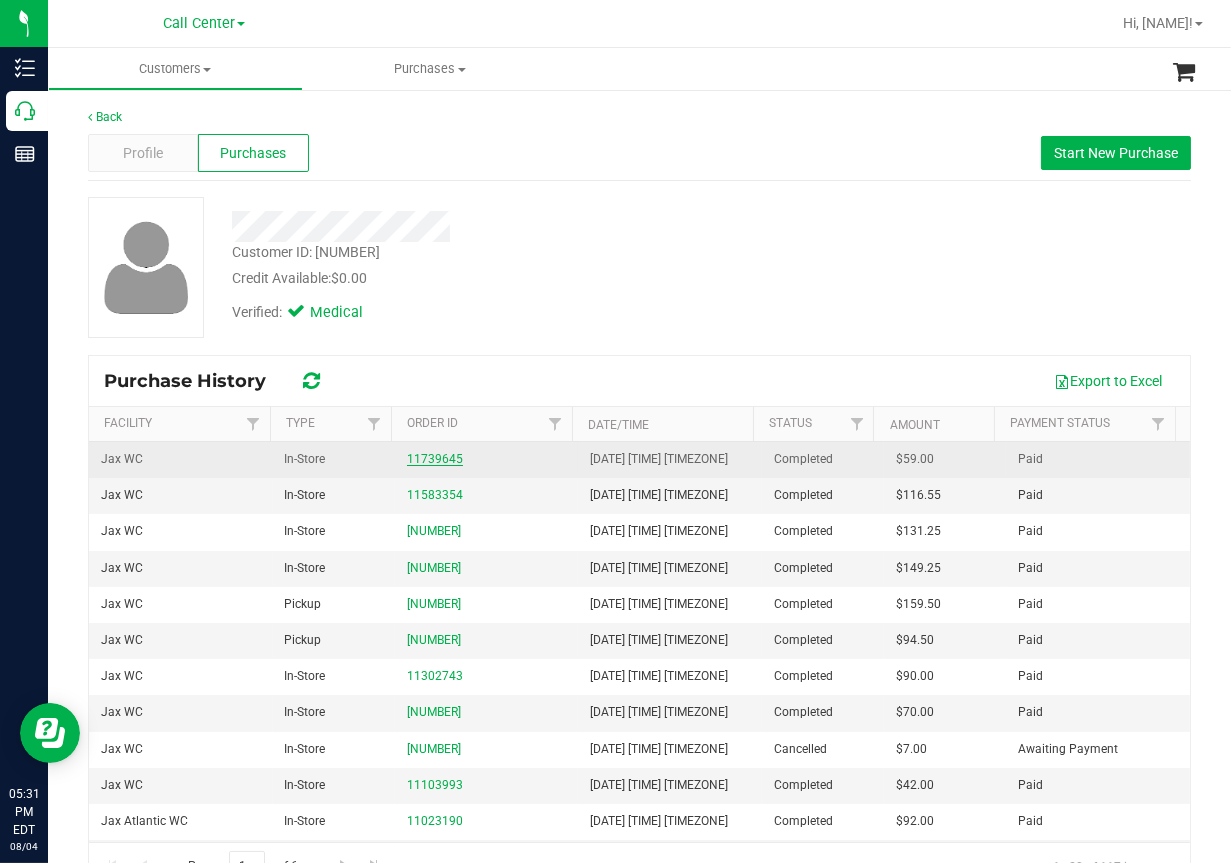 click on "11739645" at bounding box center [435, 459] 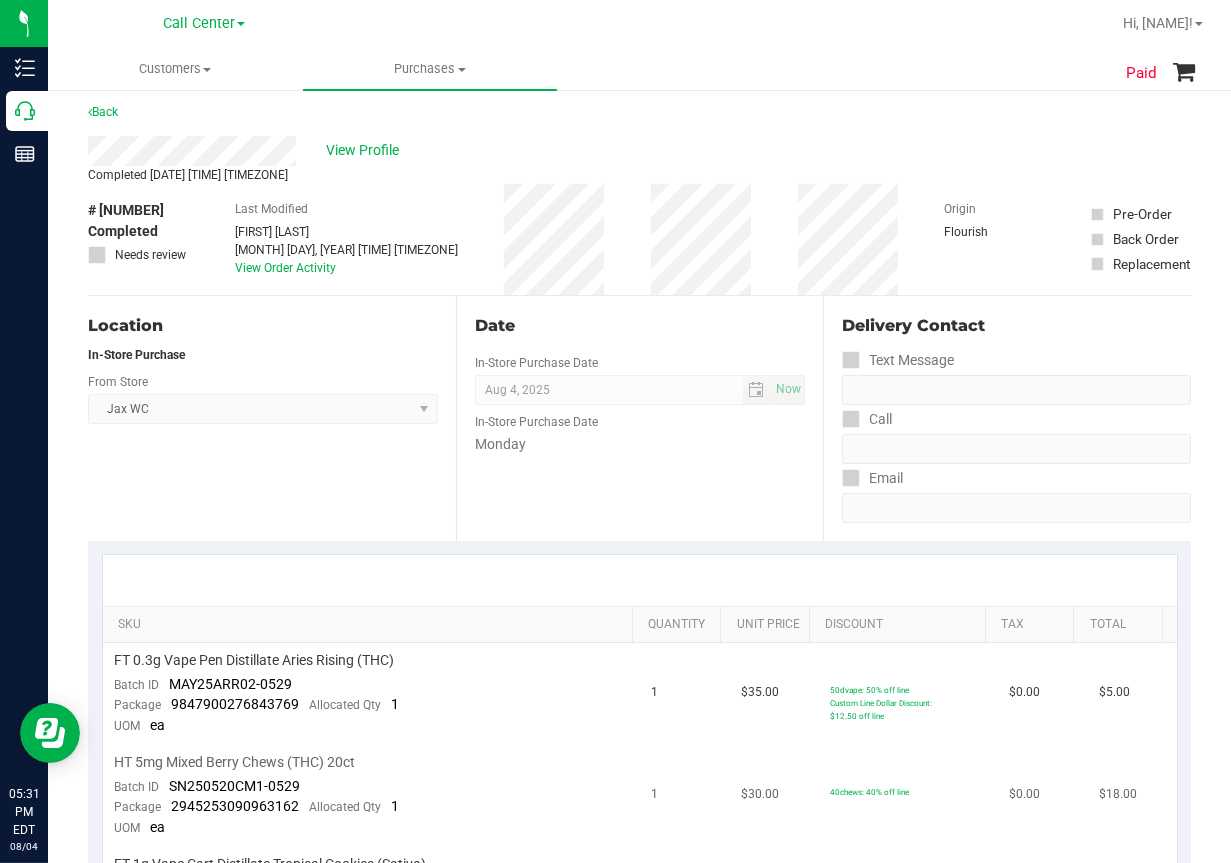 scroll, scrollTop: 0, scrollLeft: 0, axis: both 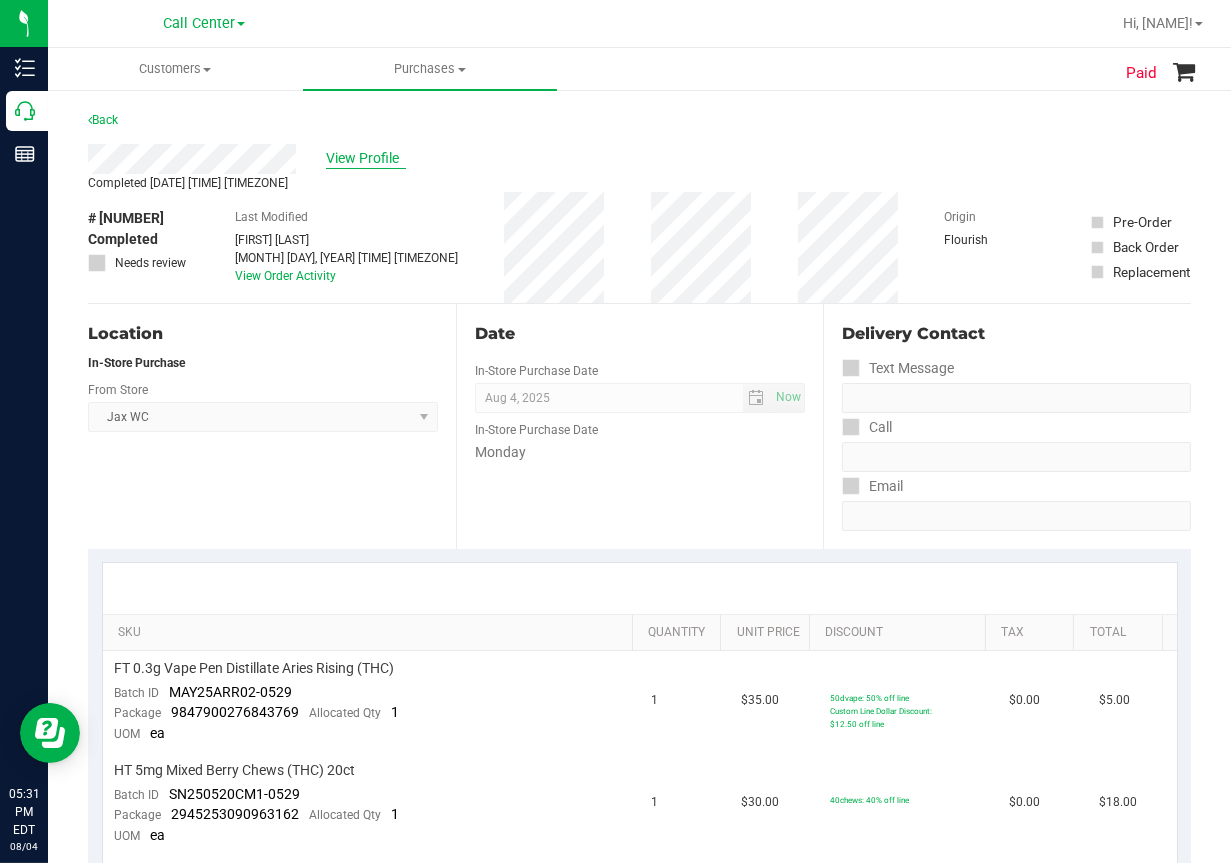 click on "View Profile" at bounding box center [366, 158] 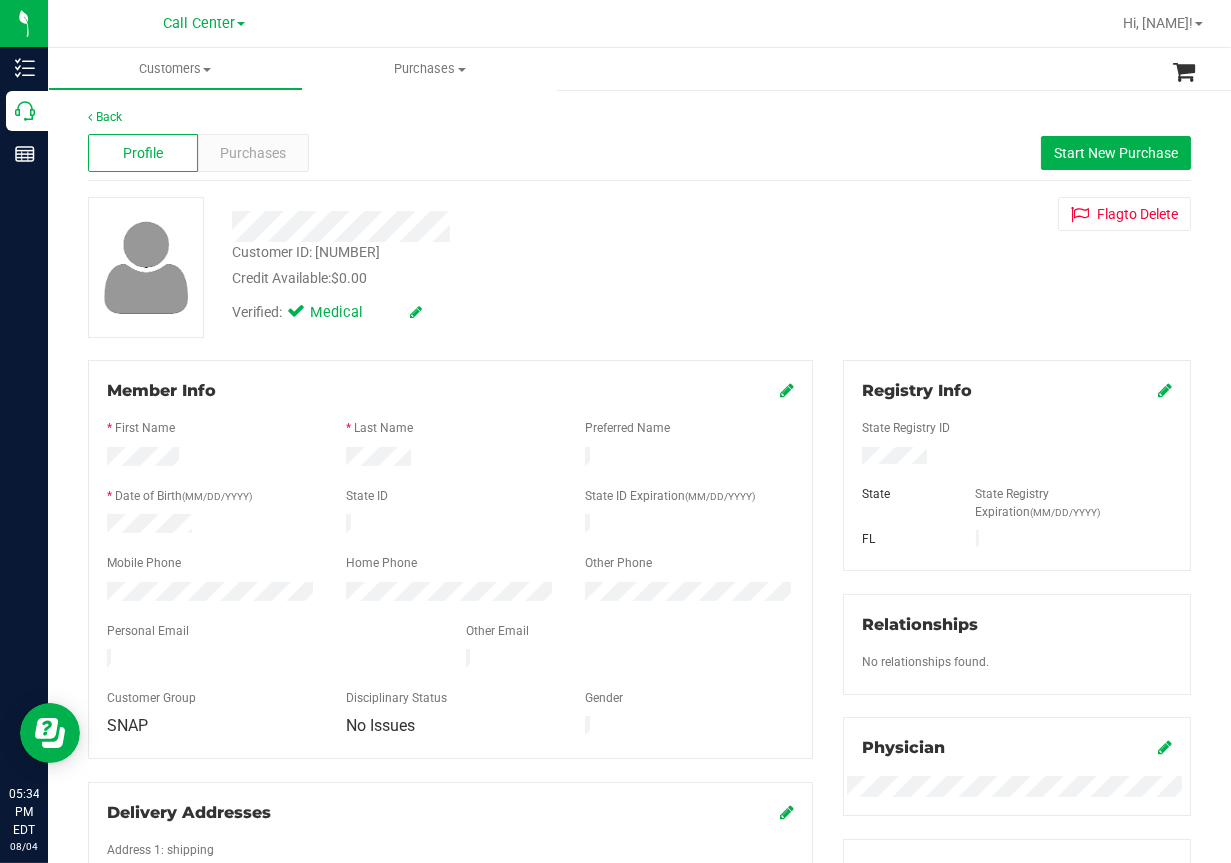 click on "Customers
All customers
Add a new customer
All physicians
Purchases
All purchases" at bounding box center (663, 69) 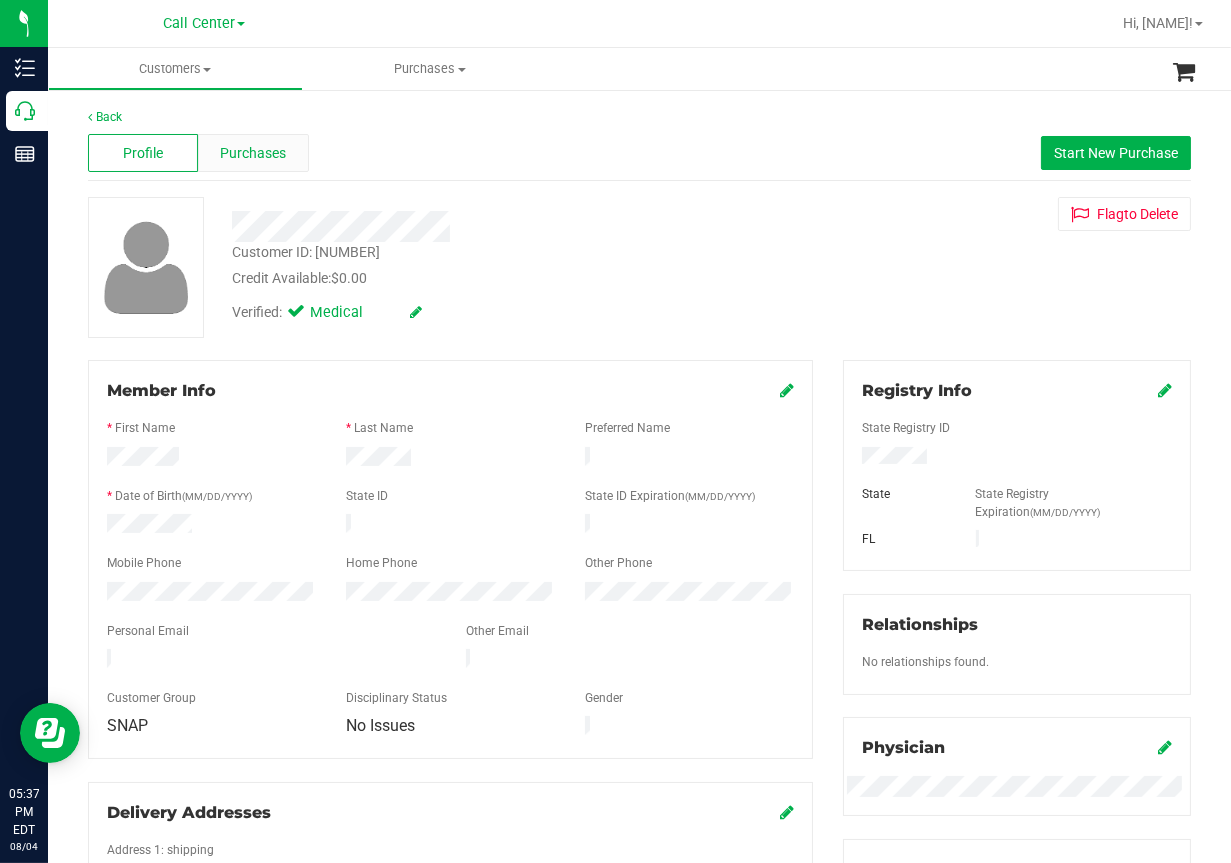 click on "Purchases" at bounding box center [253, 153] 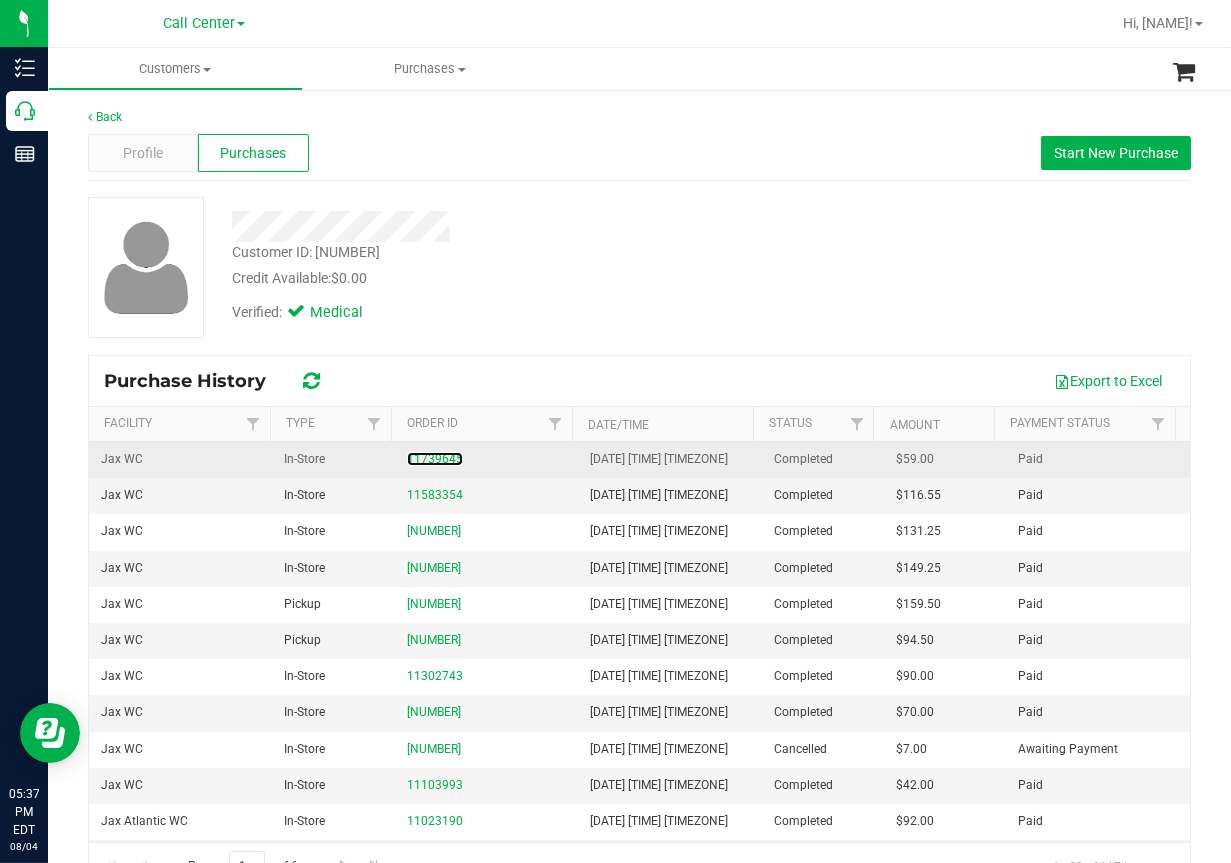click on "11739645" at bounding box center [487, 459] 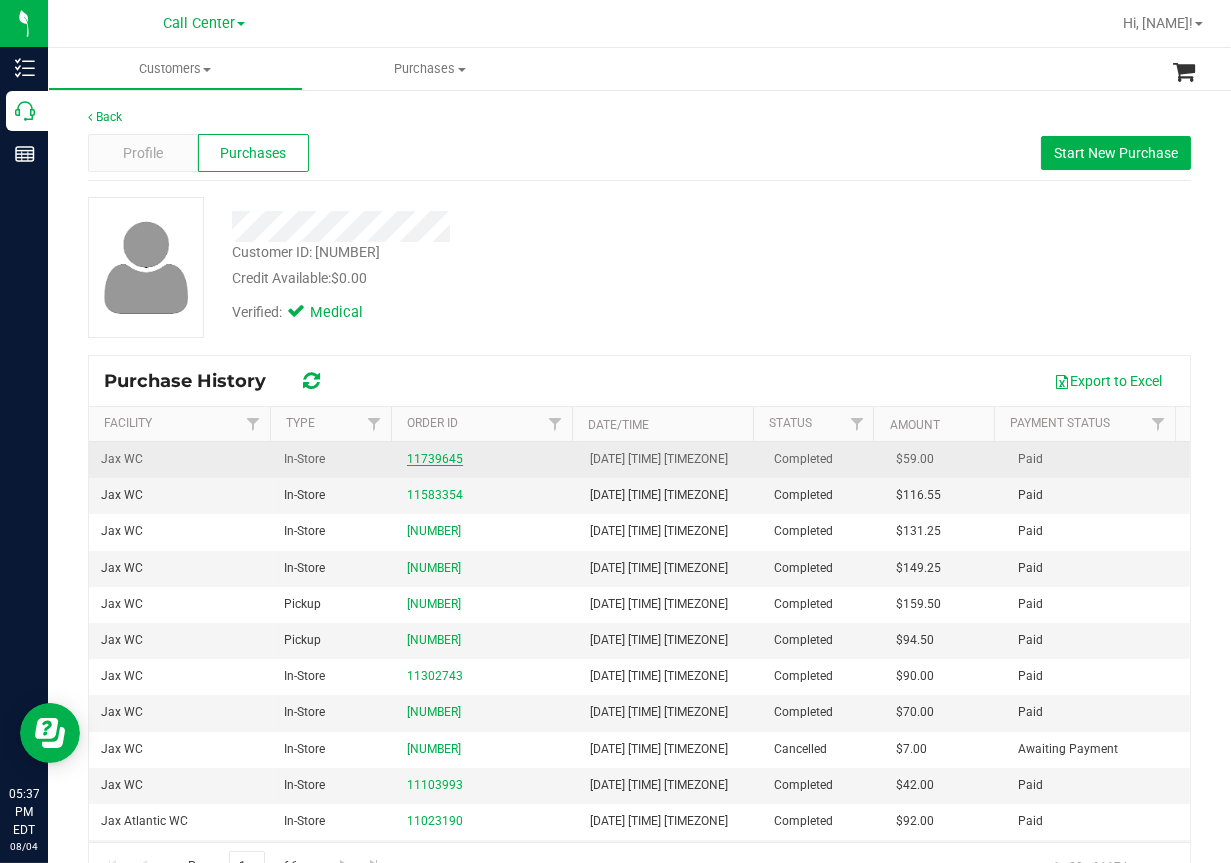 click on "11739645" at bounding box center (435, 459) 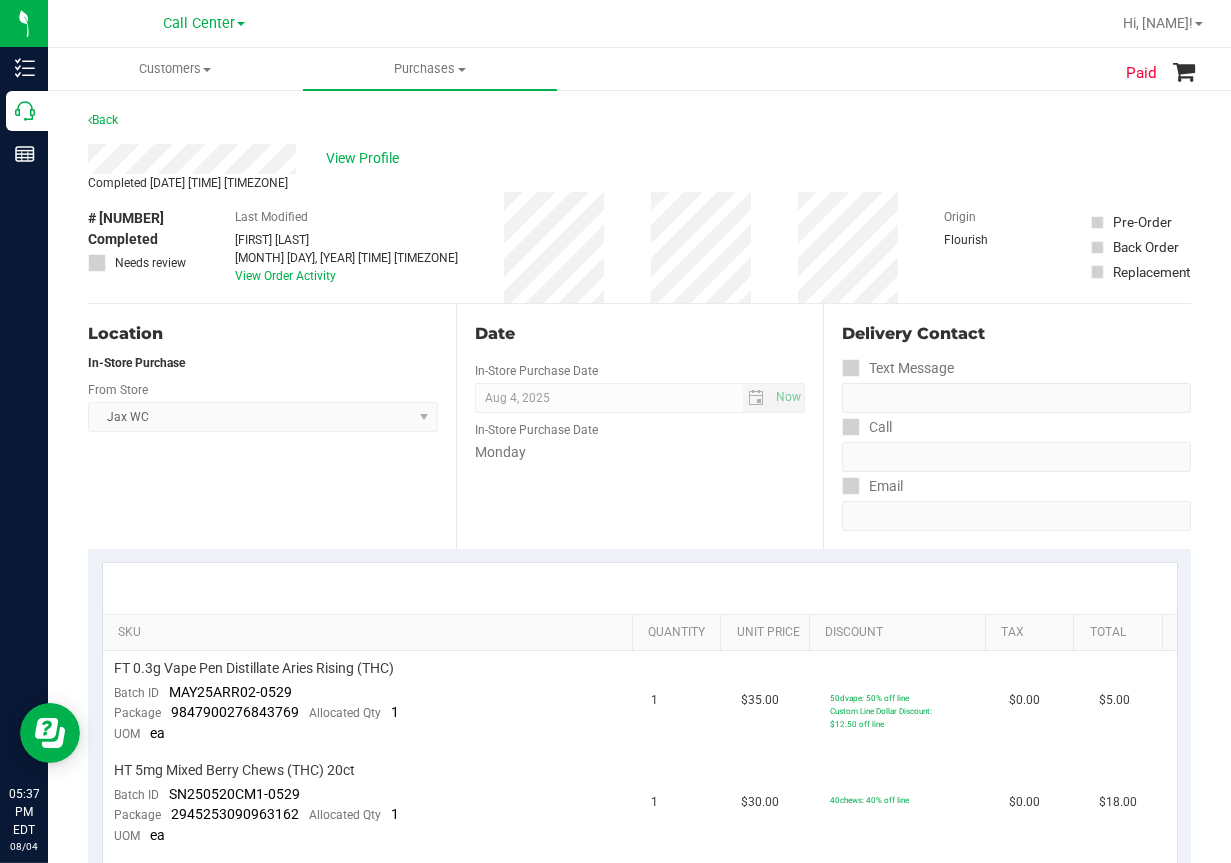 click on "# 11739645" at bounding box center (126, 218) 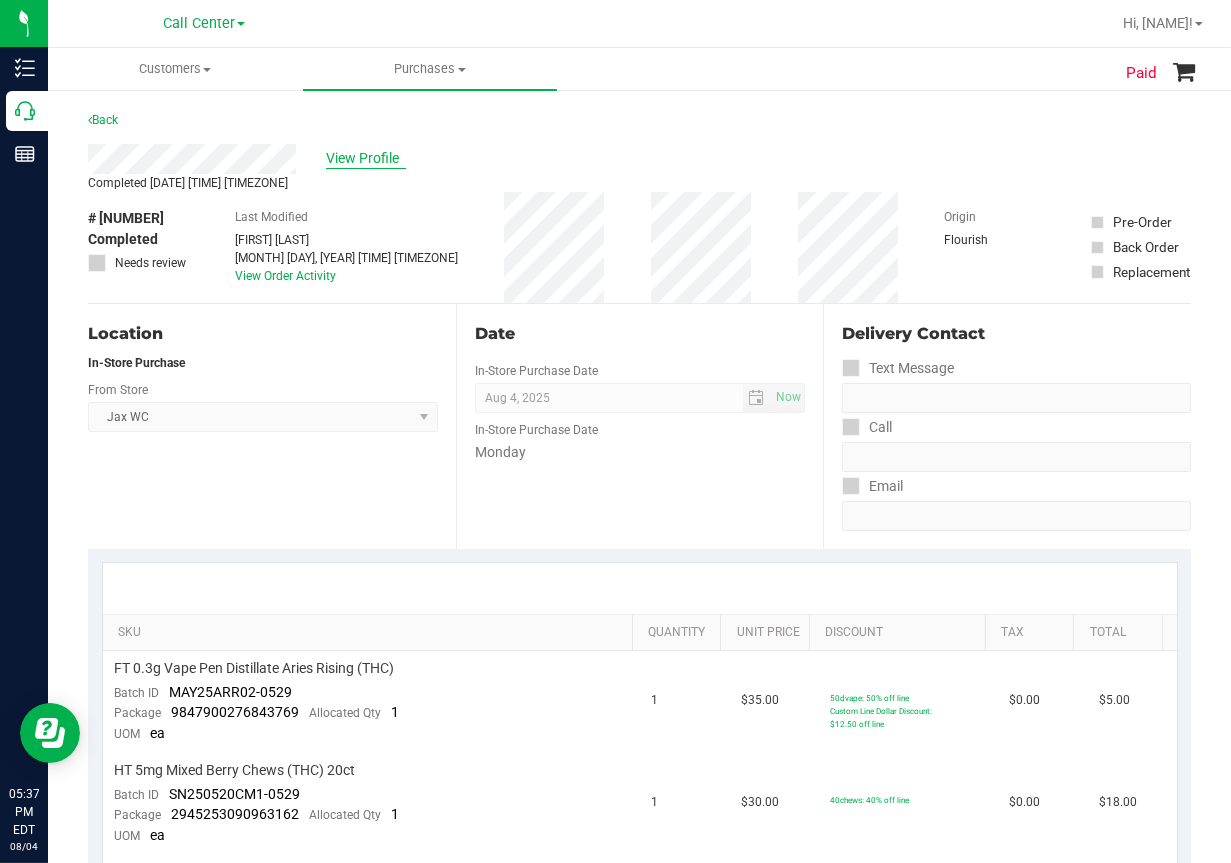 click on "View Profile" at bounding box center [366, 158] 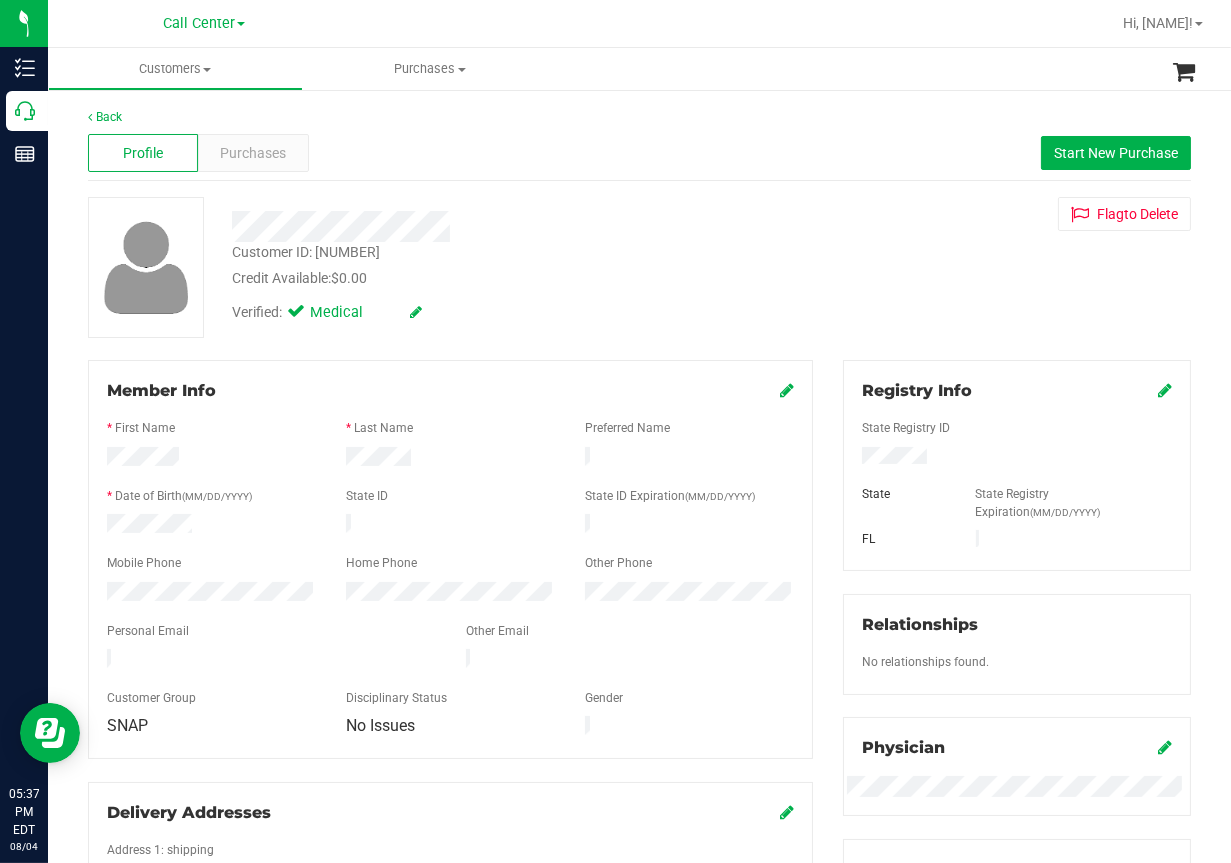 click on "Customer ID: 35075" at bounding box center [306, 252] 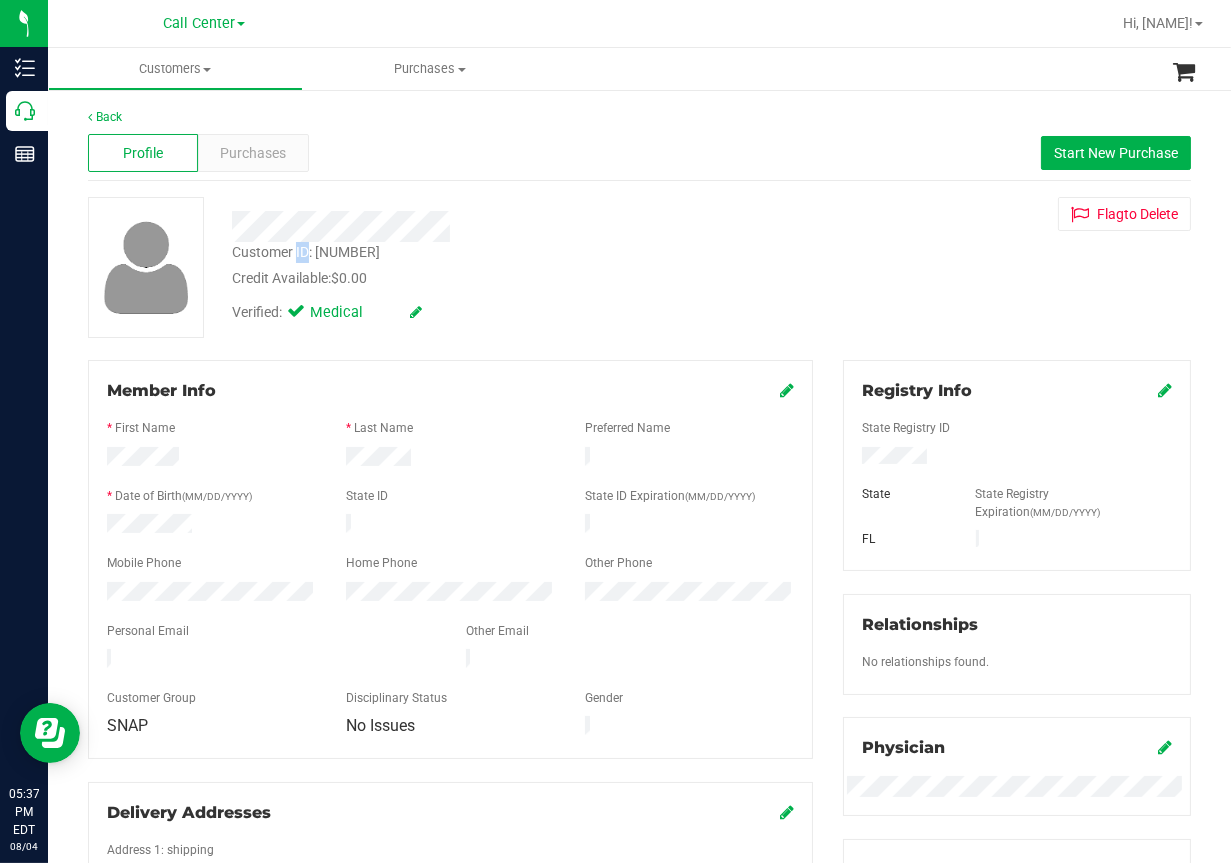 click on "Customer ID: 35075" at bounding box center (306, 252) 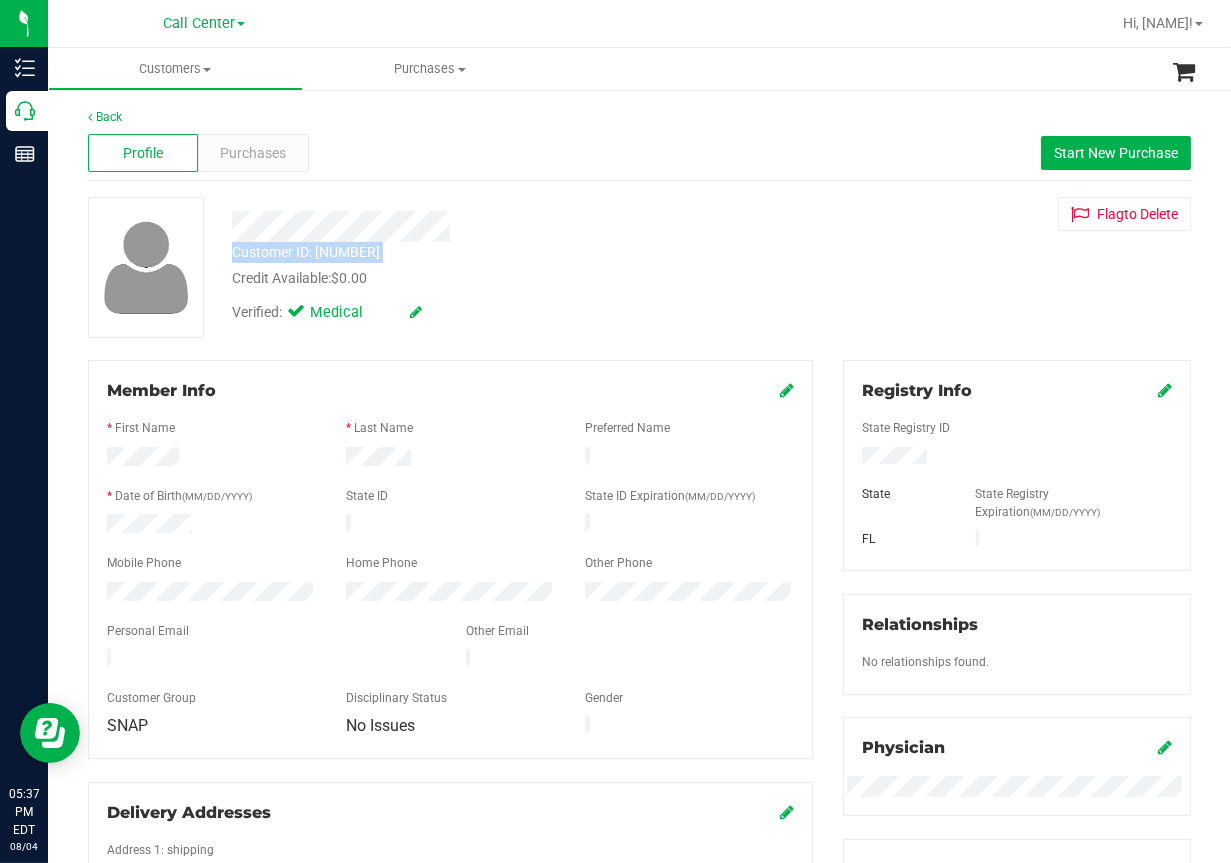 click on "Customer ID: 35075" at bounding box center (306, 252) 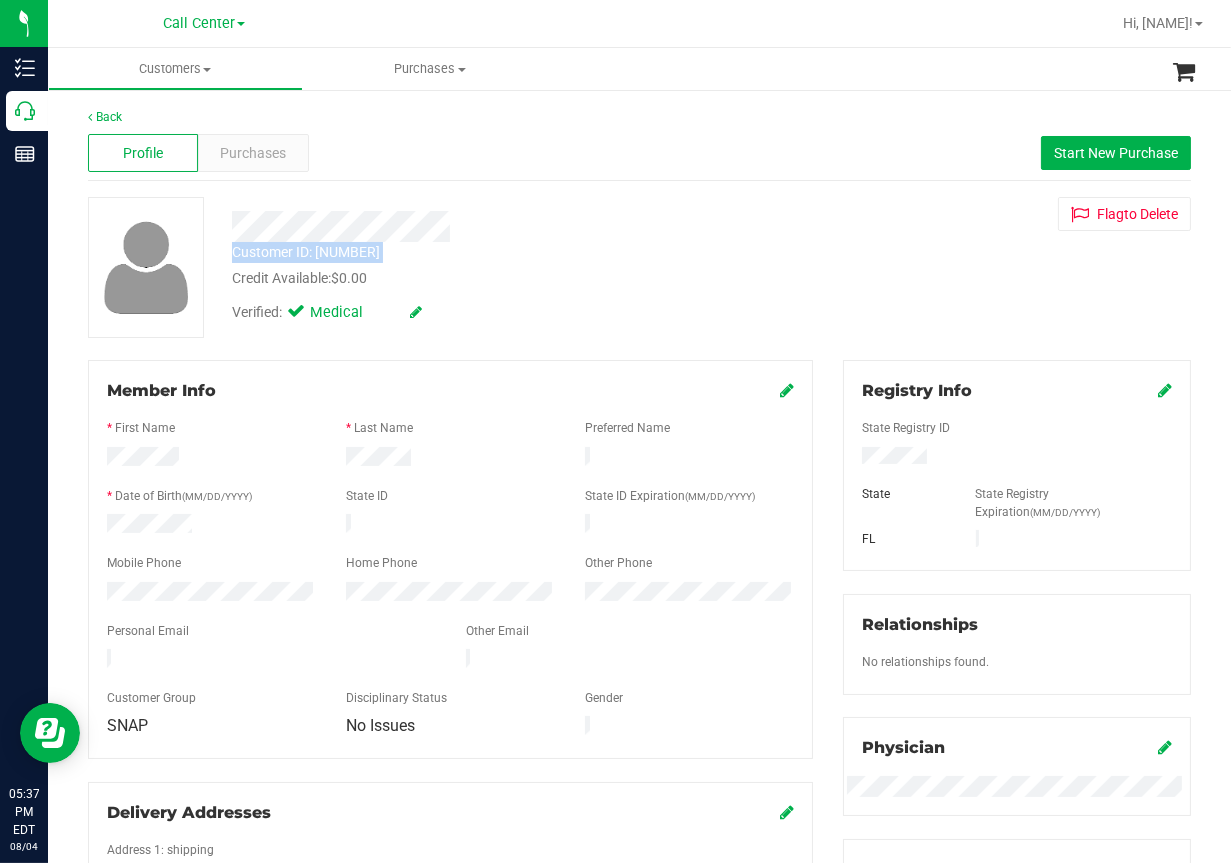 copy on "Customer ID: 35075" 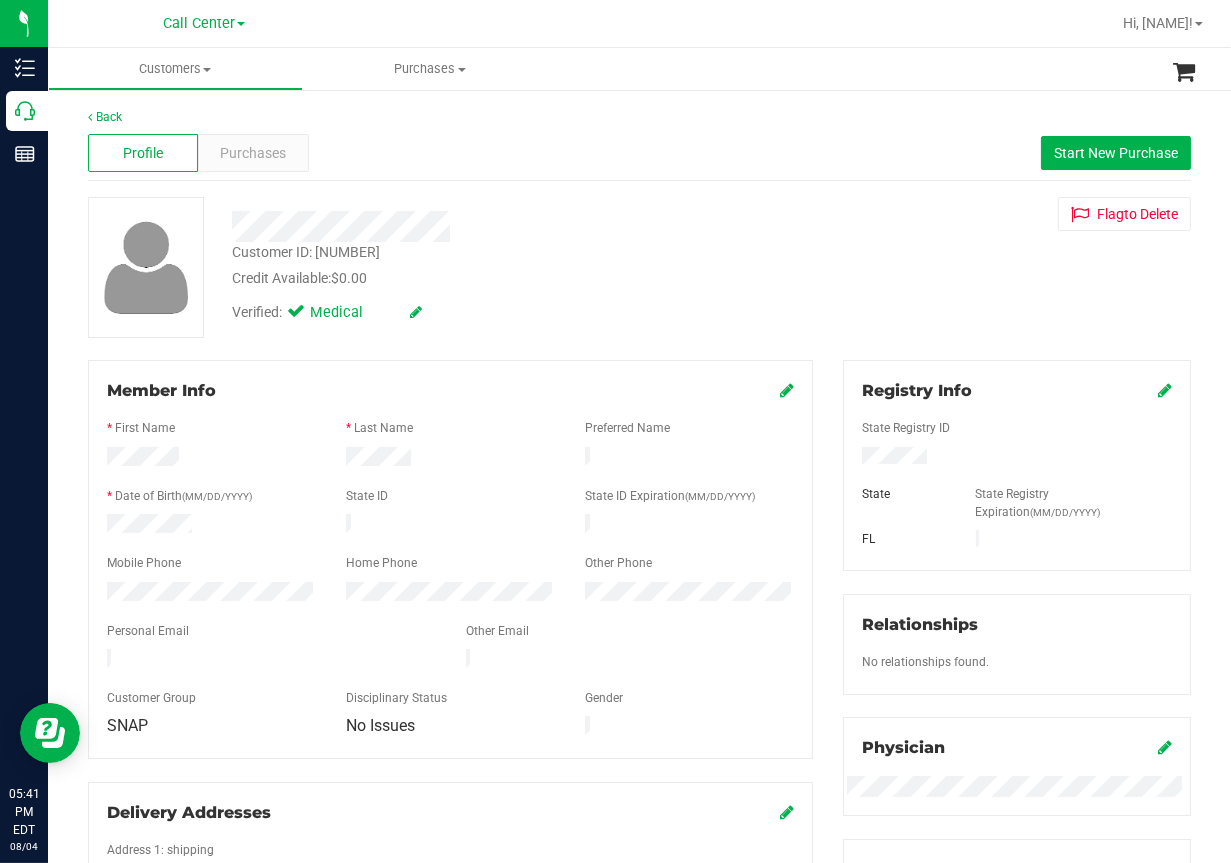 click on "Profile
Purchases
Start New Purchase" at bounding box center [639, 153] 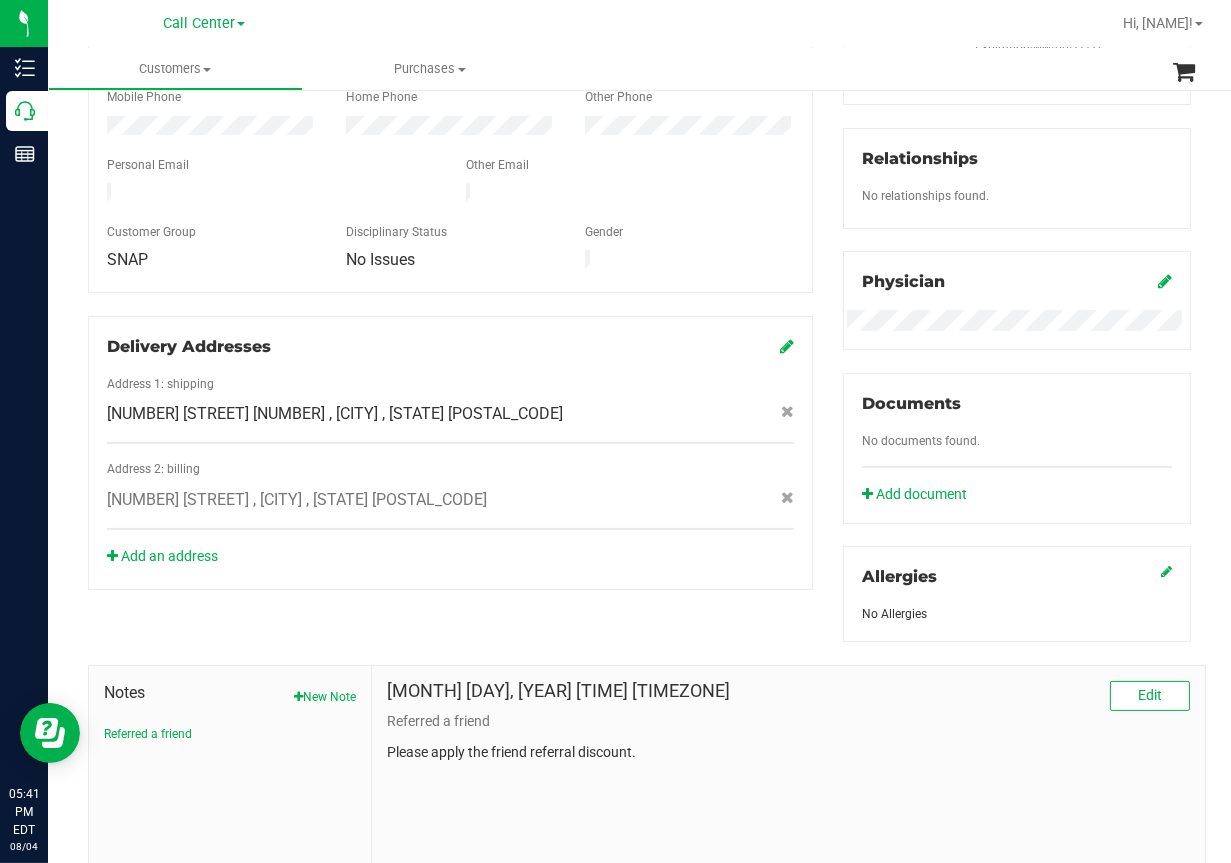 scroll, scrollTop: 500, scrollLeft: 0, axis: vertical 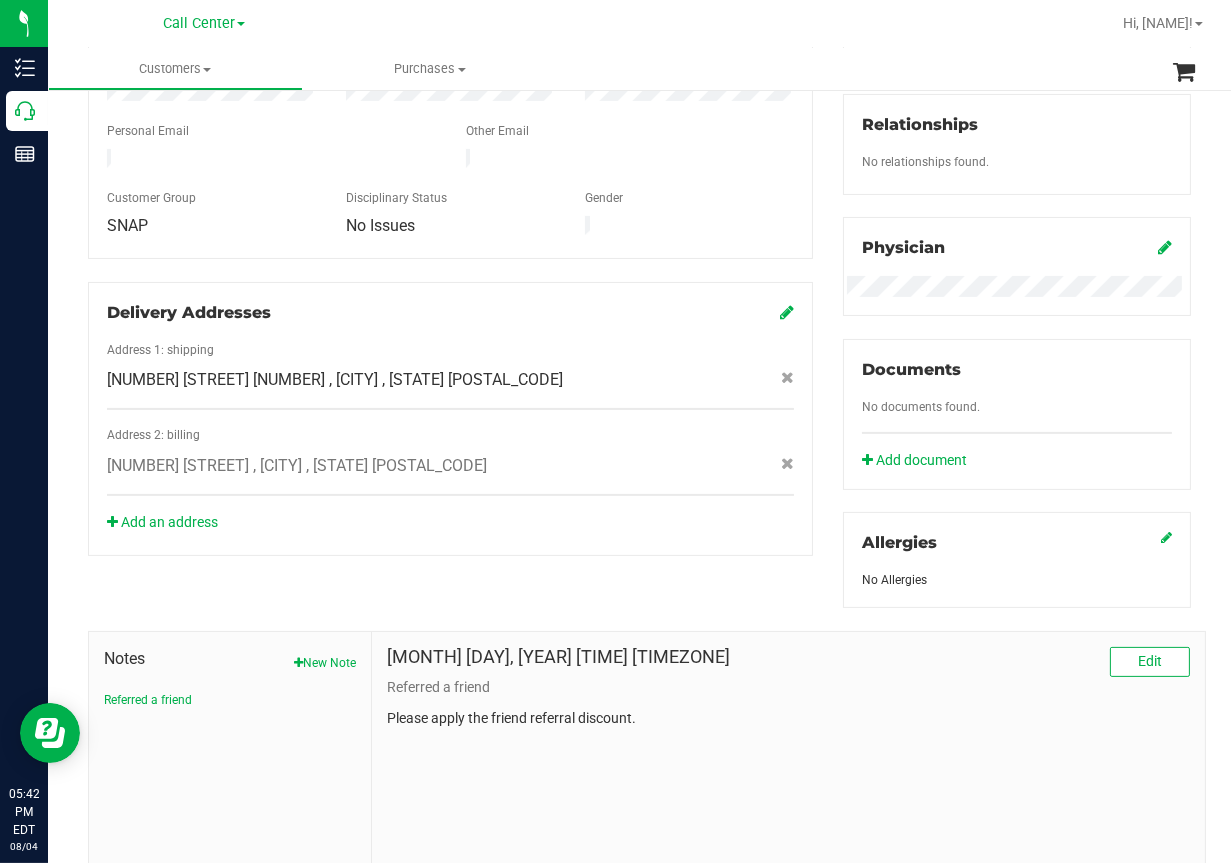 click on "Member Info
*
First Name
*
Last Name
Preferred Name
*
Date of Birth
(MM/DD/YYYY)
State ID
State ID Expiration
(MM/DD/YYYY)" at bounding box center (639, 380) 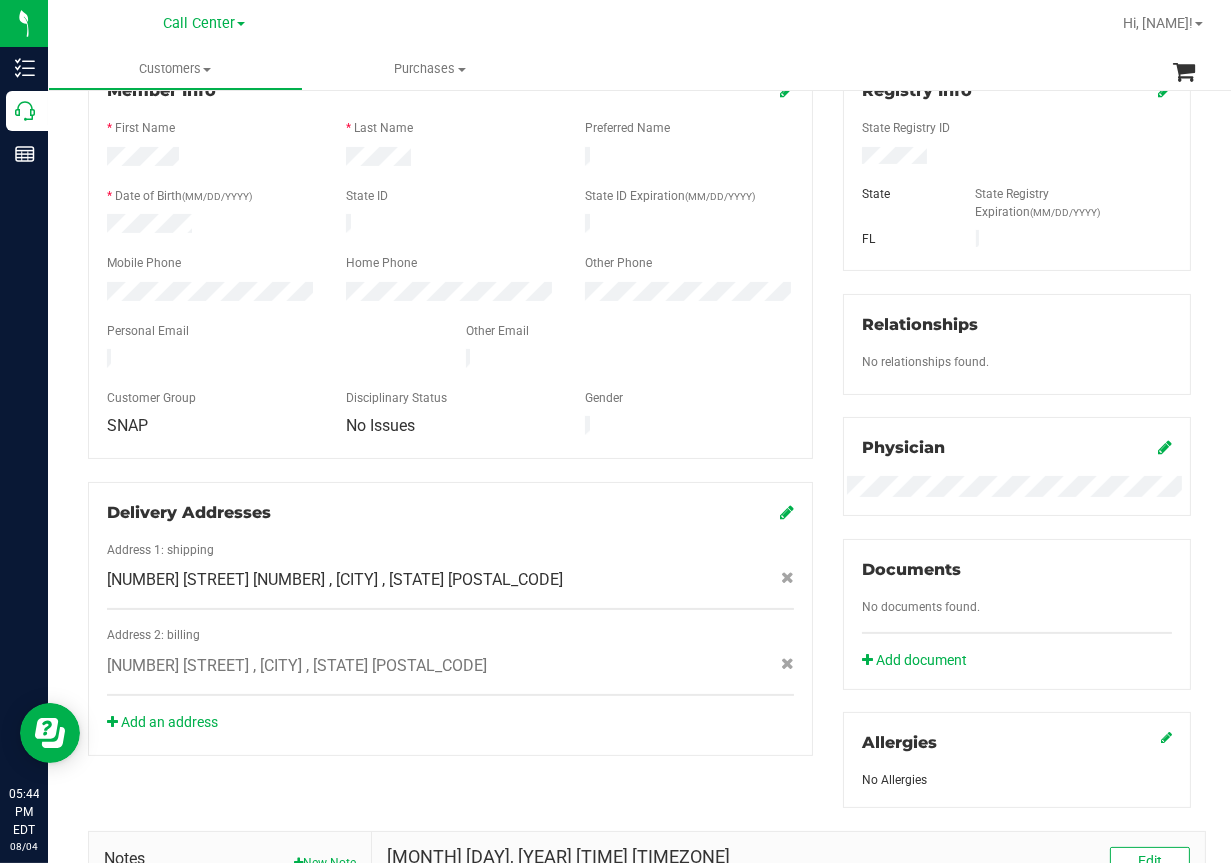scroll, scrollTop: 300, scrollLeft: 0, axis: vertical 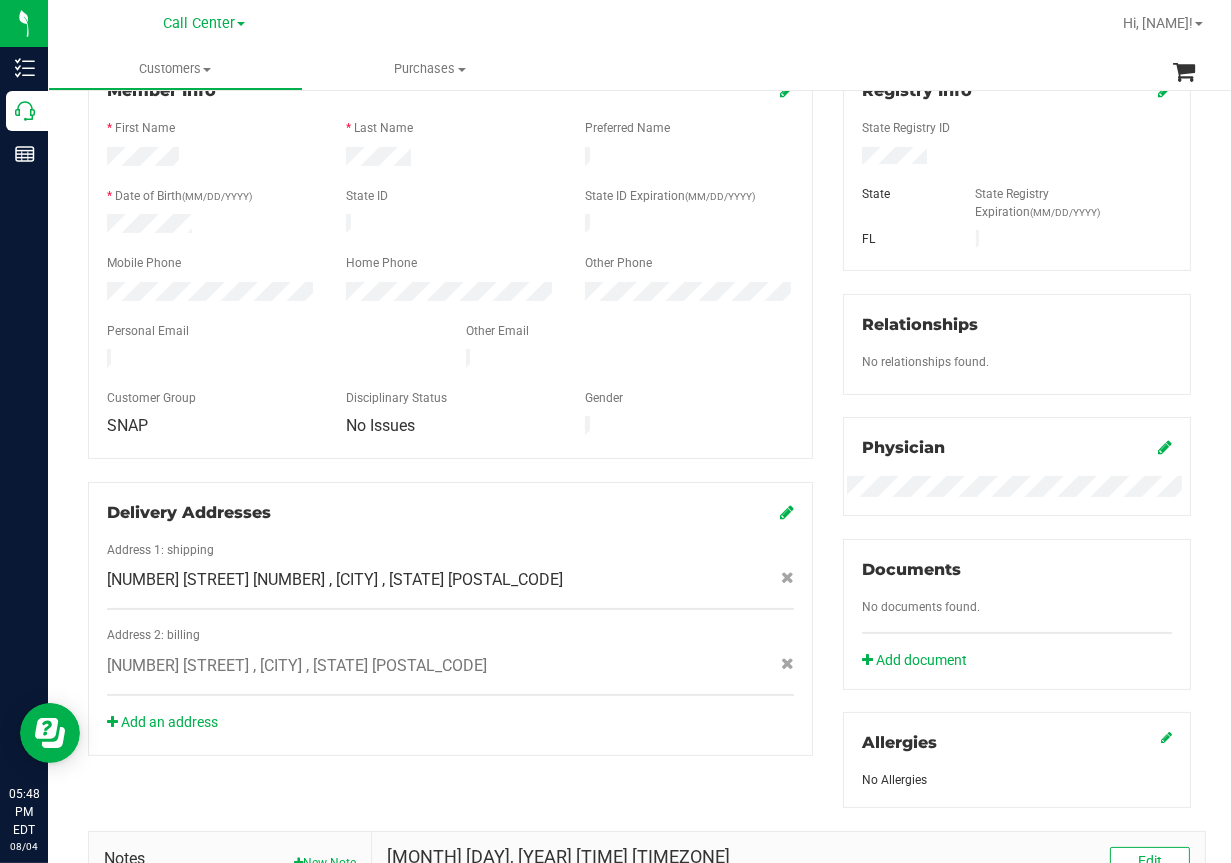click on "Call Center   Hi, Michael!" at bounding box center (639, 24) 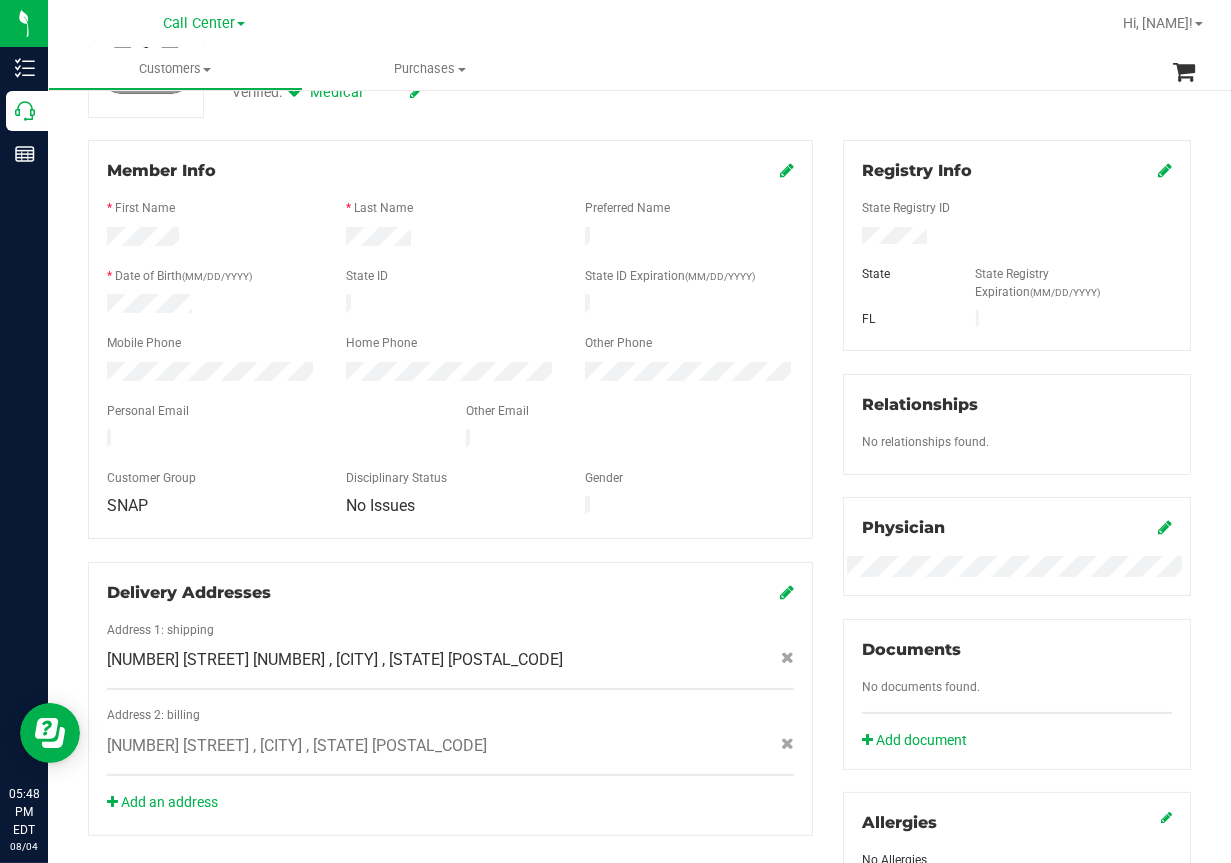 scroll, scrollTop: 0, scrollLeft: 0, axis: both 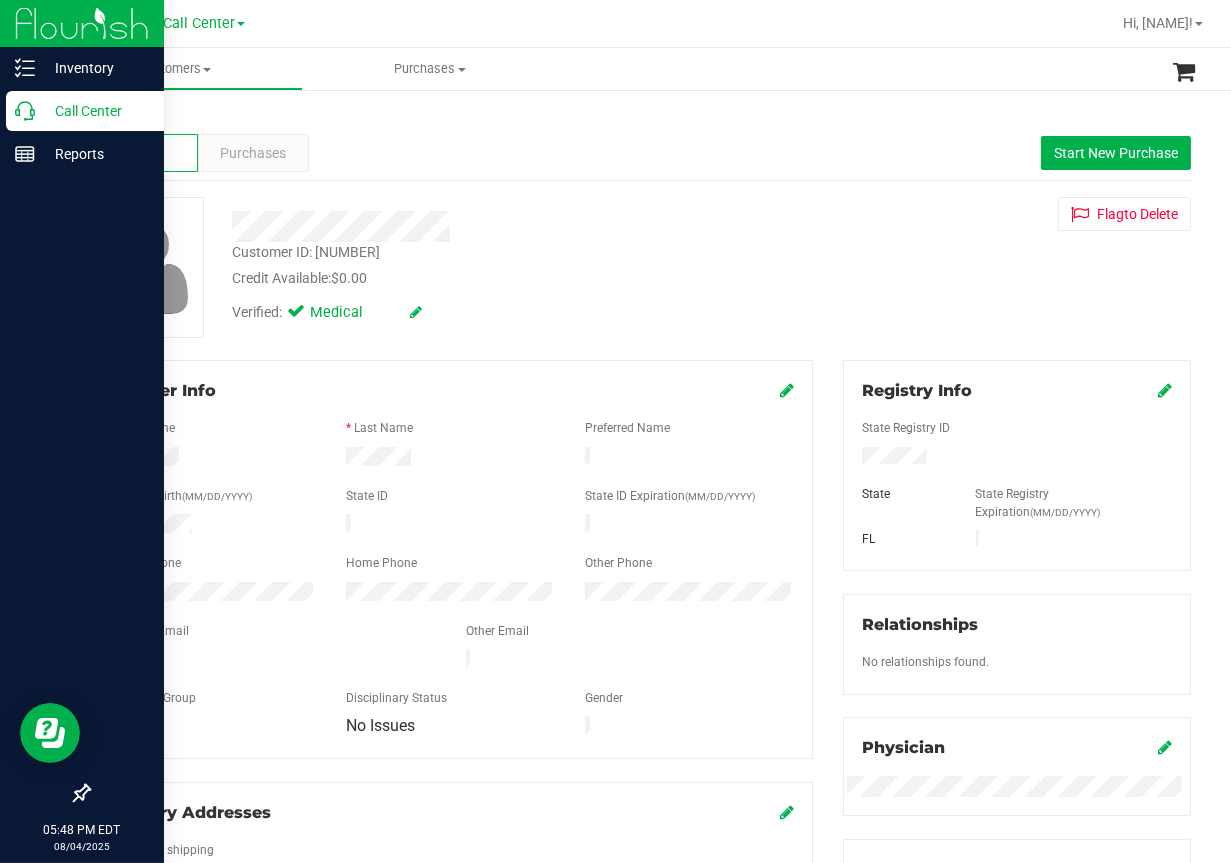 click 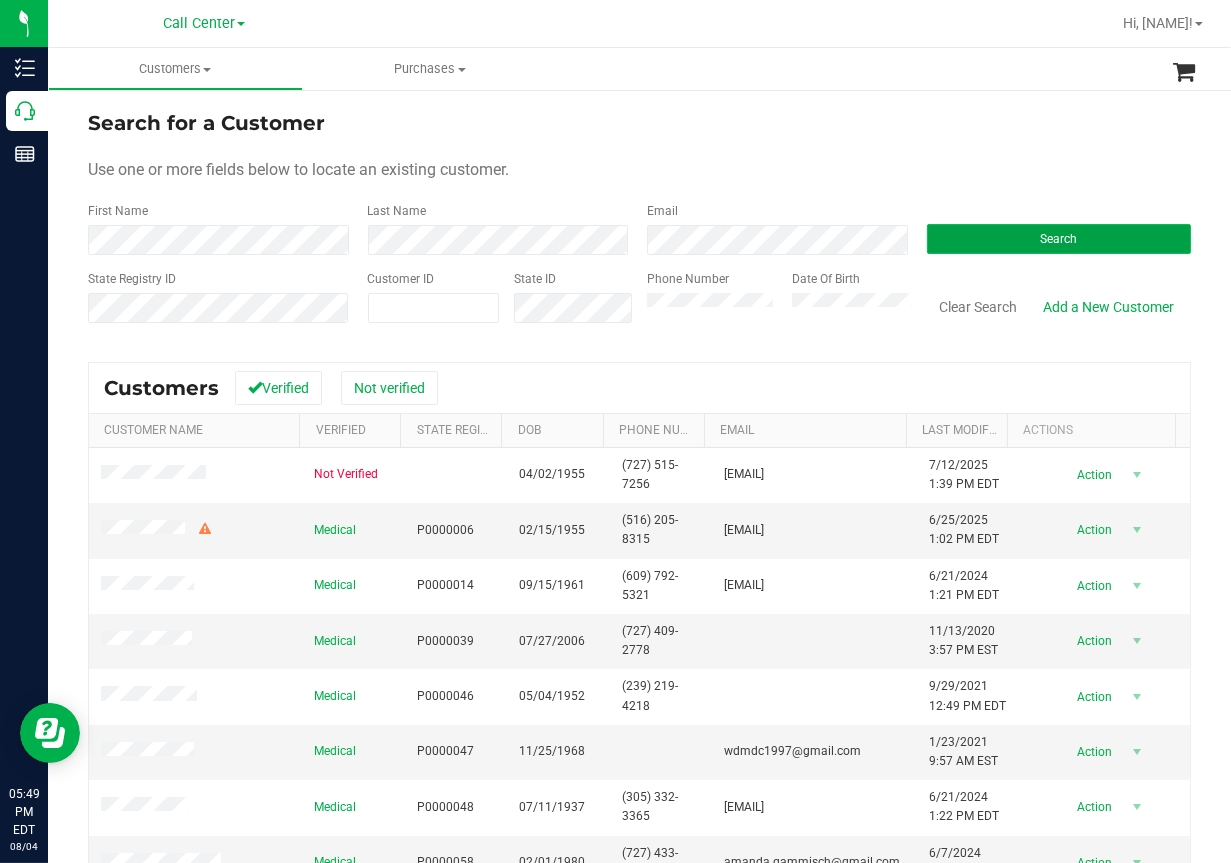 click on "Search" at bounding box center [1058, 239] 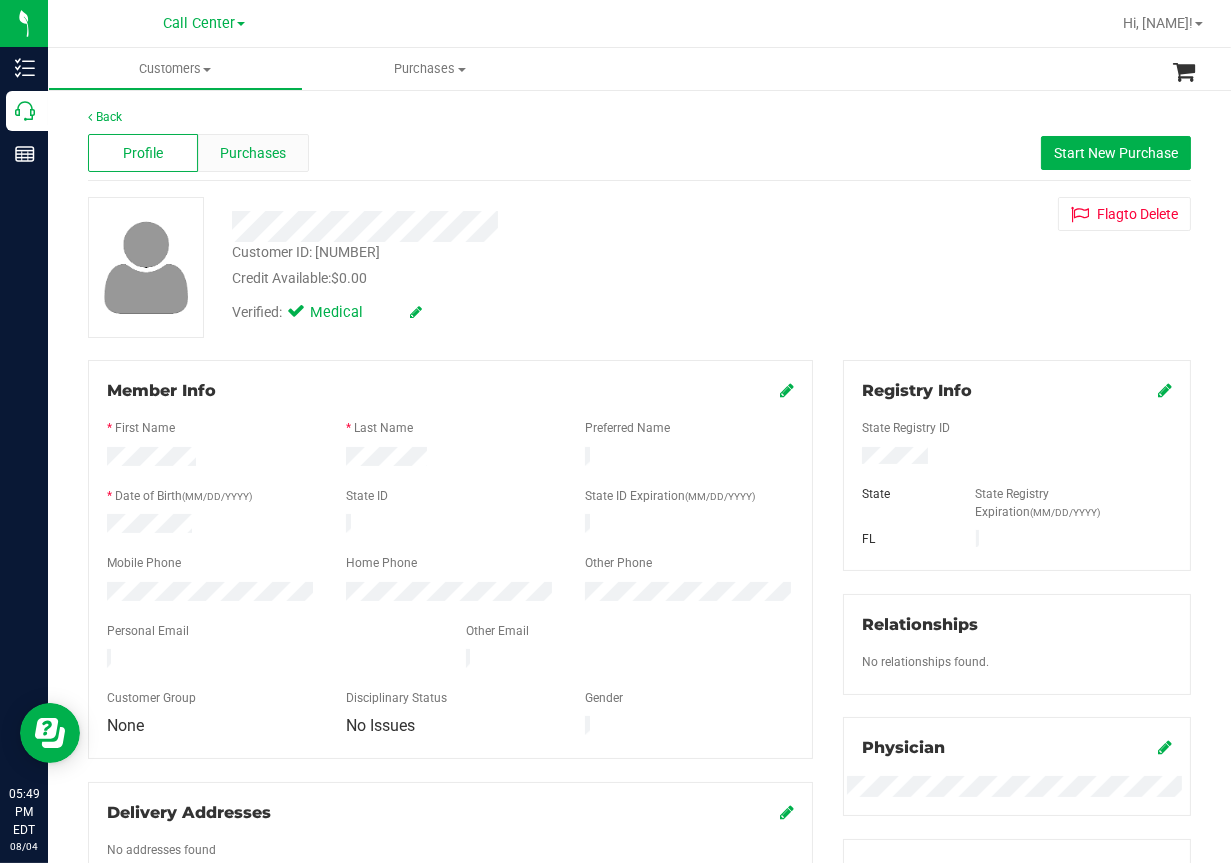 click on "Purchases" at bounding box center [253, 153] 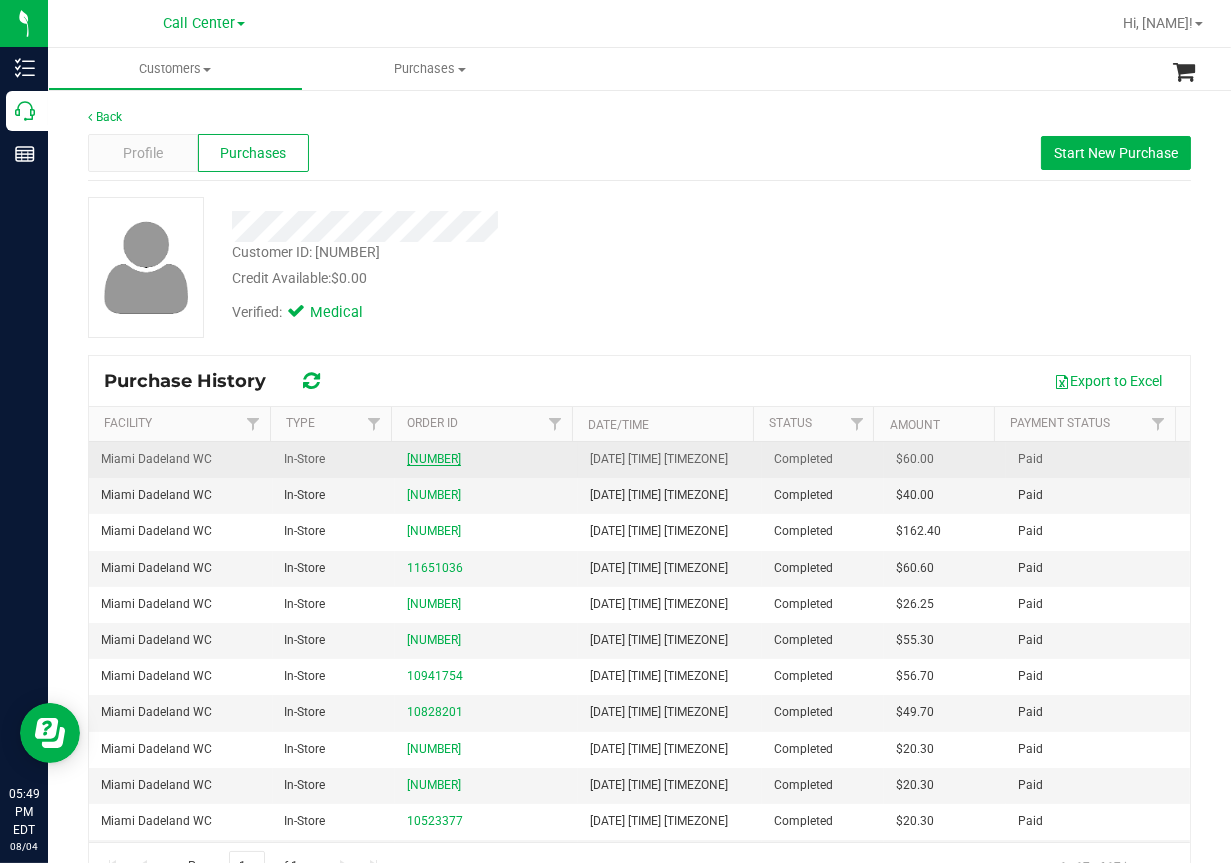 click on "11739501" at bounding box center [434, 459] 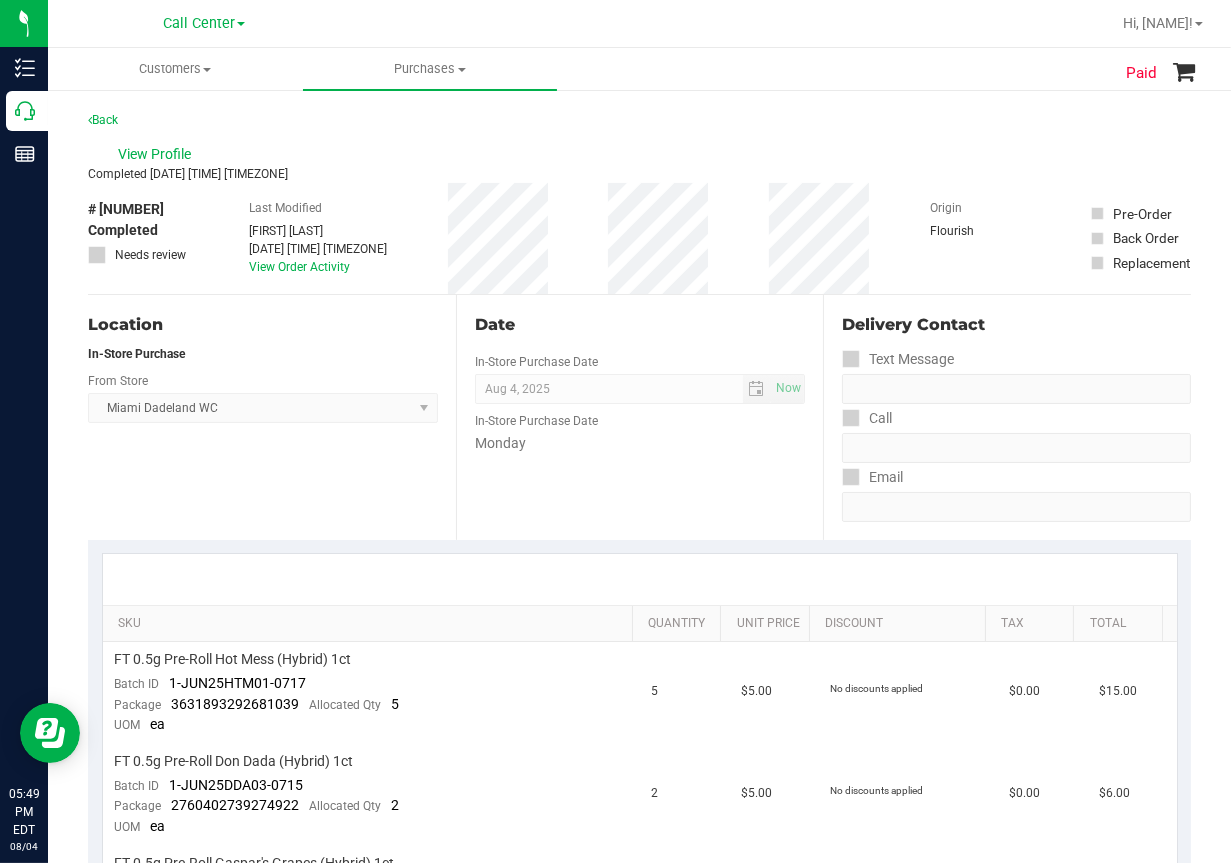 click on "# 11739501
Completed
Needs review
Last Modified
Frank Medina
Aug 4, 2025 4:56:37 PM EDT
View Order Activity
Origin
Flourish
Pre-Order
Back Order
Replacement" at bounding box center (639, 238) 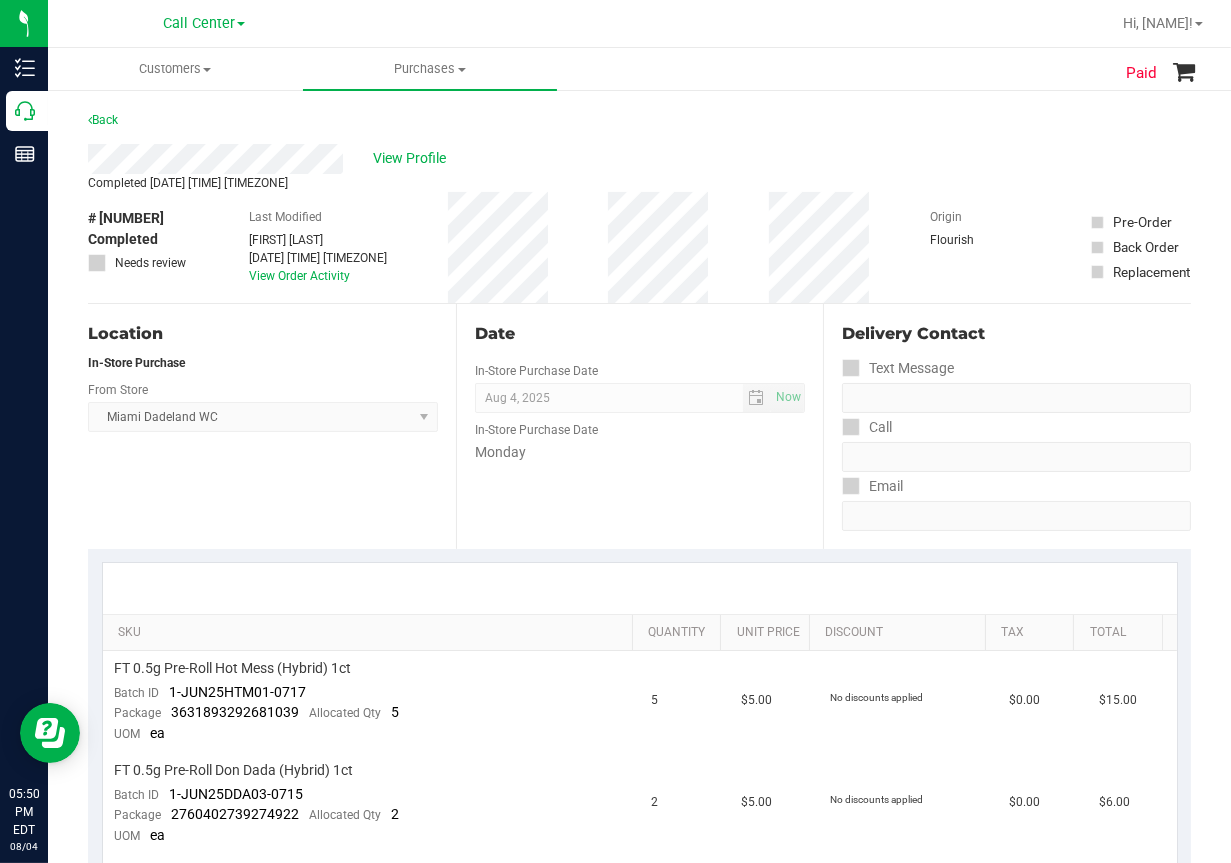 click on "Location
In-Store Purchase
From Store
Miami Dadeland WC Select Store Bonita Springs WC Boynton Beach WC Bradenton WC Brandon WC Brooksville WC Call Center Clermont WC Crestview WC Deerfield Beach WC Delray Beach WC Deltona WC Ft Walton Beach WC Ft. Lauderdale WC Ft. Myers WC Gainesville WC Jax Atlantic WC JAX DC REP Jax WC Key West WC Lakeland WC Largo WC Lehigh Acres DC REP Merritt Island WC Miami 72nd WC Miami Beach WC Miami Dadeland WC Miramar DC REP New Port Richey WC North Palm Beach WC North Port WC Ocala WC Orange Park WC Orlando Colonial WC Orlando DC REP Orlando WC Oviedo WC Palm Bay WC Palm Coast WC Panama City WC Pensacola WC Port Orange WC Port St. Lucie WC Sebring WC South Tampa WC St. Pete WC Summerfield WC Tallahassee DC REP Tallahassee WC Tampa DC Testing Tampa Warehouse Tampa WC TX Austin DC TX Plano Retail" at bounding box center (272, 426) 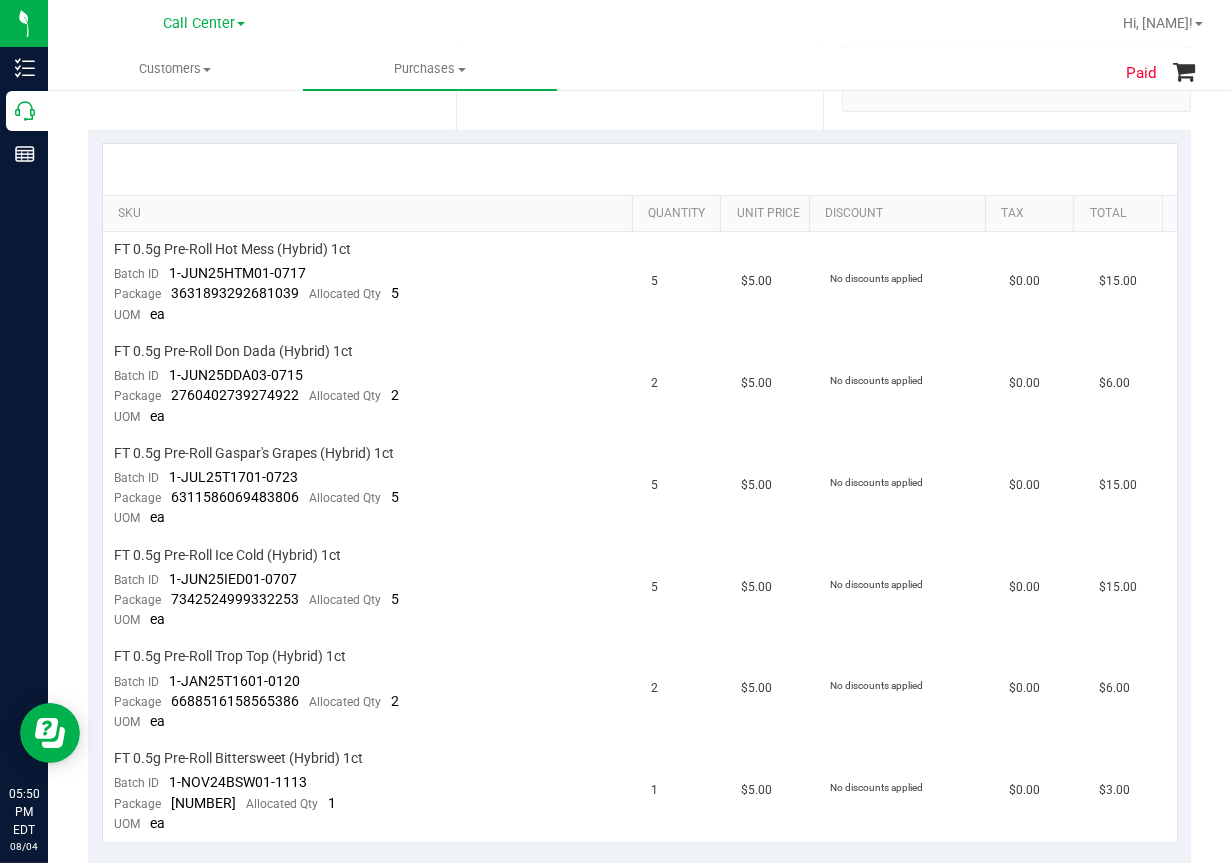 scroll, scrollTop: 500, scrollLeft: 0, axis: vertical 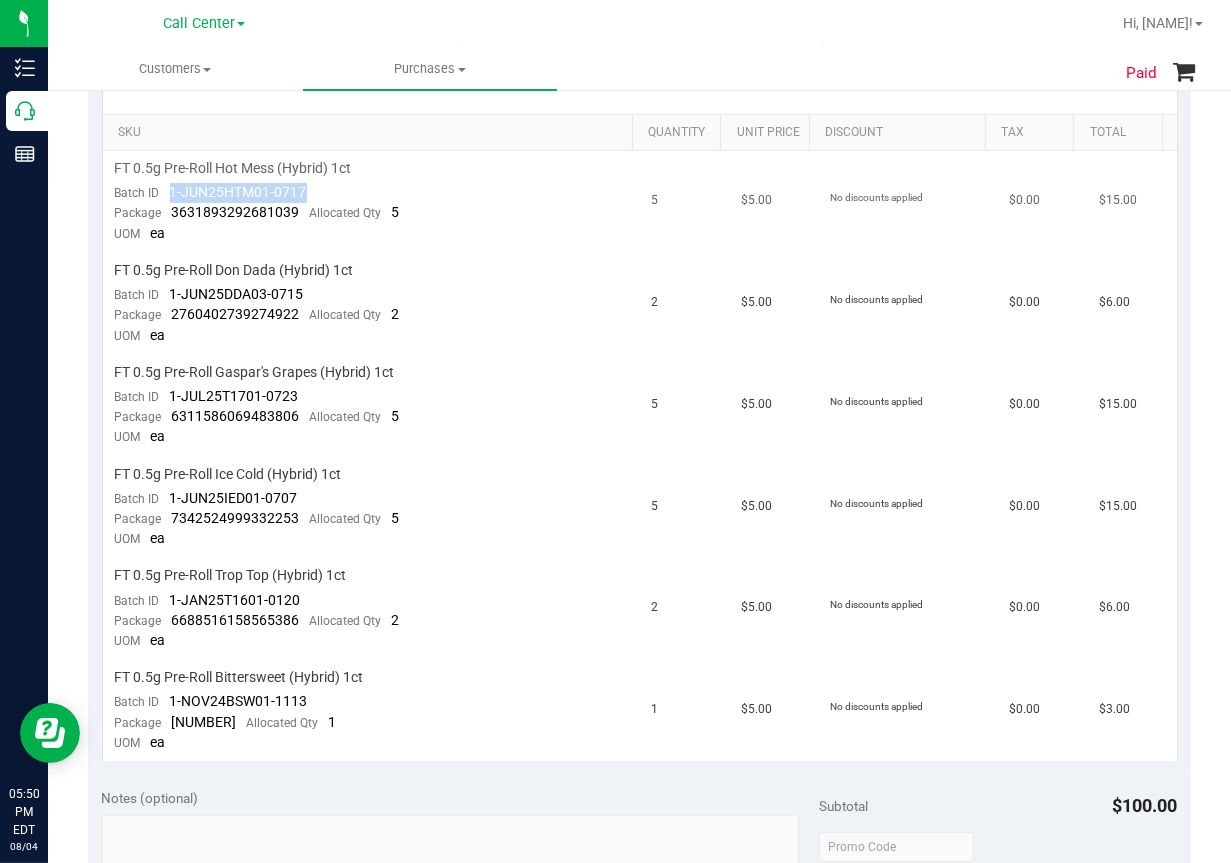 drag, startPoint x: 169, startPoint y: 192, endPoint x: 310, endPoint y: 192, distance: 141 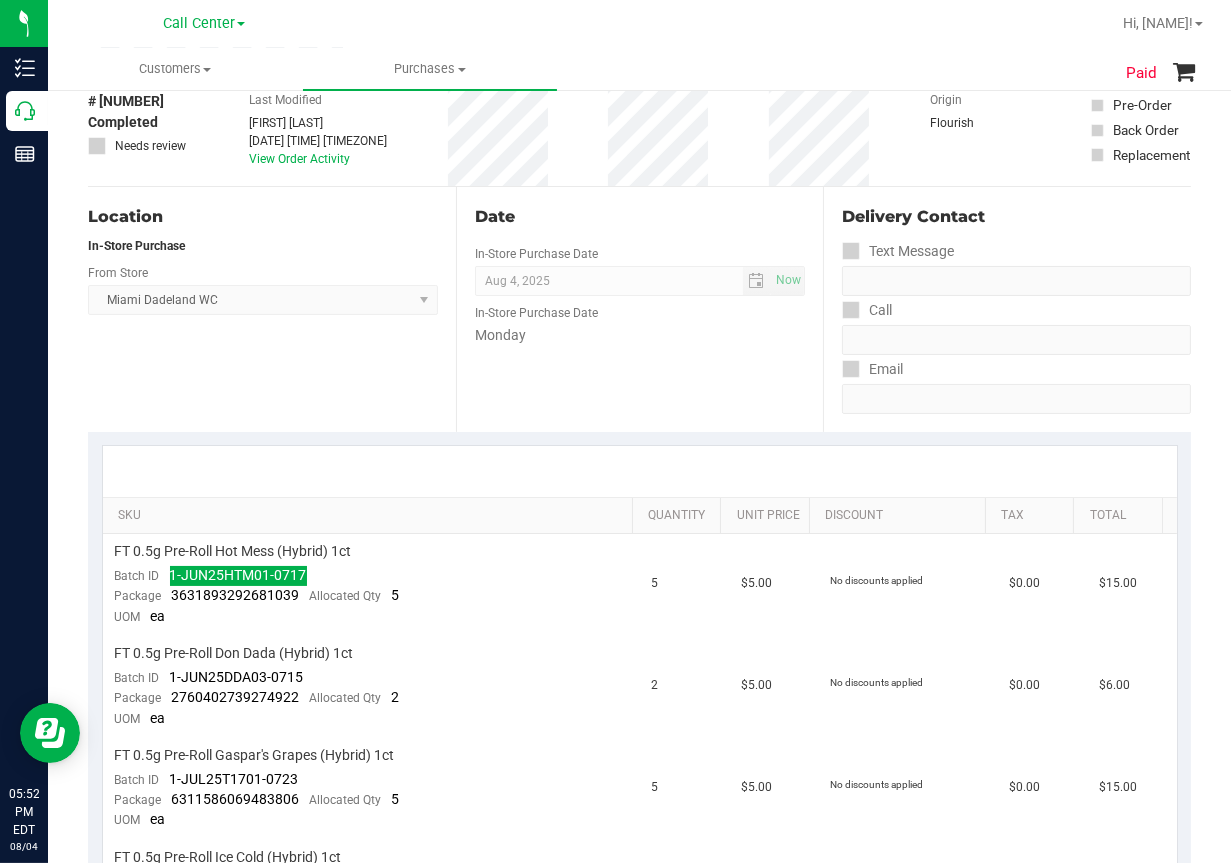 scroll, scrollTop: 100, scrollLeft: 0, axis: vertical 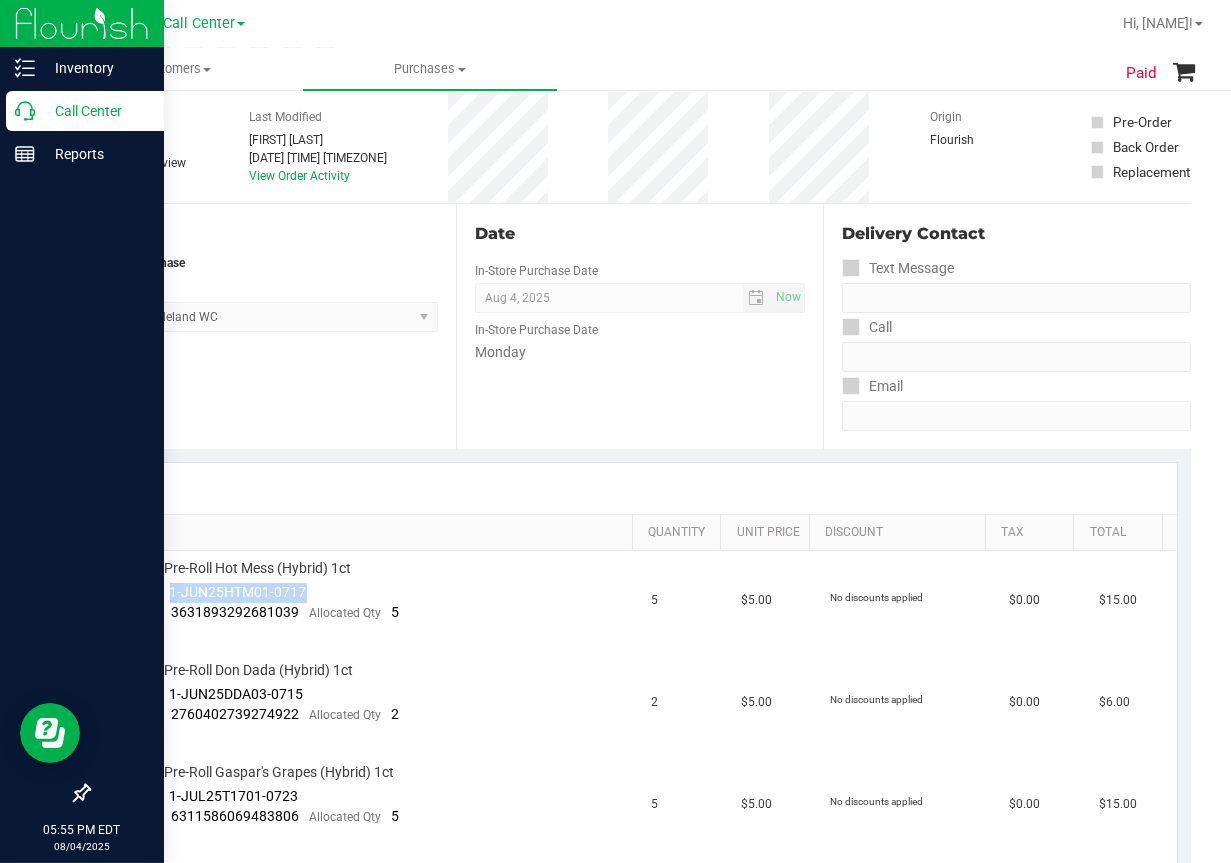 click on "Call Center" at bounding box center [85, 111] 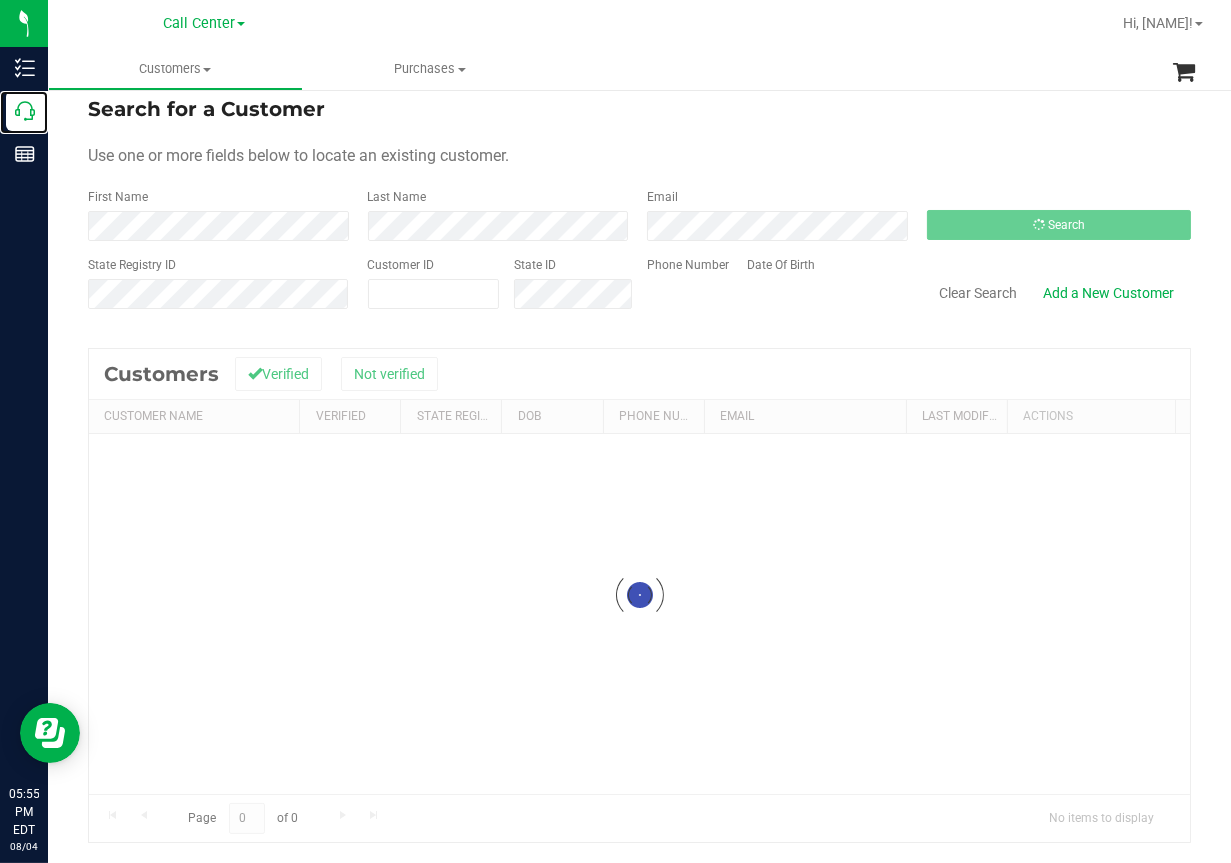 scroll, scrollTop: 0, scrollLeft: 0, axis: both 